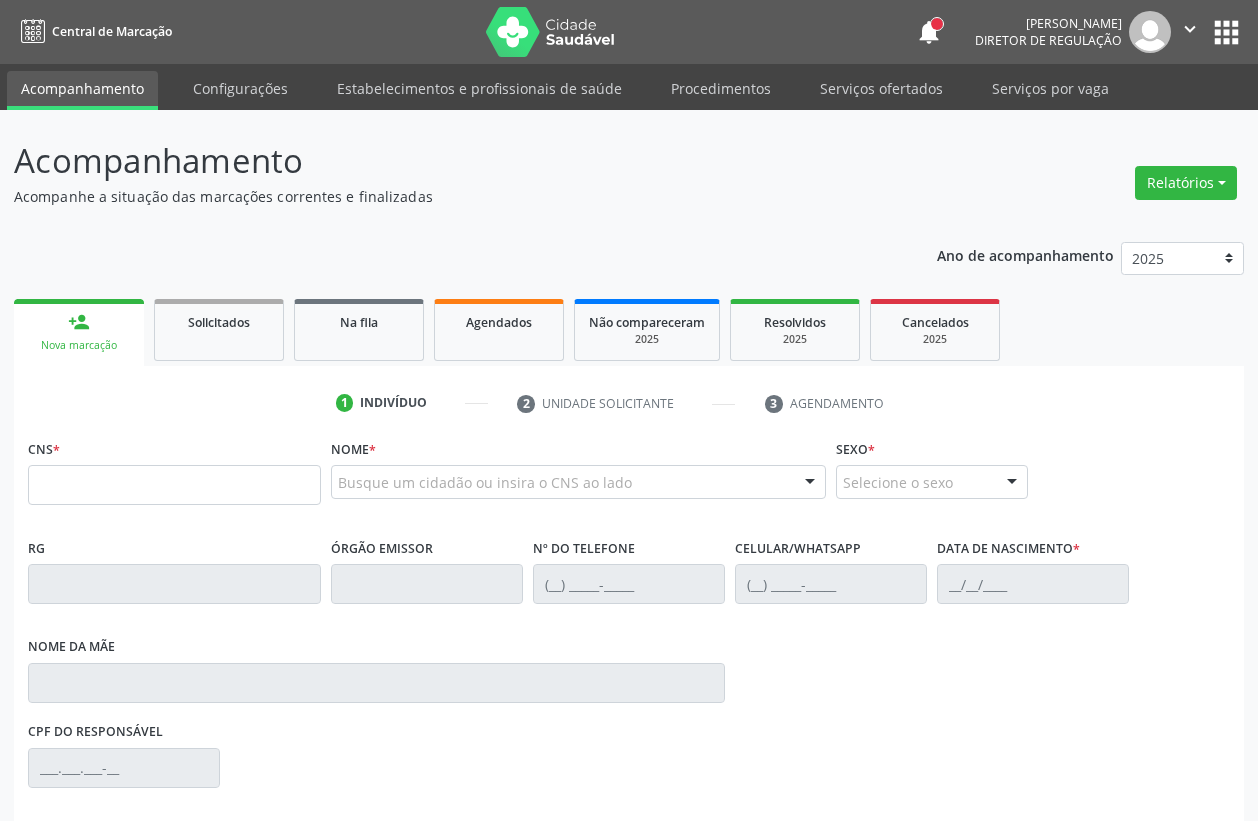 scroll, scrollTop: 0, scrollLeft: 0, axis: both 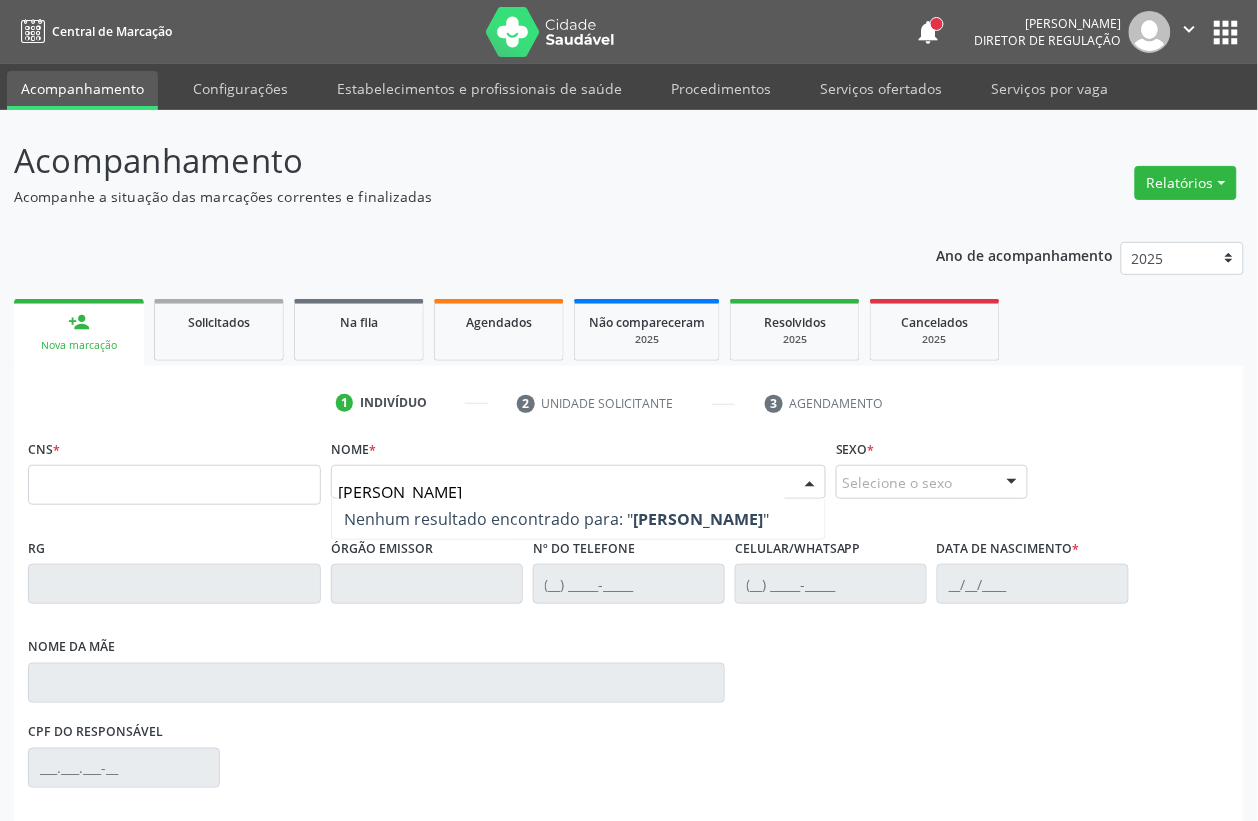 type on "SAMARA GABRIE" 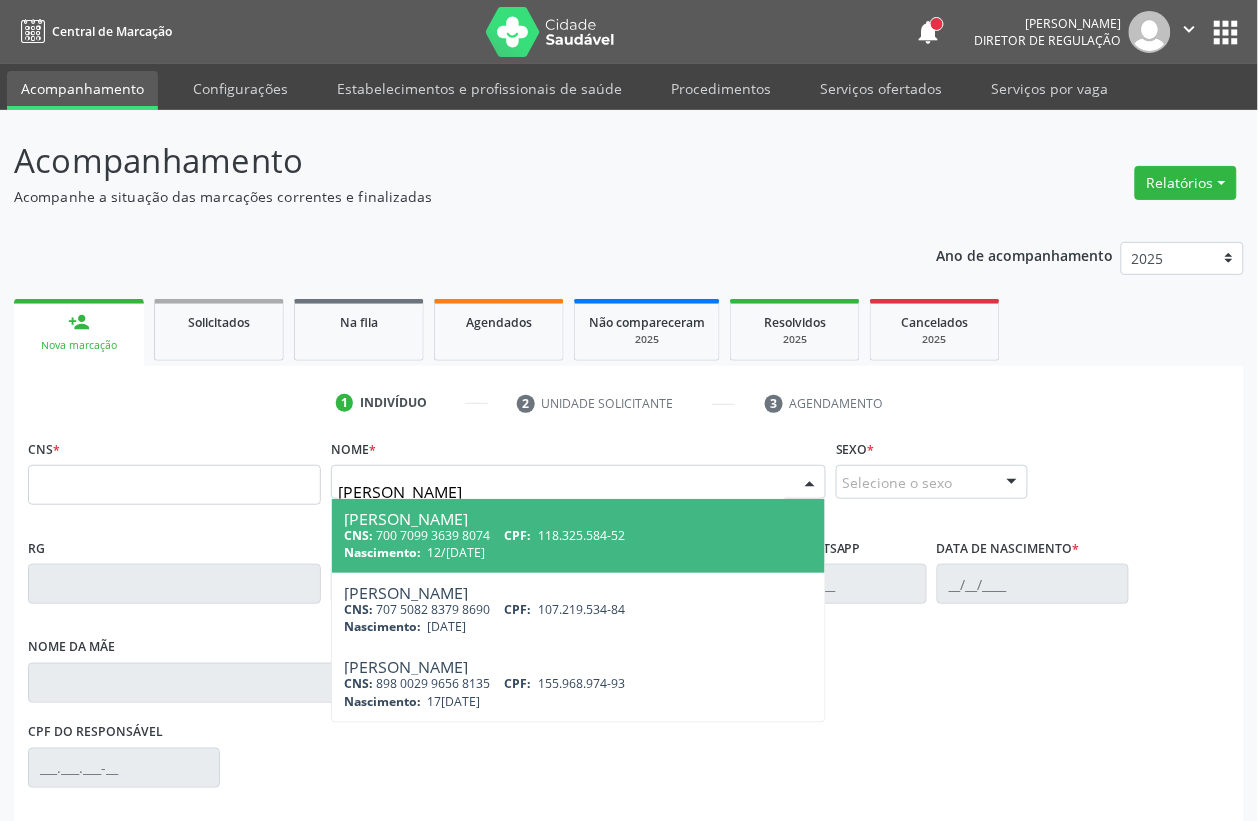 click on "Nascimento:
12/11/1996" at bounding box center [578, 552] 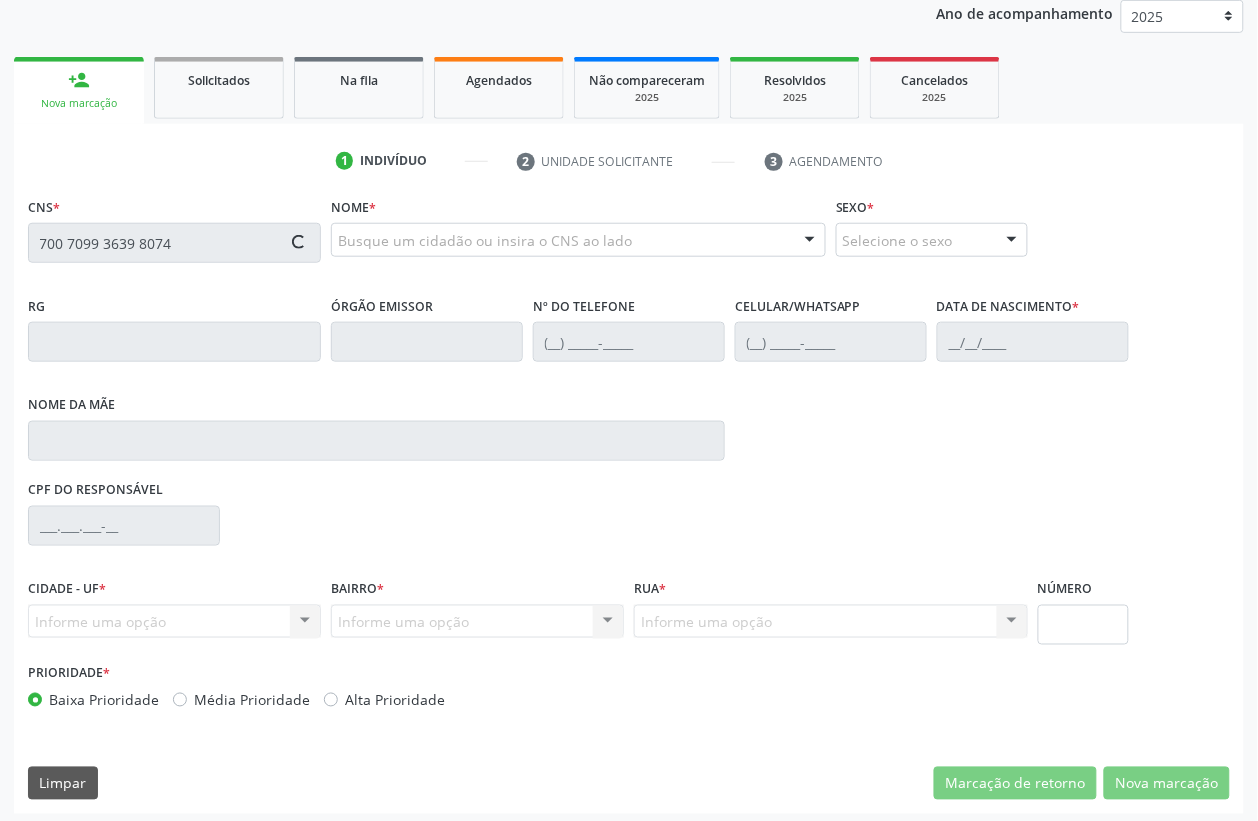 scroll, scrollTop: 248, scrollLeft: 0, axis: vertical 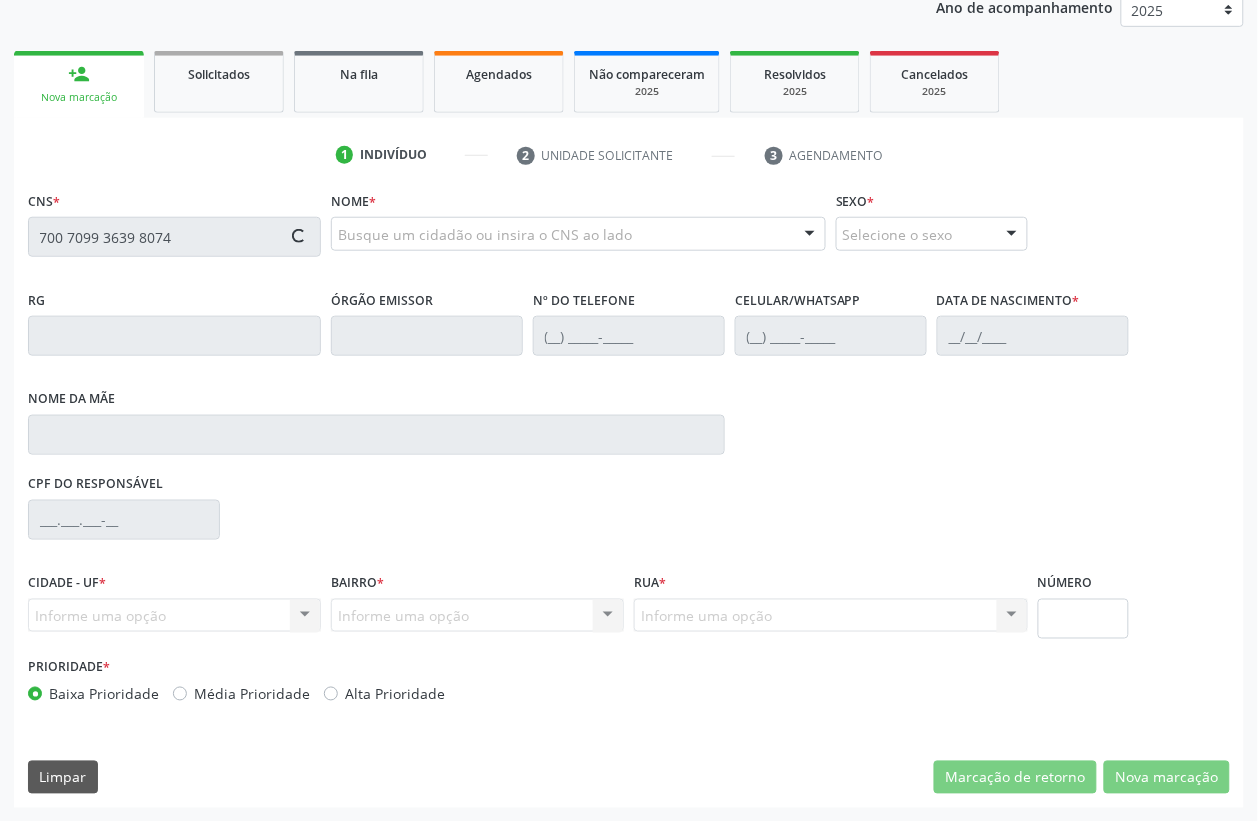 type on "700 7099 3639 8074" 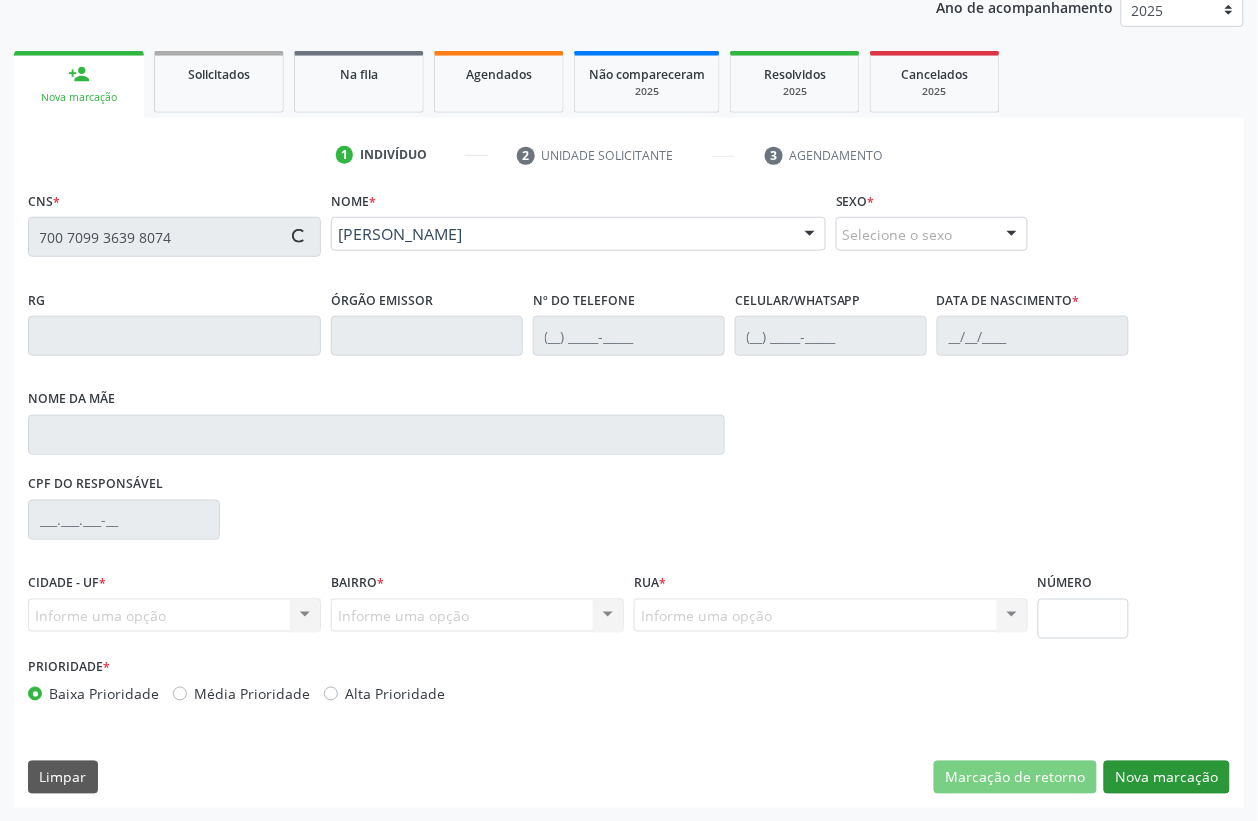 type on "(87) 9956-2260" 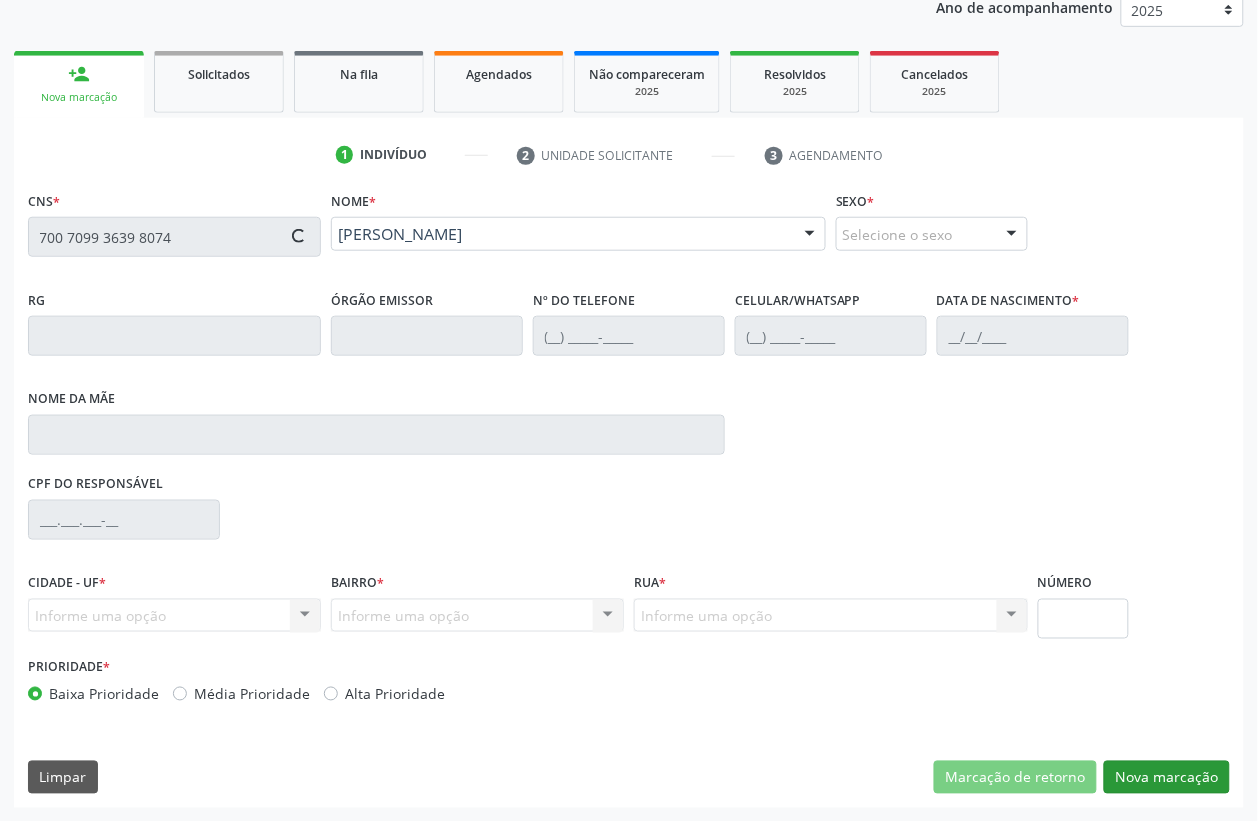 type on "12/11/1996" 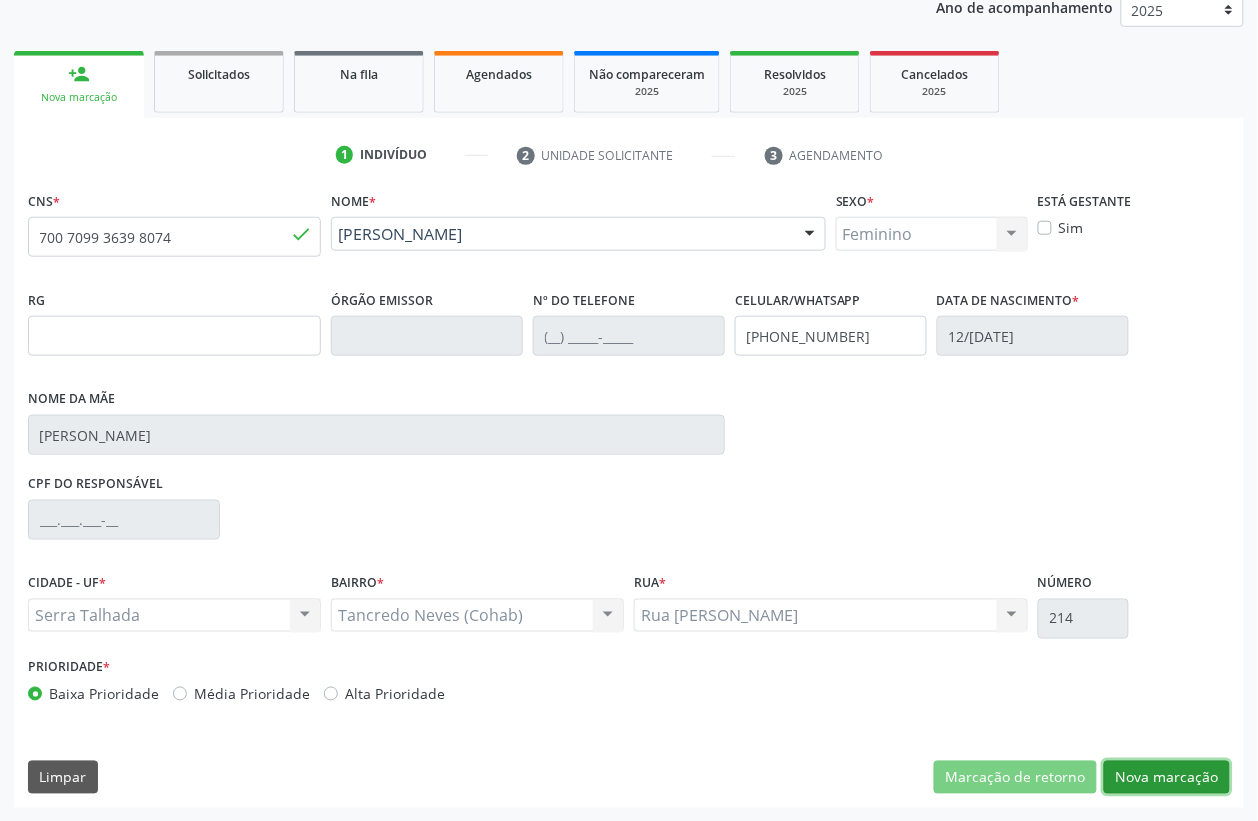 click on "Nova marcação" at bounding box center (1167, 778) 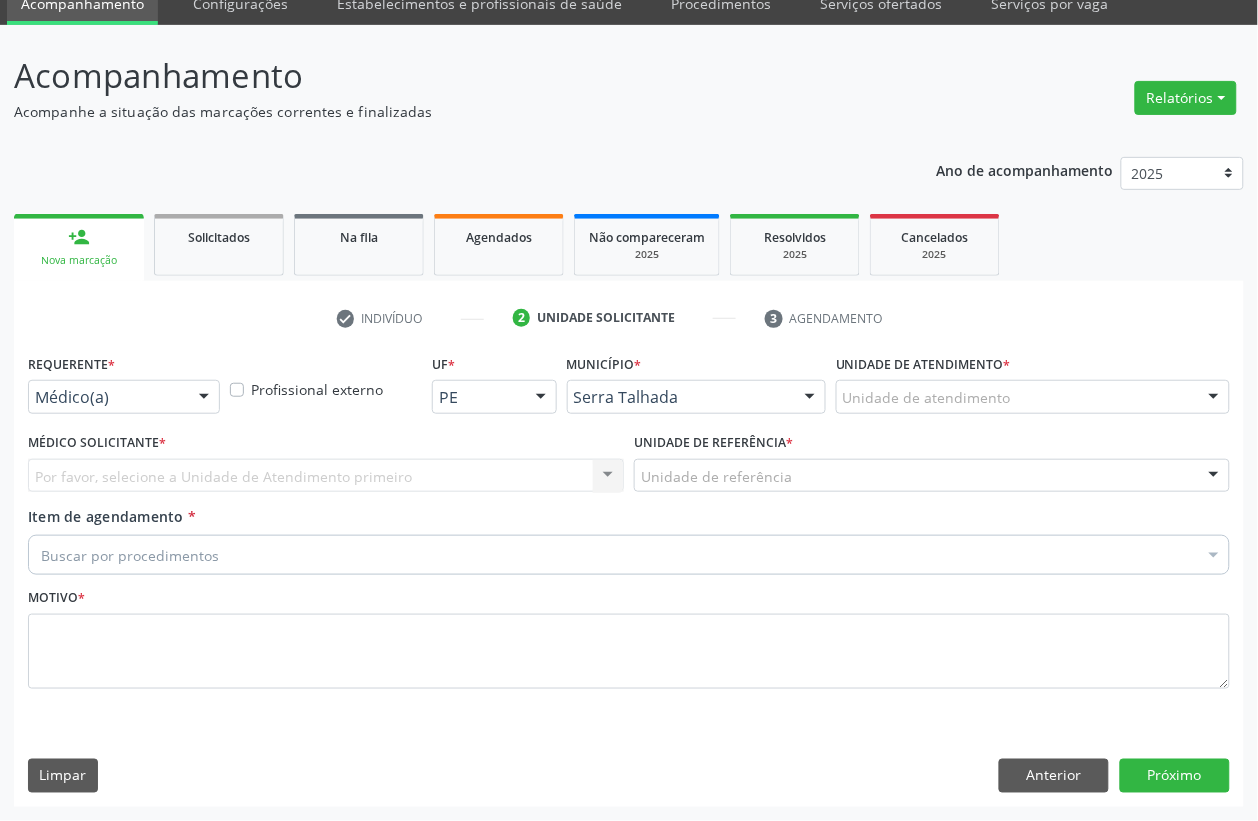 scroll, scrollTop: 85, scrollLeft: 0, axis: vertical 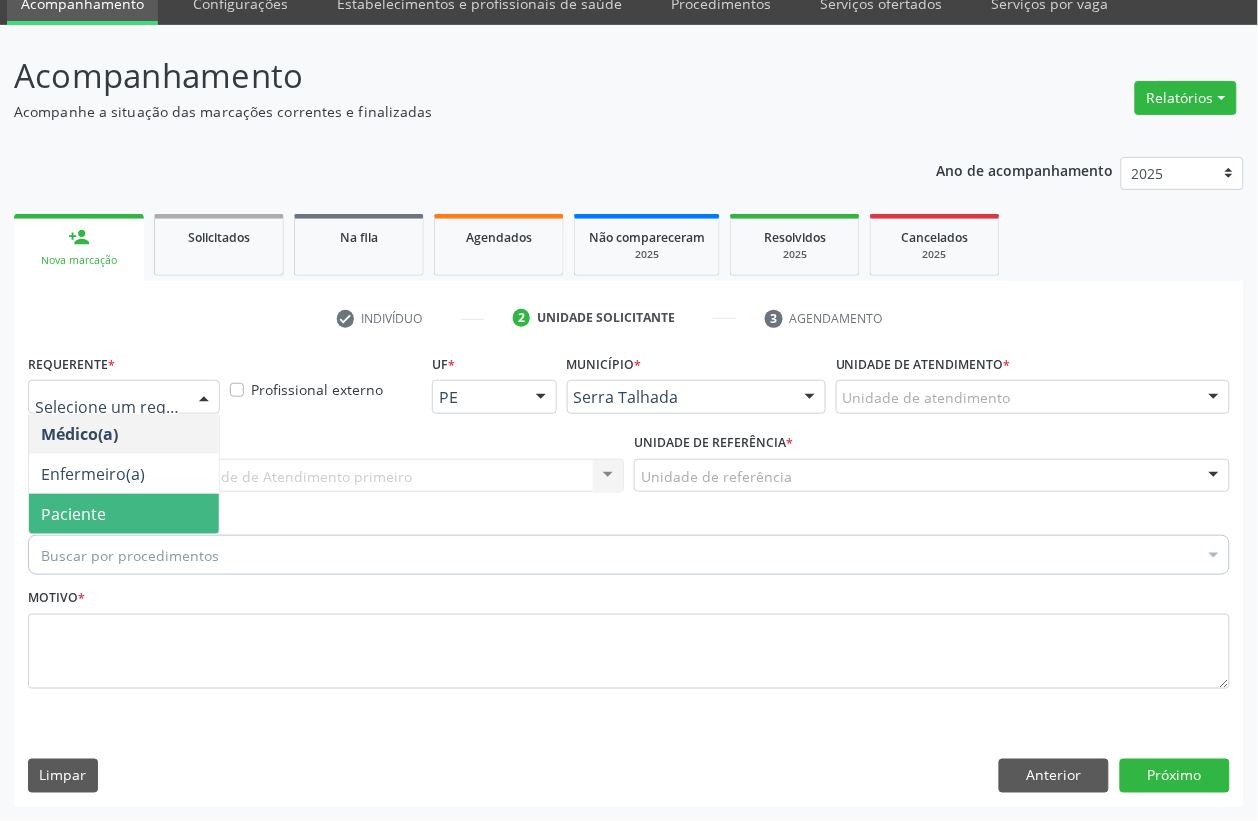 click on "Paciente" at bounding box center (73, 514) 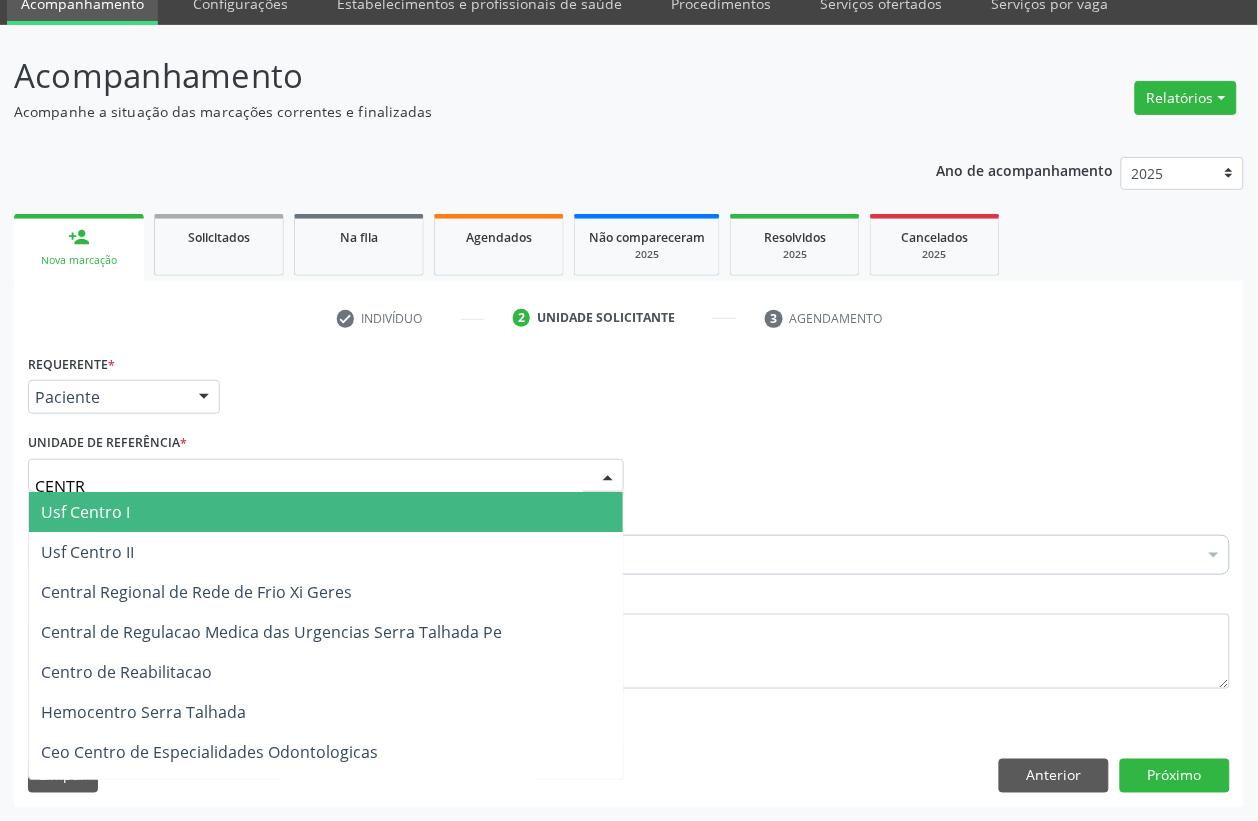 type on "CENTRO" 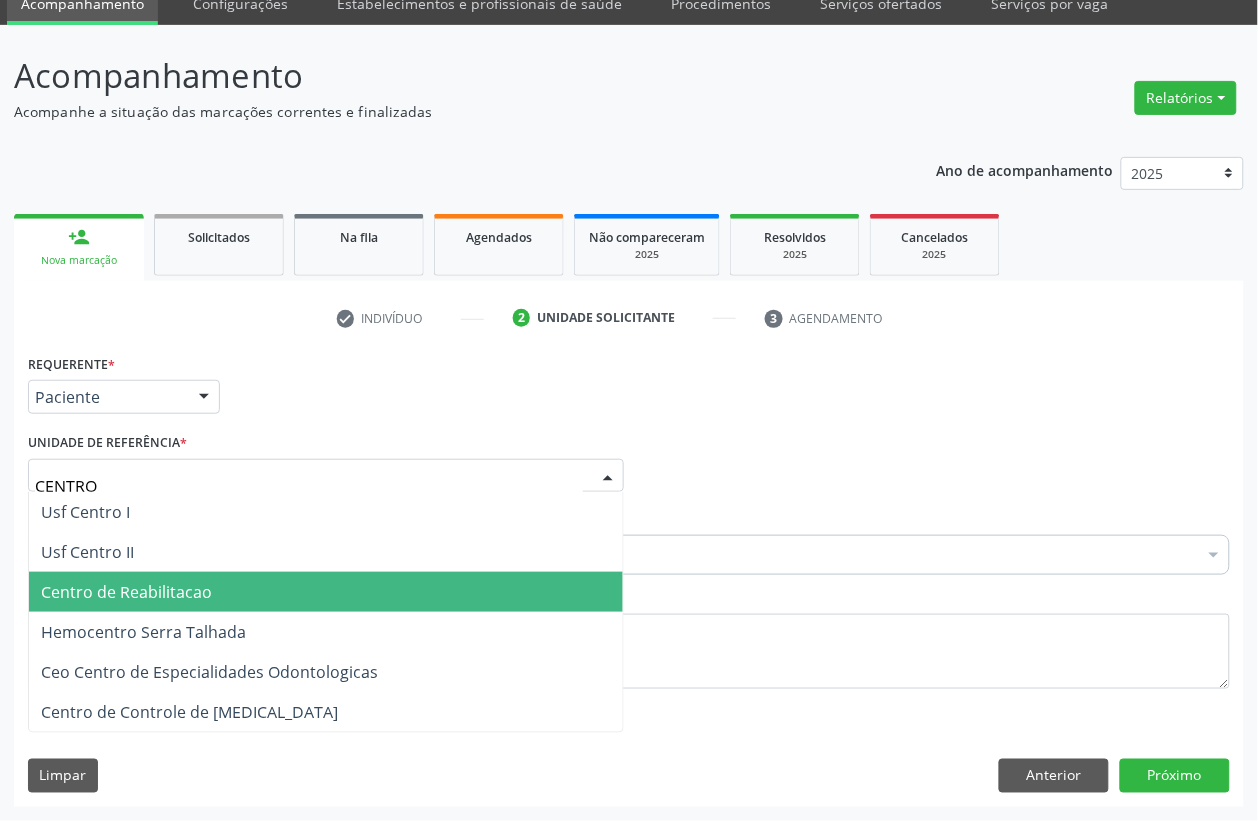 click on "Centro de Reabilitacao" at bounding box center [326, 592] 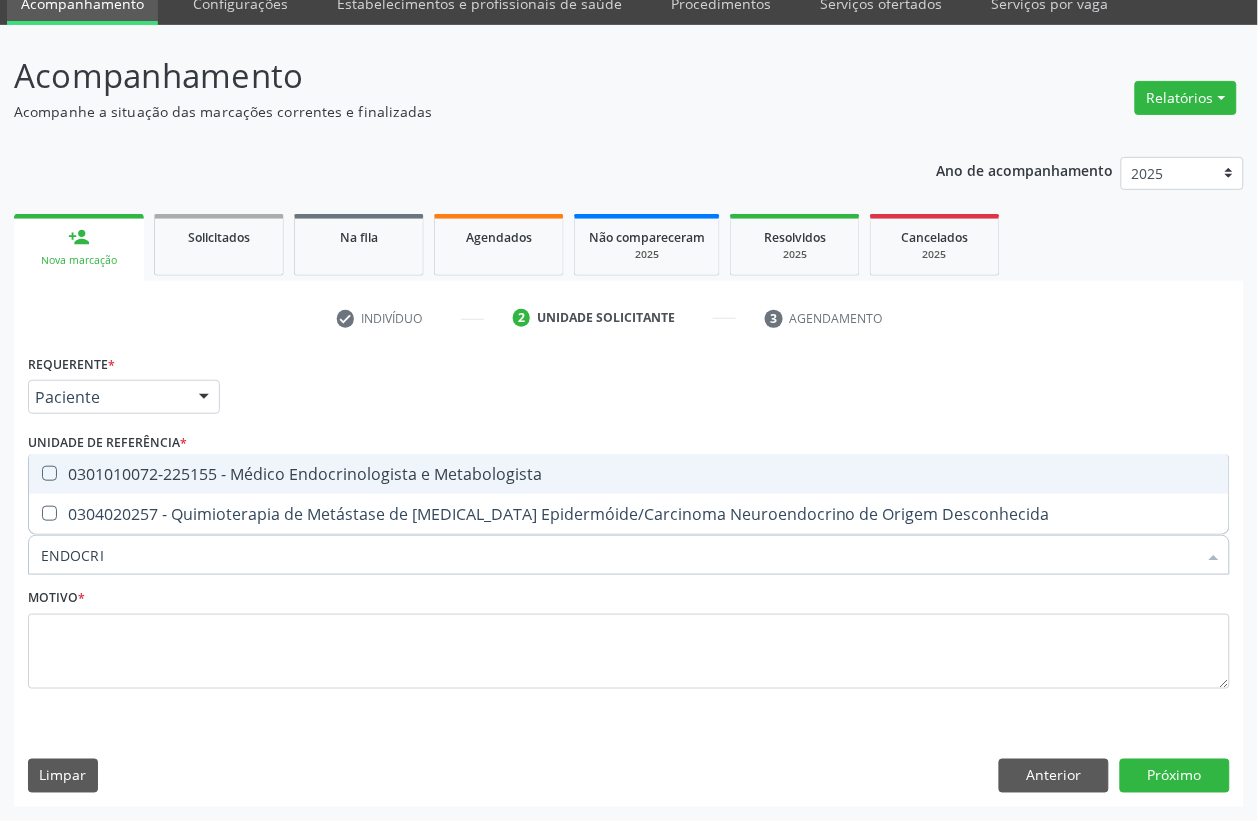 type on "ENDOCRIN" 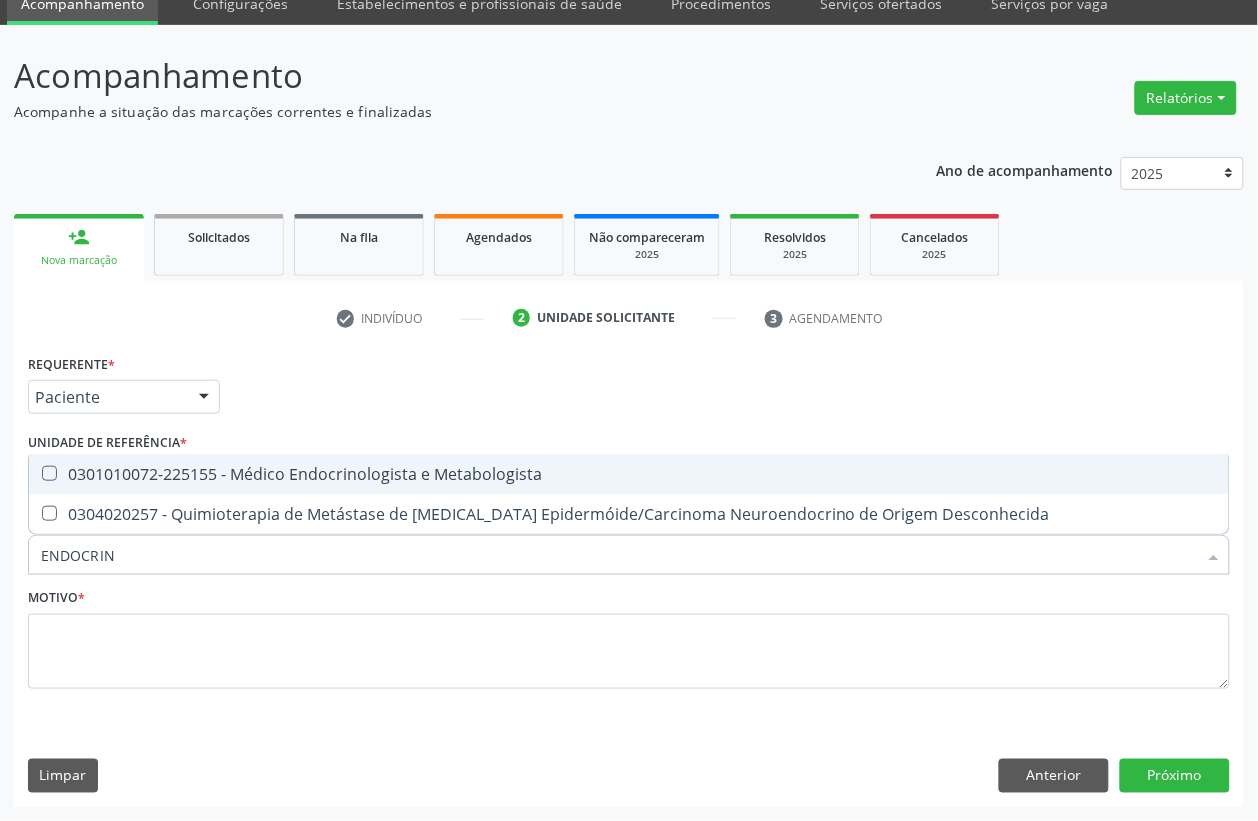 click on "0301010072-225155 - Médico Endocrinologista e Metabologista" at bounding box center (629, 474) 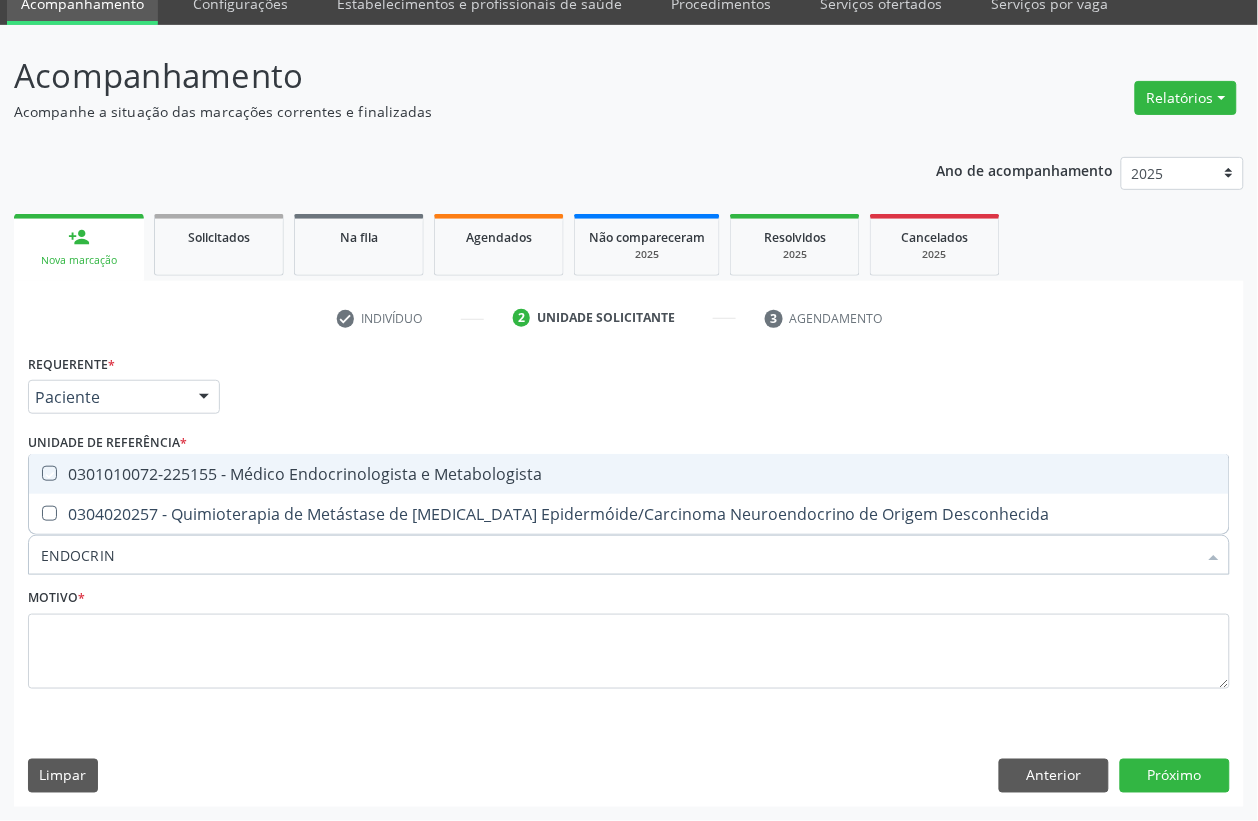 checkbox on "true" 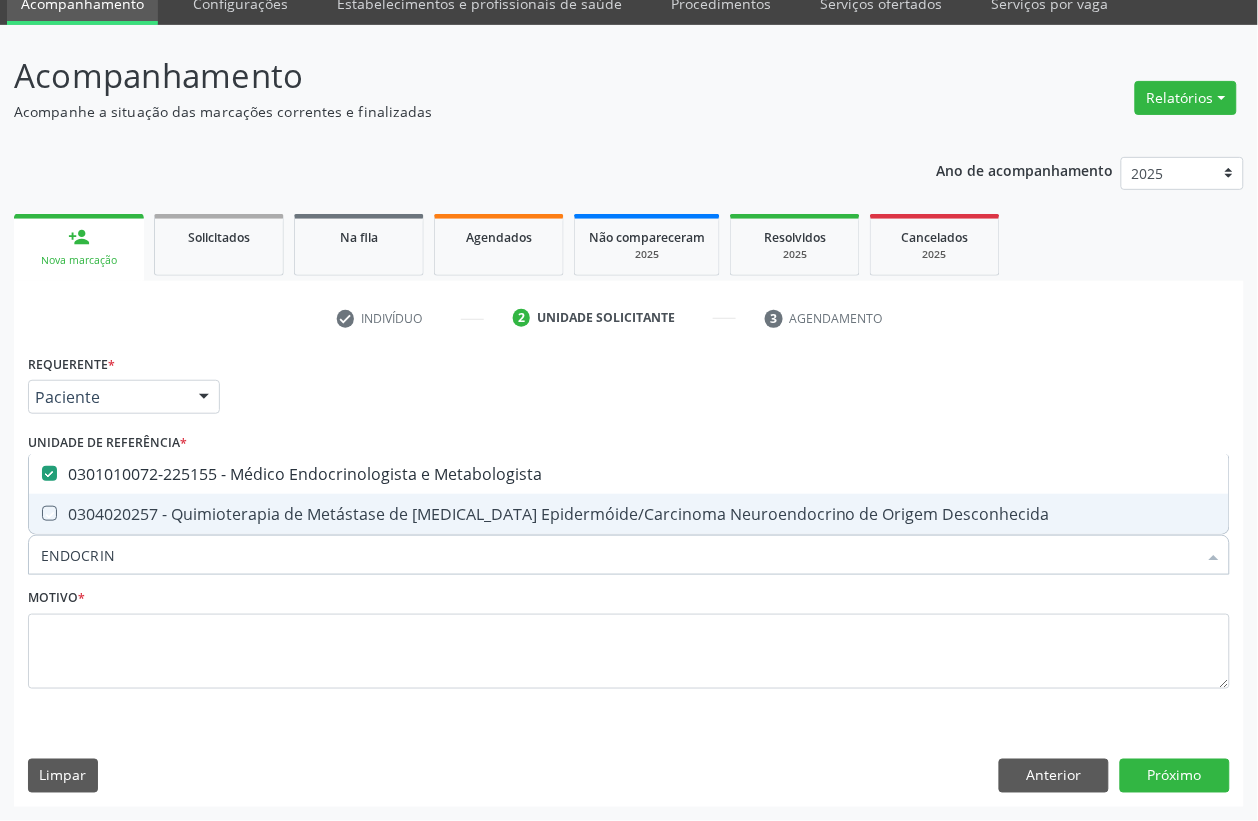 click on "Motivo
*" at bounding box center [629, 636] 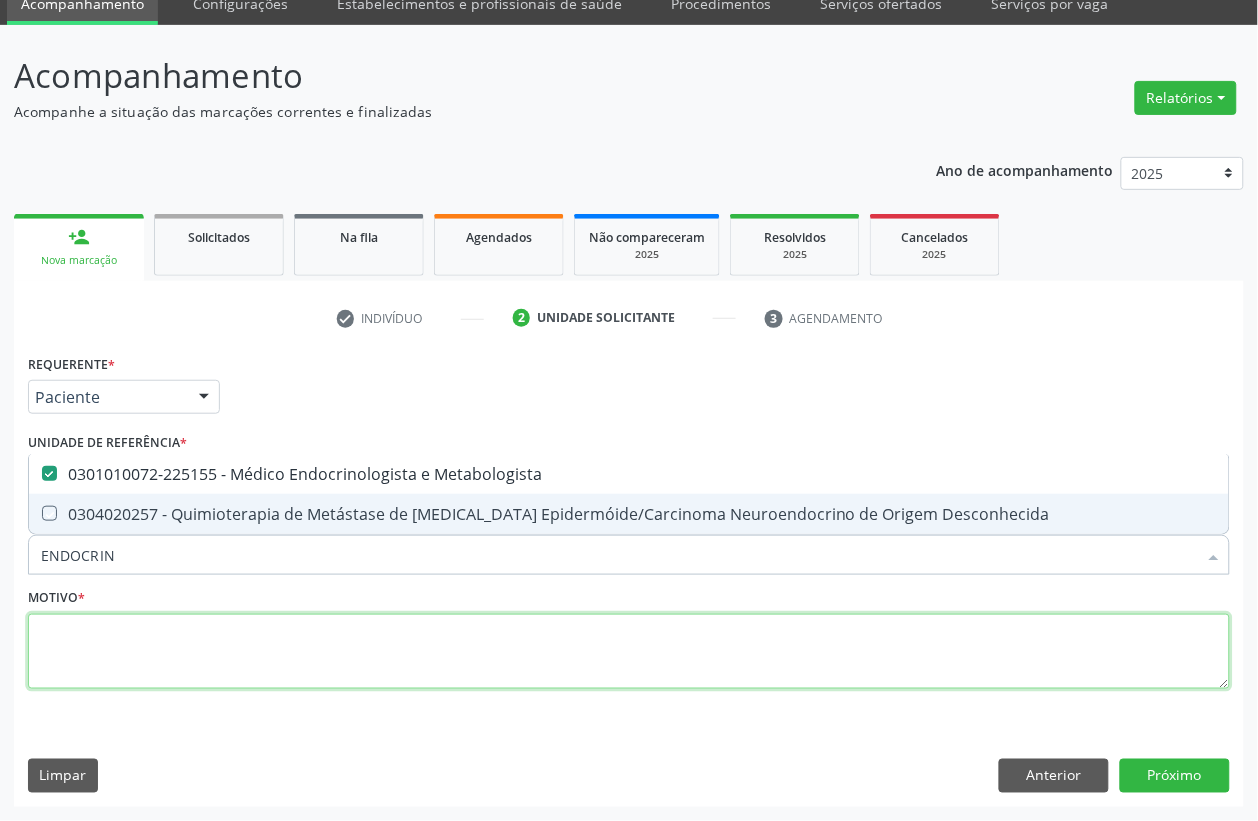 click at bounding box center (629, 652) 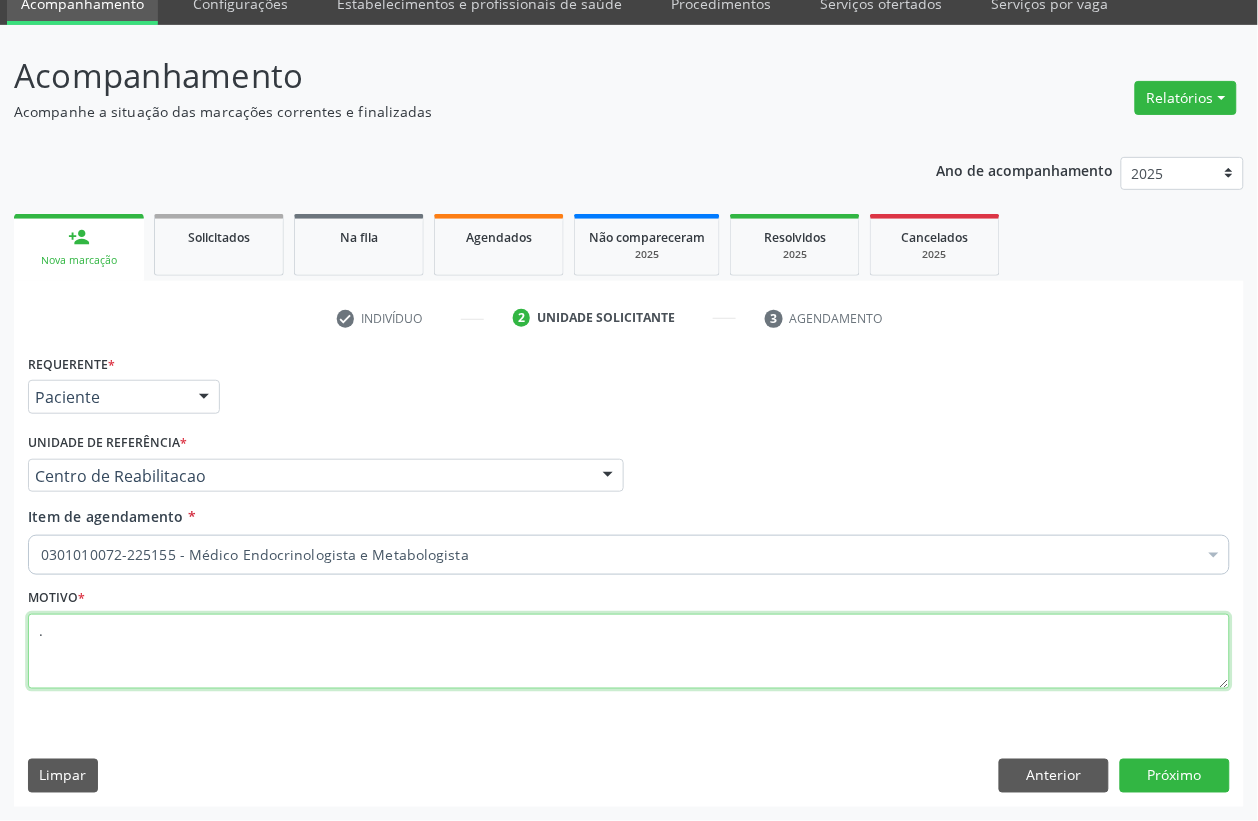 type on "." 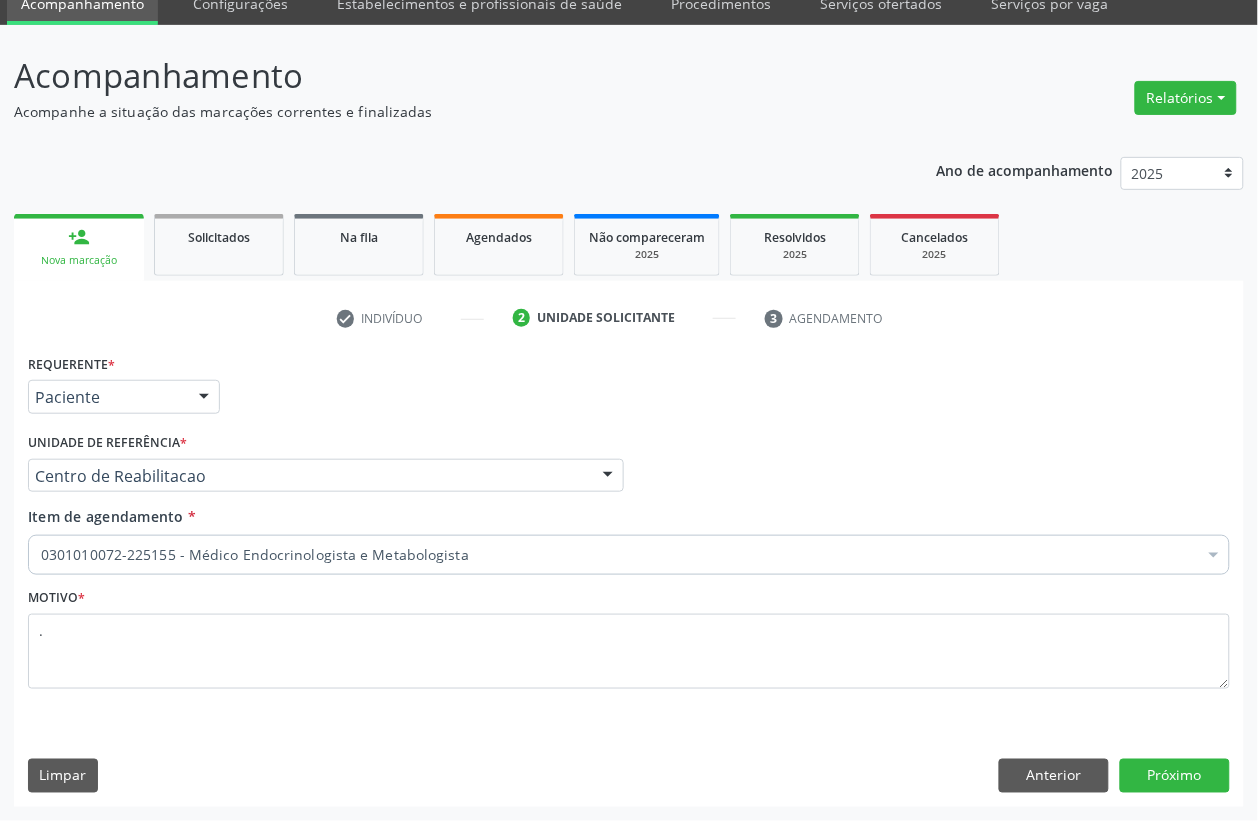 click on "Anterior
Próximo" at bounding box center (1114, 776) 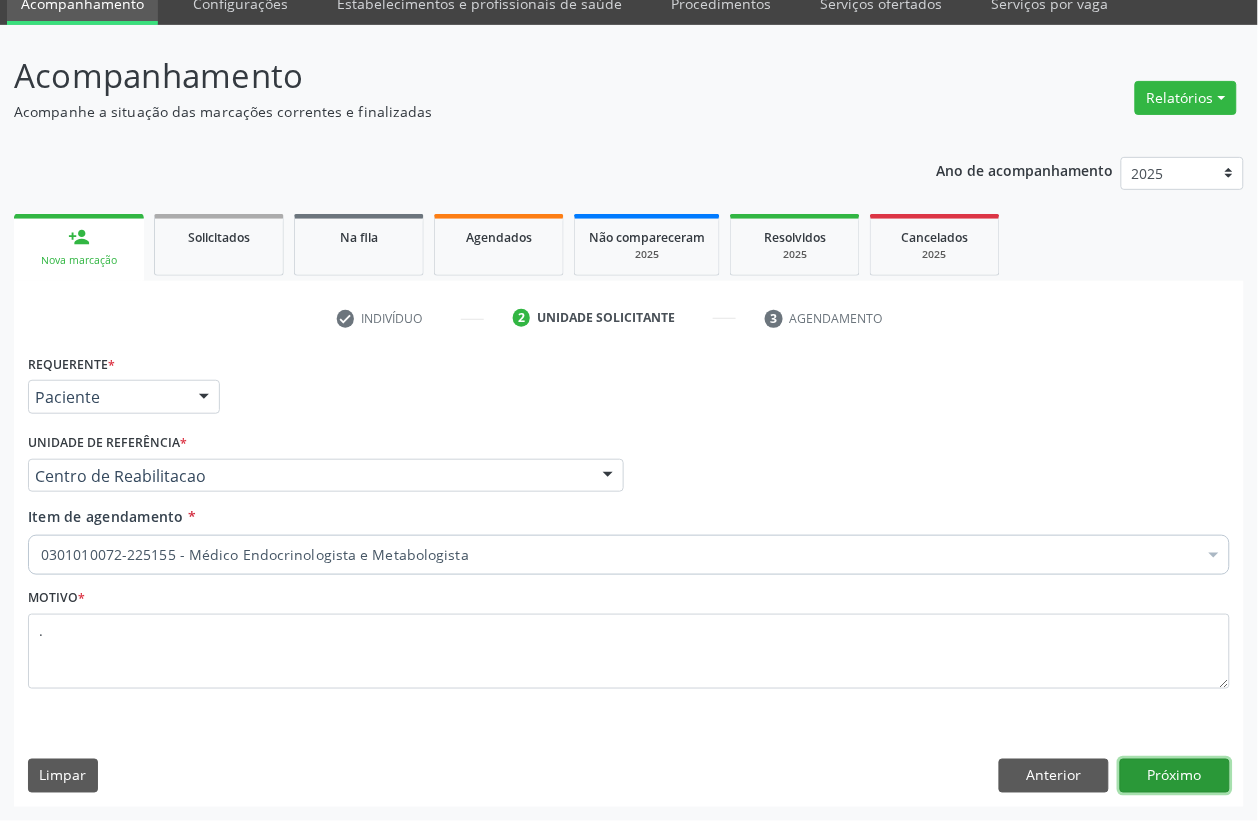 click on "Próximo" at bounding box center [1175, 776] 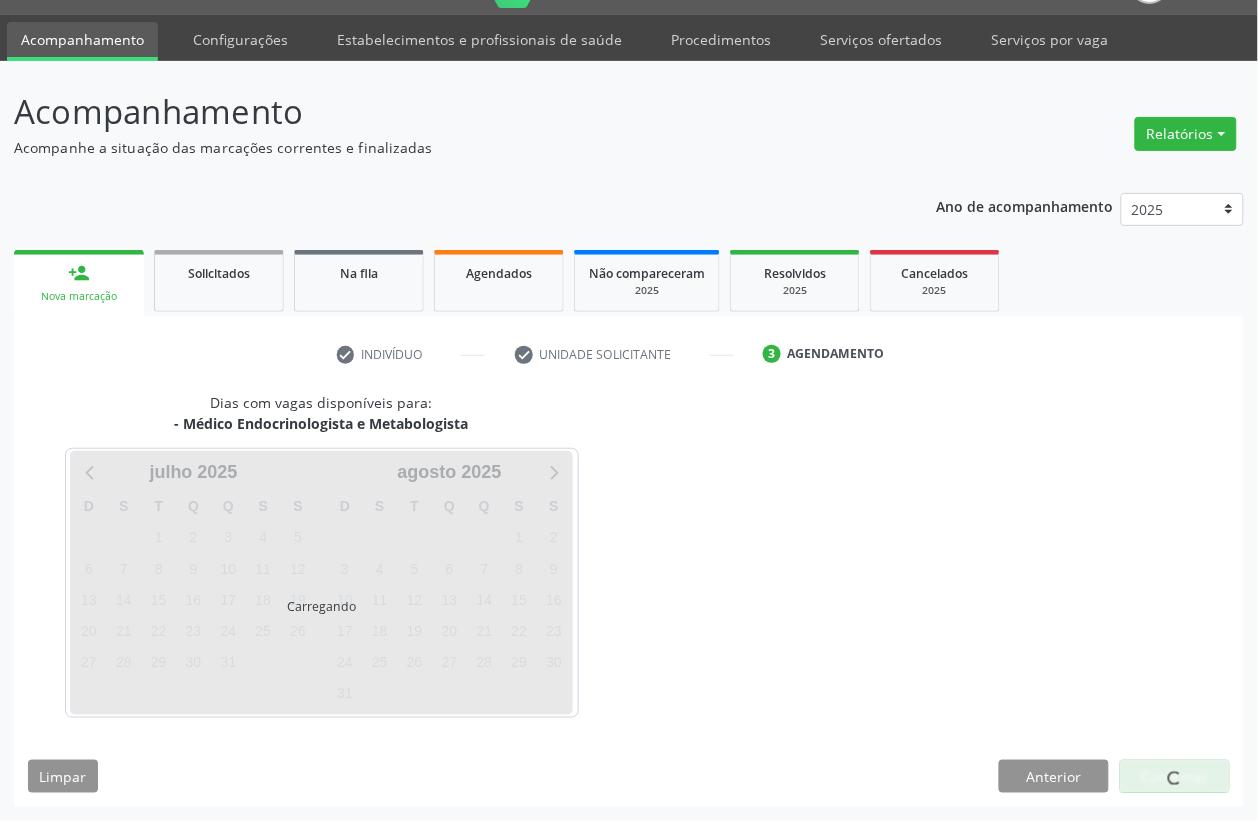 scroll, scrollTop: 50, scrollLeft: 0, axis: vertical 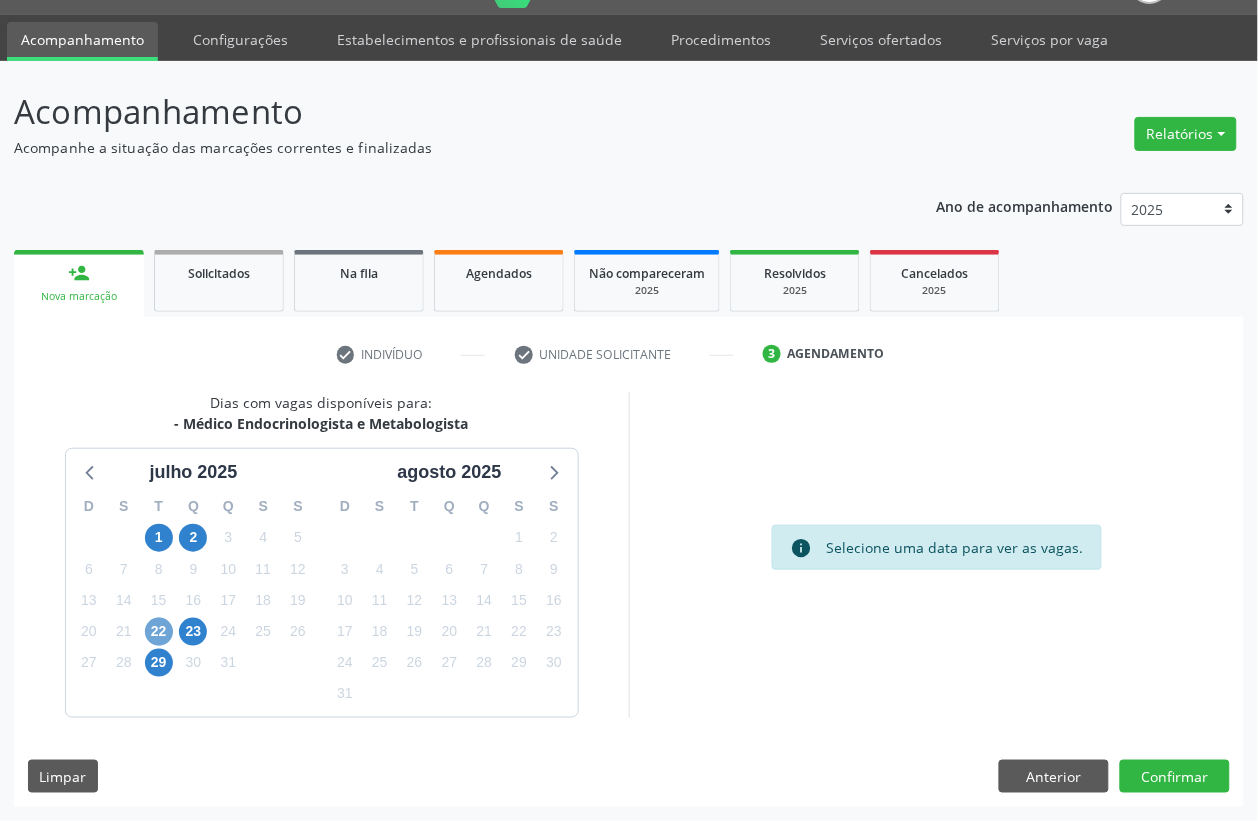 click on "22" at bounding box center [159, 632] 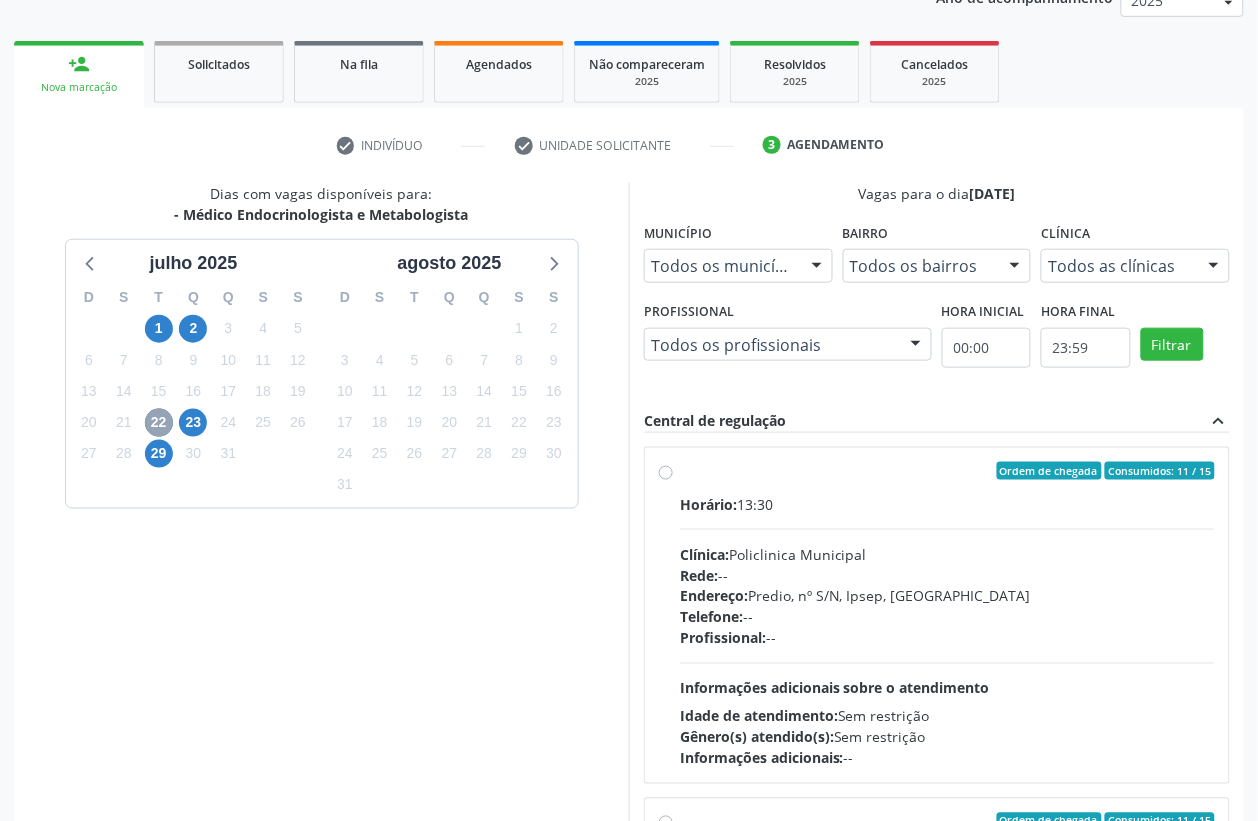 scroll, scrollTop: 300, scrollLeft: 0, axis: vertical 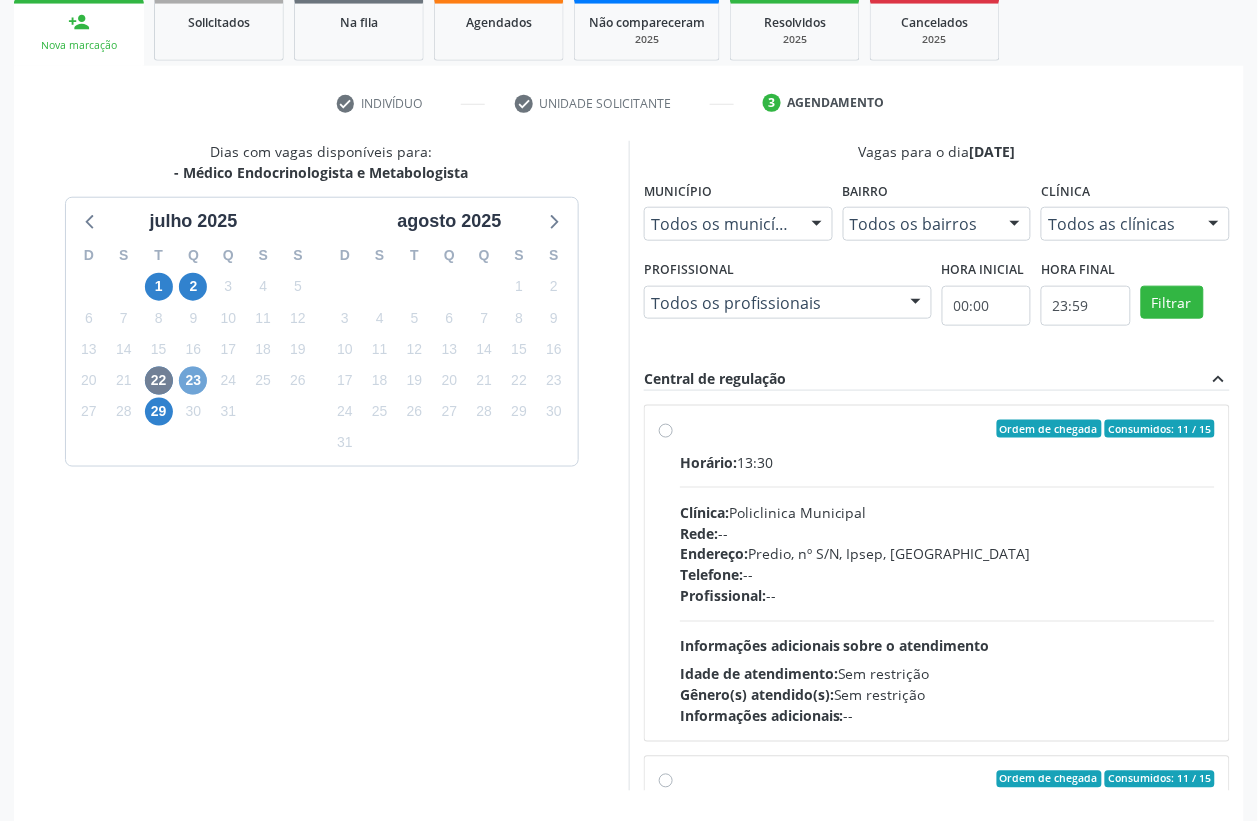 click on "23" at bounding box center (193, 381) 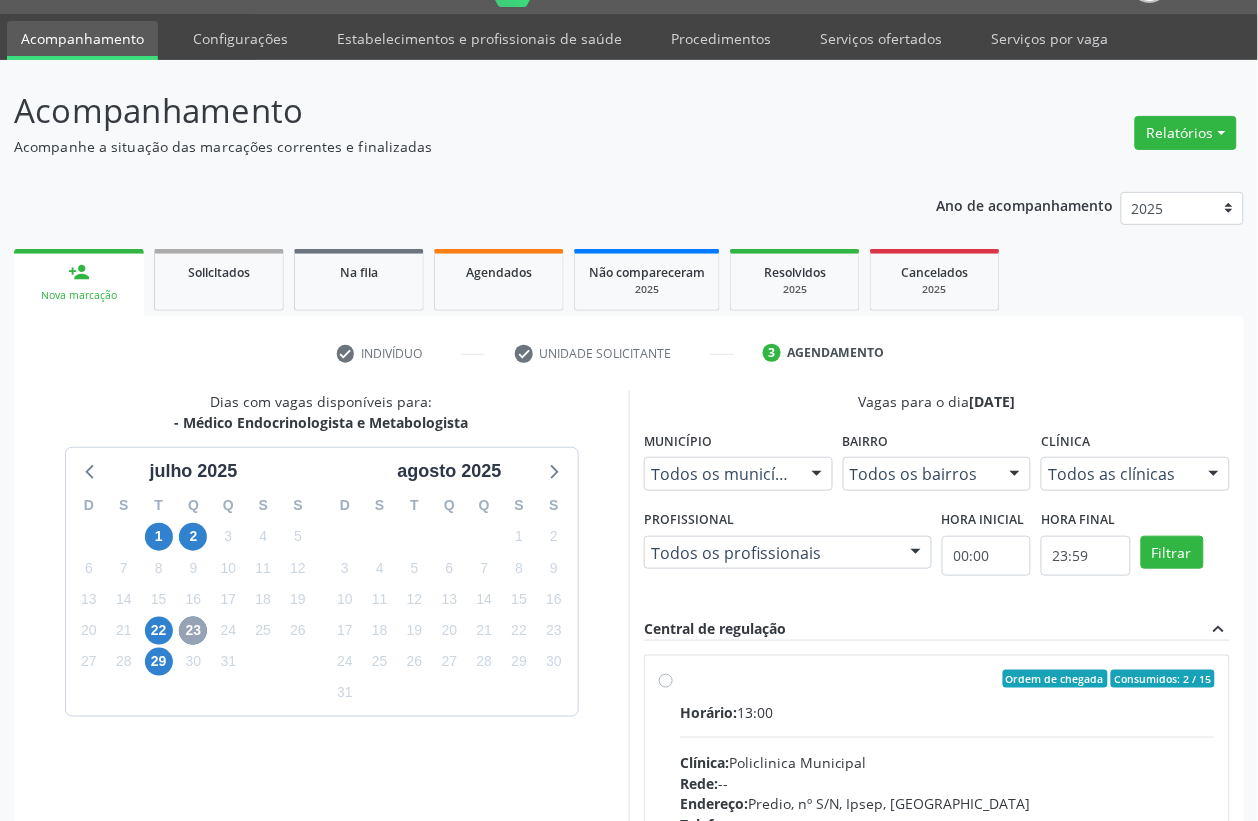 scroll, scrollTop: 300, scrollLeft: 0, axis: vertical 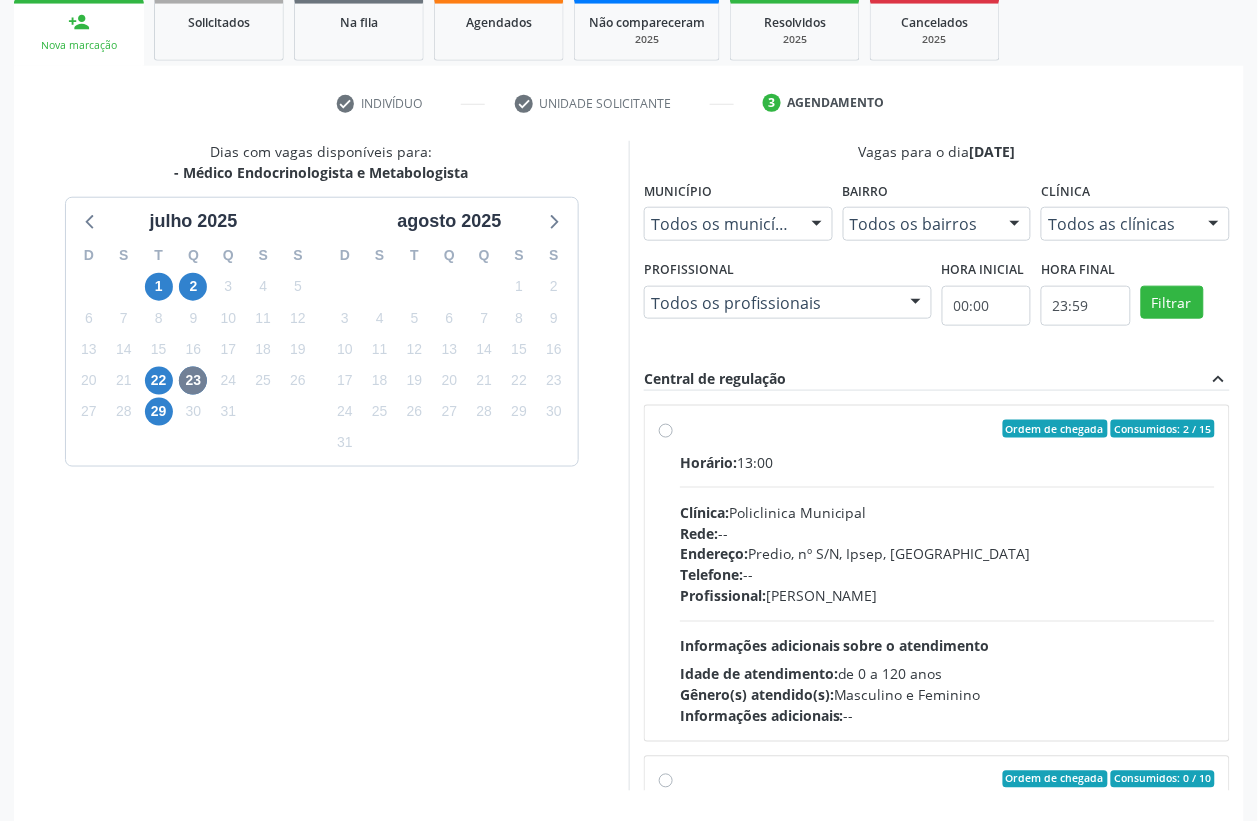 click on "Ordem de chegada
Consumidos: 2 / 15
Horário:   13:00
Clínica:  Policlinica Municipal
Rede:
--
Endereço:   Predio, nº S/N, Ipsep, Serra Talhada - PE
Telefone:   --
Profissional:
Antonio Carlos Brito Pereira de Meneses
Informações adicionais sobre o atendimento
Idade de atendimento:
de 0 a 120 anos
Gênero(s) atendido(s):
Masculino e Feminino
Informações adicionais:
--" at bounding box center [947, 573] 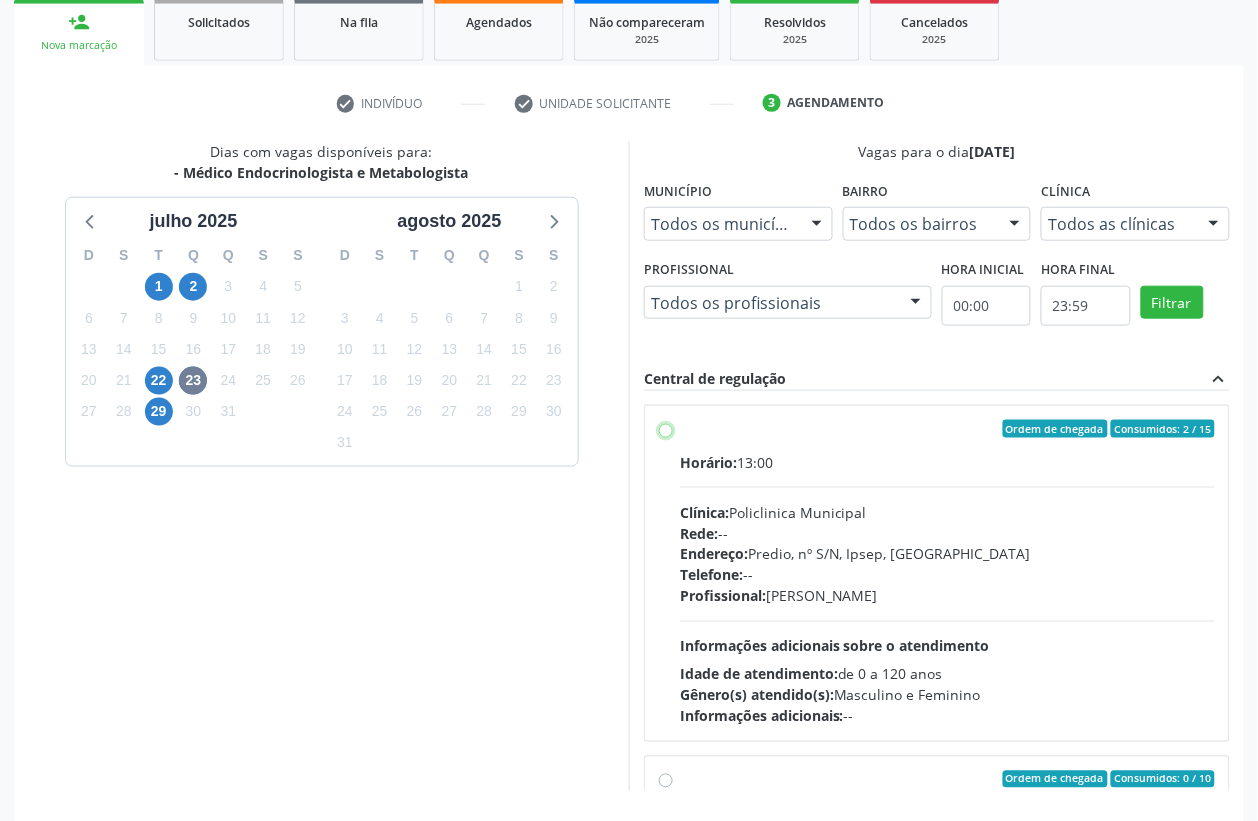 radio on "true" 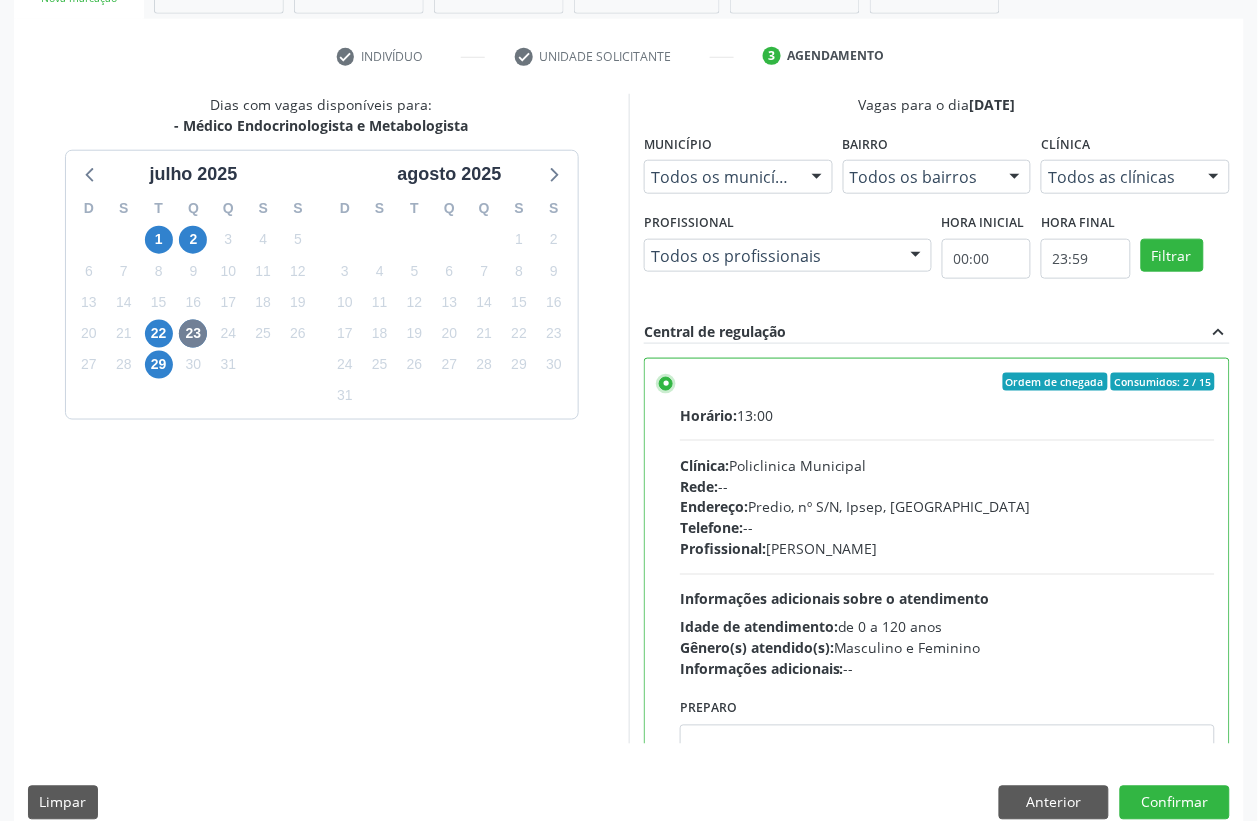 scroll, scrollTop: 373, scrollLeft: 0, axis: vertical 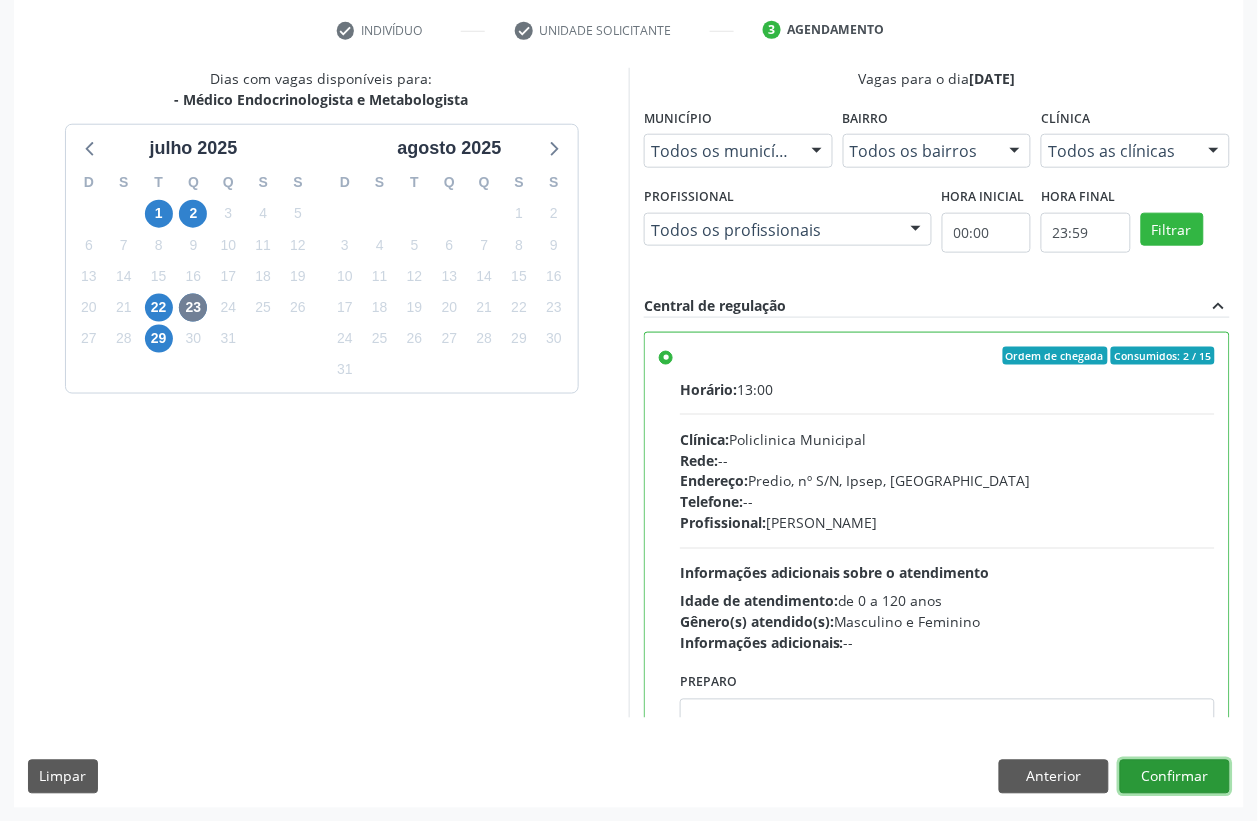 click on "Confirmar" at bounding box center (1175, 777) 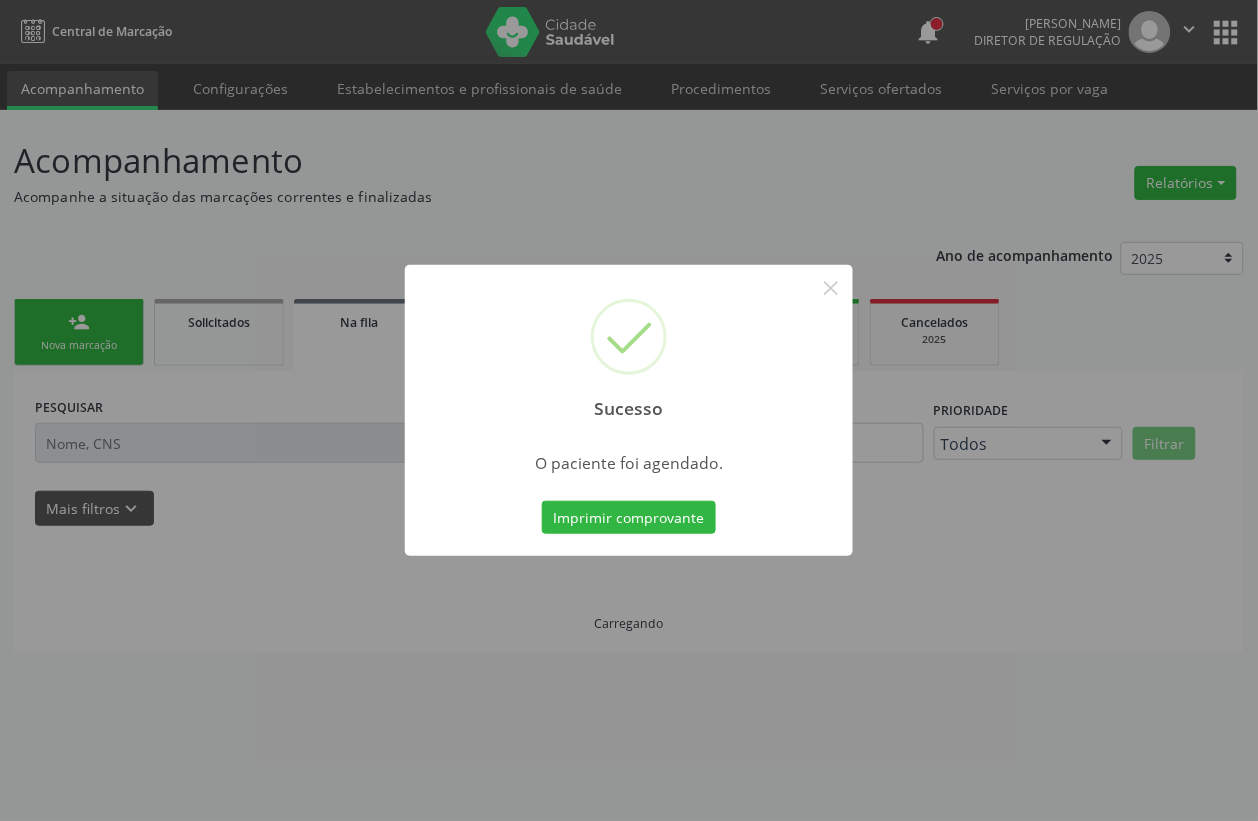 scroll, scrollTop: 0, scrollLeft: 0, axis: both 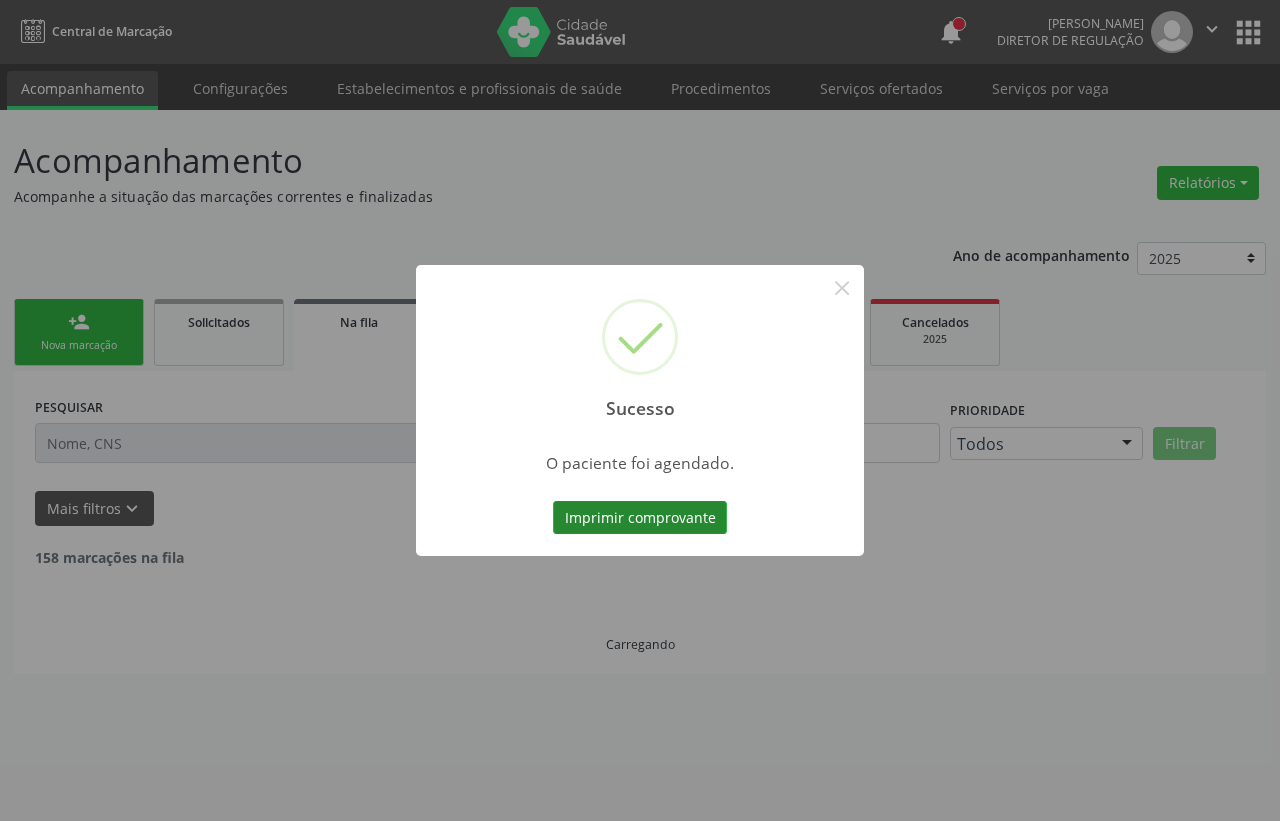 click on "Imprimir comprovante" at bounding box center (640, 518) 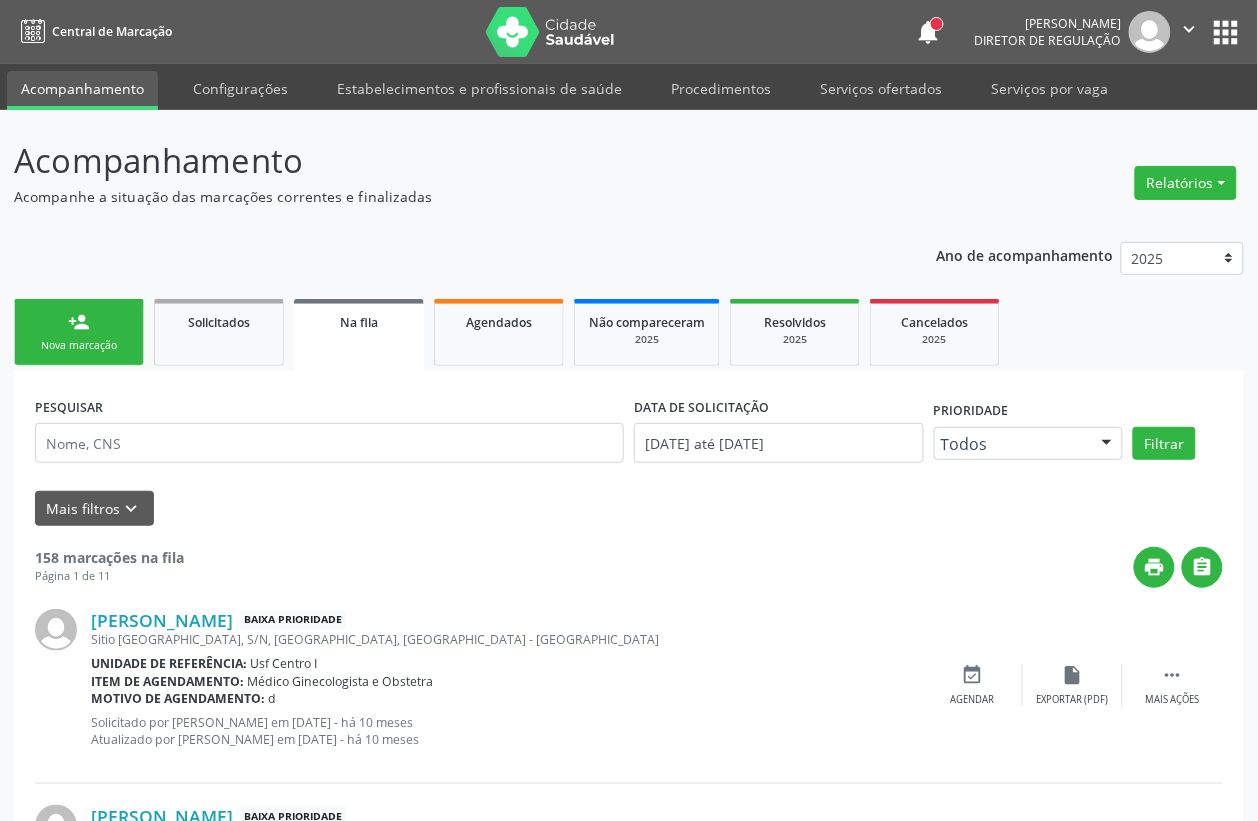click on "Nova marcação" at bounding box center [79, 345] 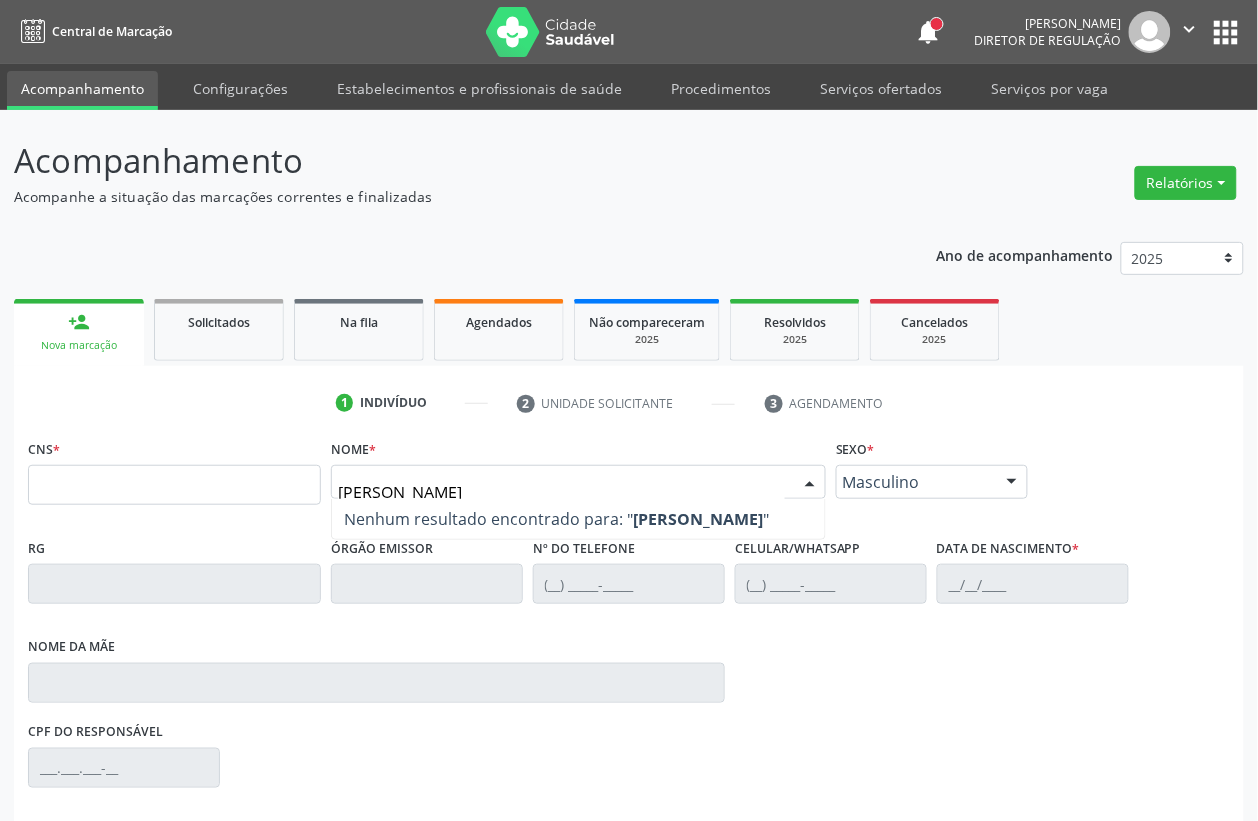 type on "MARIA DA PENHA ROSA N" 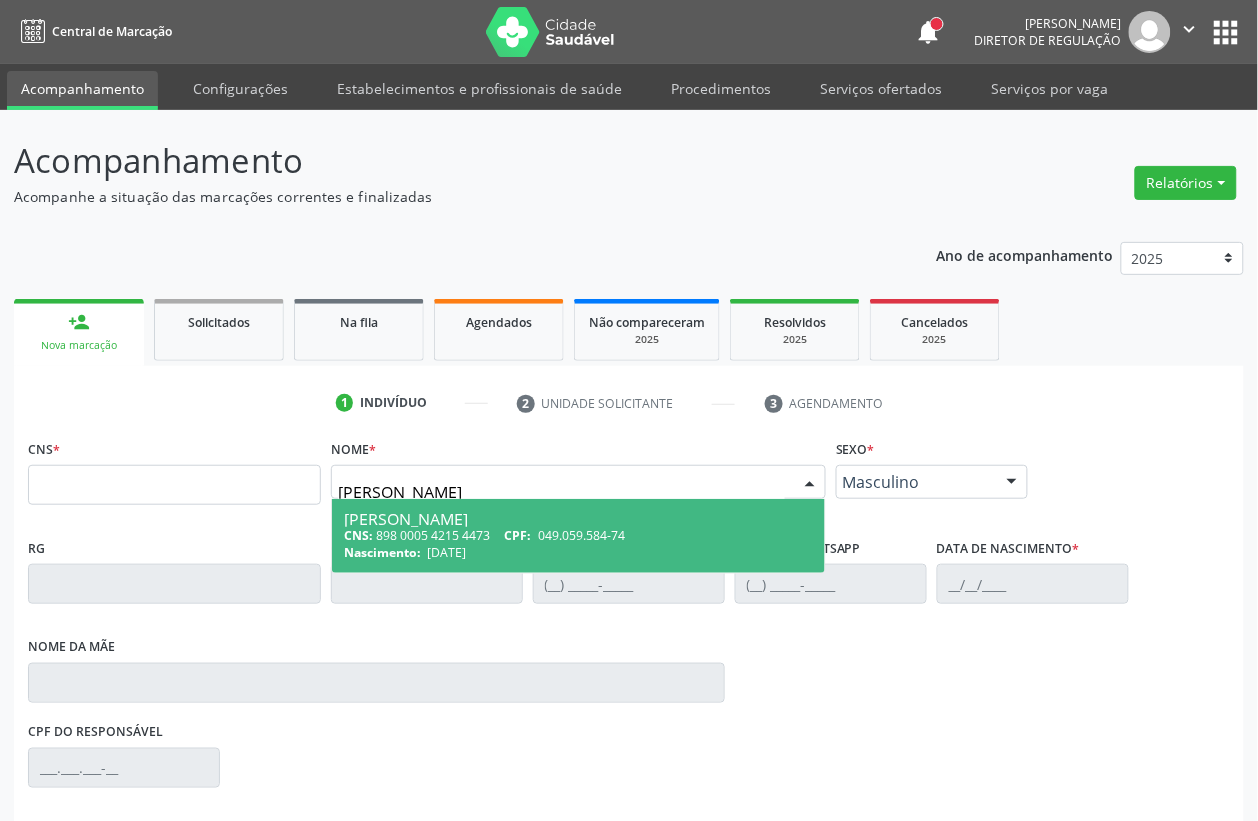 click on "CNS:
898 0005 4215 4473
CPF:
049.059.584-74" at bounding box center [578, 535] 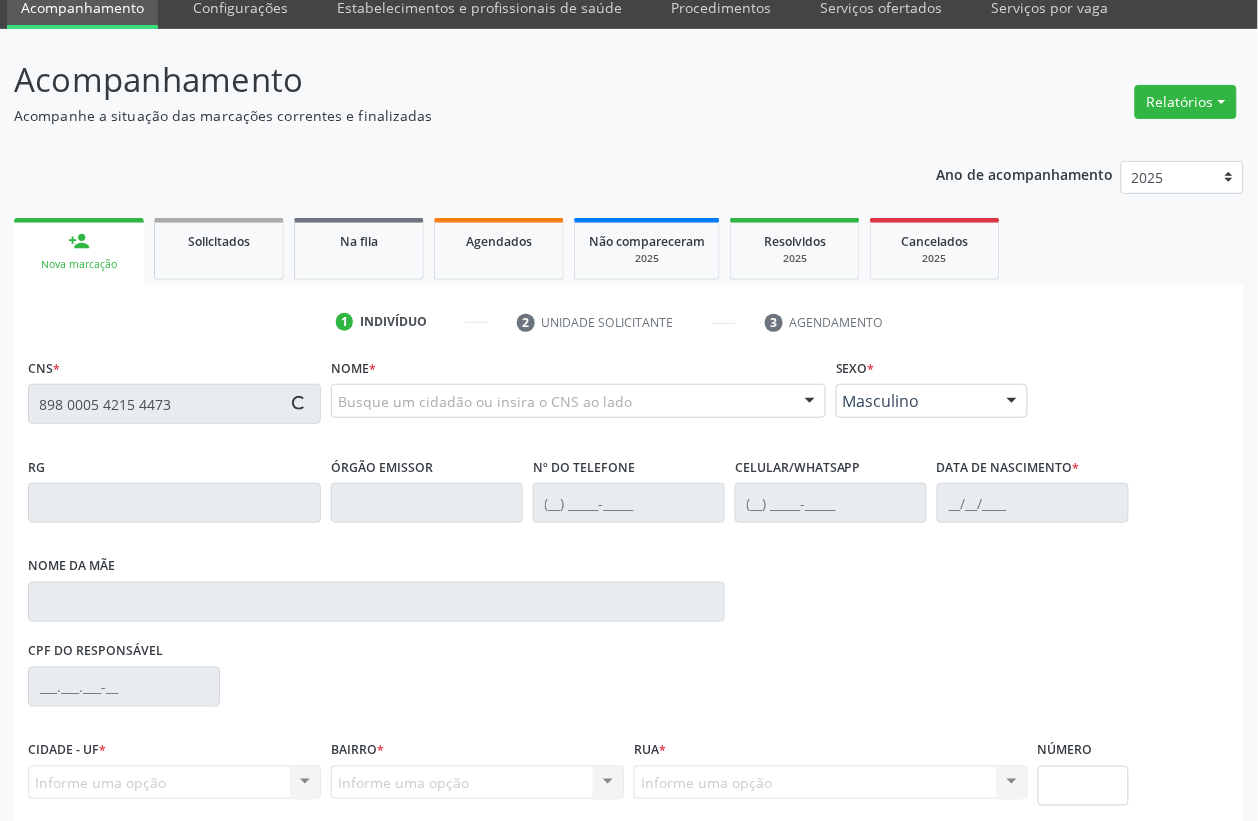 scroll, scrollTop: 125, scrollLeft: 0, axis: vertical 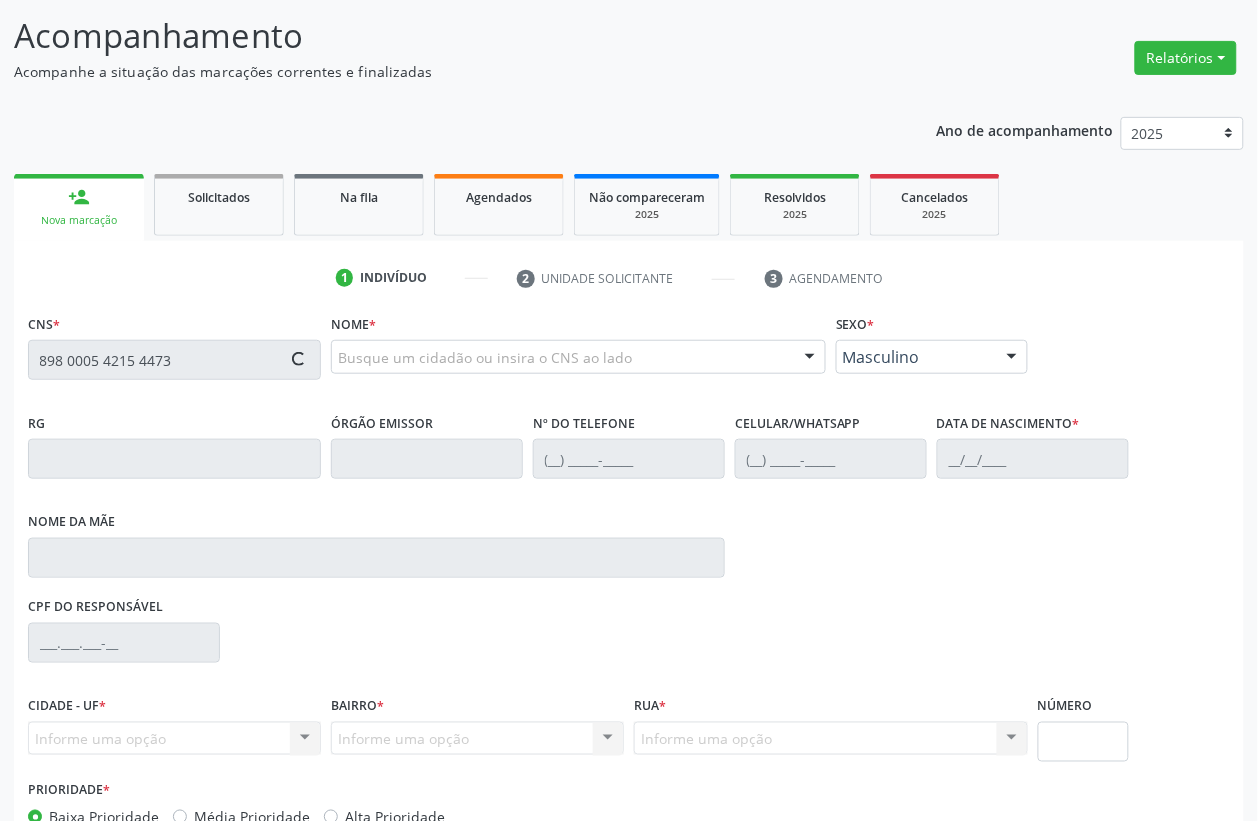 type on "898 0005 4215 4473" 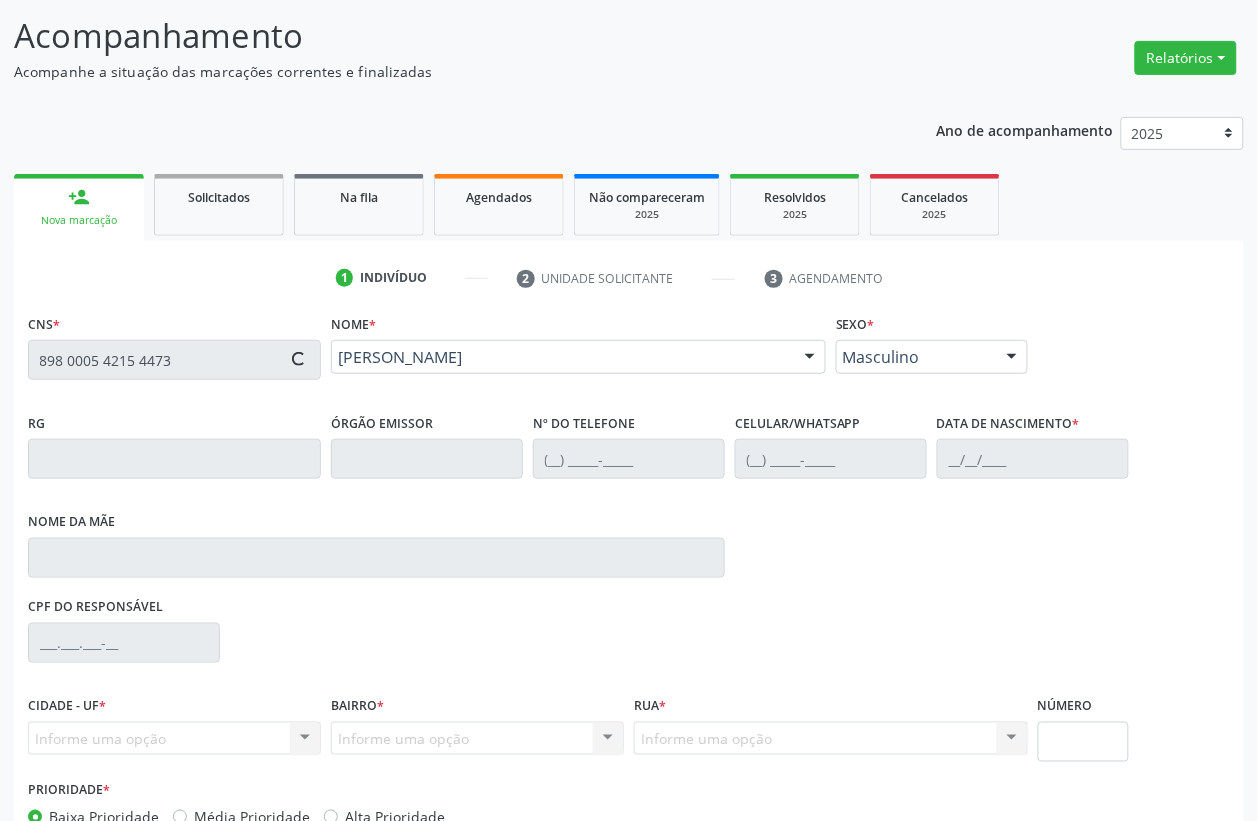 type on "(87) 99999-9999" 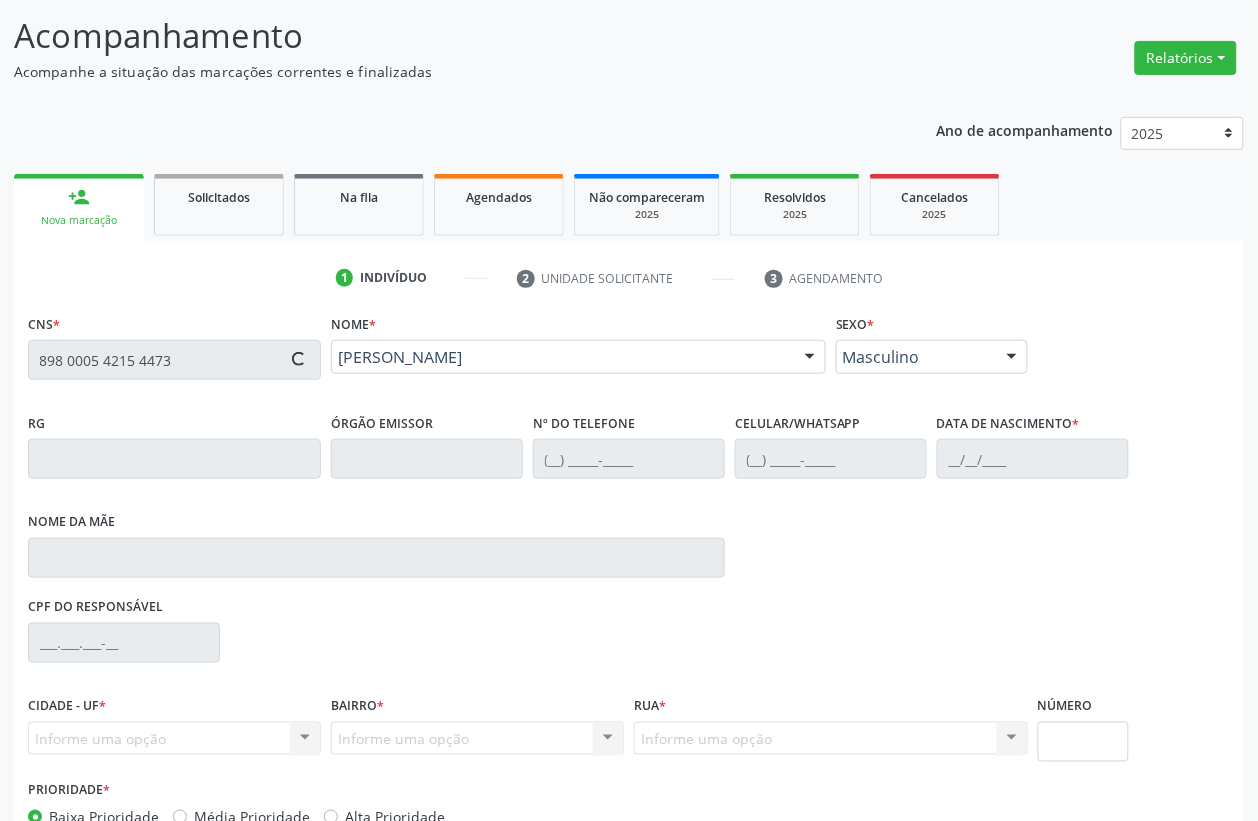 type on "24/07/1956" 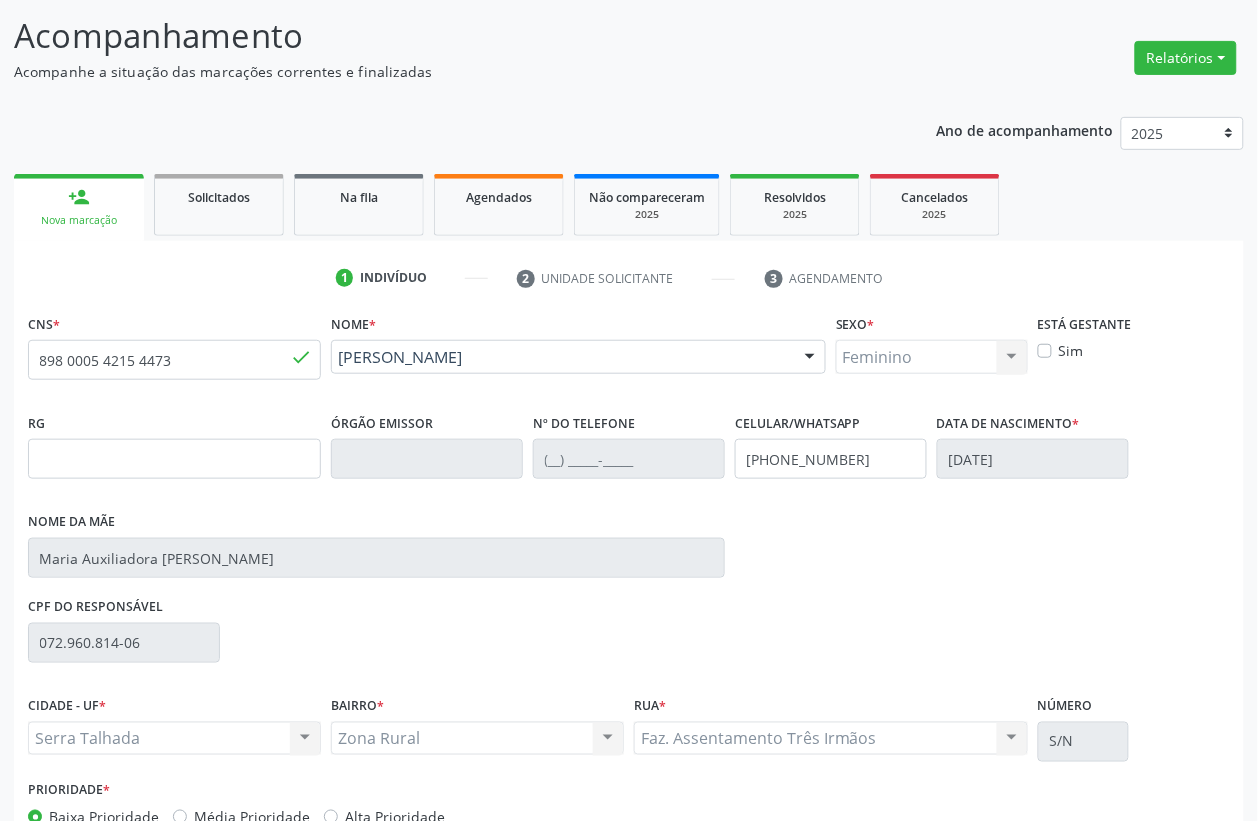 scroll, scrollTop: 248, scrollLeft: 0, axis: vertical 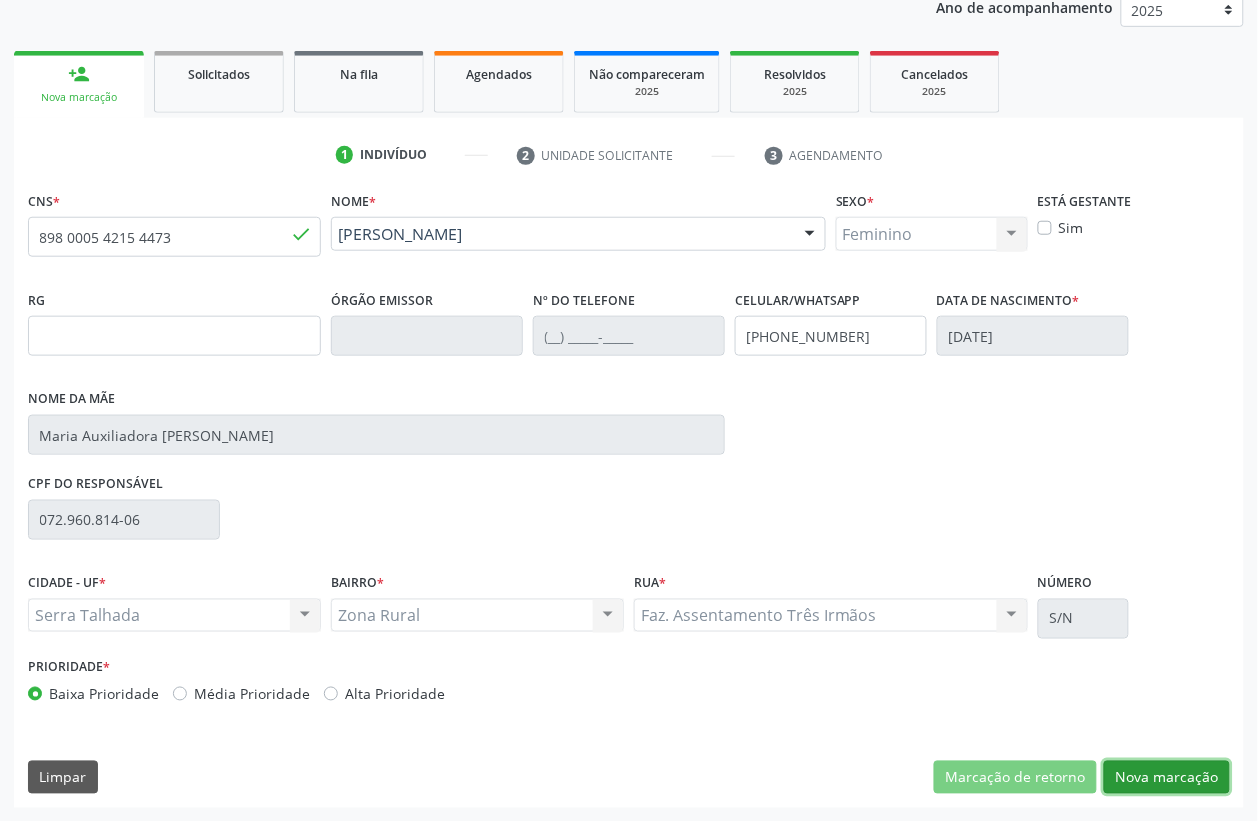 click on "Nova marcação" at bounding box center [1167, 778] 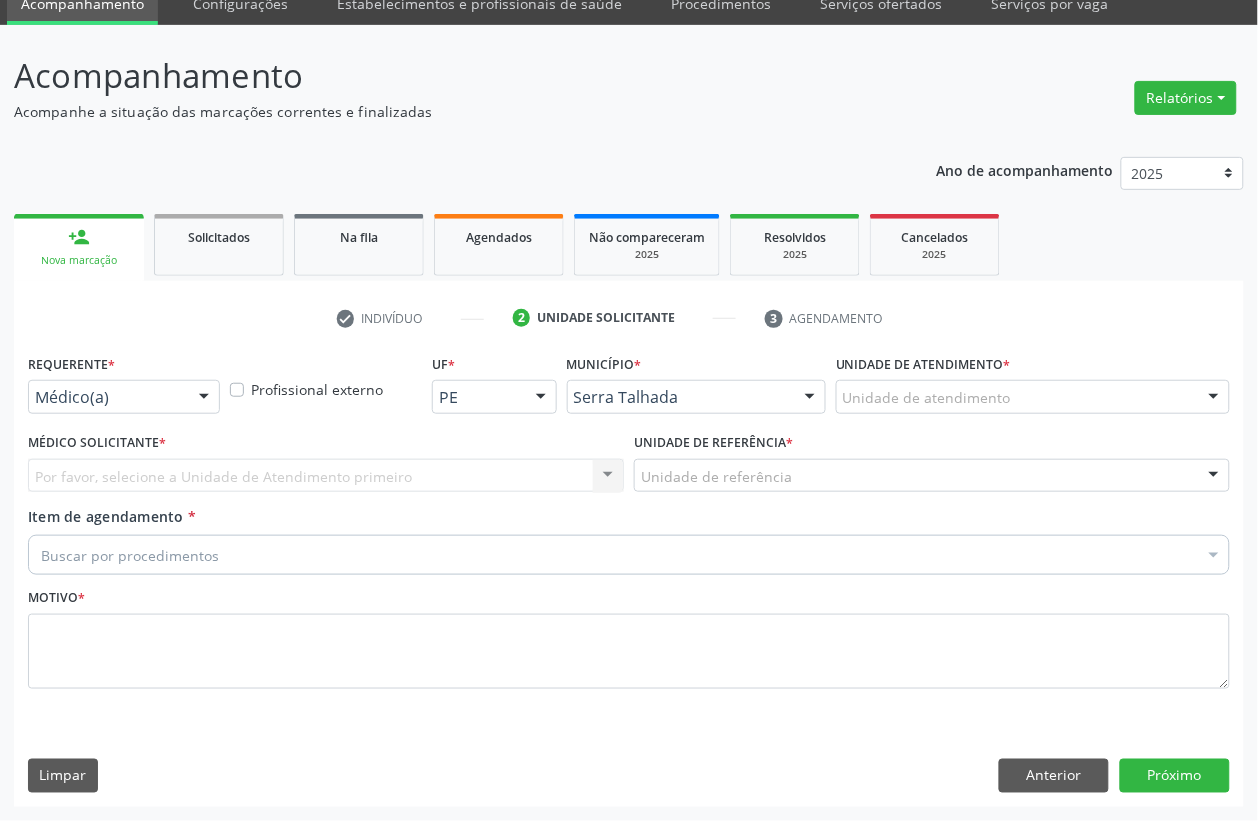 scroll, scrollTop: 85, scrollLeft: 0, axis: vertical 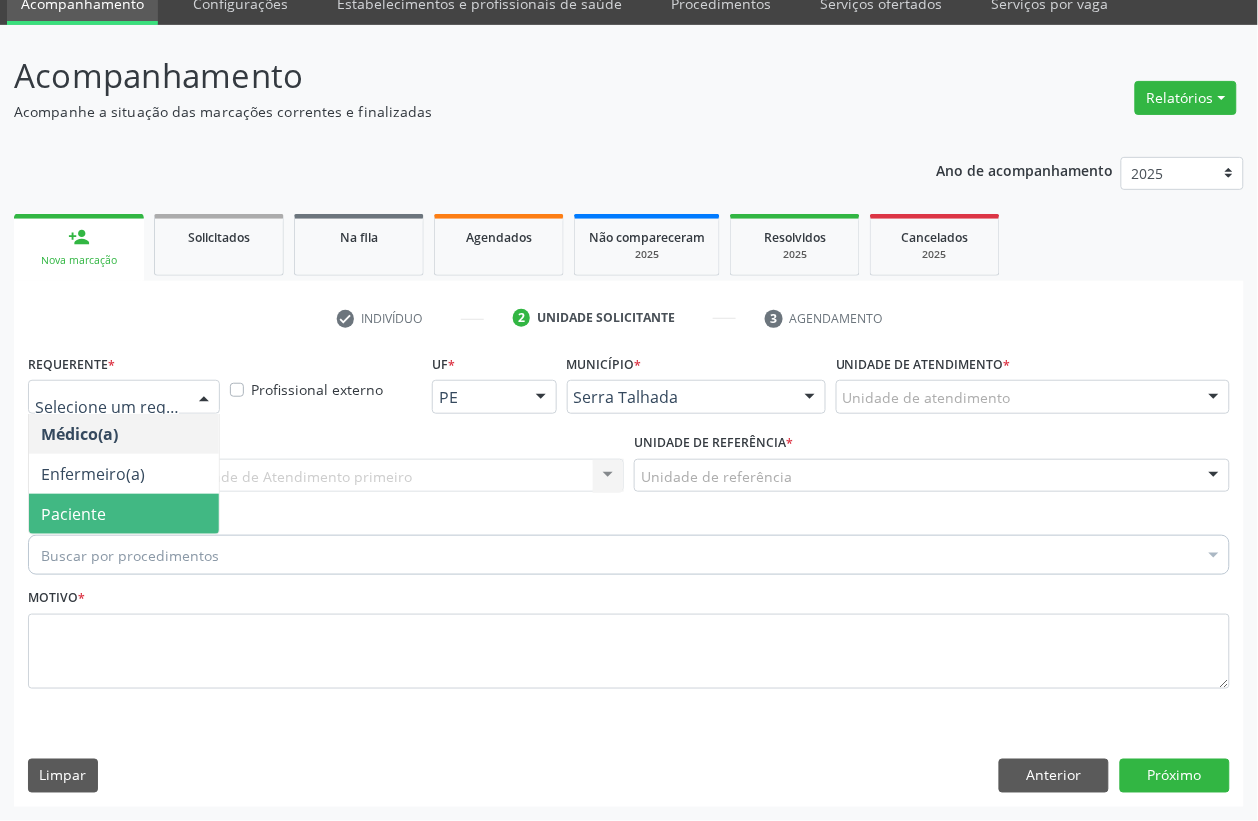 click on "Paciente" at bounding box center [124, 514] 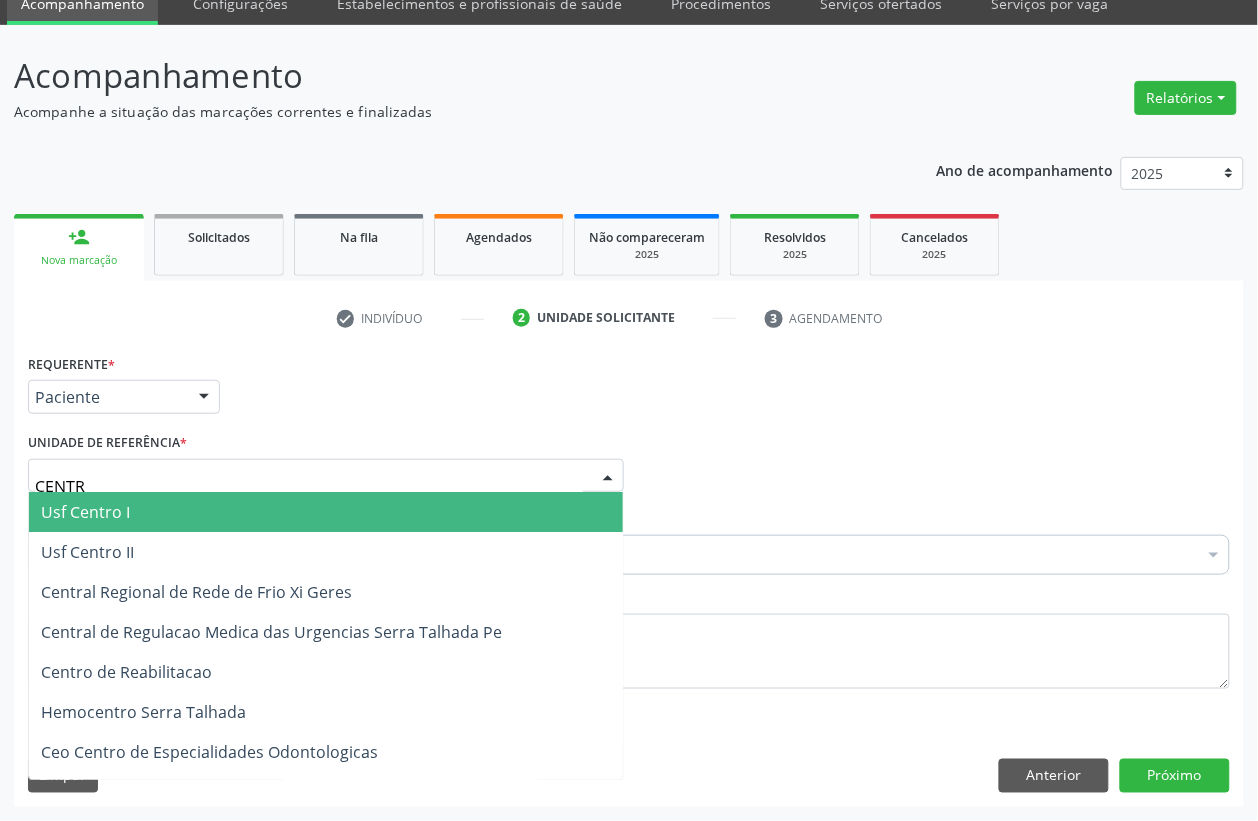 type on "CENTRO" 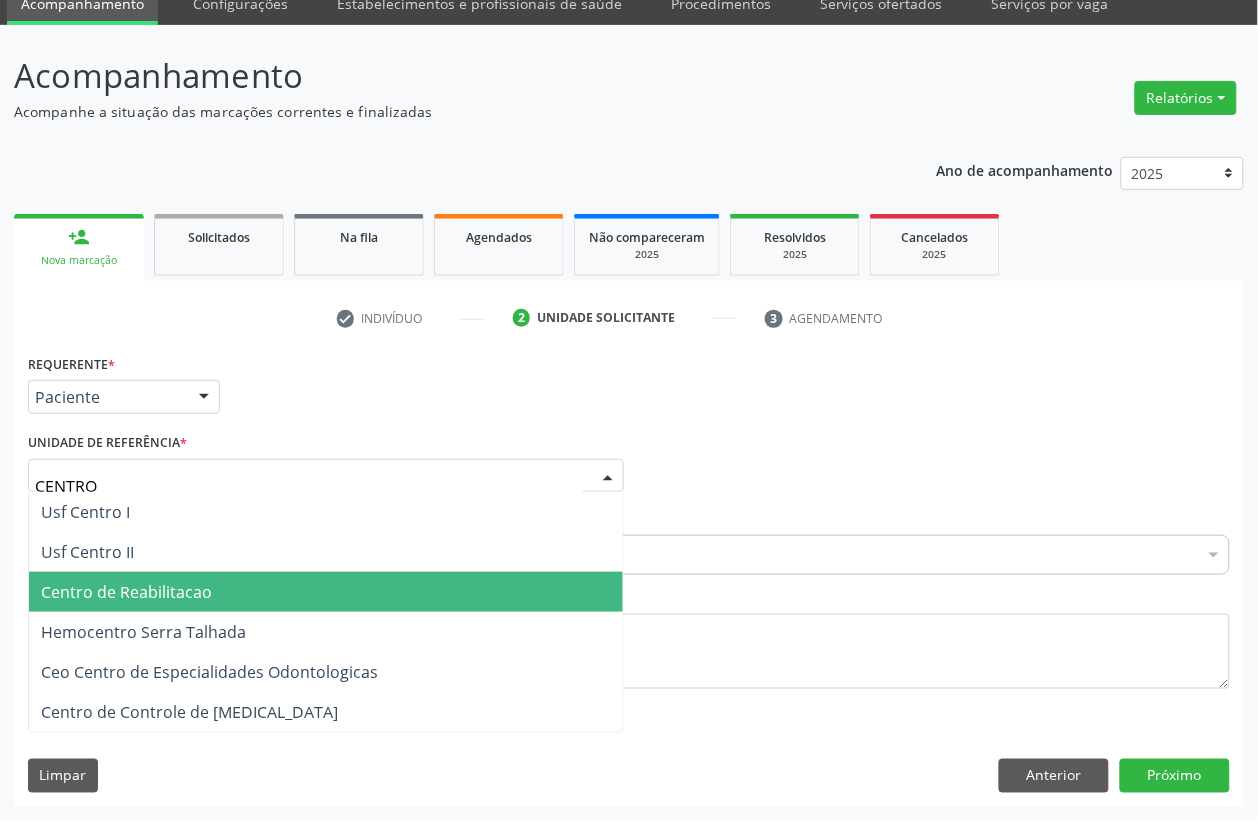 click on "Centro de Reabilitacao" at bounding box center [326, 592] 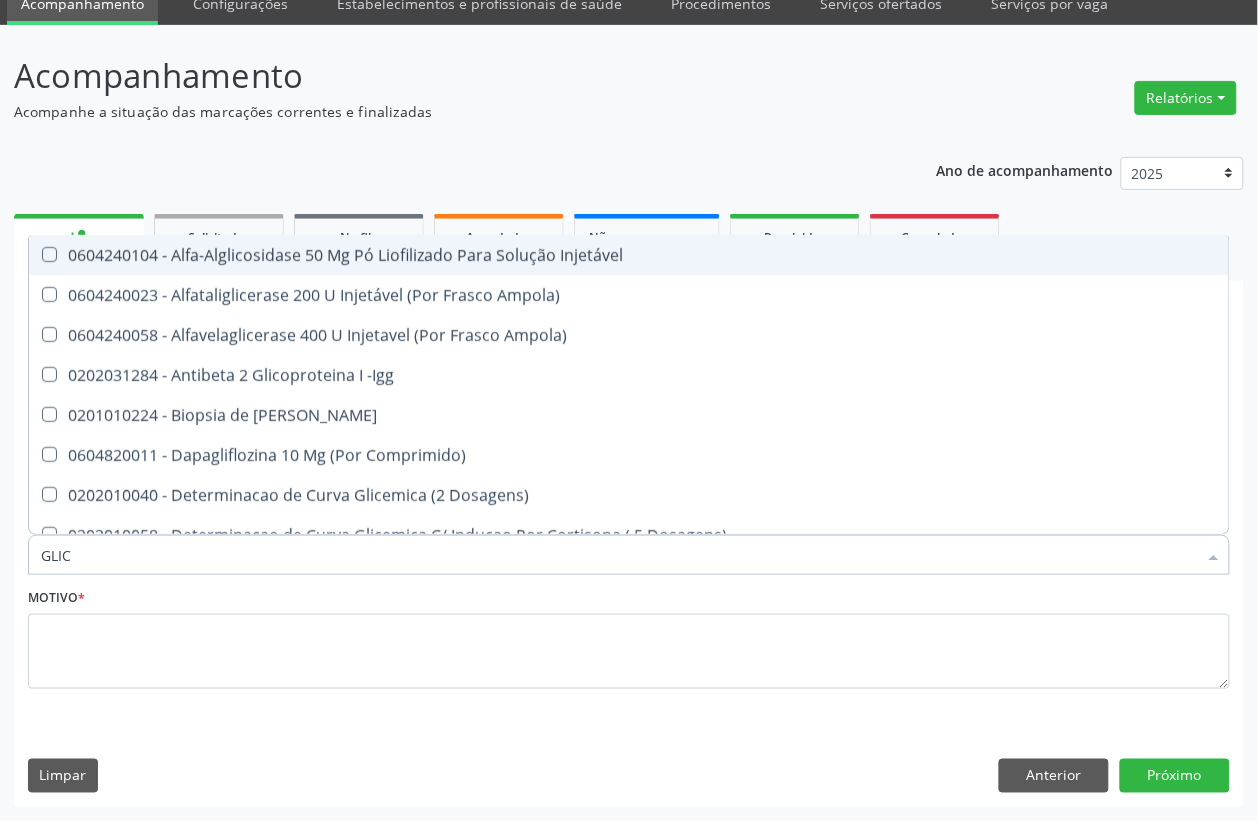 type on "GLICO" 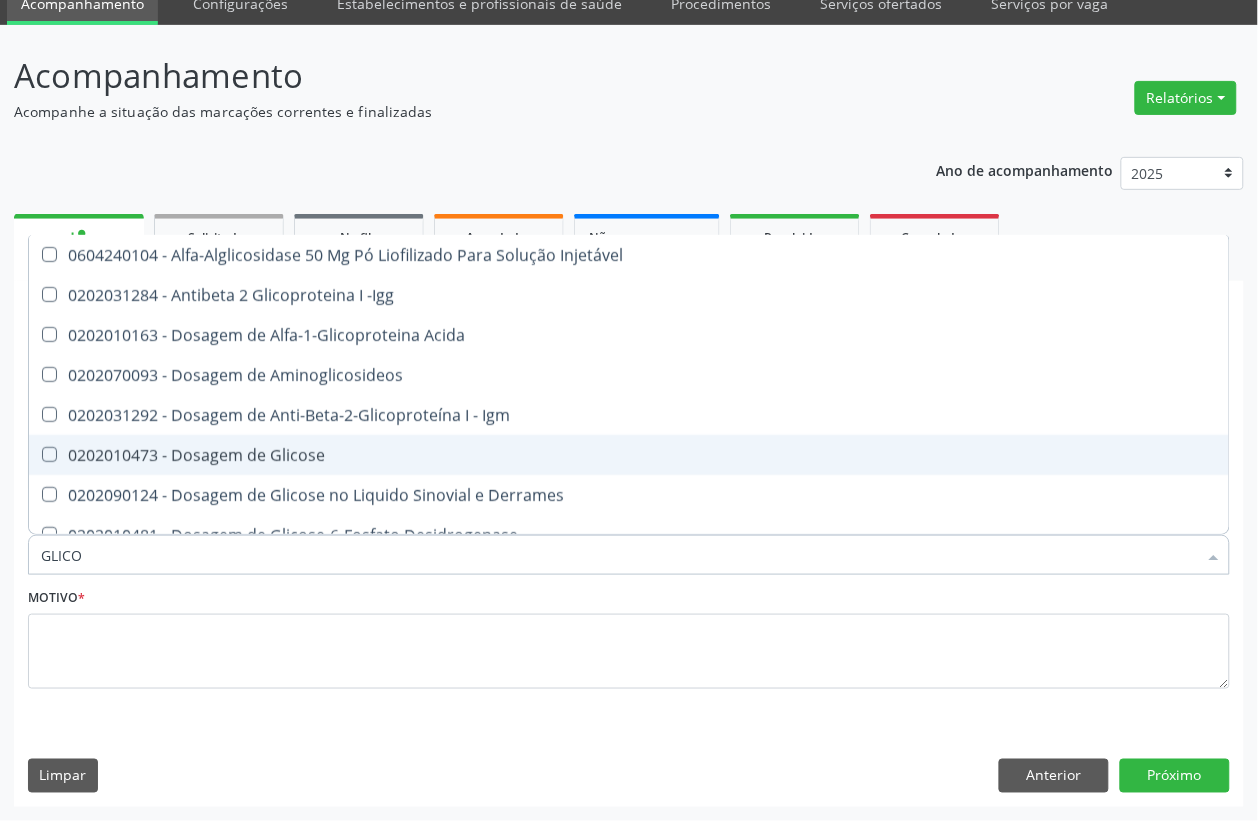 click on "0202010473 - Dosagem de Glicose" at bounding box center [629, 455] 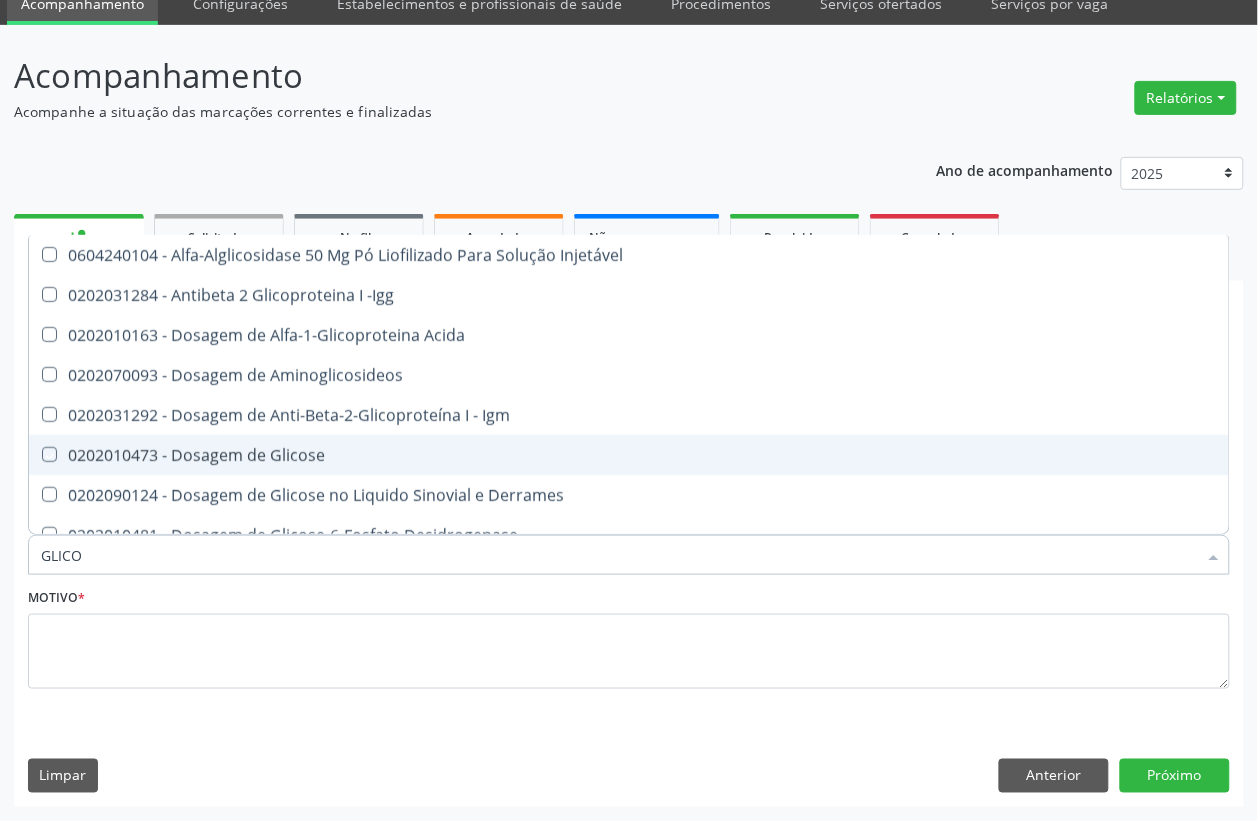 checkbox on "true" 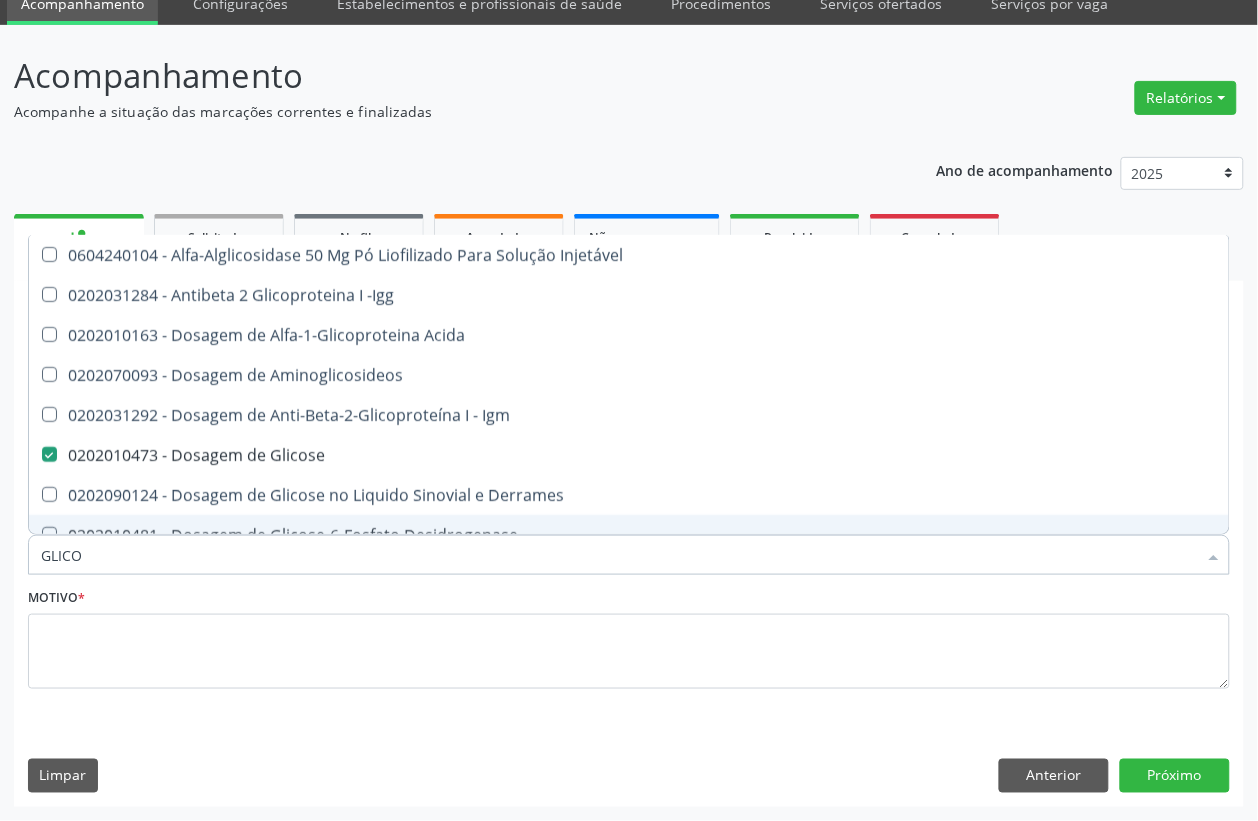 click on "GLICO" at bounding box center (619, 555) 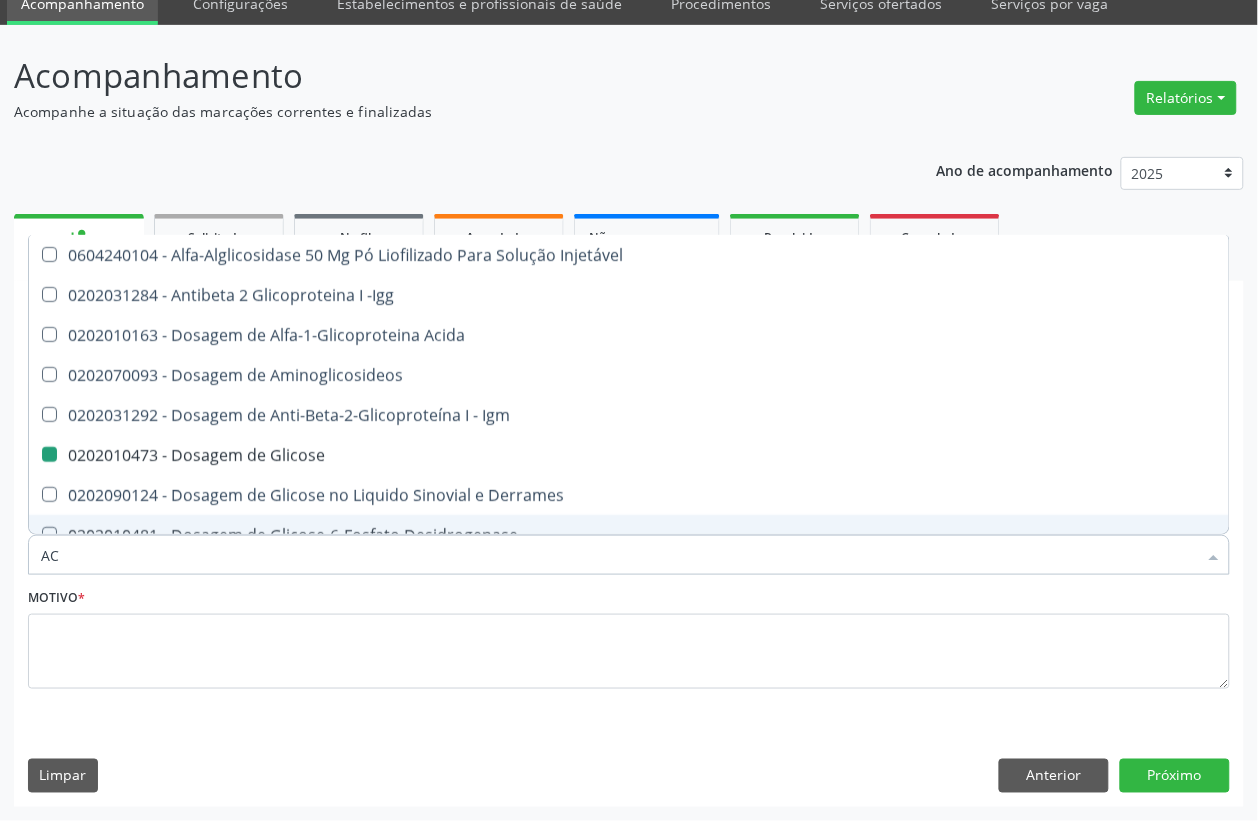 type on "ACI" 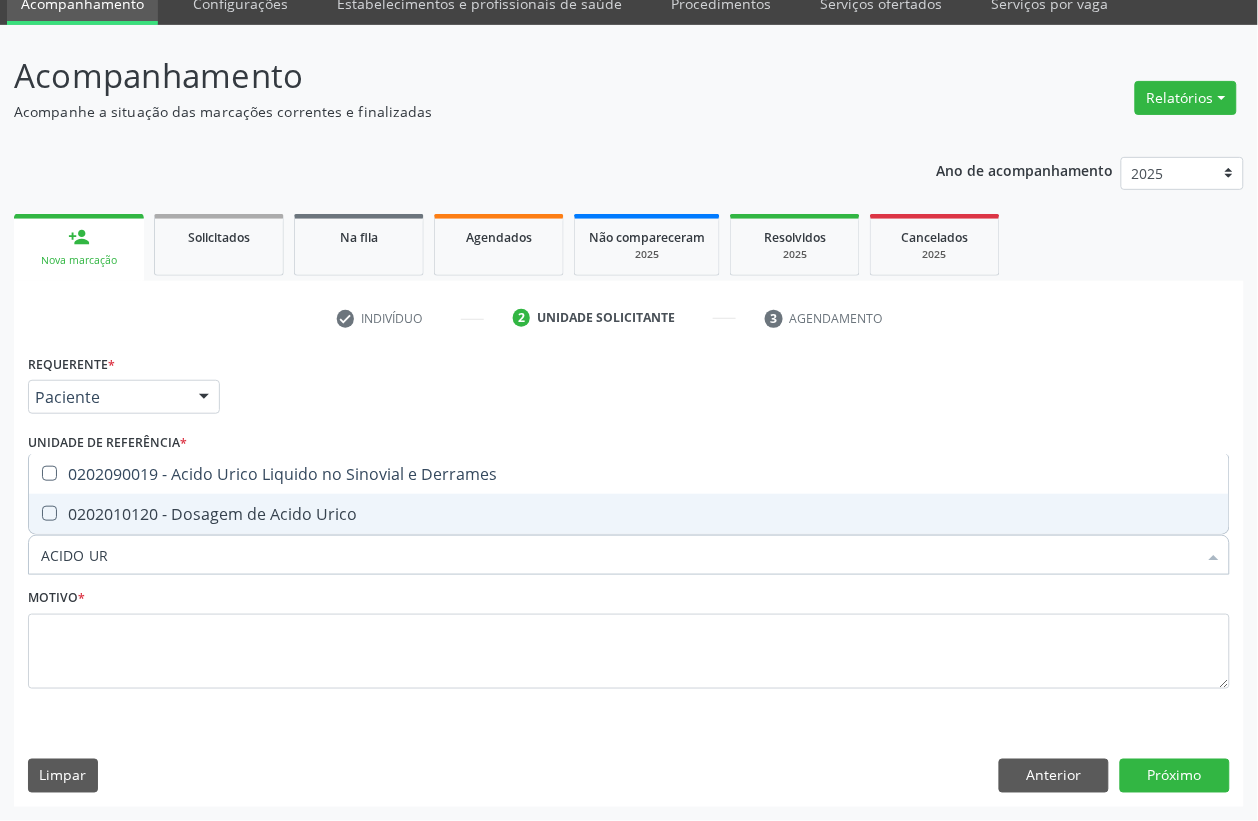type on "ACIDO URI" 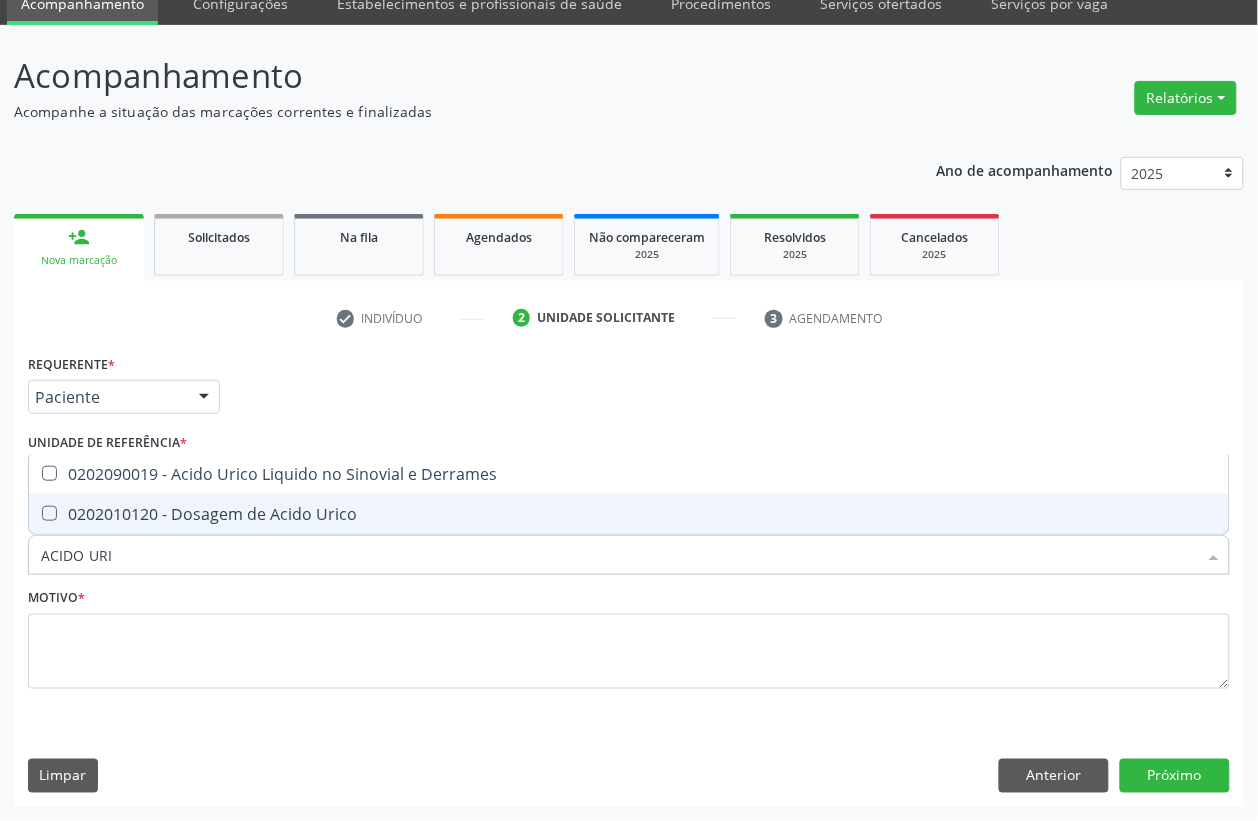 click on "0202010120 - Dosagem de Acido Urico" at bounding box center [629, 514] 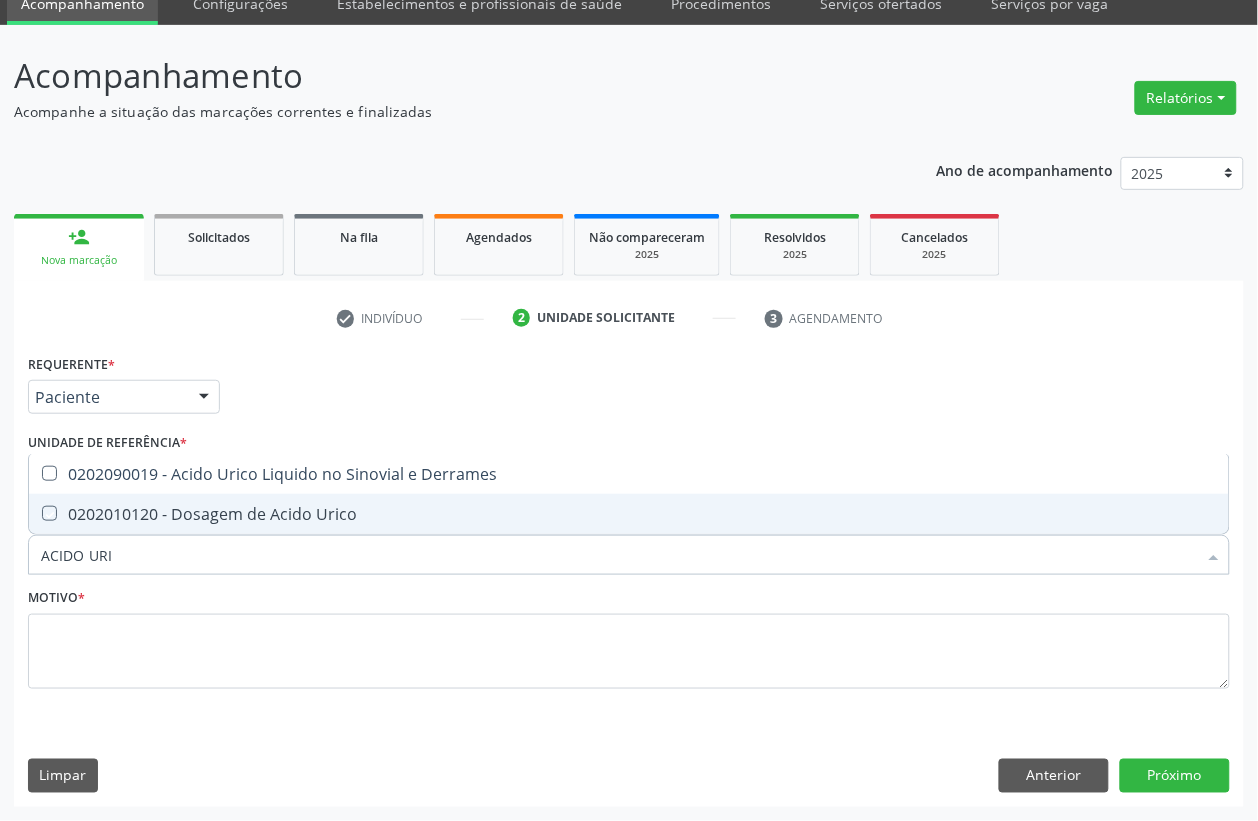 checkbox on "true" 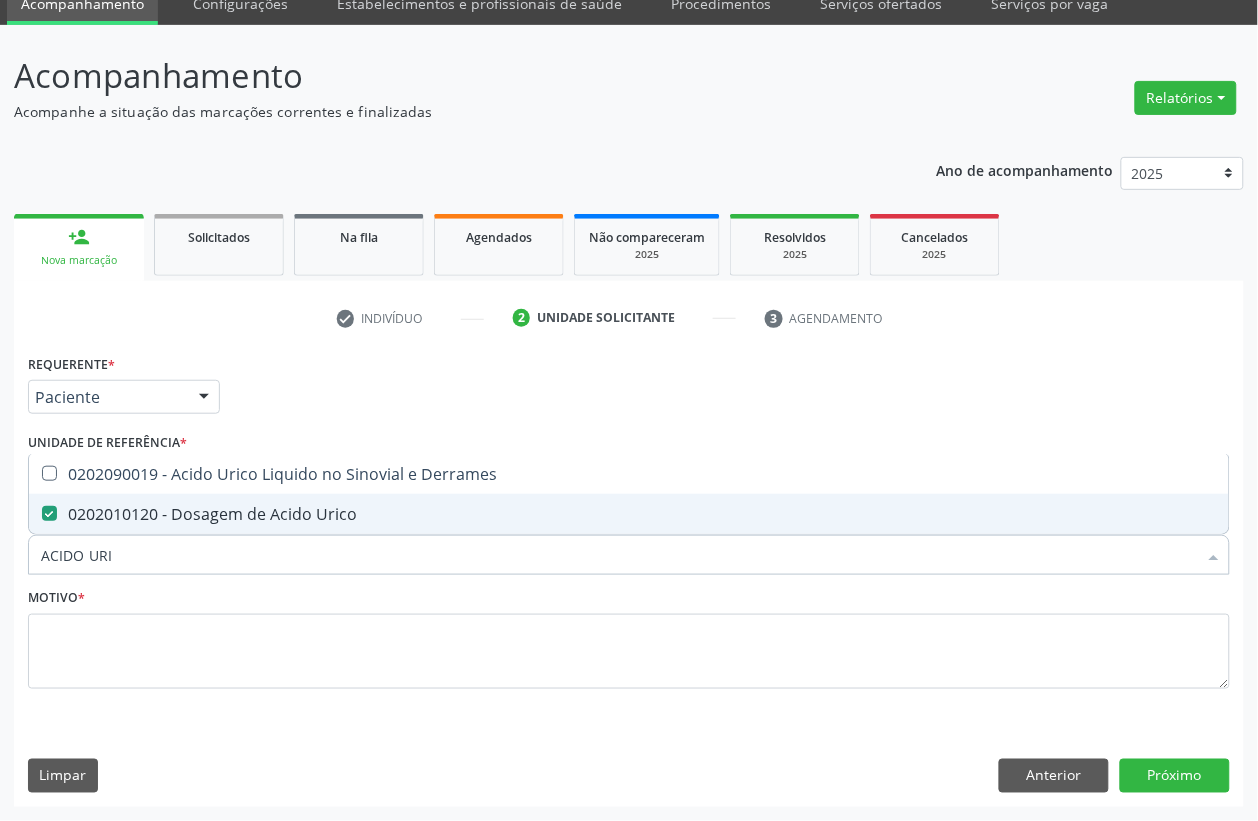 click on "ACIDO URI" at bounding box center (619, 555) 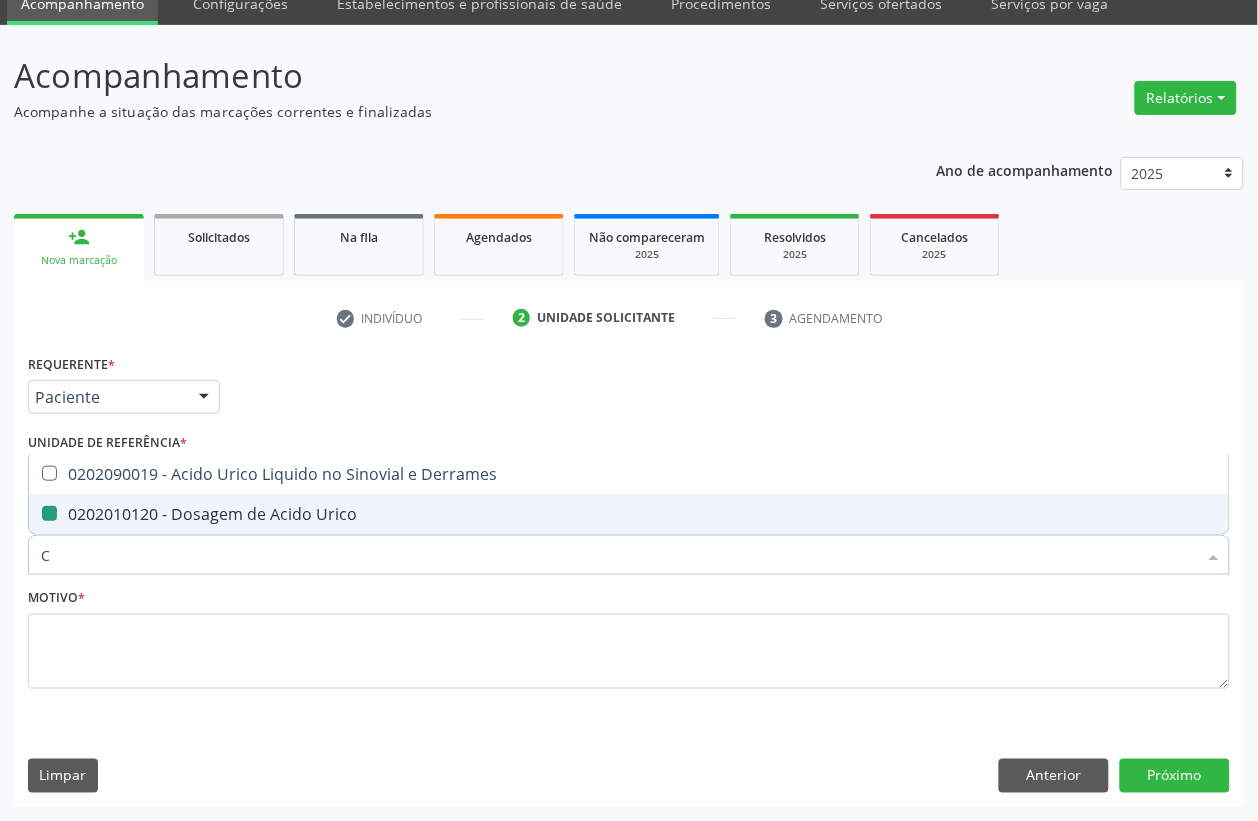 type on "CR" 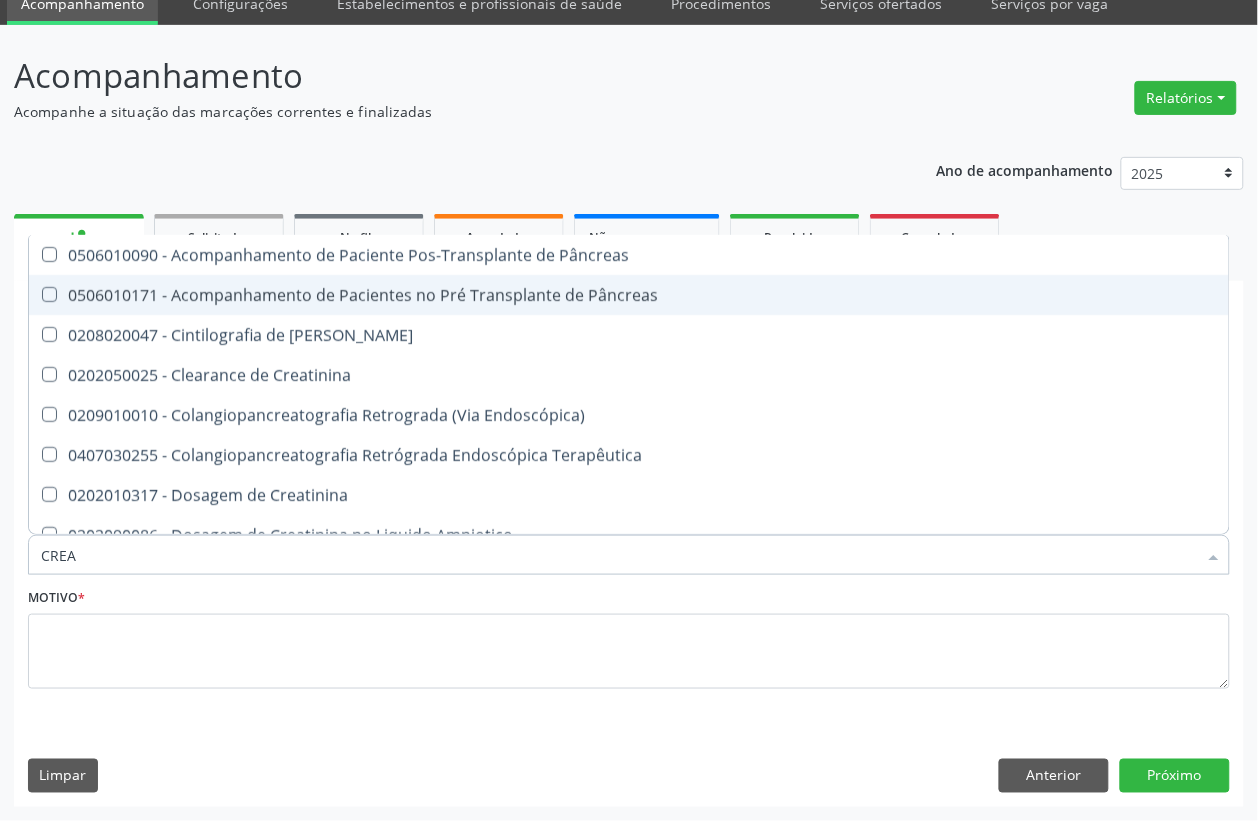 type on "CREAT" 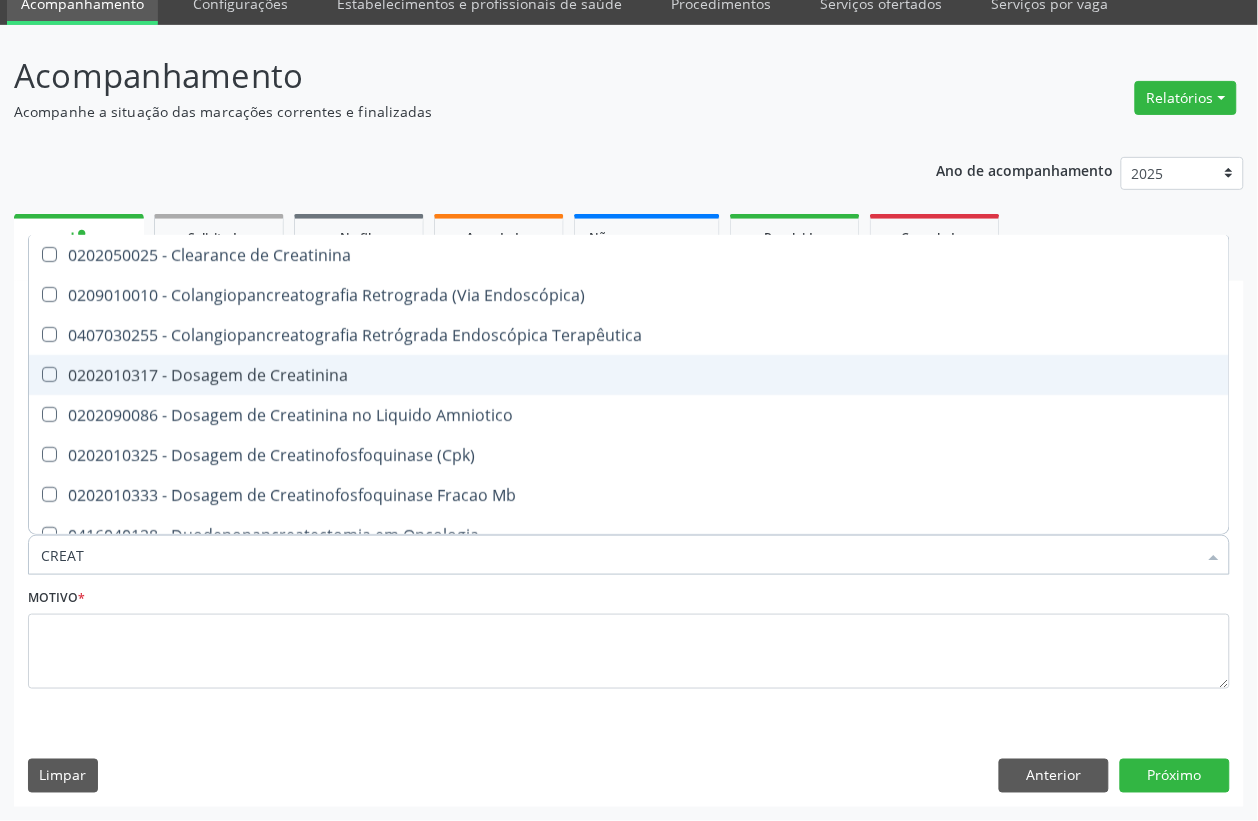 click on "0202010317 - Dosagem de Creatinina" at bounding box center [629, 375] 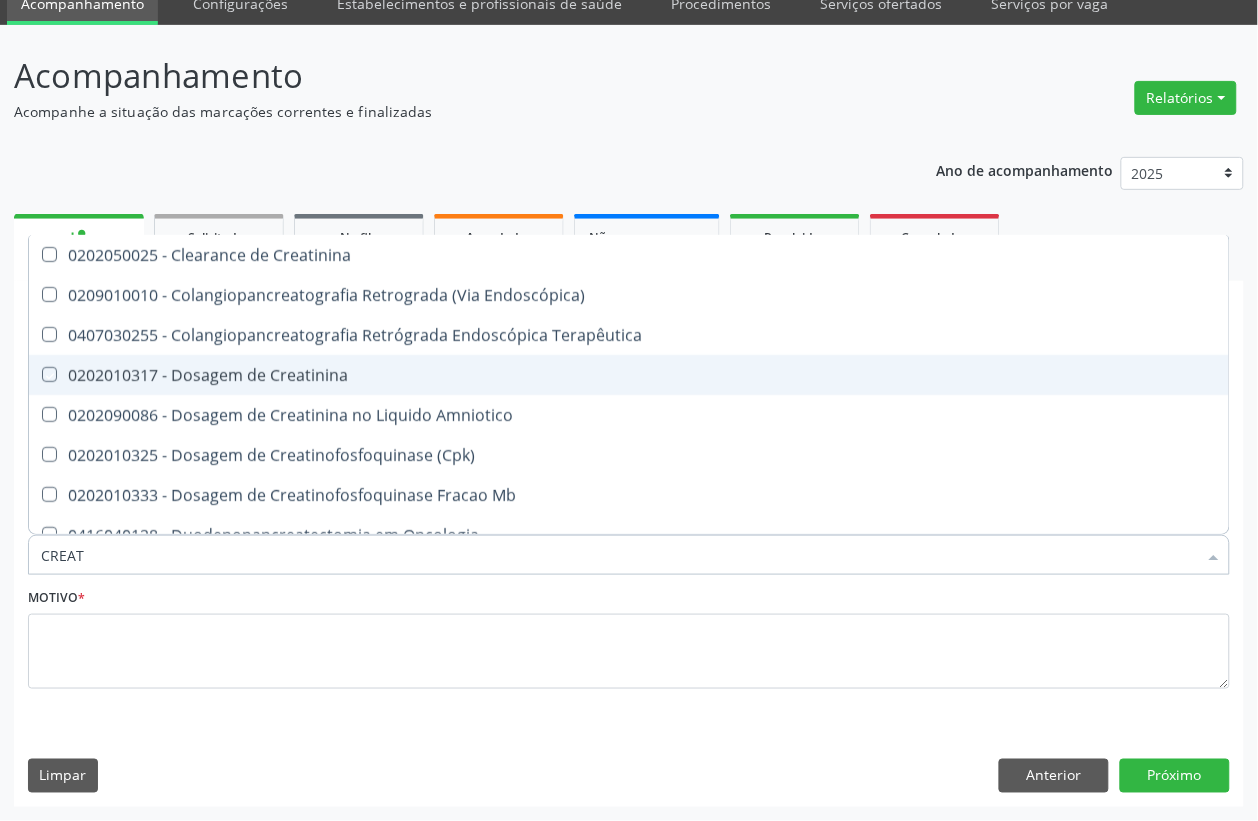 checkbox on "true" 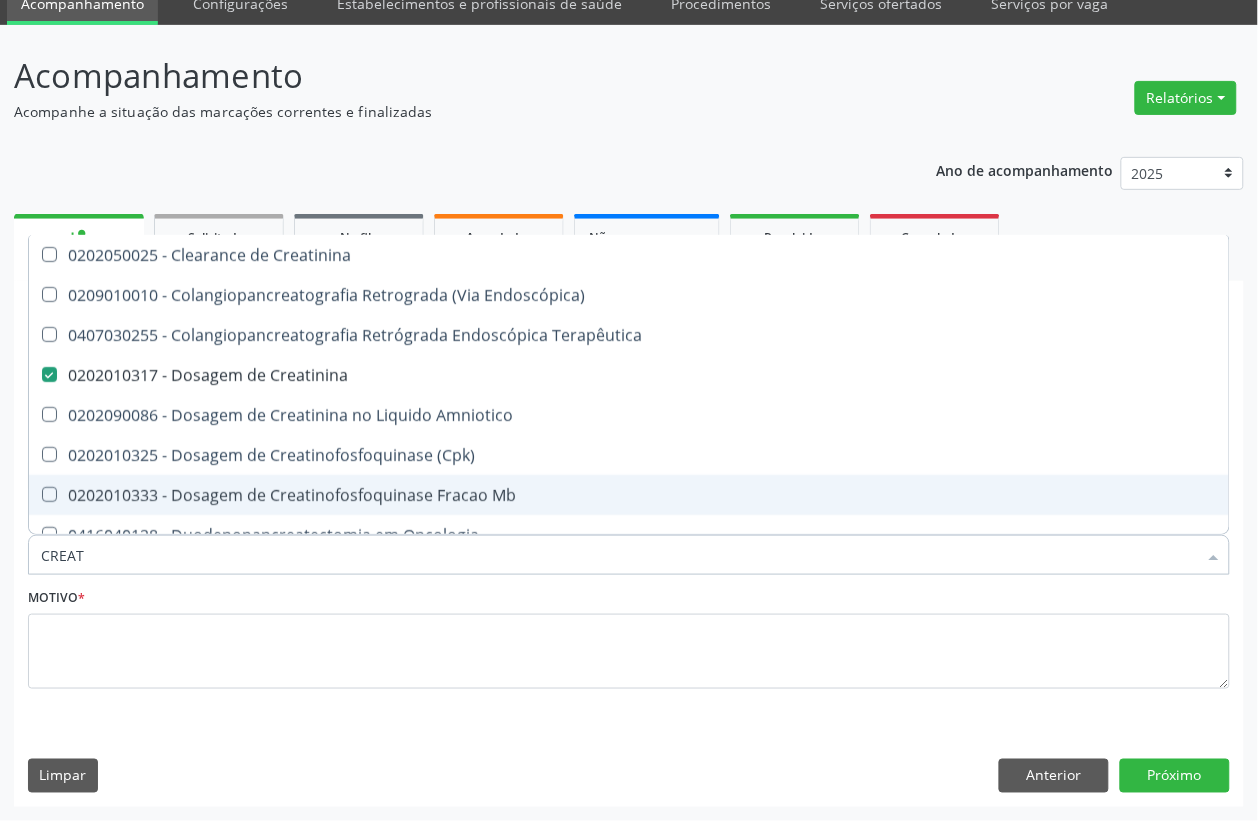 click on "CREAT" at bounding box center (619, 555) 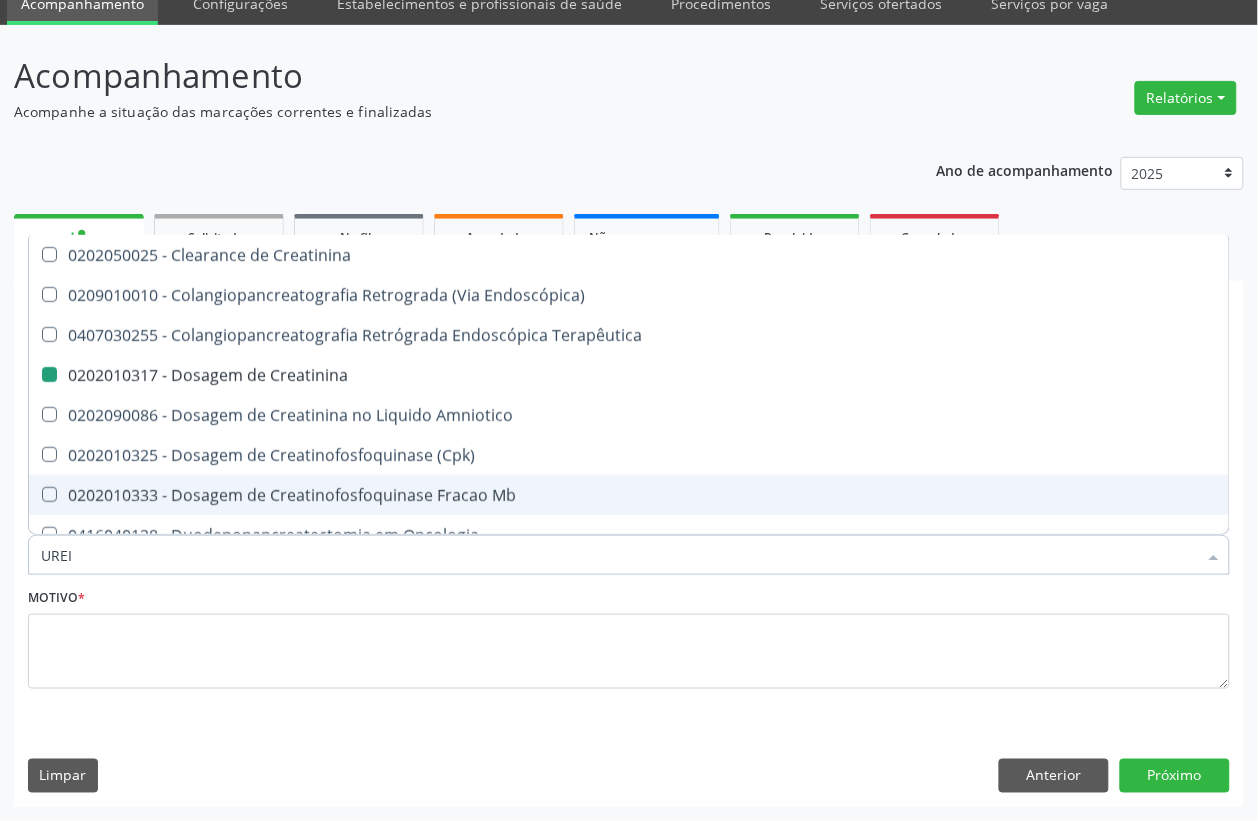 type on "UREIA" 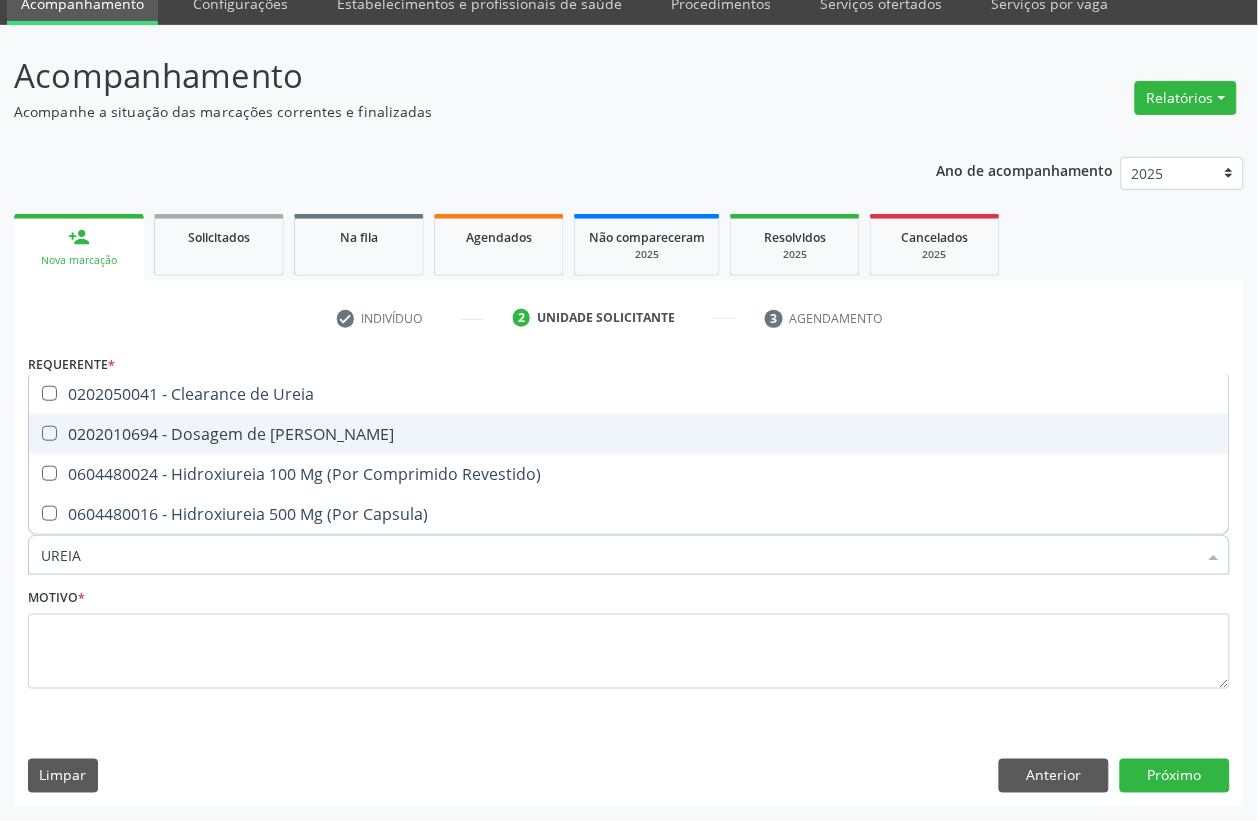 click on "0202010694 - Dosagem de [PERSON_NAME]" at bounding box center (629, 434) 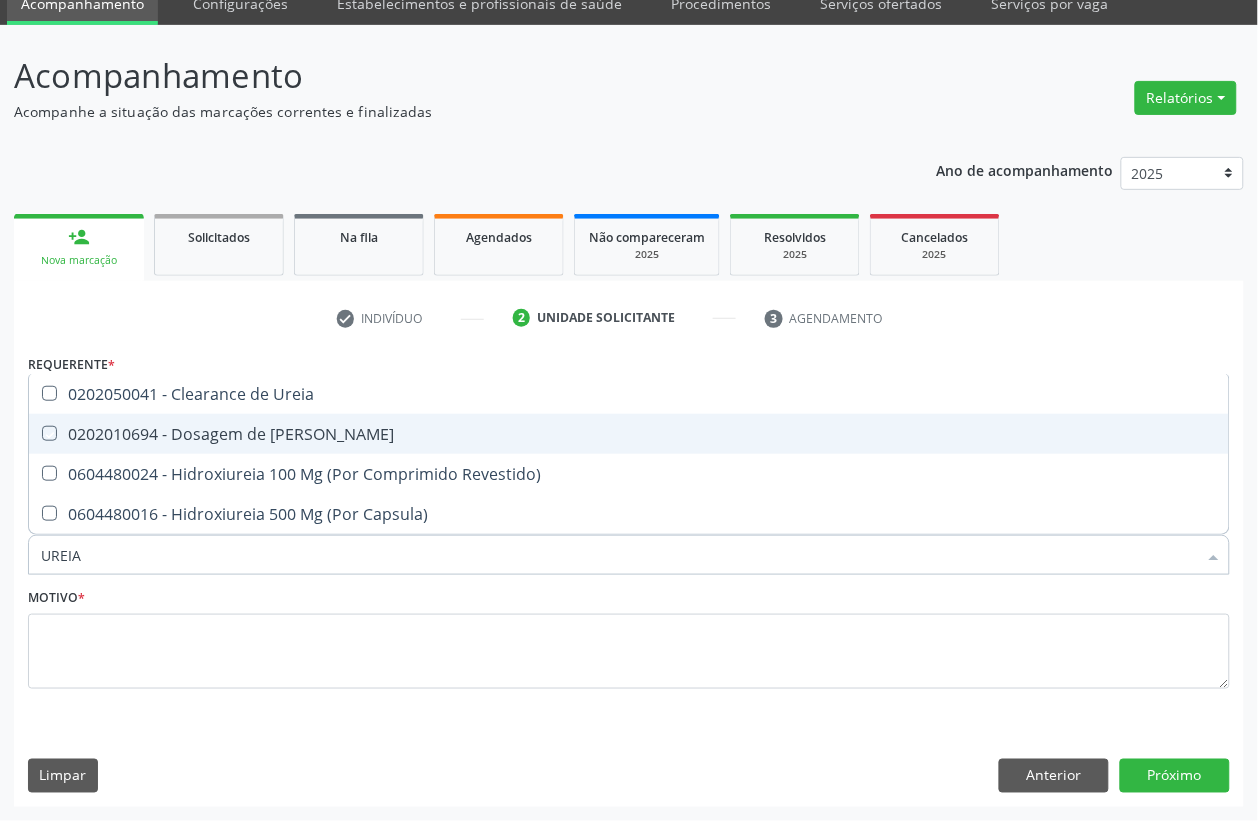 checkbox on "true" 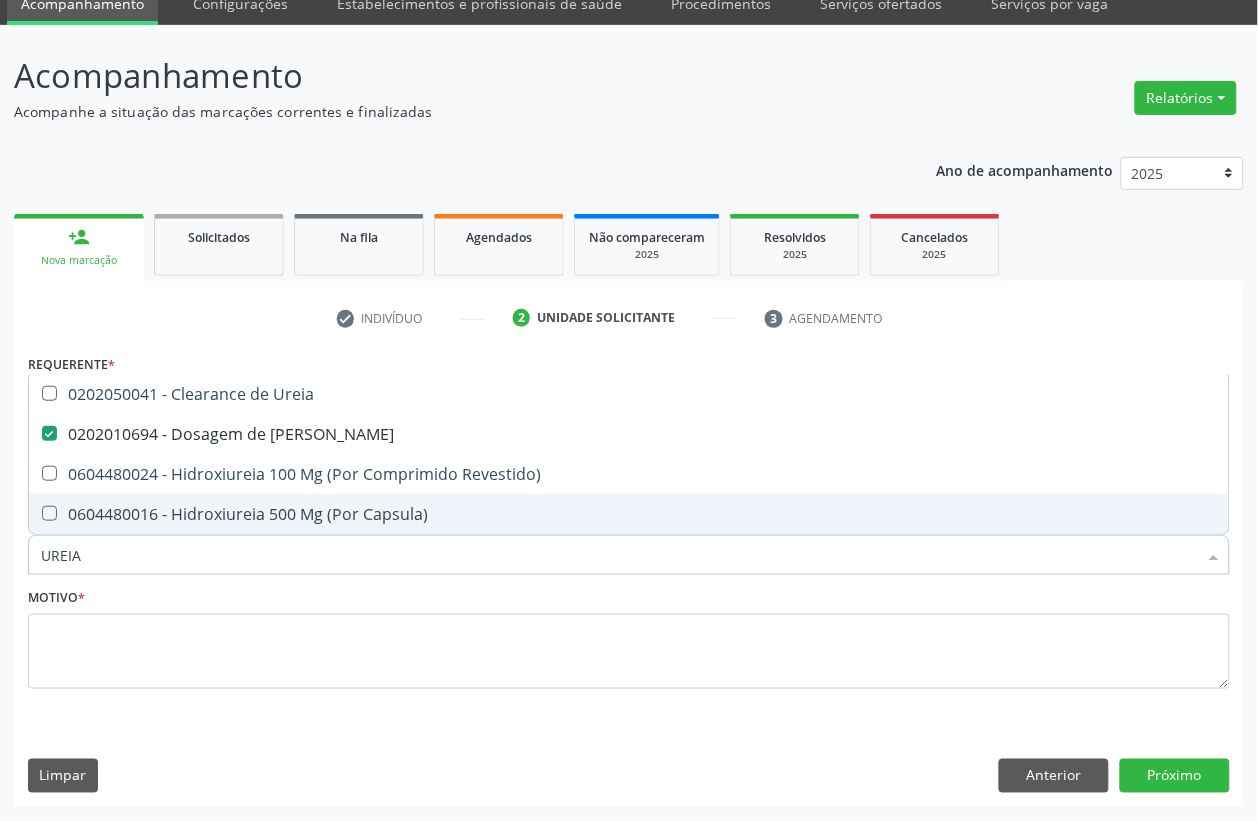 click on "UREIA" at bounding box center [619, 555] 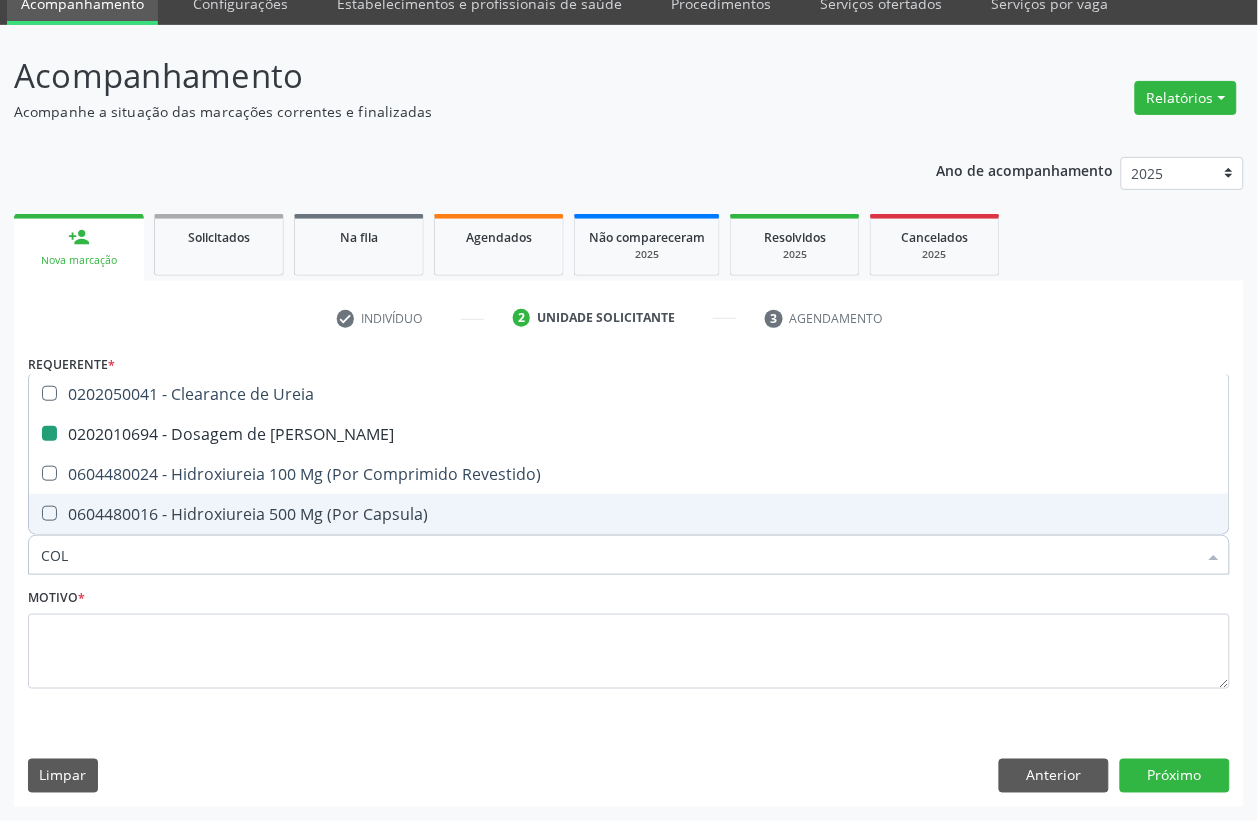 type on "COLE" 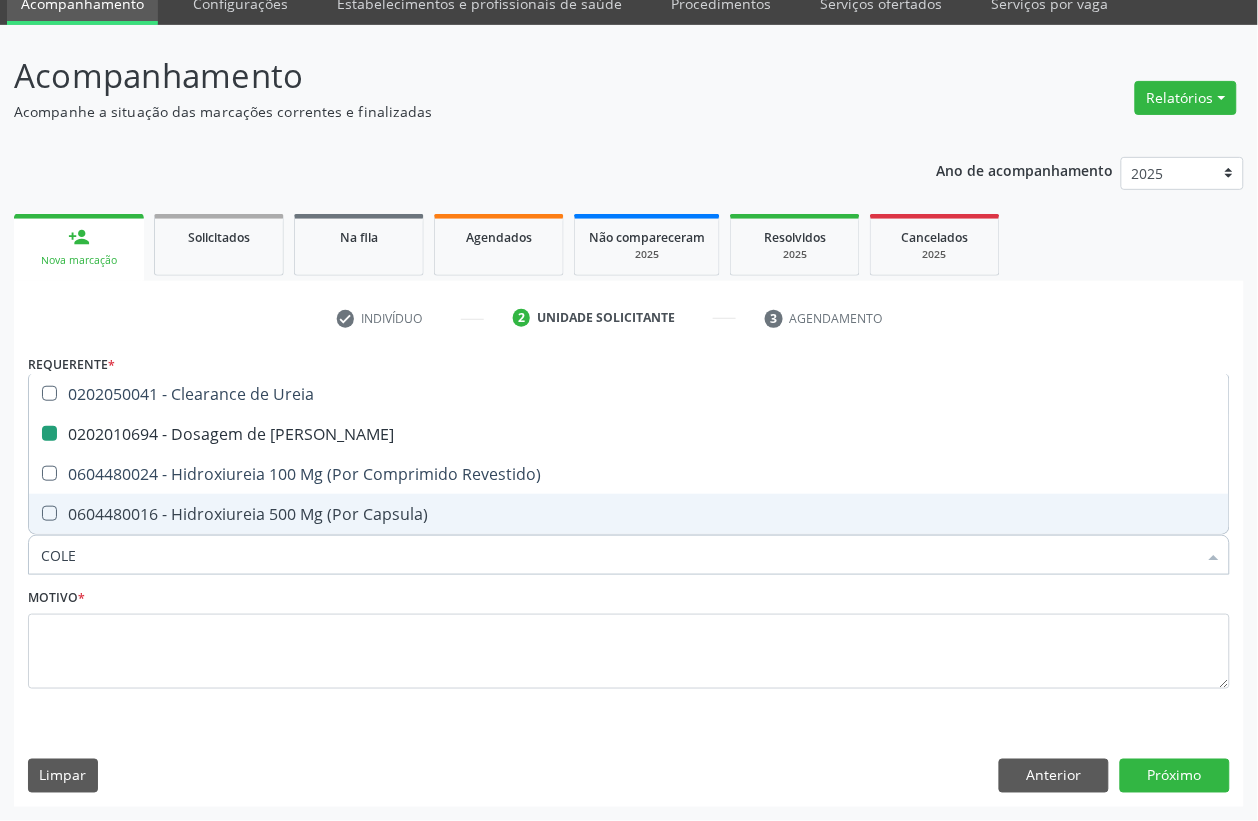 checkbox on "false" 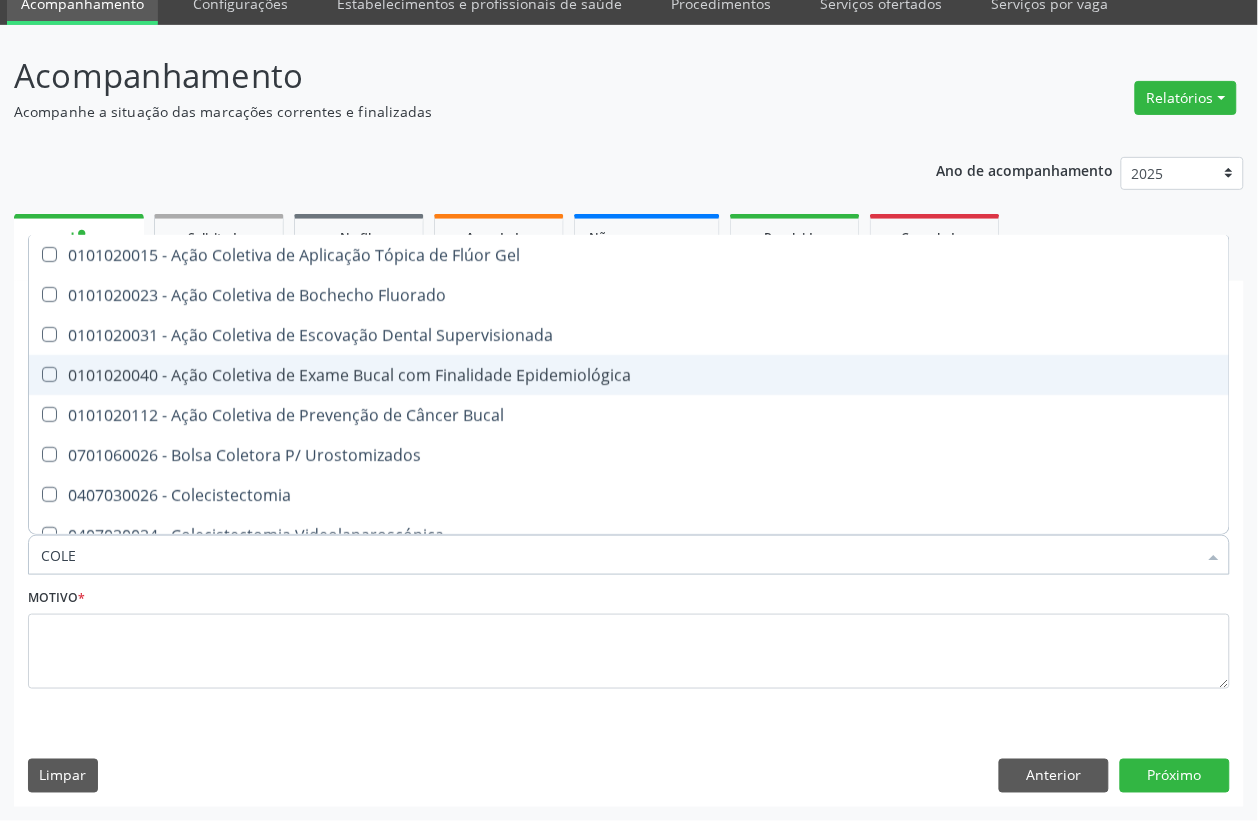type on "COLES" 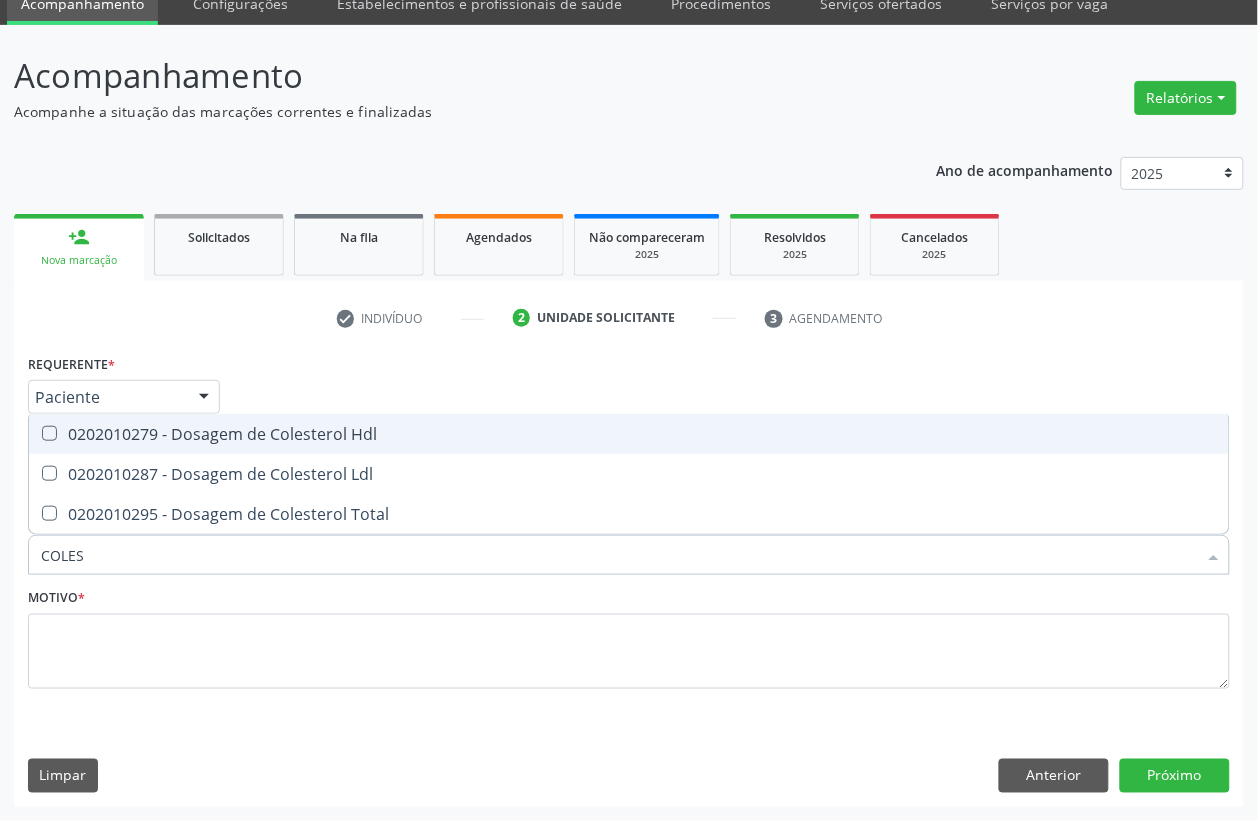 click on "0202010279 - Dosagem de Colesterol Hdl" at bounding box center (629, 434) 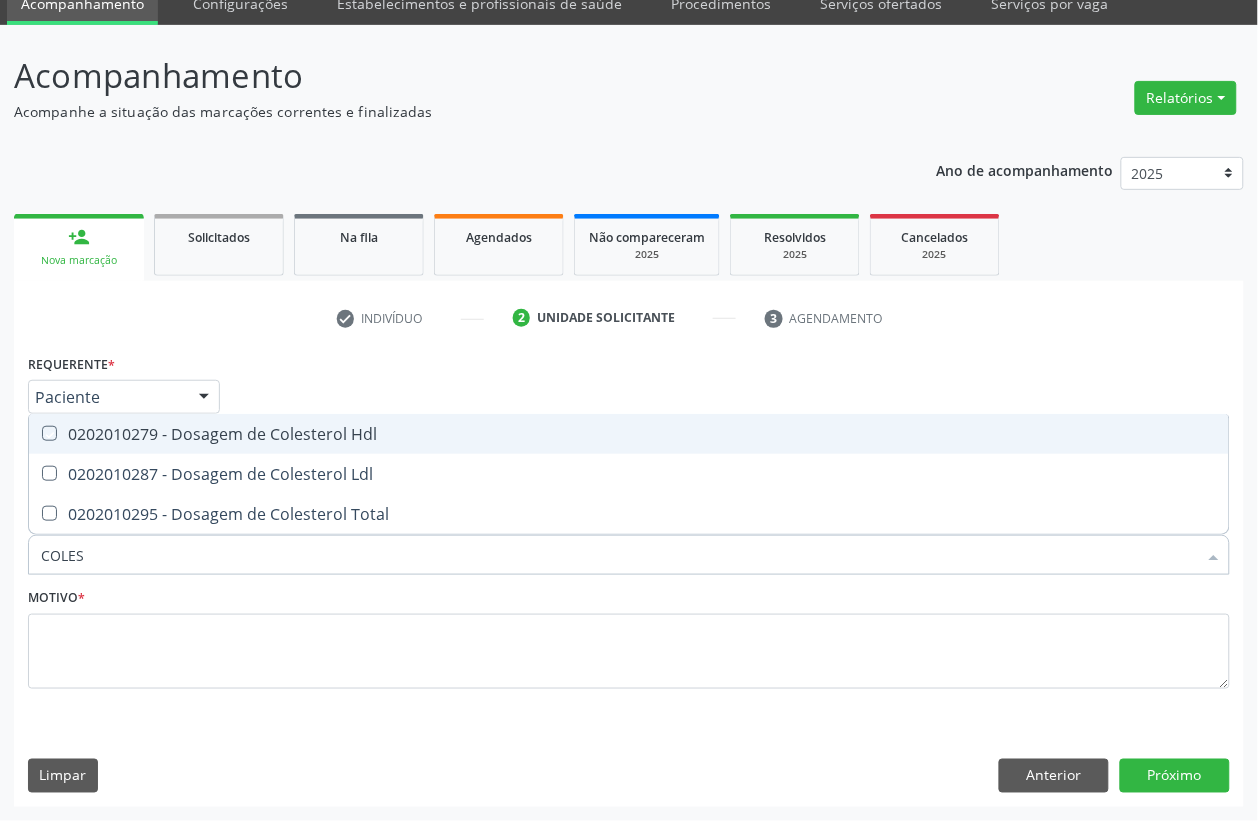 checkbox on "true" 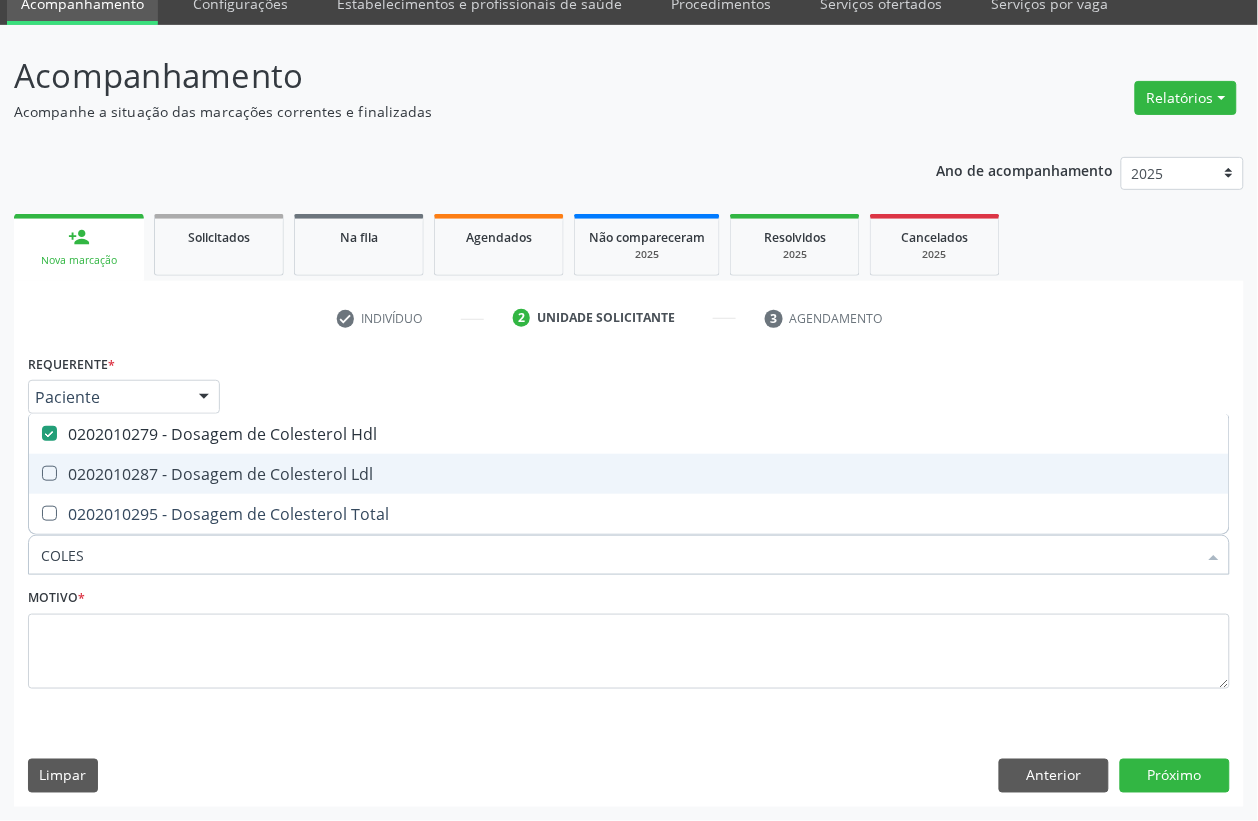 click on "0202010287 - Dosagem de Colesterol Ldl" at bounding box center [629, 474] 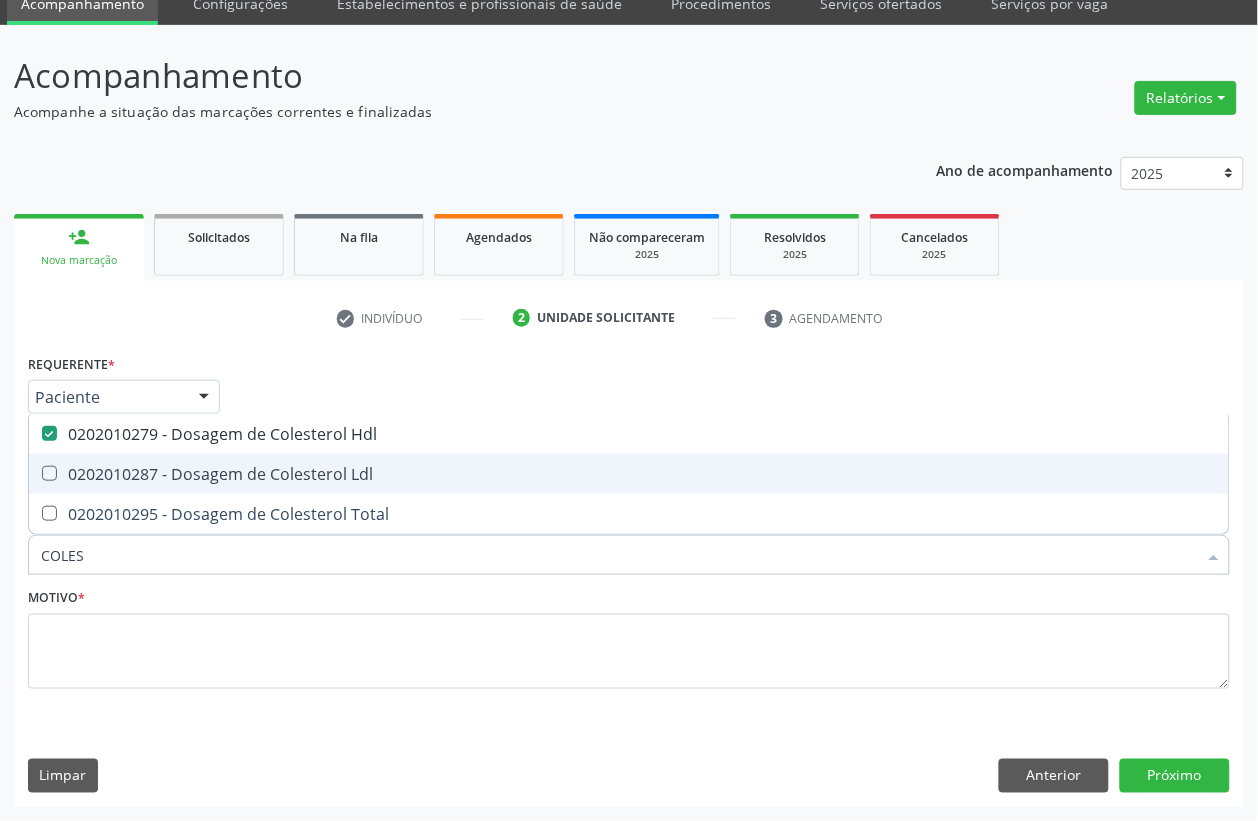 checkbox on "true" 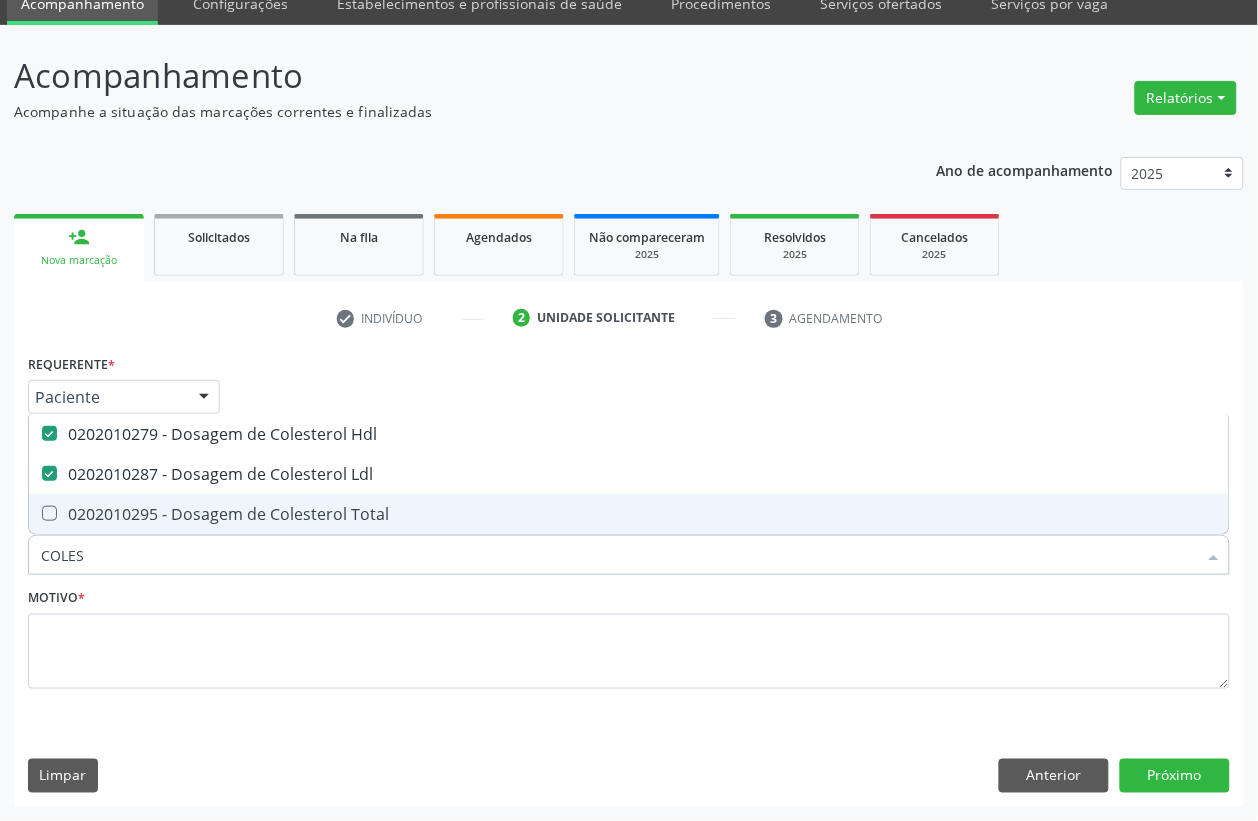 click on "0202010295 - Dosagem de Colesterol Total" at bounding box center (629, 514) 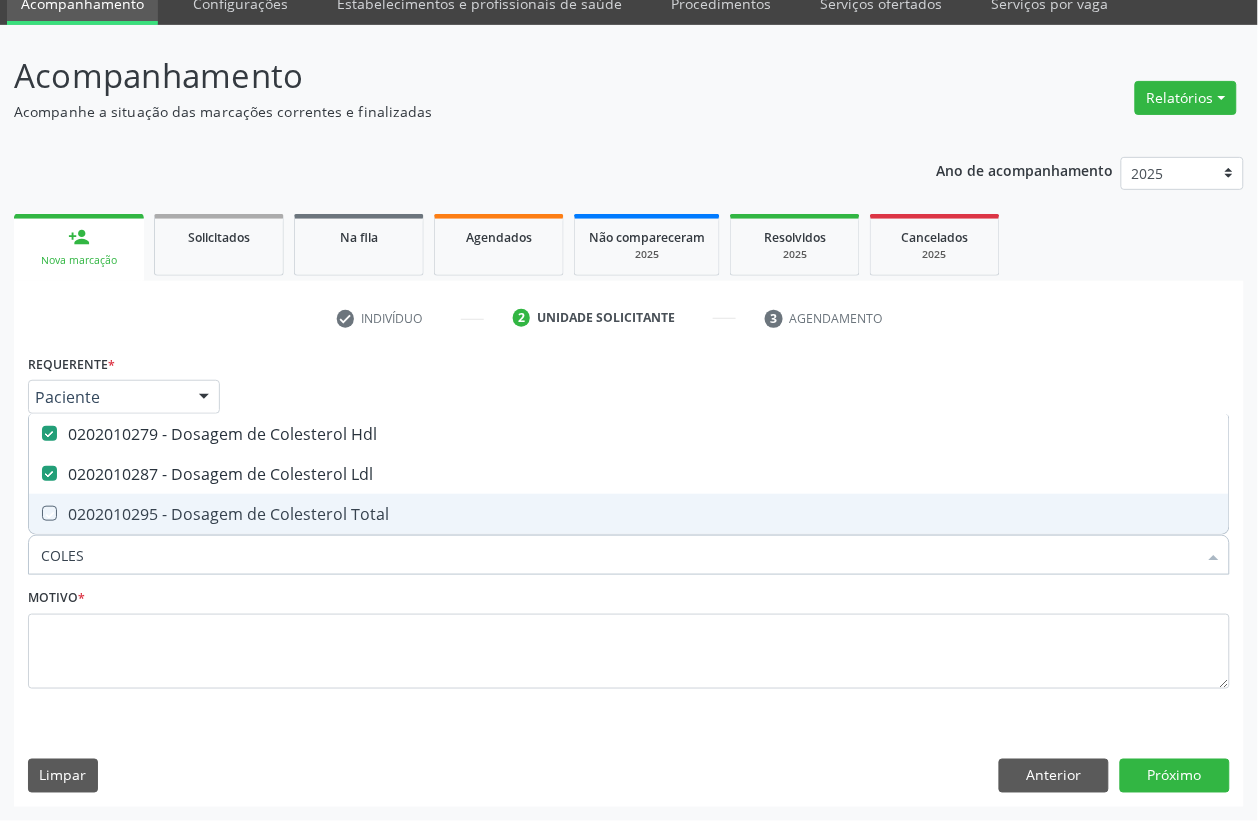 checkbox on "true" 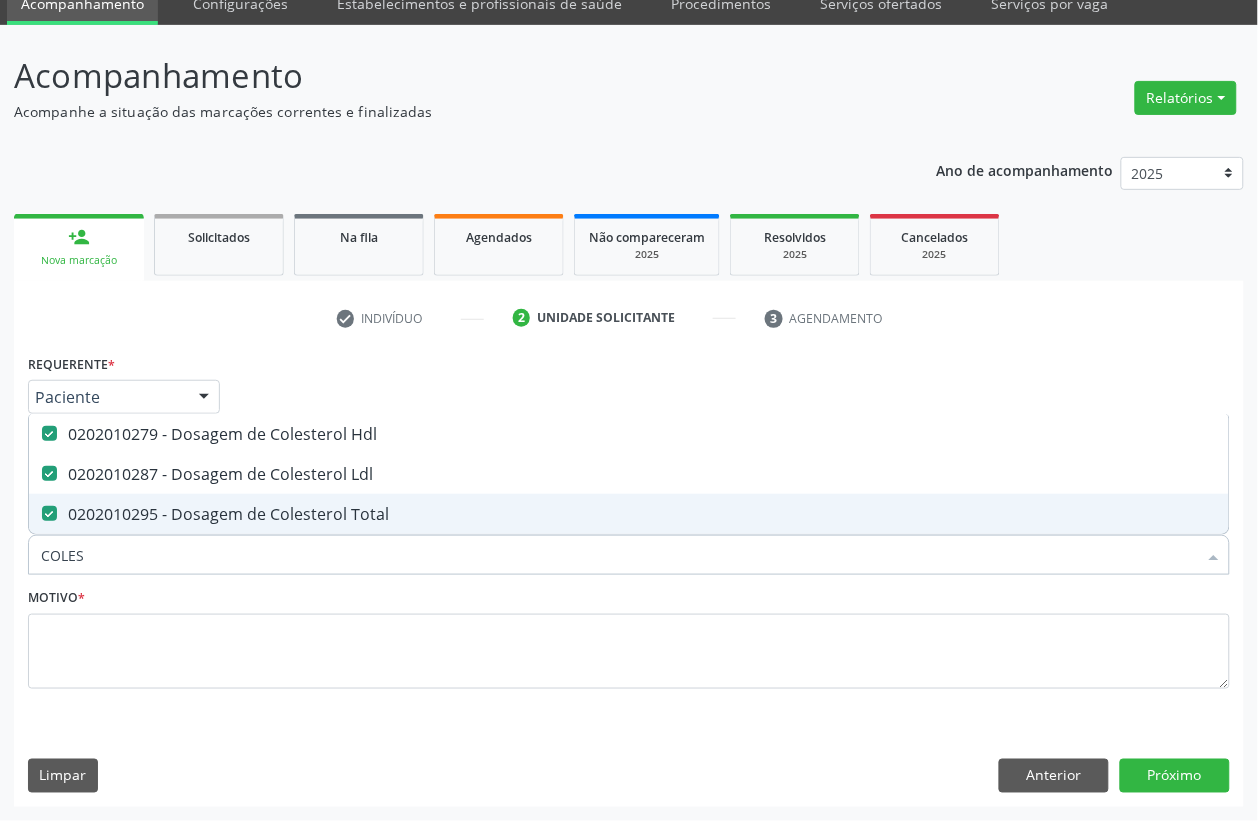 click on "COLES" at bounding box center [619, 555] 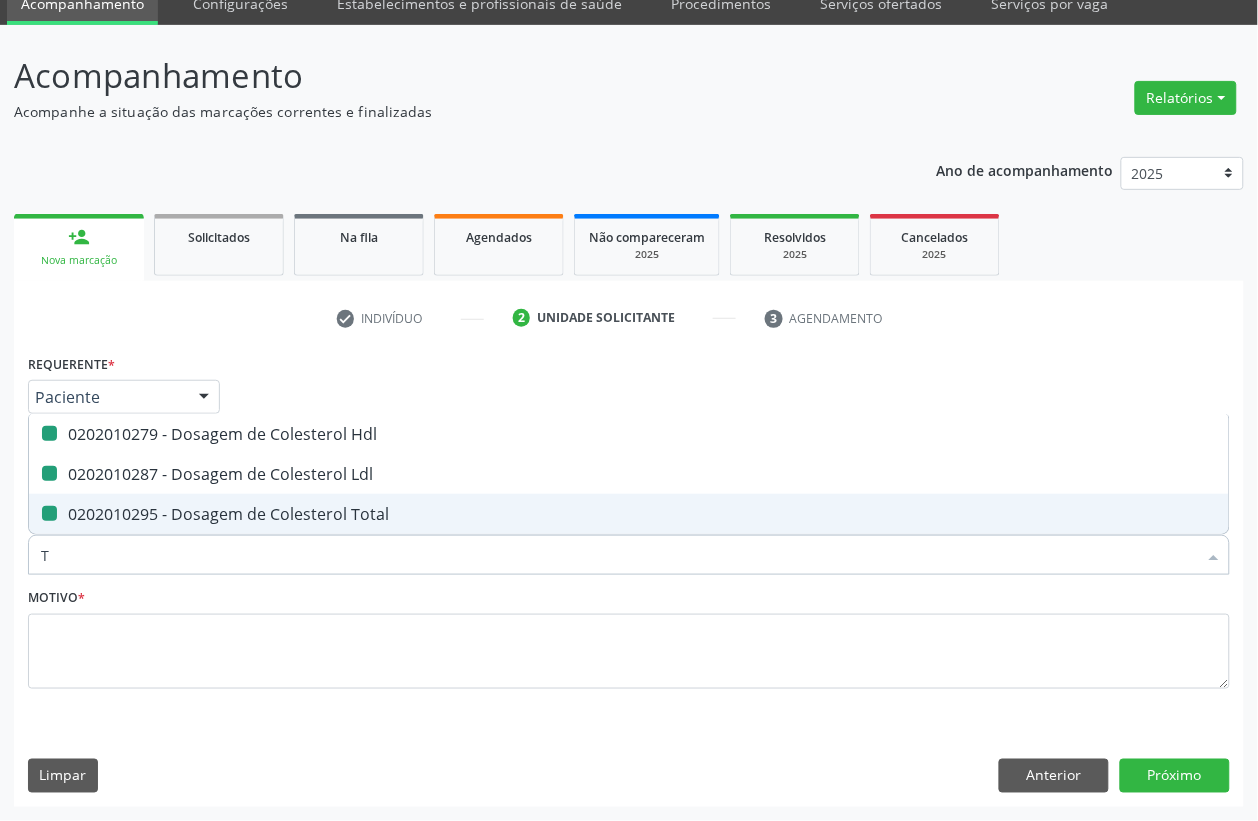 type on "TG" 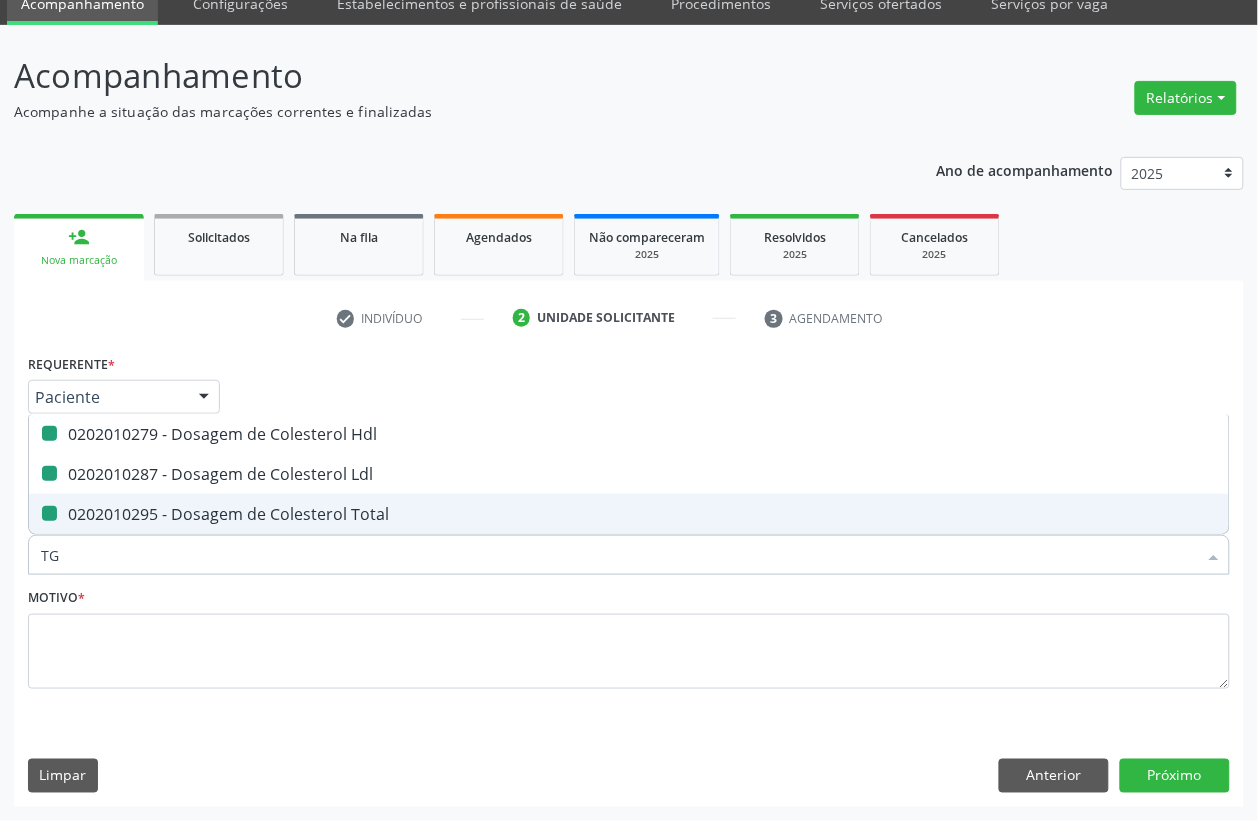 checkbox on "false" 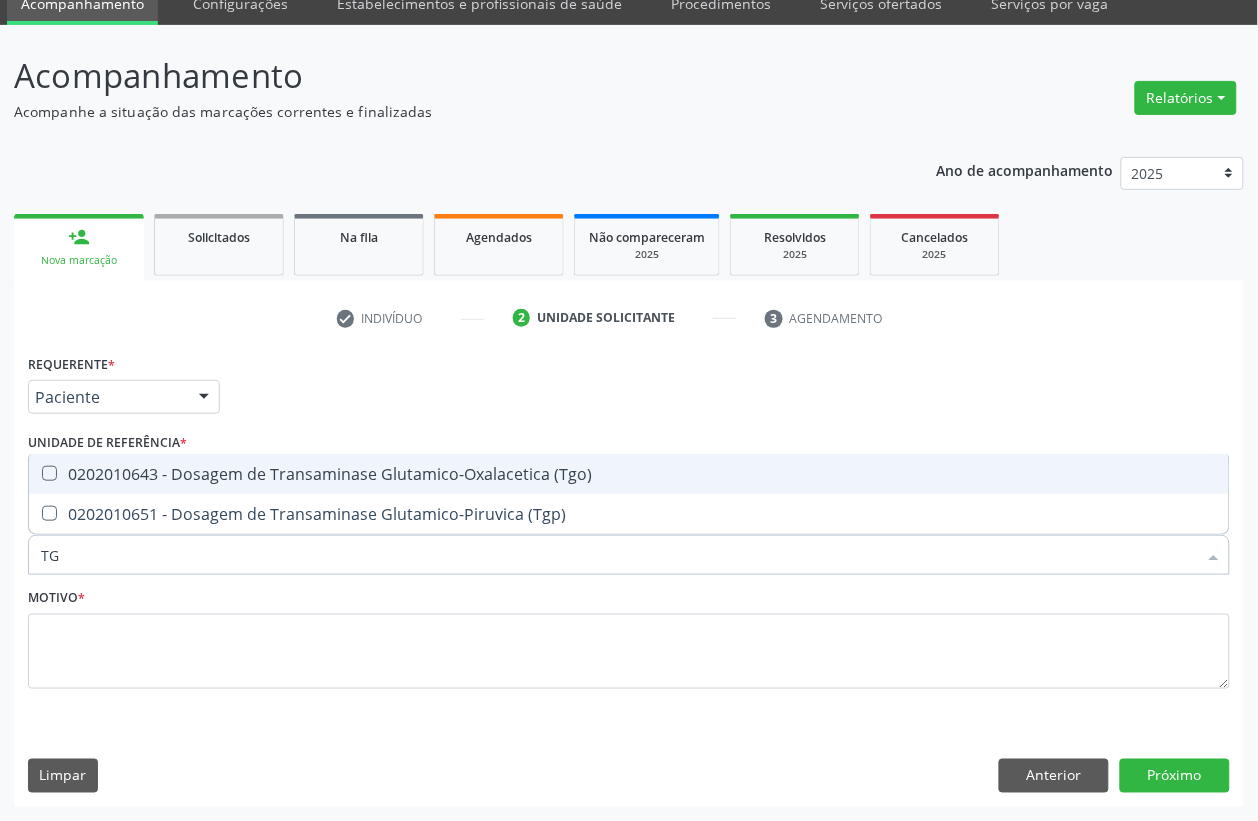 click on "0202010643 - Dosagem de Transaminase Glutamico-Oxalacetica (Tgo)" at bounding box center [629, 474] 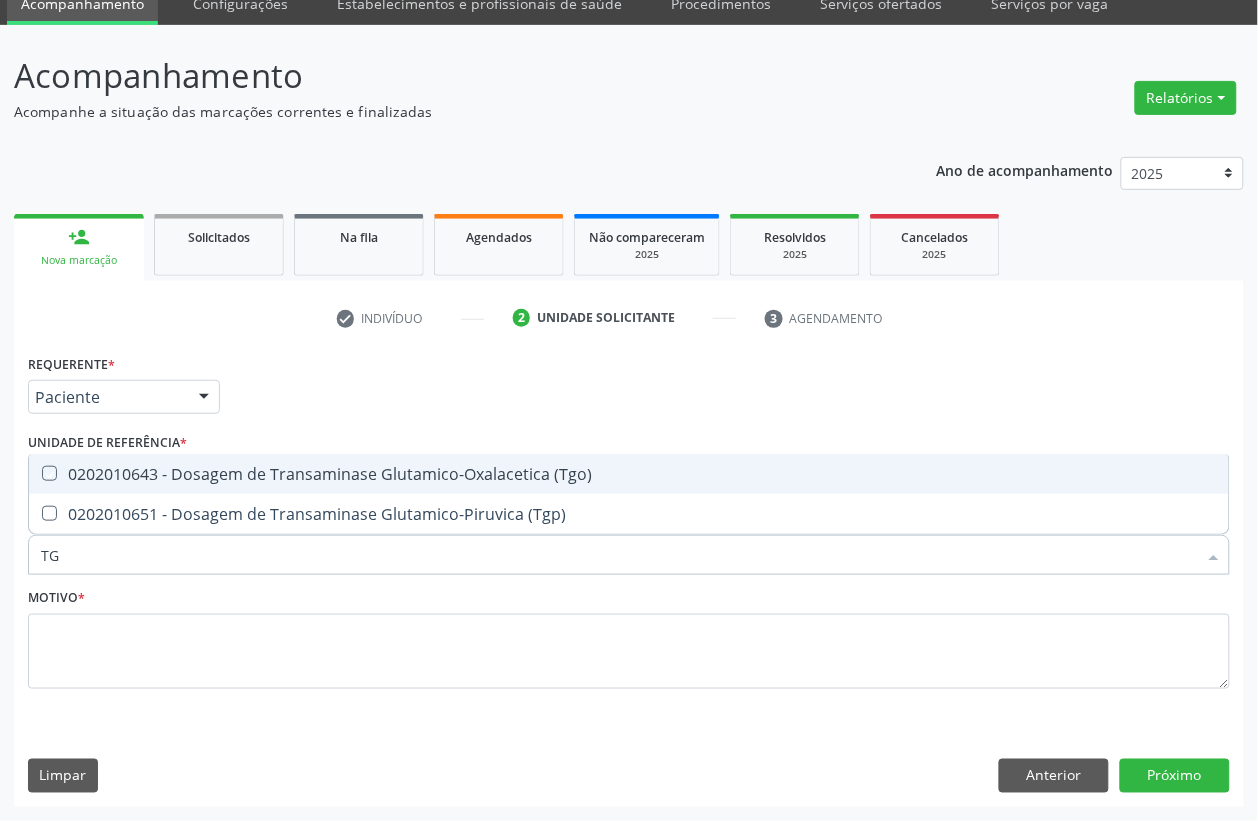 checkbox on "true" 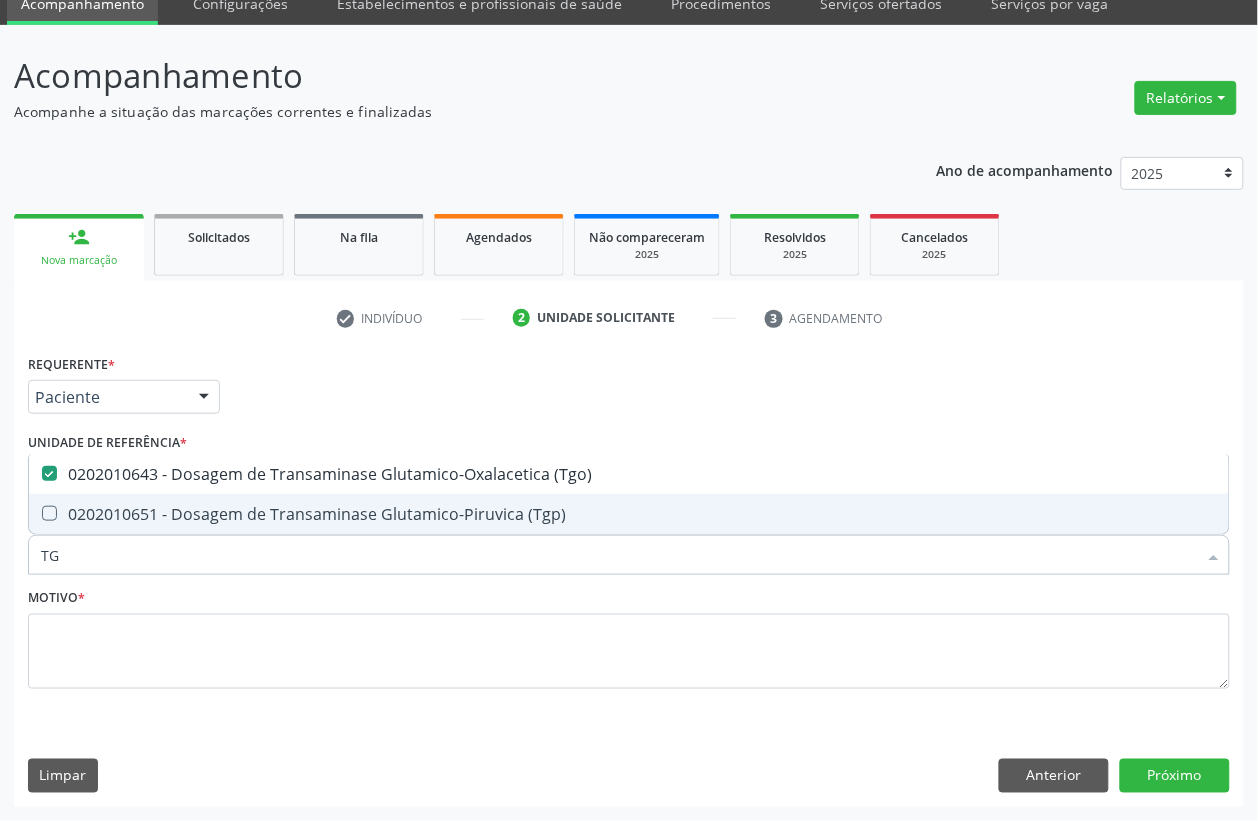 click on "TG" at bounding box center [619, 555] 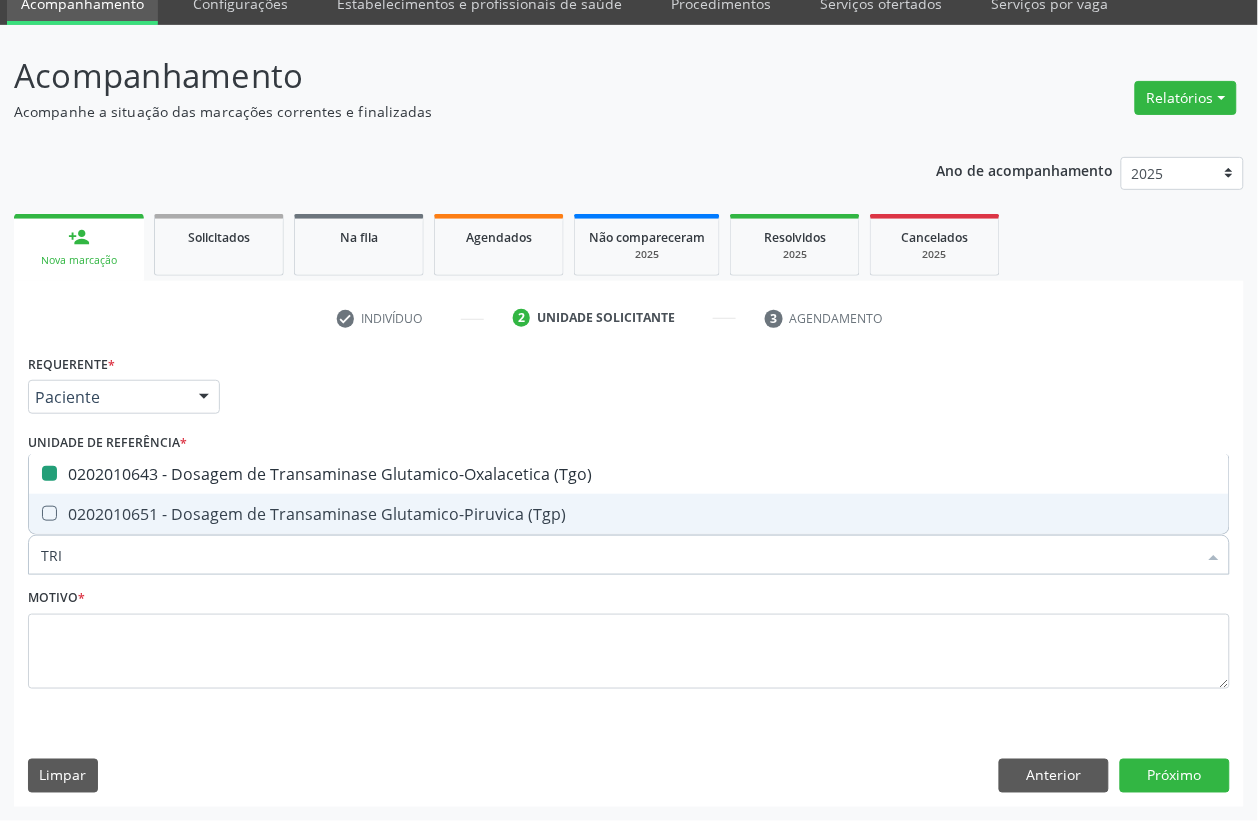 type on "TRIG" 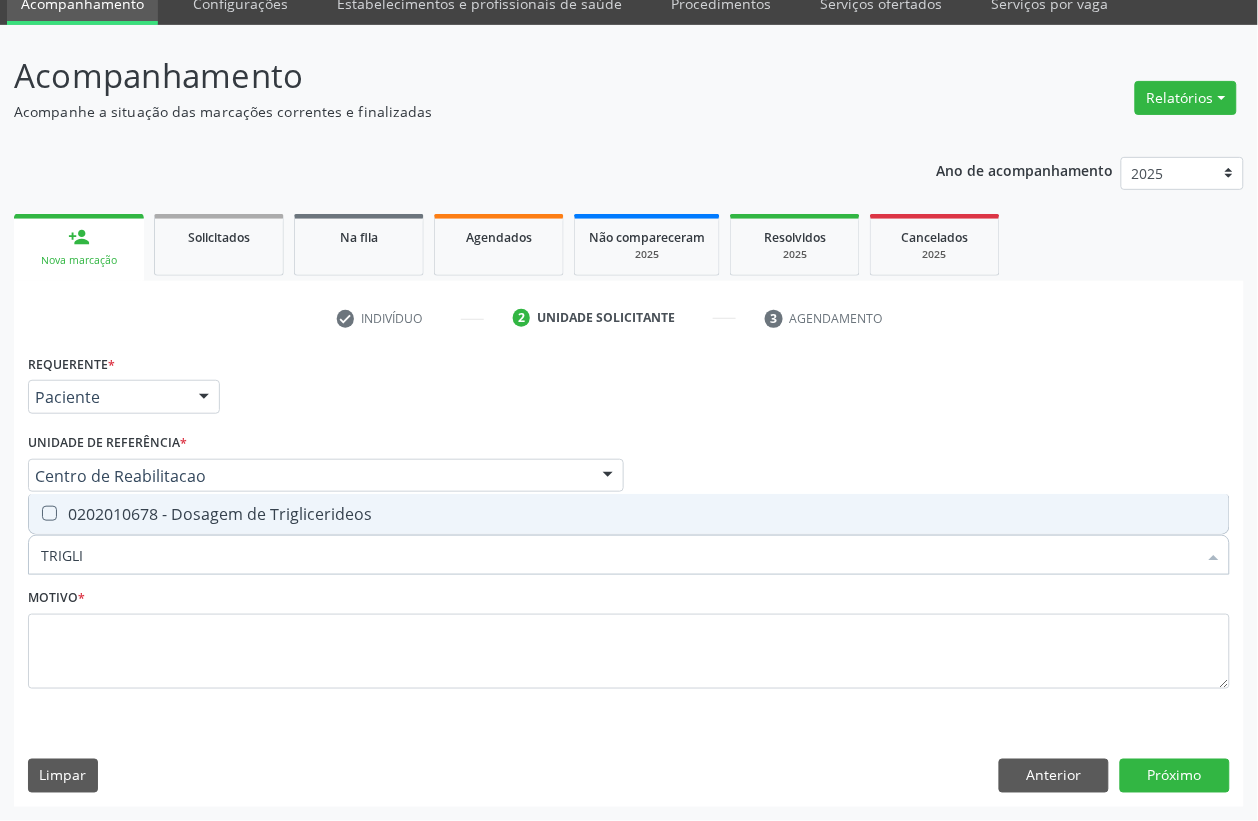 type on "TRIGLIC" 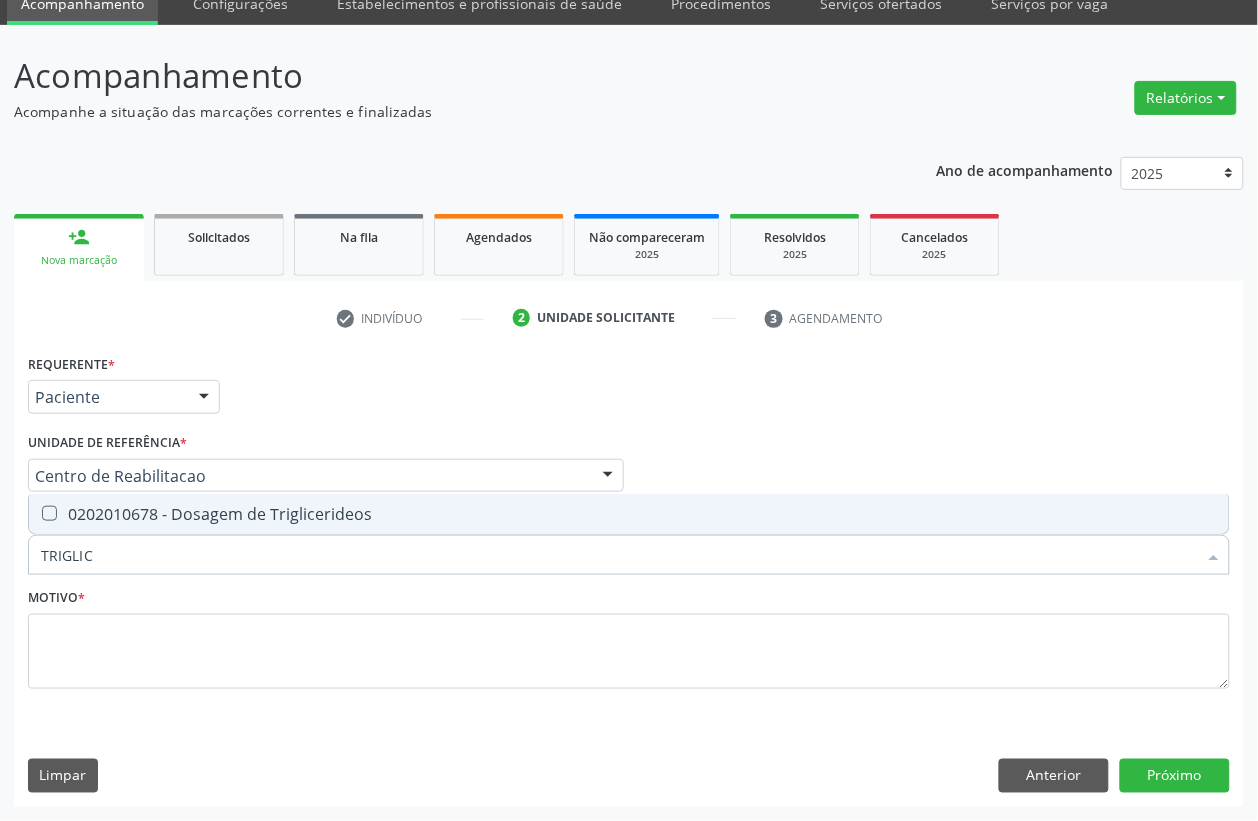 click on "0202010678 - Dosagem de Triglicerideos" at bounding box center (629, 514) 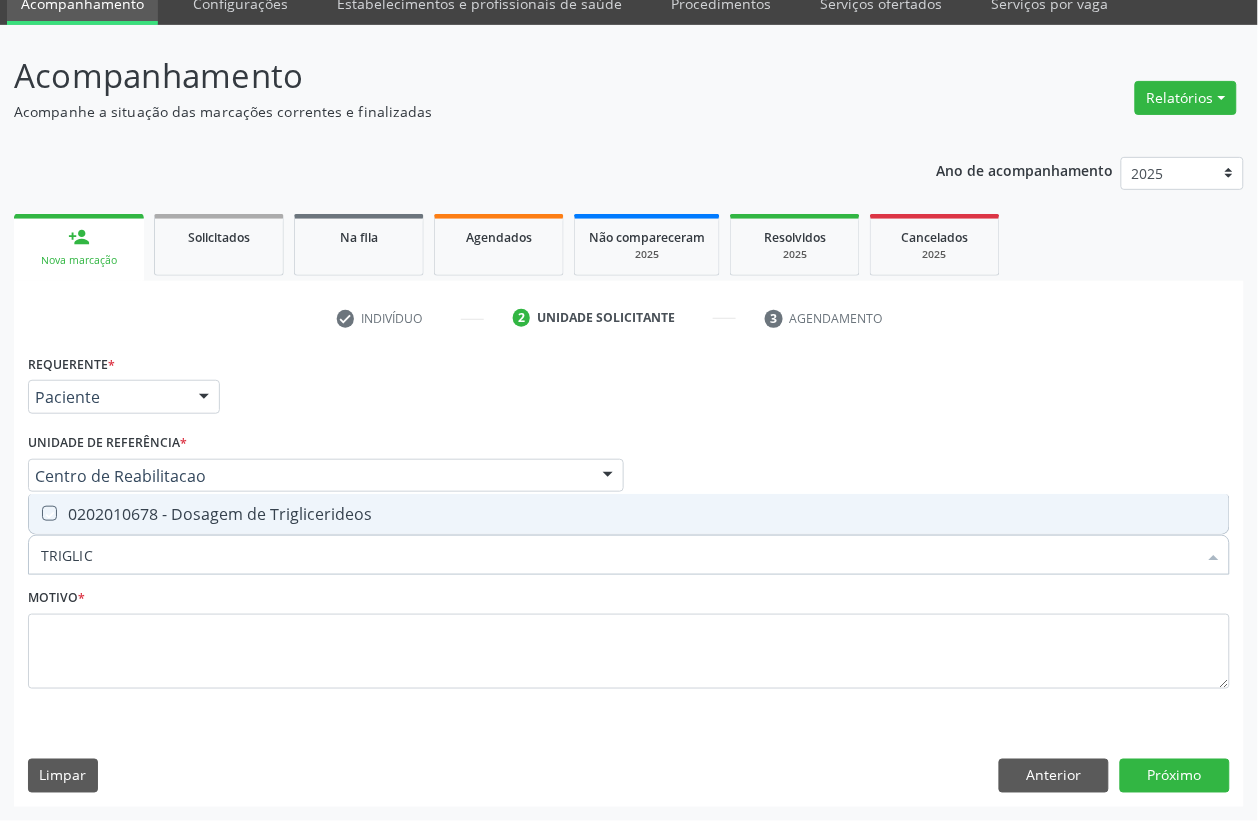 checkbox on "true" 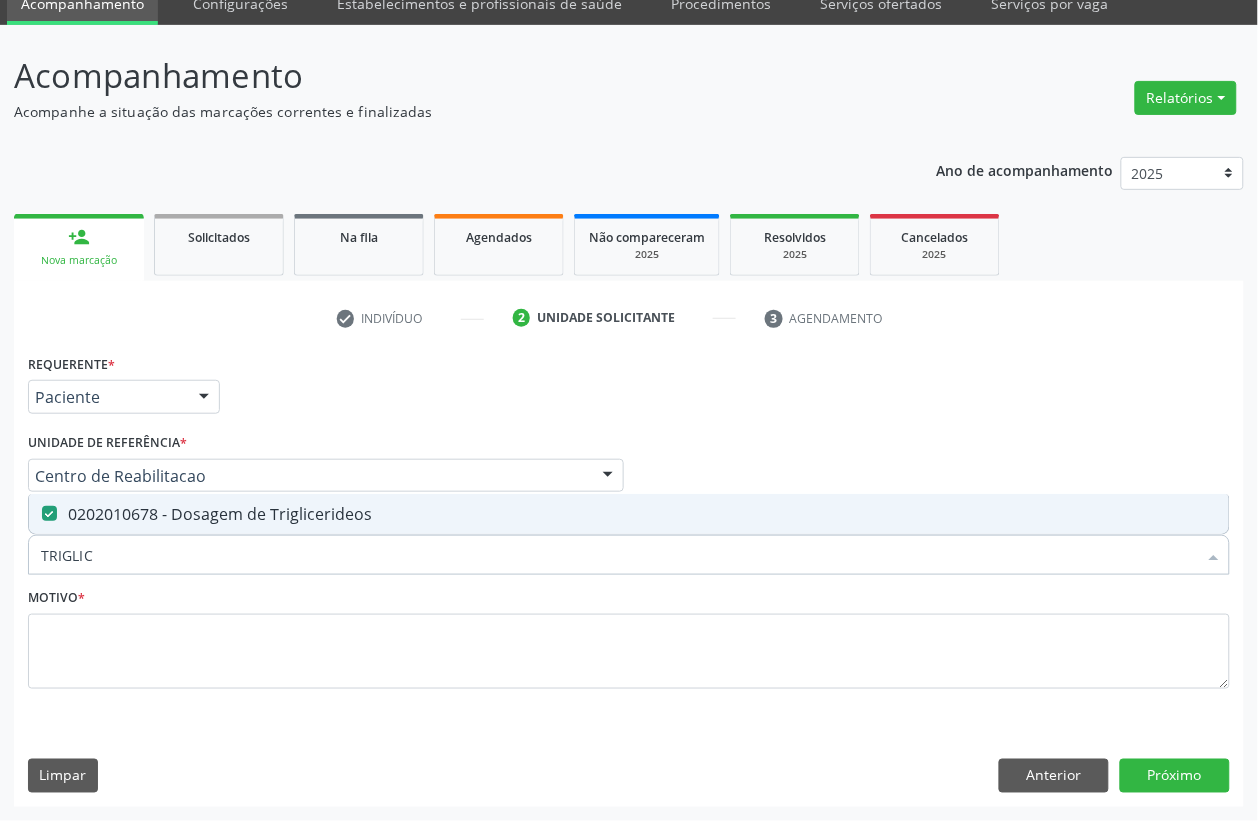 click on "TRIGLIC" at bounding box center (619, 555) 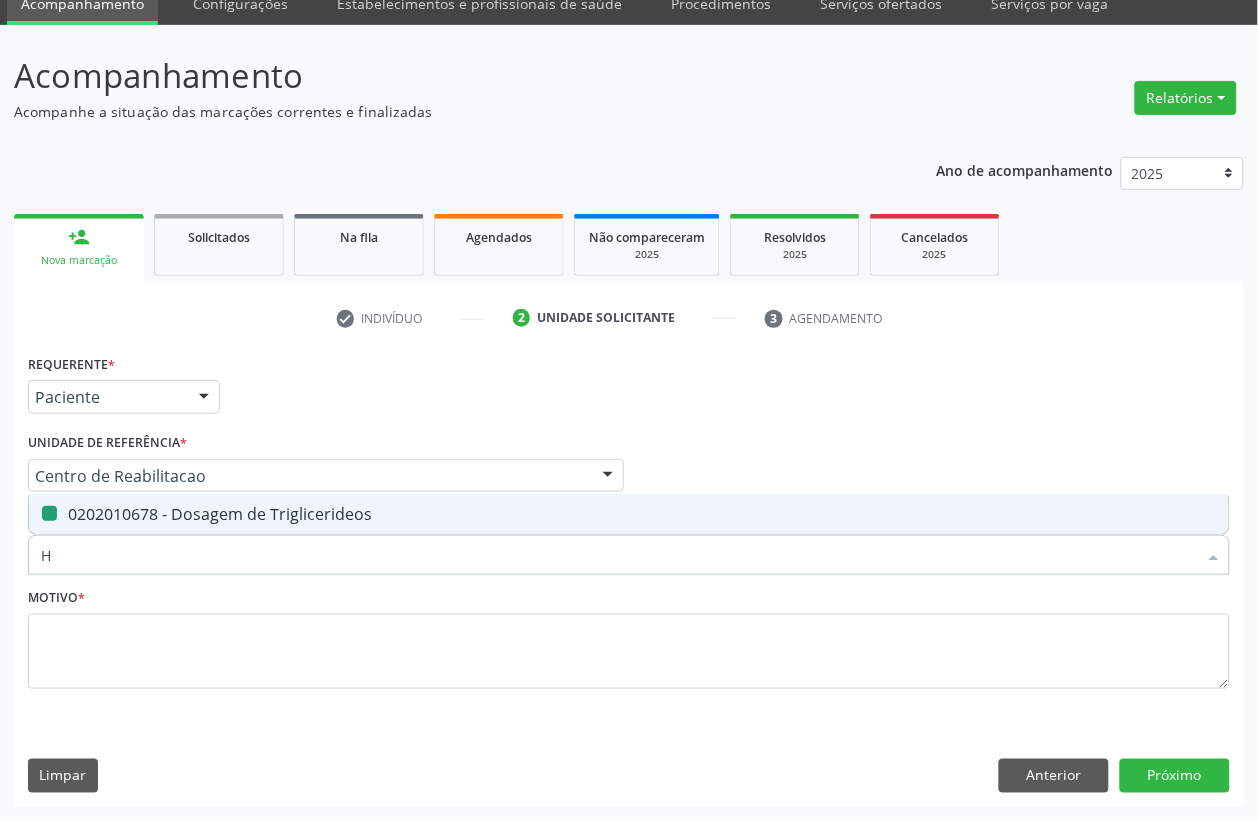 type on "HE" 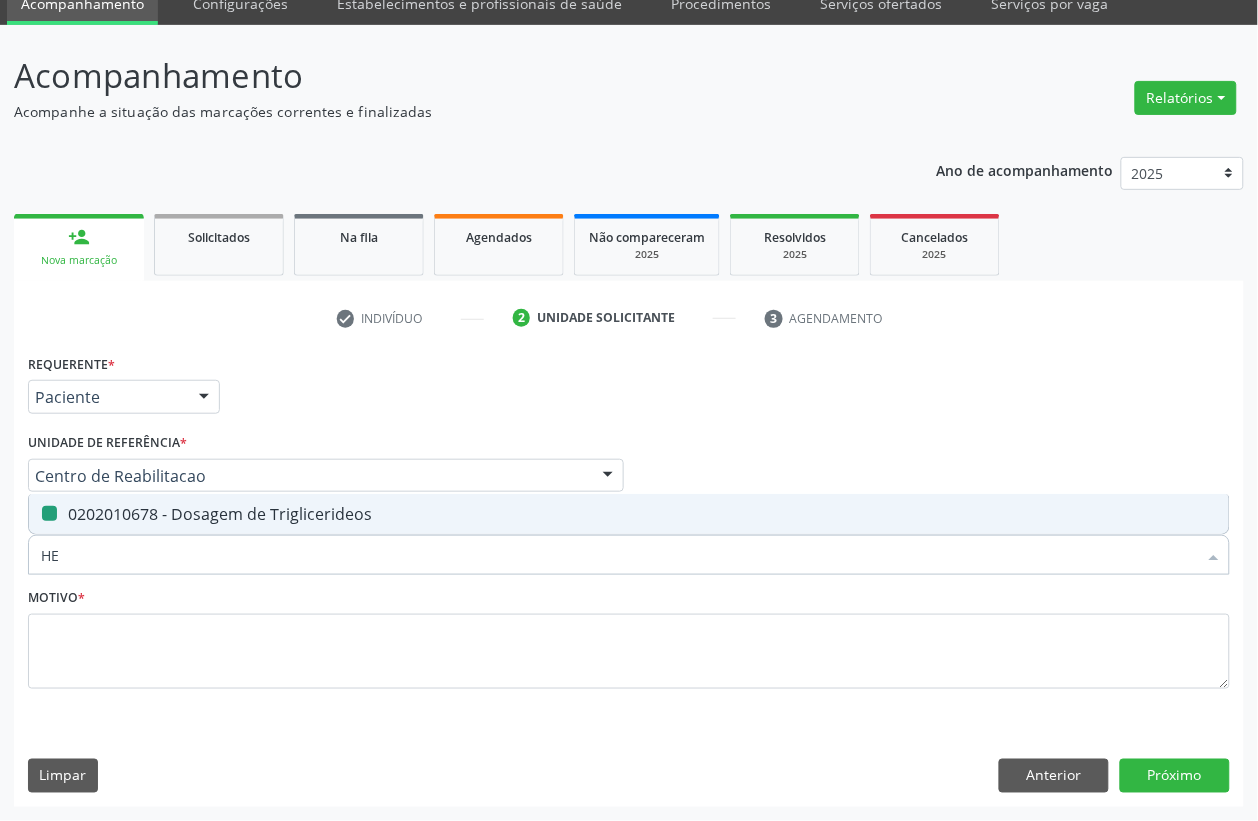 checkbox on "false" 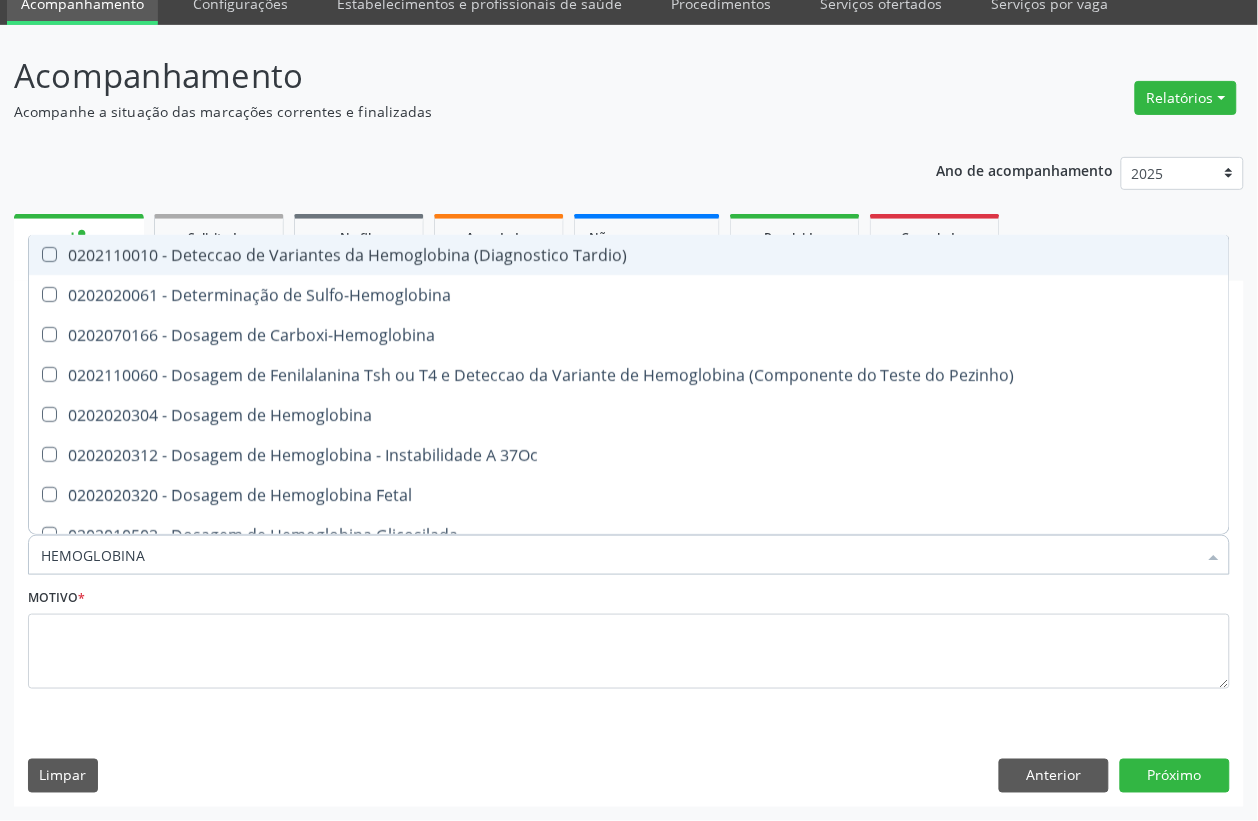 type on "HEMOGLOBINA G" 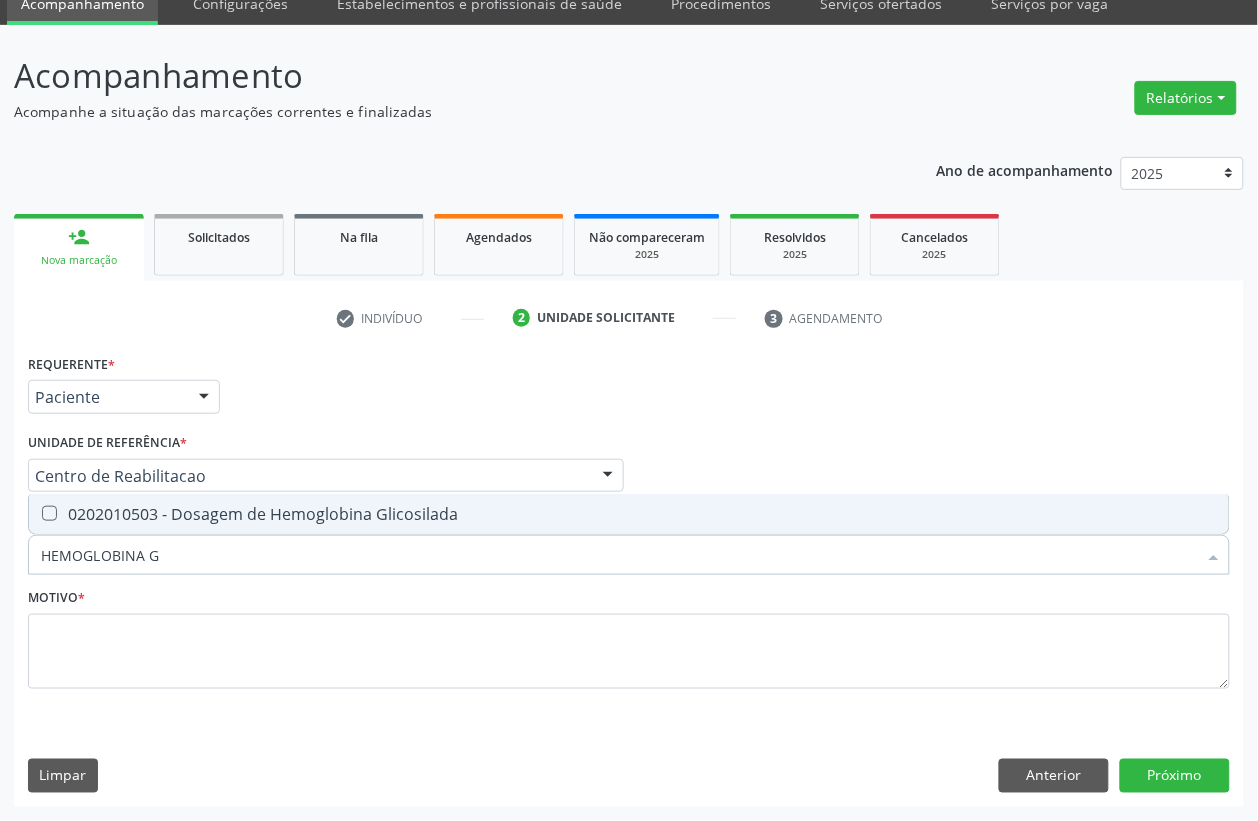 click on "0202010503 - Dosagem de Hemoglobina Glicosilada" at bounding box center (629, 514) 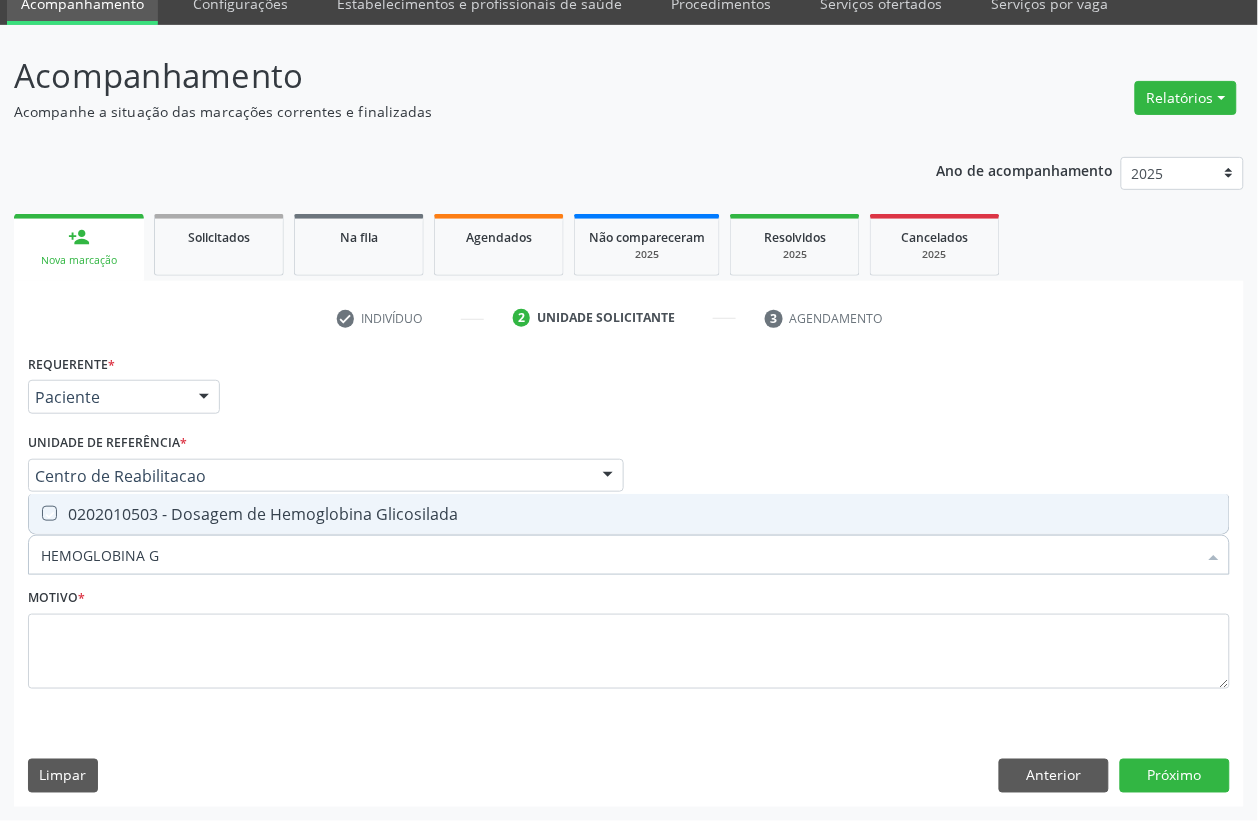 checkbox on "true" 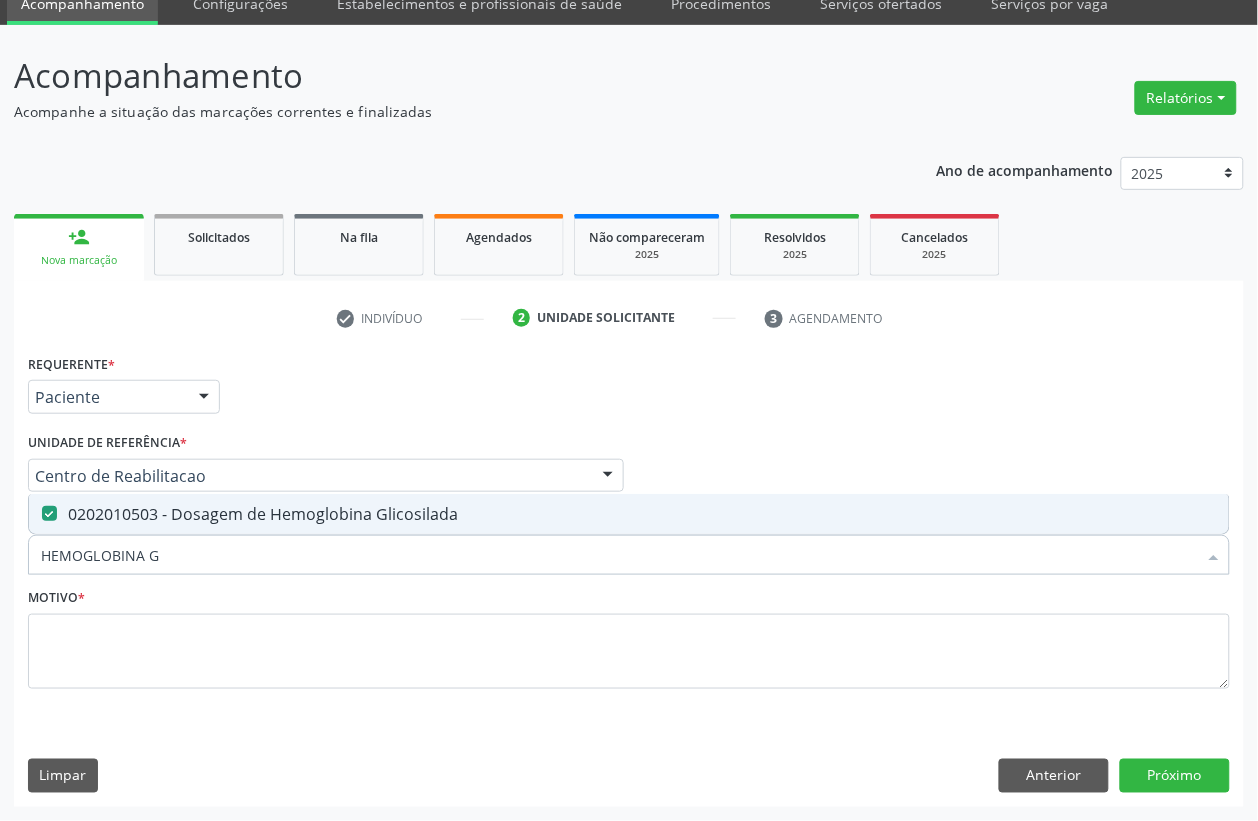 drag, startPoint x: 168, startPoint y: 553, endPoint x: 96, endPoint y: 588, distance: 80.05623 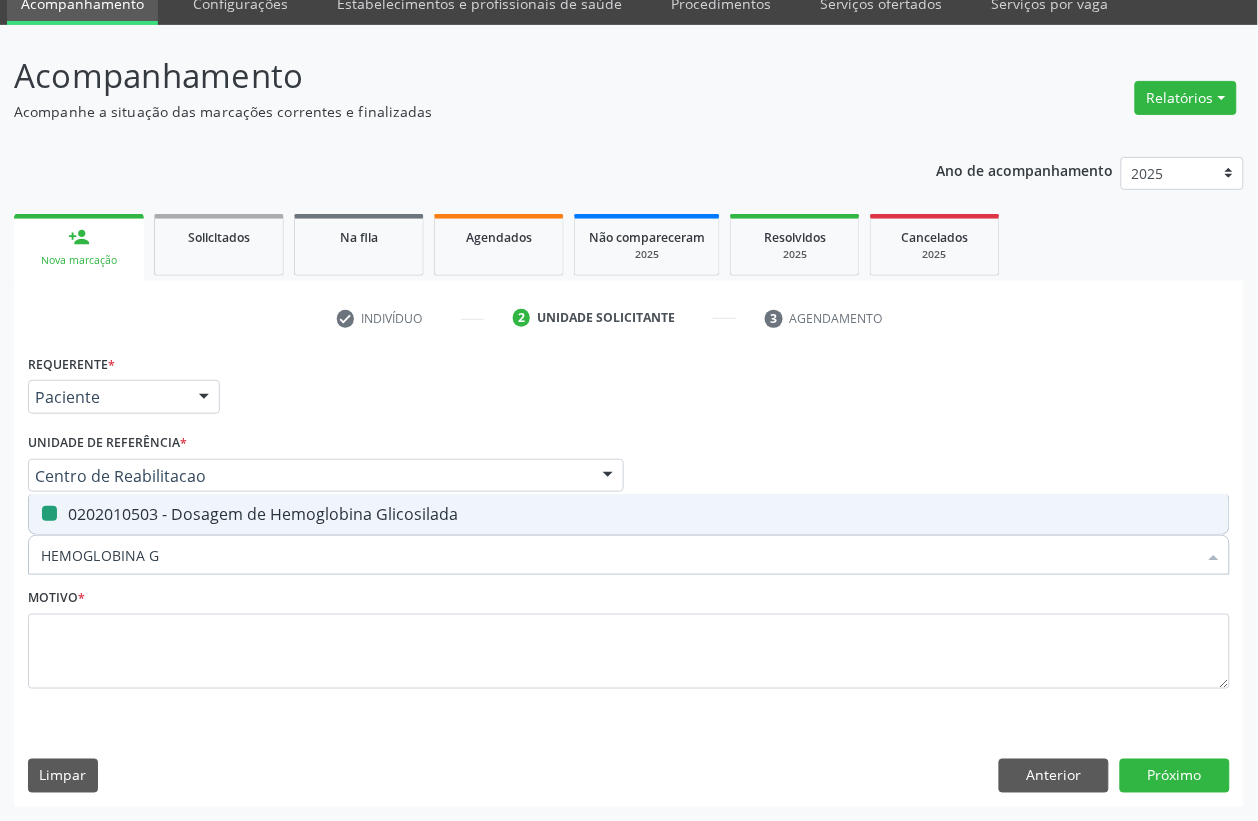 type on "HEMOG" 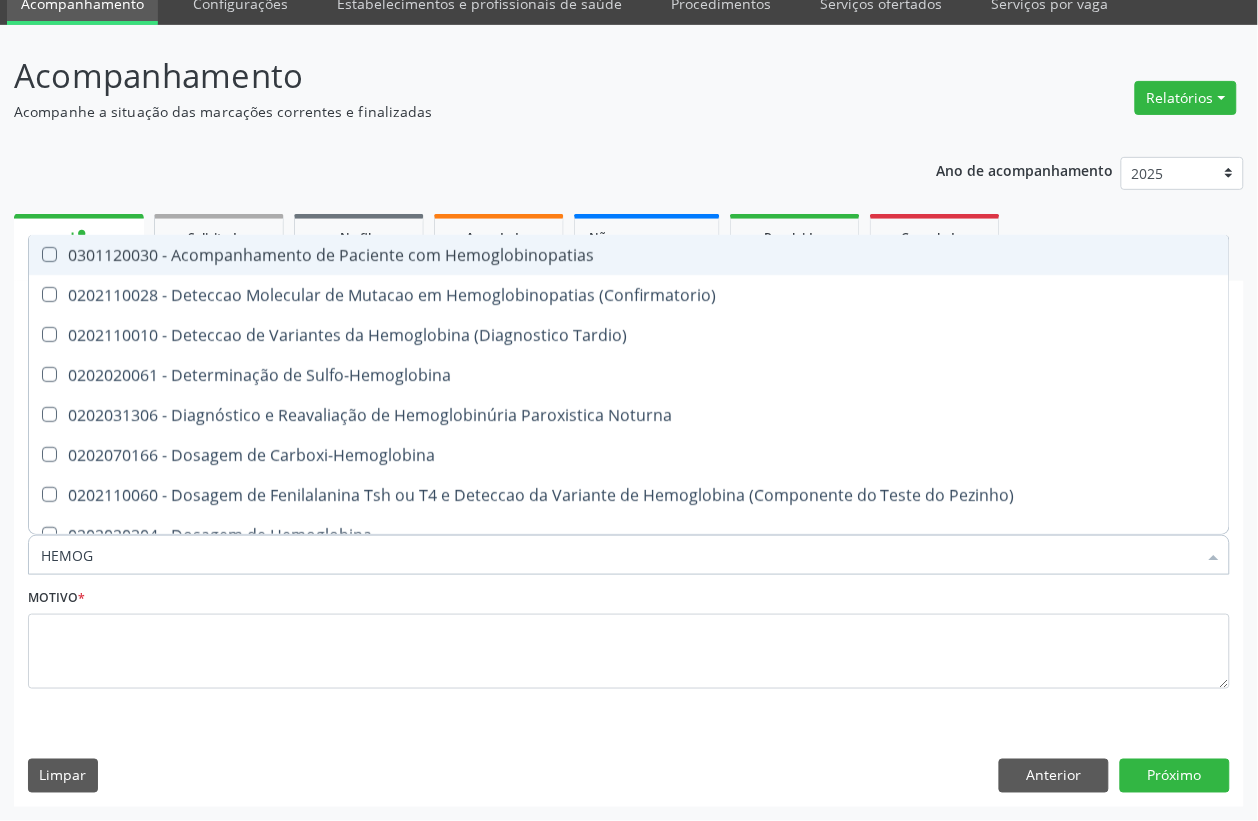 type on "HEMOGR" 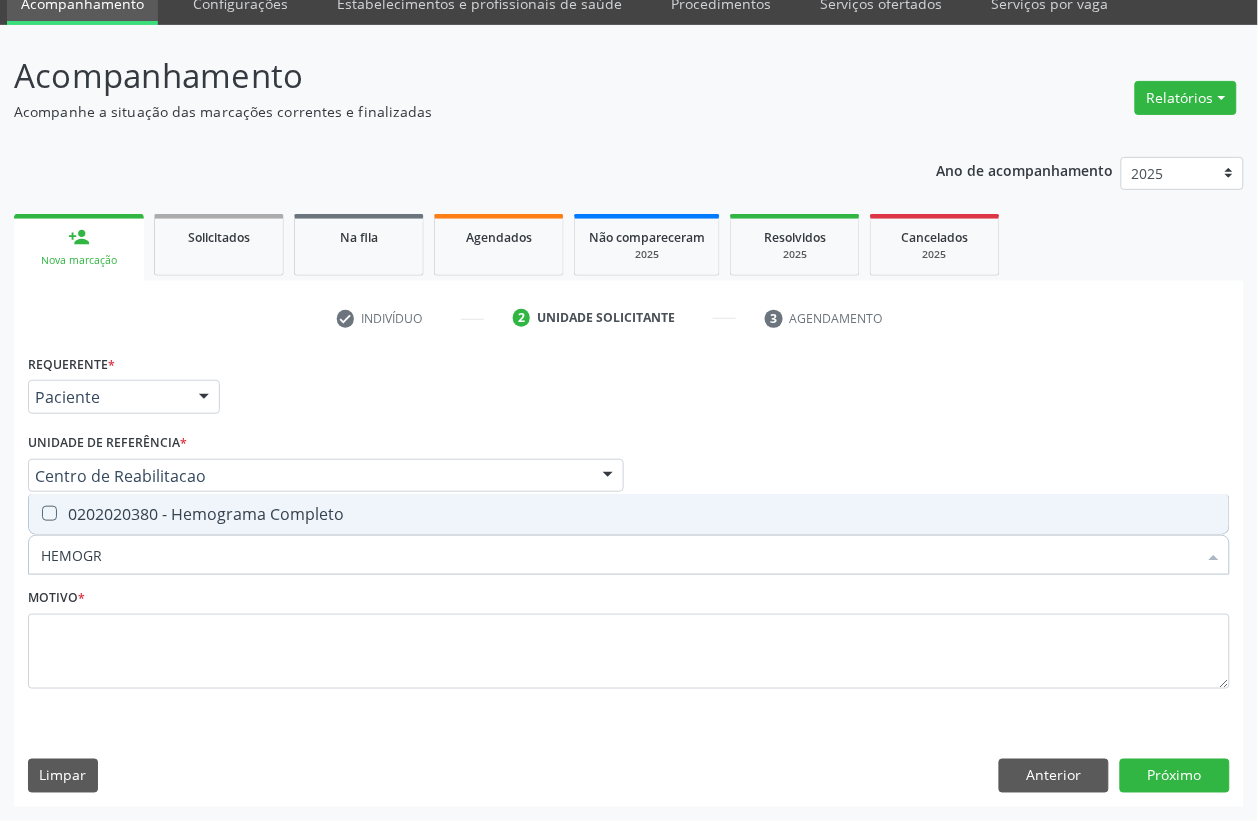 click on "0202020380 - Hemograma Completo" at bounding box center [629, 514] 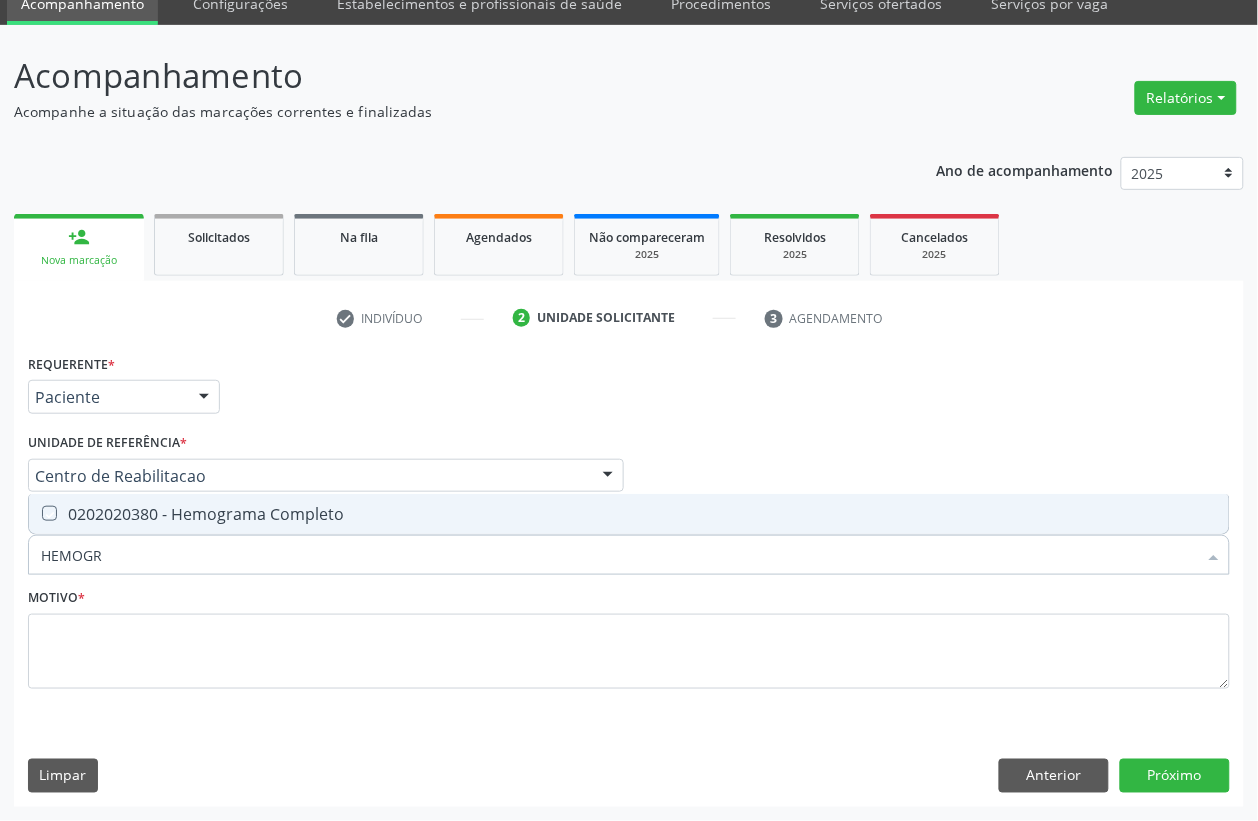 checkbox on "true" 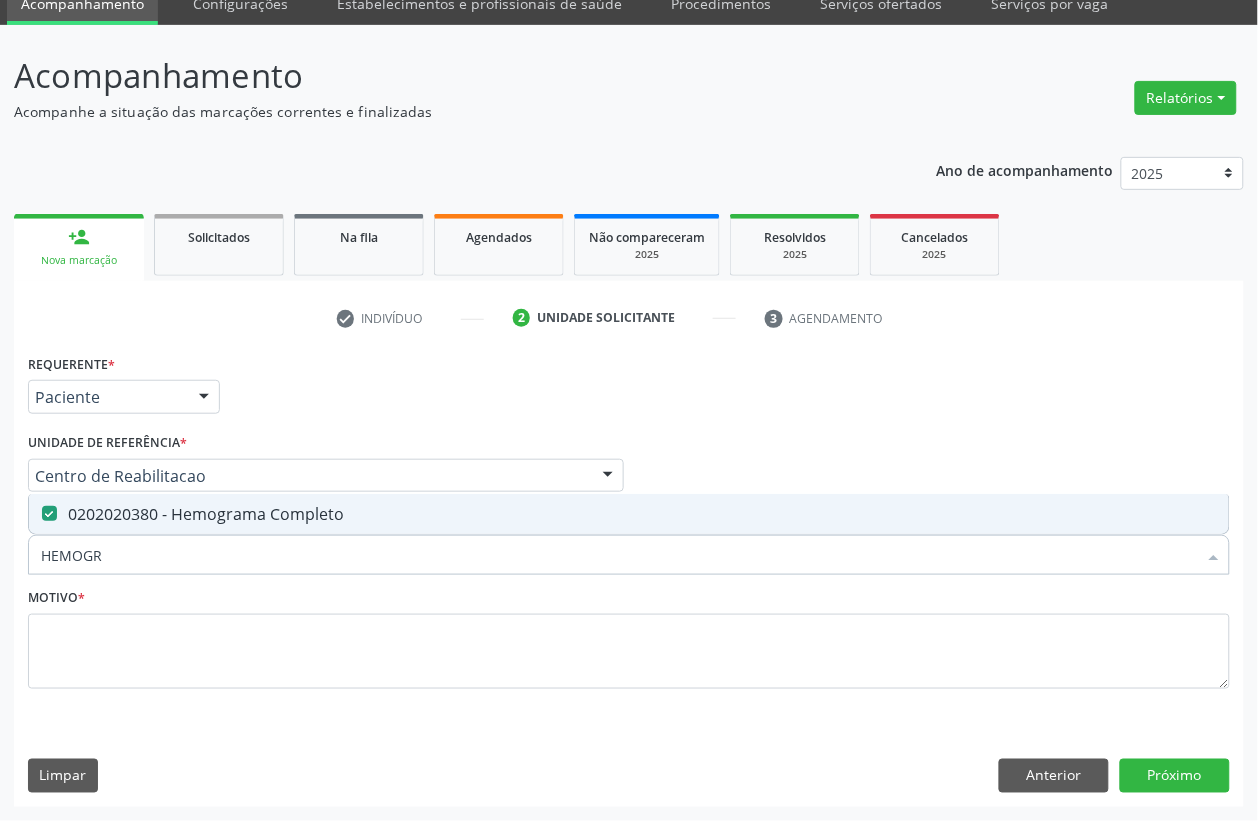 click on "HEMOGR" at bounding box center [619, 555] 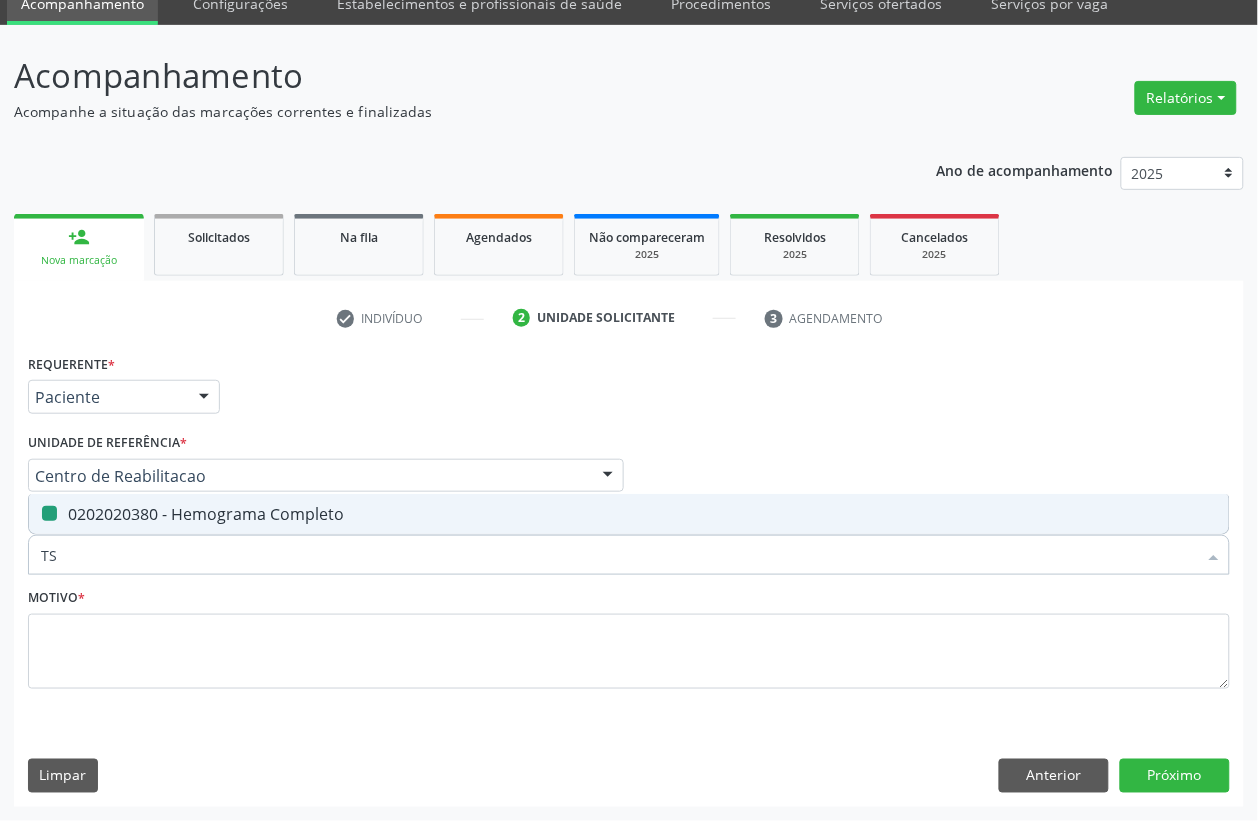 type on "TSH" 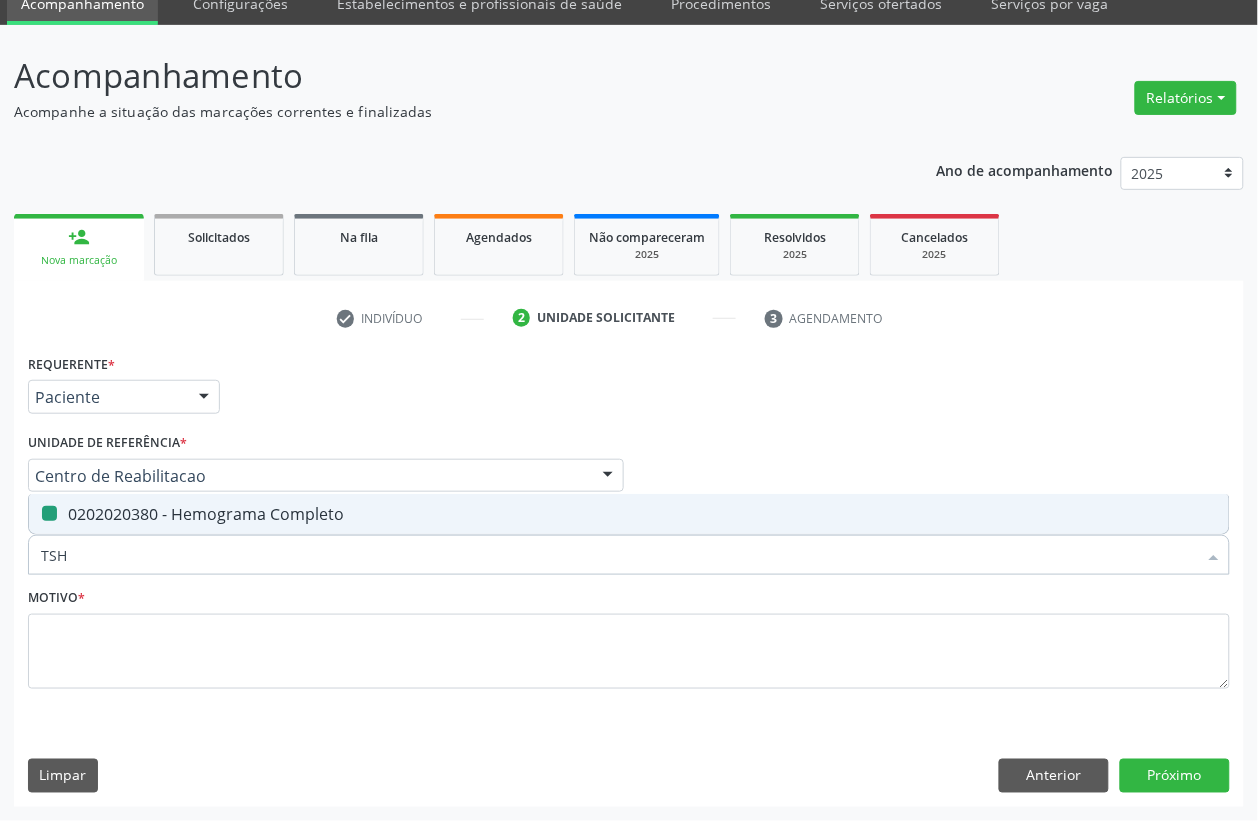 checkbox on "false" 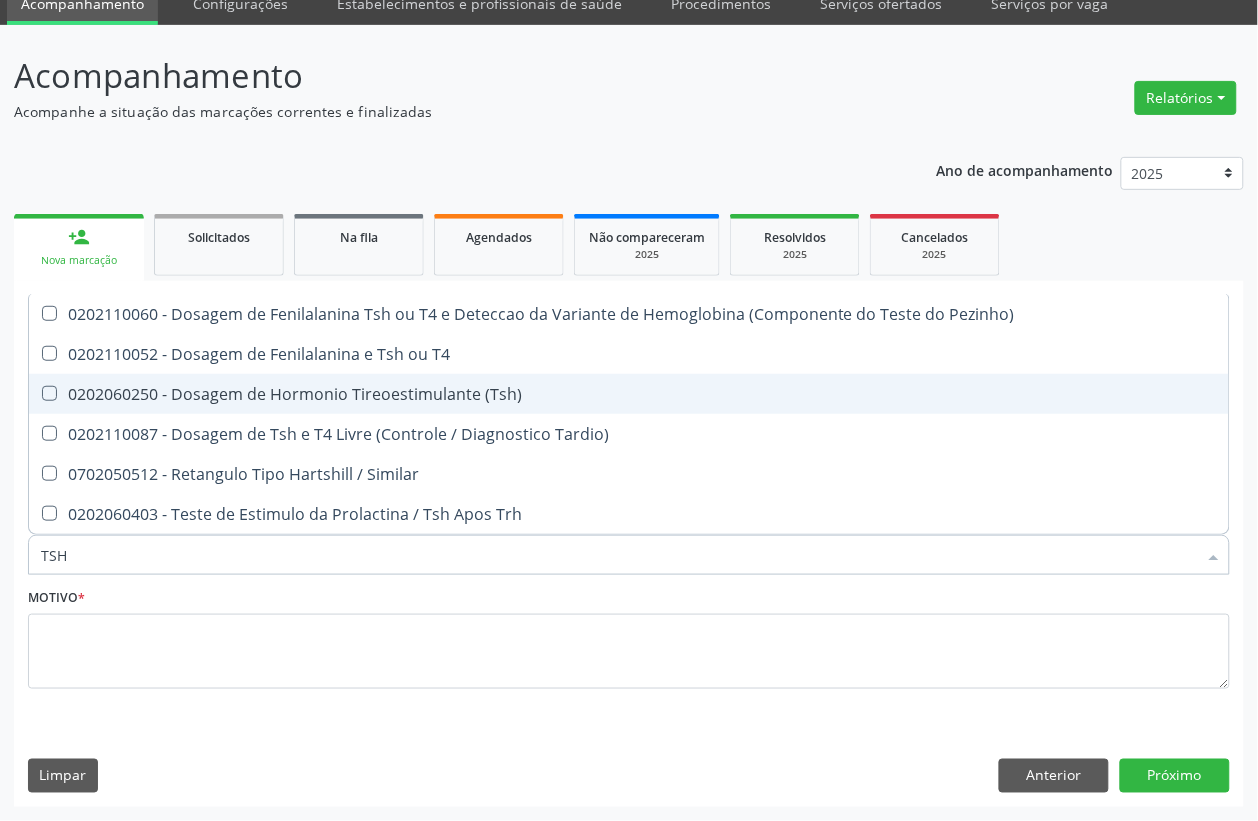 click on "0202060250 - Dosagem de Hormonio Tireoestimulante (Tsh)" at bounding box center [629, 394] 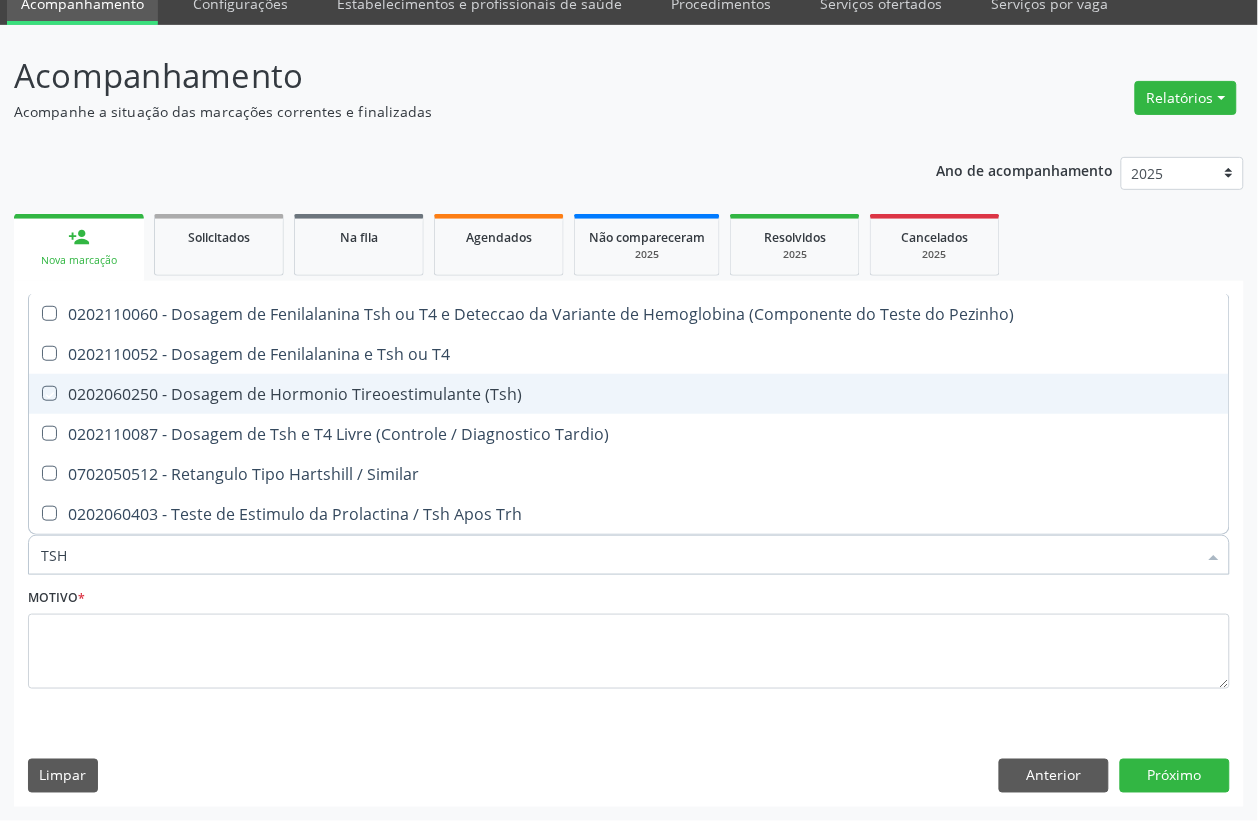 checkbox on "true" 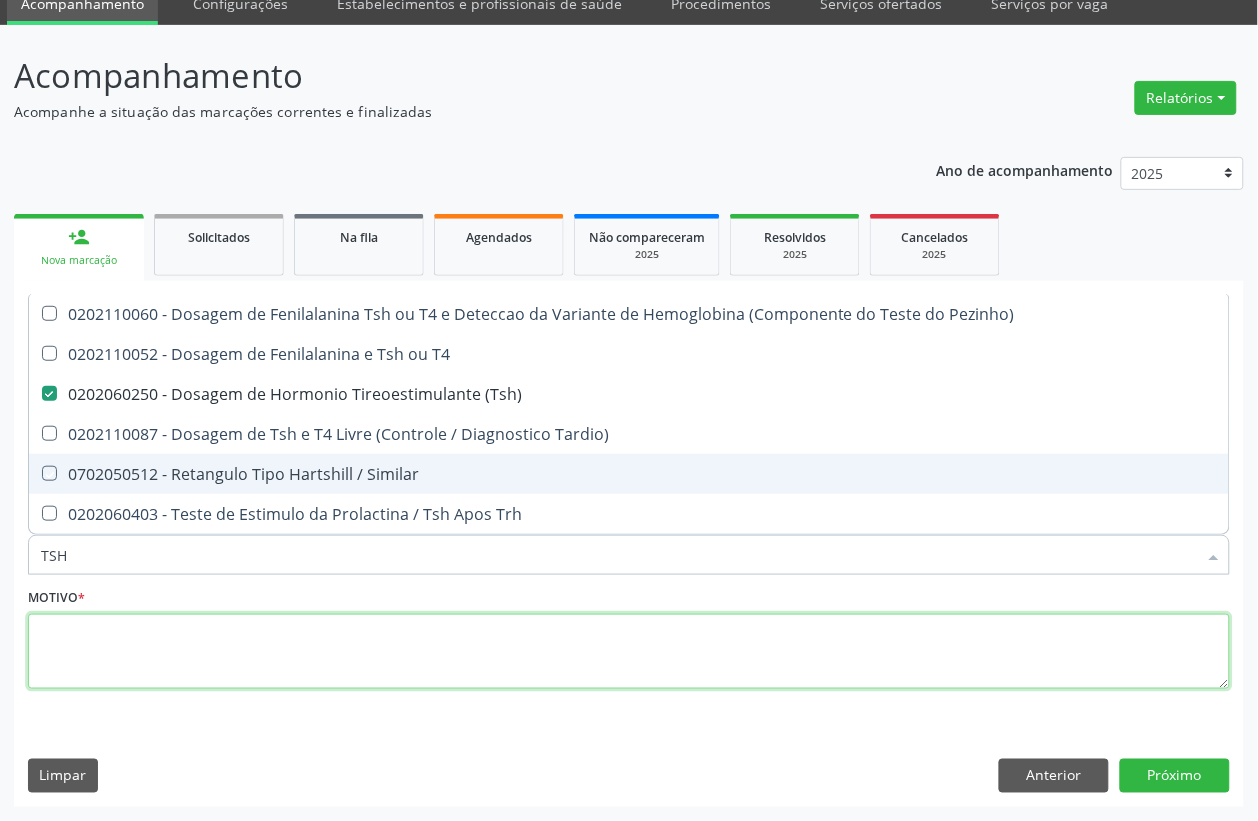 click at bounding box center [629, 652] 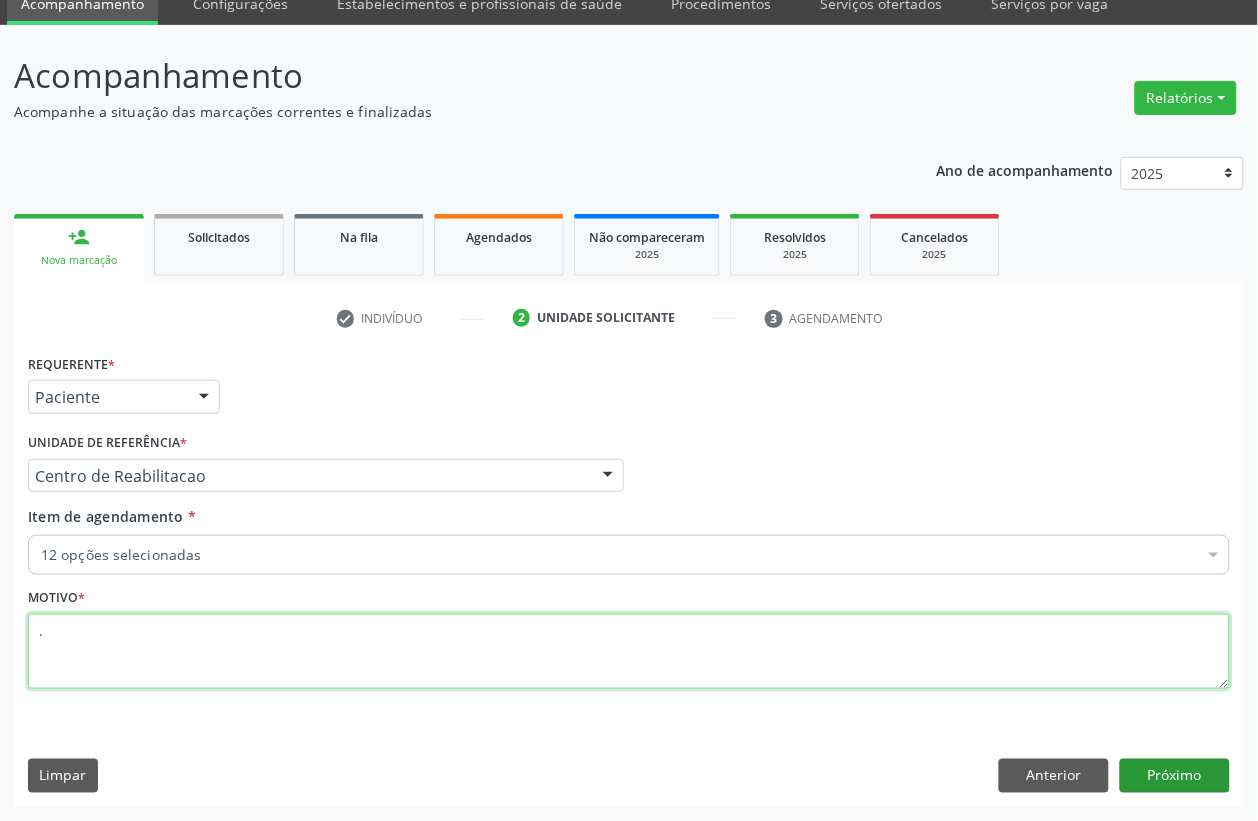 type on "." 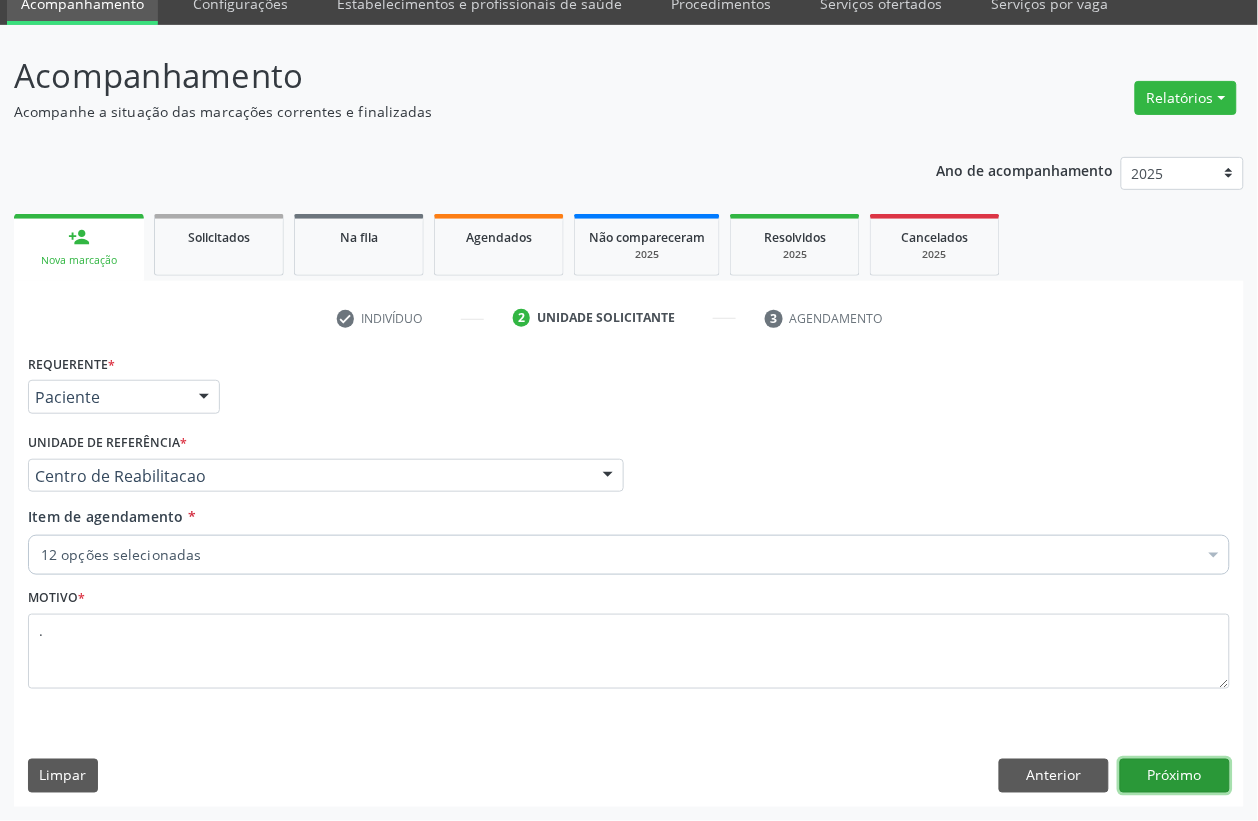 click on "Próximo" at bounding box center [1175, 776] 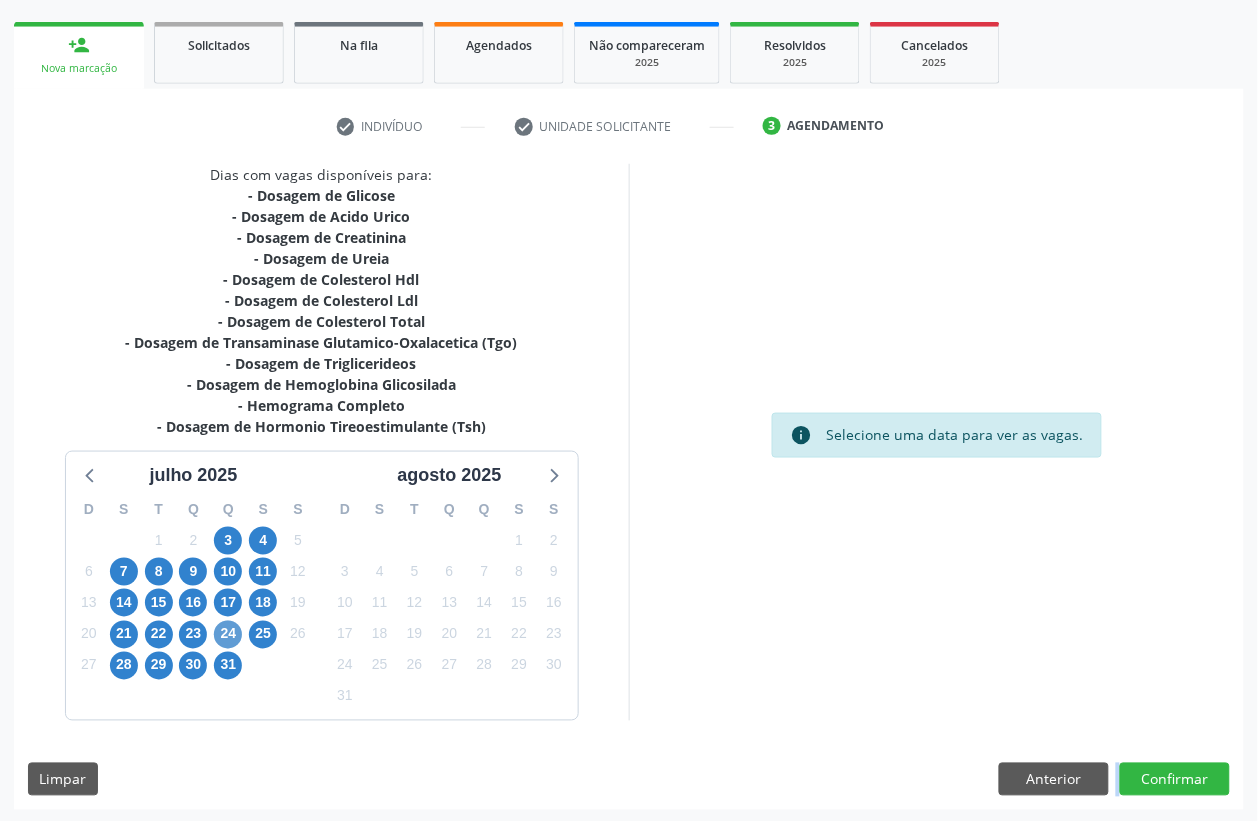 scroll, scrollTop: 280, scrollLeft: 0, axis: vertical 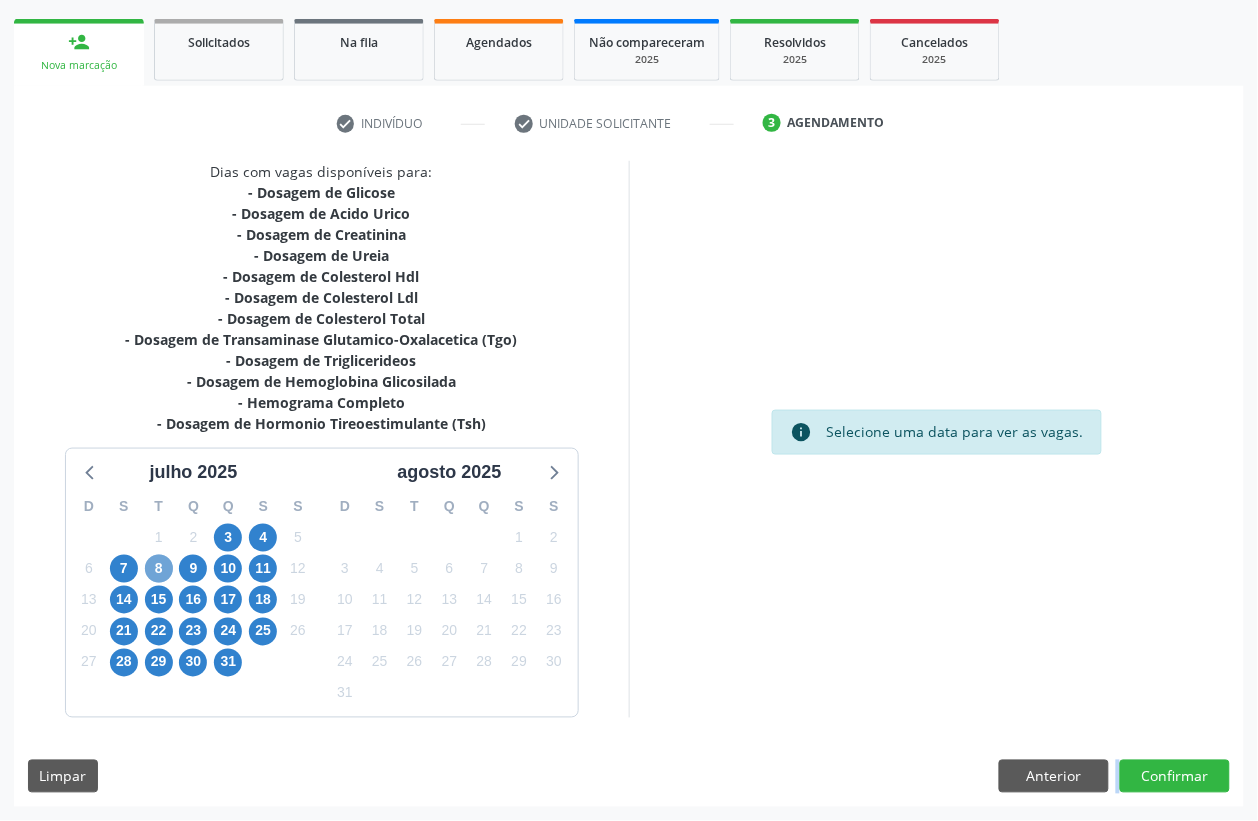 click on "8" at bounding box center (159, 569) 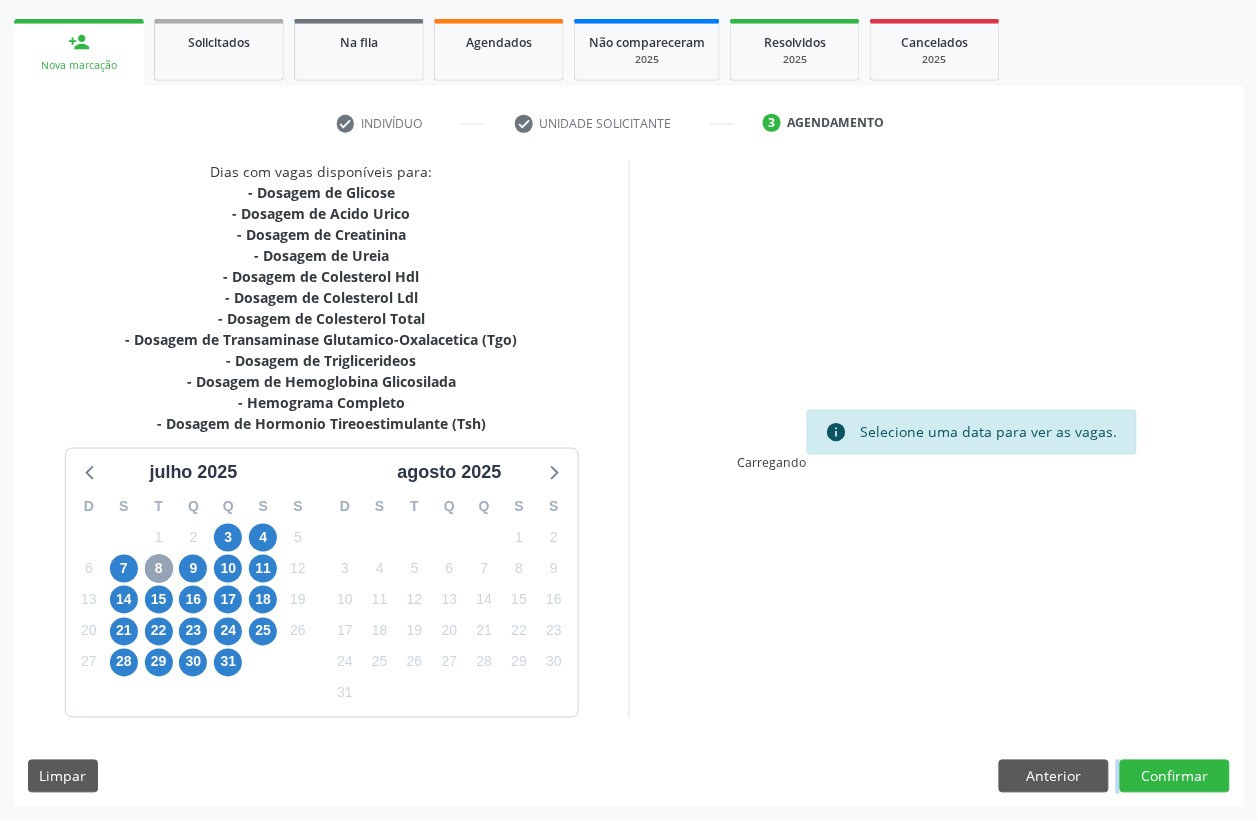 click on "8" at bounding box center (159, 569) 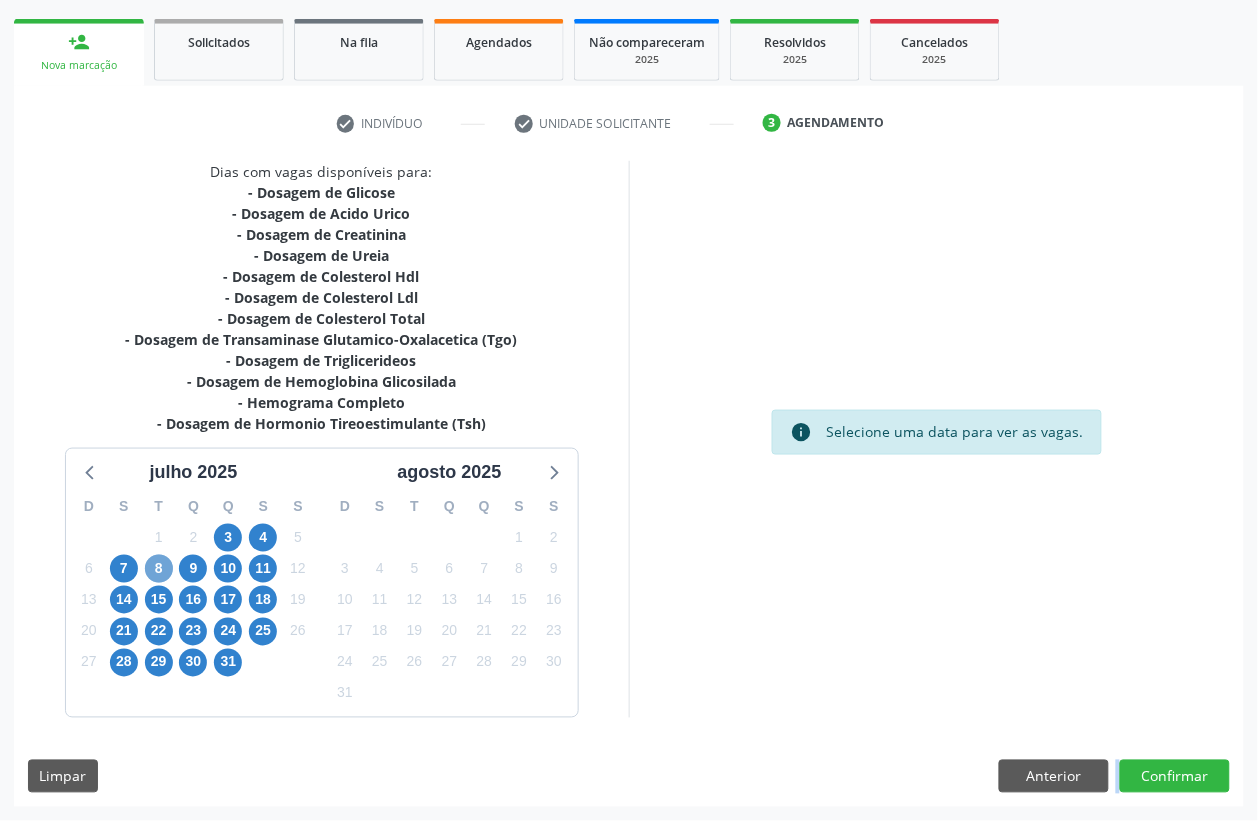 click on "8" at bounding box center [159, 569] 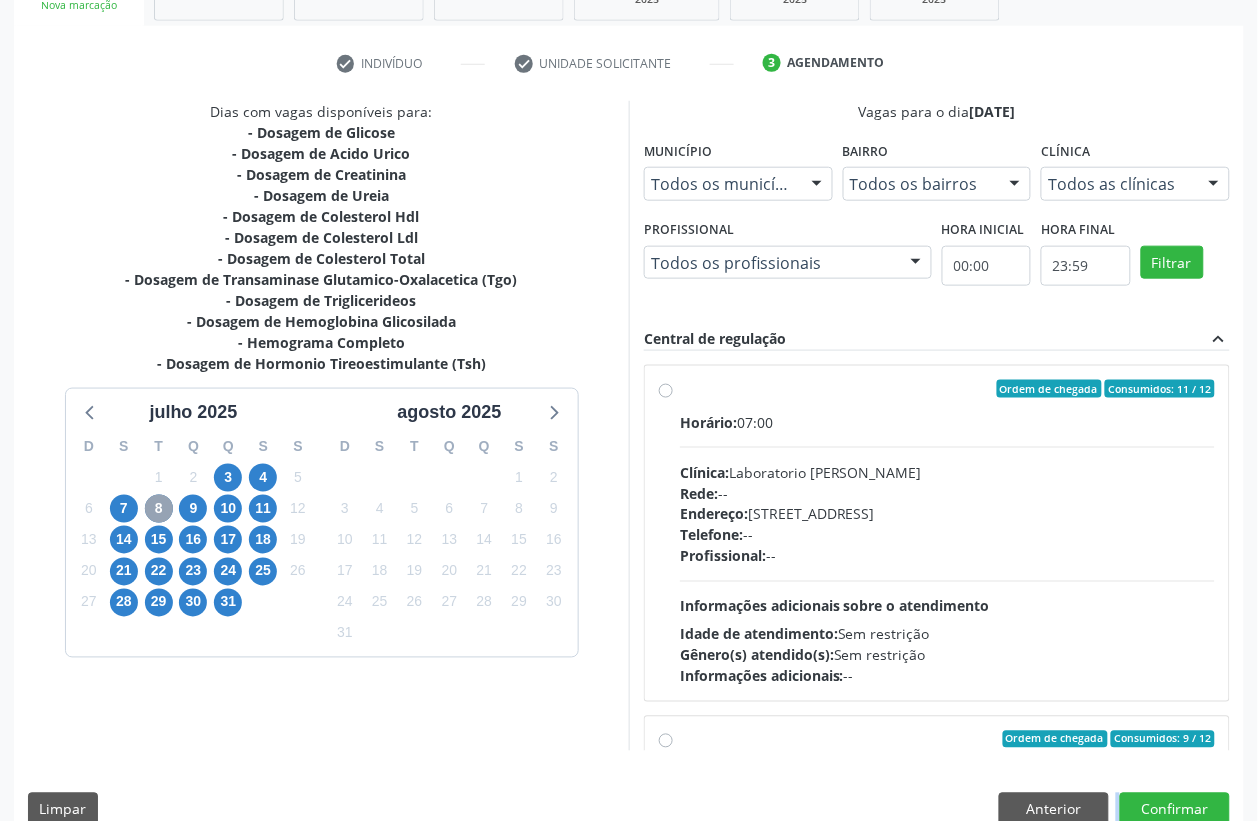 scroll, scrollTop: 373, scrollLeft: 0, axis: vertical 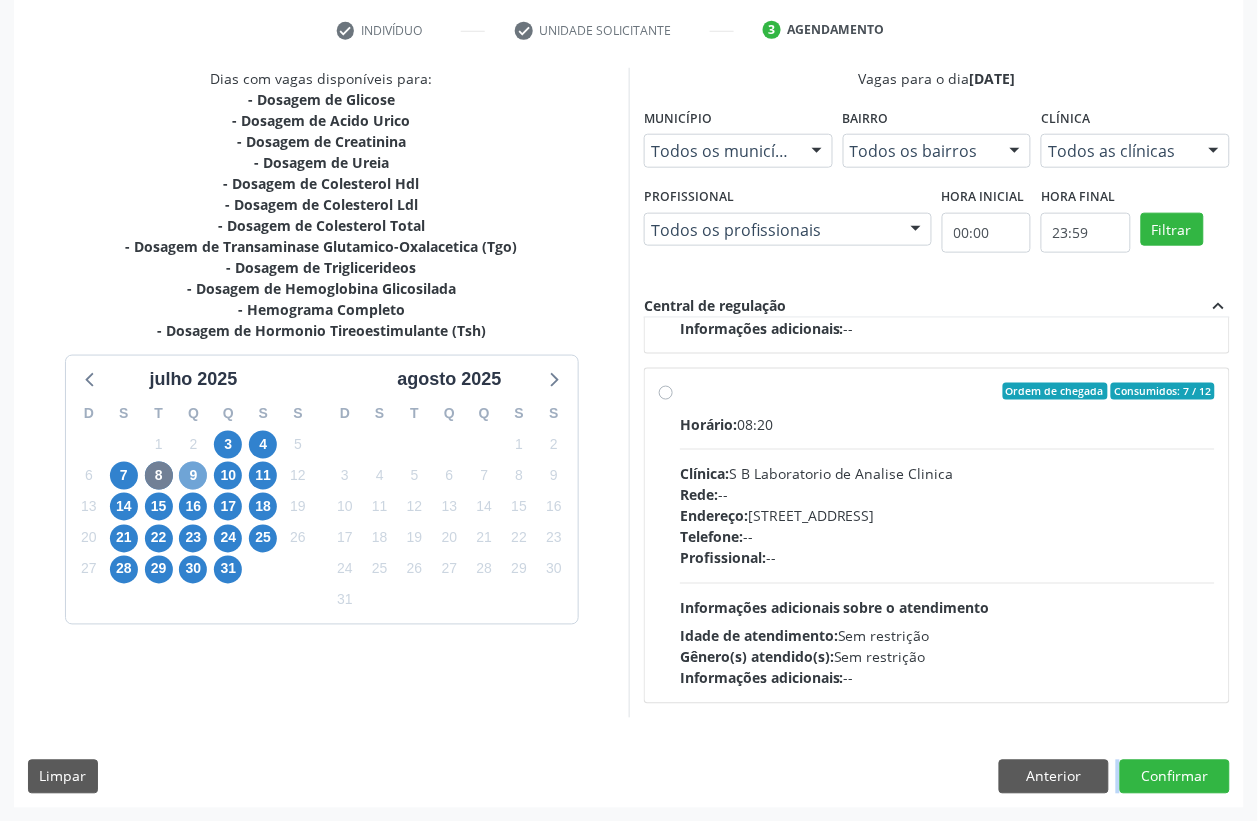 click on "9" at bounding box center (193, 476) 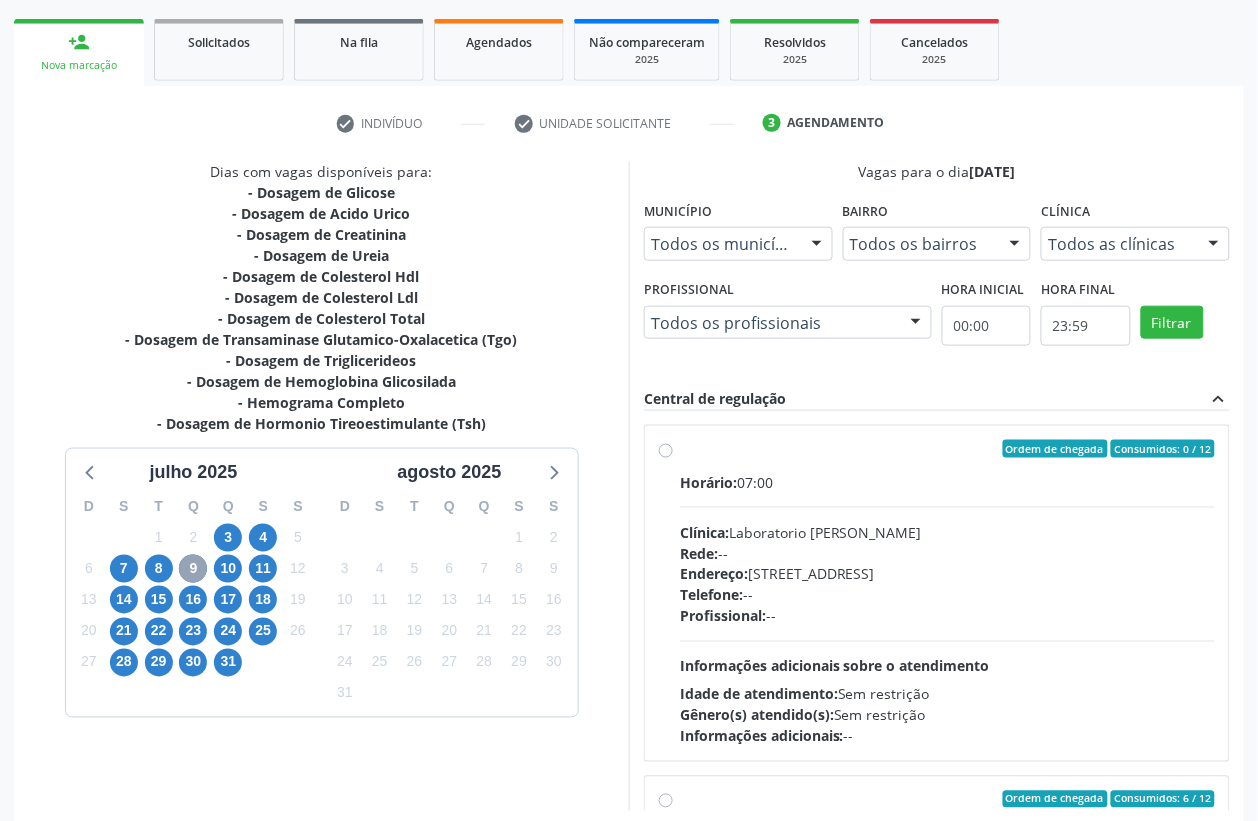 scroll, scrollTop: 373, scrollLeft: 0, axis: vertical 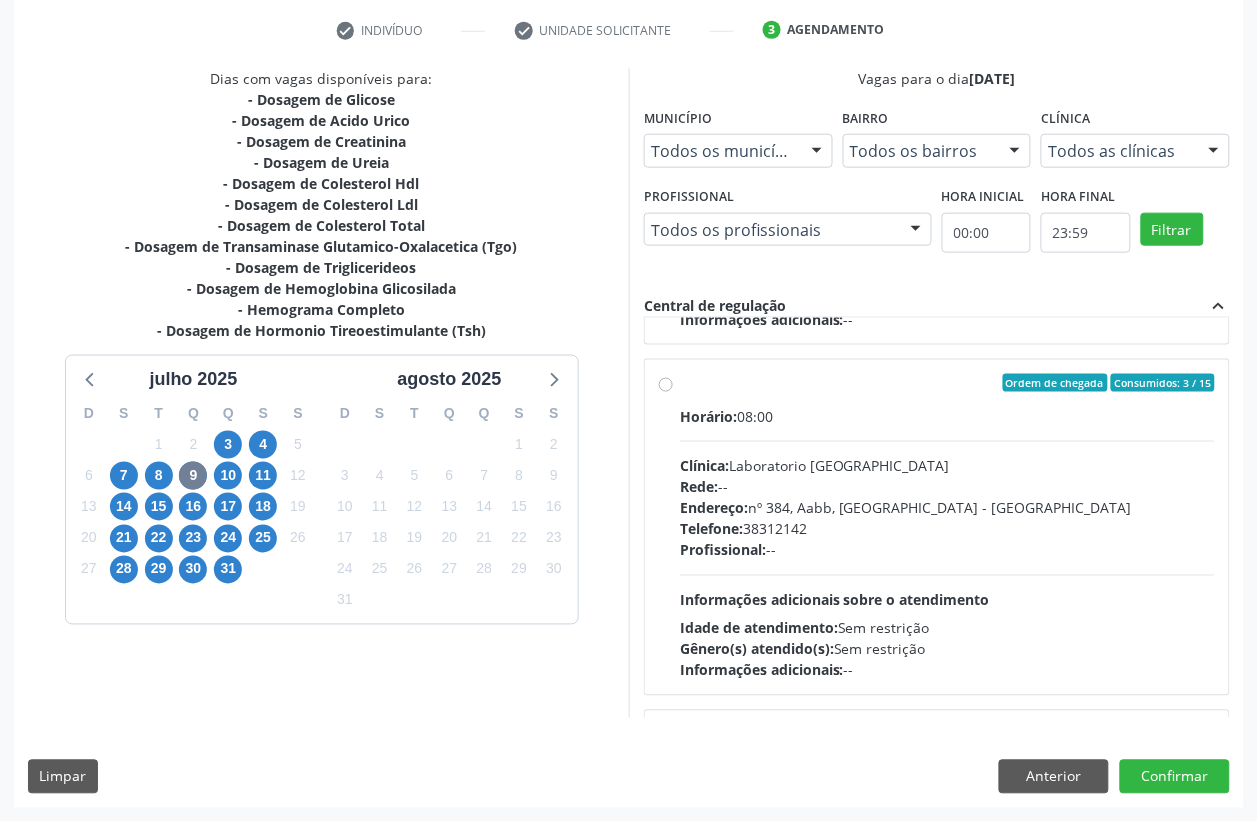 click on "Ordem de chegada
Consumidos: 3 / 15
Horário:   08:00
Clínica:  Laboratorio Sao Francisco
Rede:
--
Endereço:   nº 384, Aabb, Serra Talhada - PE
Telefone:   38312142
Profissional:
--
Informações adicionais sobre o atendimento
Idade de atendimento:
Sem restrição
Gênero(s) atendido(s):
Sem restrição
Informações adicionais:
--" at bounding box center (947, 527) 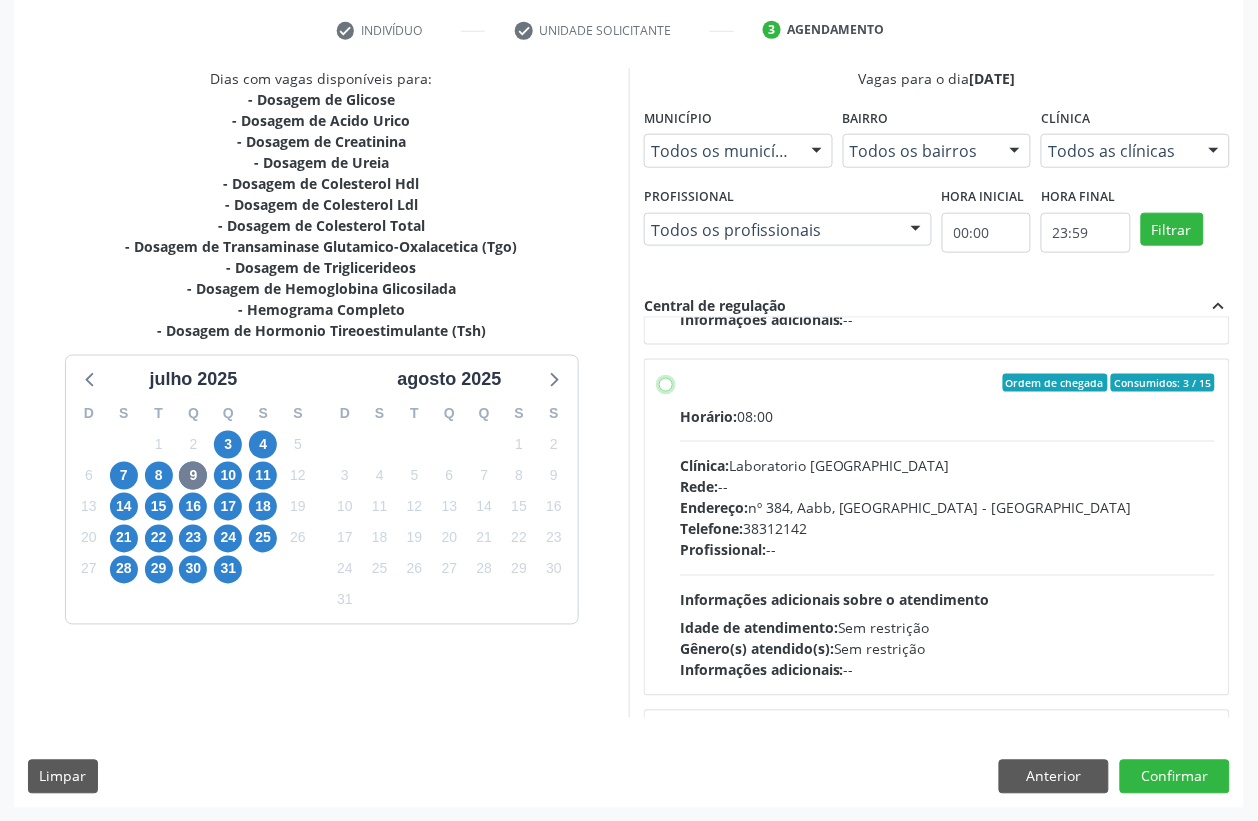 click on "Ordem de chegada
Consumidos: 3 / 15
Horário:   08:00
Clínica:  Laboratorio Sao Francisco
Rede:
--
Endereço:   nº 384, Aabb, Serra Talhada - PE
Telefone:   38312142
Profissional:
--
Informações adicionais sobre o atendimento
Idade de atendimento:
Sem restrição
Gênero(s) atendido(s):
Sem restrição
Informações adicionais:
--" at bounding box center (666, 383) 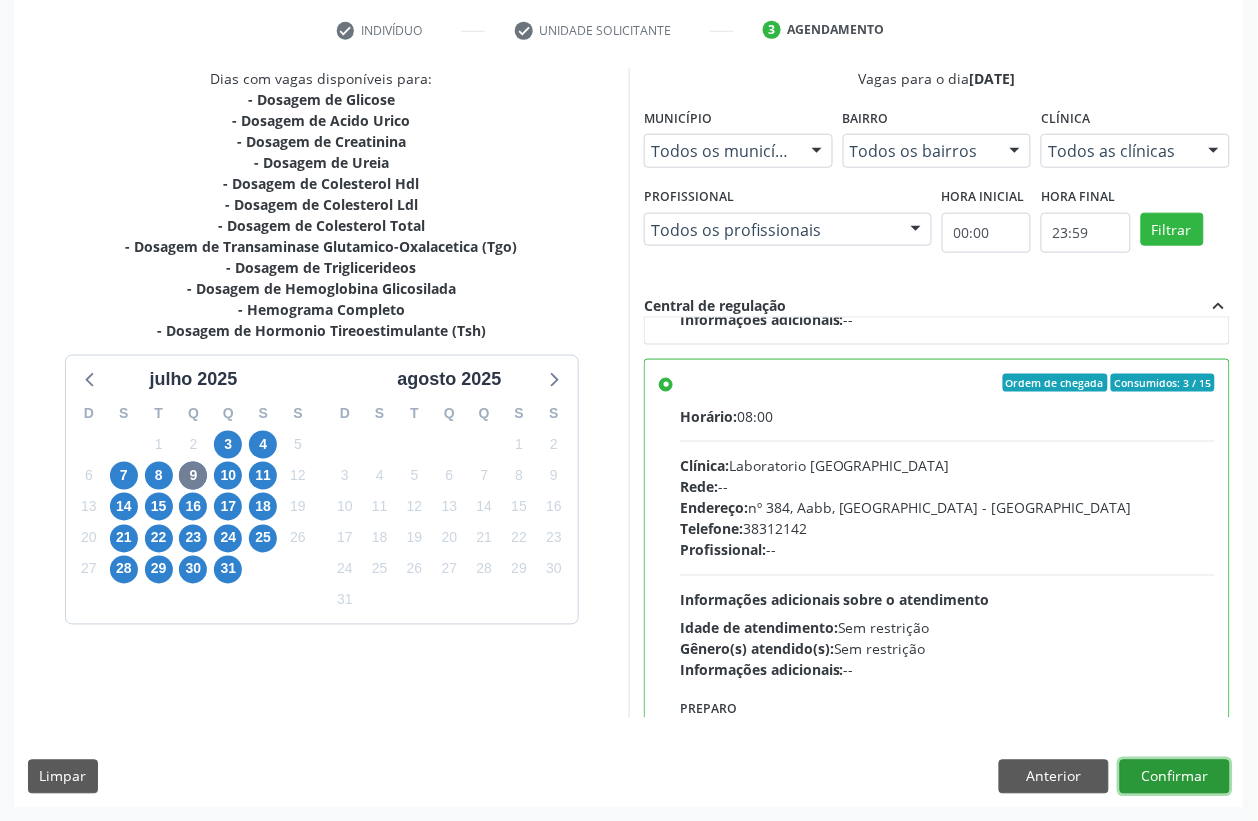 click on "Confirmar" at bounding box center (1175, 777) 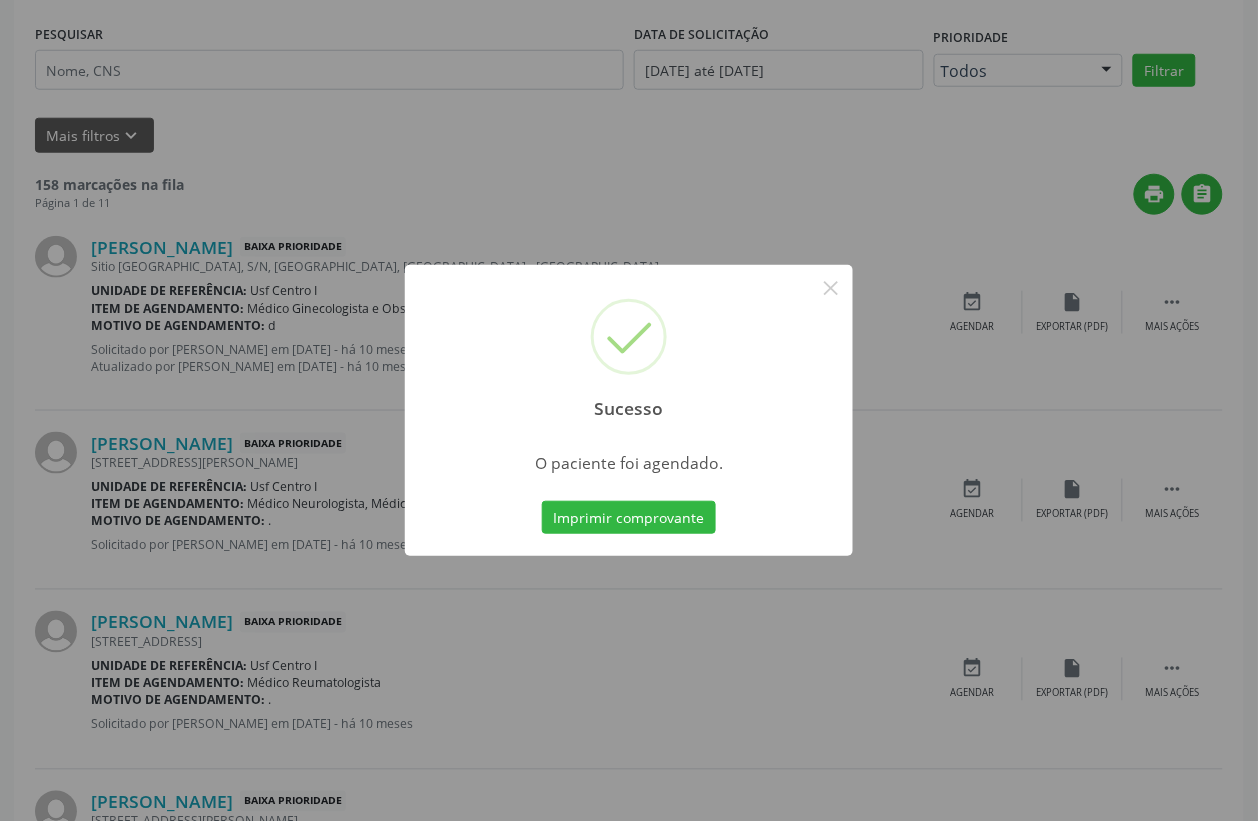 scroll, scrollTop: 0, scrollLeft: 0, axis: both 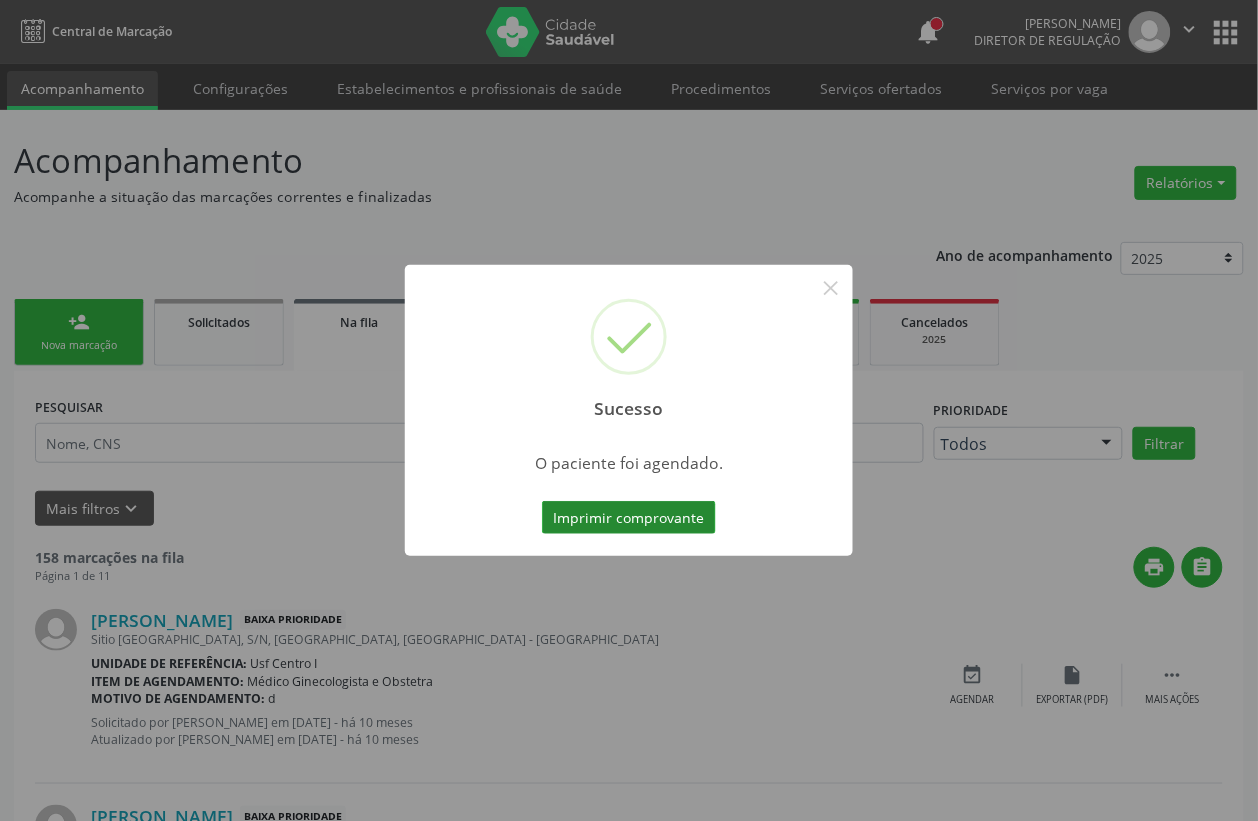 click on "Imprimir comprovante" at bounding box center [629, 518] 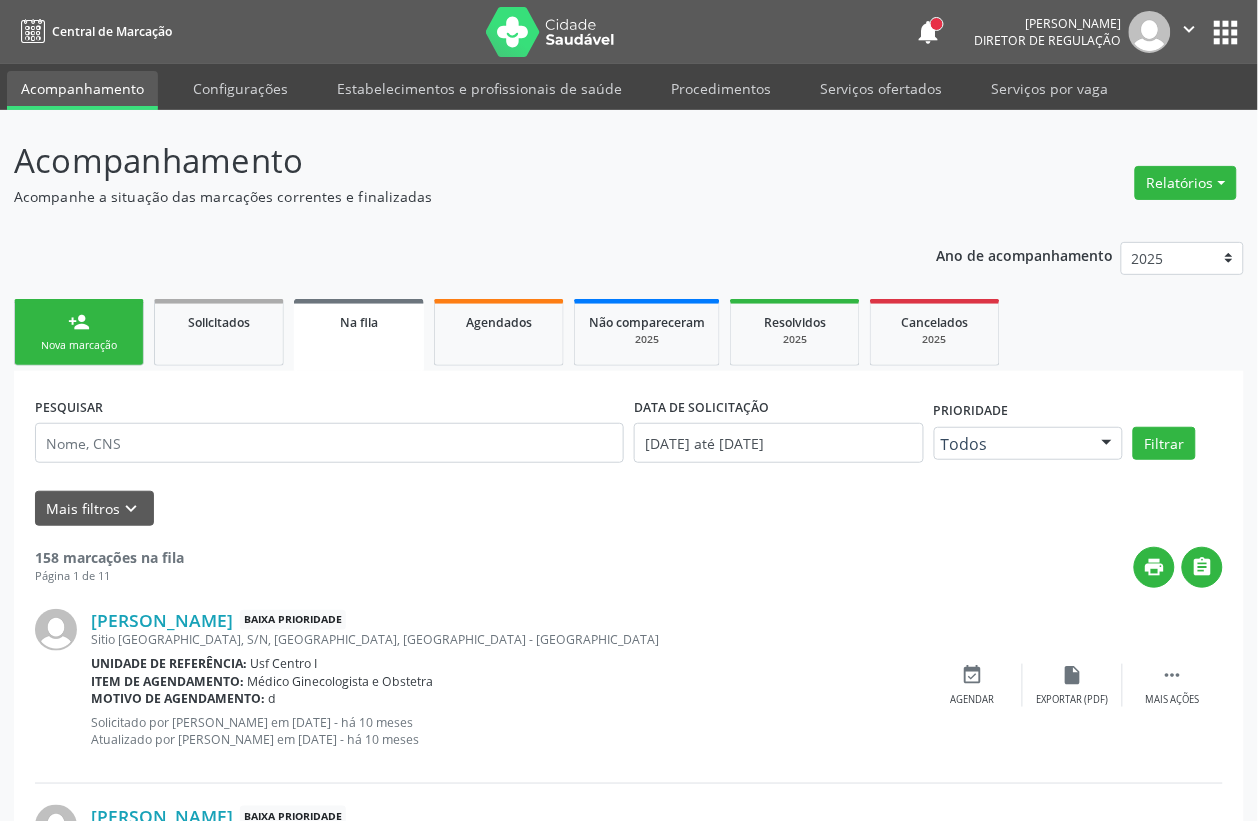 click on "person_add
Nova marcação" at bounding box center (79, 332) 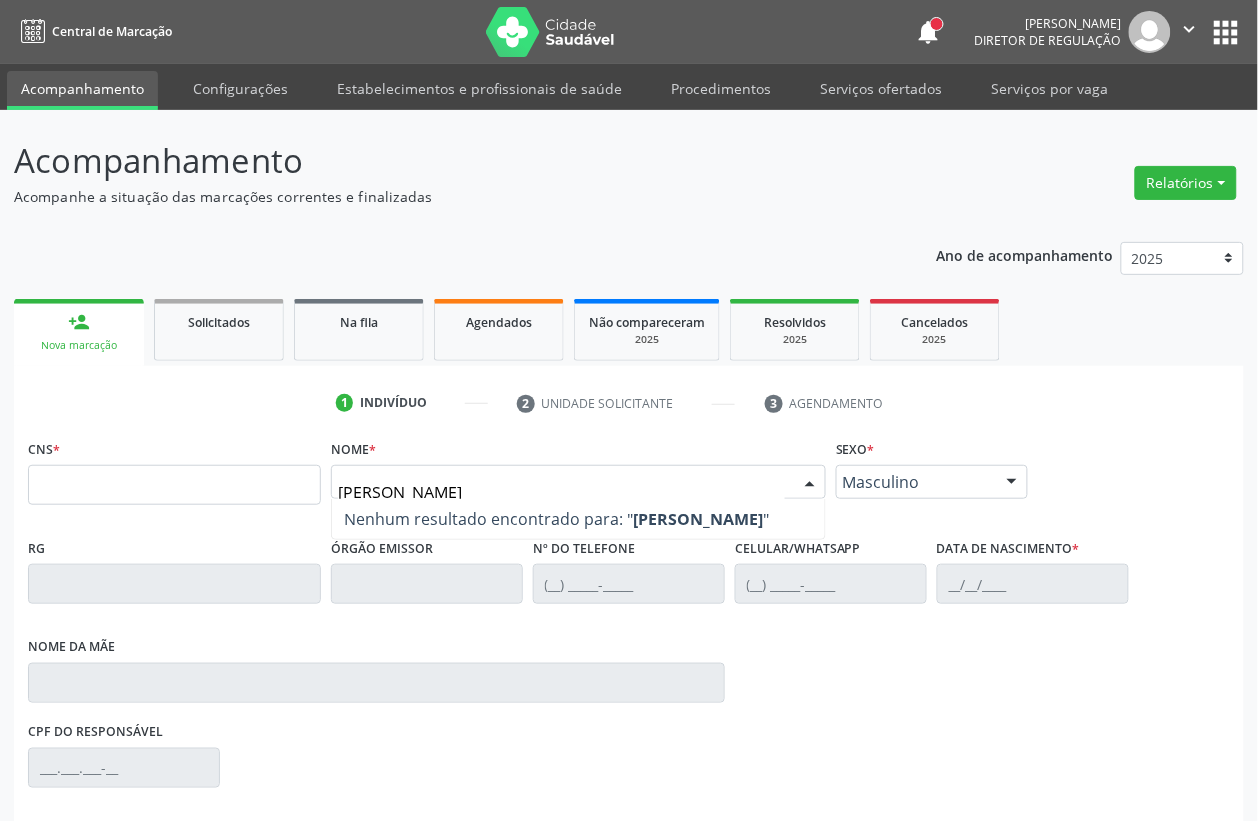 type on "MARIA DA PENHA ROSA N" 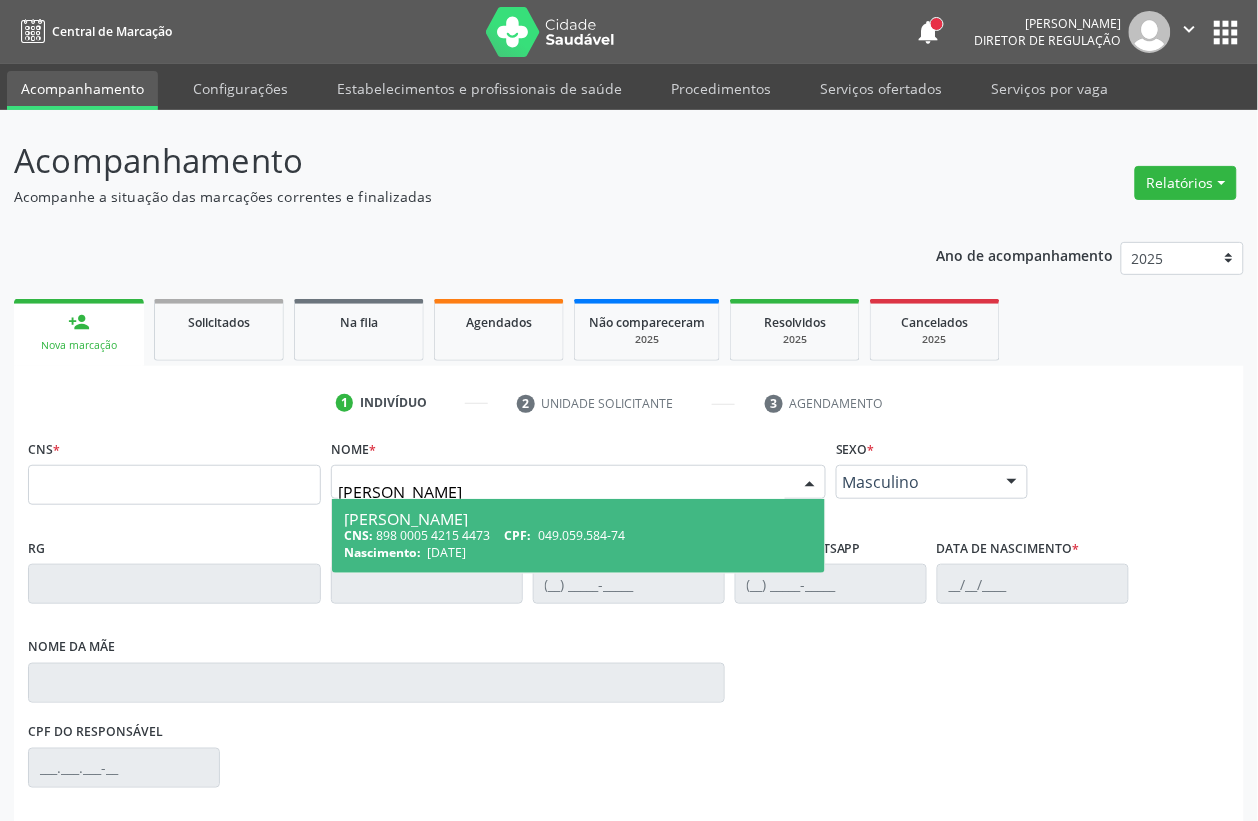 click on "Maria da Penha Rosa Nascimento" at bounding box center (578, 519) 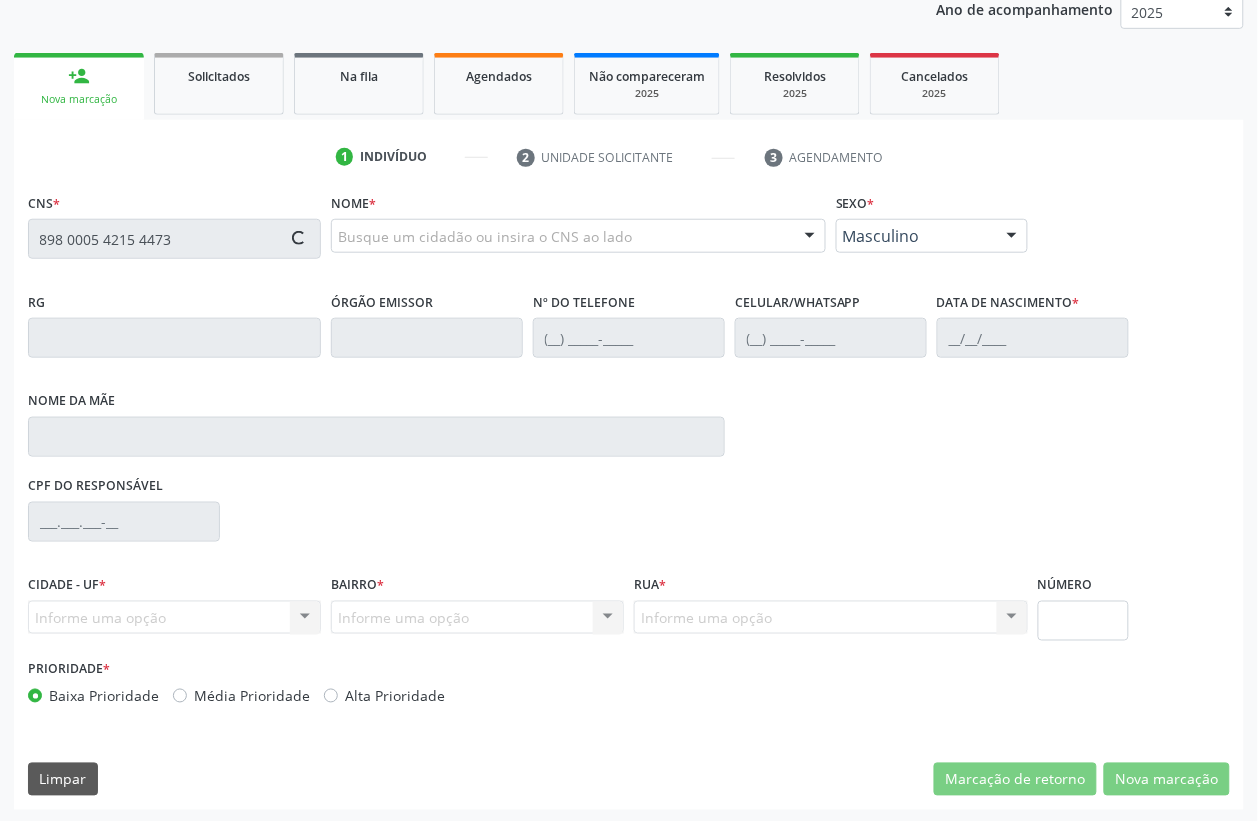 scroll, scrollTop: 248, scrollLeft: 0, axis: vertical 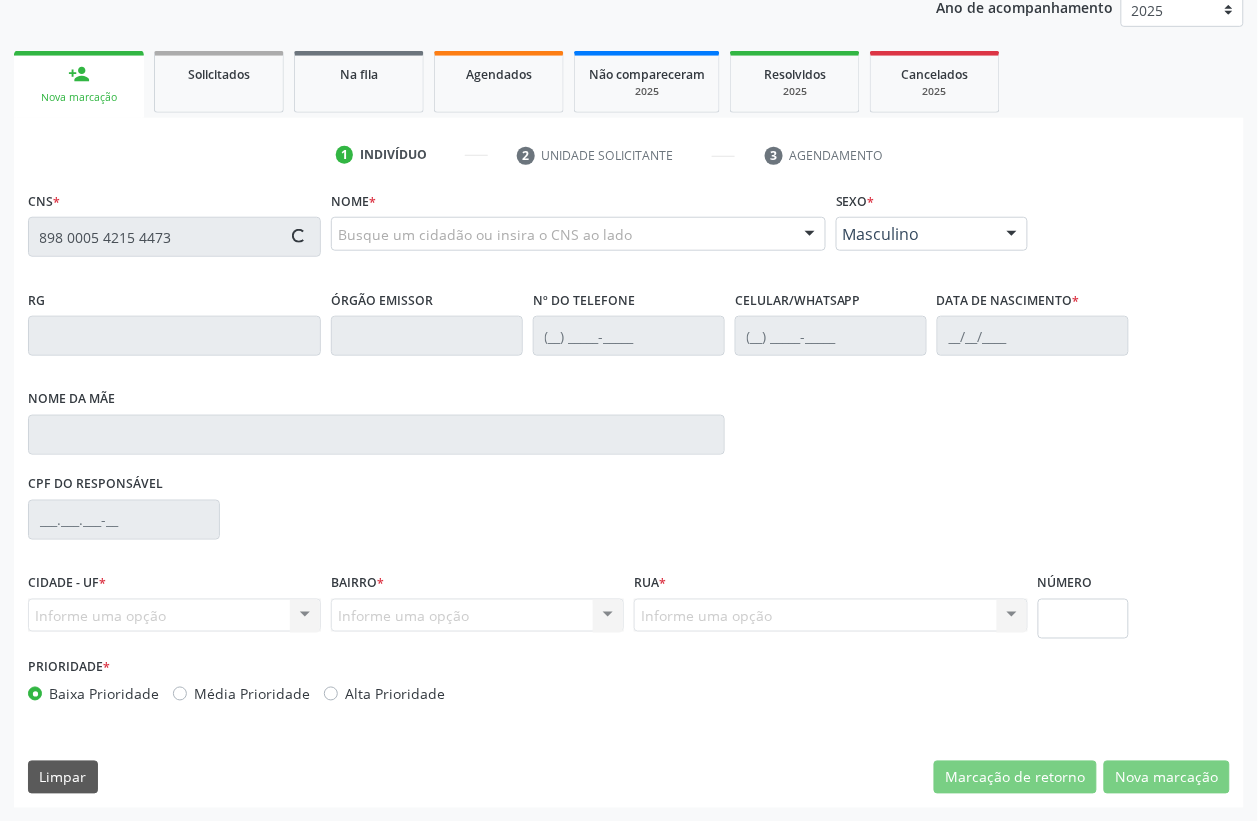 type on "898 0005 4215 4473" 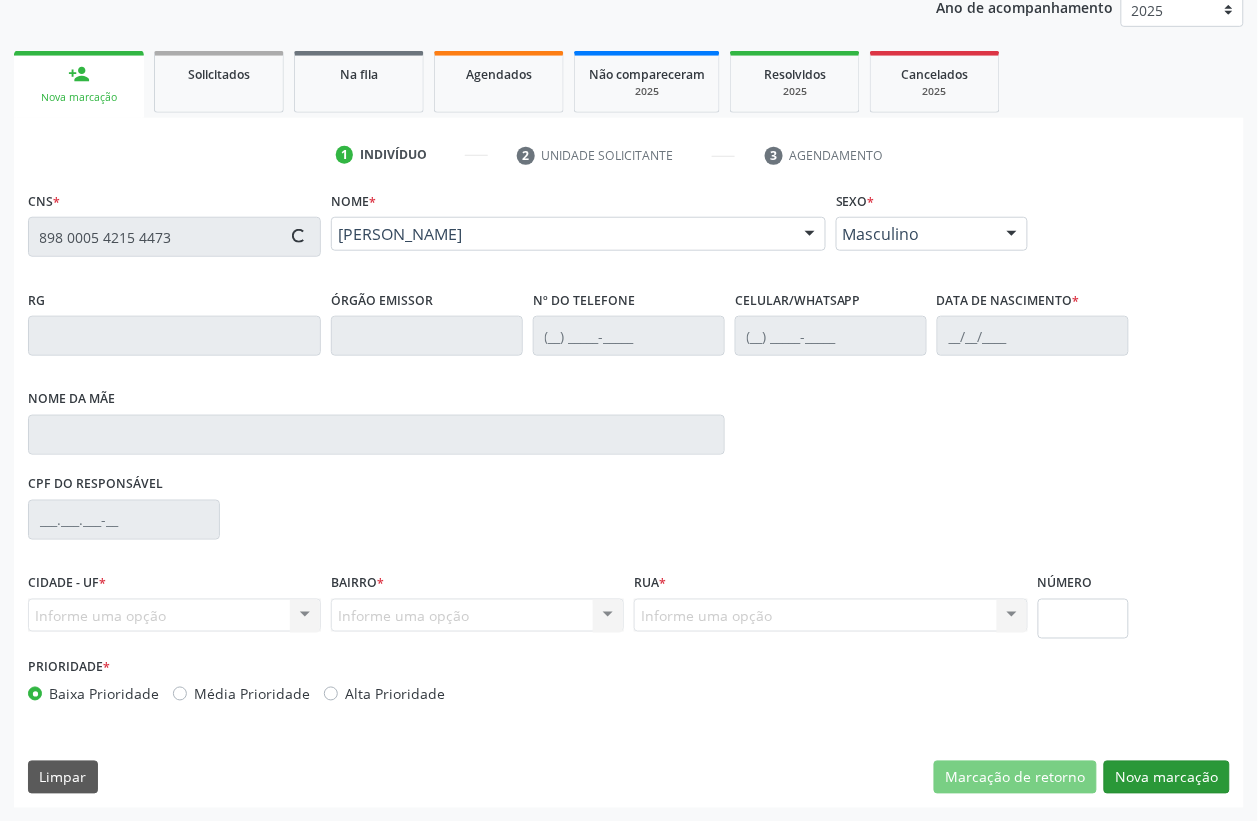type on "(87) 99999-9999" 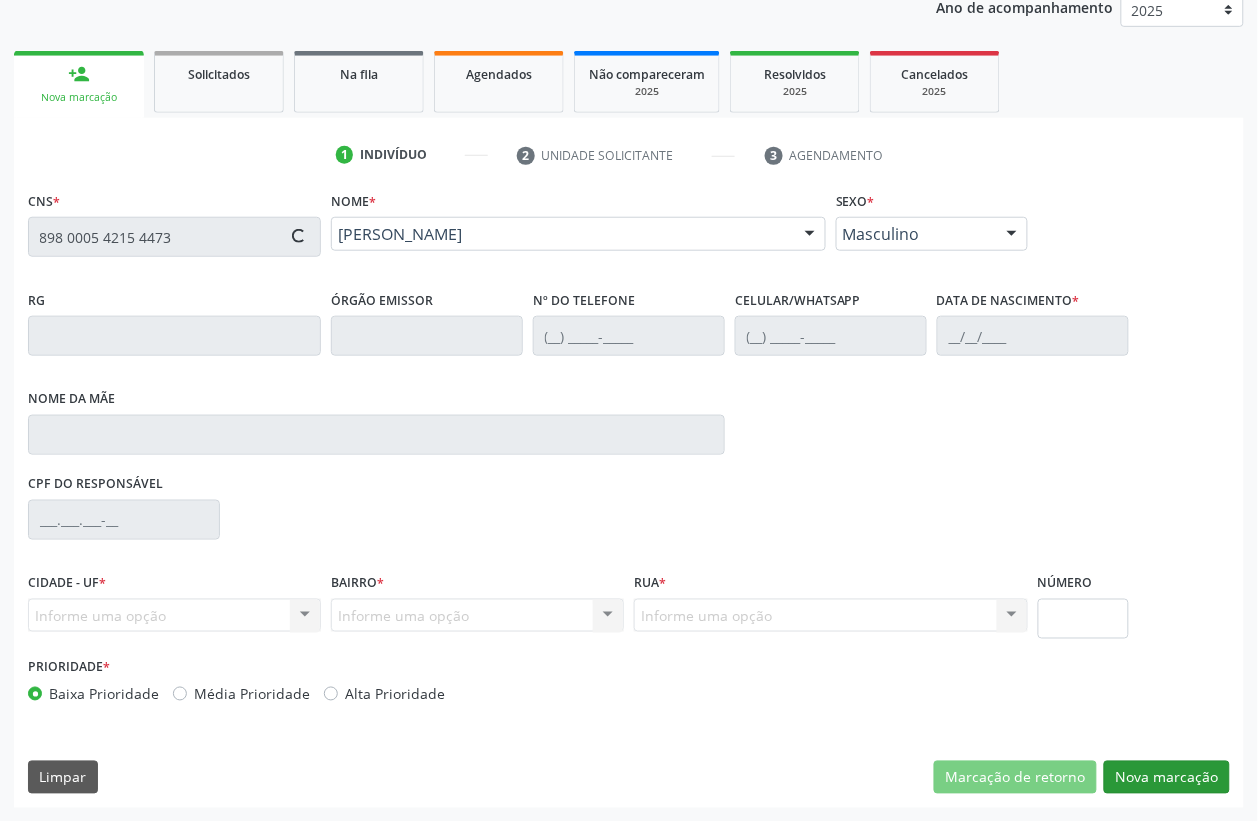 type on "(87) 99999-9999" 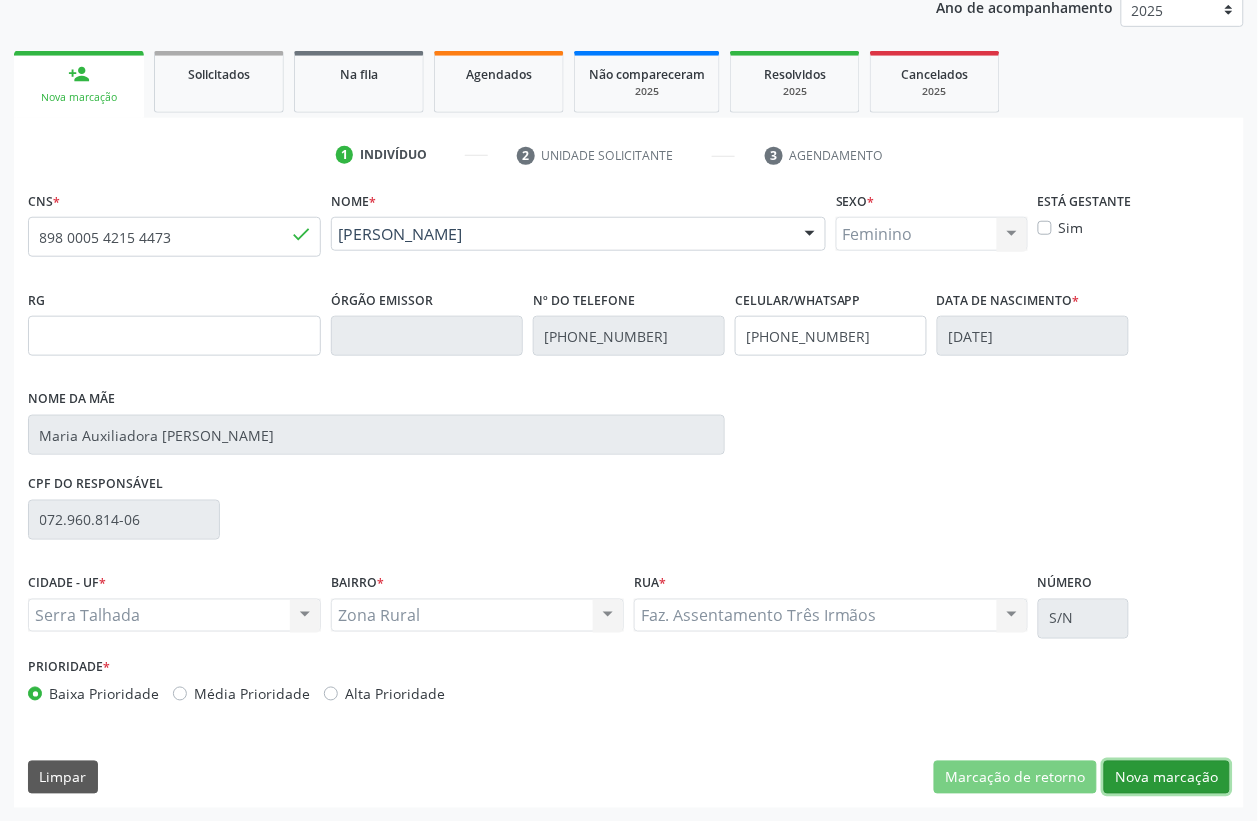 click on "Nova marcação" at bounding box center [1167, 778] 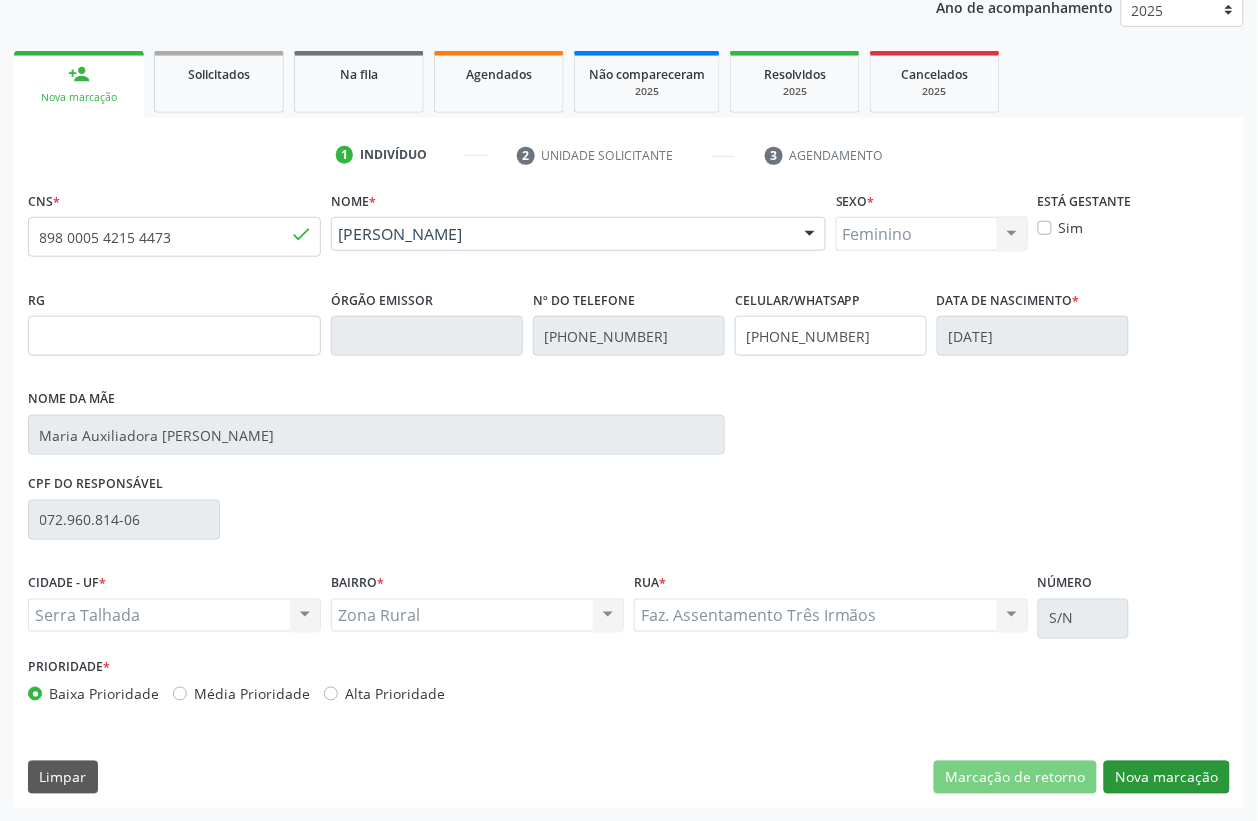 scroll, scrollTop: 85, scrollLeft: 0, axis: vertical 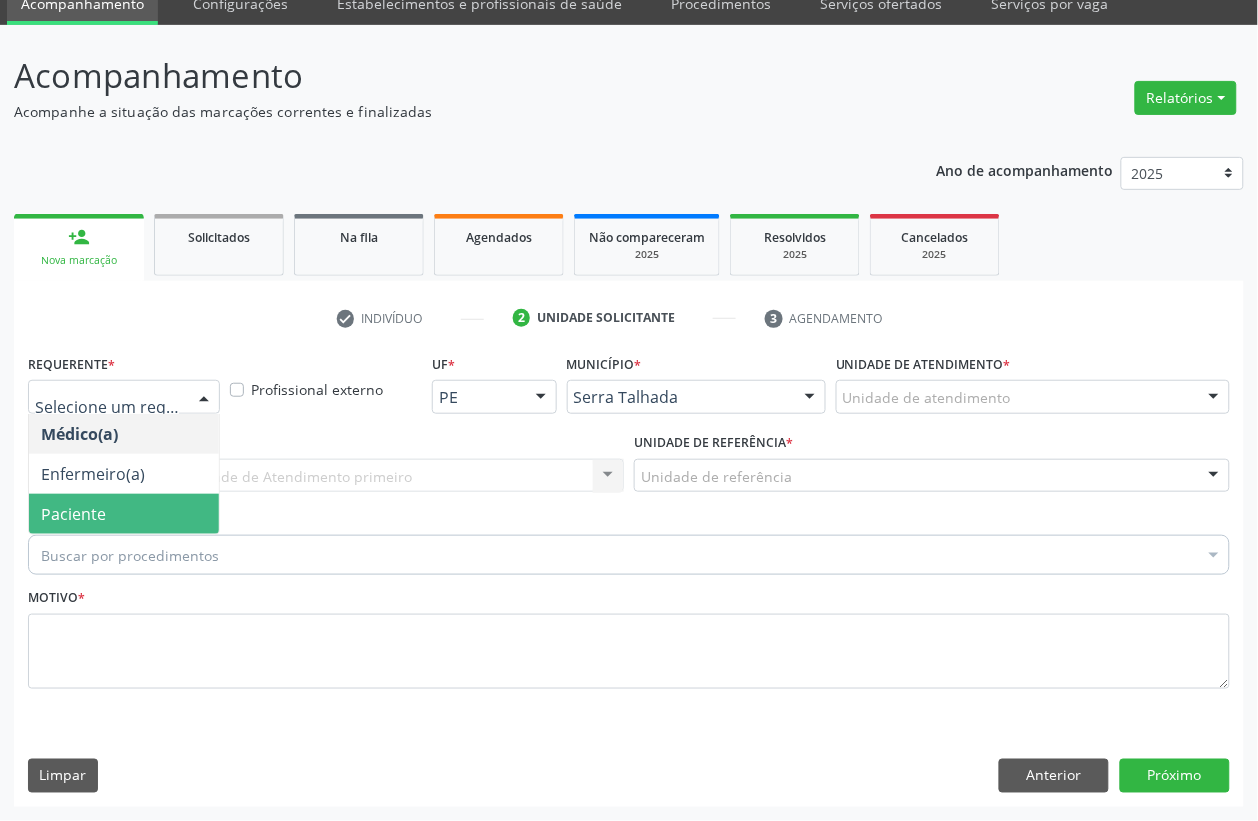 click on "Paciente" at bounding box center (124, 514) 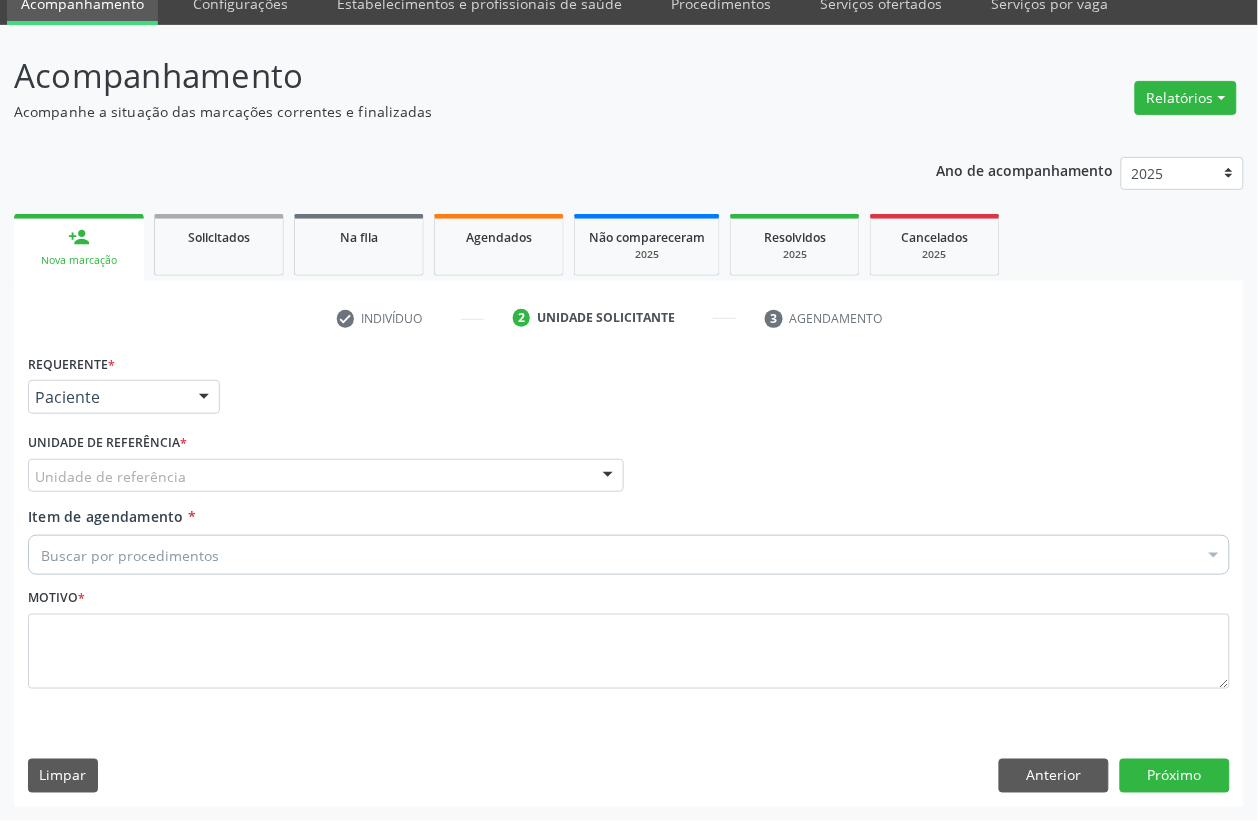 click on "Unidade de referência" at bounding box center [326, 476] 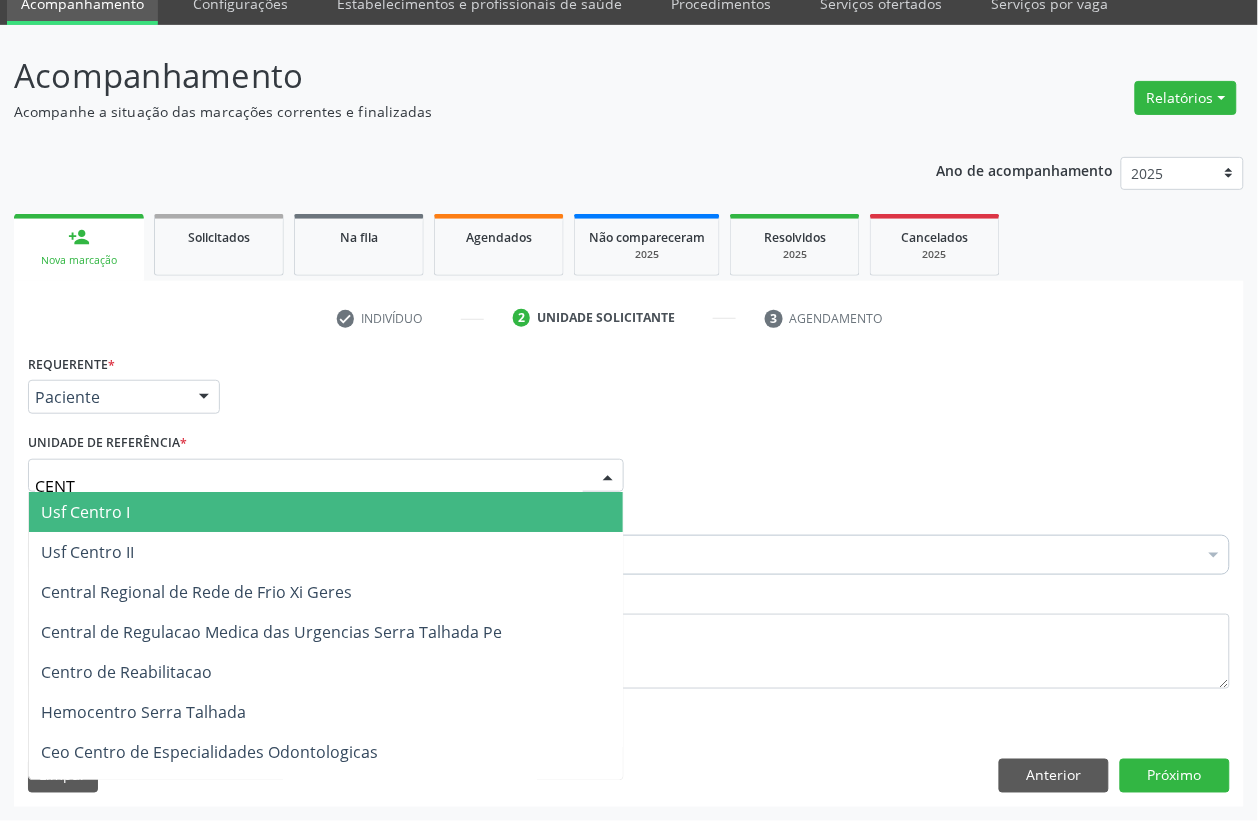 type on "CENTR" 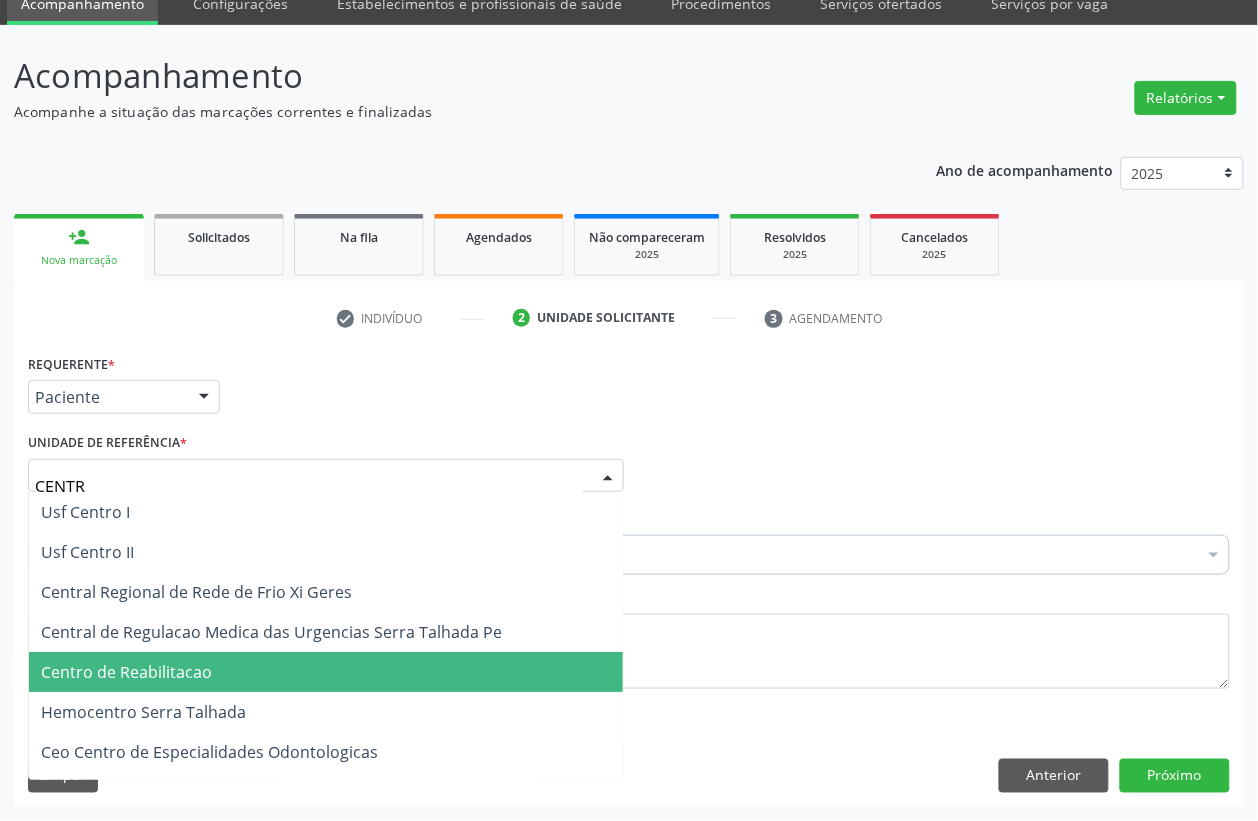 click on "Centro de Reabilitacao" at bounding box center [326, 672] 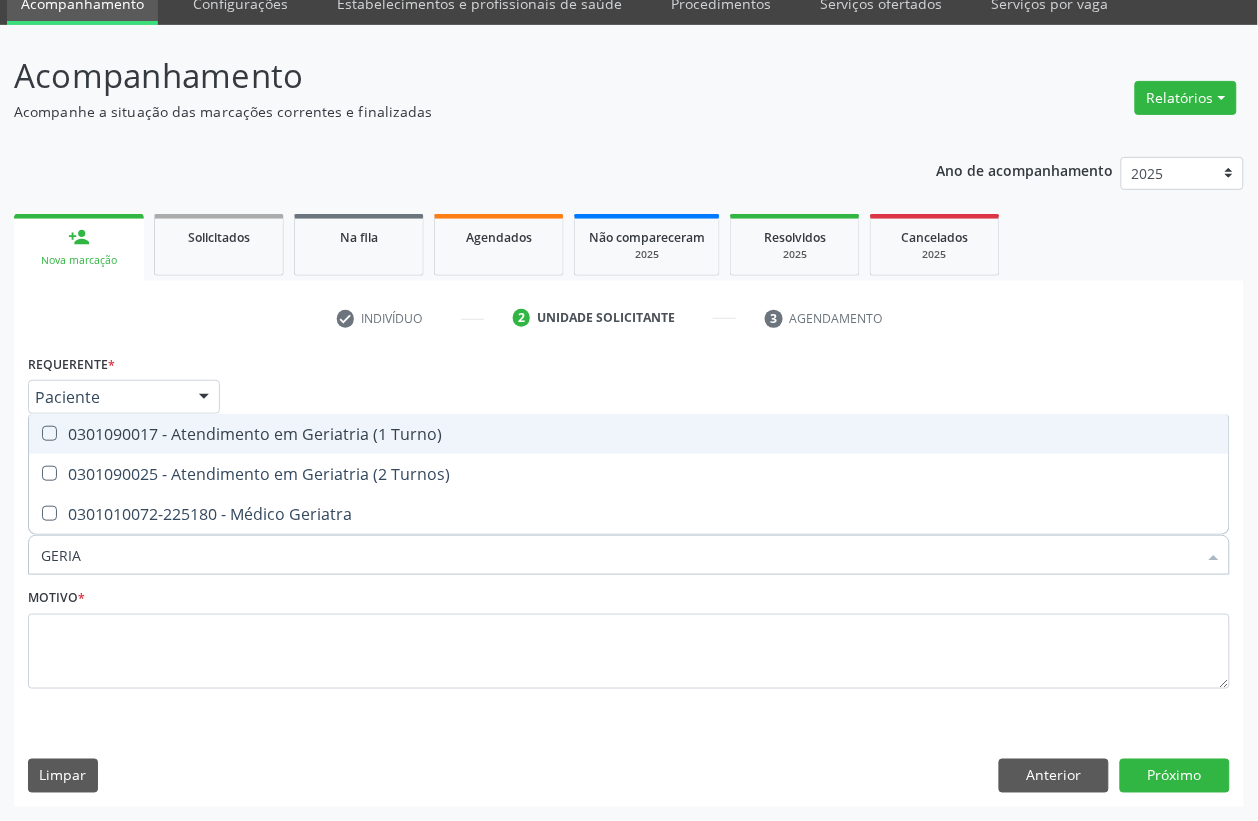 type on "GERIAT" 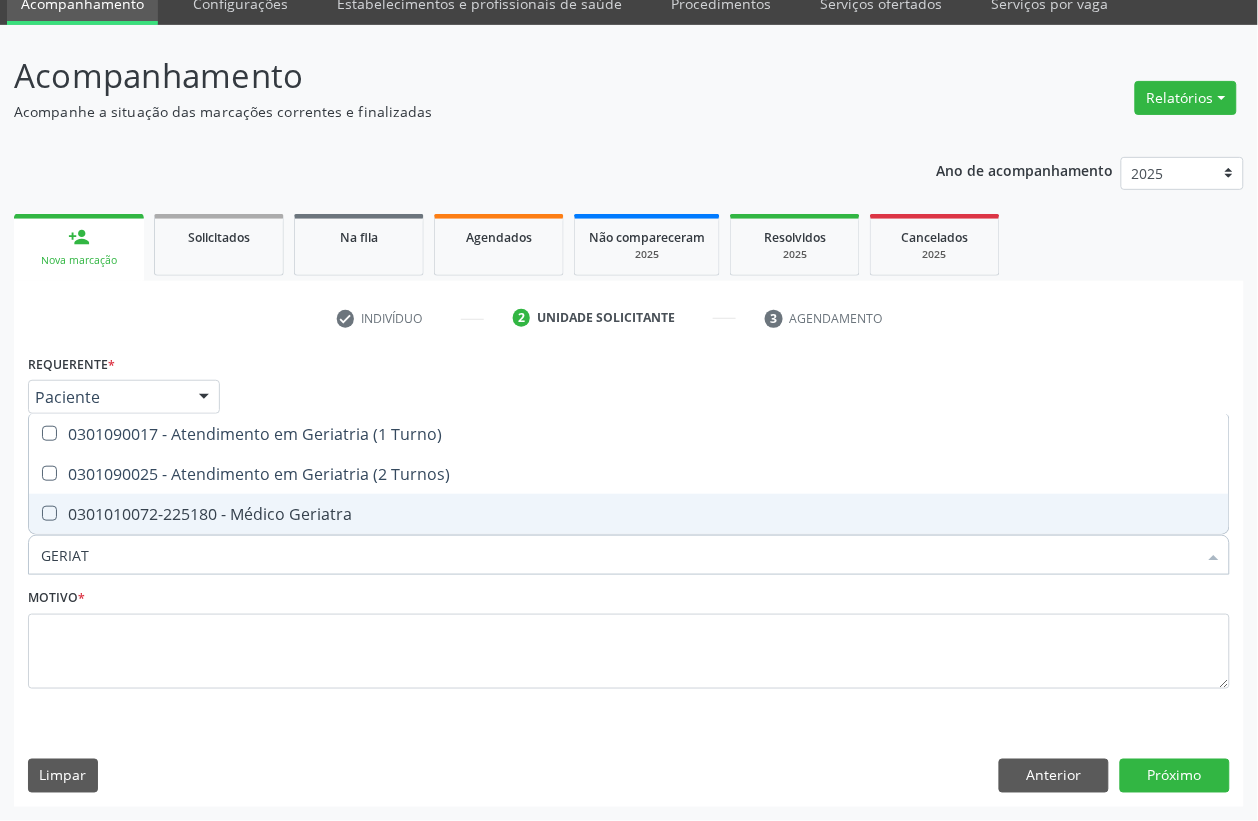 click on "0301010072-225180 - Médico Geriatra" at bounding box center [629, 514] 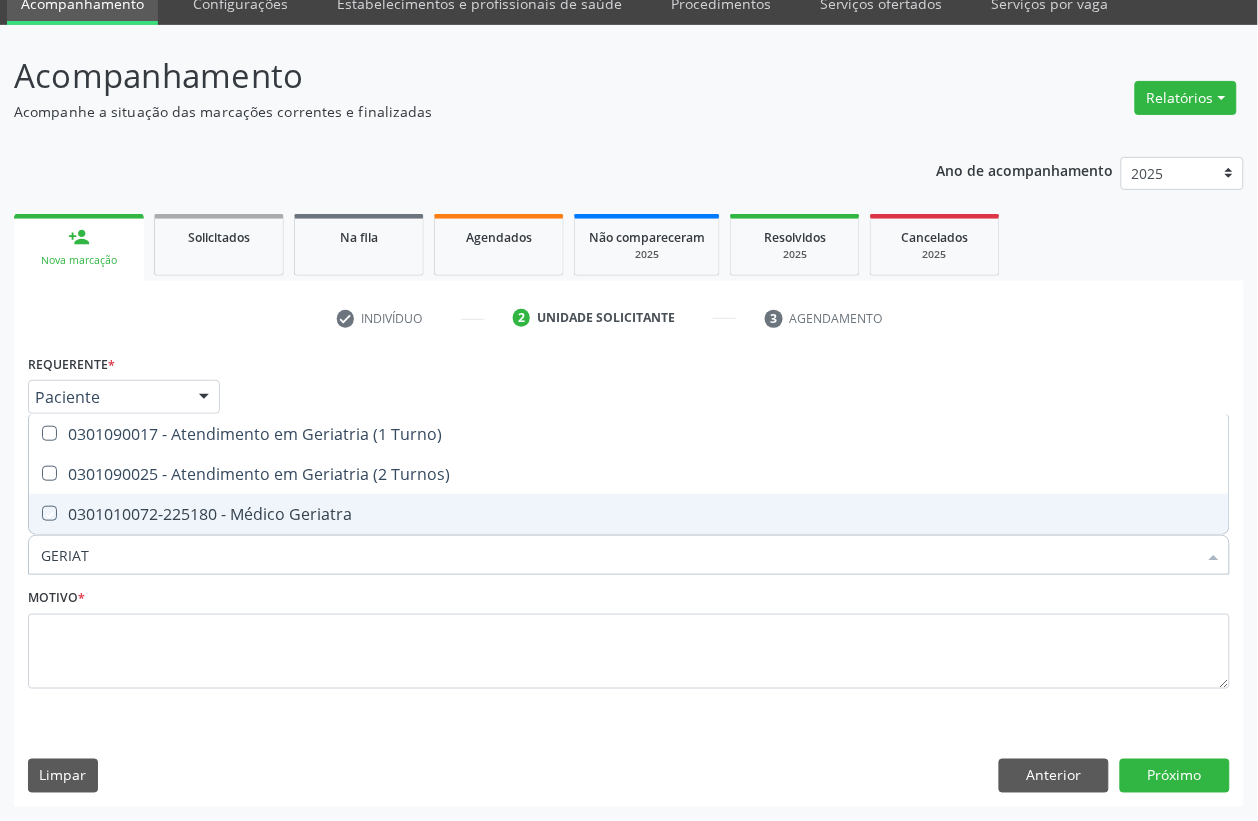 checkbox on "true" 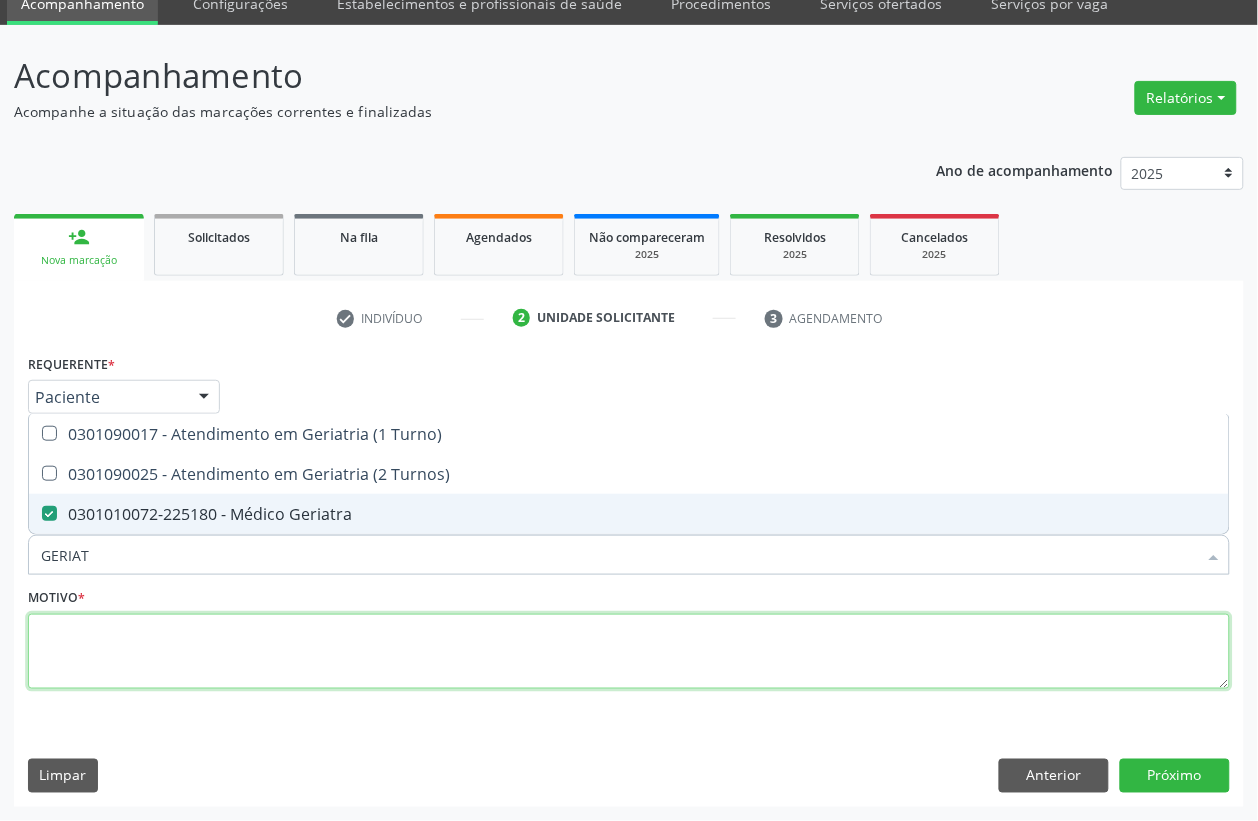 click at bounding box center (629, 652) 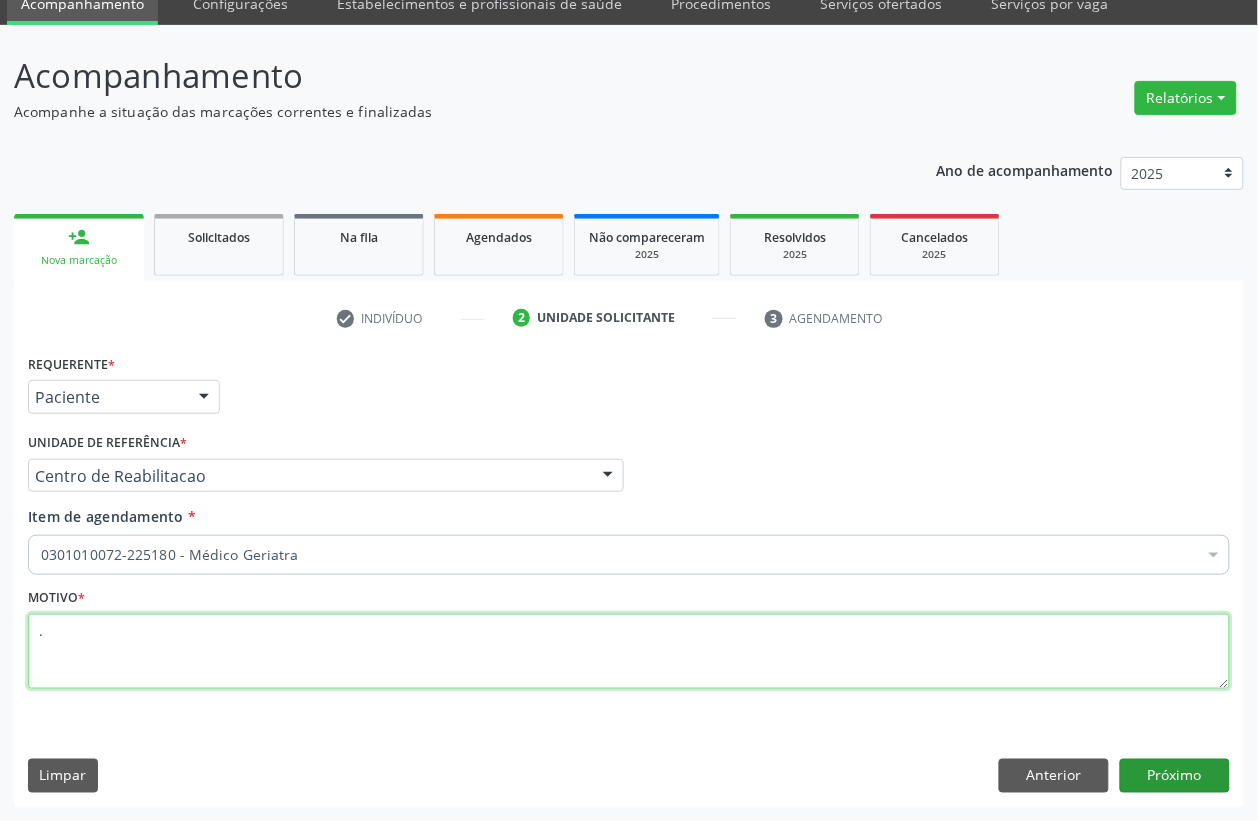 type on "." 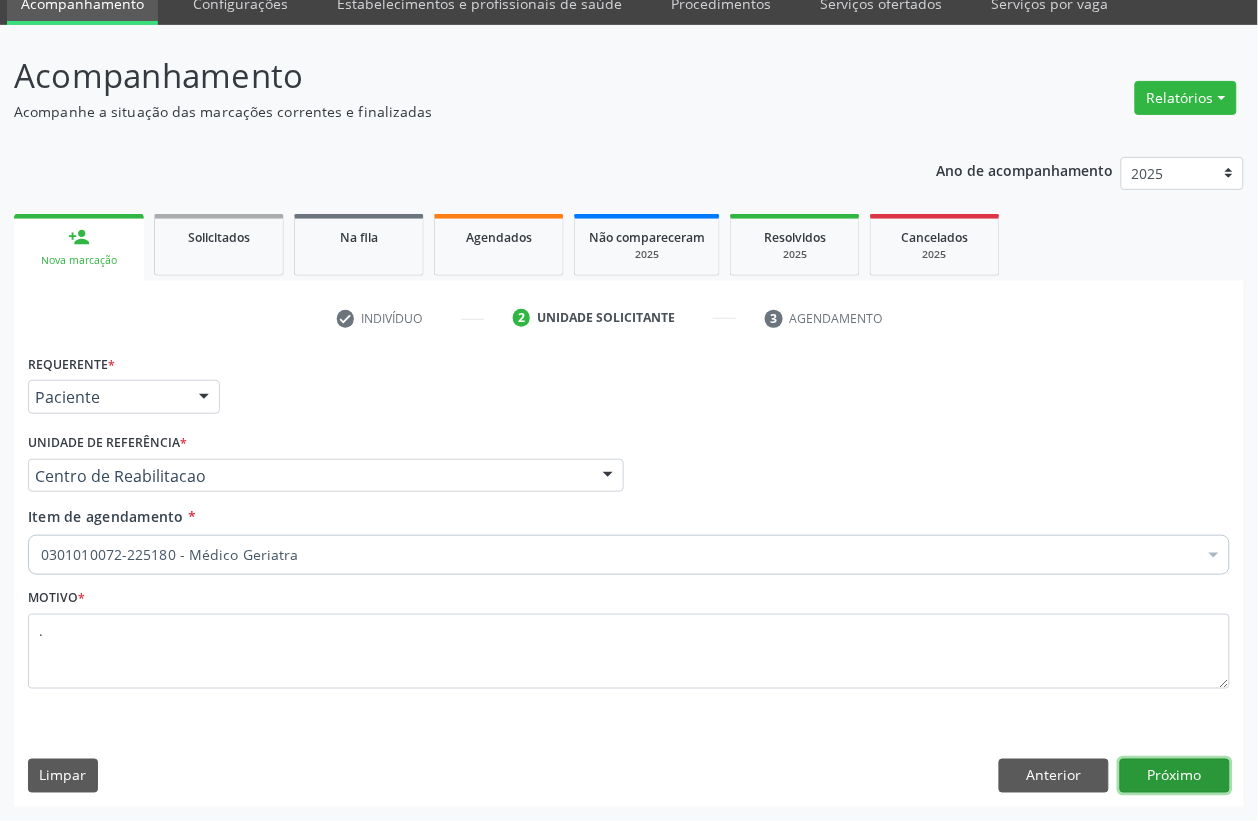 click on "Próximo" at bounding box center [1175, 776] 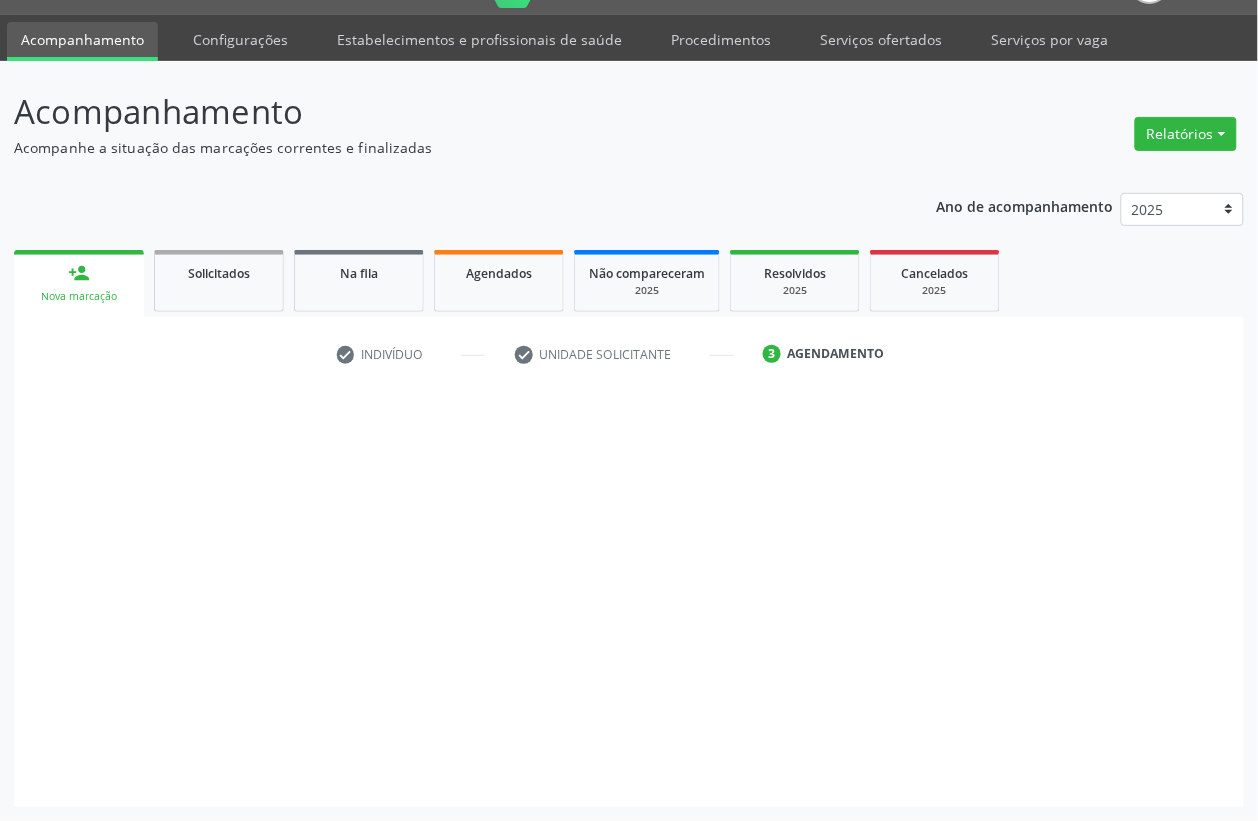 scroll, scrollTop: 50, scrollLeft: 0, axis: vertical 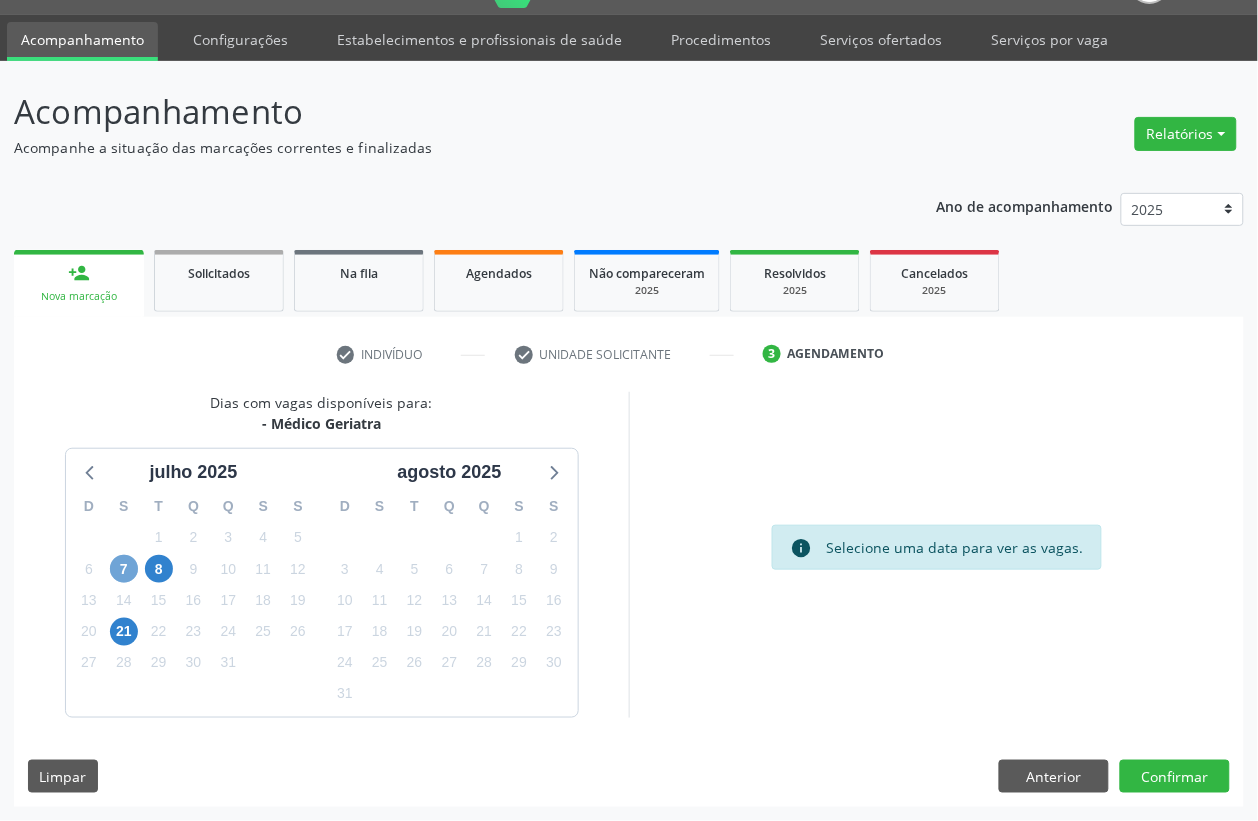 click on "7" at bounding box center [124, 569] 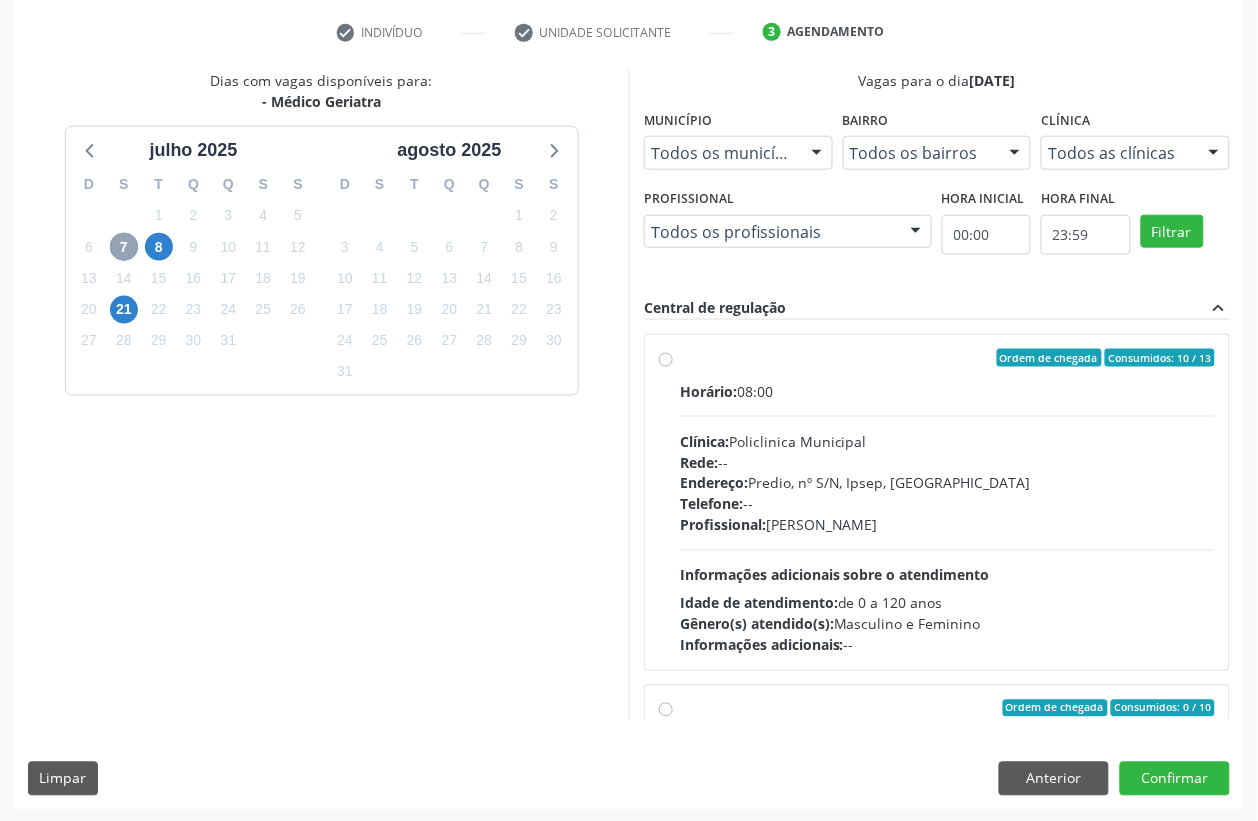 scroll, scrollTop: 373, scrollLeft: 0, axis: vertical 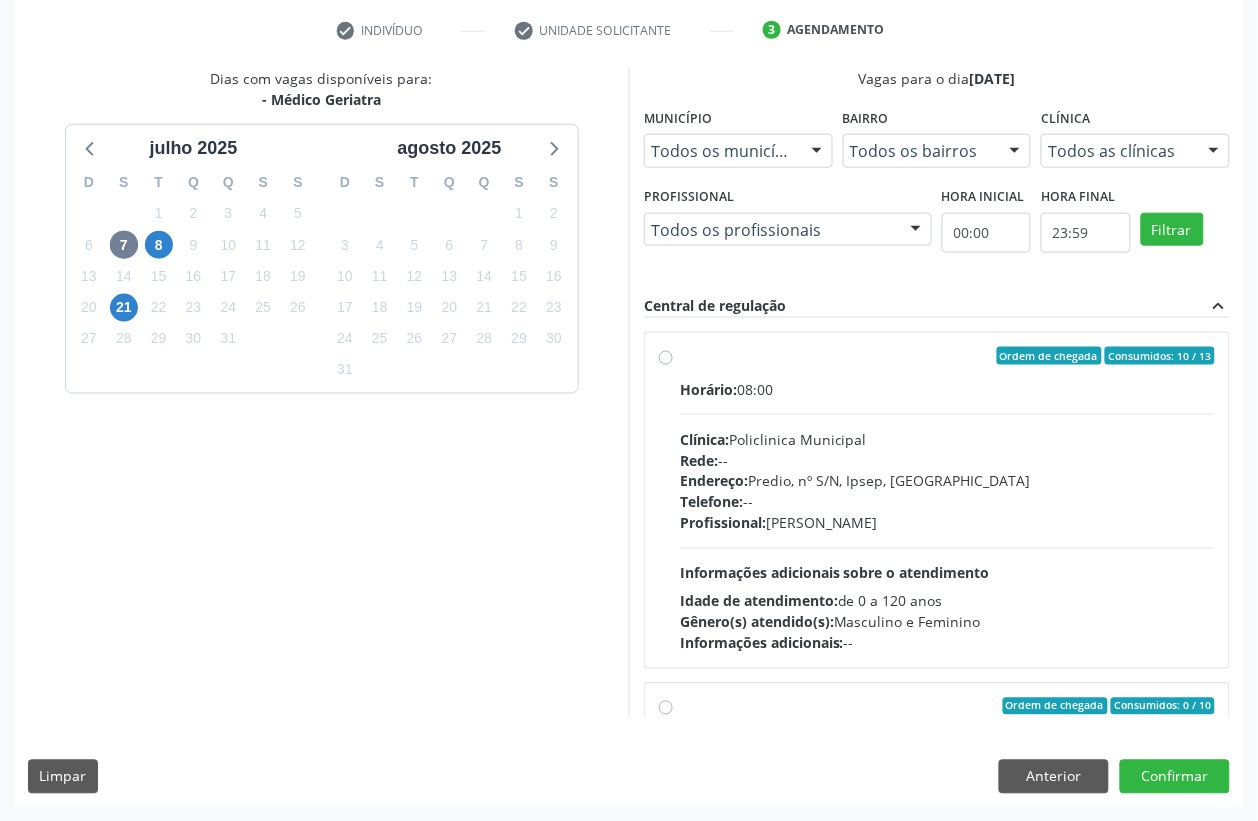 click on "Ordem de chegada
Consumidos: 10 / 13
Horário:   08:00
Clínica:  Policlinica Municipal
Rede:
--
Endereço:   Predio, nº S/N, Ipsep, Serra Talhada - PE
Telefone:   --
Profissional:
Stella Miriam do Nascimento Rodrigues
Informações adicionais sobre o atendimento
Idade de atendimento:
de 0 a 120 anos
Gênero(s) atendido(s):
Masculino e Feminino
Informações adicionais:
--" at bounding box center (937, 500) 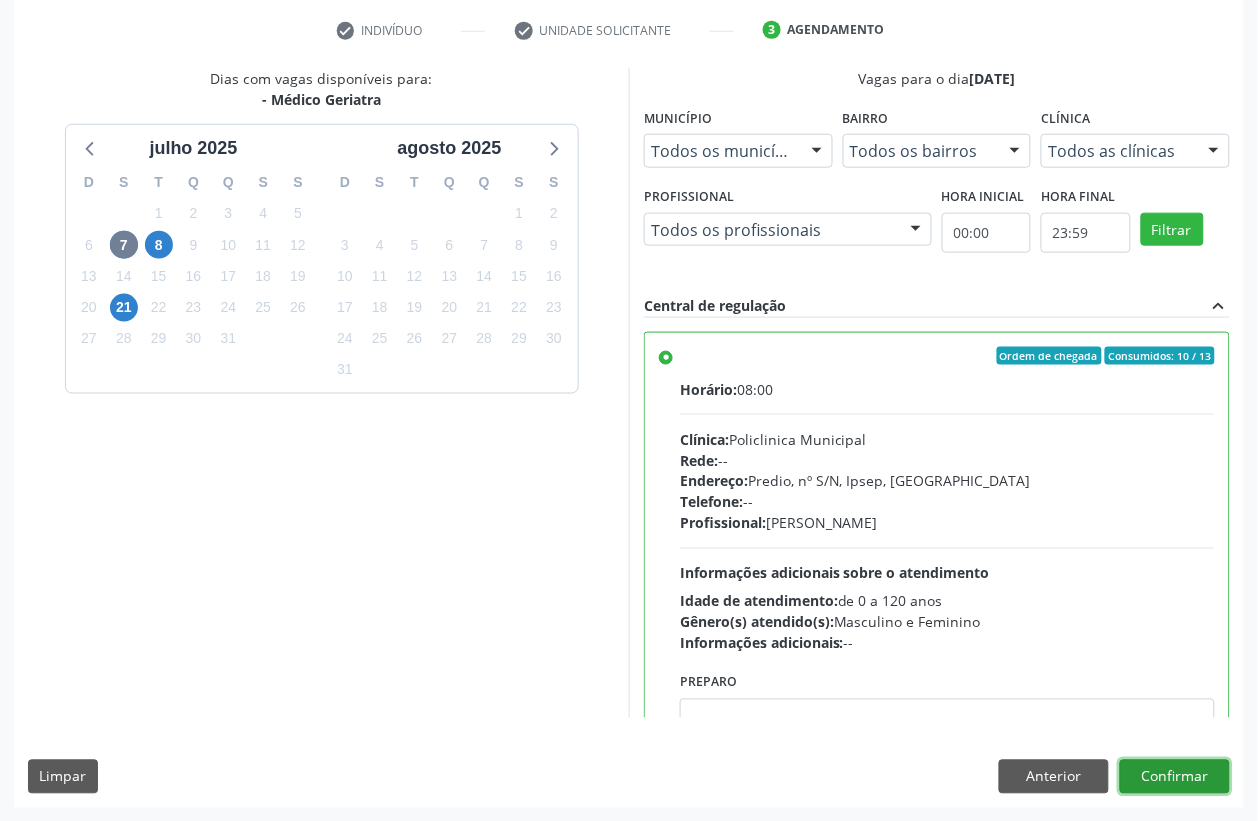 click on "Confirmar" at bounding box center [1175, 777] 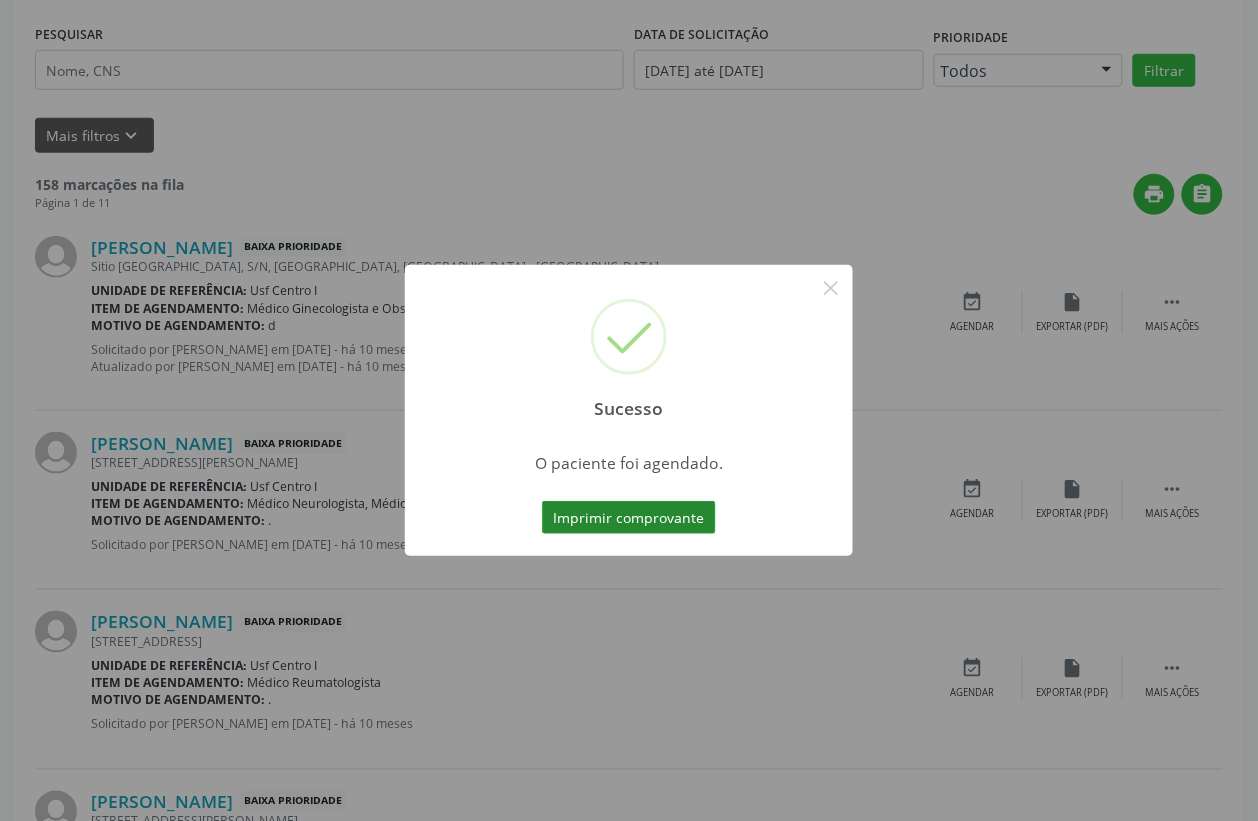 scroll, scrollTop: 0, scrollLeft: 0, axis: both 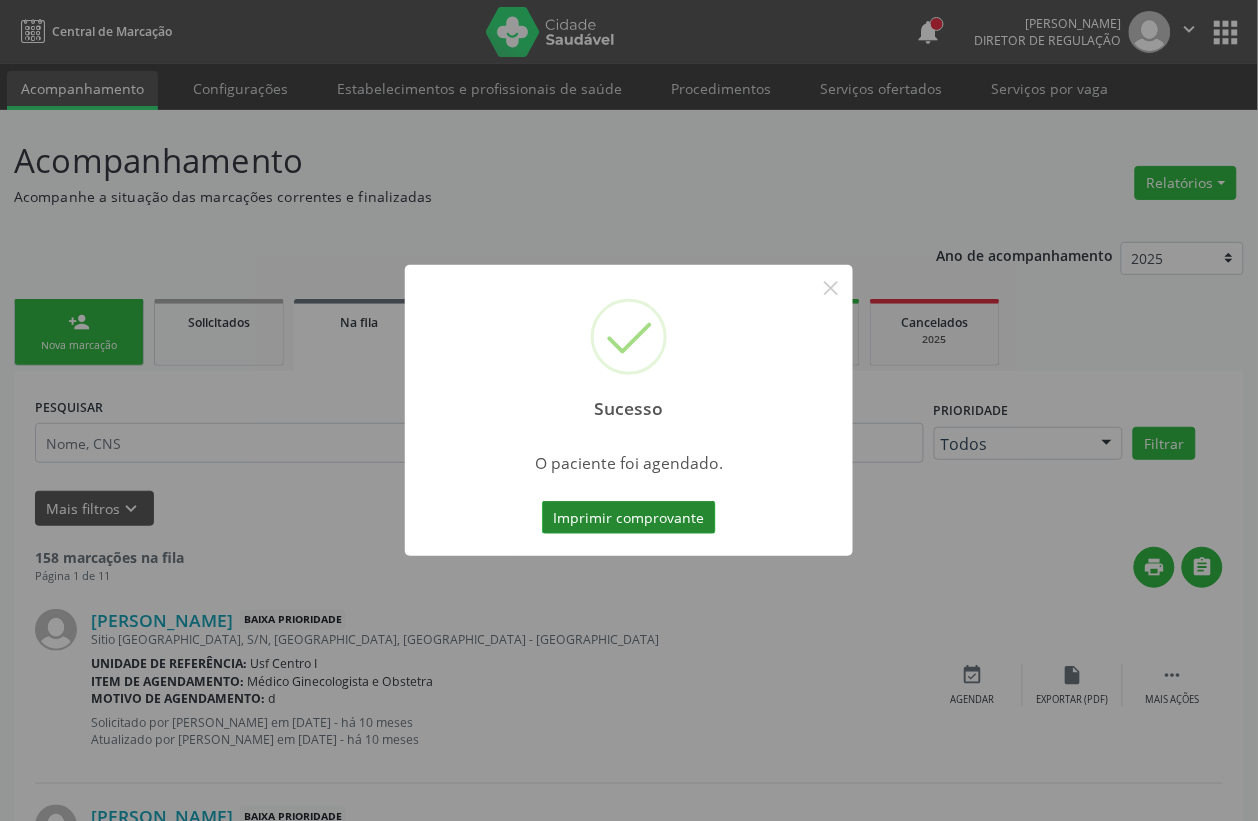 click on "Imprimir comprovante" at bounding box center (629, 518) 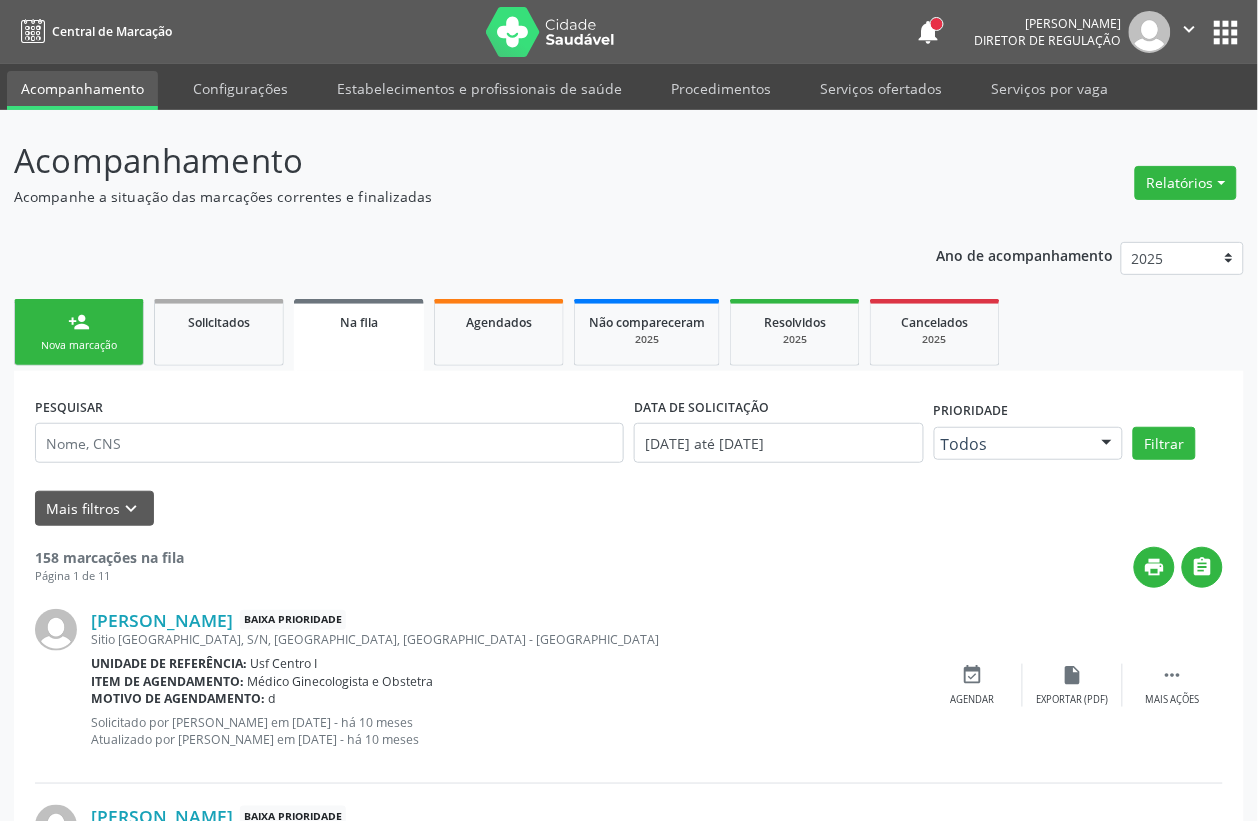 click on "person_add
Nova marcação" at bounding box center (79, 332) 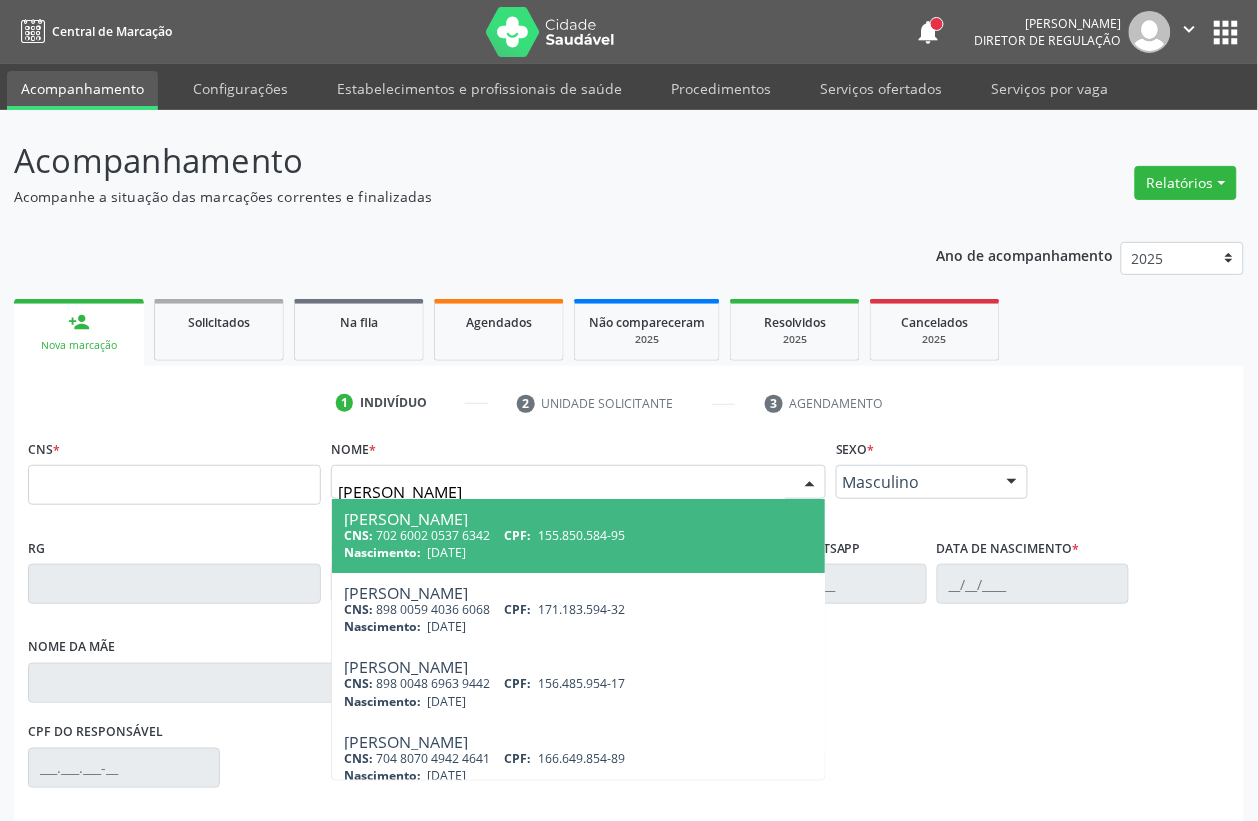 type on "ARTHUR DAVI DA SILVA R" 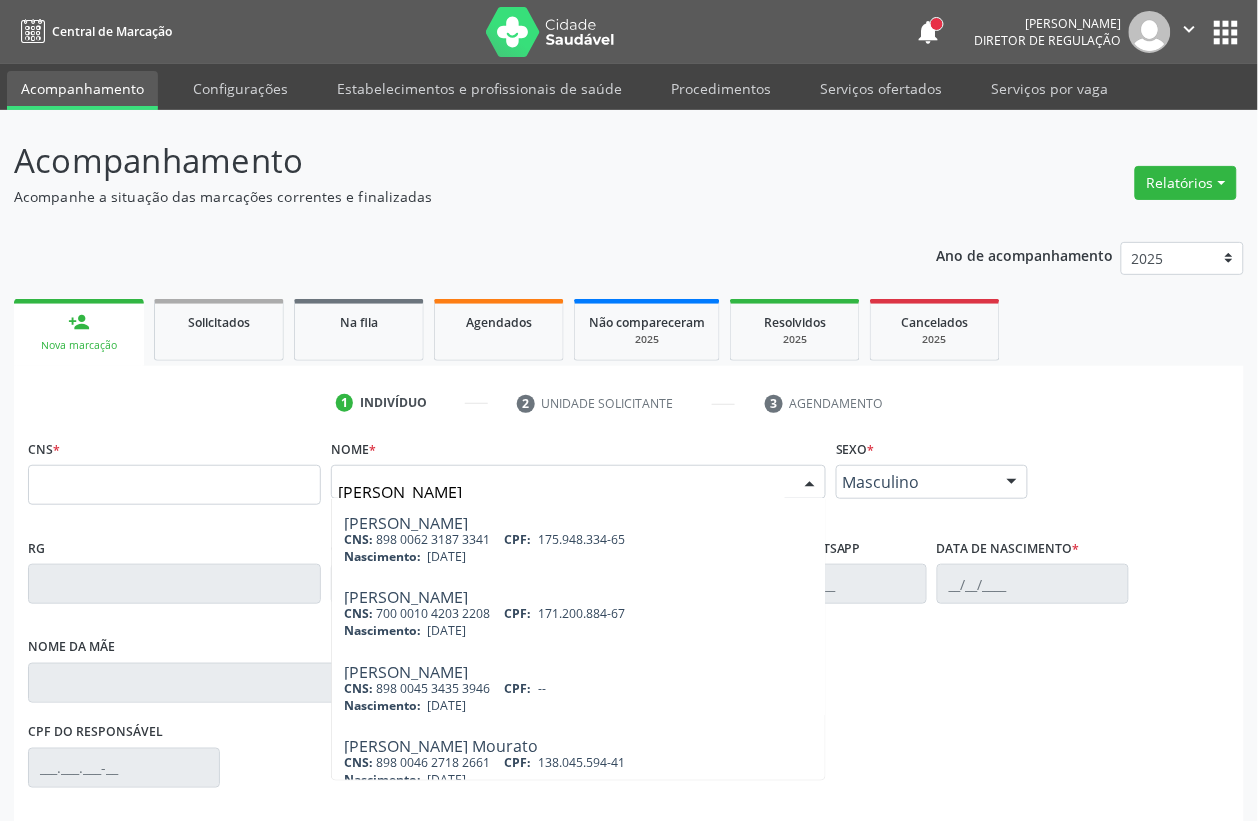 scroll, scrollTop: 312, scrollLeft: 0, axis: vertical 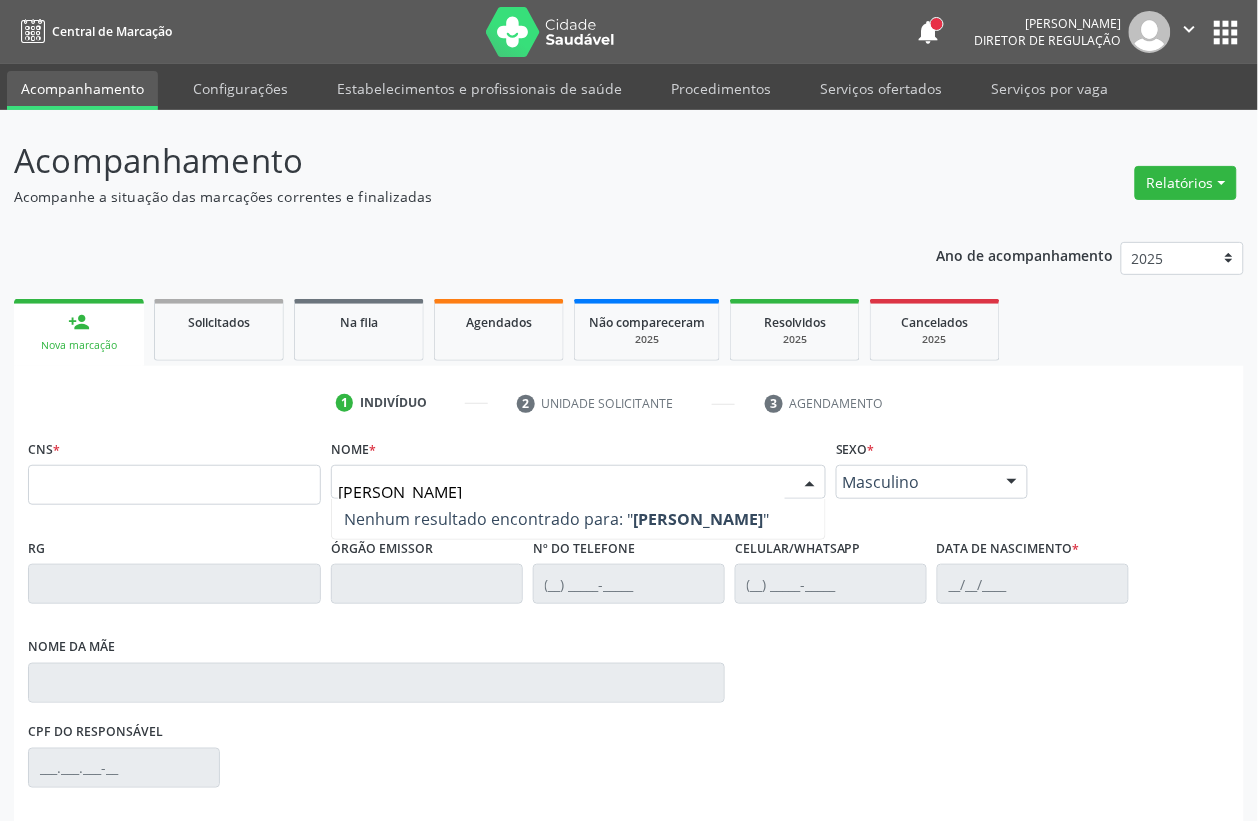 drag, startPoint x: 541, startPoint y: 496, endPoint x: 175, endPoint y: 528, distance: 367.39624 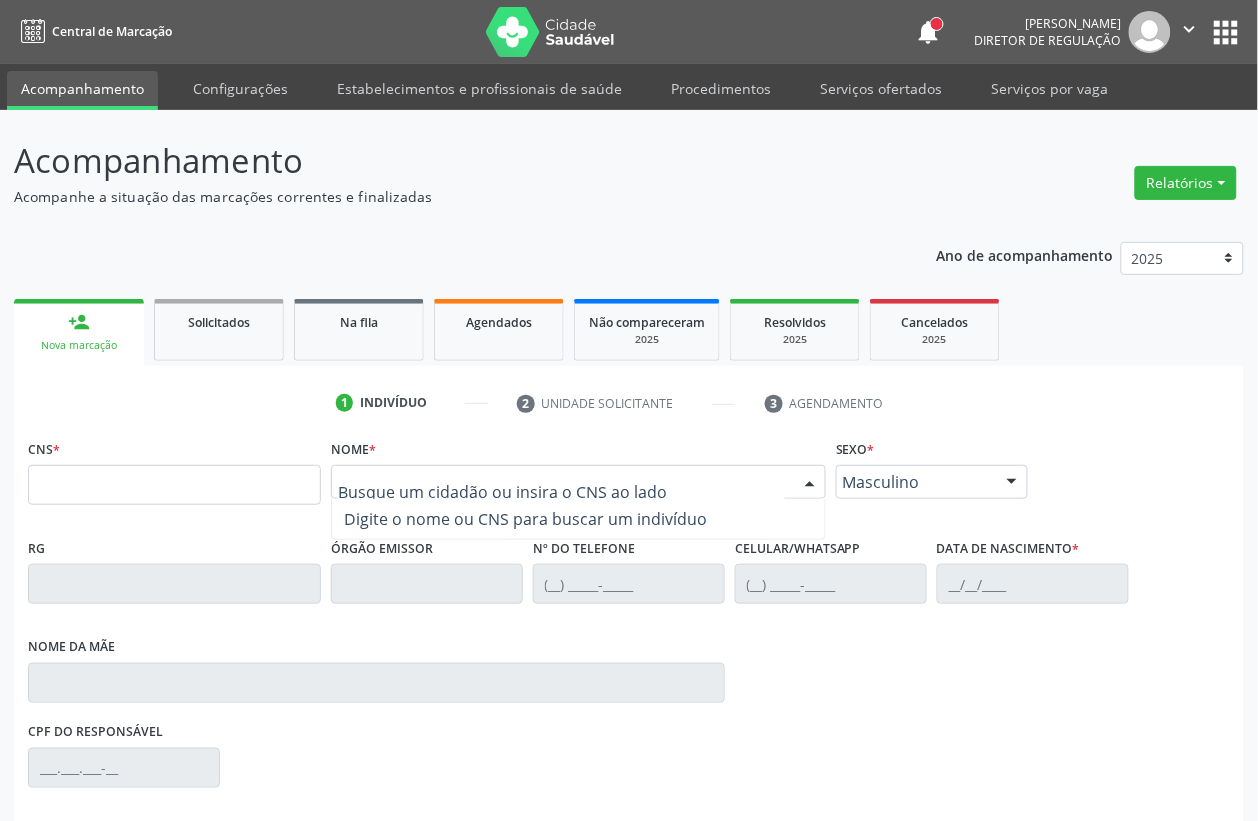 type 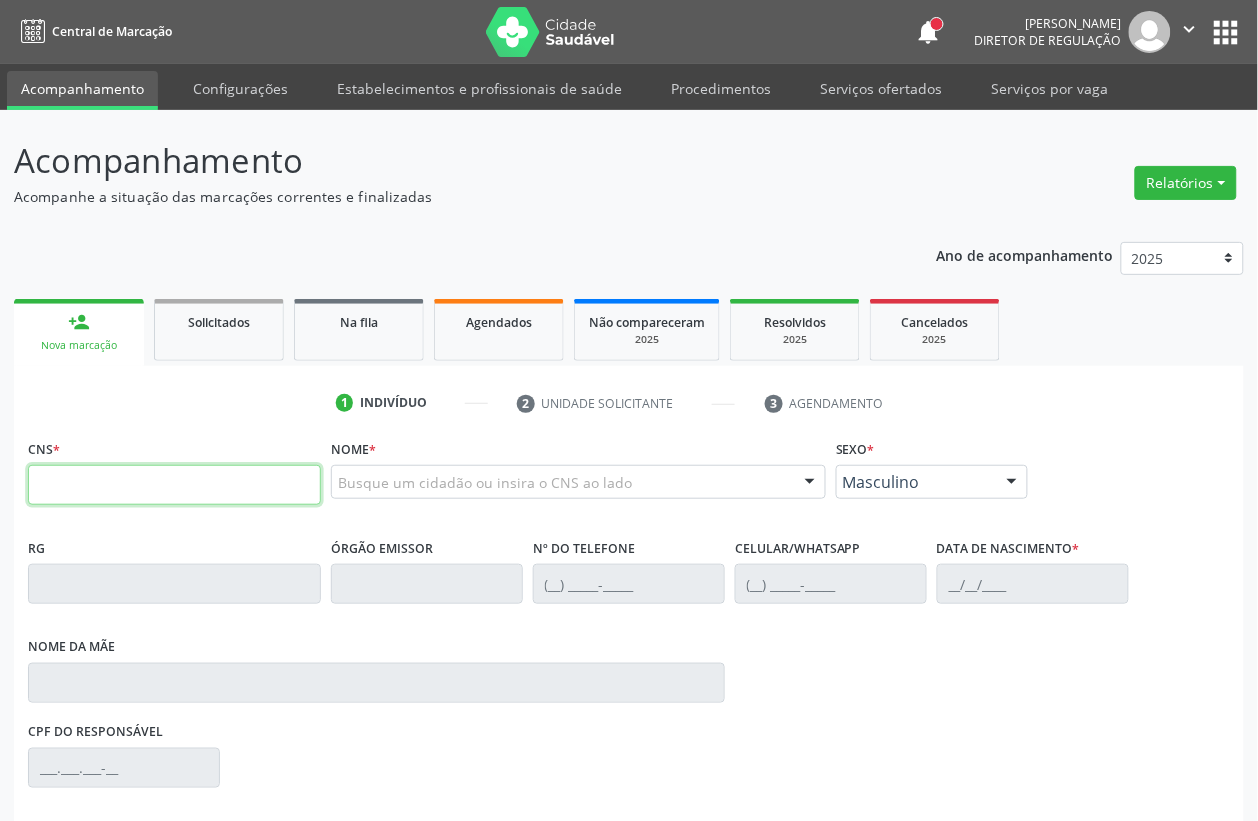 click at bounding box center [174, 485] 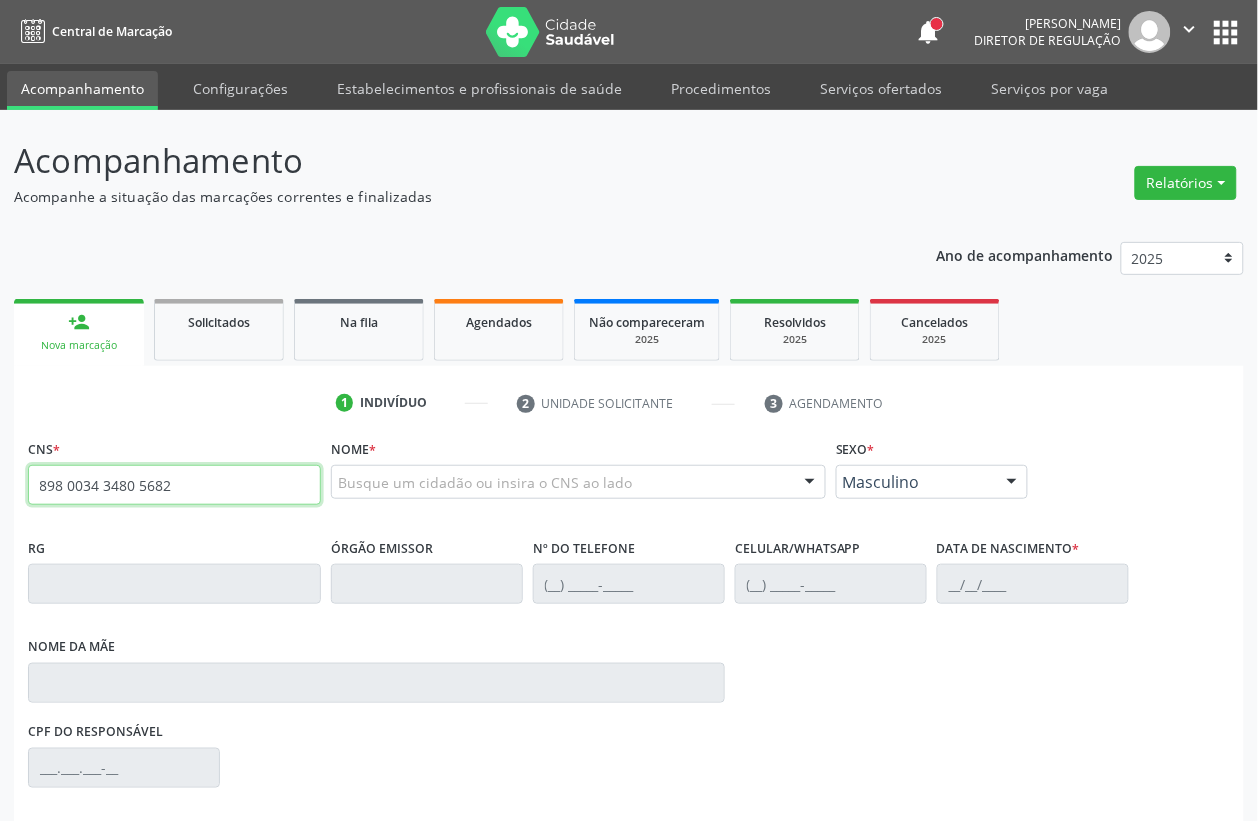 type on "898 0034 3480 5682" 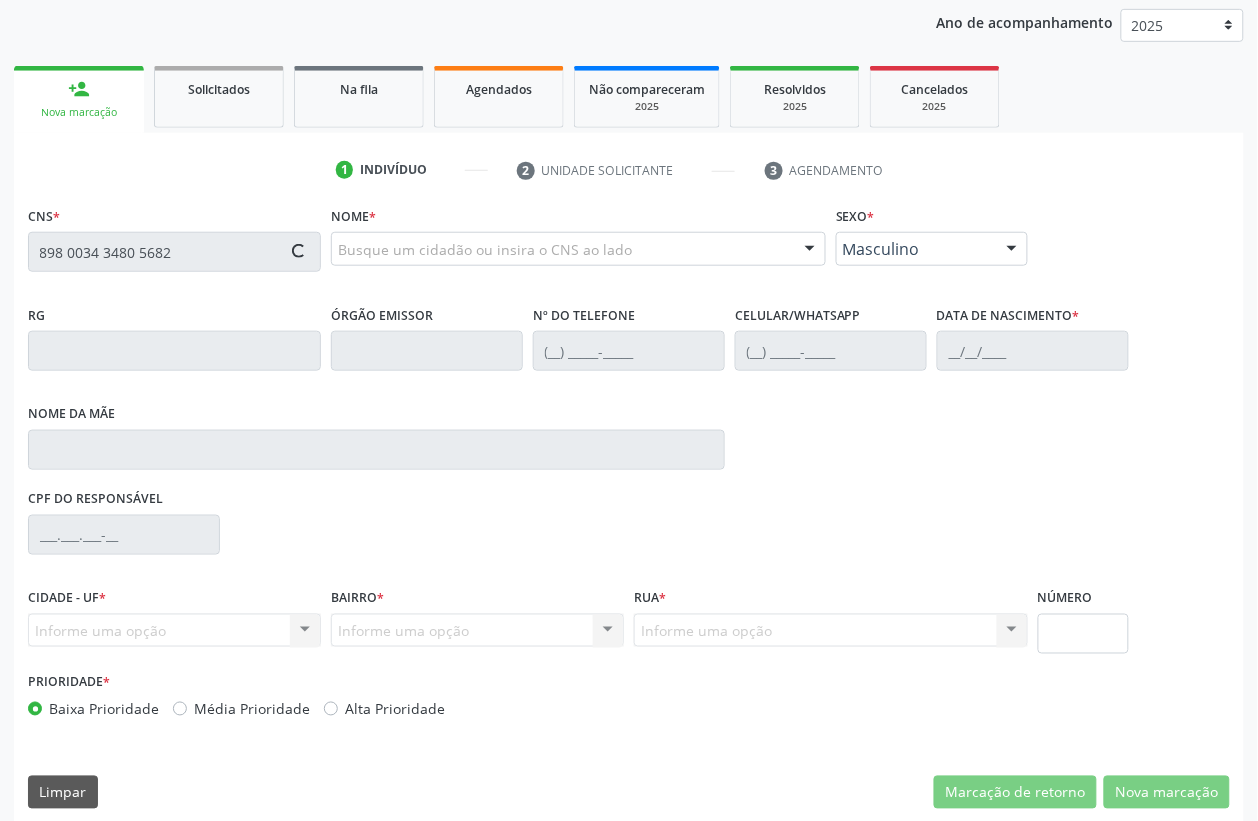 scroll, scrollTop: 248, scrollLeft: 0, axis: vertical 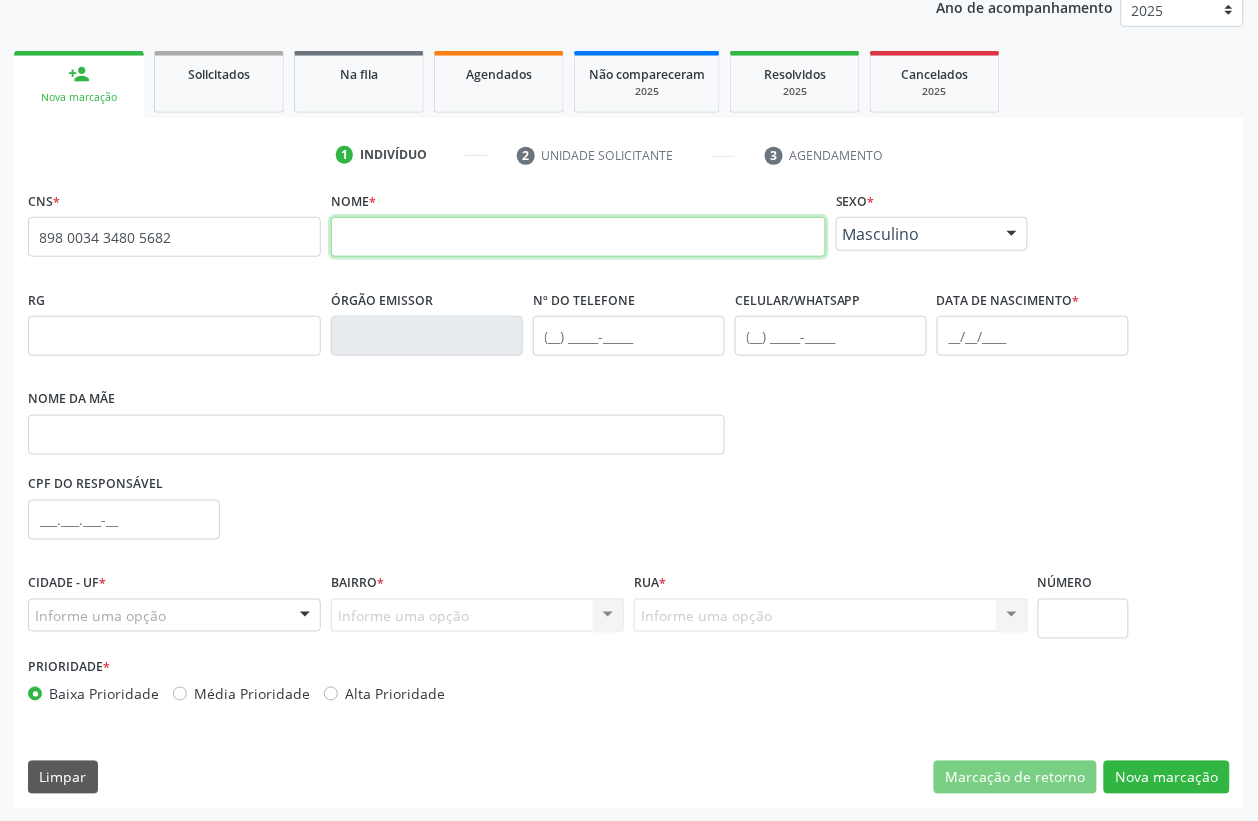 click at bounding box center [578, 237] 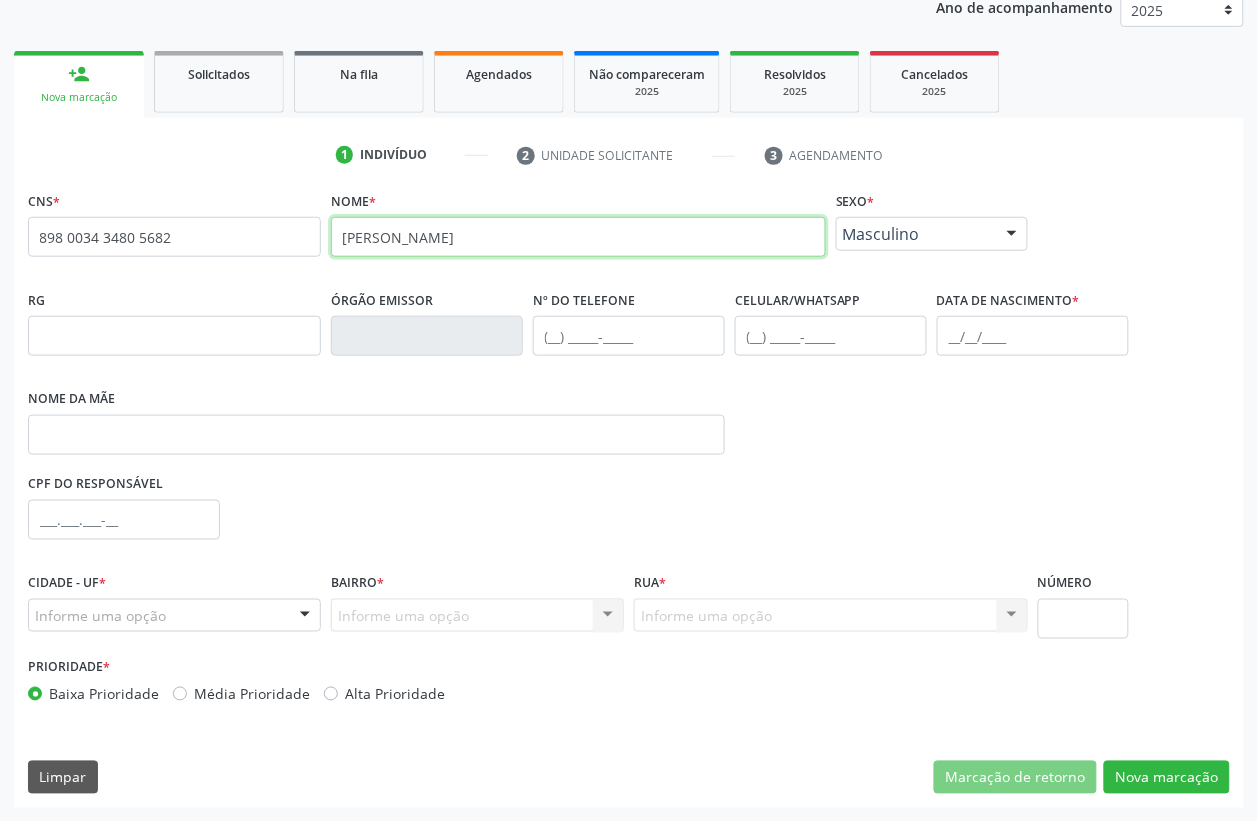 type on "IZABELLA DA SILVA SOUZA" 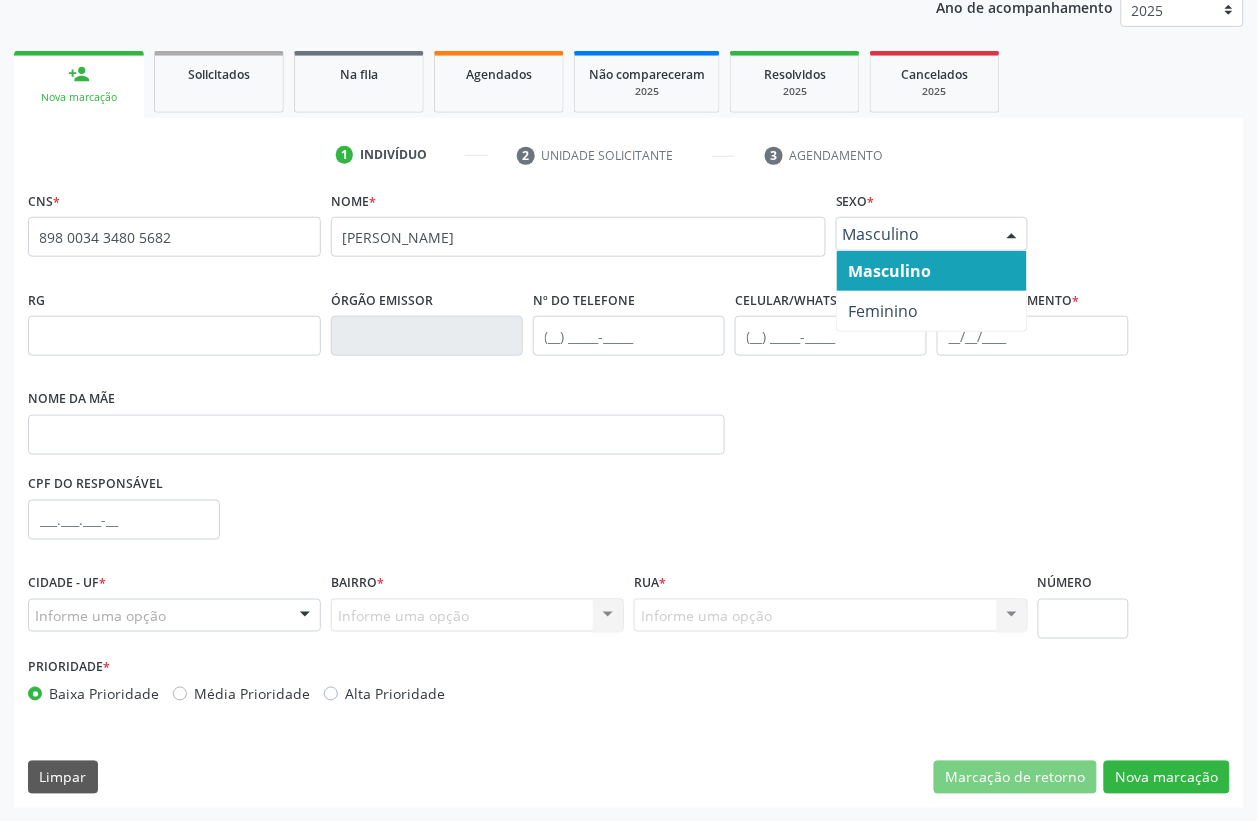 click on "Masculino" at bounding box center (915, 234) 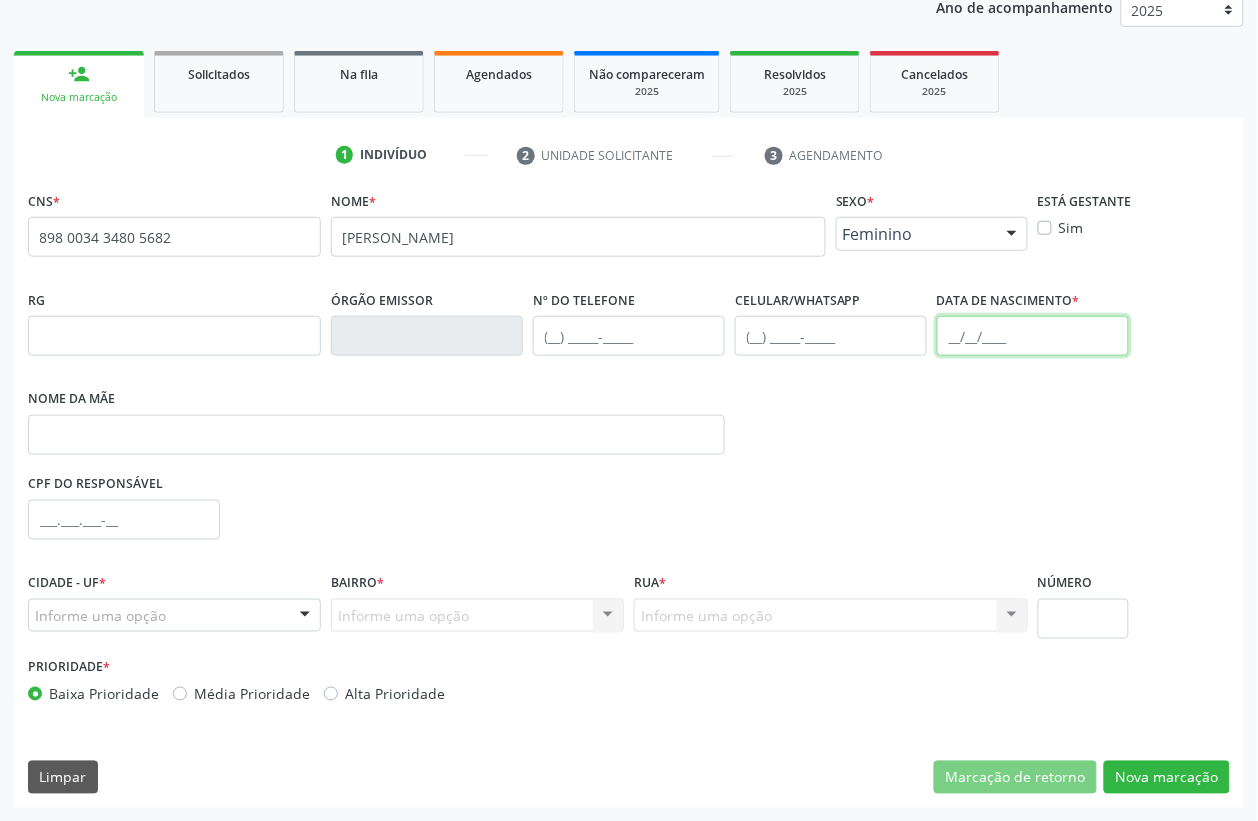 click at bounding box center [1033, 336] 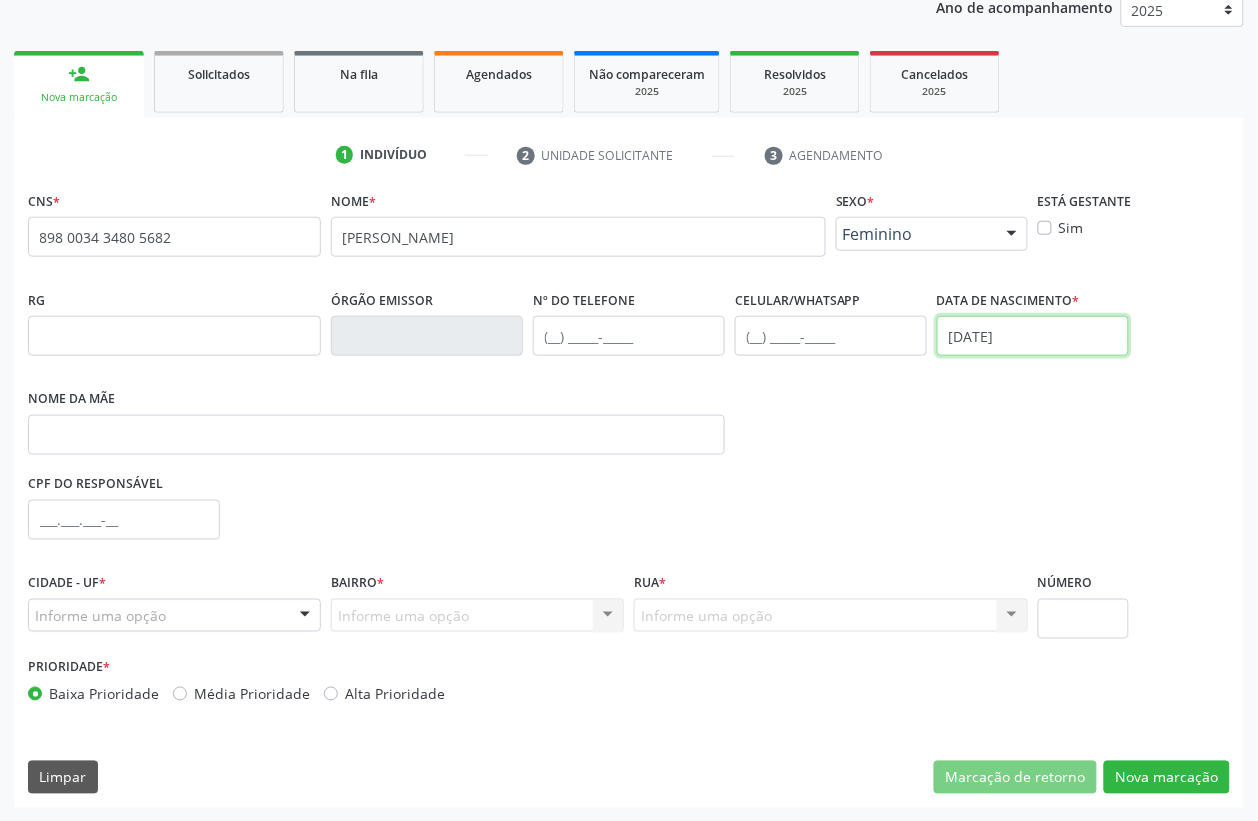 type on "11/10/2011" 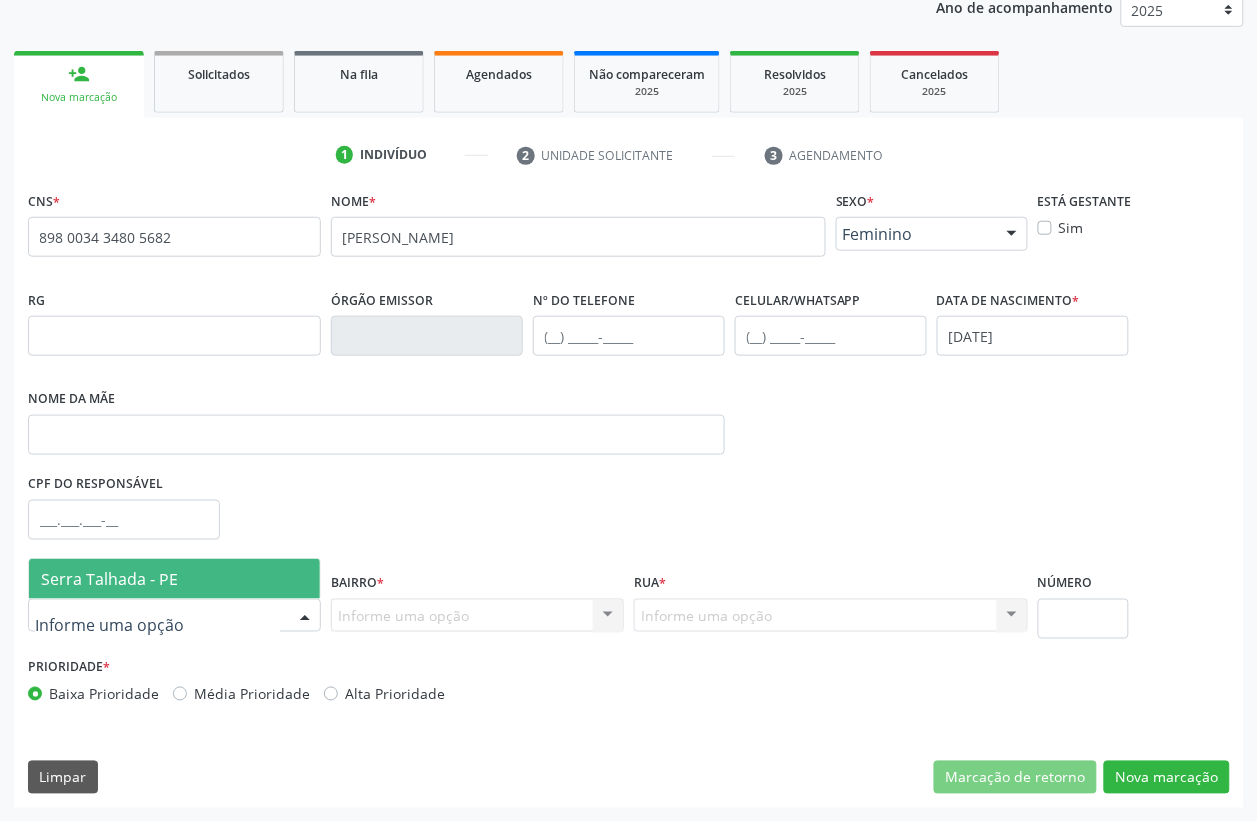 click at bounding box center (174, 616) 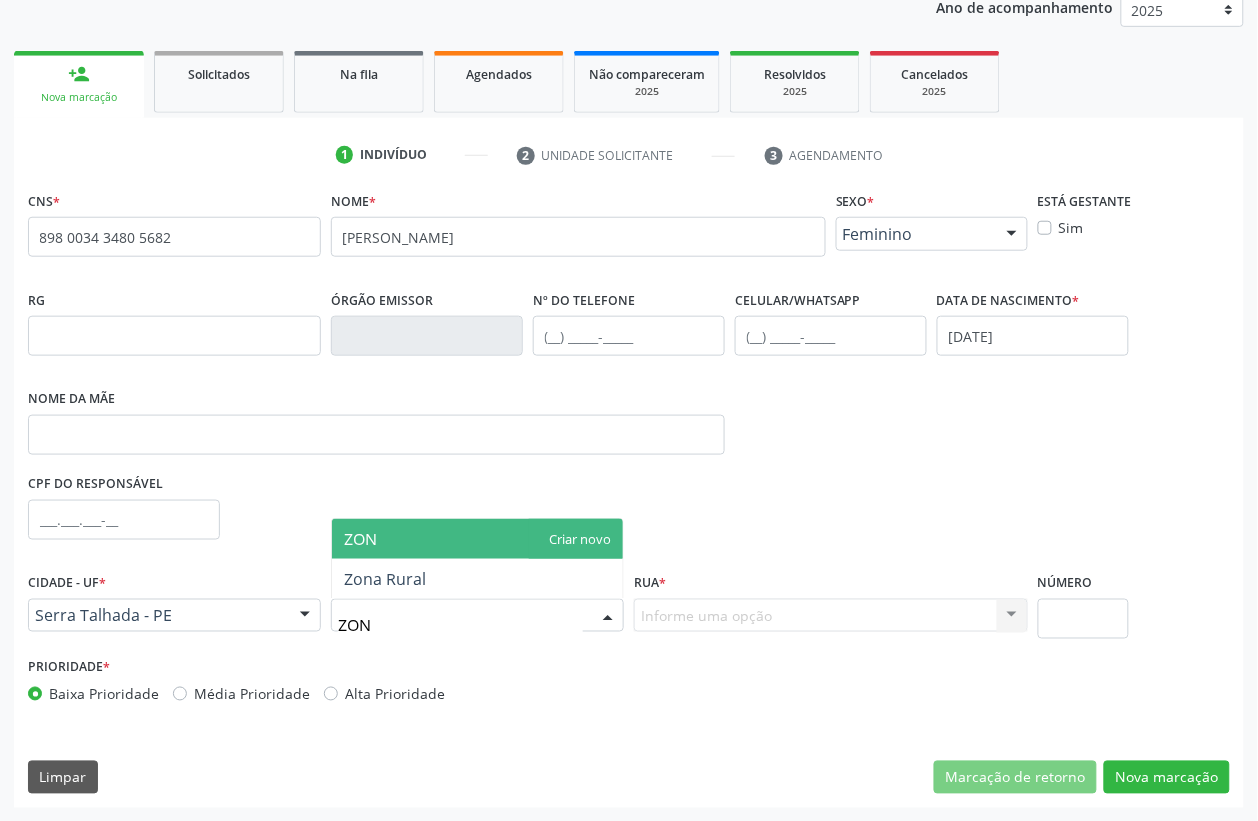 type on "ZONA" 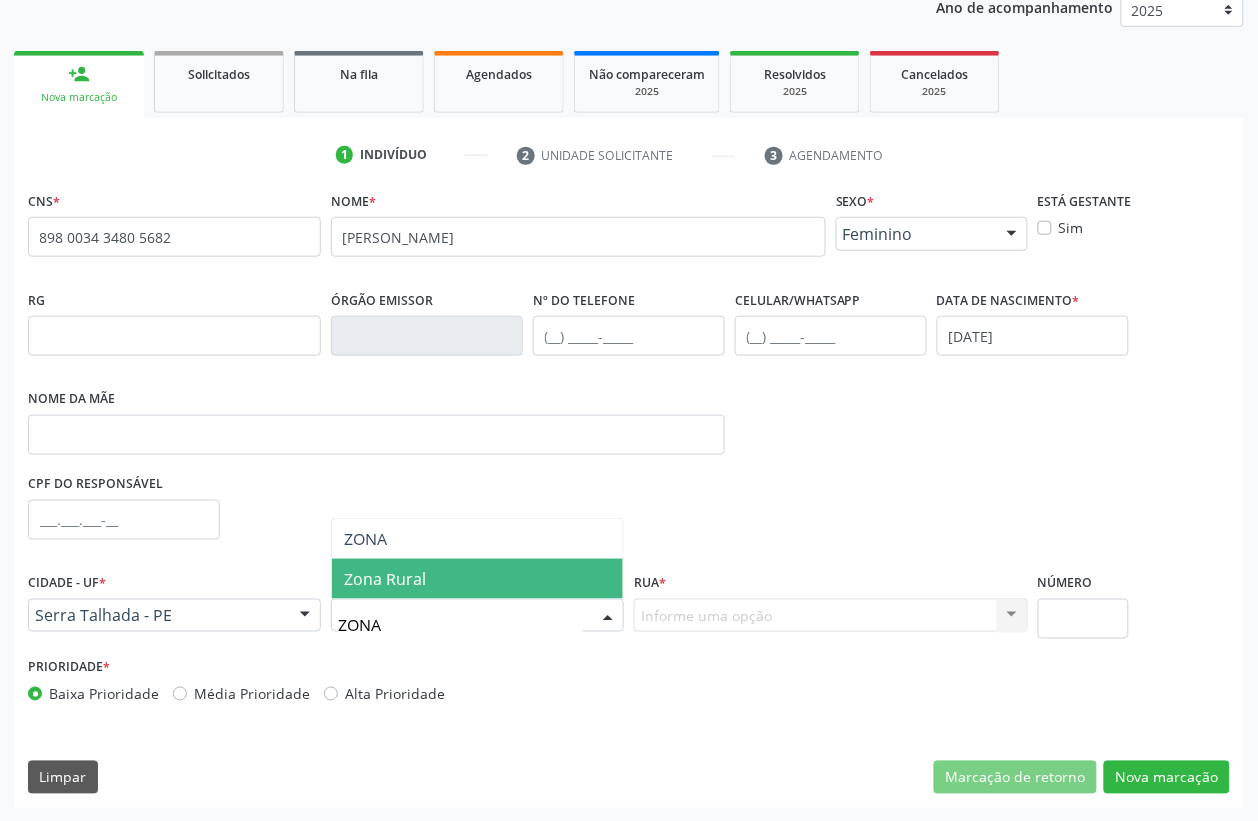 click on "Zona Rural" at bounding box center (477, 579) 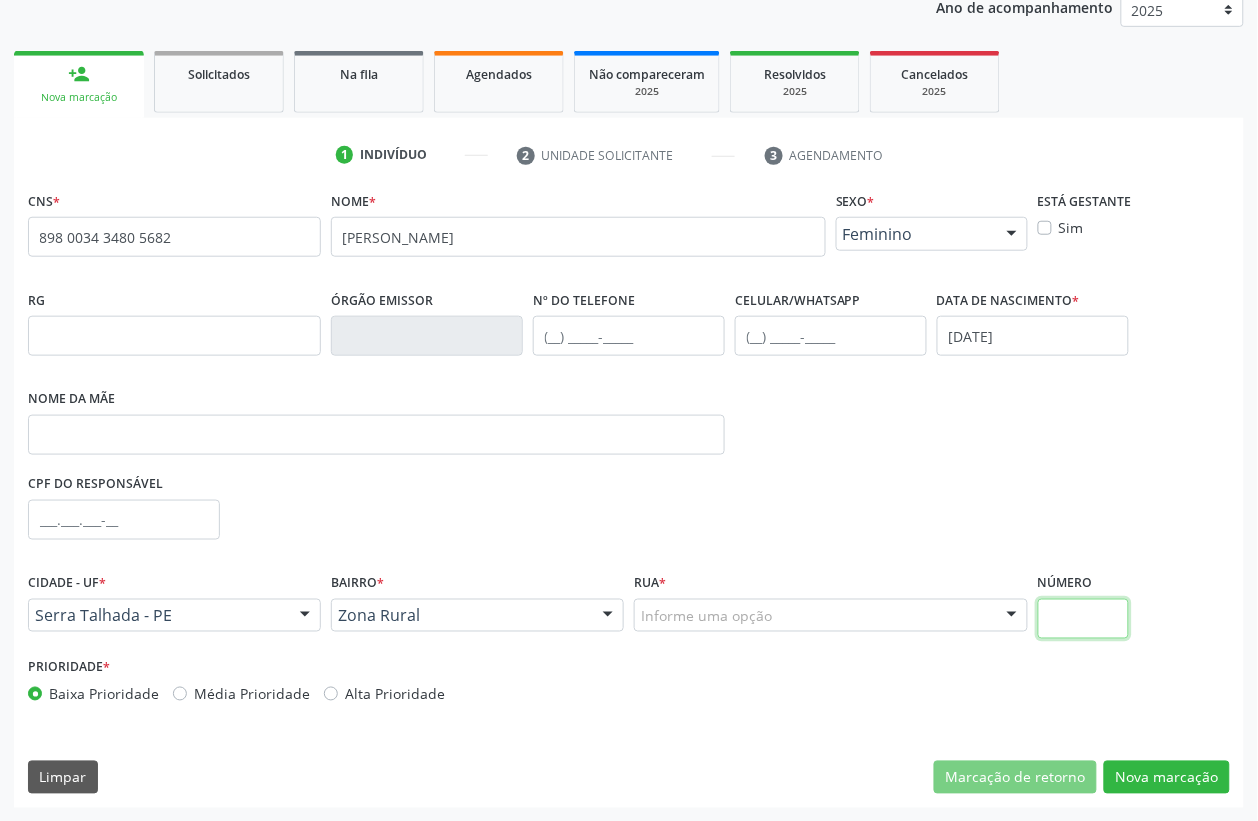 click at bounding box center [1083, 619] 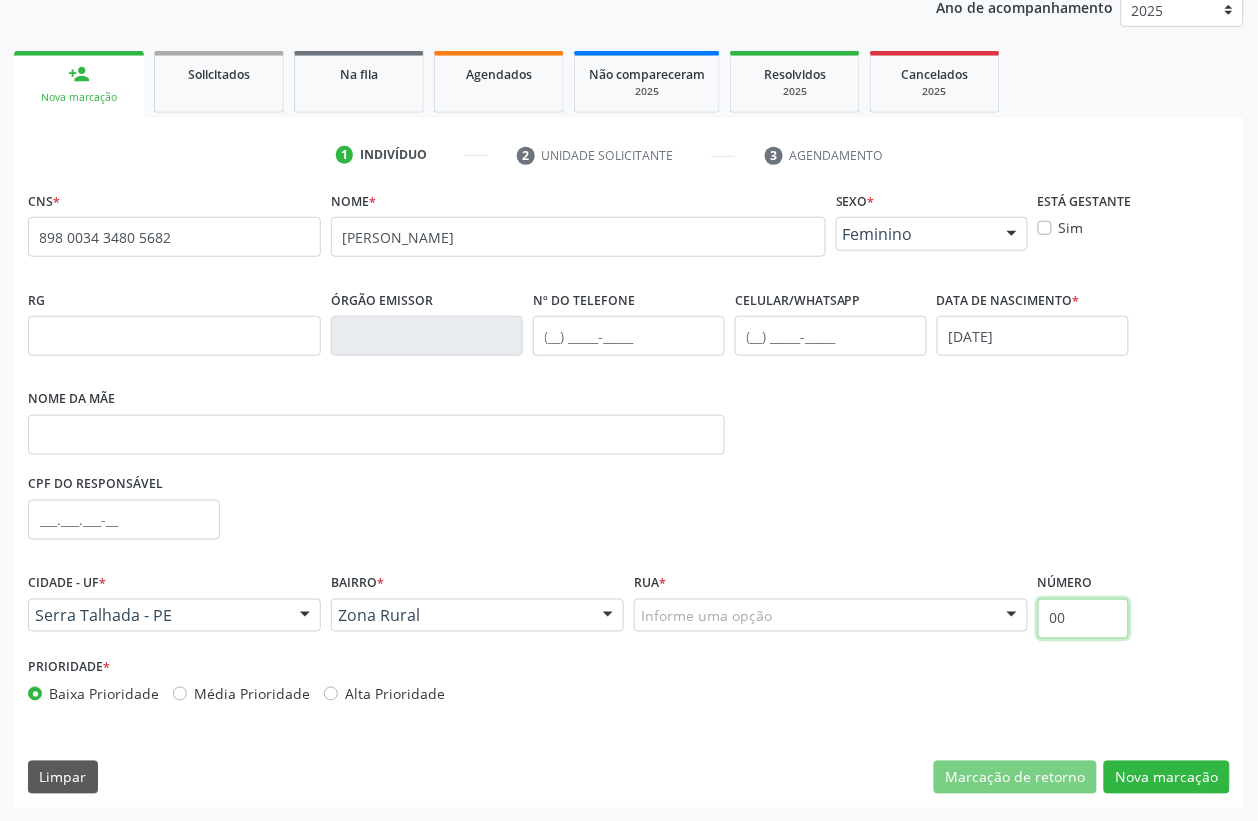 type on "00" 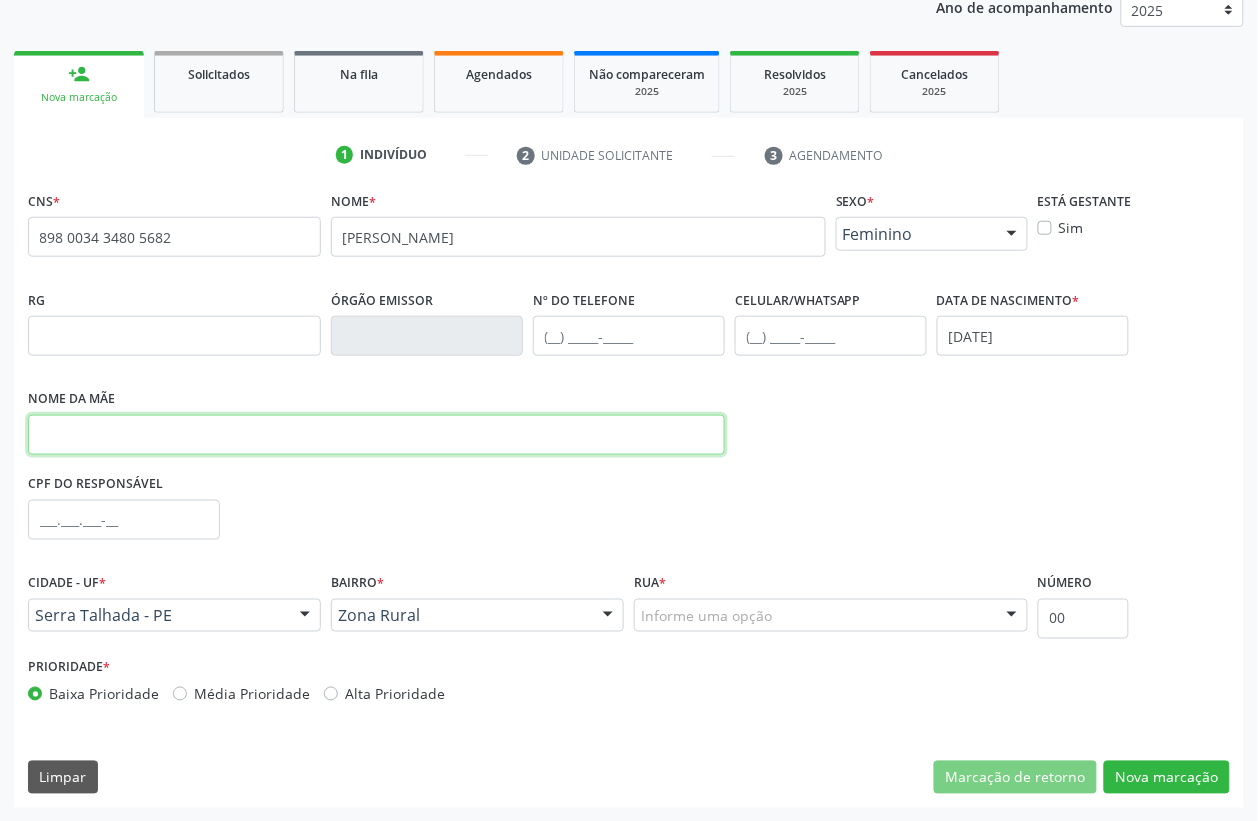 click at bounding box center [376, 435] 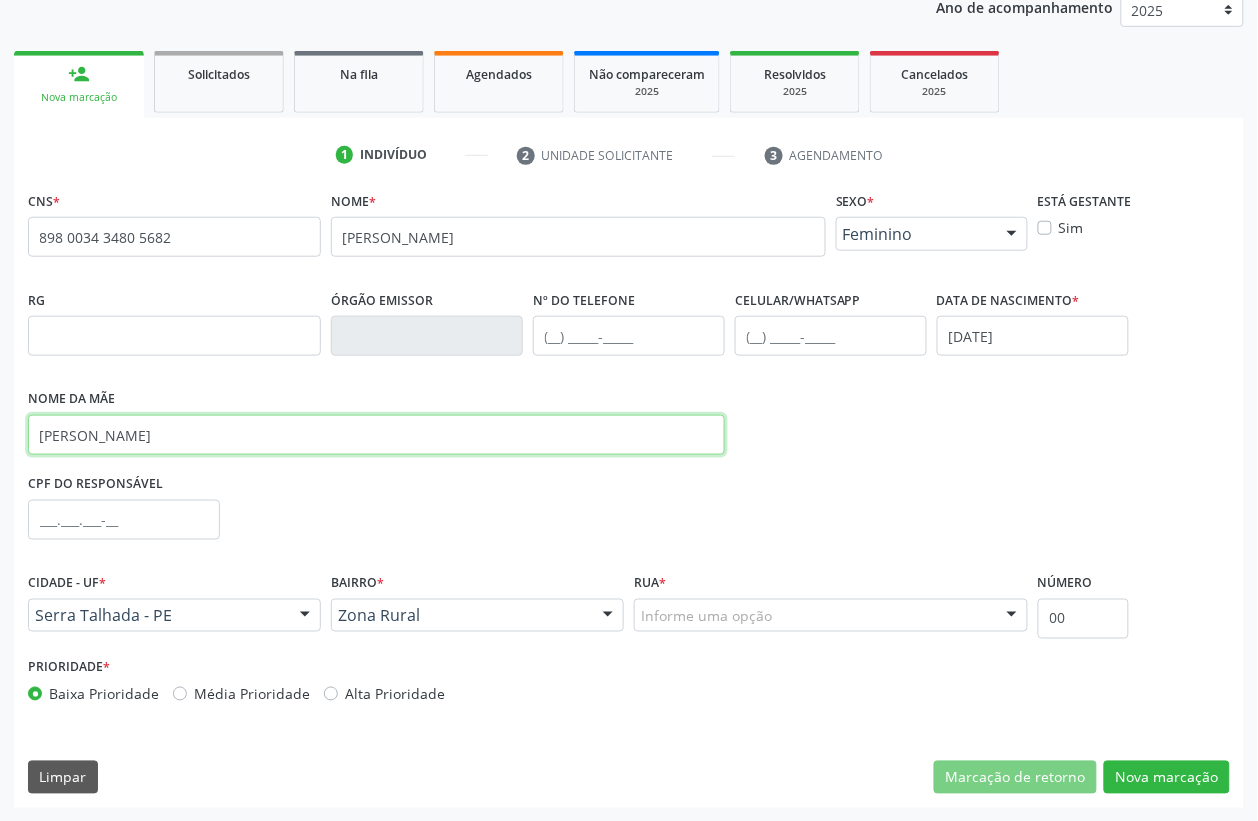 type on "ADRIANA DA SILVA SOUZA" 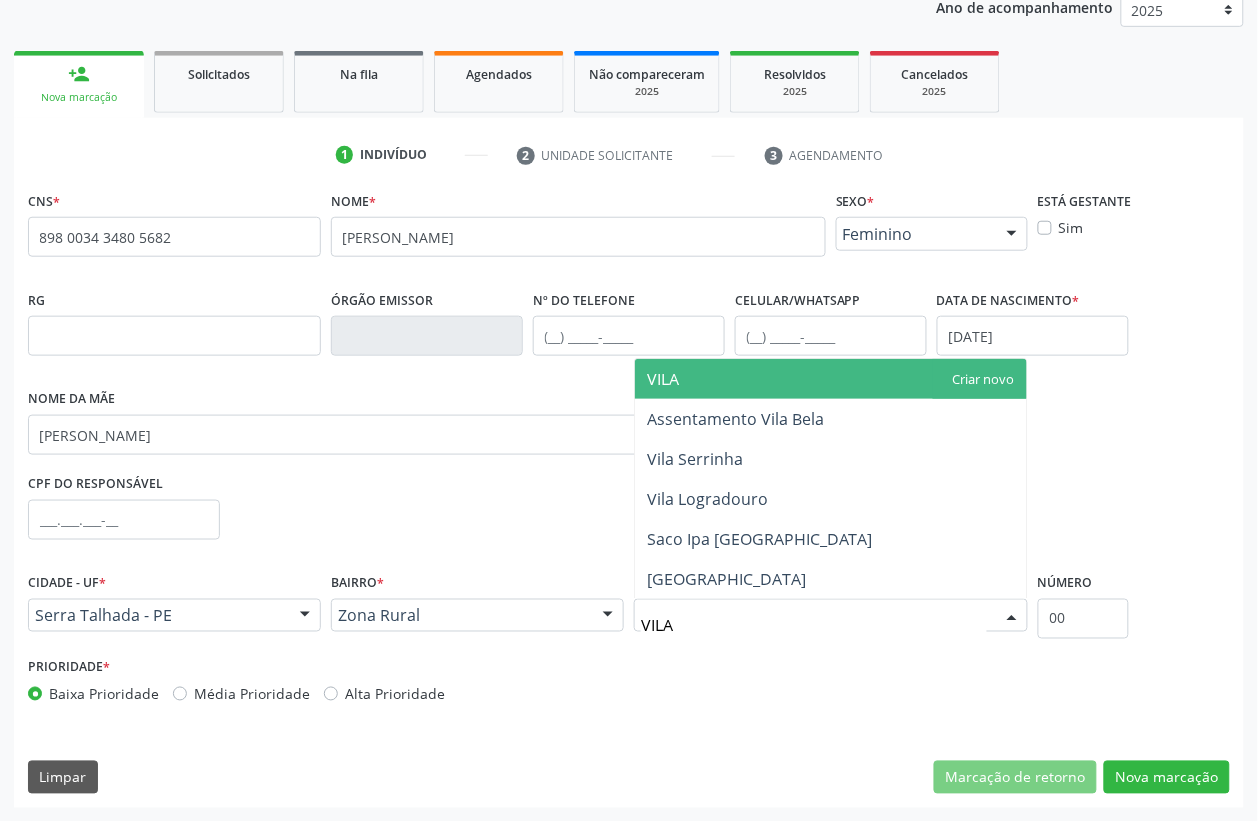 type on "VILA" 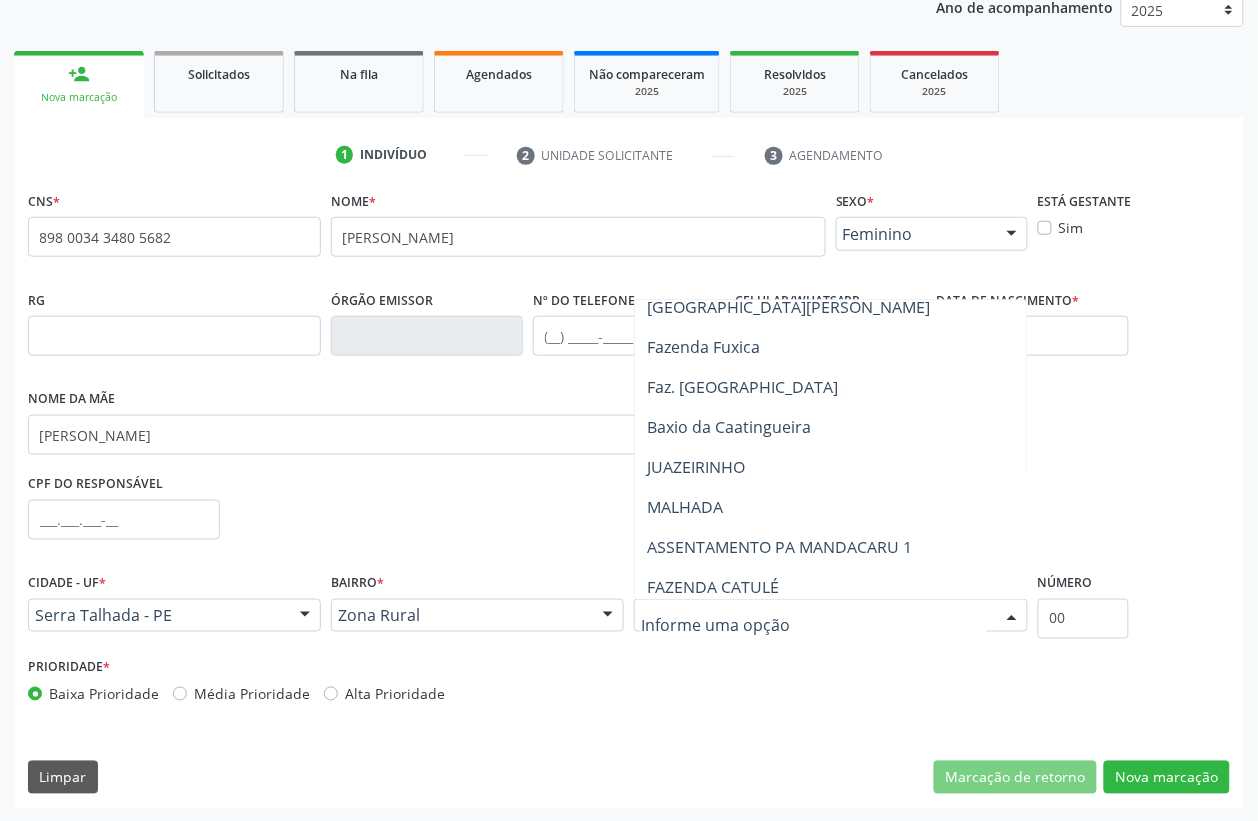 scroll, scrollTop: 12202, scrollLeft: 0, axis: vertical 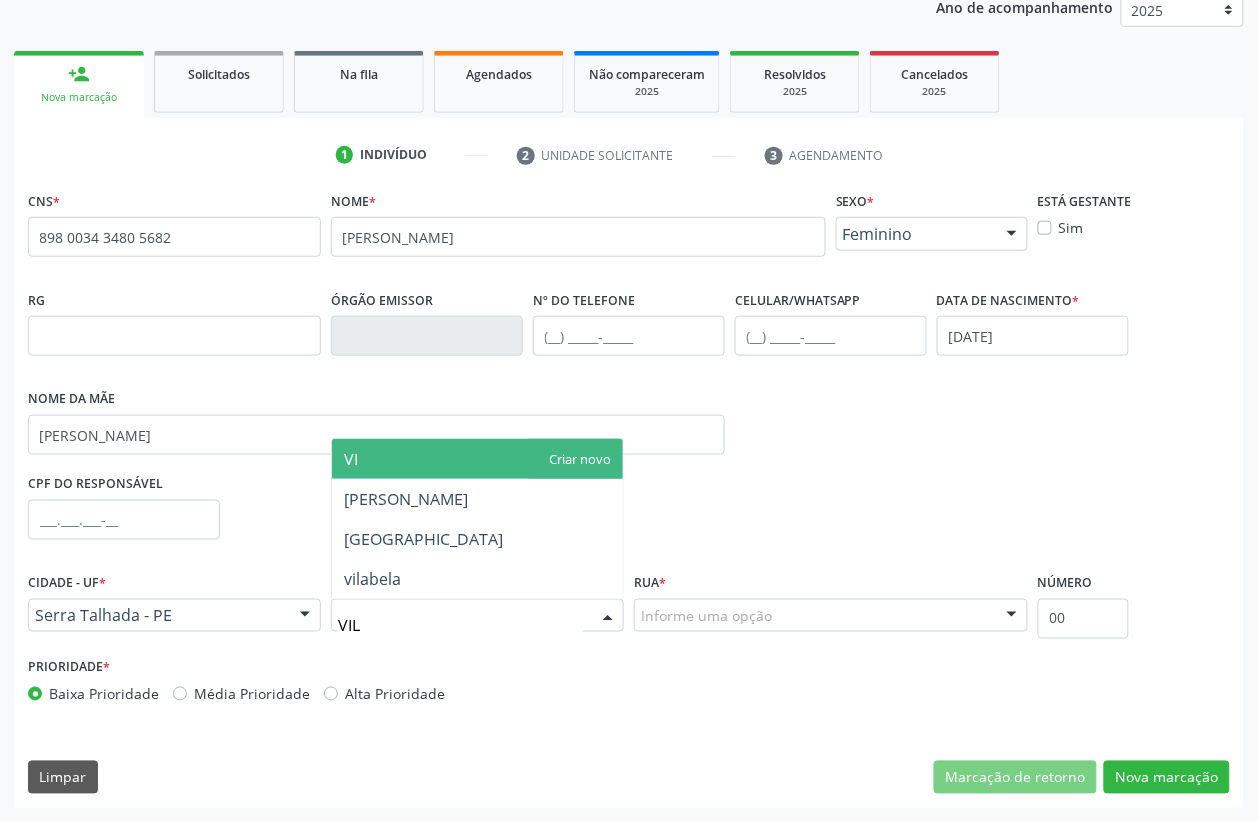 type on "VILA" 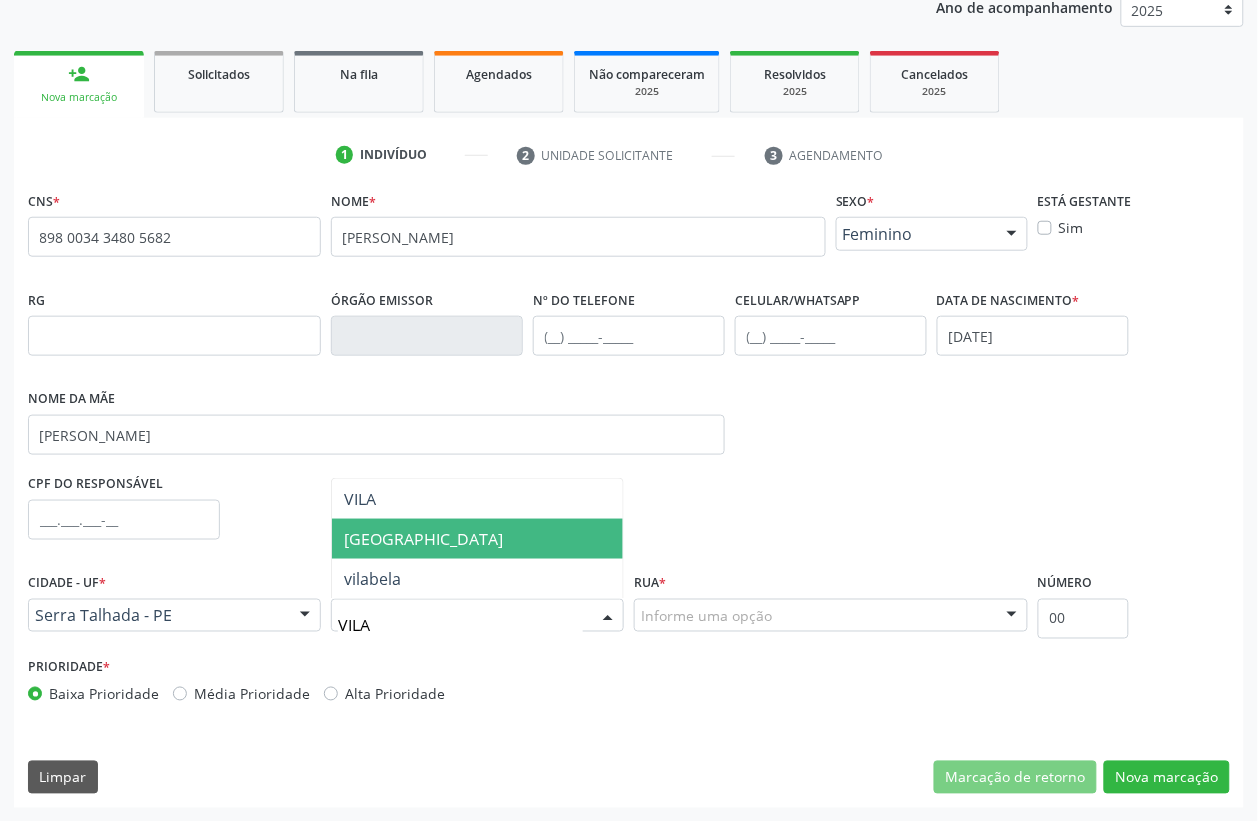 click on "[GEOGRAPHIC_DATA]" at bounding box center (477, 539) 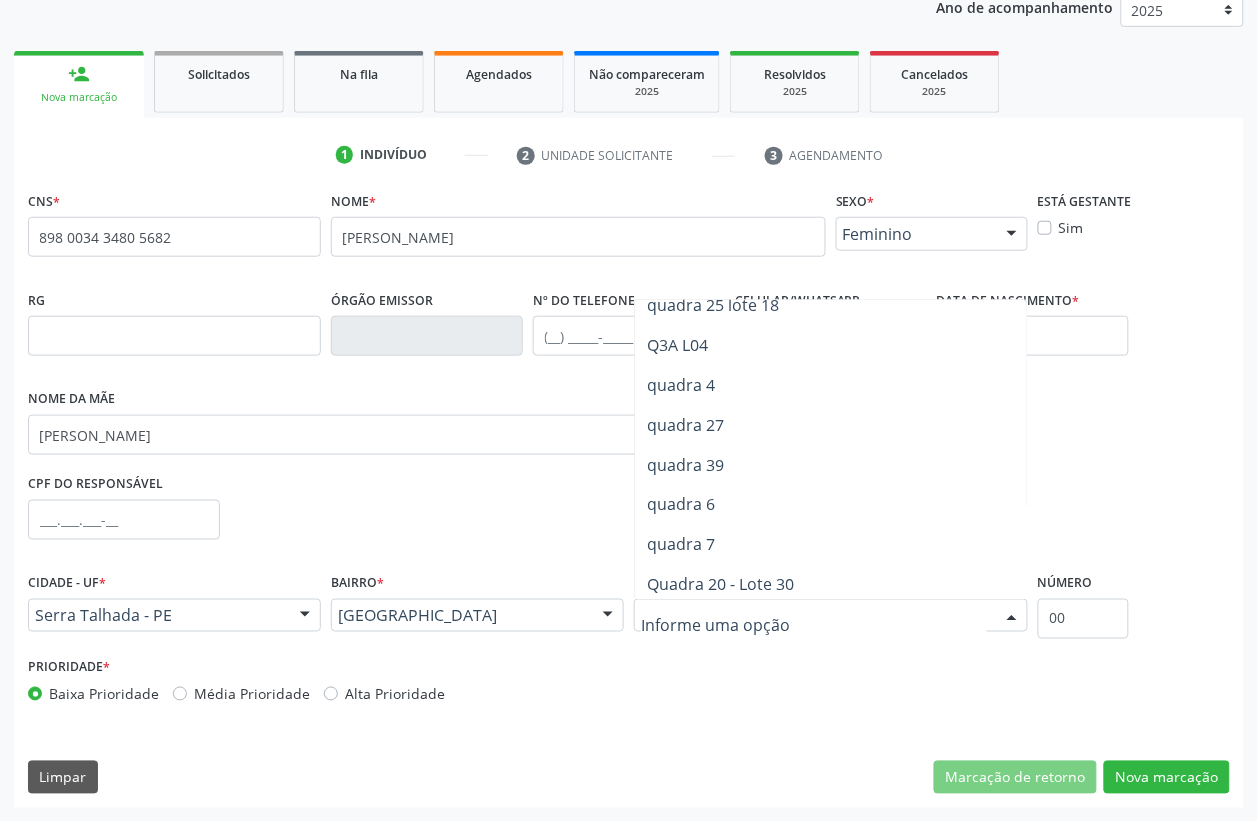 scroll, scrollTop: 2452, scrollLeft: 0, axis: vertical 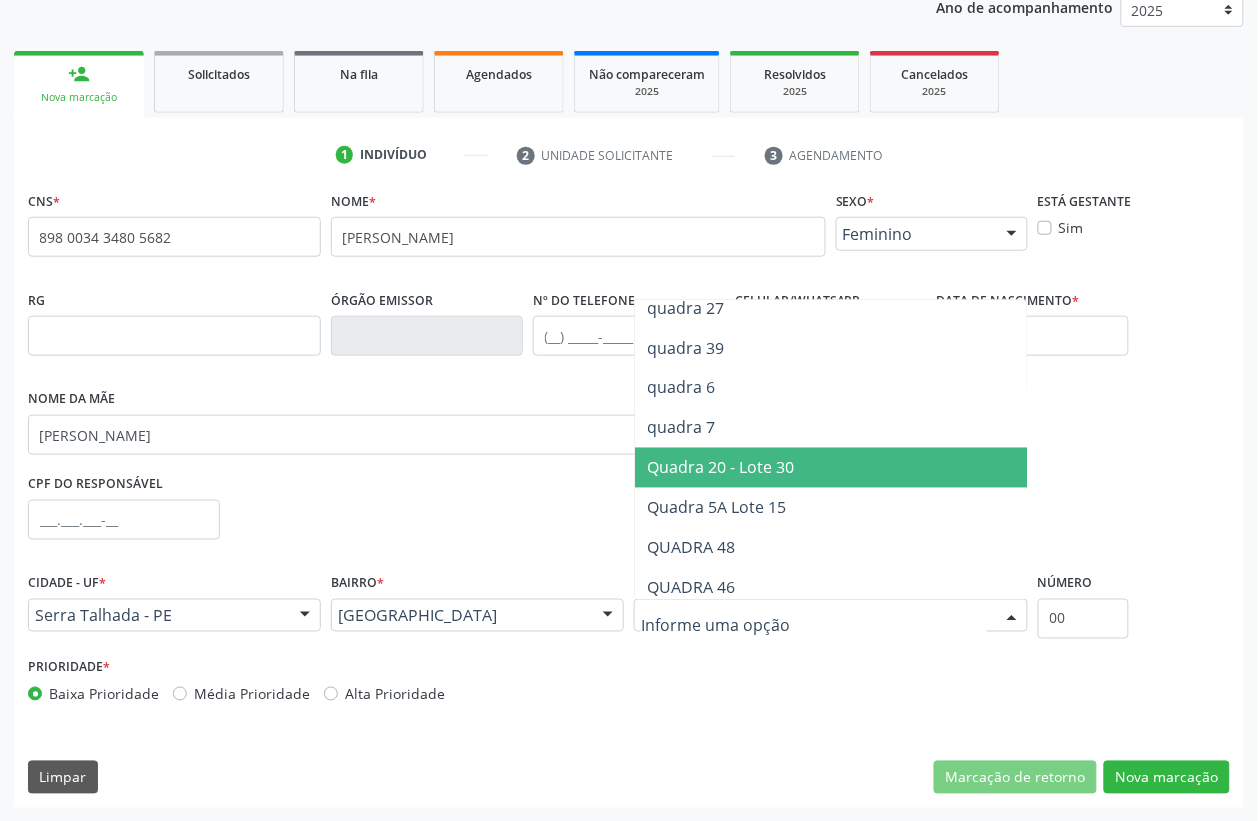 click on "Quadra 20 - Lote 30" at bounding box center [840, 468] 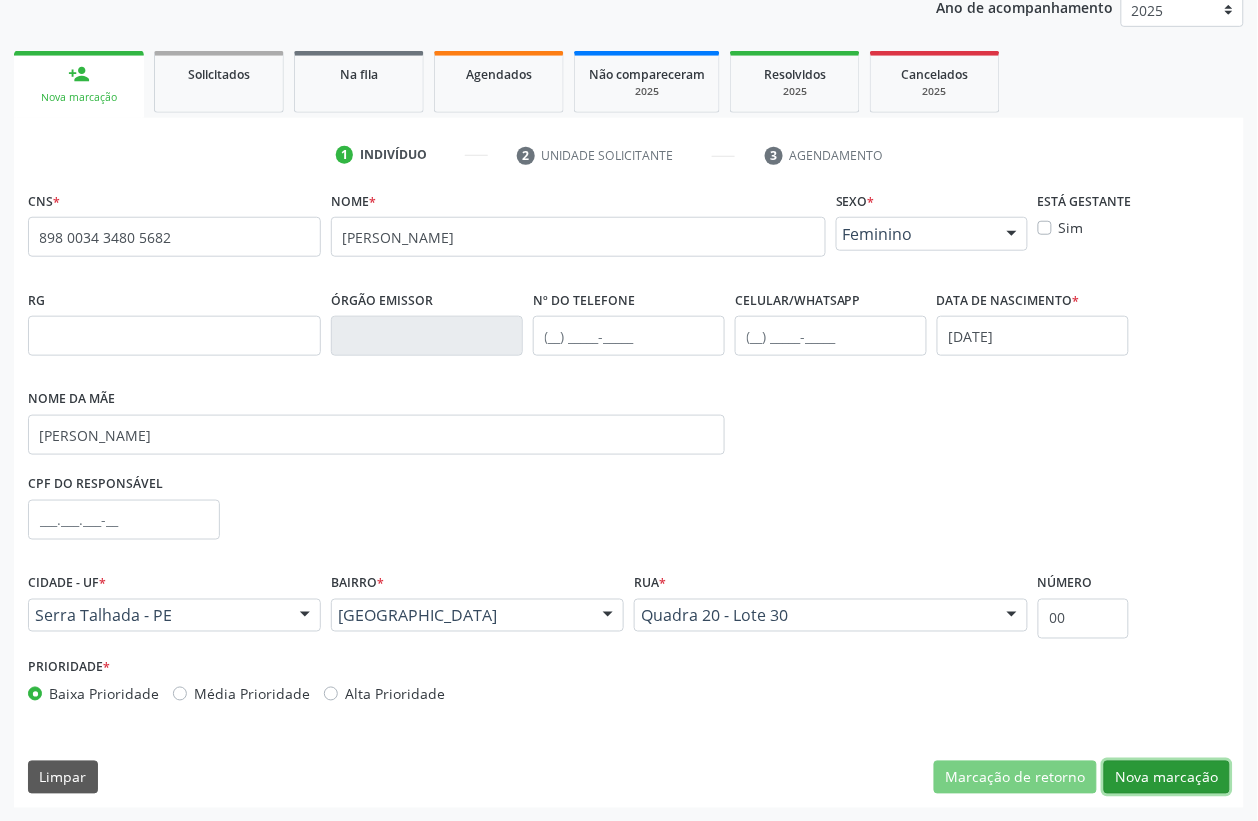 click on "Nova marcação" at bounding box center (1167, 778) 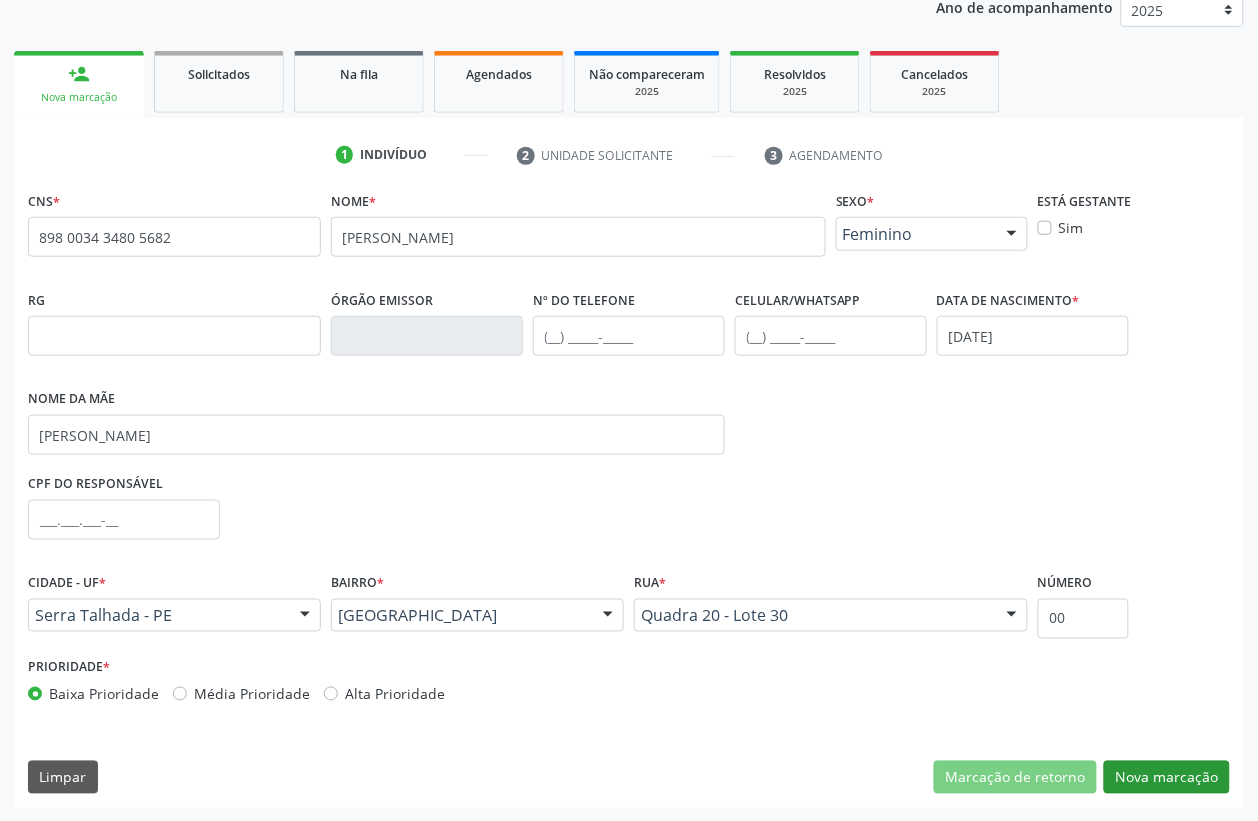 scroll, scrollTop: 85, scrollLeft: 0, axis: vertical 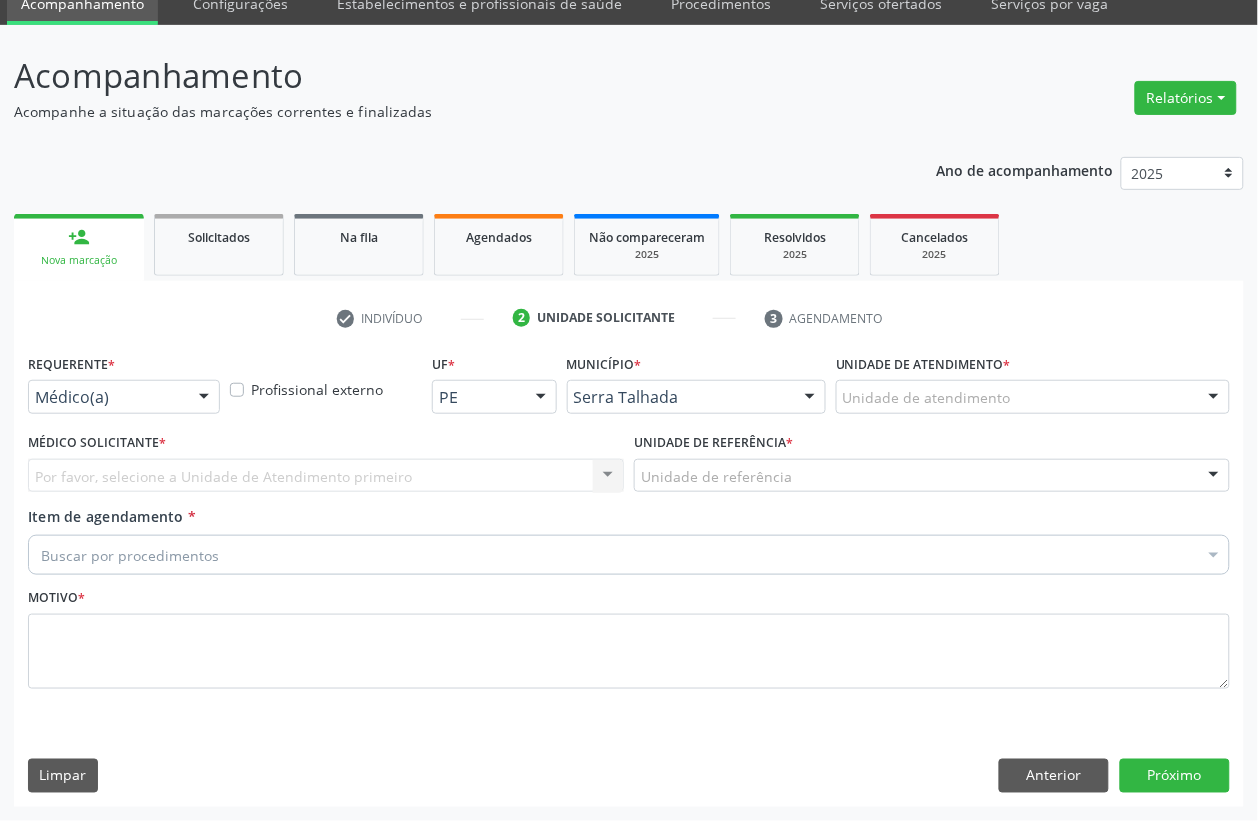 click on "Requerente
*
Médico(a)         Médico(a)   Enfermeiro(a)   Paciente
Nenhum resultado encontrado para: "   "
Não há nenhuma opção para ser exibida." at bounding box center (124, 381) 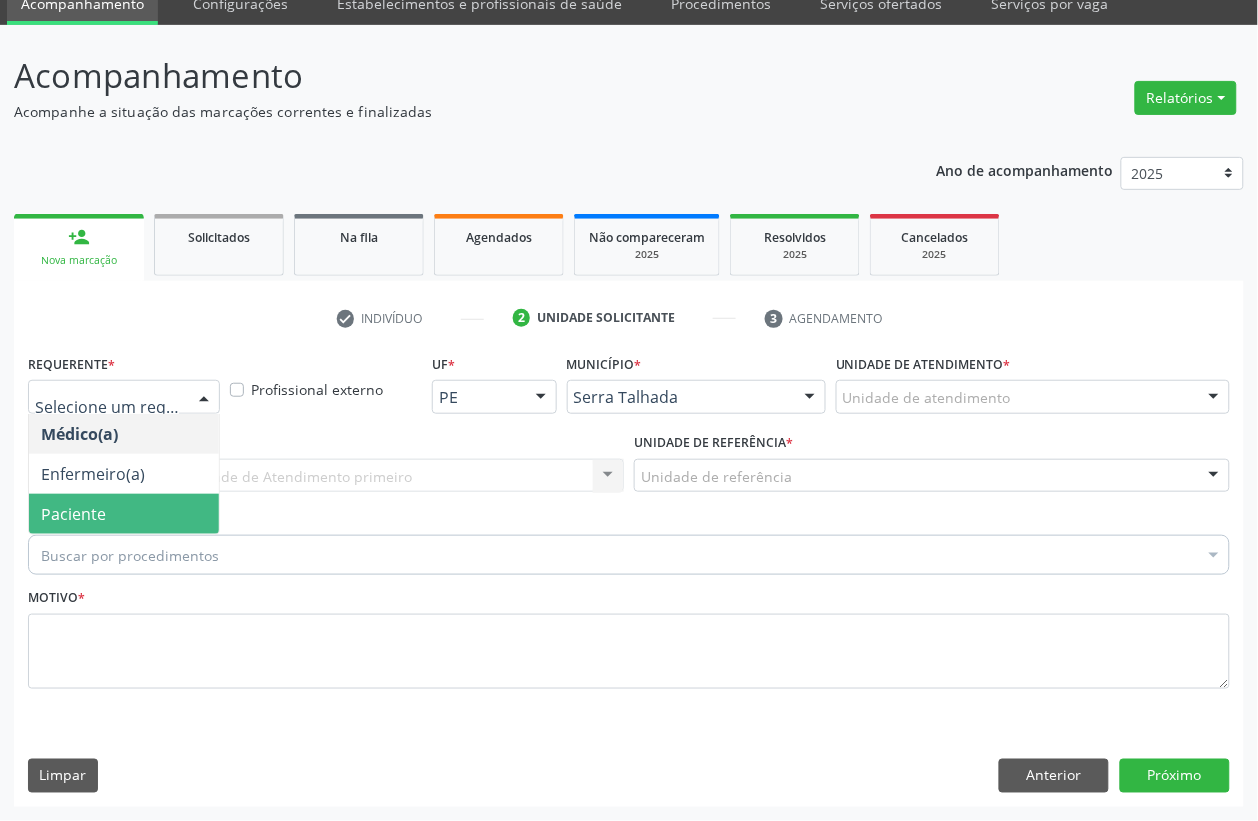 click on "Paciente" at bounding box center [124, 514] 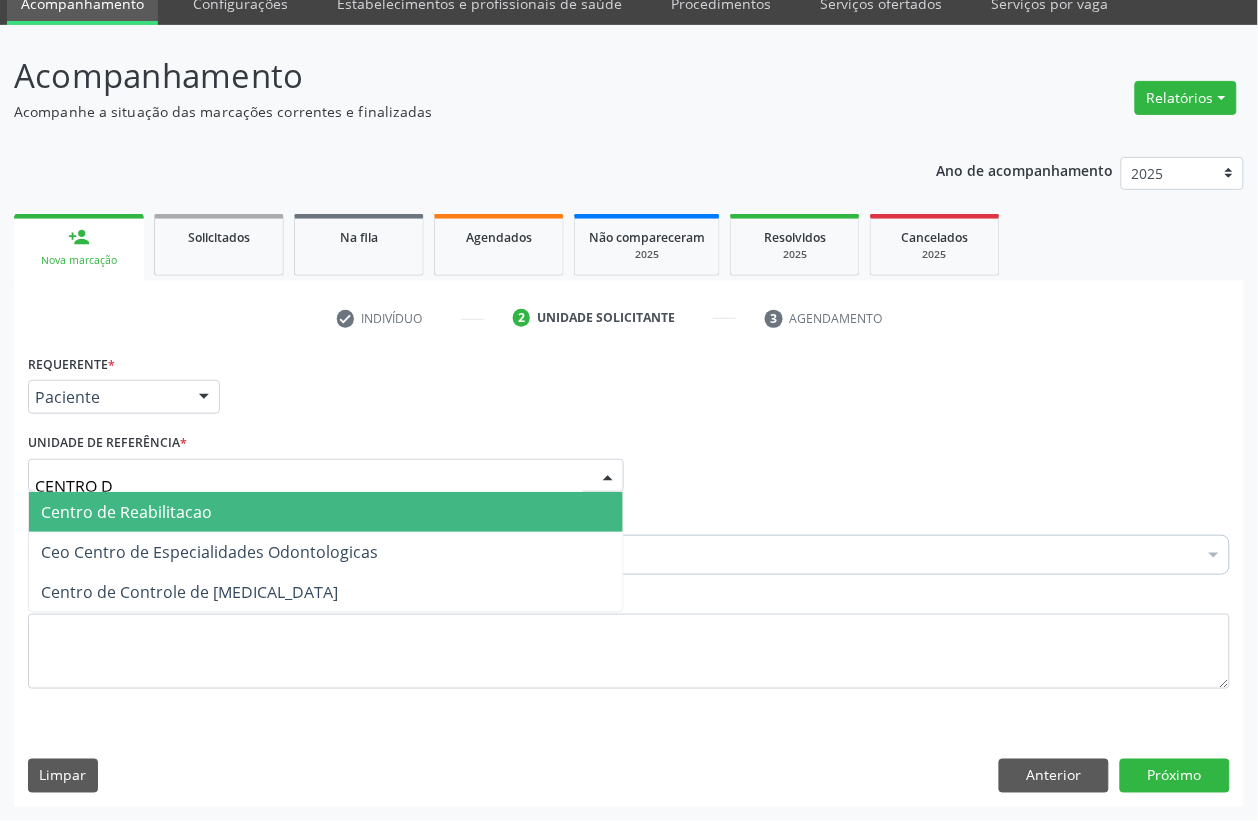 type on "CENTRO DE" 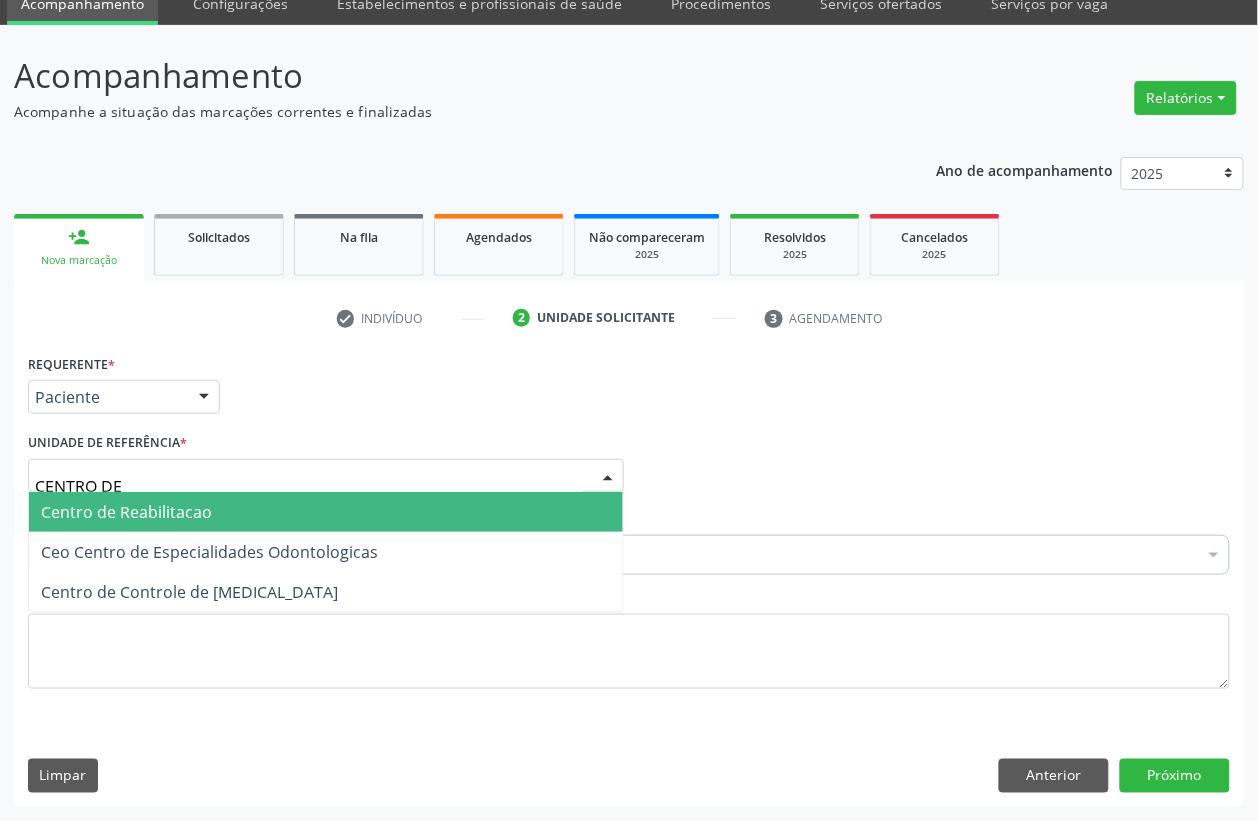click on "Centro de Reabilitacao" at bounding box center (126, 512) 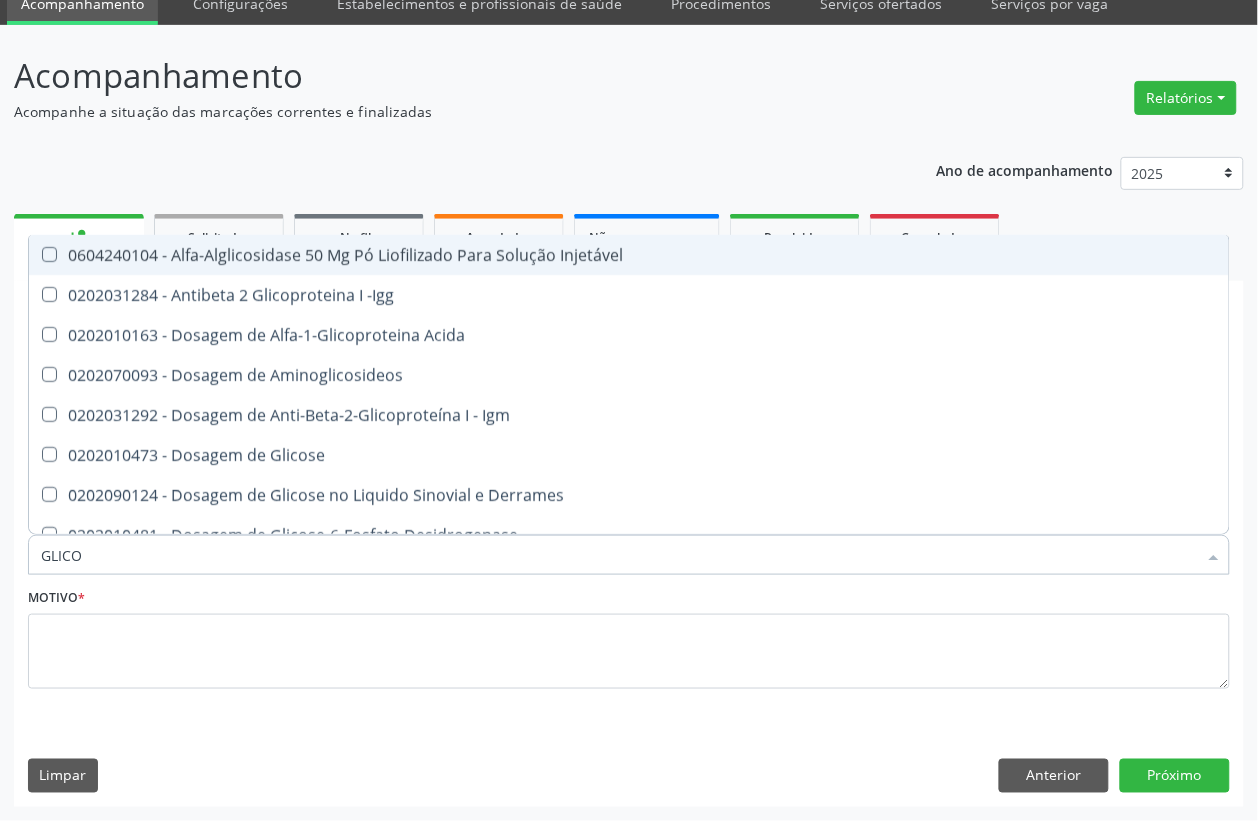 type on "GLICOS" 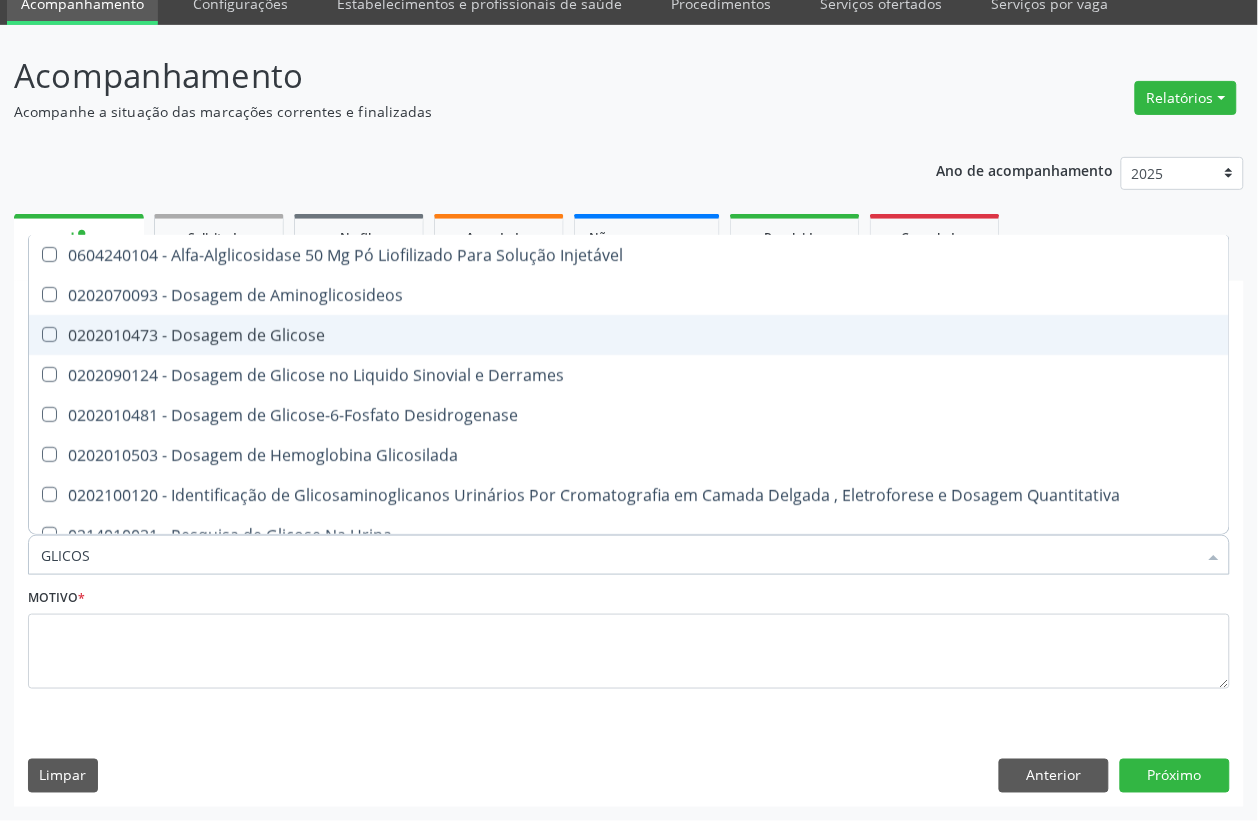 click on "0202010473 - Dosagem de Glicose" at bounding box center [629, 335] 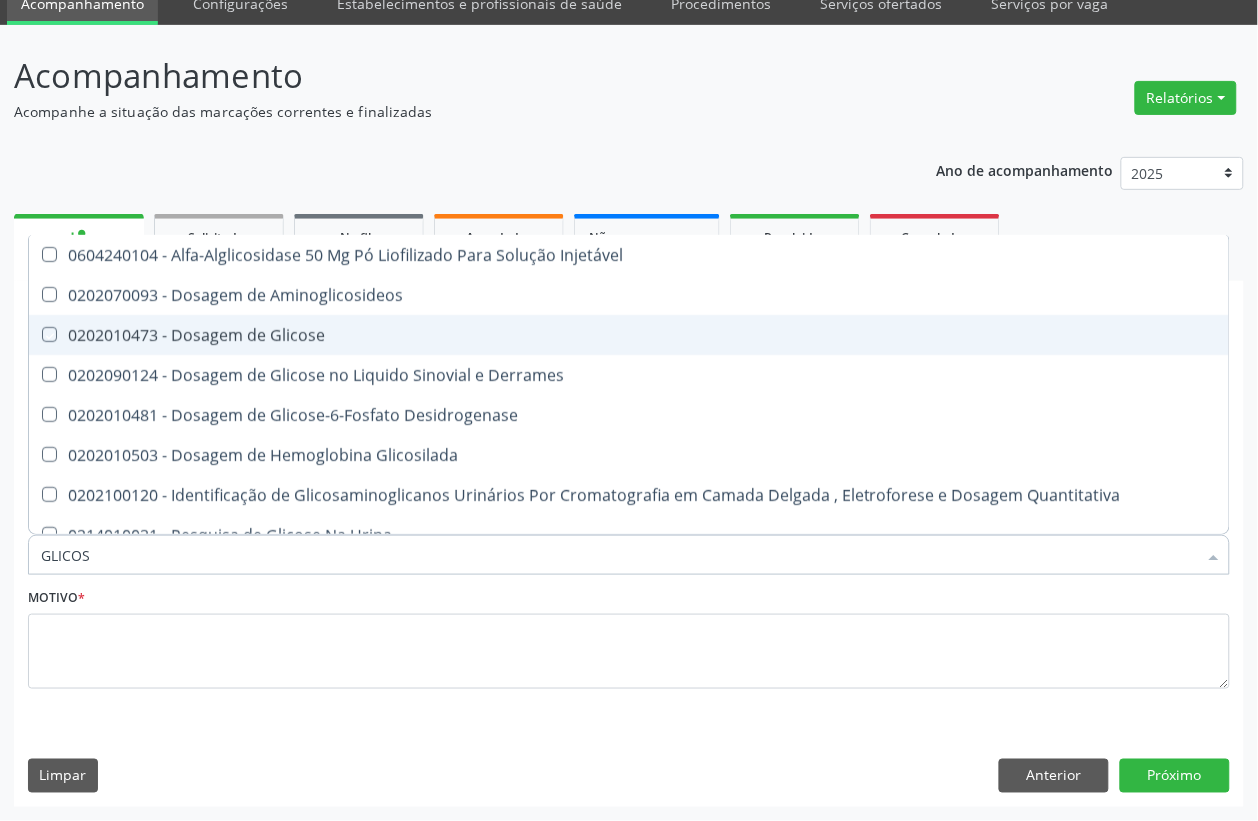 checkbox on "true" 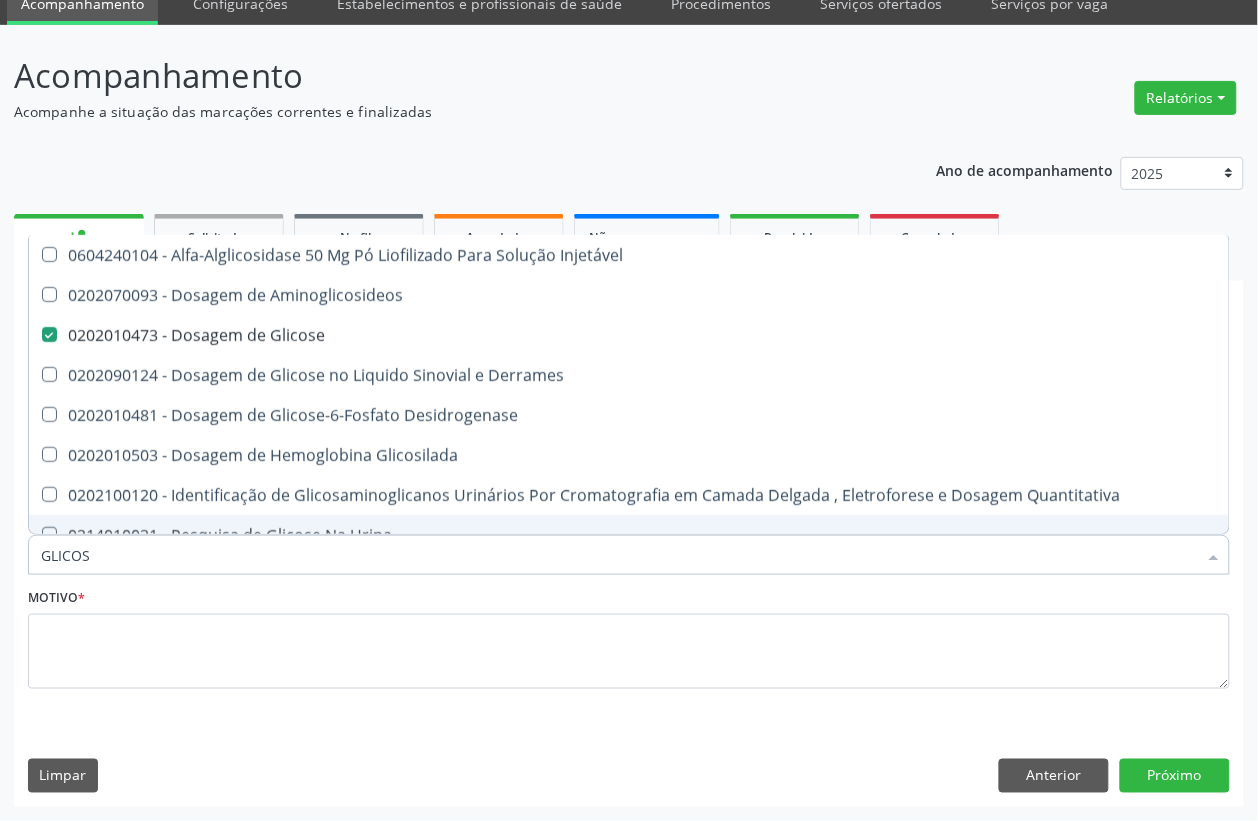 click on "GLICOS" at bounding box center (619, 555) 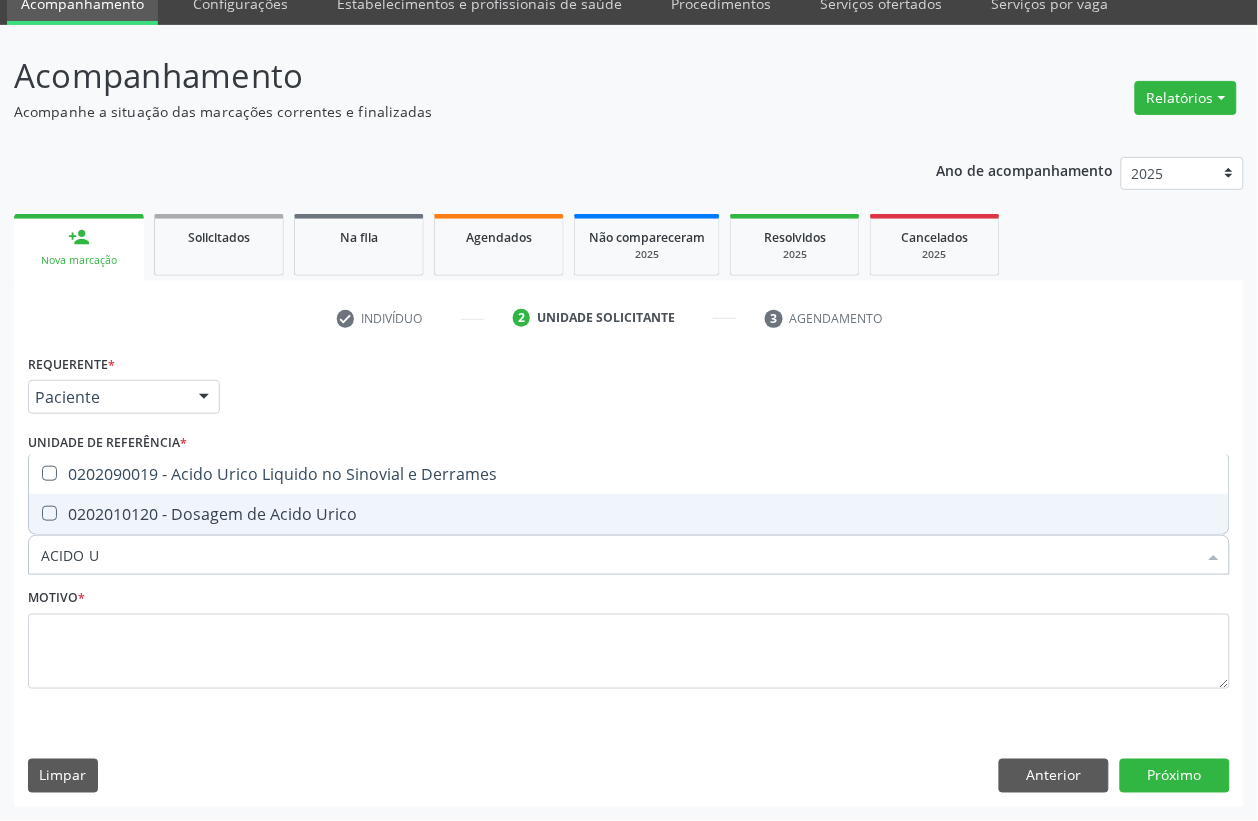 type on "ACIDO UR" 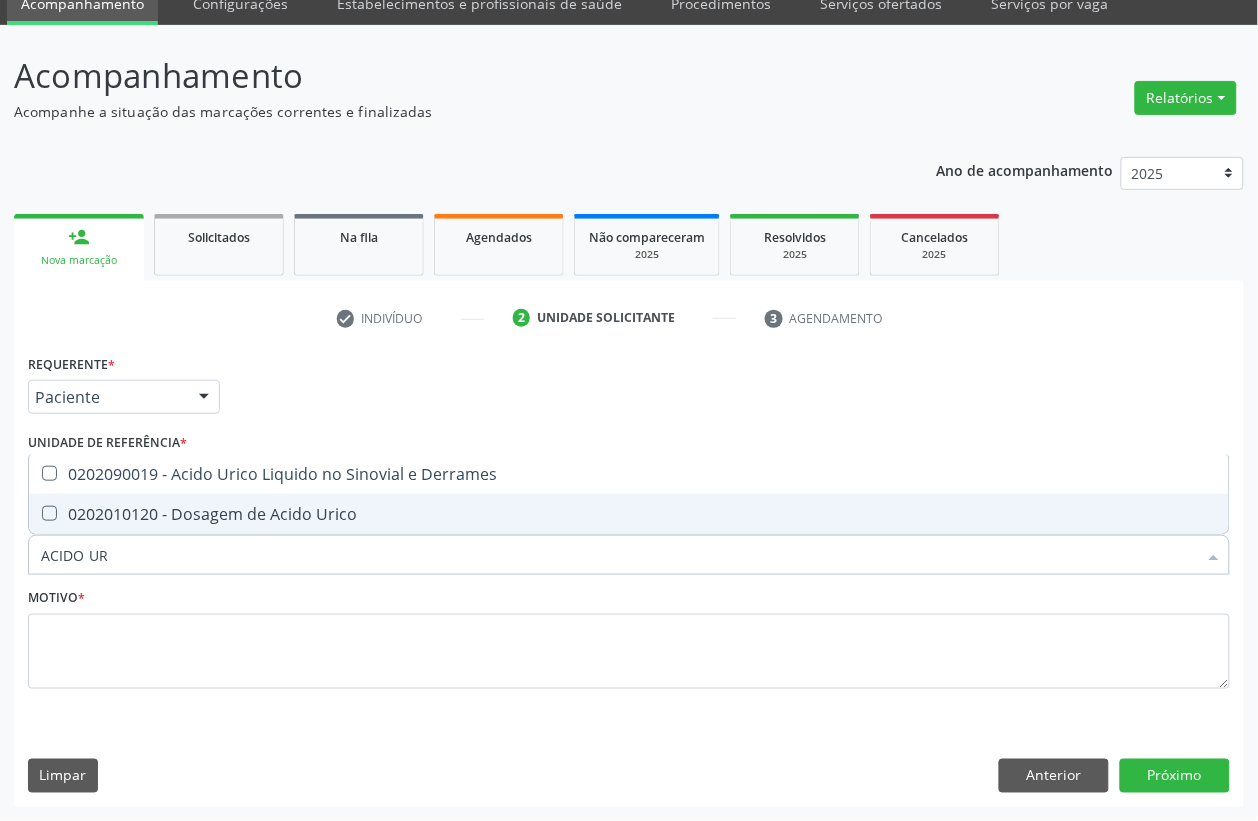 click on "0202010120 - Dosagem de Acido Urico" at bounding box center (629, 514) 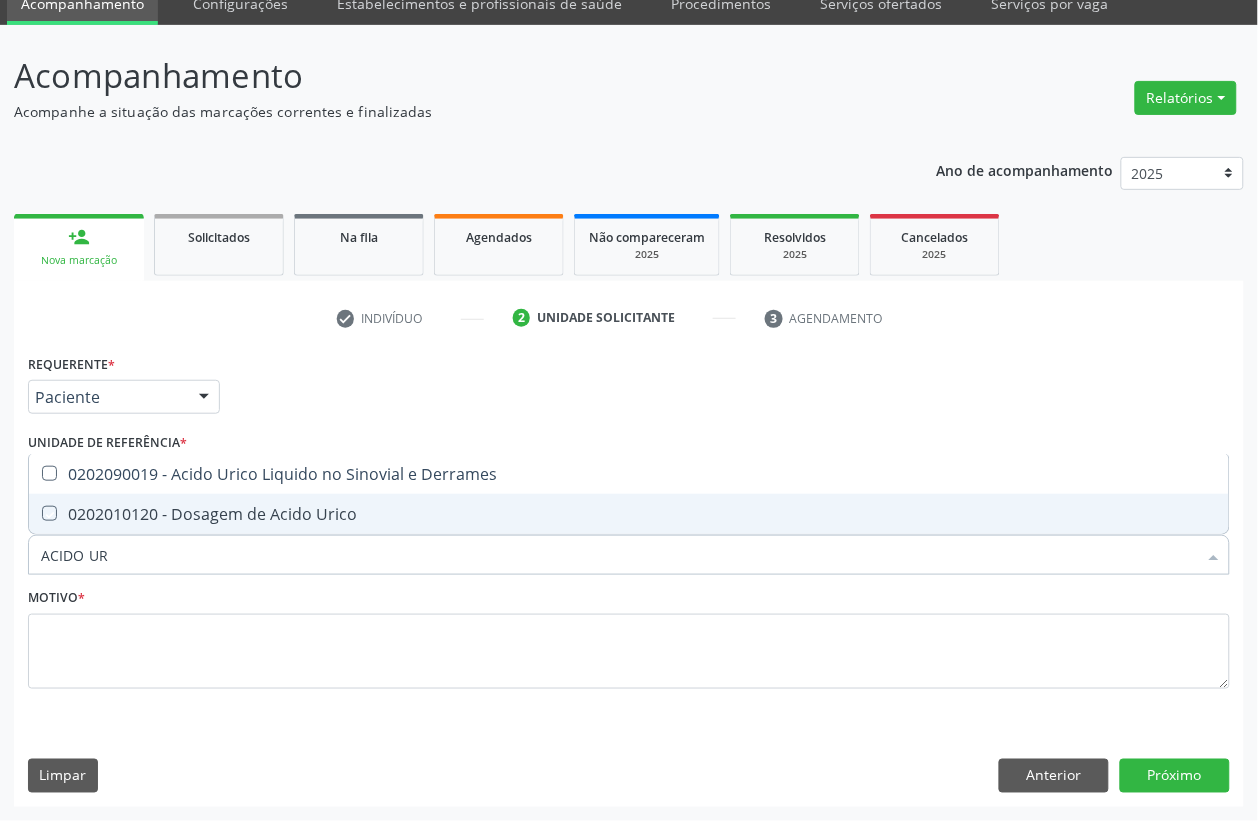 checkbox on "true" 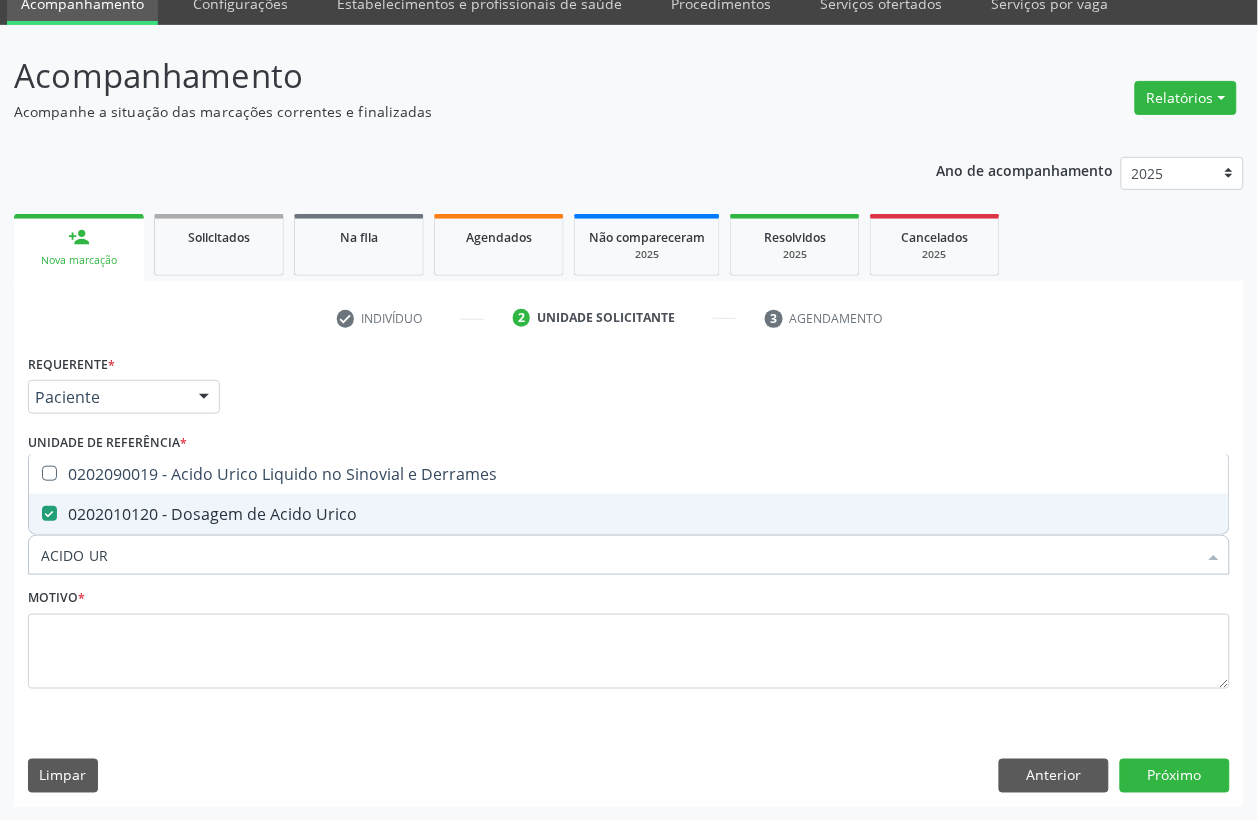 click on "ACIDO UR" at bounding box center (619, 555) 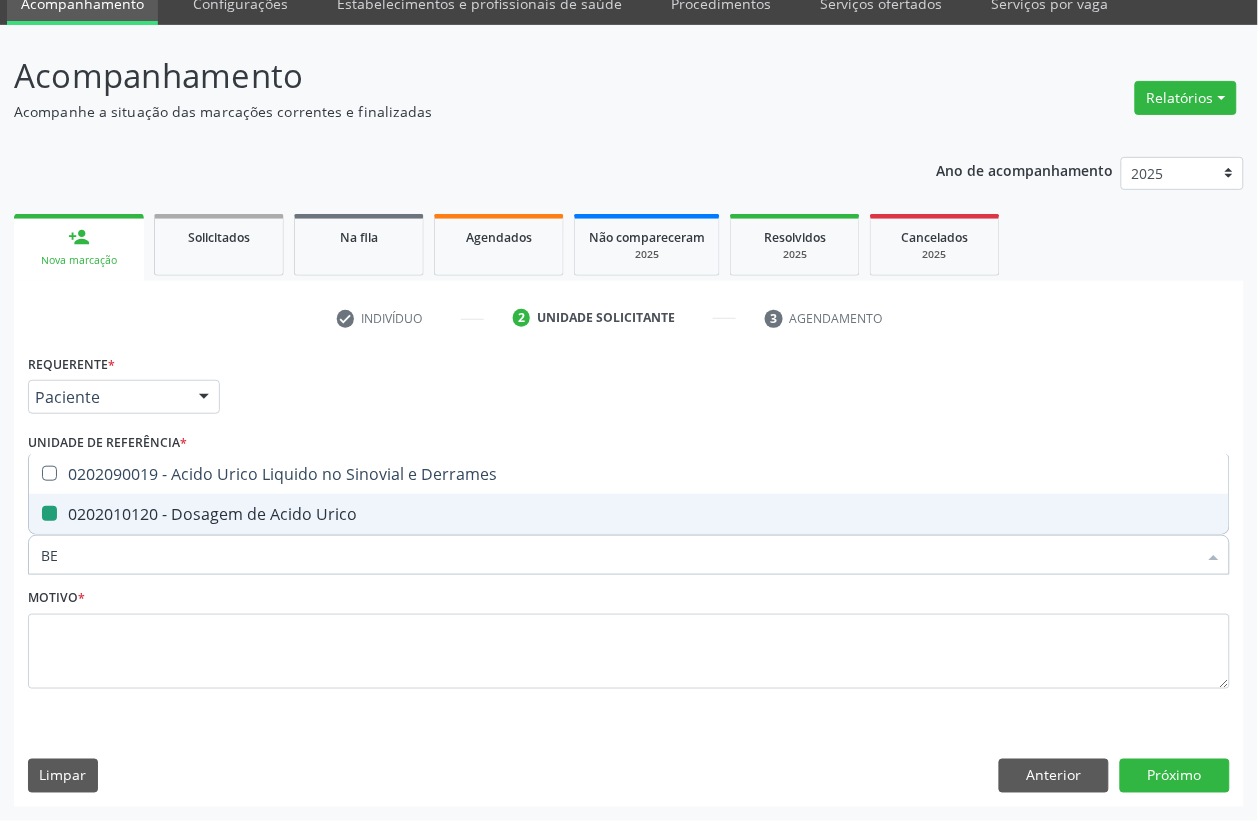 type on "BET" 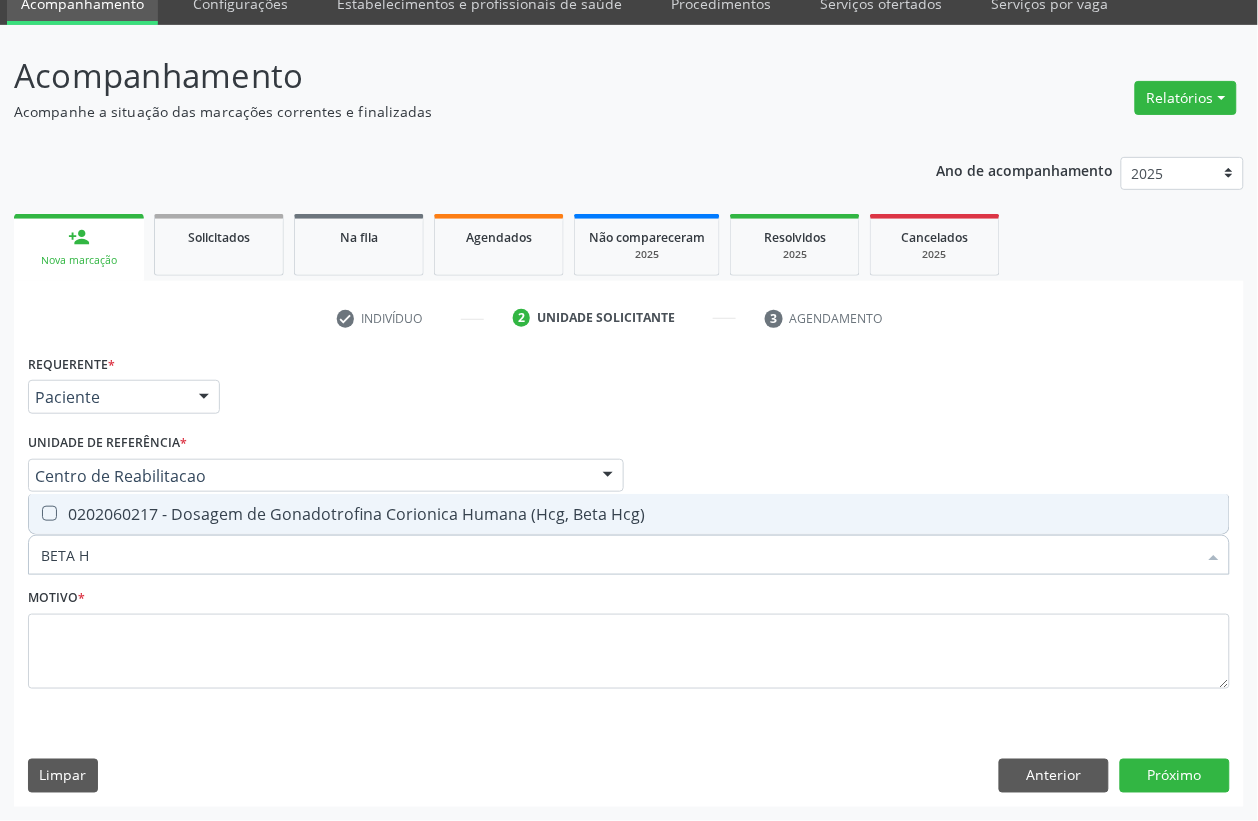 type on "BETA HC" 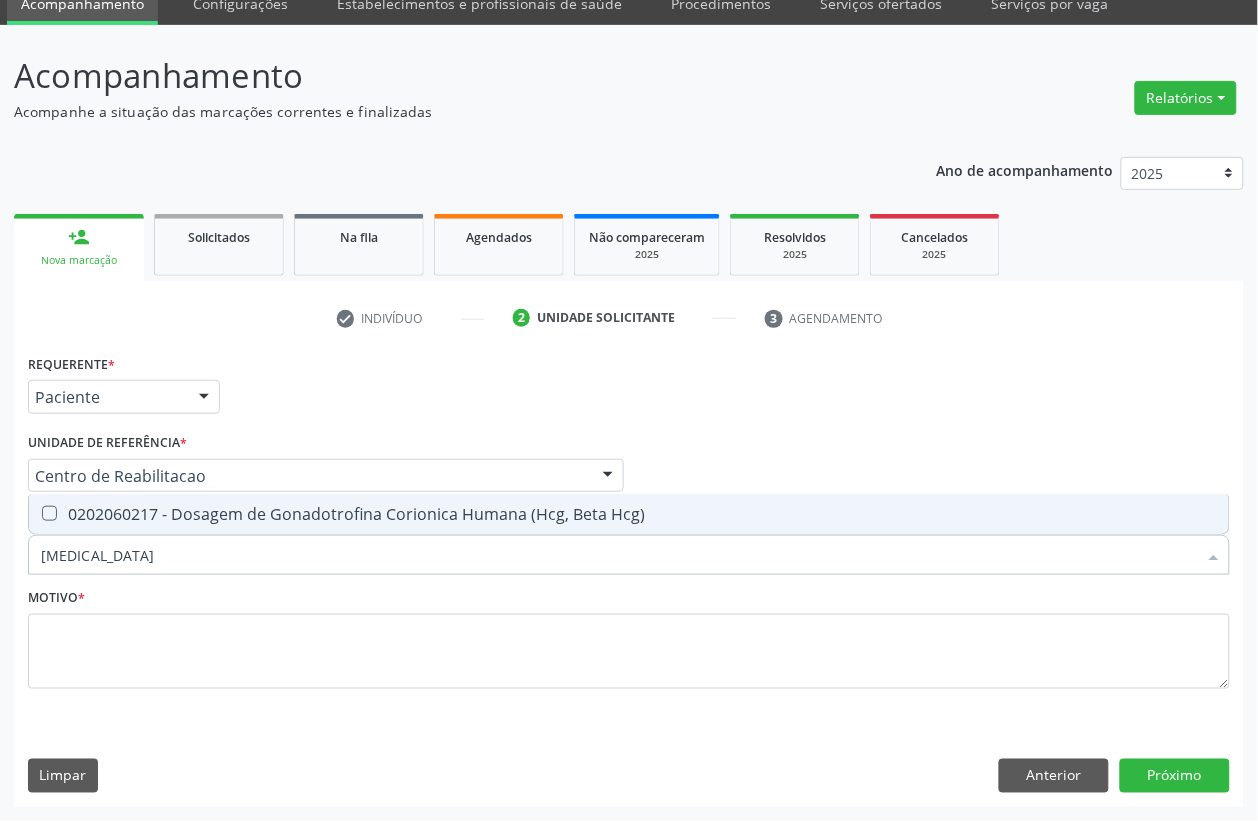 click on "0202060217 - Dosagem de Gonadotrofina Corionica Humana (Hcg, Beta Hcg)" at bounding box center [629, 514] 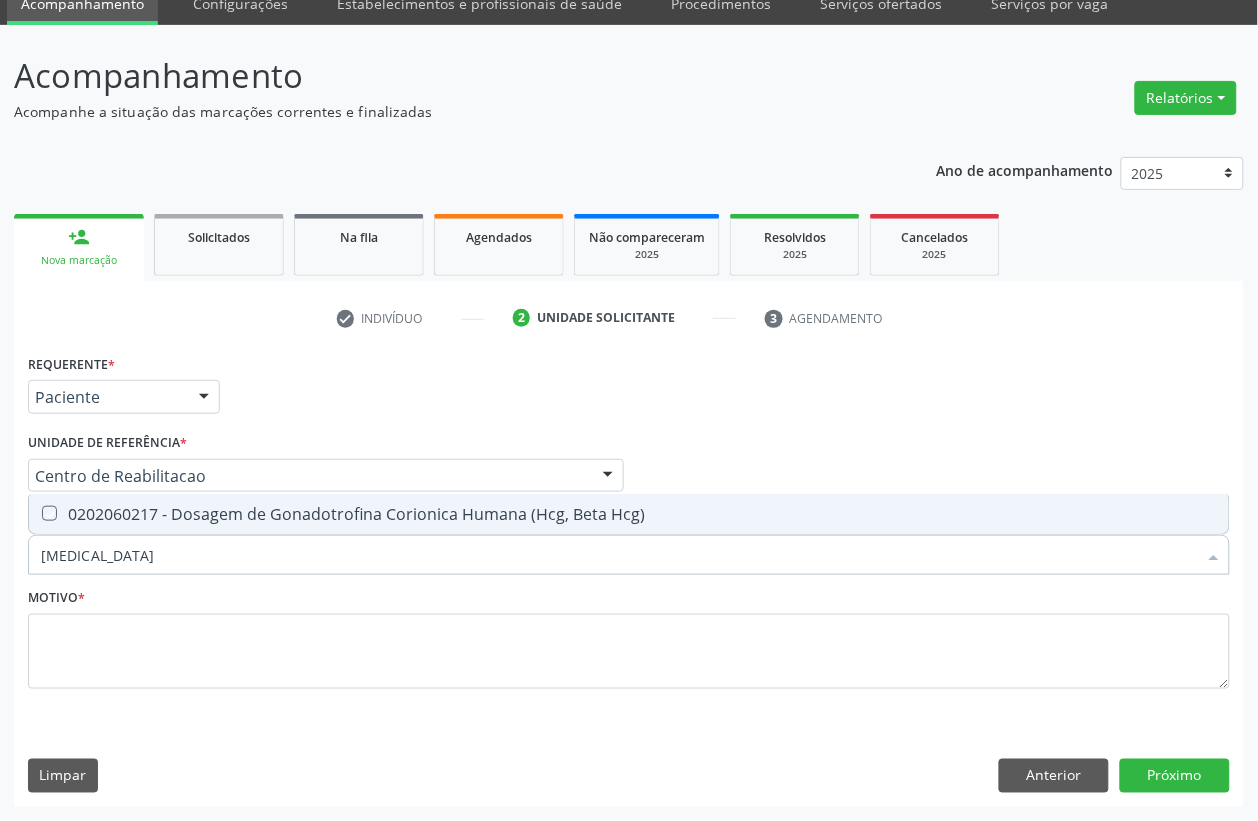 checkbox on "true" 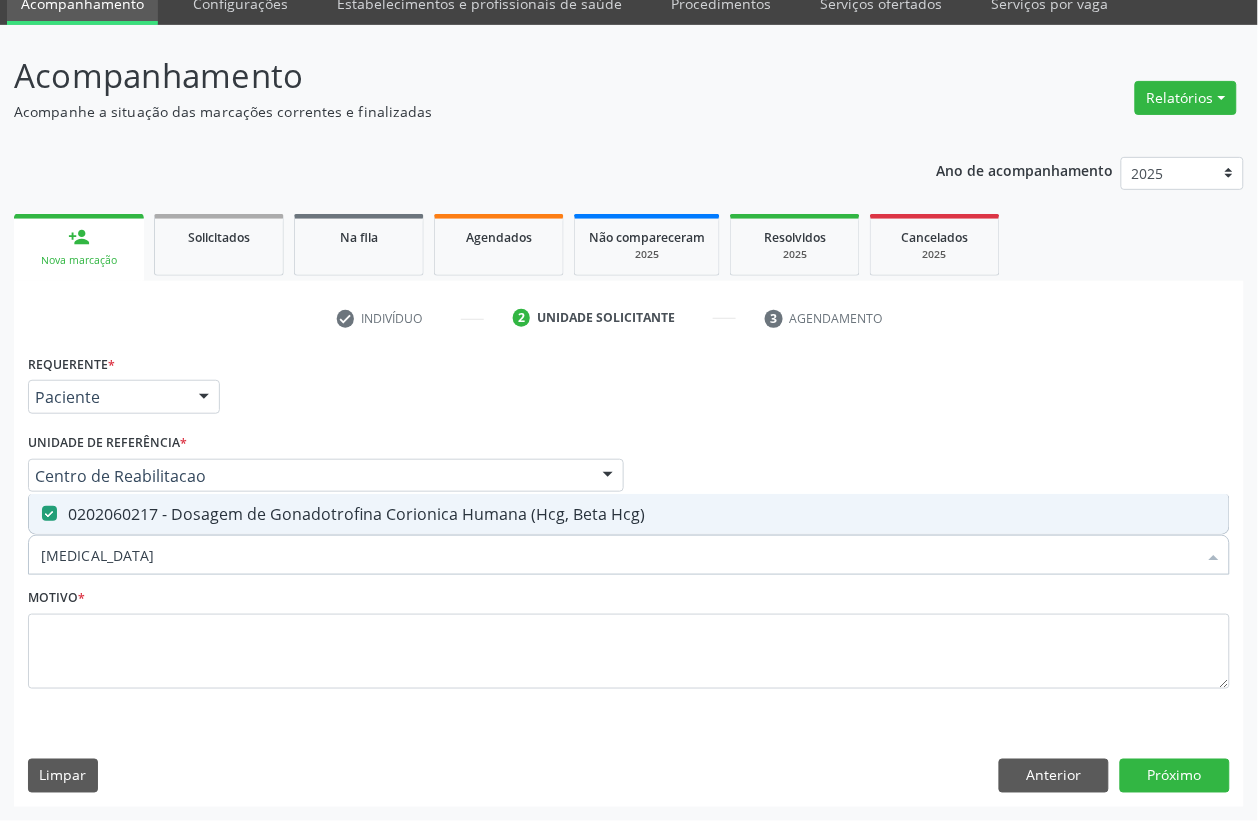 click on "BETA HC" at bounding box center [619, 555] 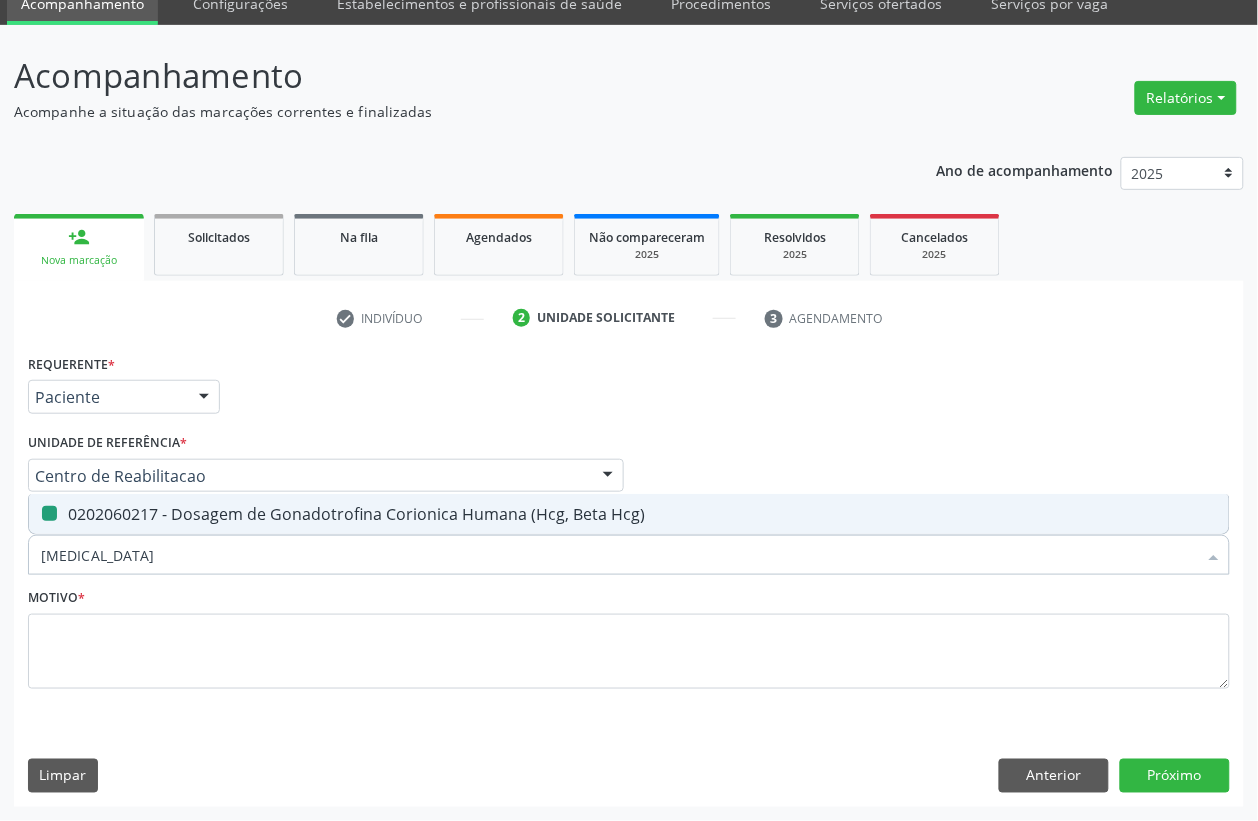type 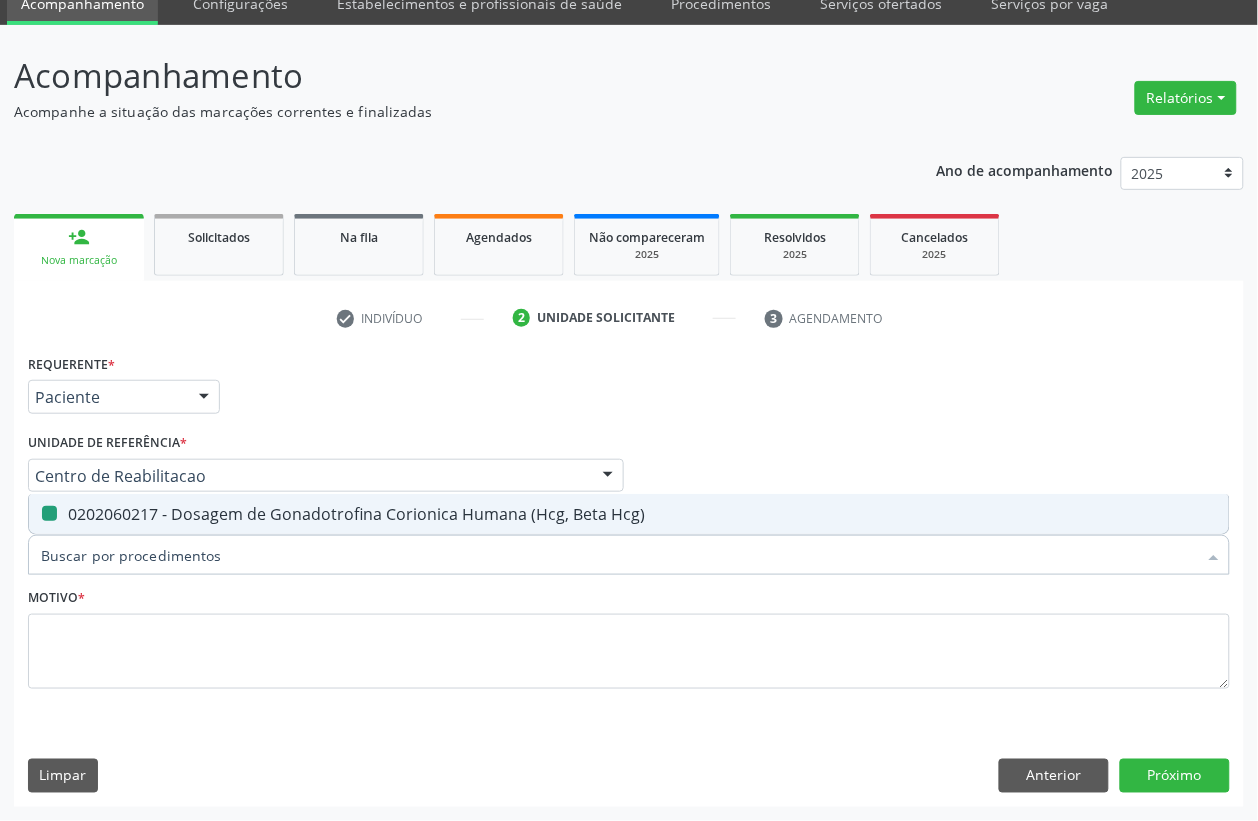 checkbox on "false" 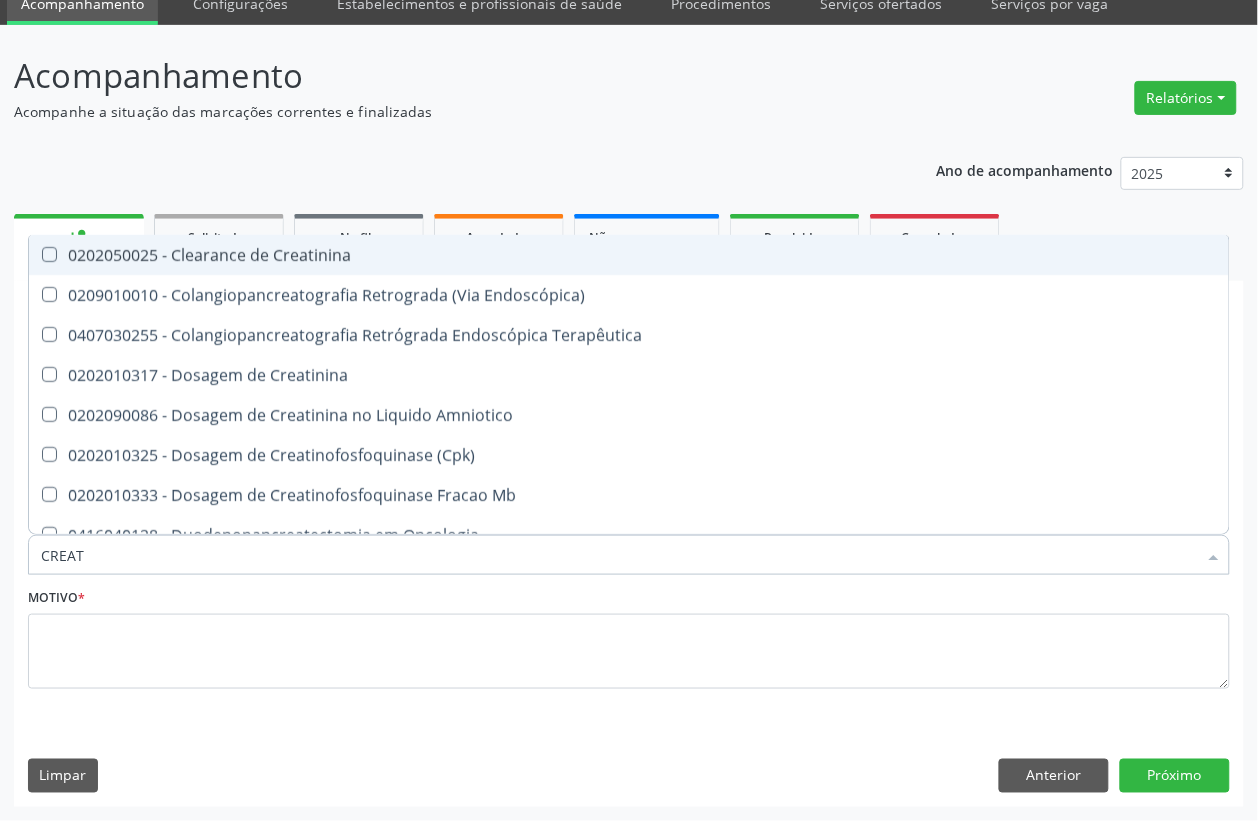 type on "CREATI" 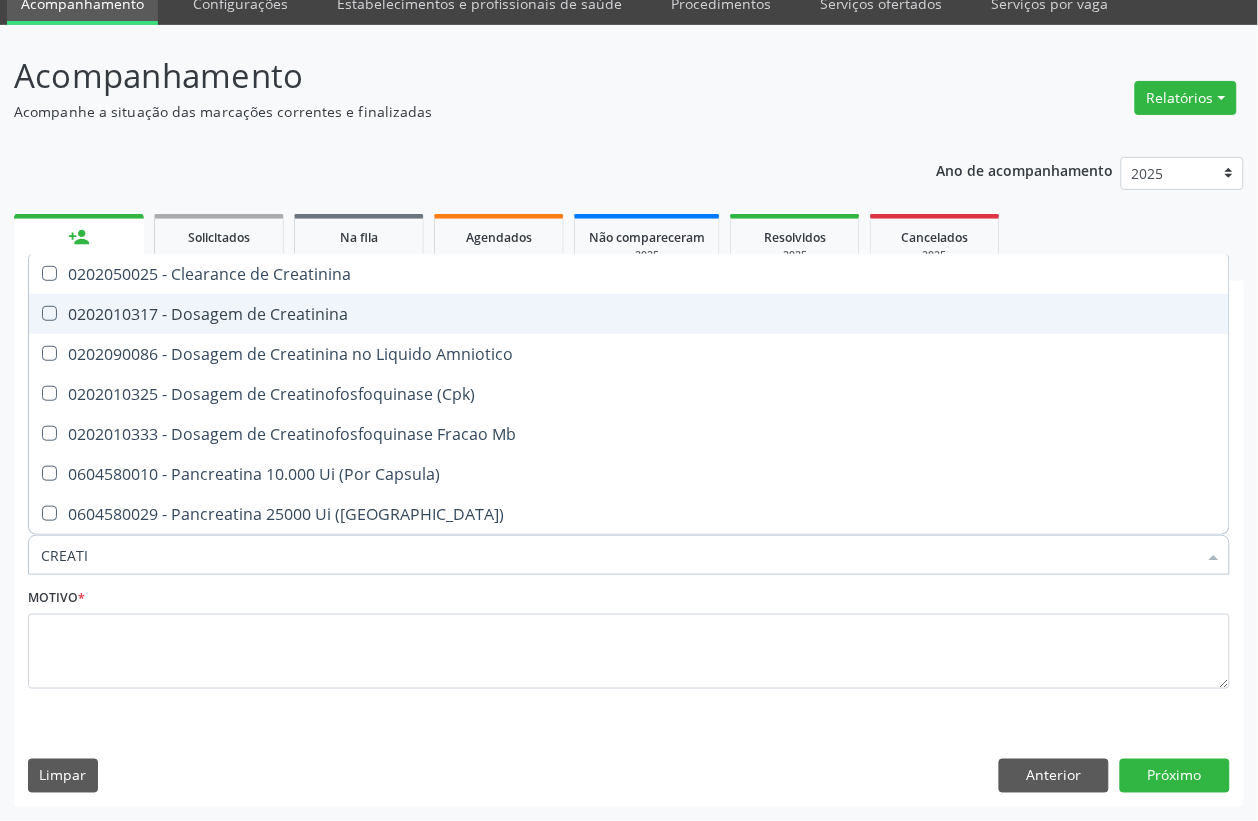 click on "0202010317 - Dosagem de Creatinina" at bounding box center (629, 314) 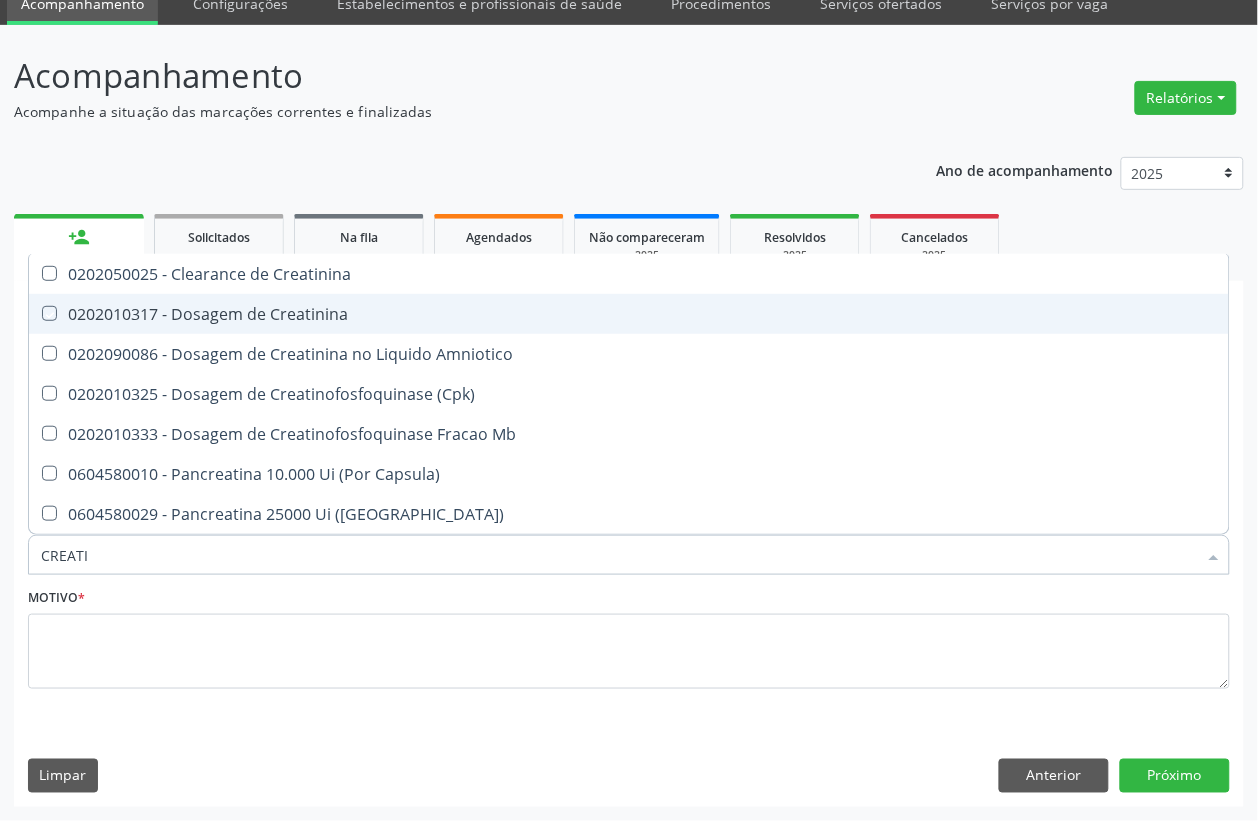 checkbox on "true" 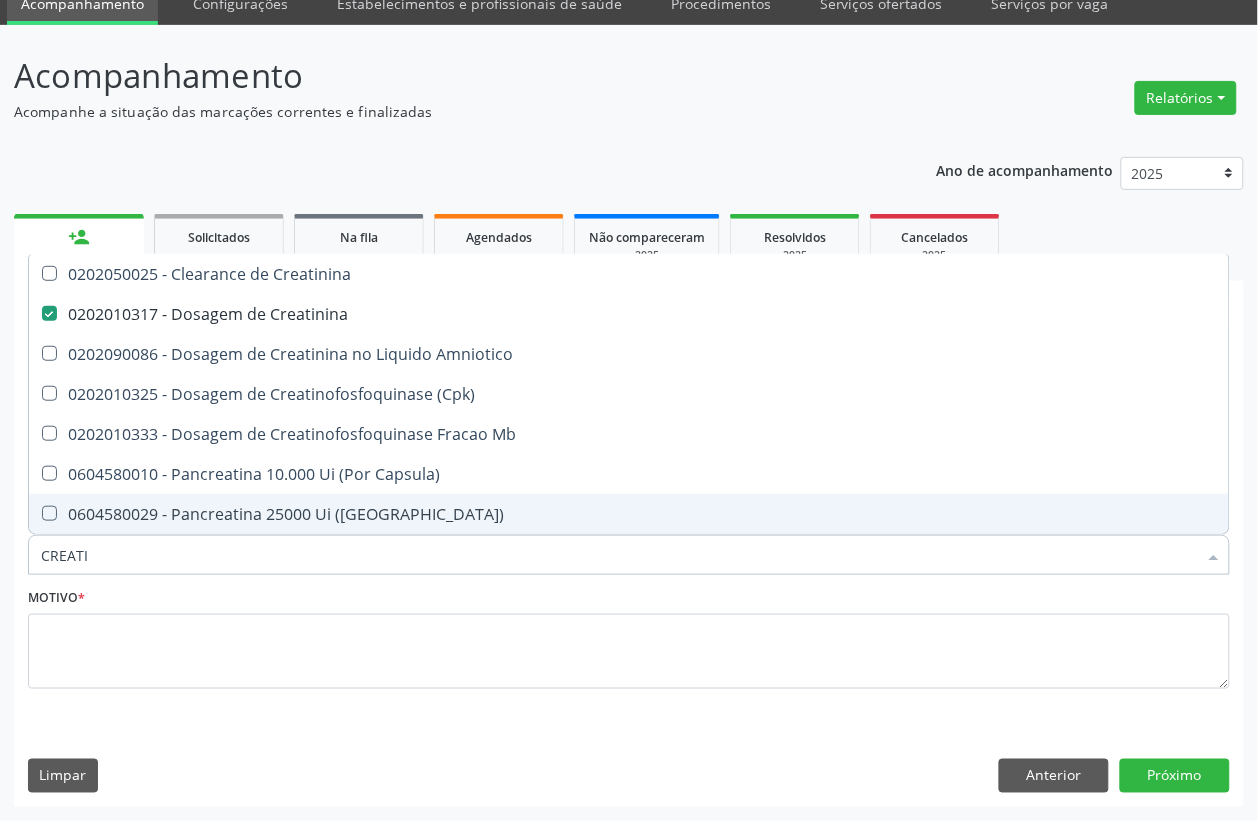 click on "CREATI" at bounding box center [619, 555] 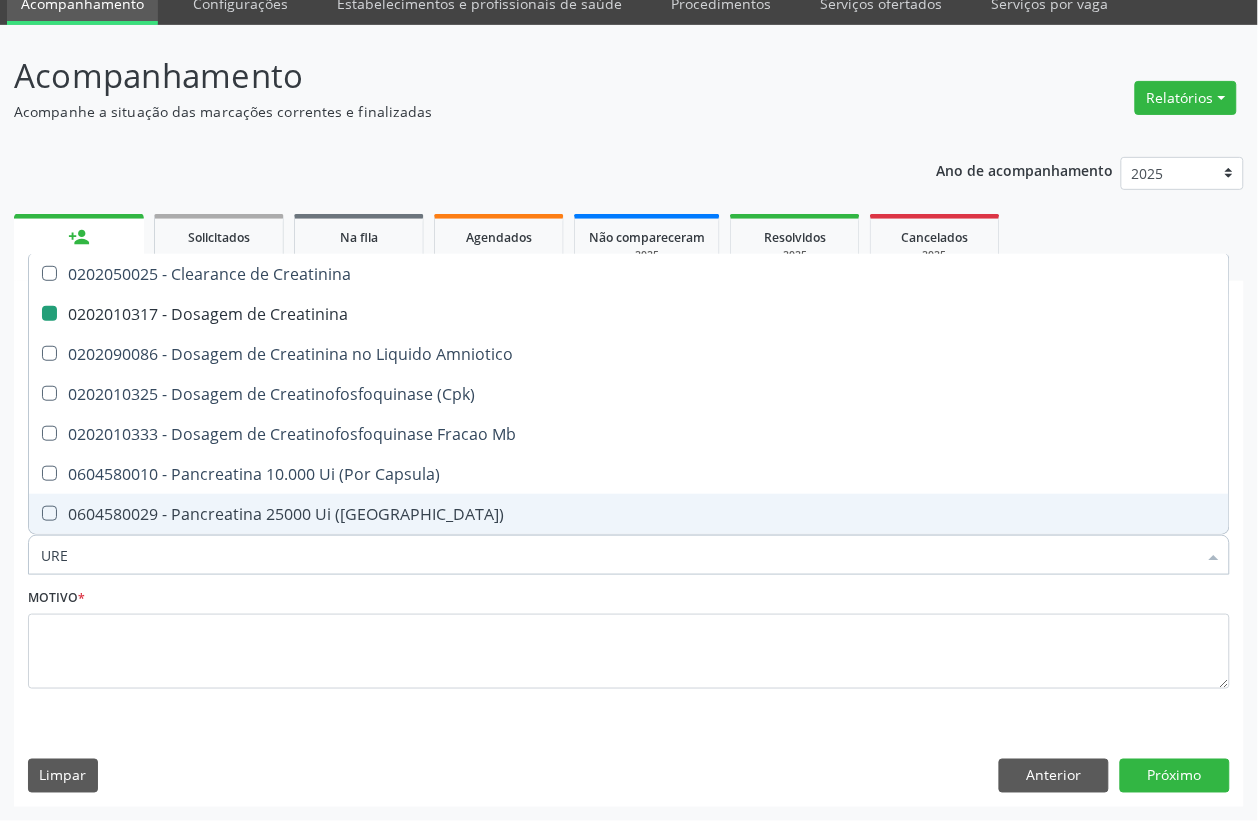 type on "UREI" 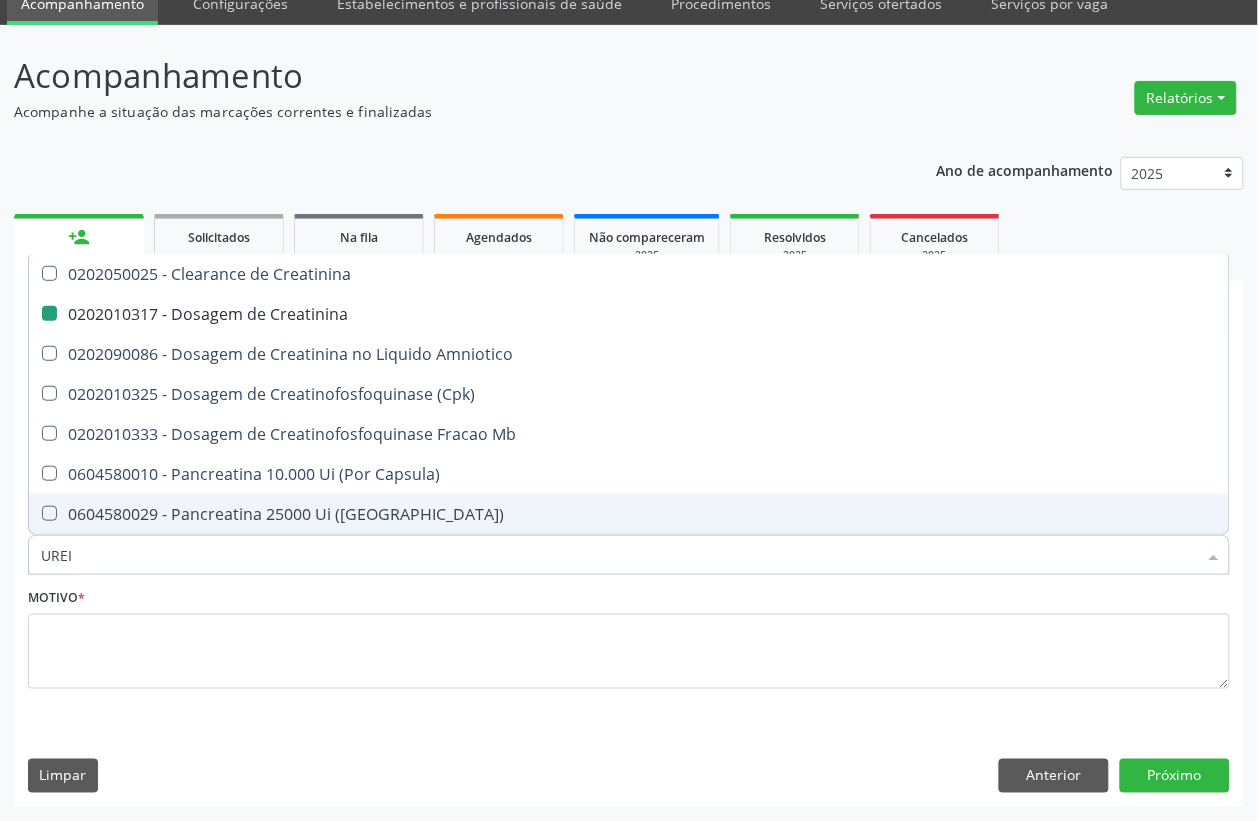 checkbox on "false" 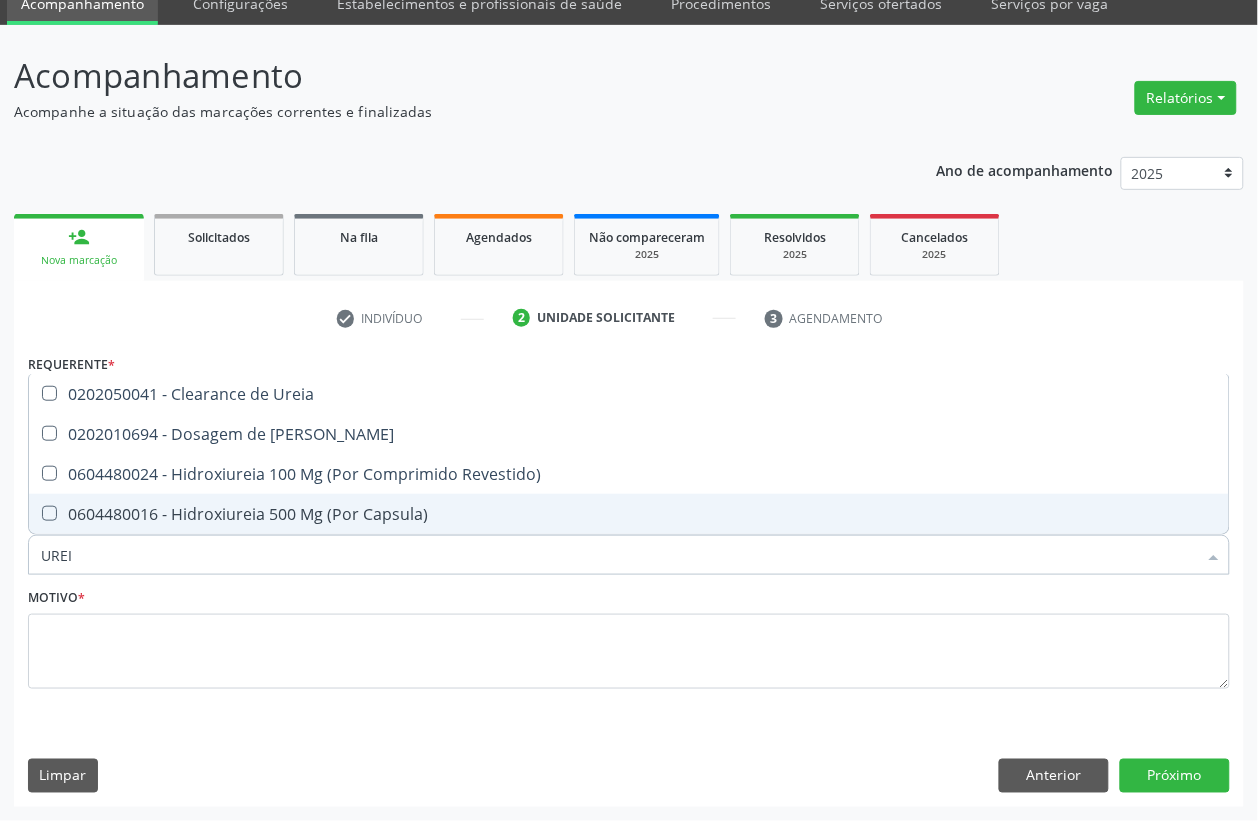 type on "UREIA" 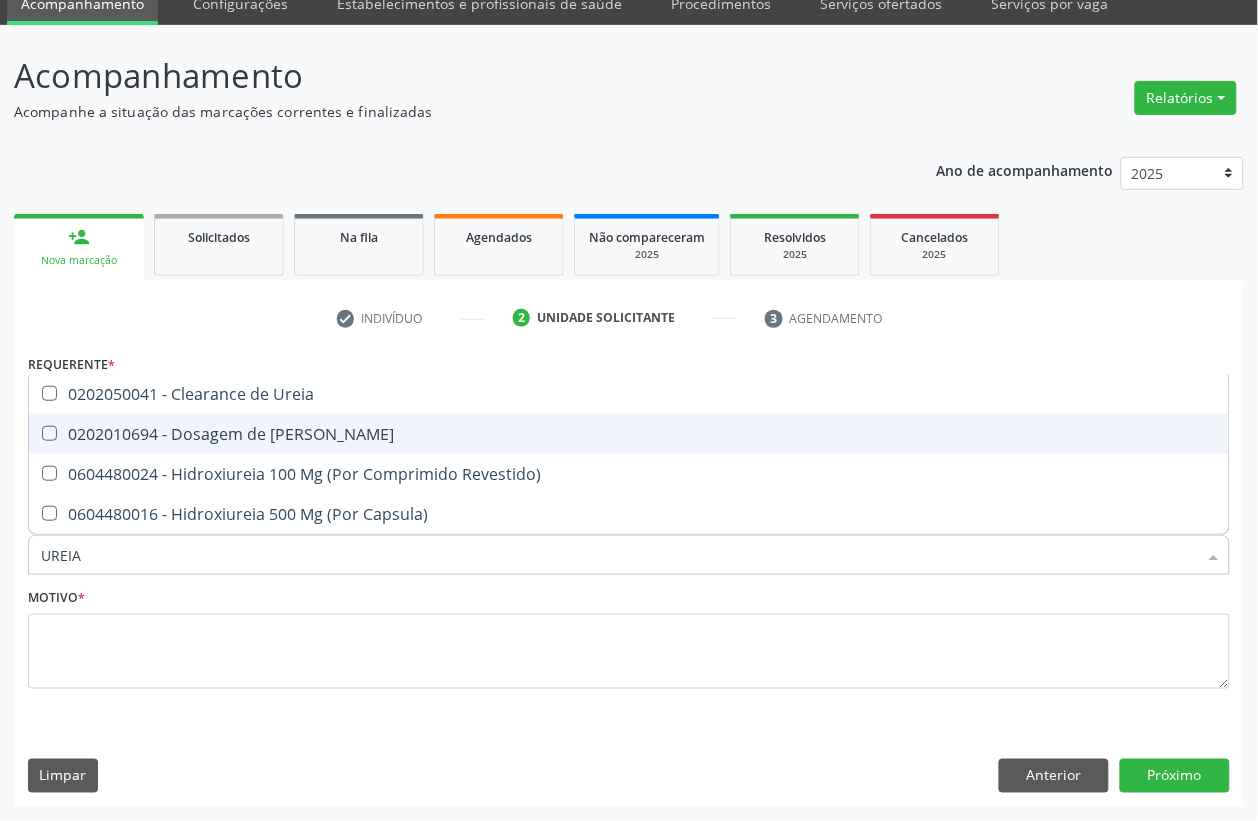 click on "0202010694 - Dosagem de [PERSON_NAME]" at bounding box center [629, 434] 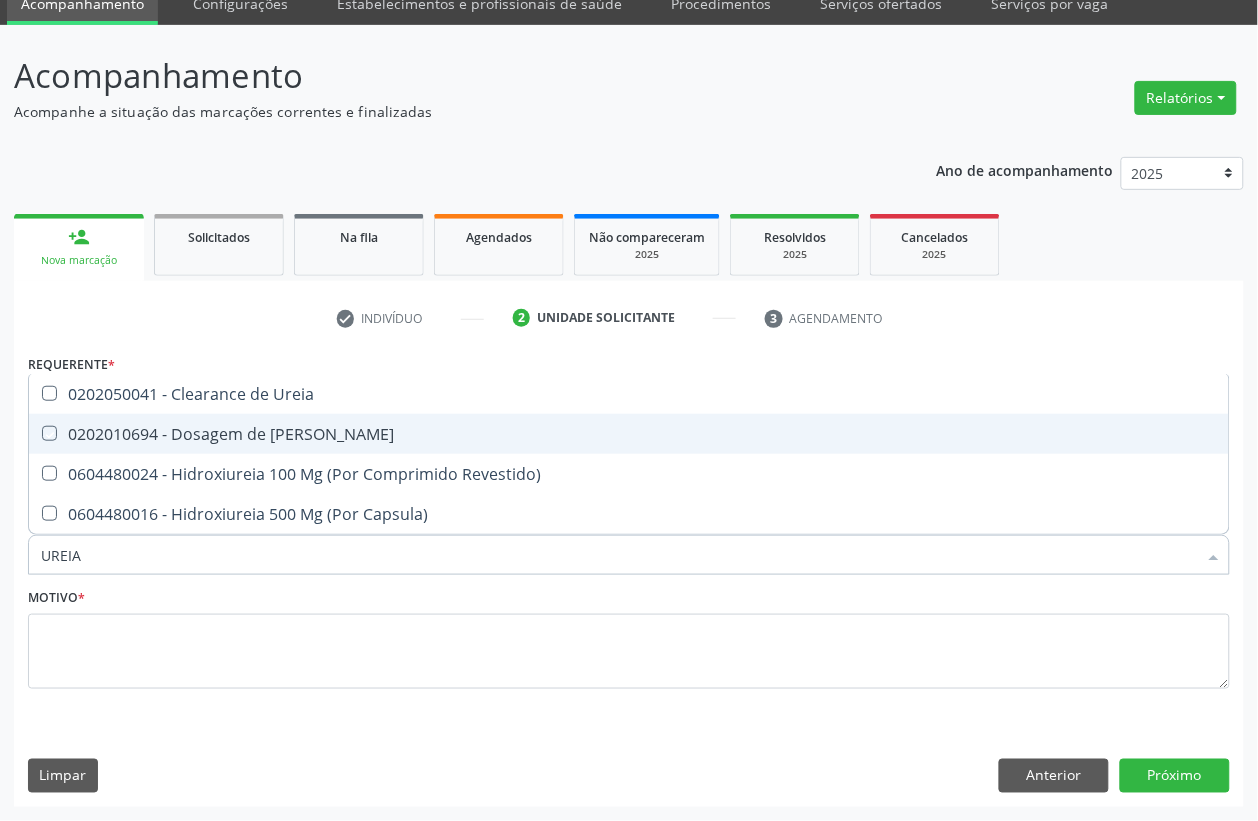 checkbox on "true" 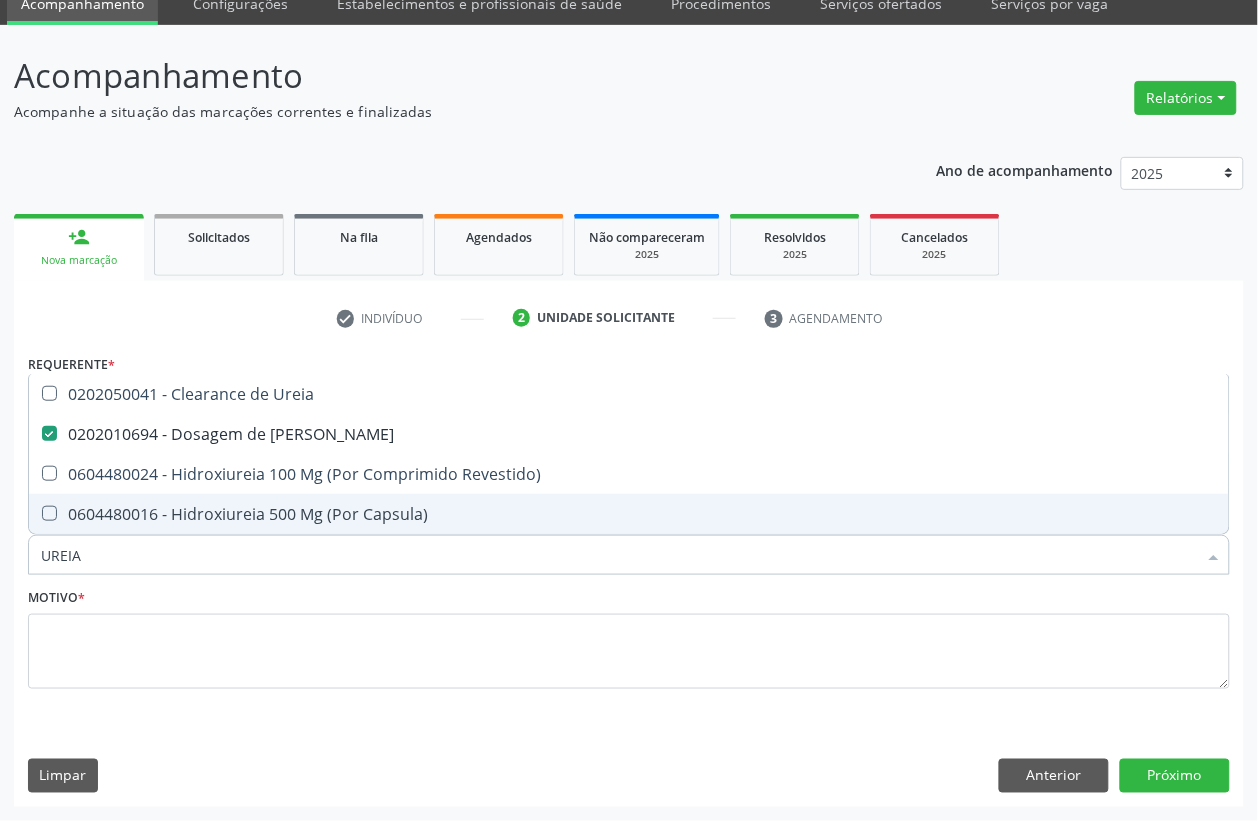 click on "UREIA" at bounding box center [619, 555] 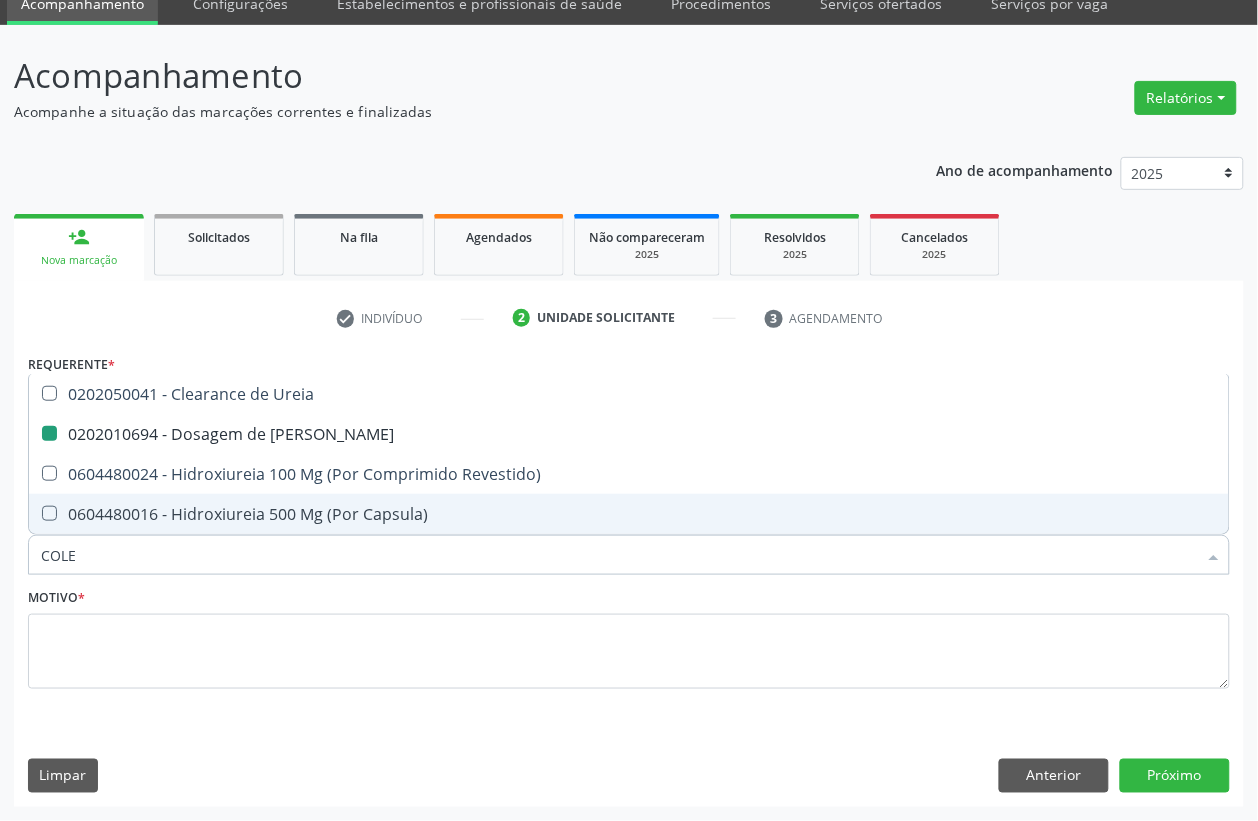type on "COLES" 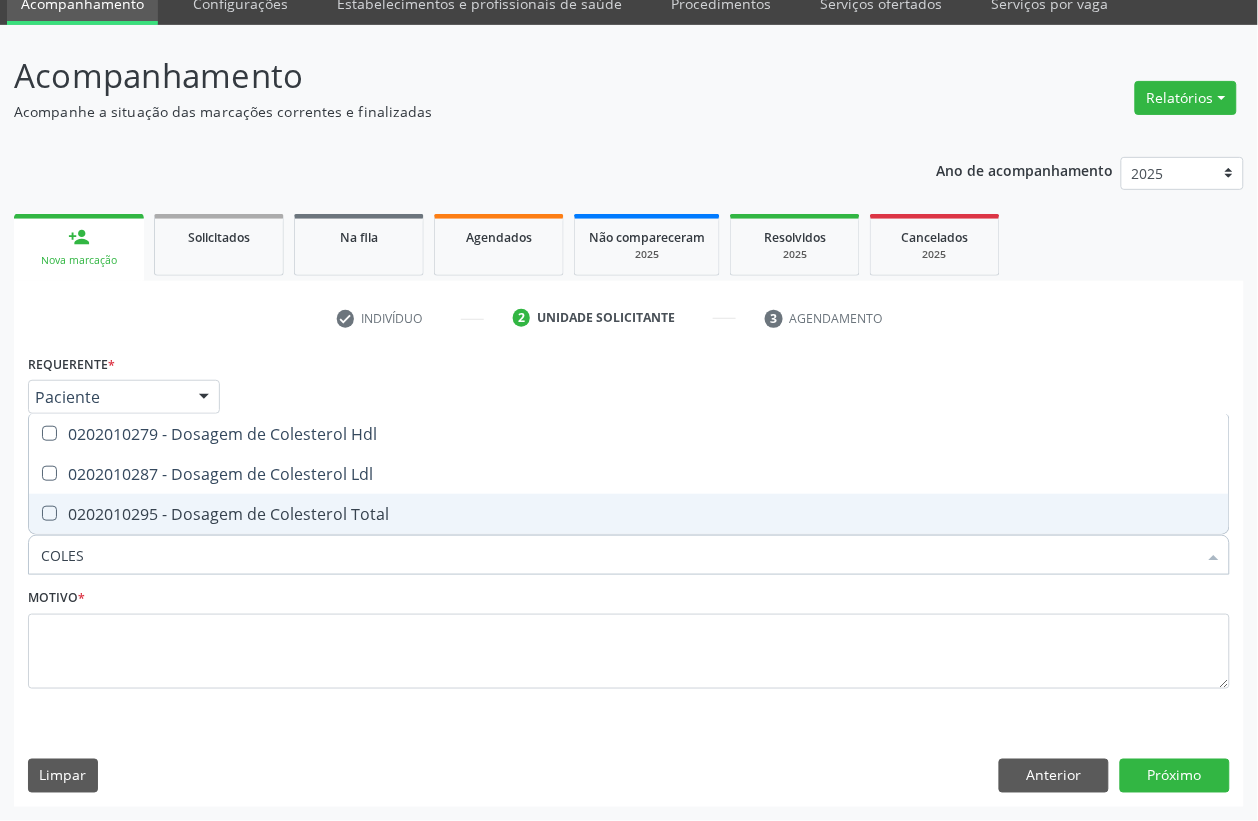 click on "0202010295 - Dosagem de Colesterol Total" at bounding box center [629, 514] 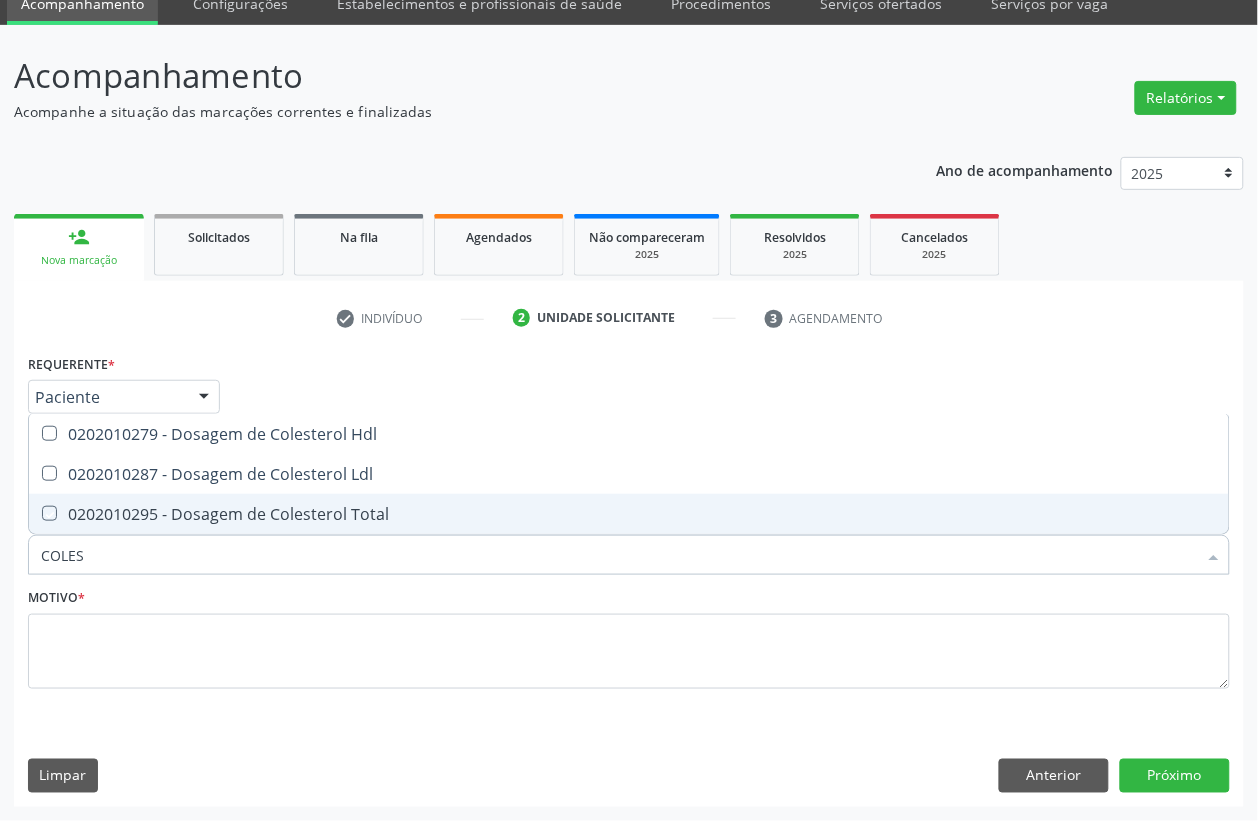 checkbox on "true" 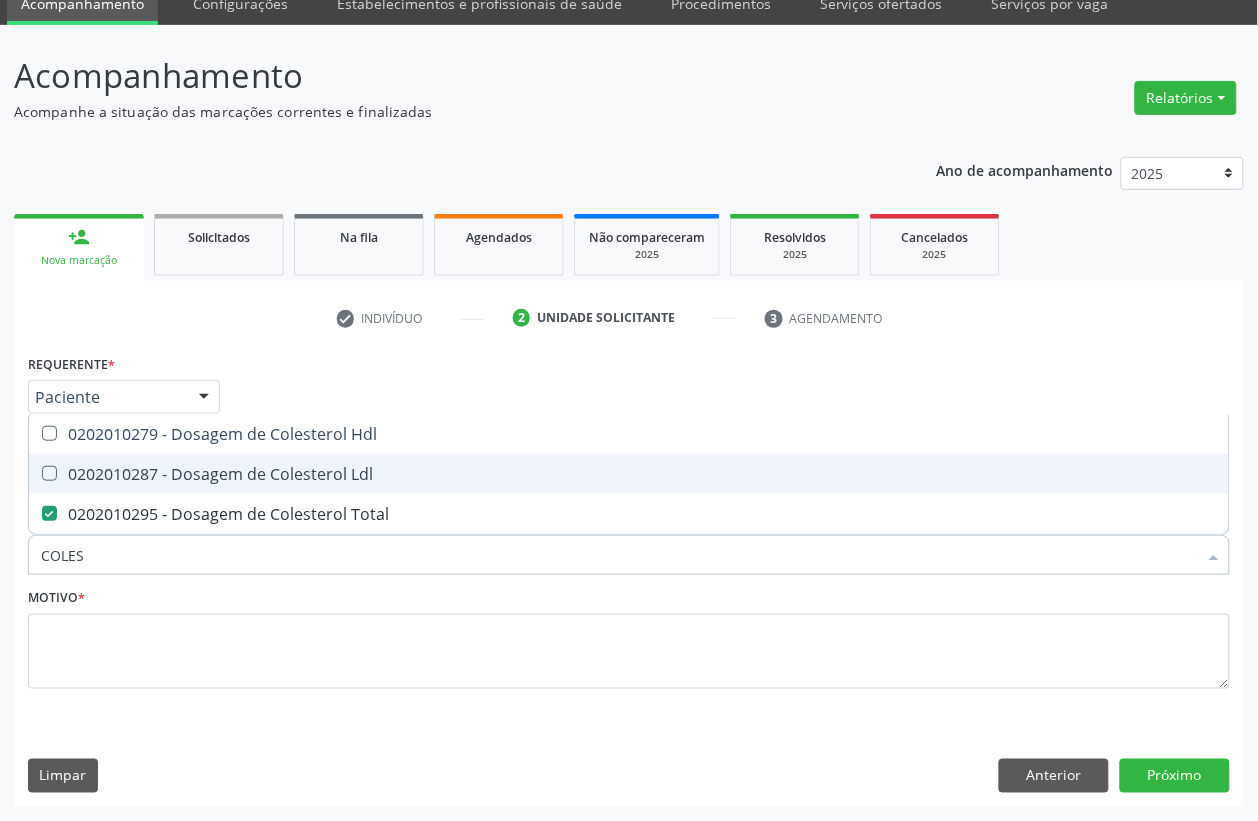 click on "0202010287 - Dosagem de Colesterol Ldl" at bounding box center [629, 474] 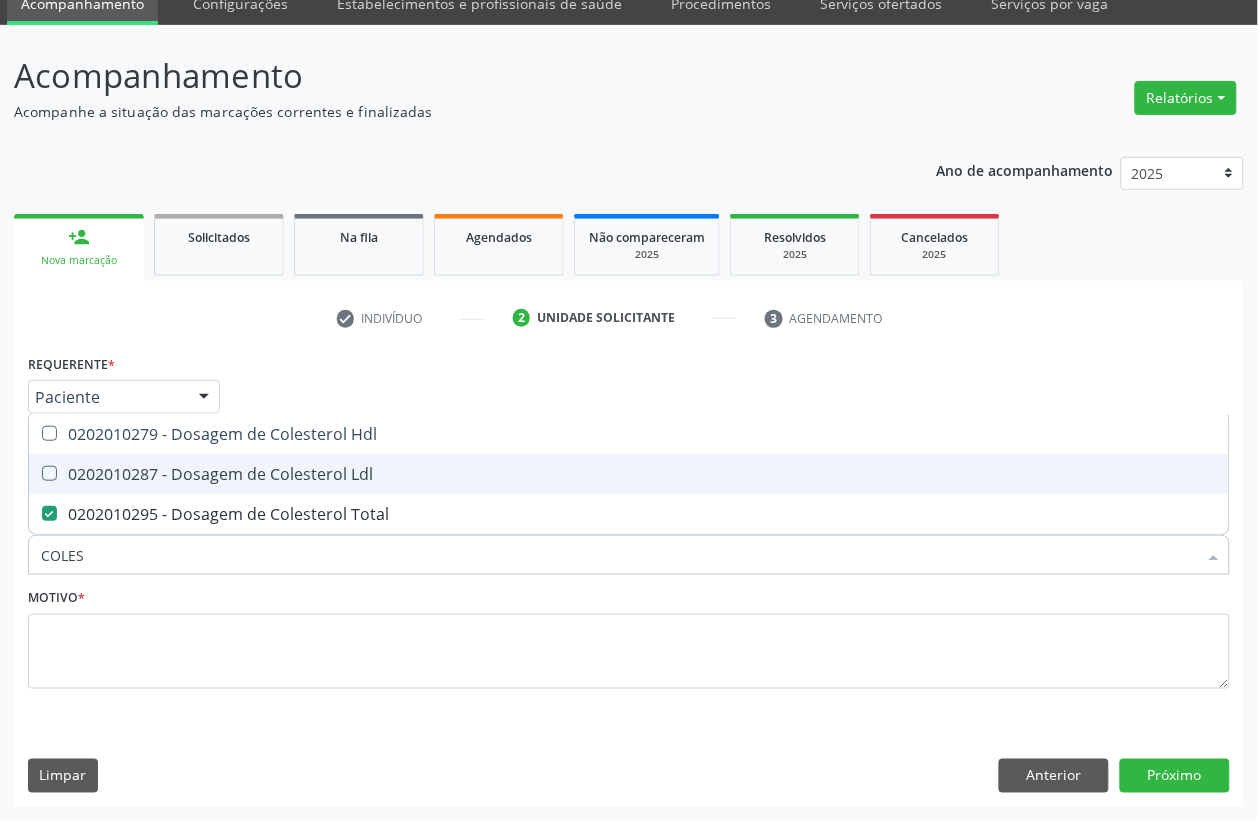 checkbox on "true" 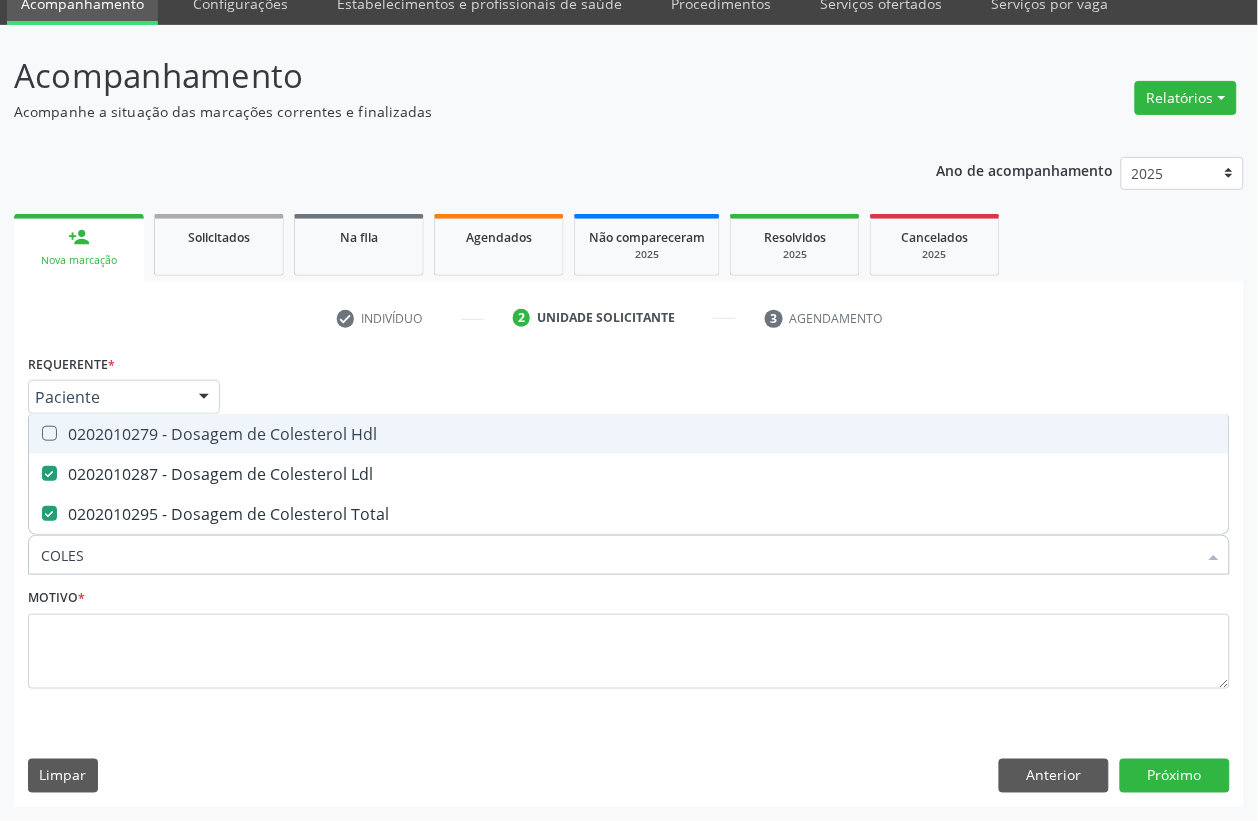 click on "0202010279 - Dosagem de Colesterol Hdl" at bounding box center [629, 434] 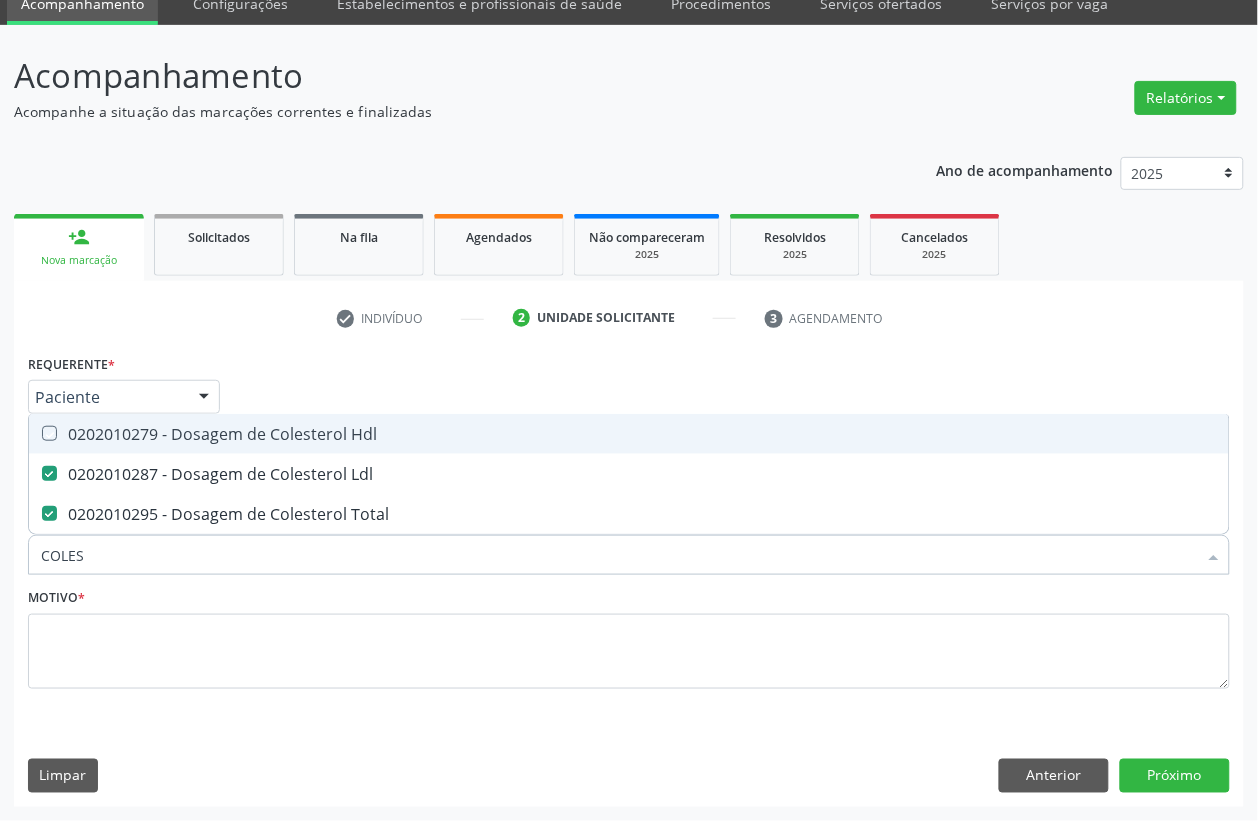 checkbox on "true" 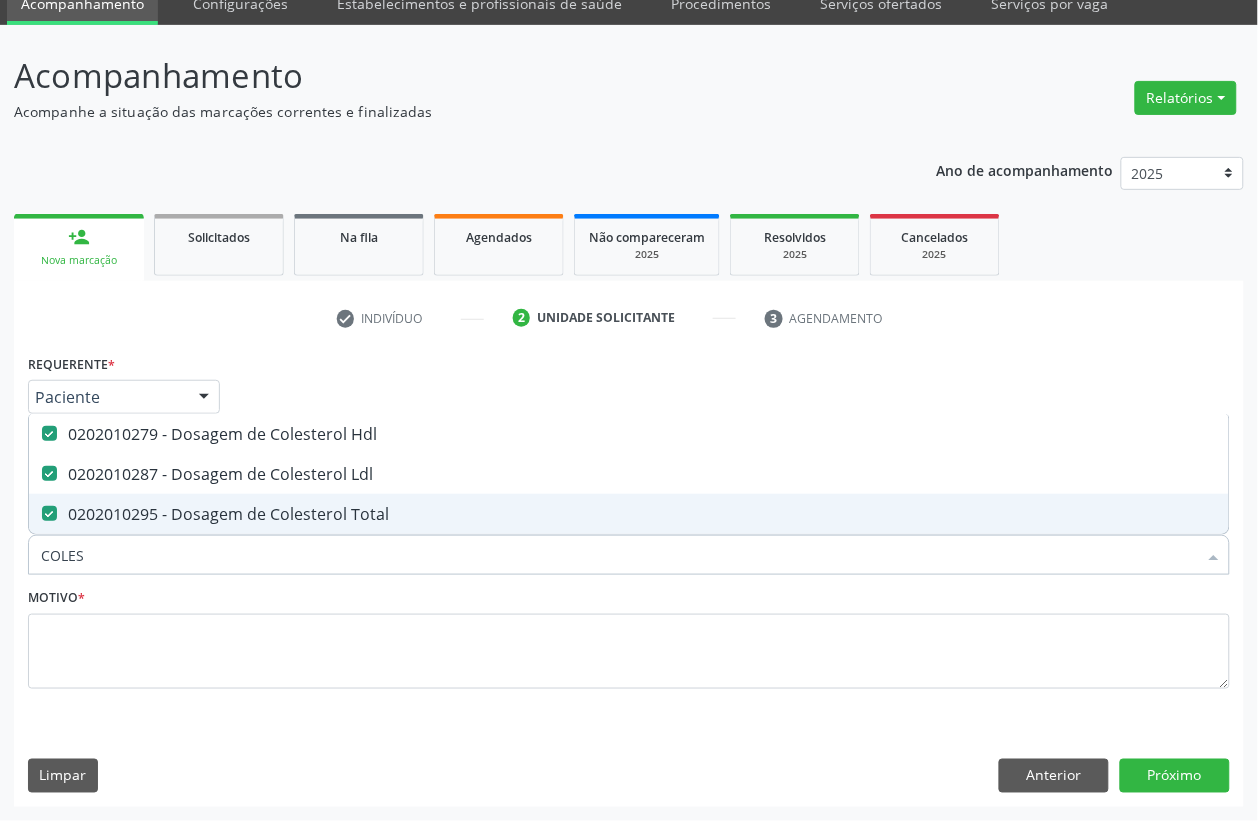click on "COLES" at bounding box center [619, 555] 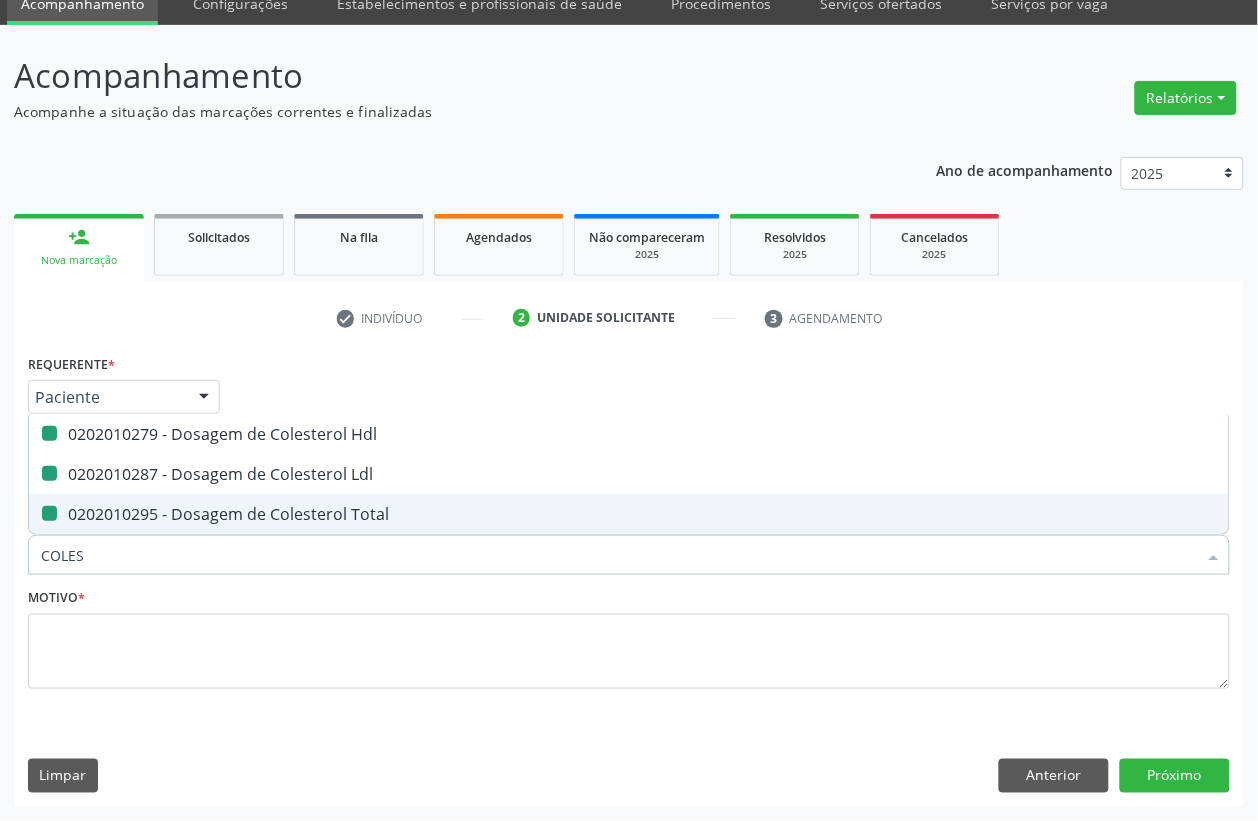 type on "T" 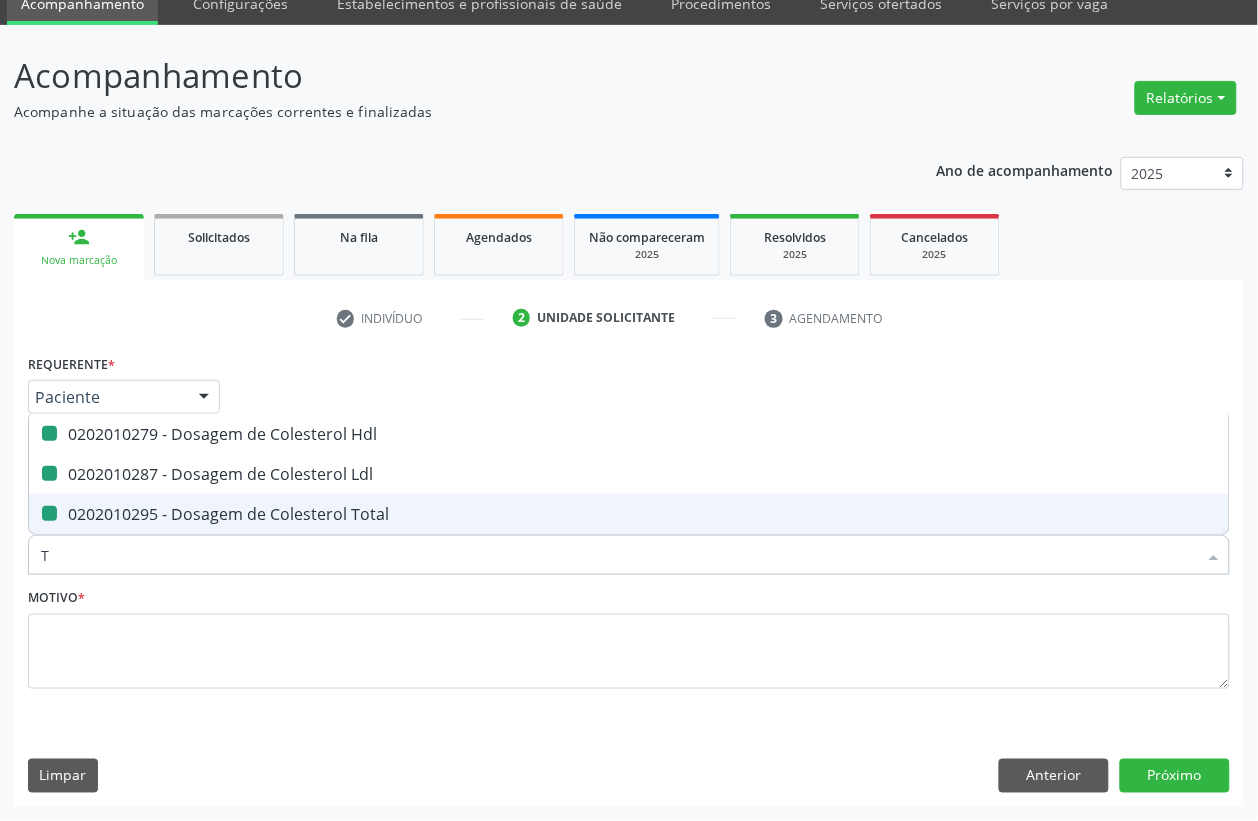 checkbox on "false" 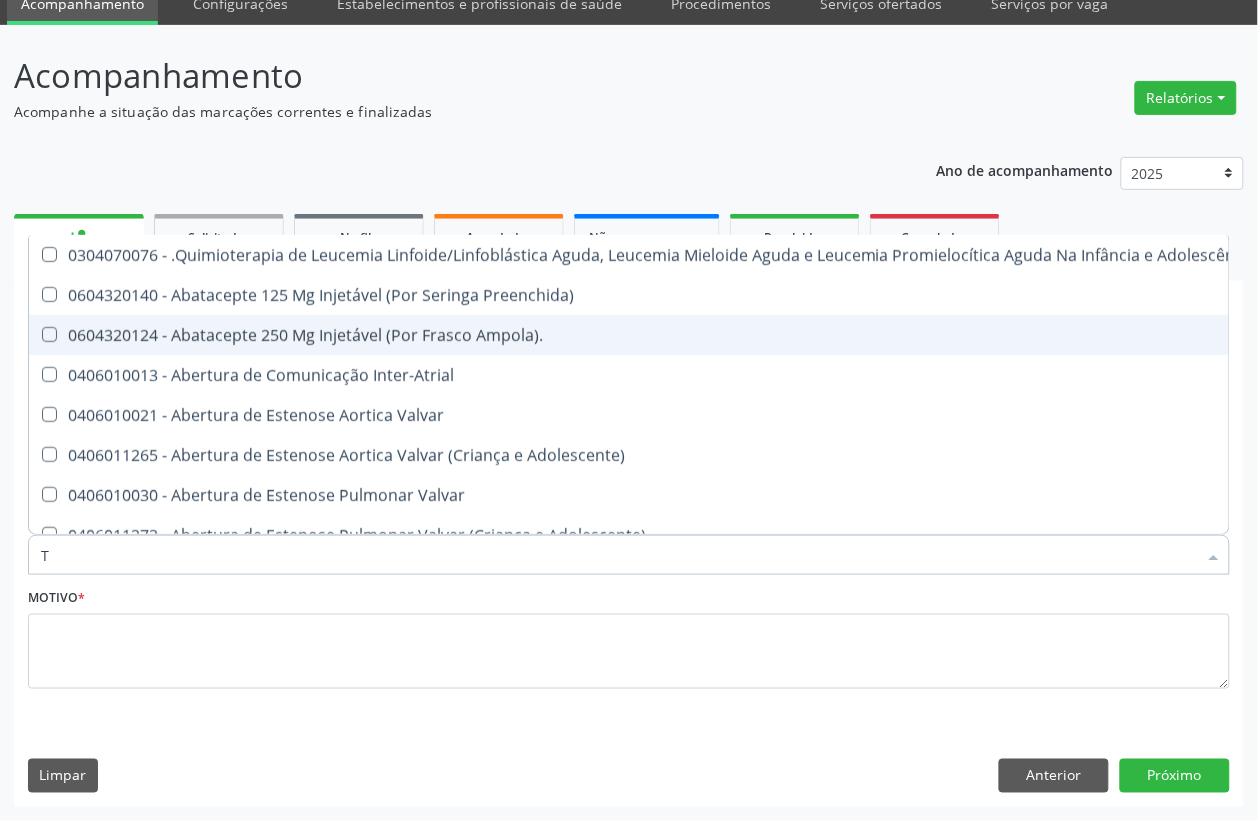 type on "TG" 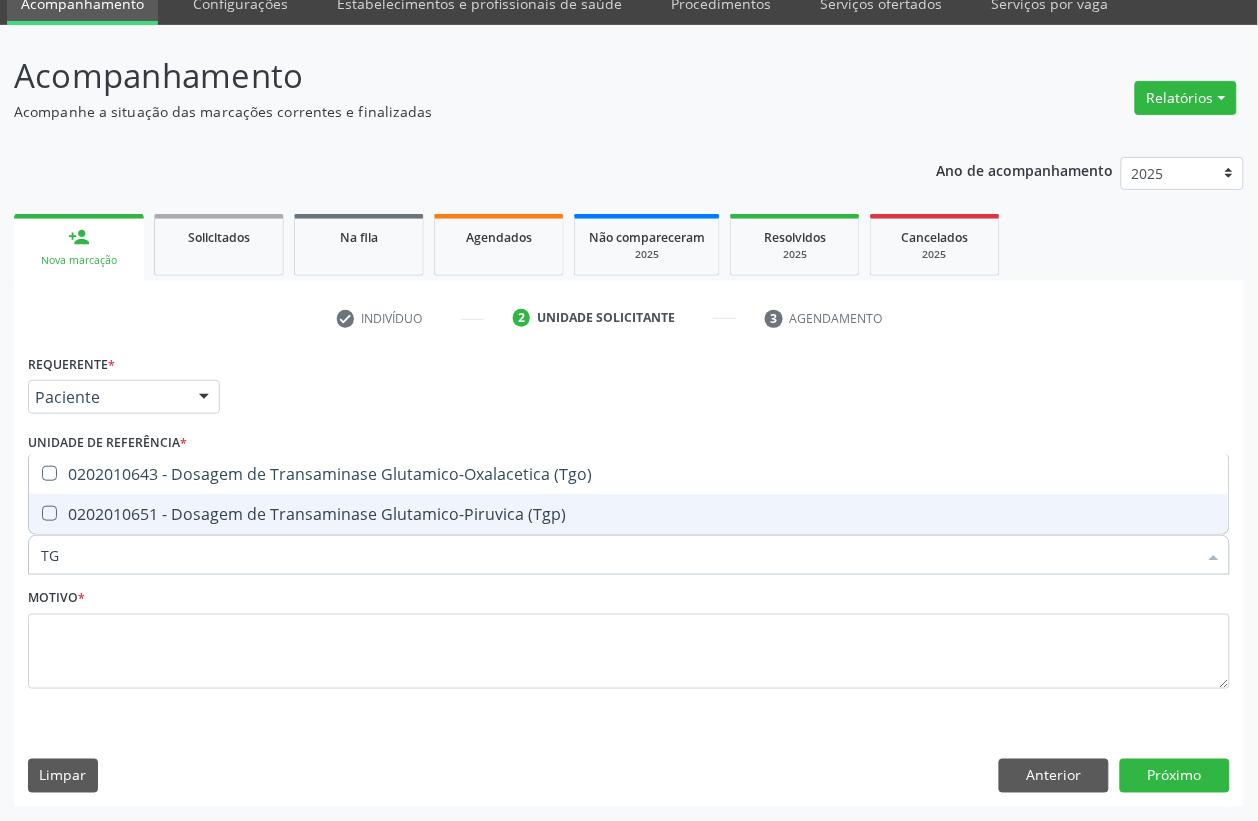 click on "0202010651 - Dosagem de Transaminase Glutamico-Piruvica (Tgp)" at bounding box center (629, 514) 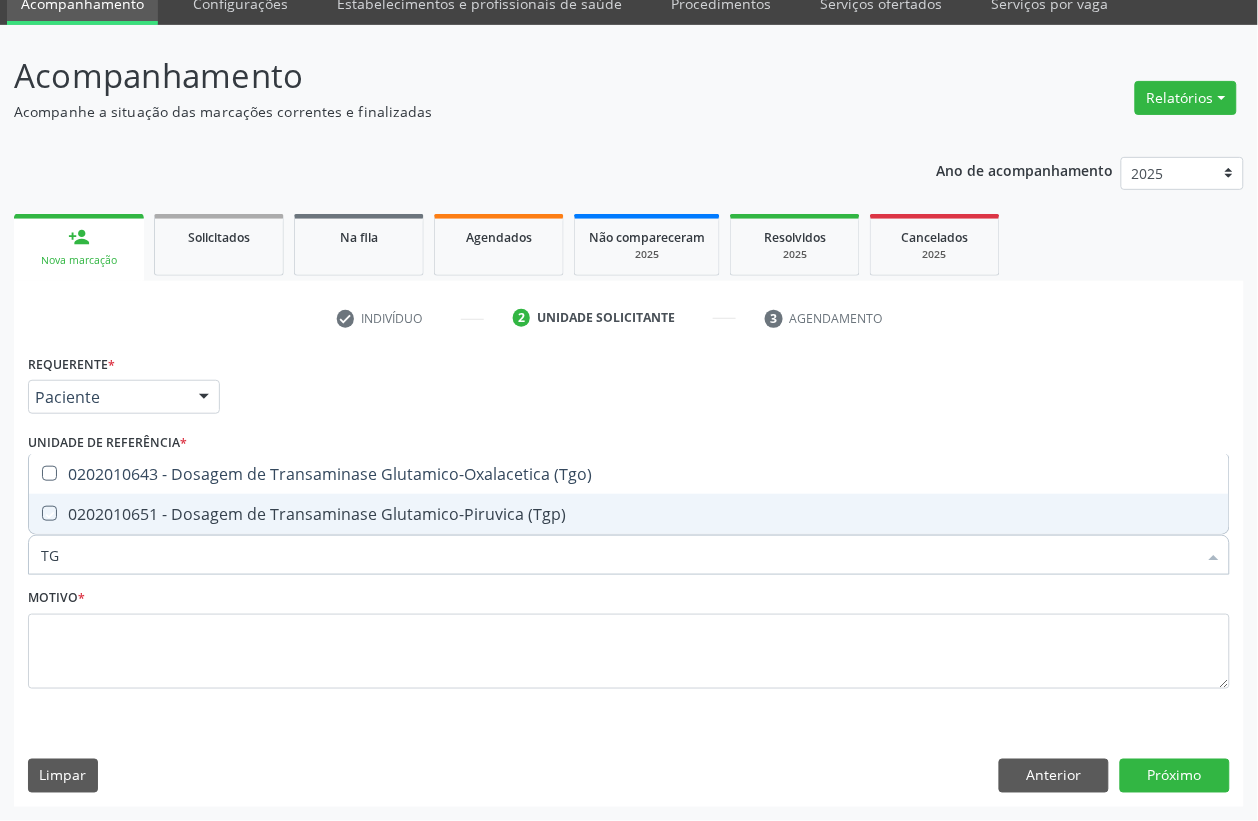 checkbox on "true" 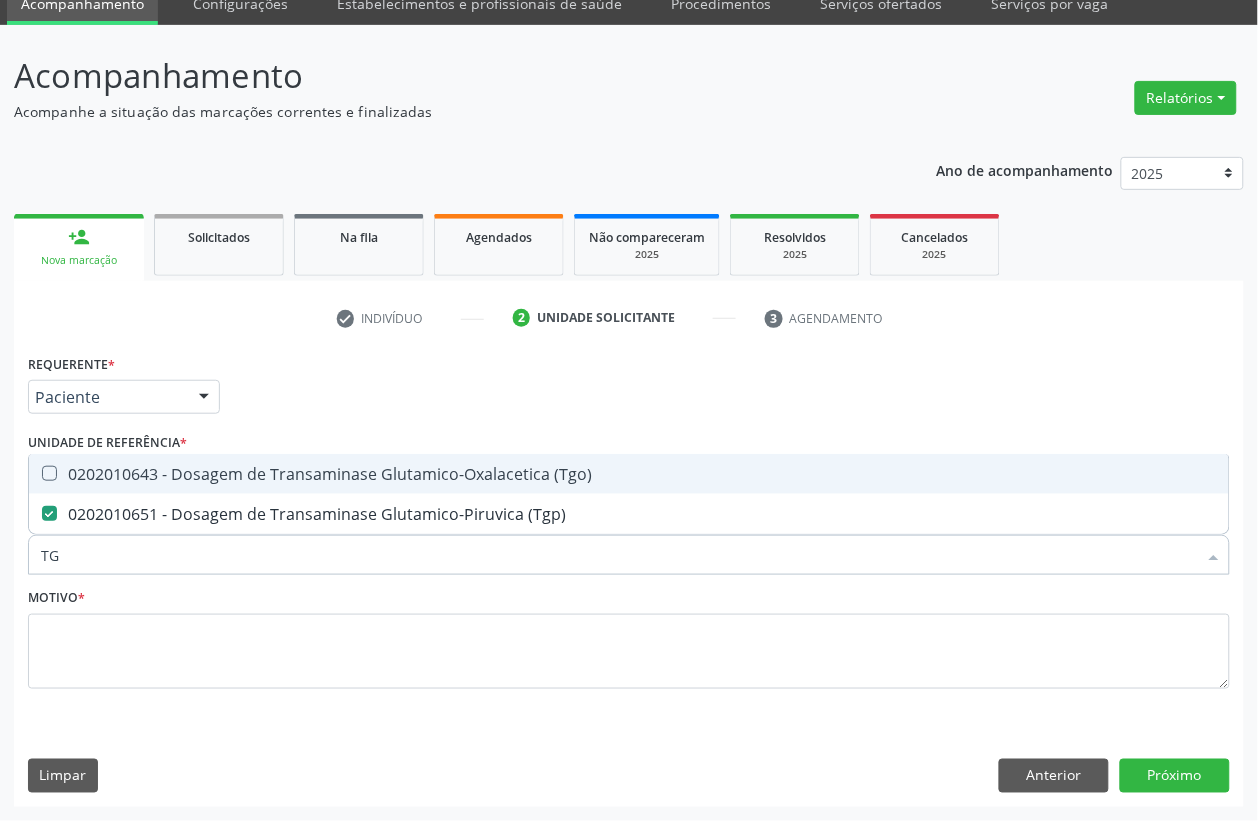 click on "0202010643 - Dosagem de Transaminase Glutamico-Oxalacetica (Tgo)" at bounding box center [629, 474] 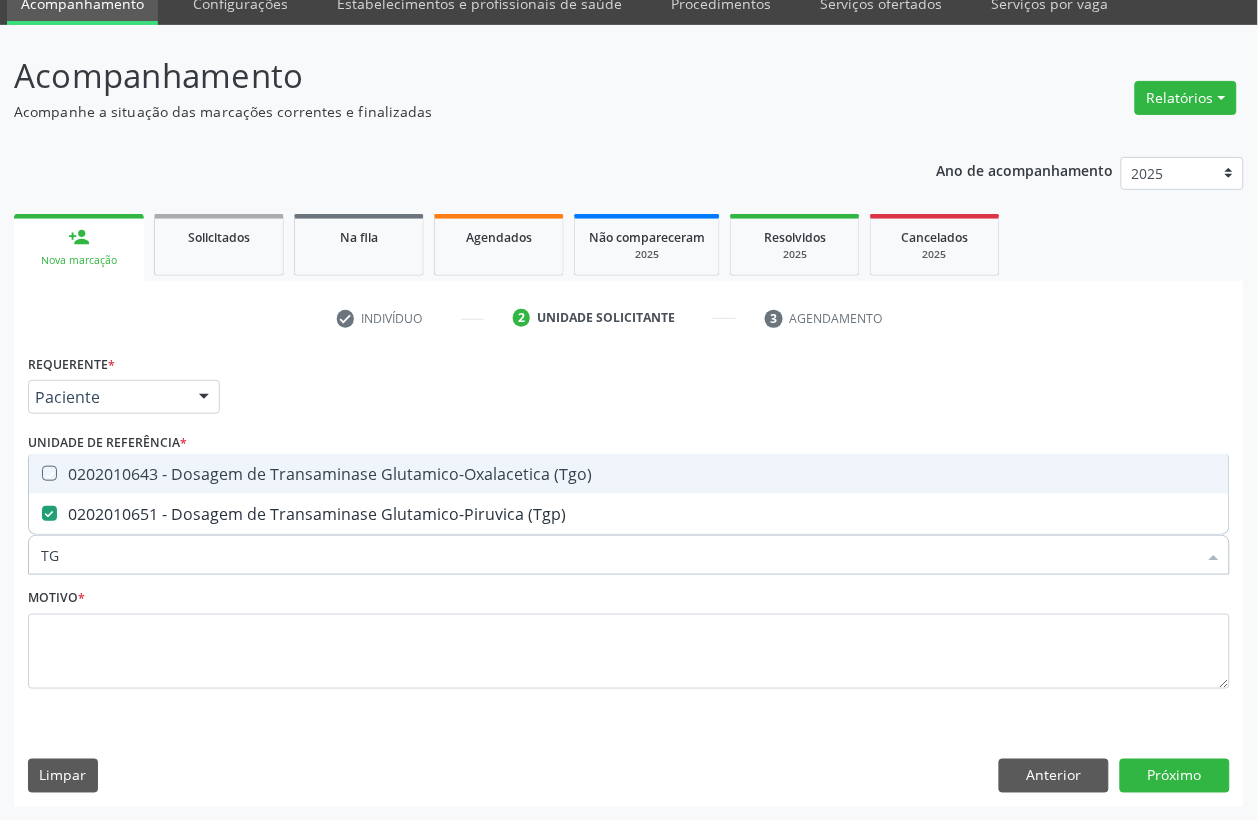 checkbox on "true" 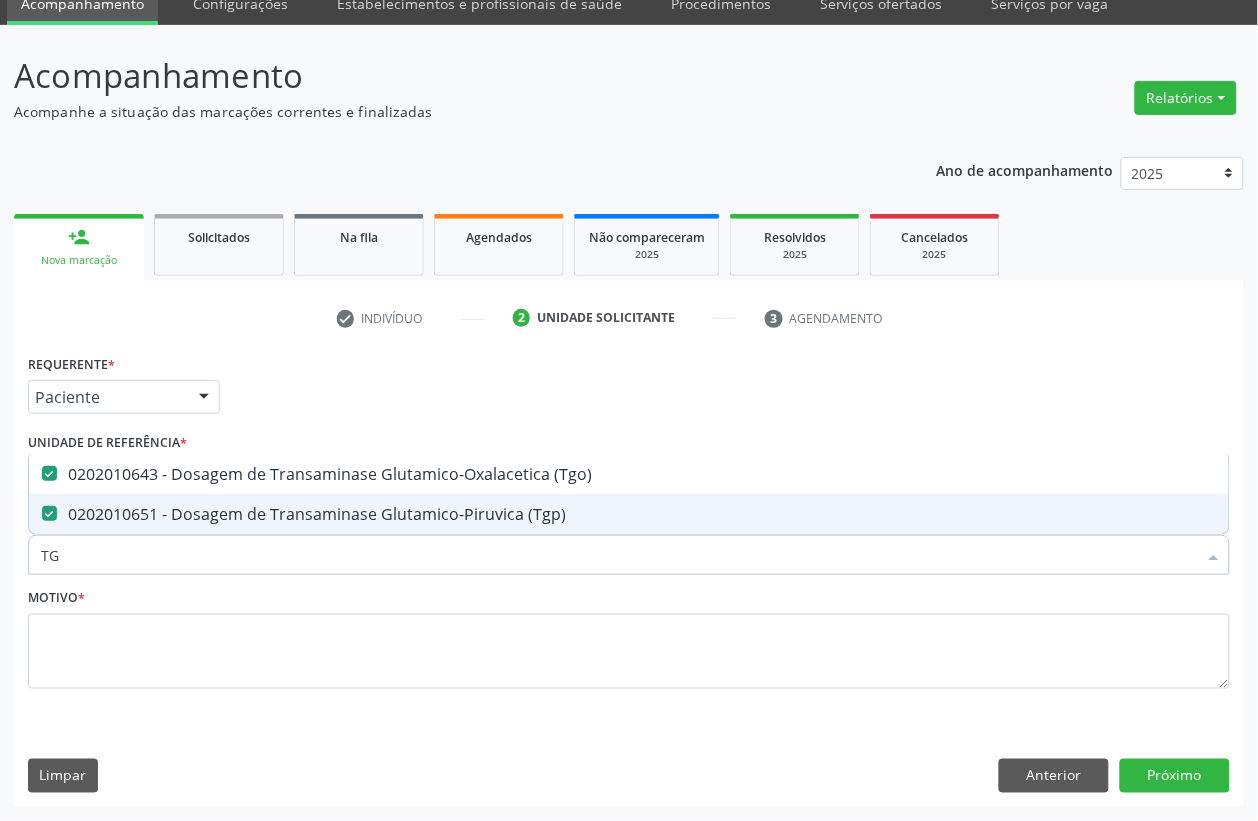 click on "TG" at bounding box center [619, 555] 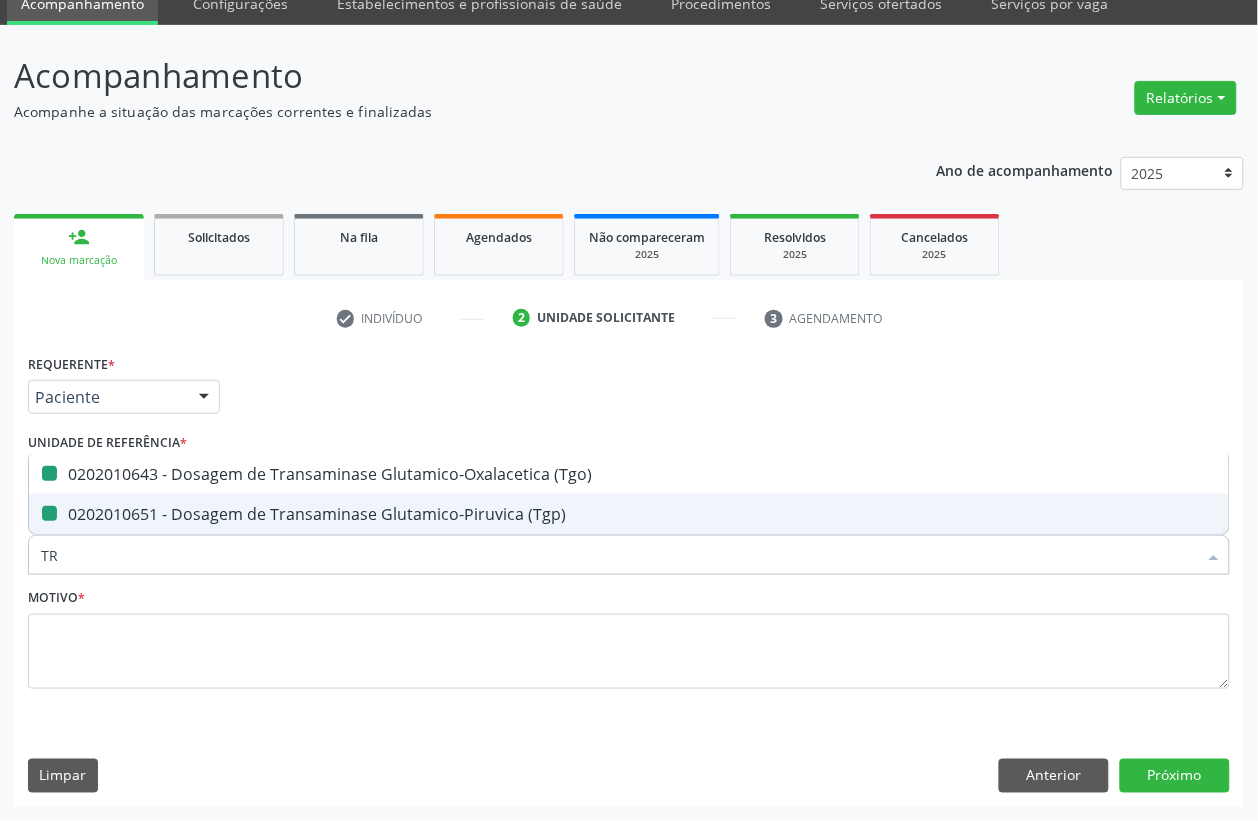 type on "TRI" 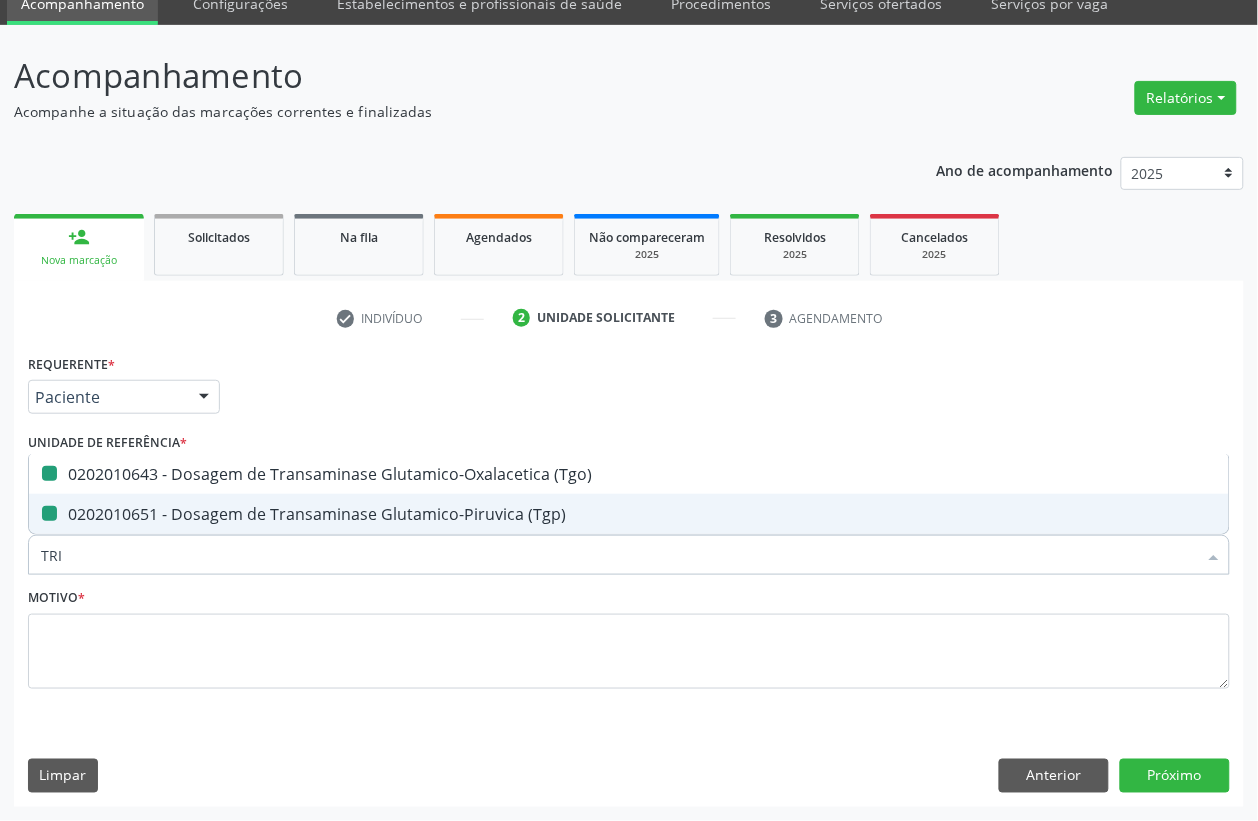 checkbox on "false" 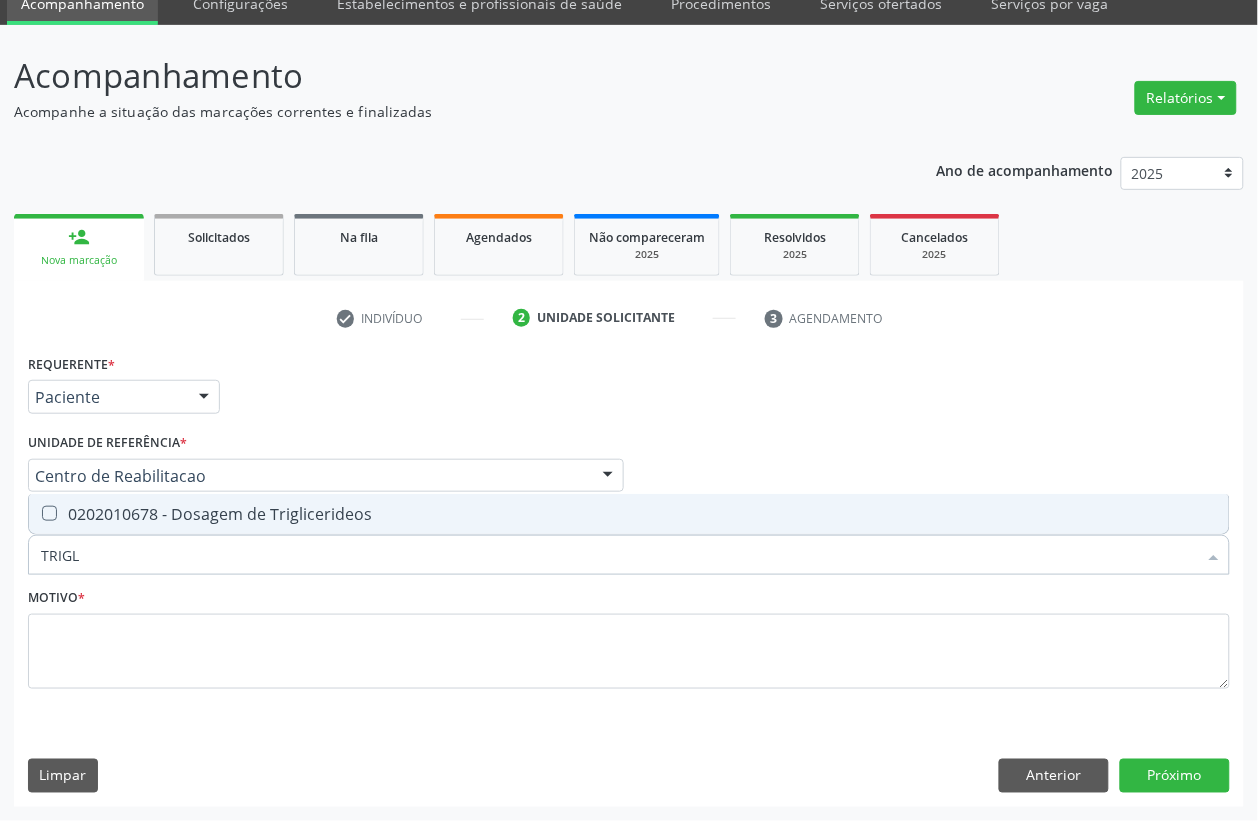 type on "TRIGLI" 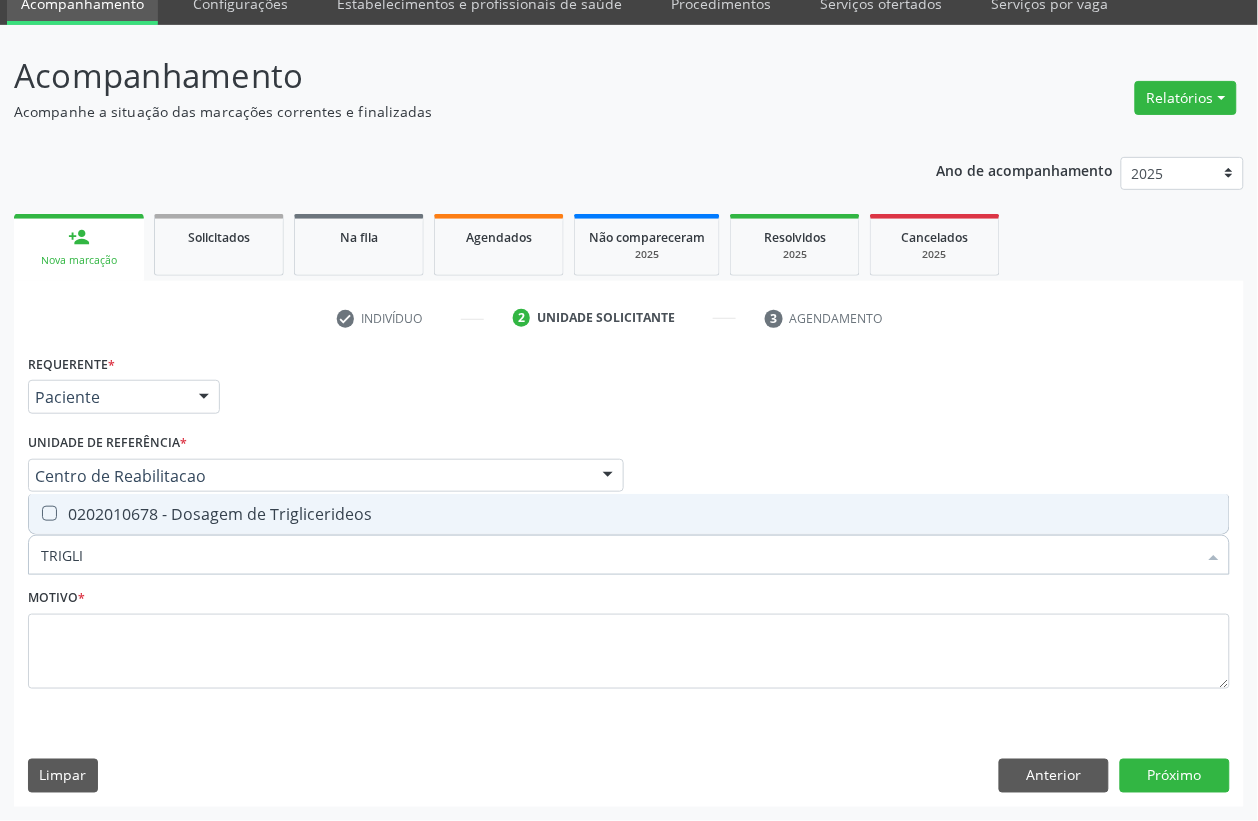 click on "0202010678 - Dosagem de Triglicerideos" at bounding box center [629, 514] 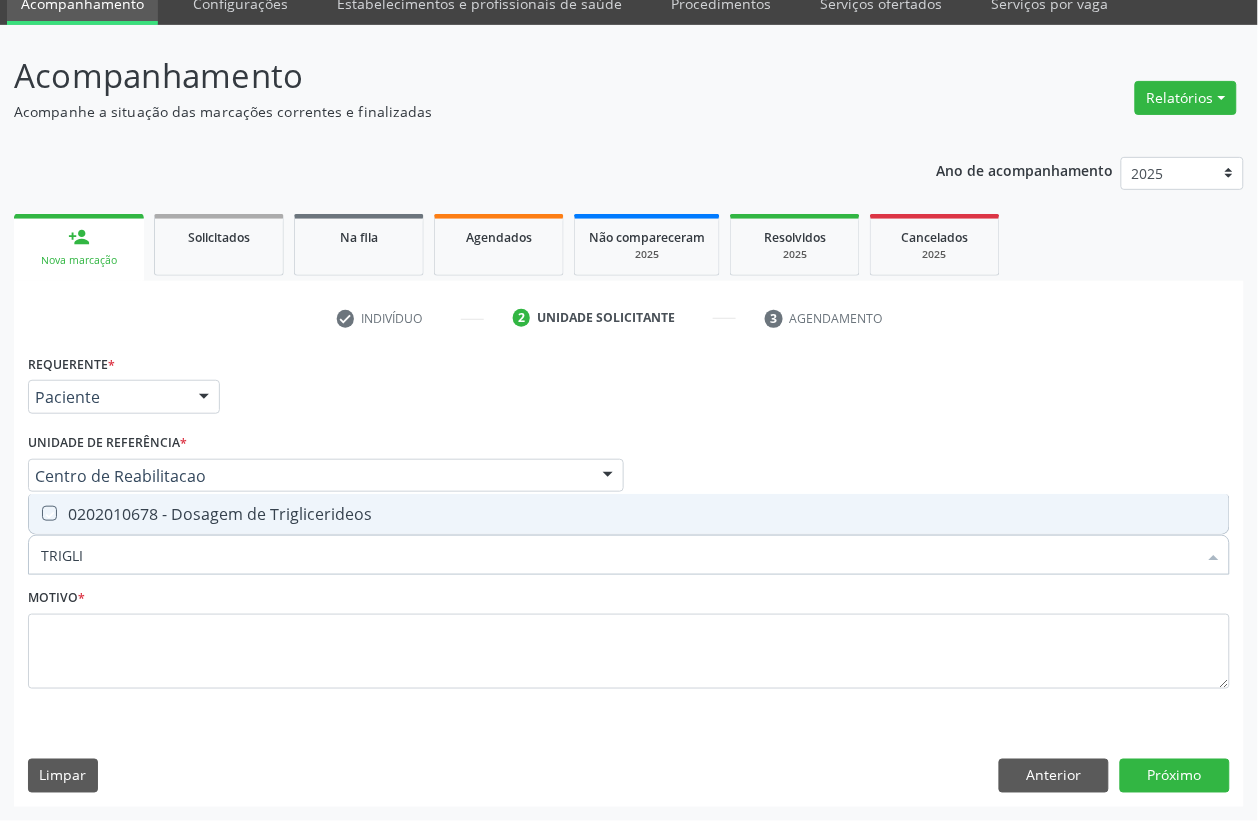 checkbox on "true" 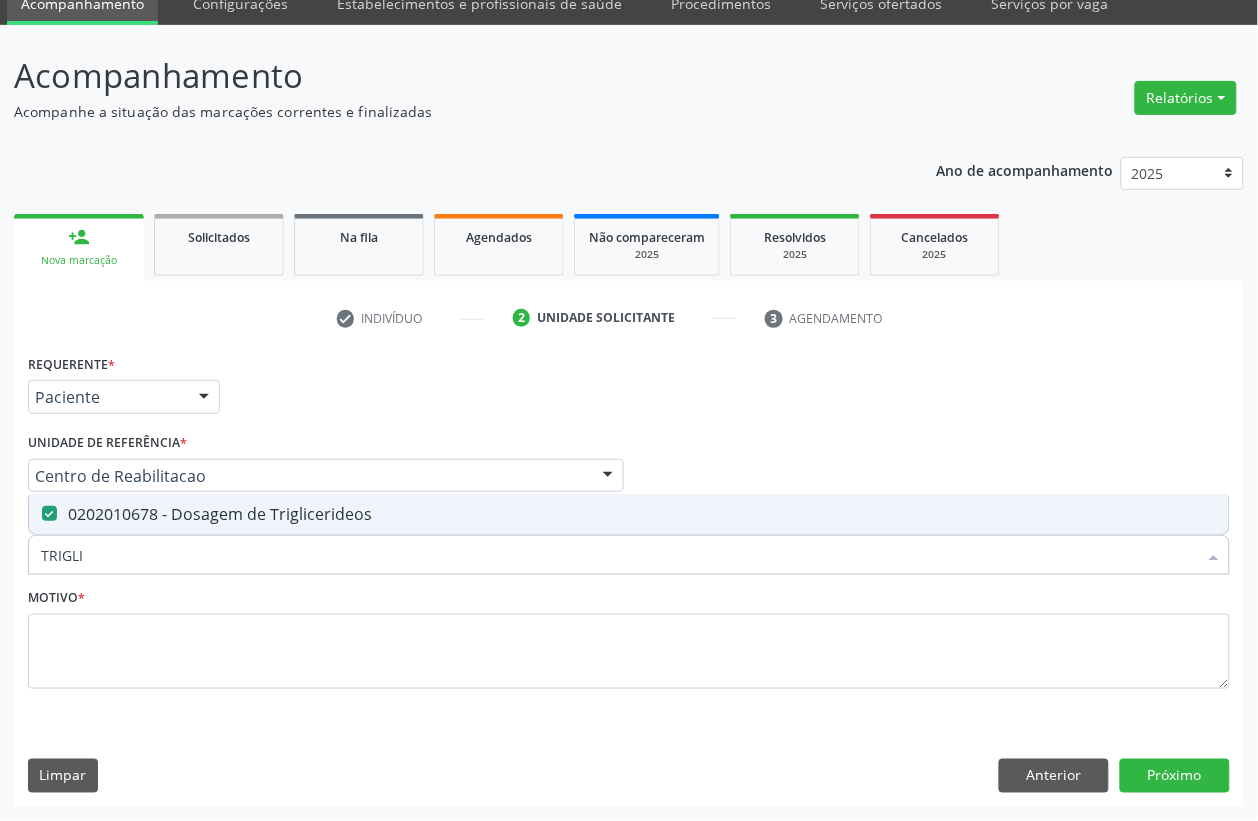 click on "TRIGLI" at bounding box center [619, 555] 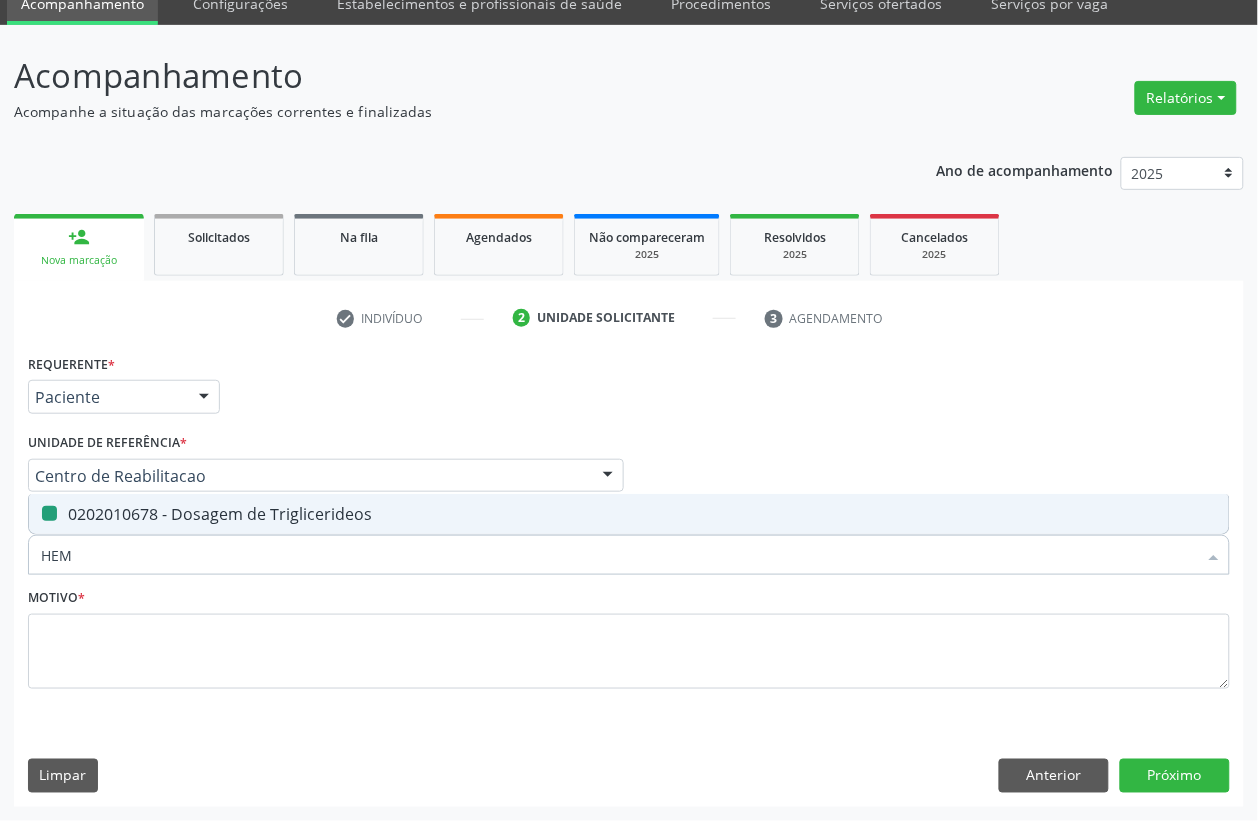 type on "HEMO" 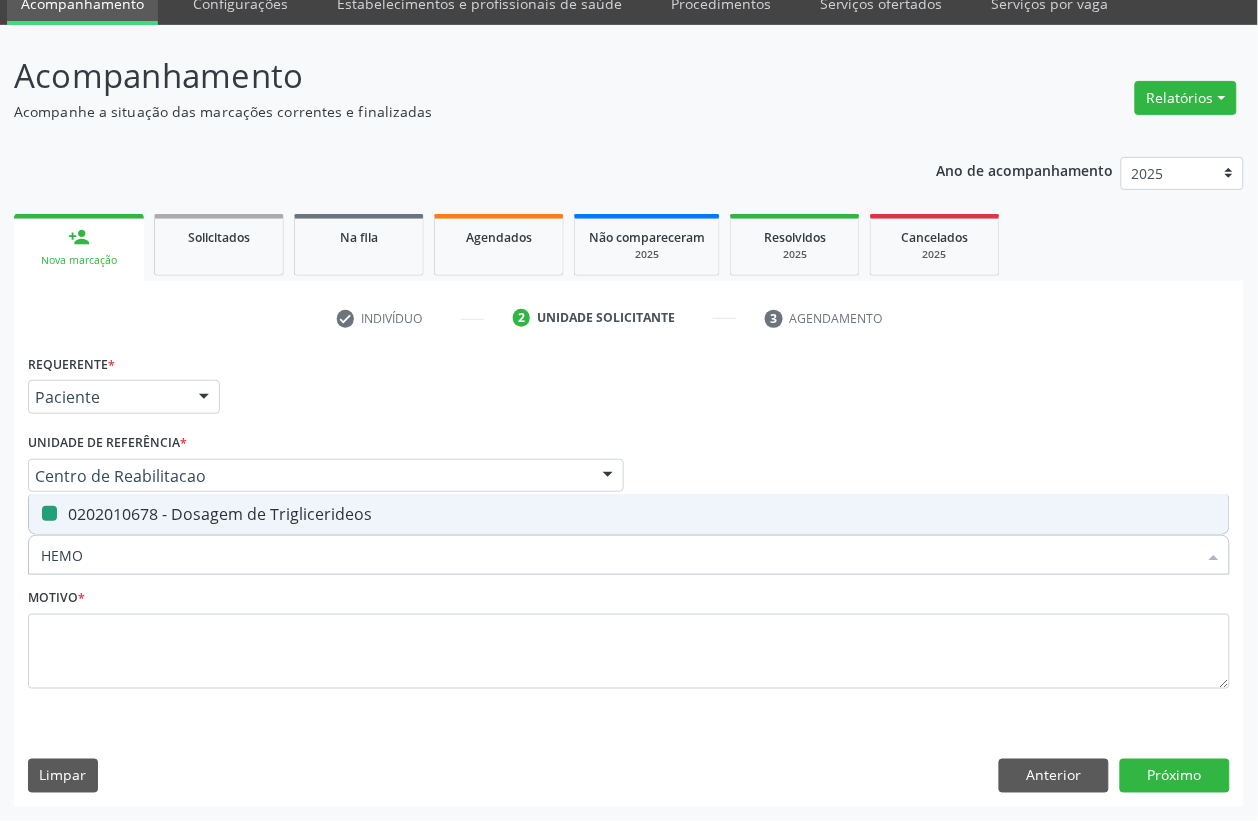checkbox on "false" 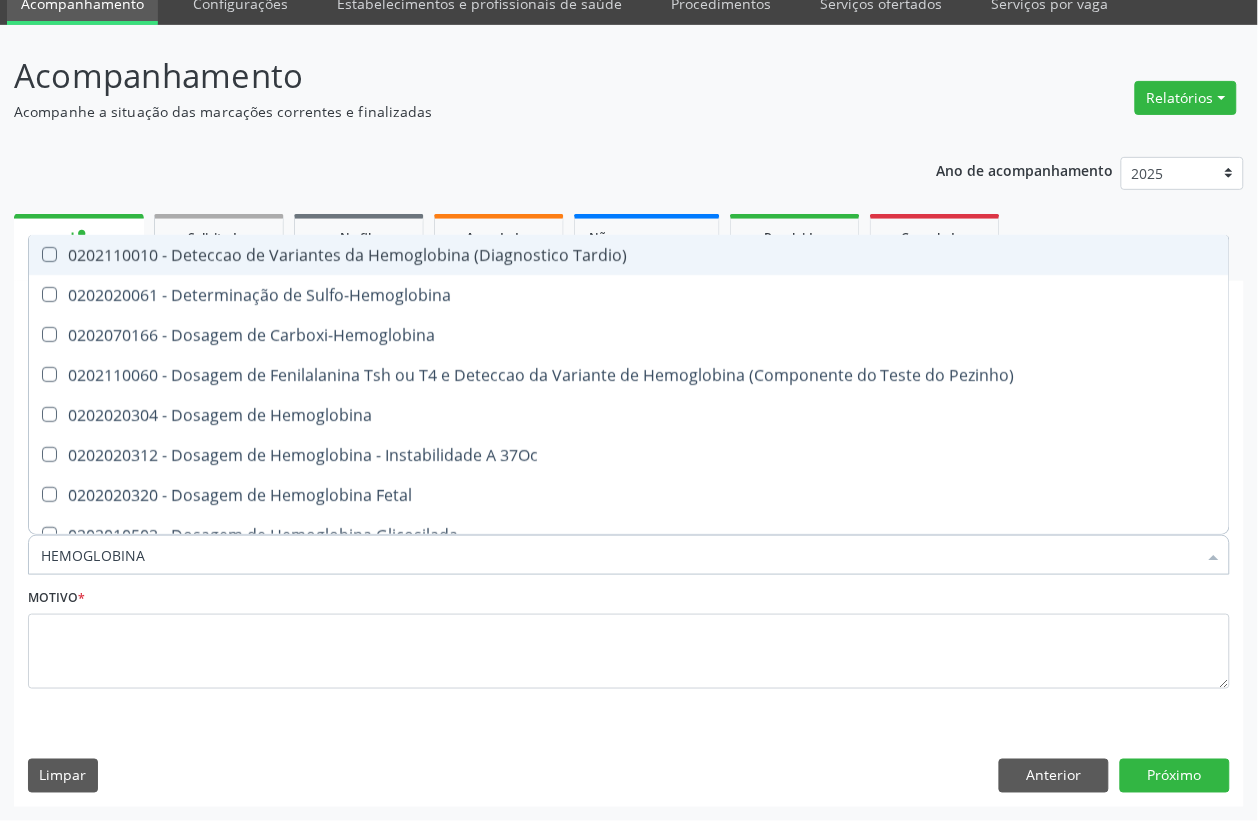 type on "HEMOGLOBINA G" 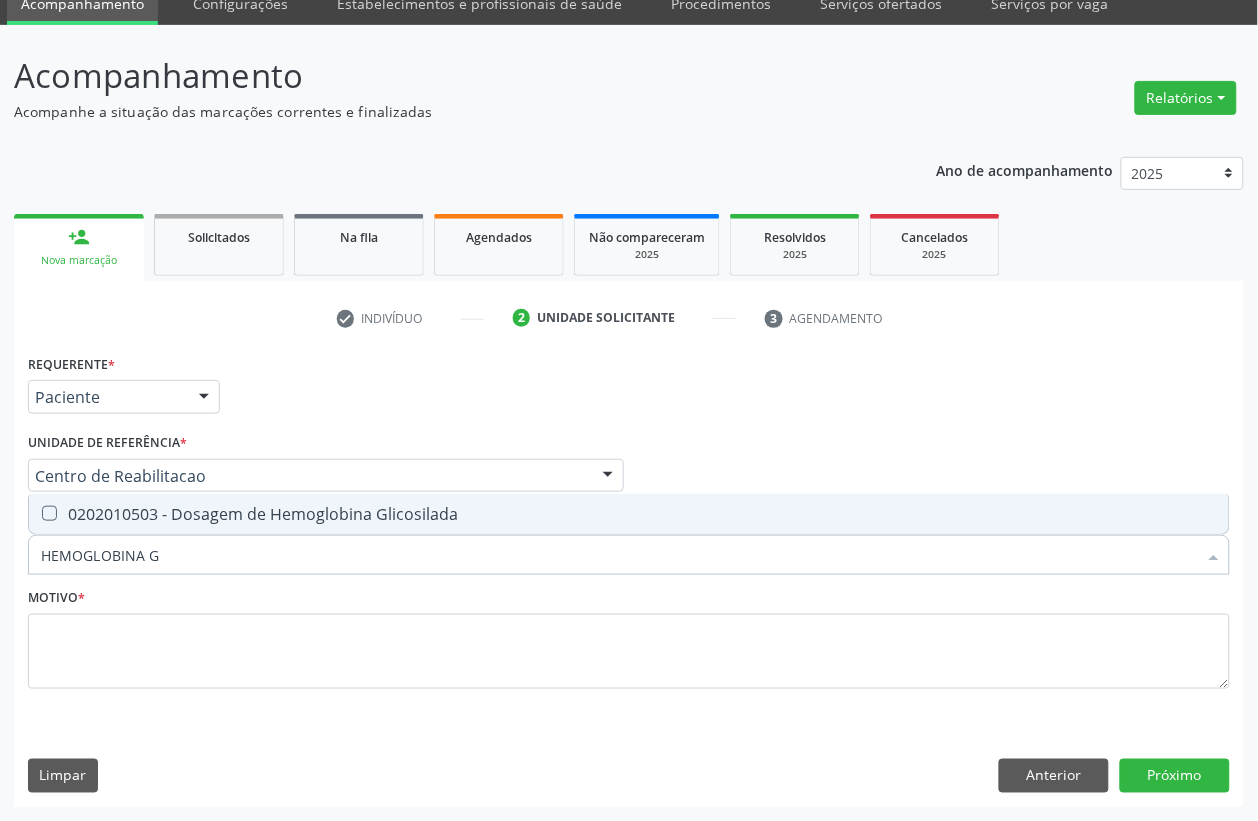click on "0202010503 - Dosagem de Hemoglobina Glicosilada" at bounding box center [629, 514] 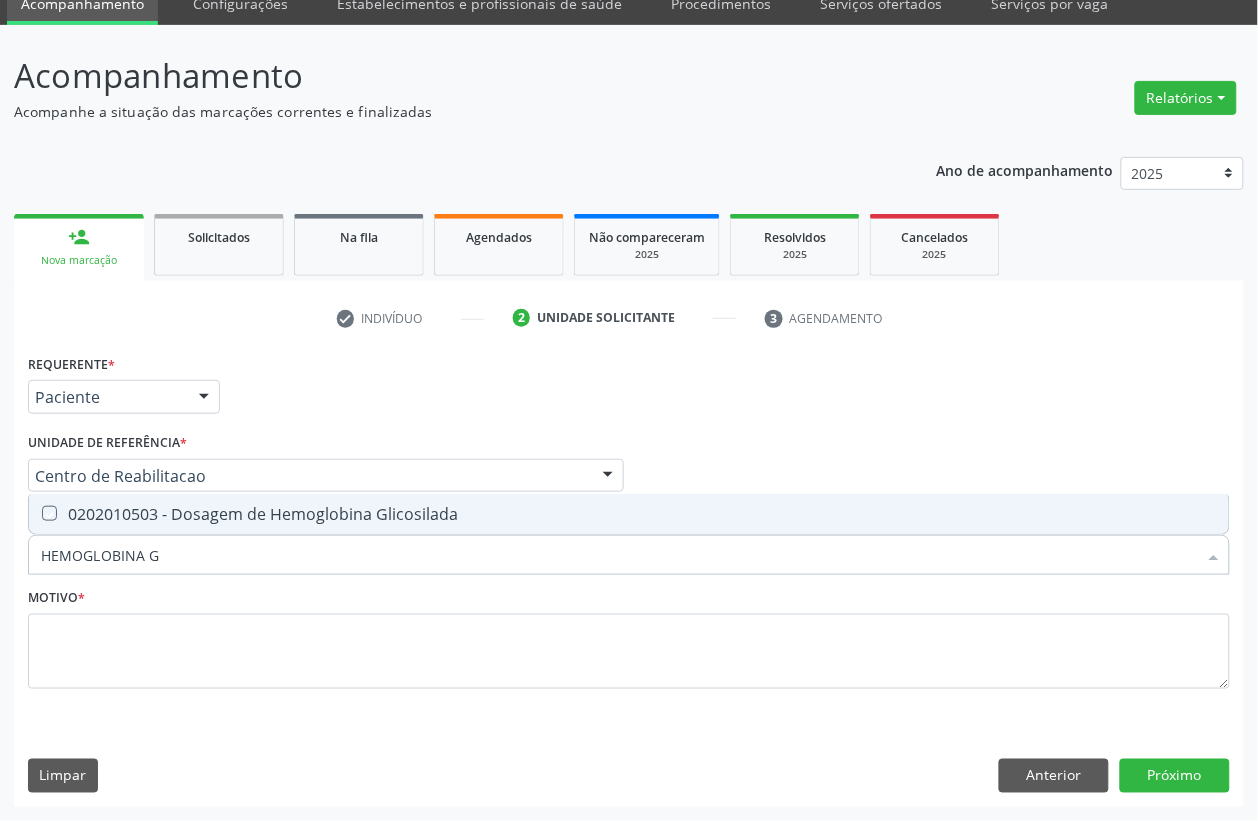 checkbox on "true" 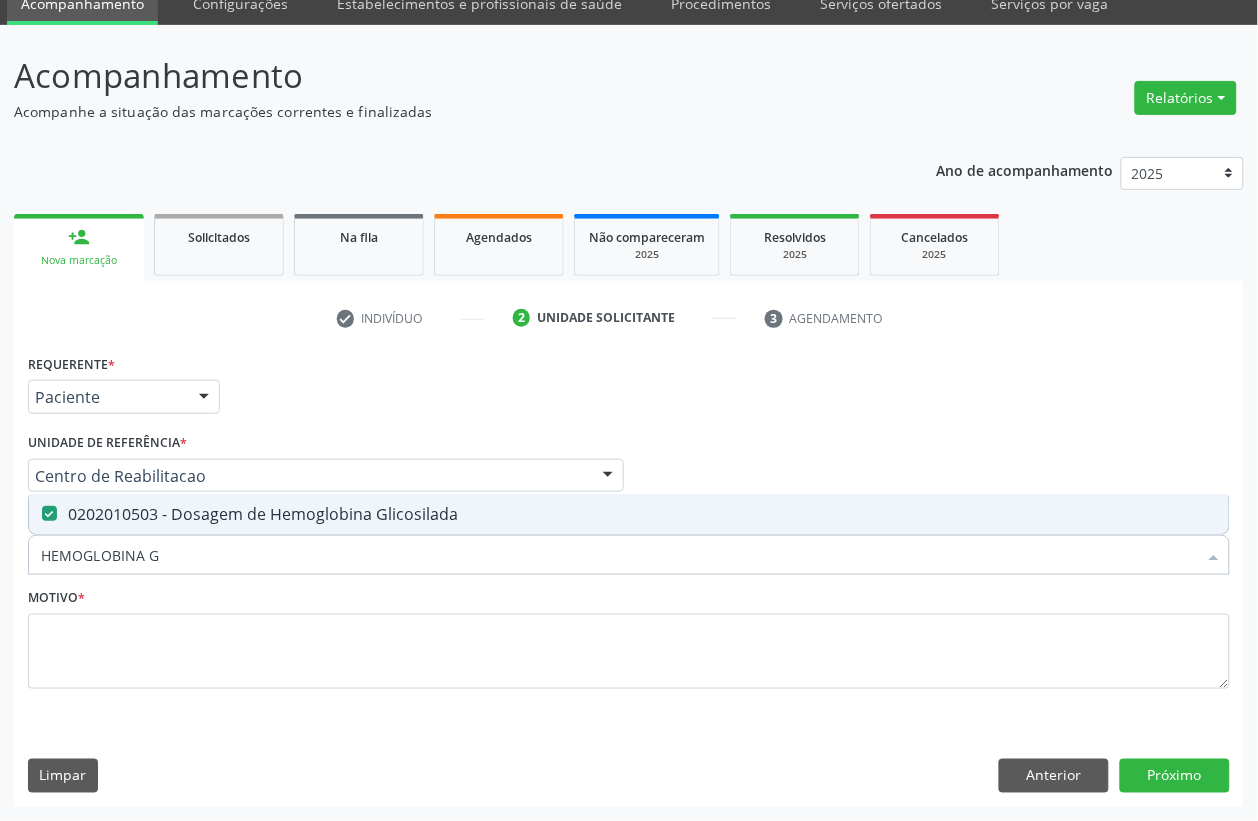 click on "HEMOGLOBINA G" at bounding box center [619, 555] 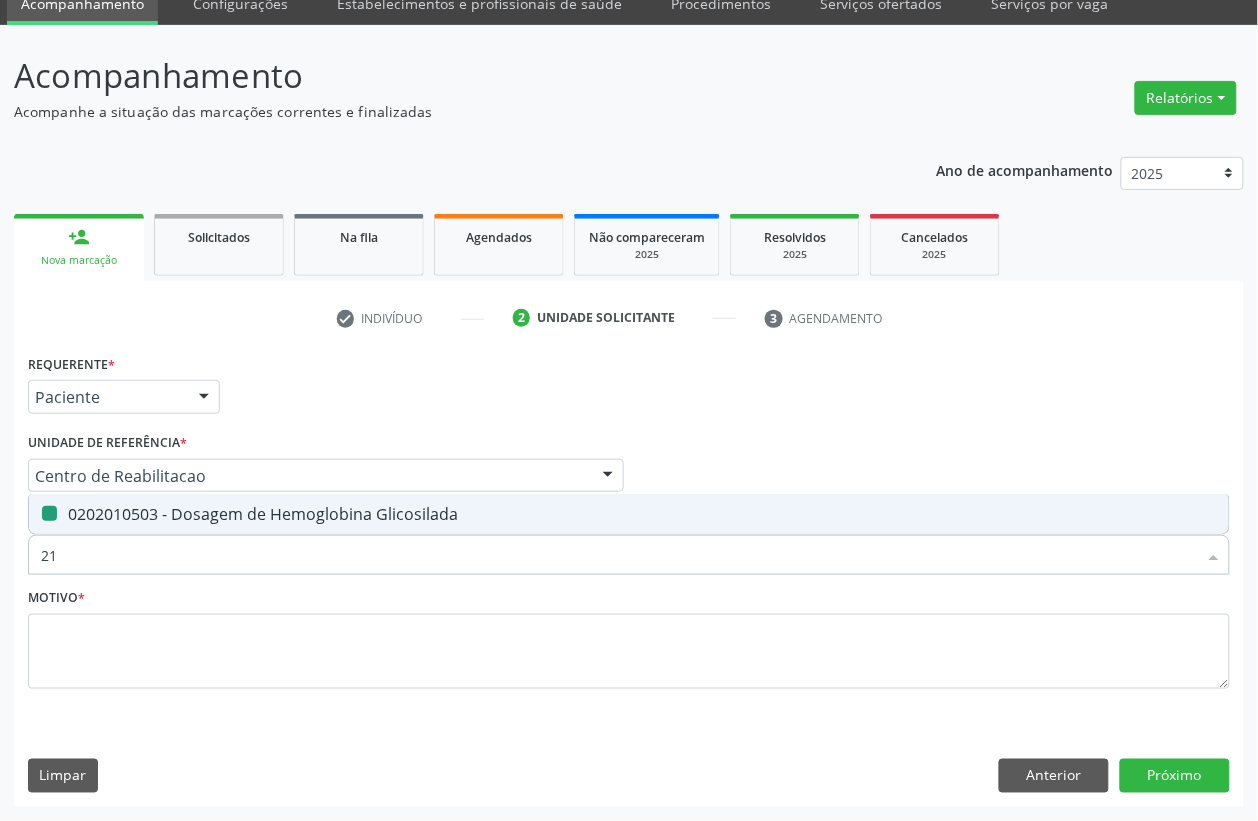 type on "217" 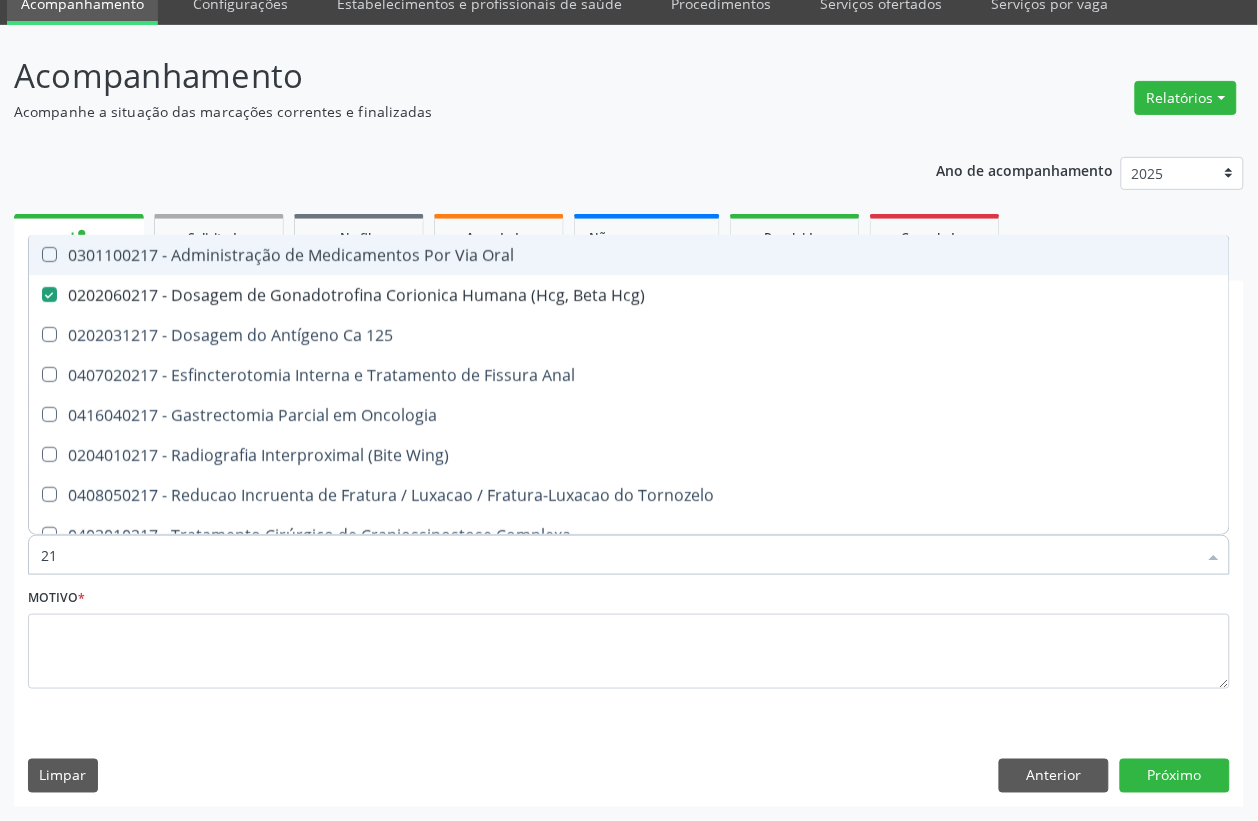 type on "2" 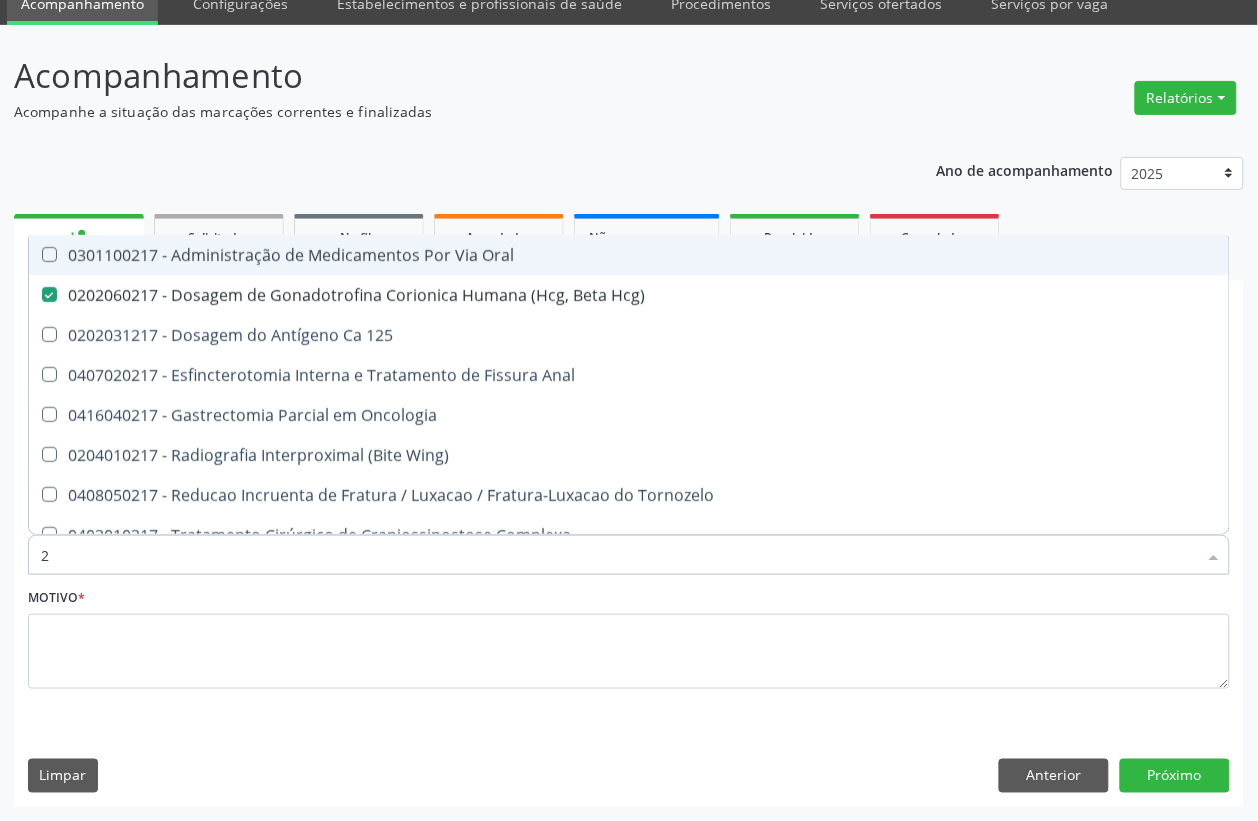 type 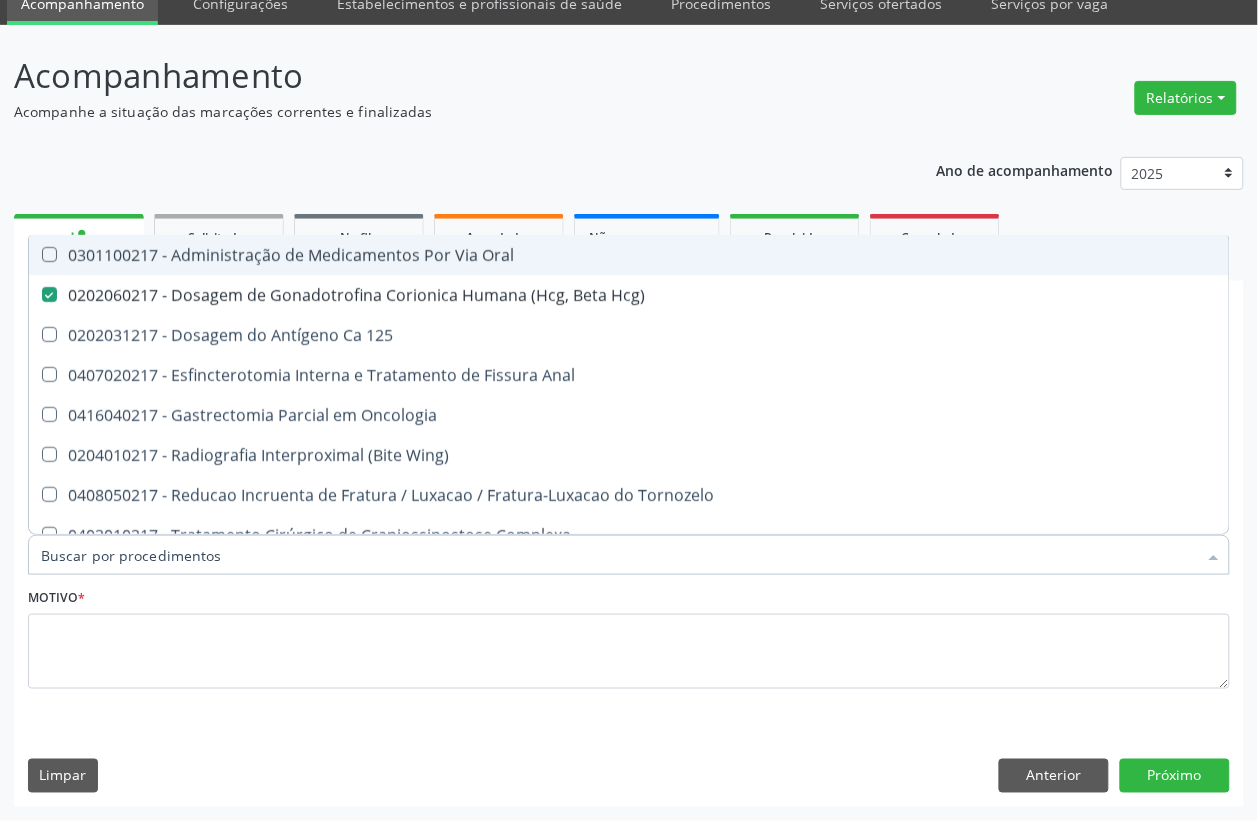 checkbox on "false" 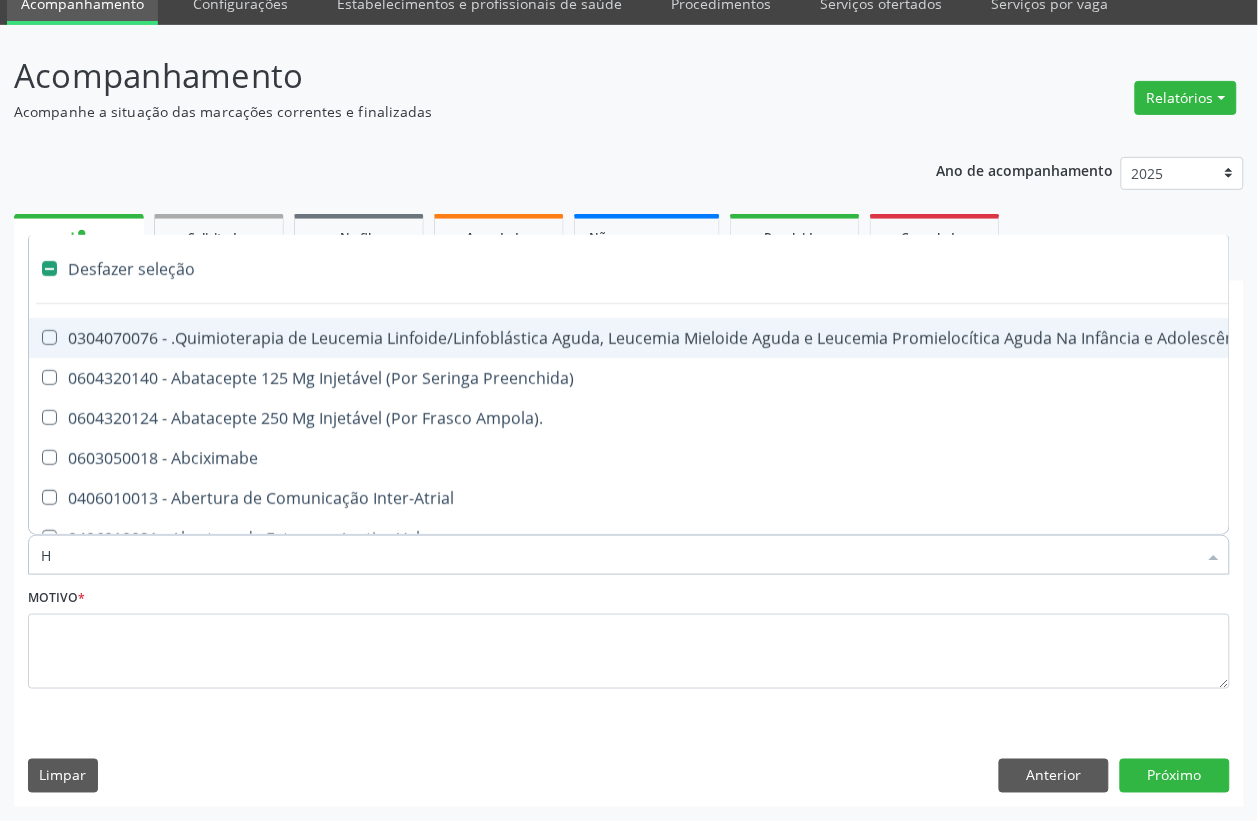 type on "HE" 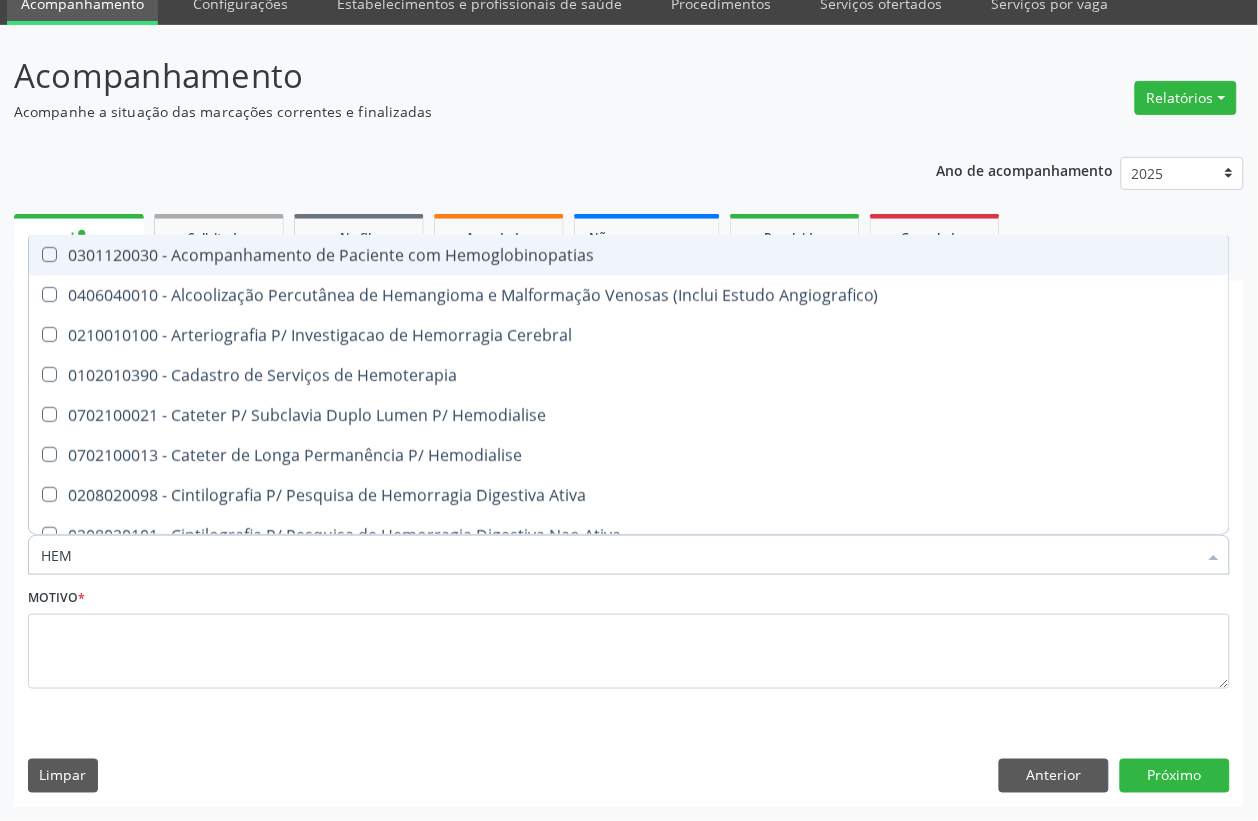type on "HEMO" 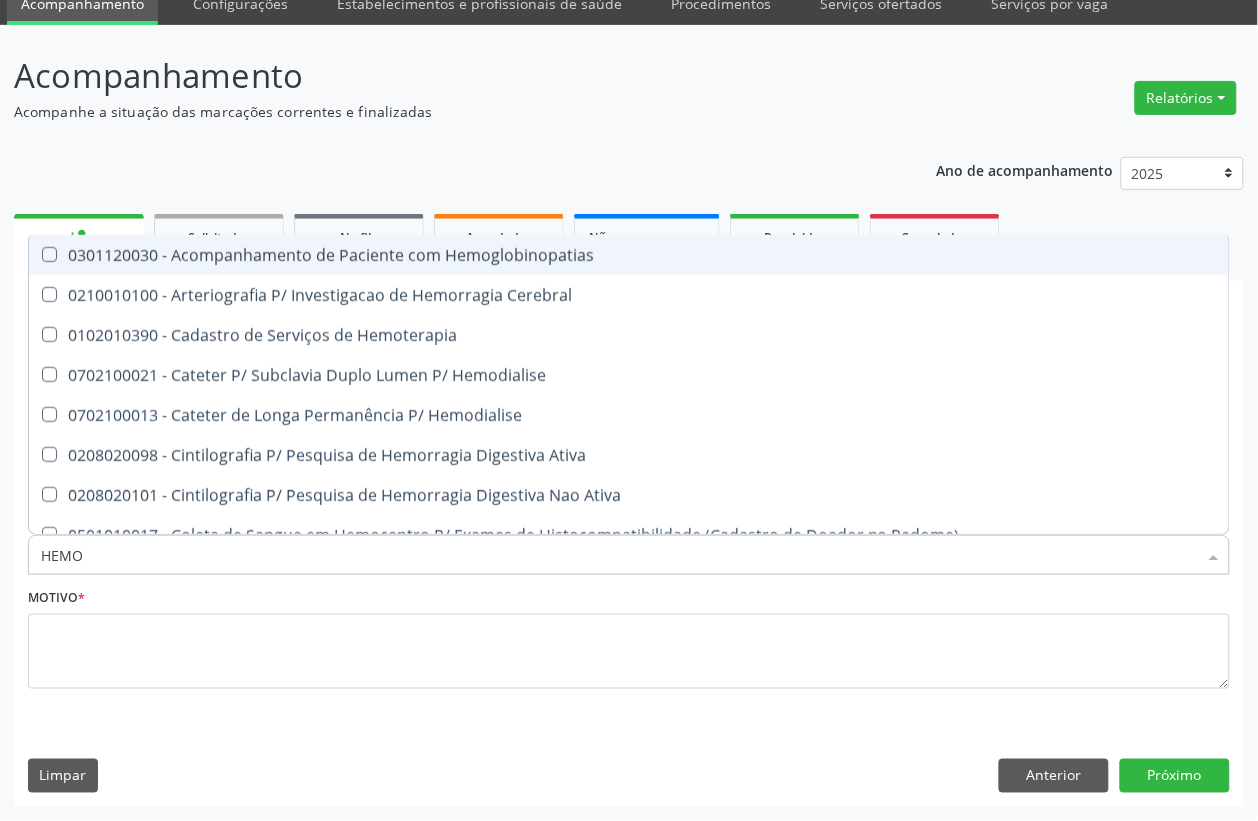 type on "HEMOG" 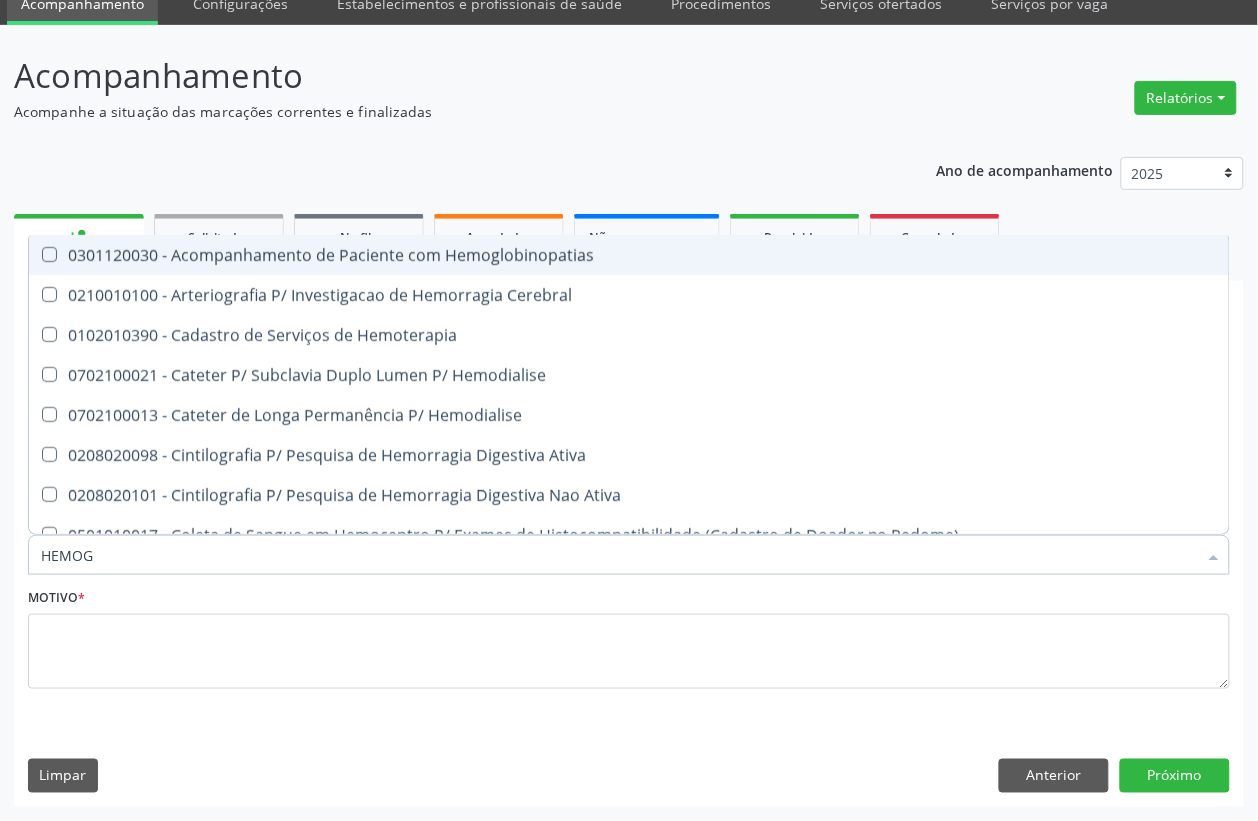 type on "HEMOGR" 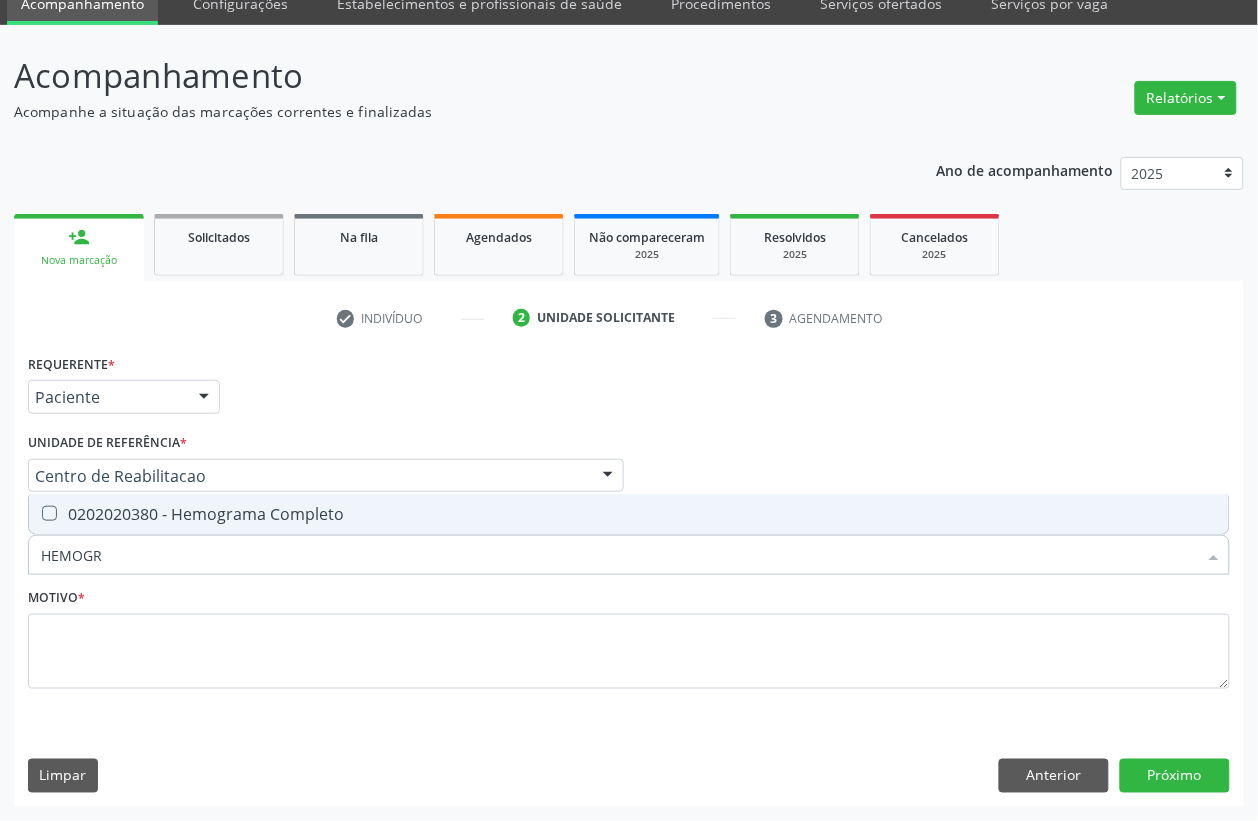 click on "0202020380 - Hemograma Completo" at bounding box center (629, 514) 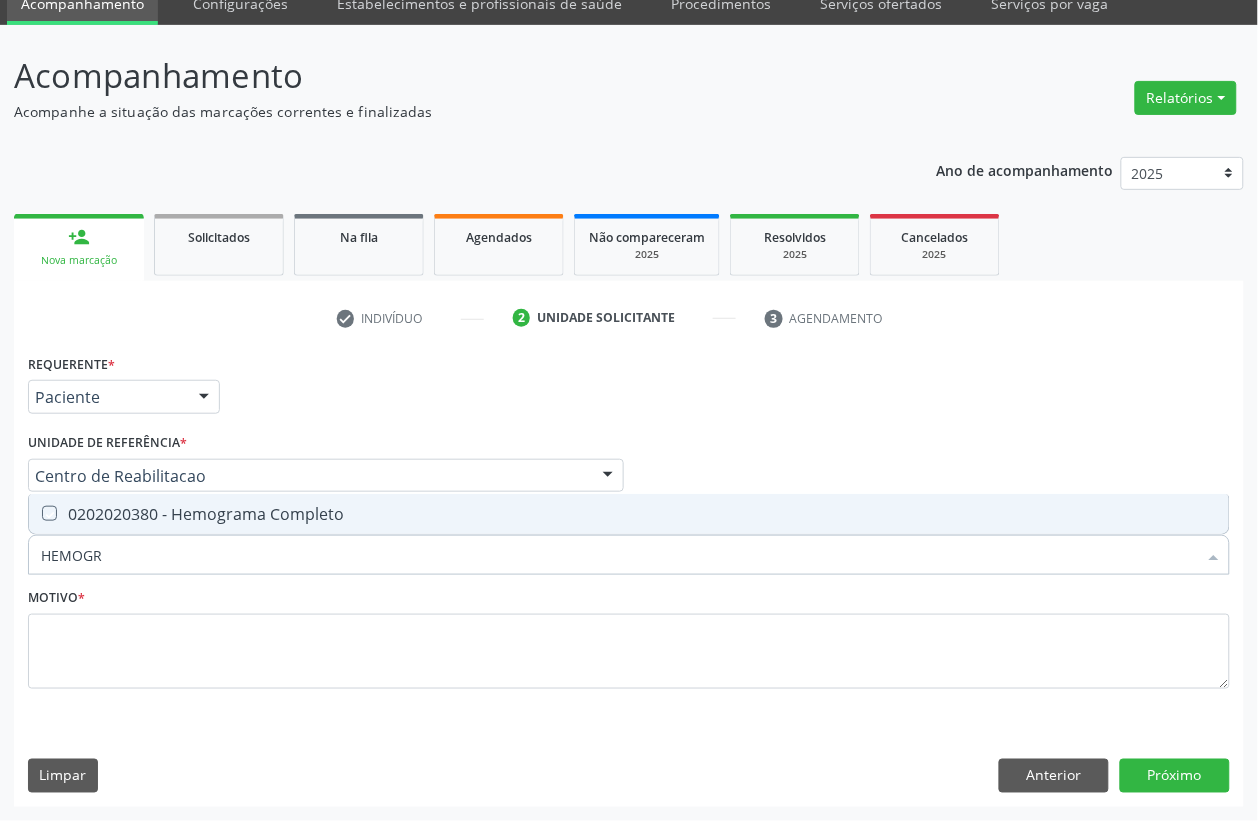 checkbox on "true" 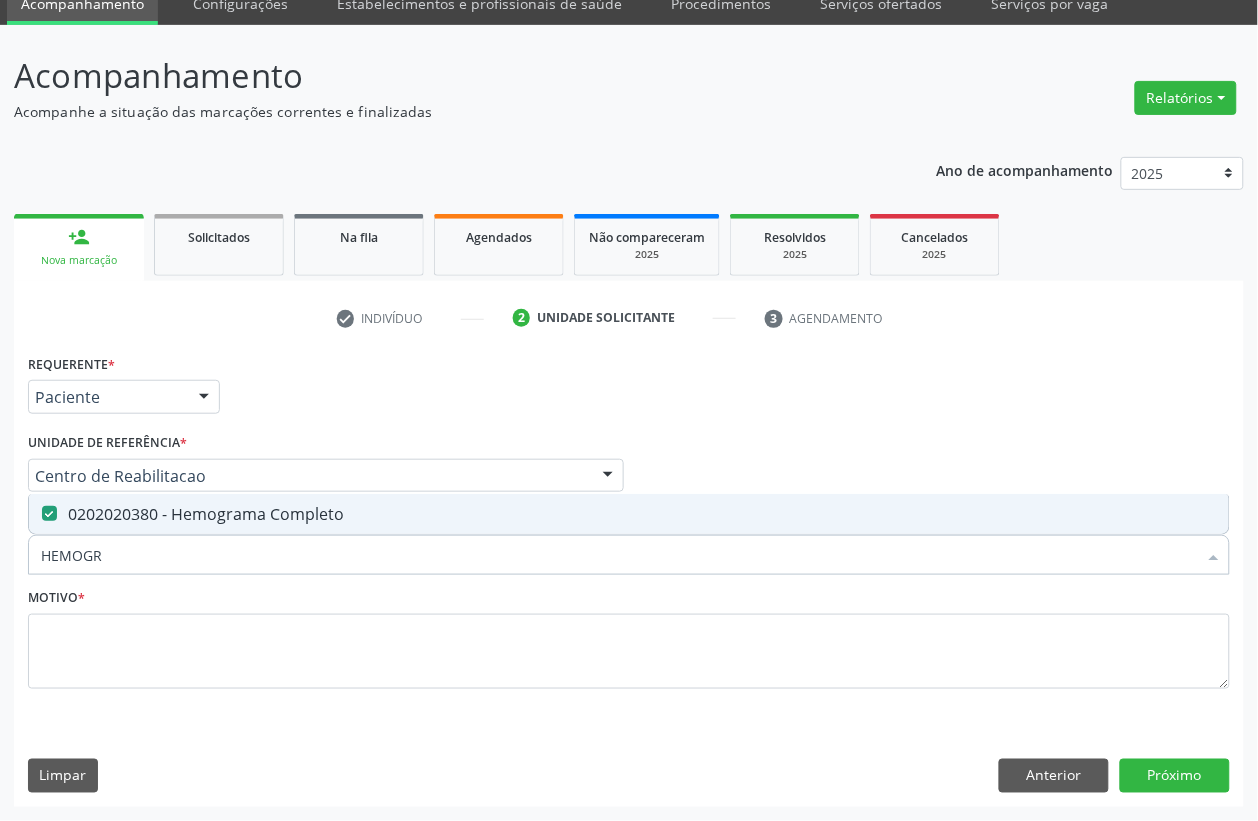click on "HEMOGR" at bounding box center [619, 555] 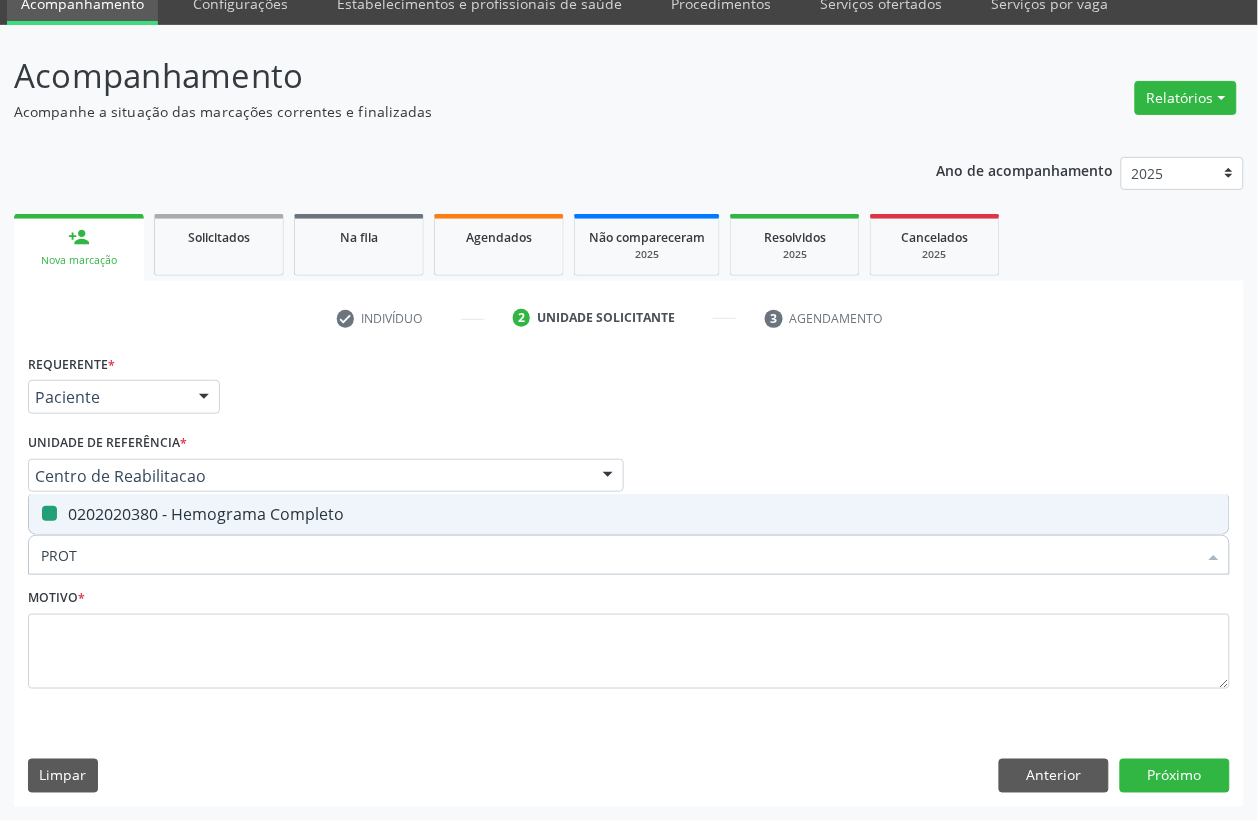 type on "PROTE" 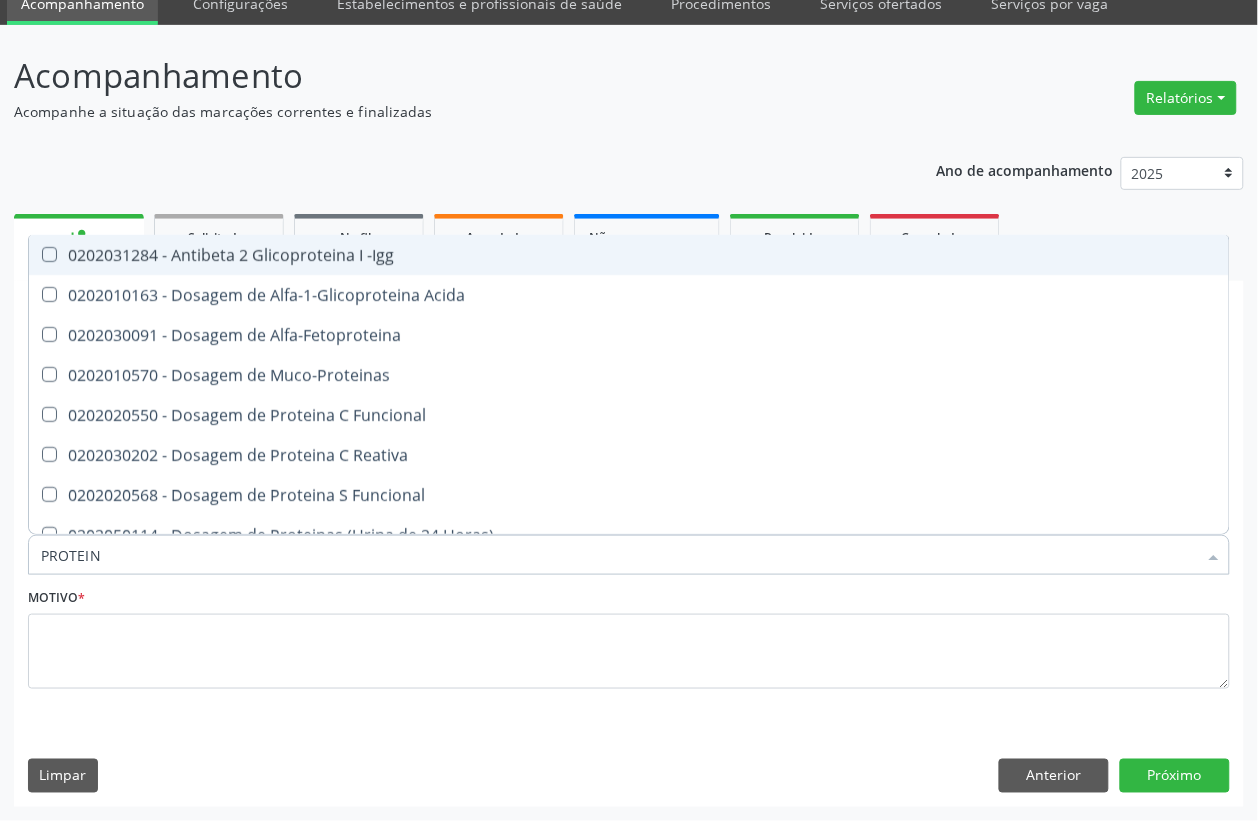 type on "PROTEINA" 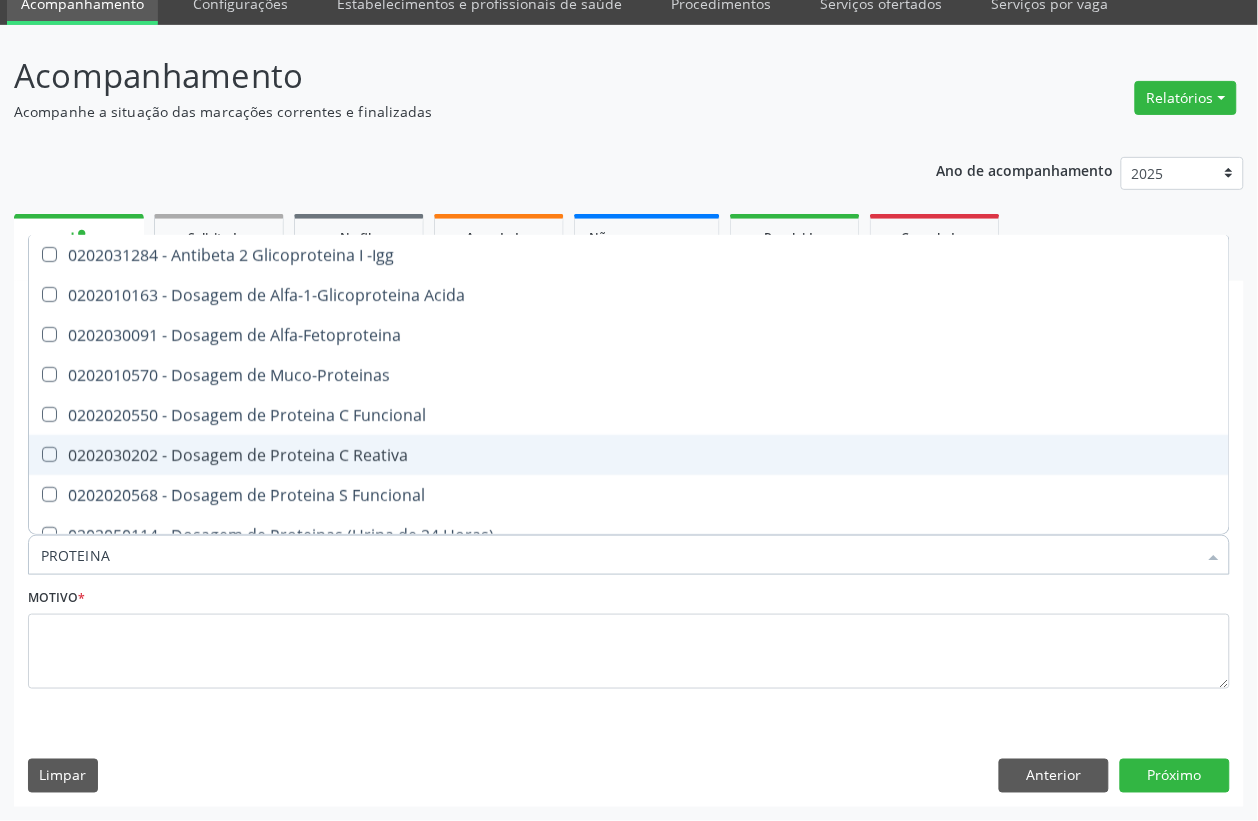 click on "0202030202 - Dosagem de Proteina C Reativa" at bounding box center (629, 455) 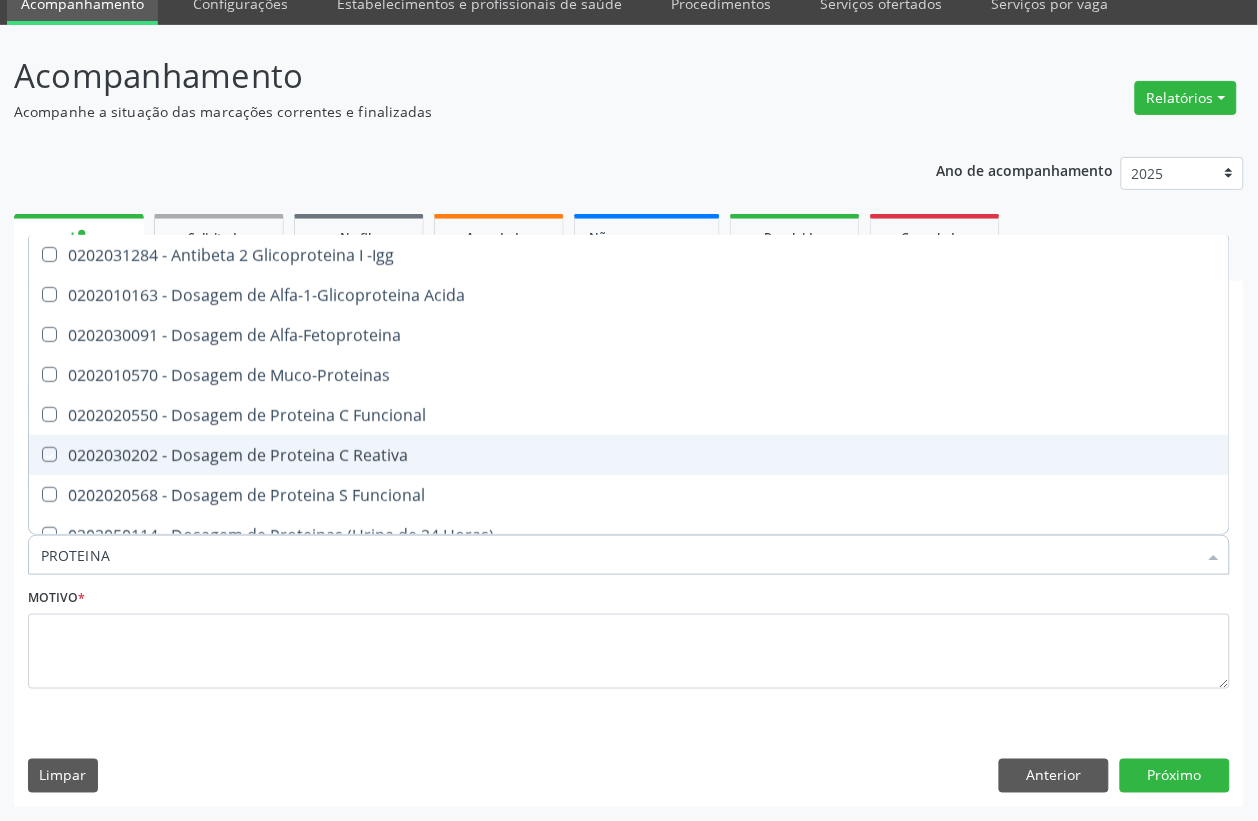 checkbox on "true" 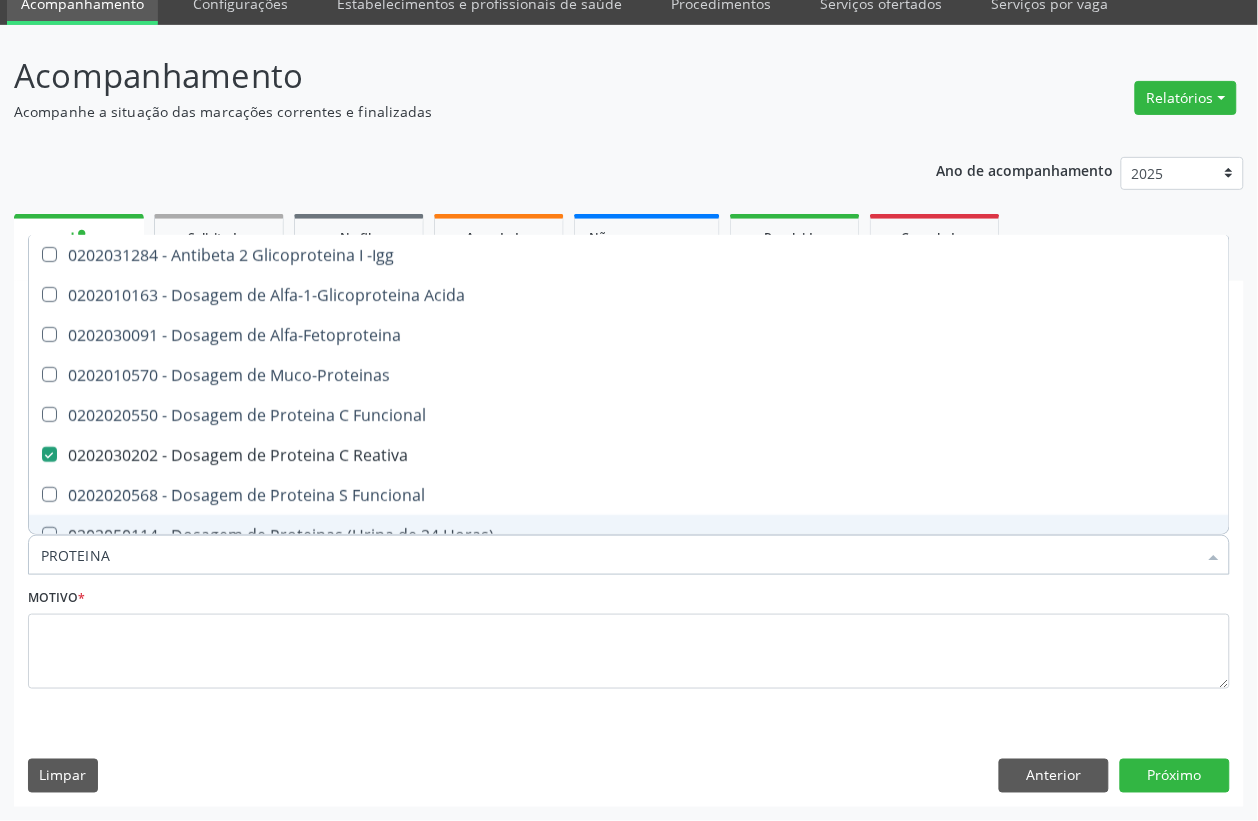 click on "PROTEINA" at bounding box center (619, 555) 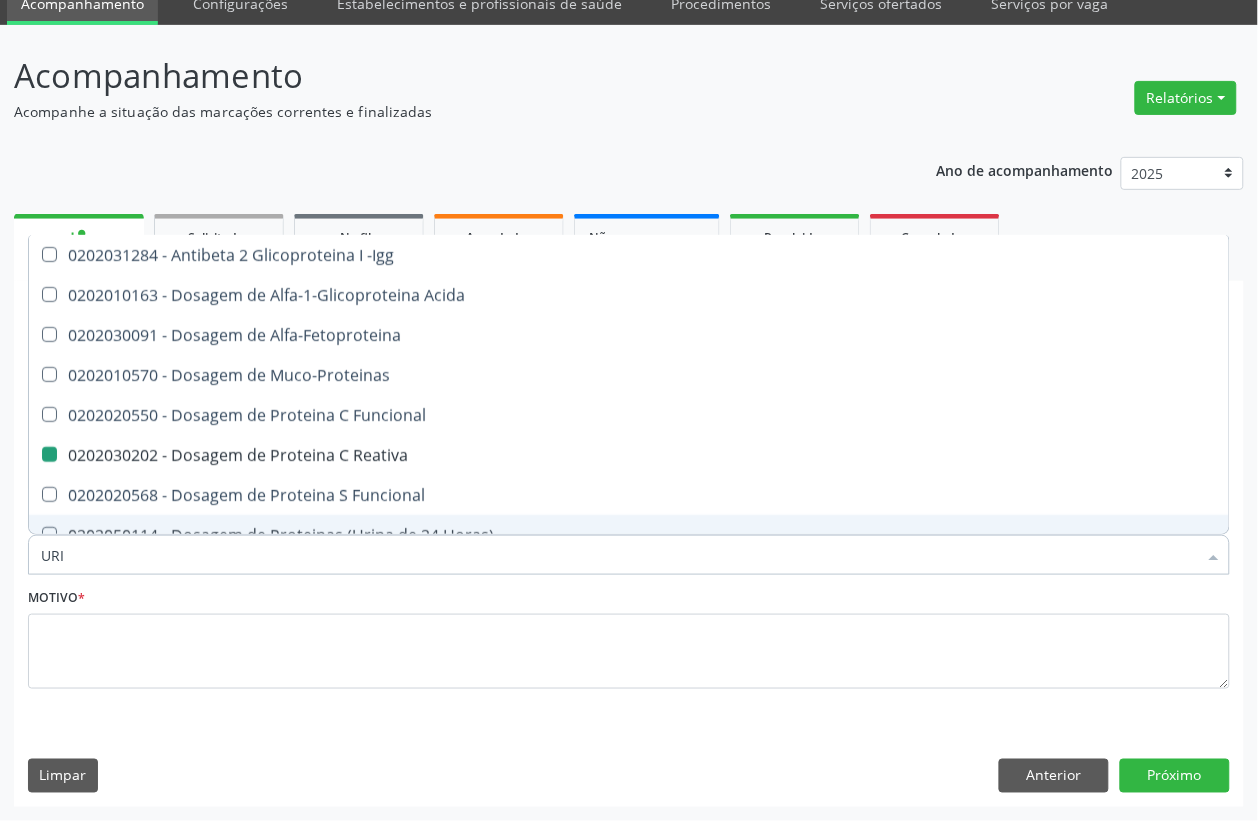 type on "URIN" 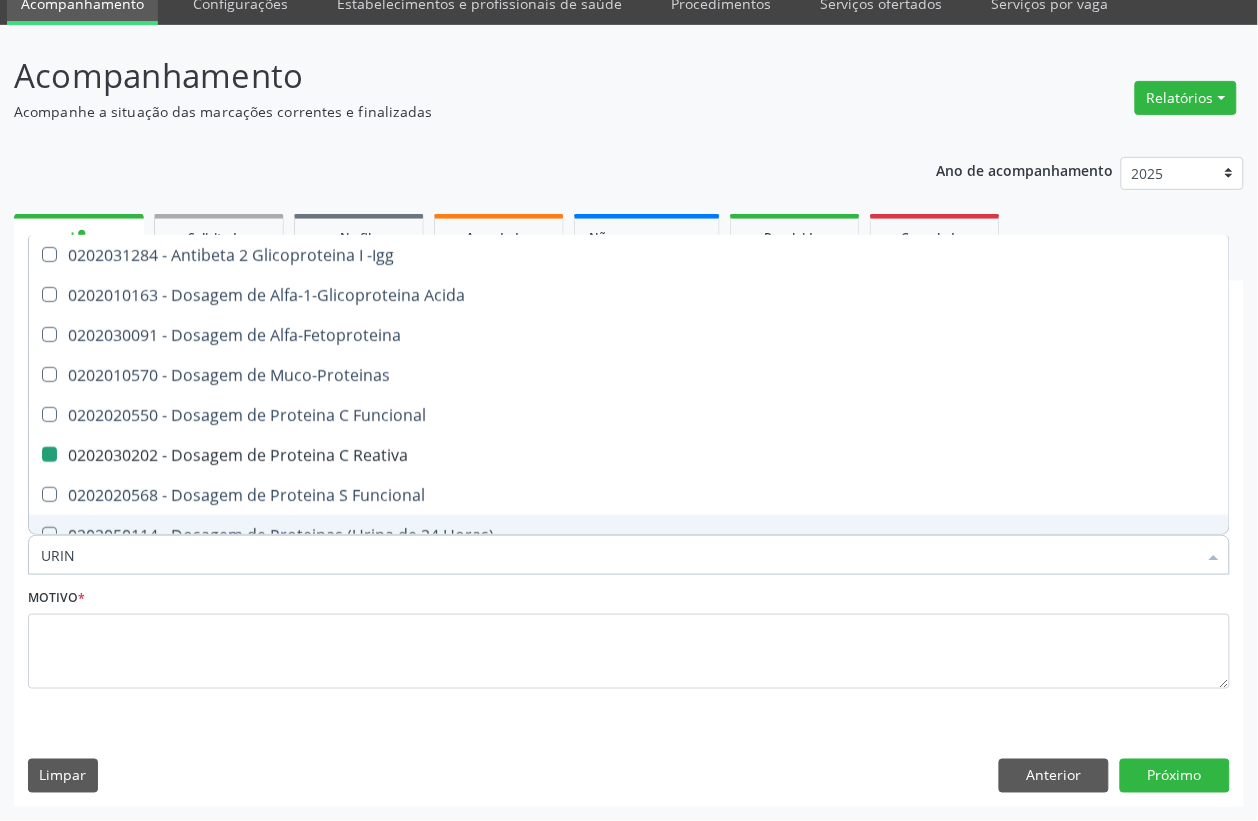 checkbox on "false" 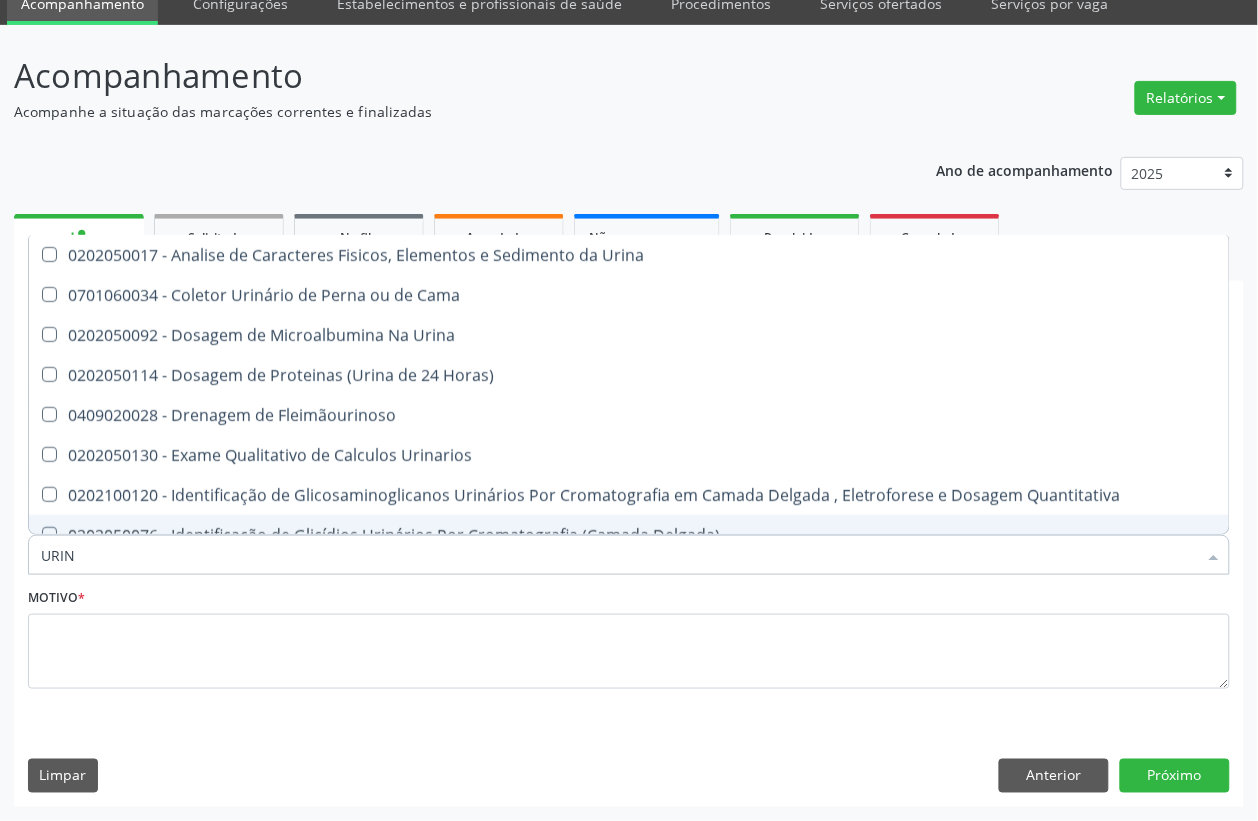 type on "URINA" 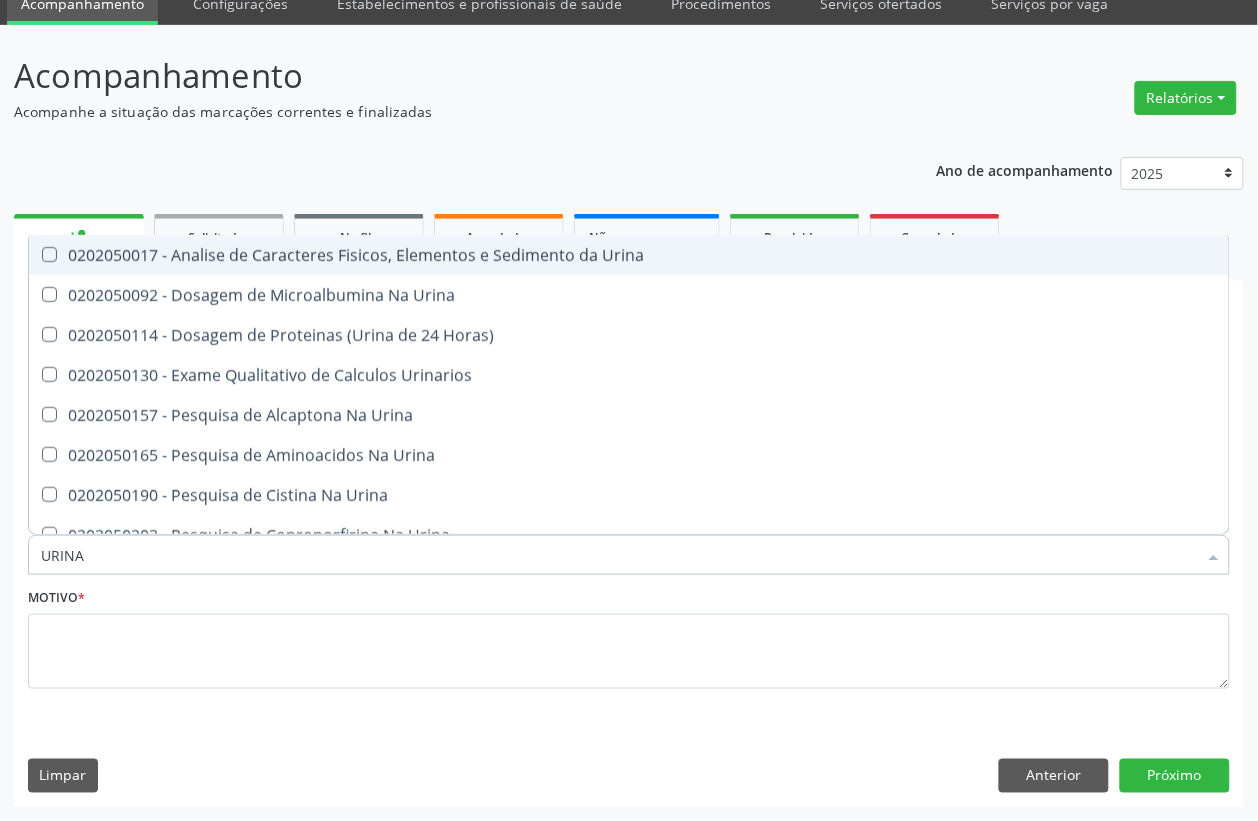 click on "0202050017 - Analise de Caracteres Fisicos, Elementos e Sedimento da Urina" at bounding box center [629, 255] 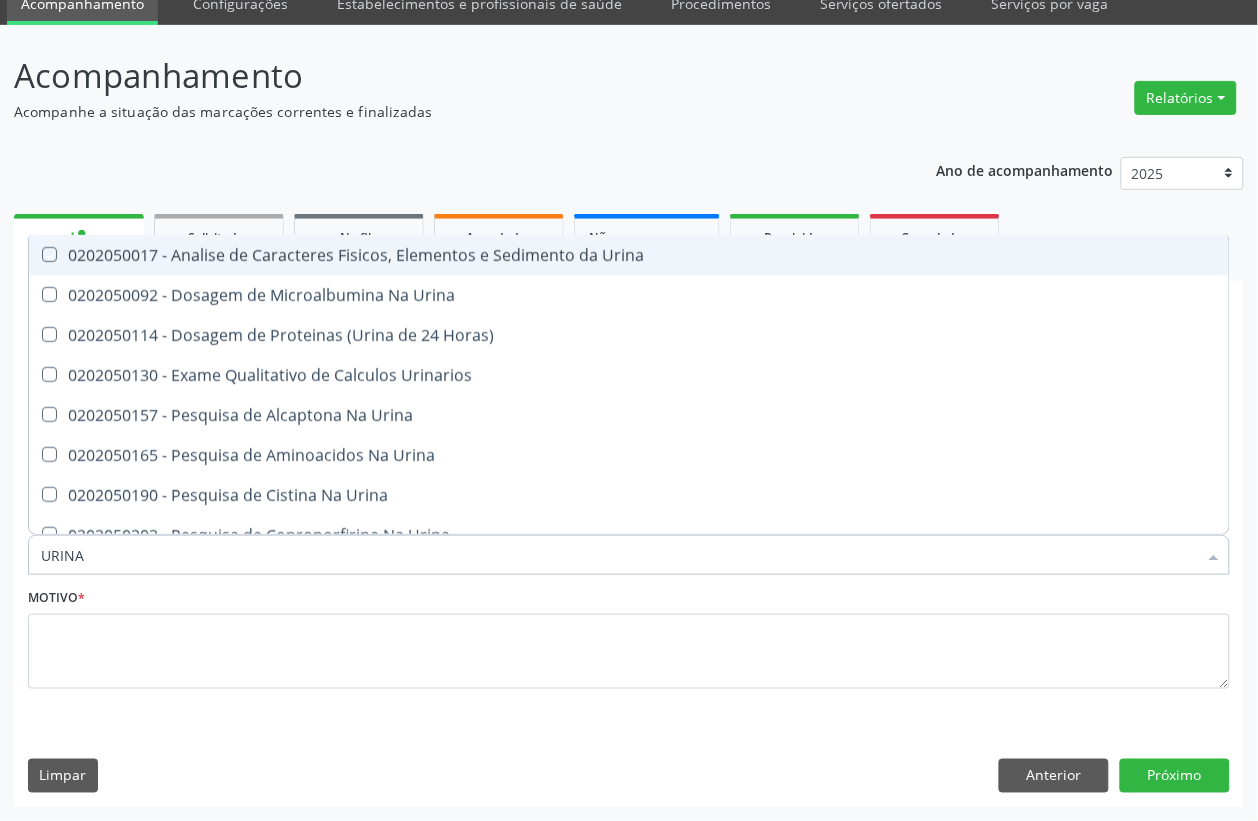 checkbox on "true" 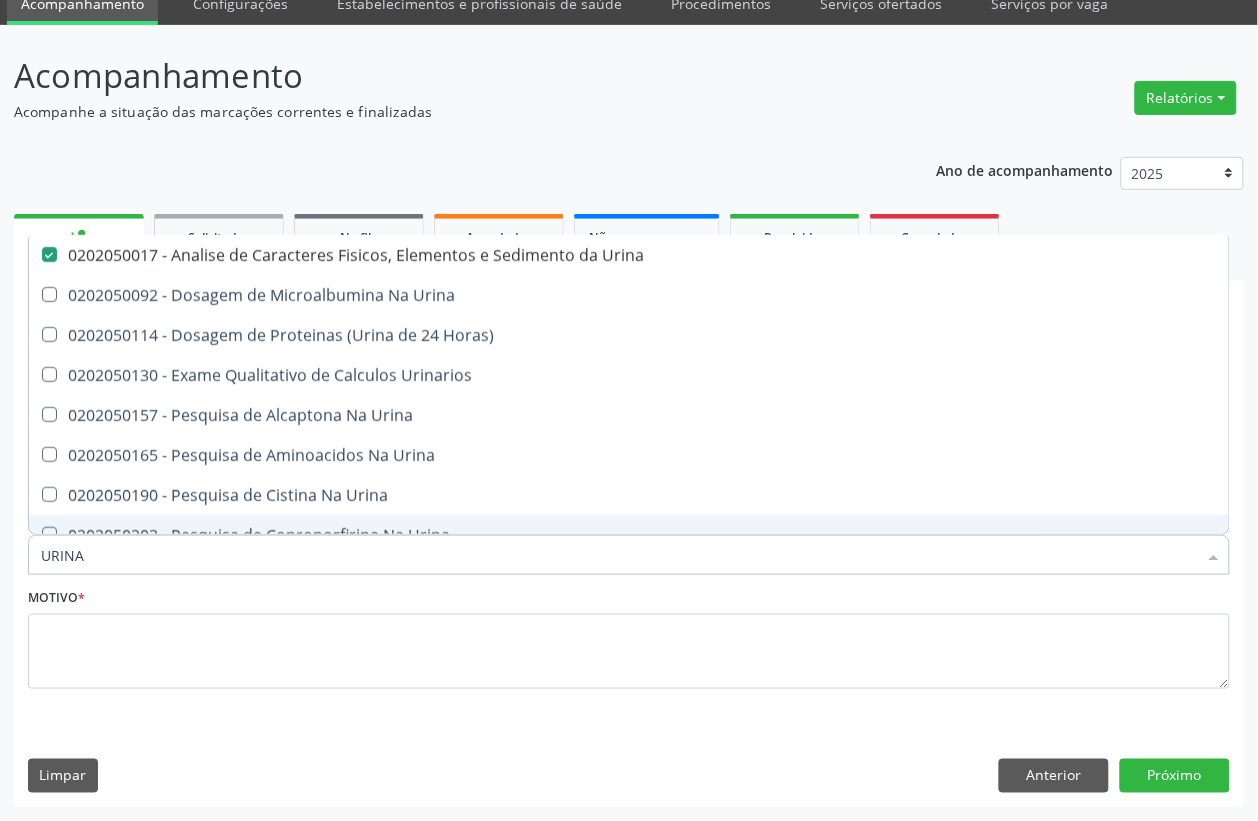 click on "URINA" at bounding box center (619, 555) 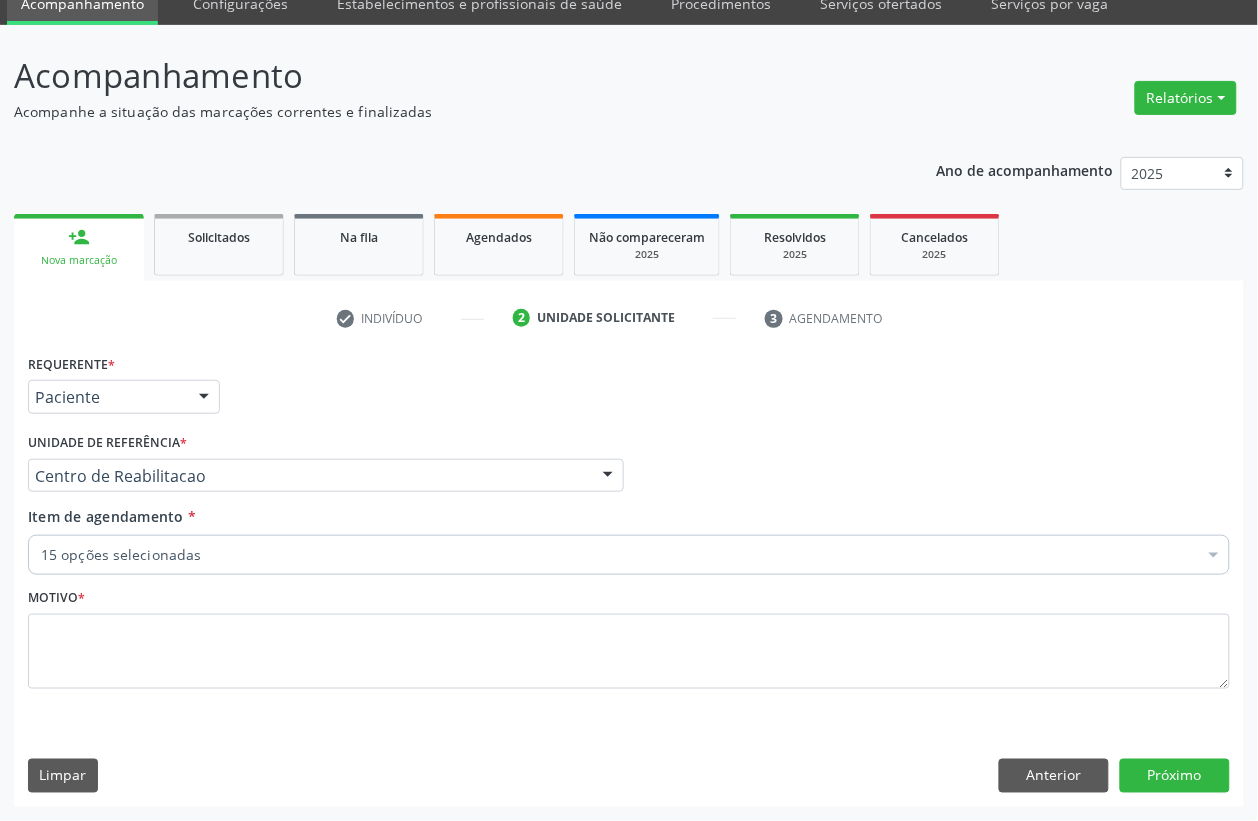 checkbox on "true" 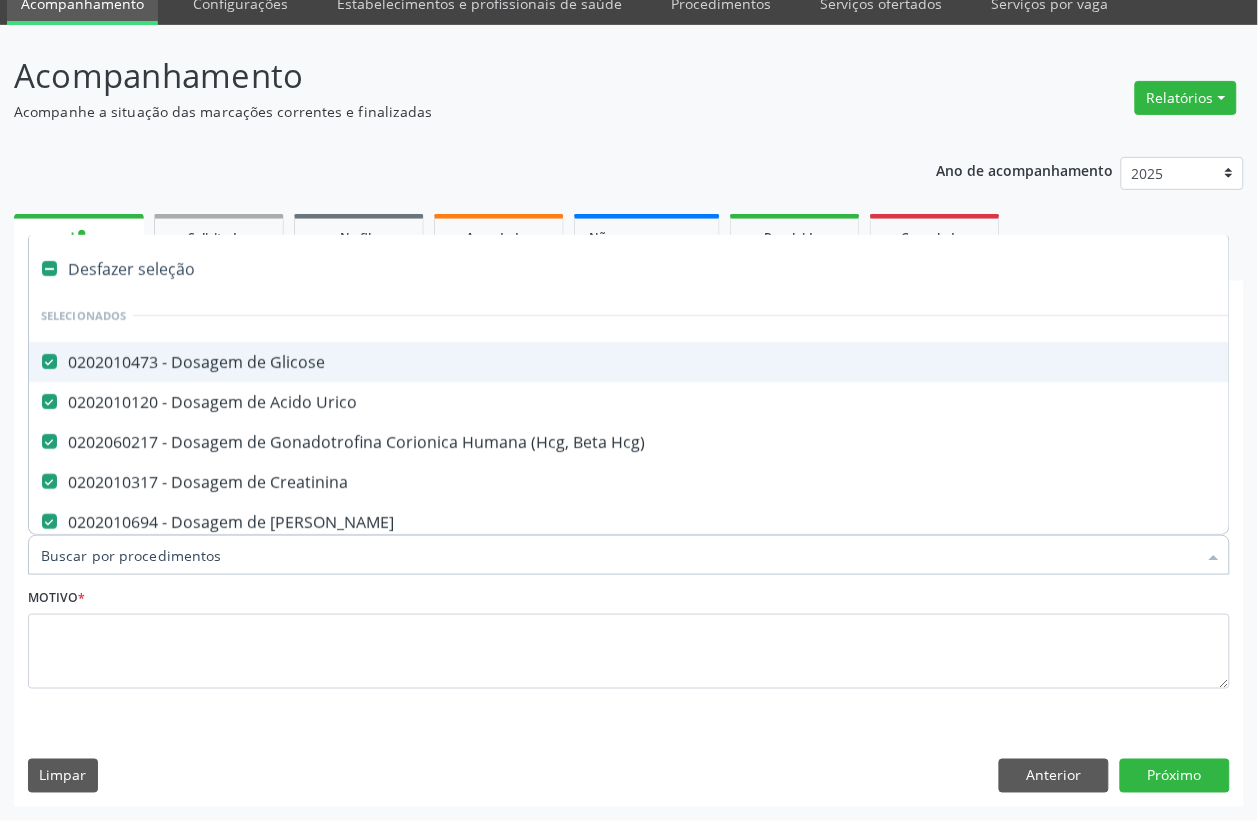 paste on "0202040127" 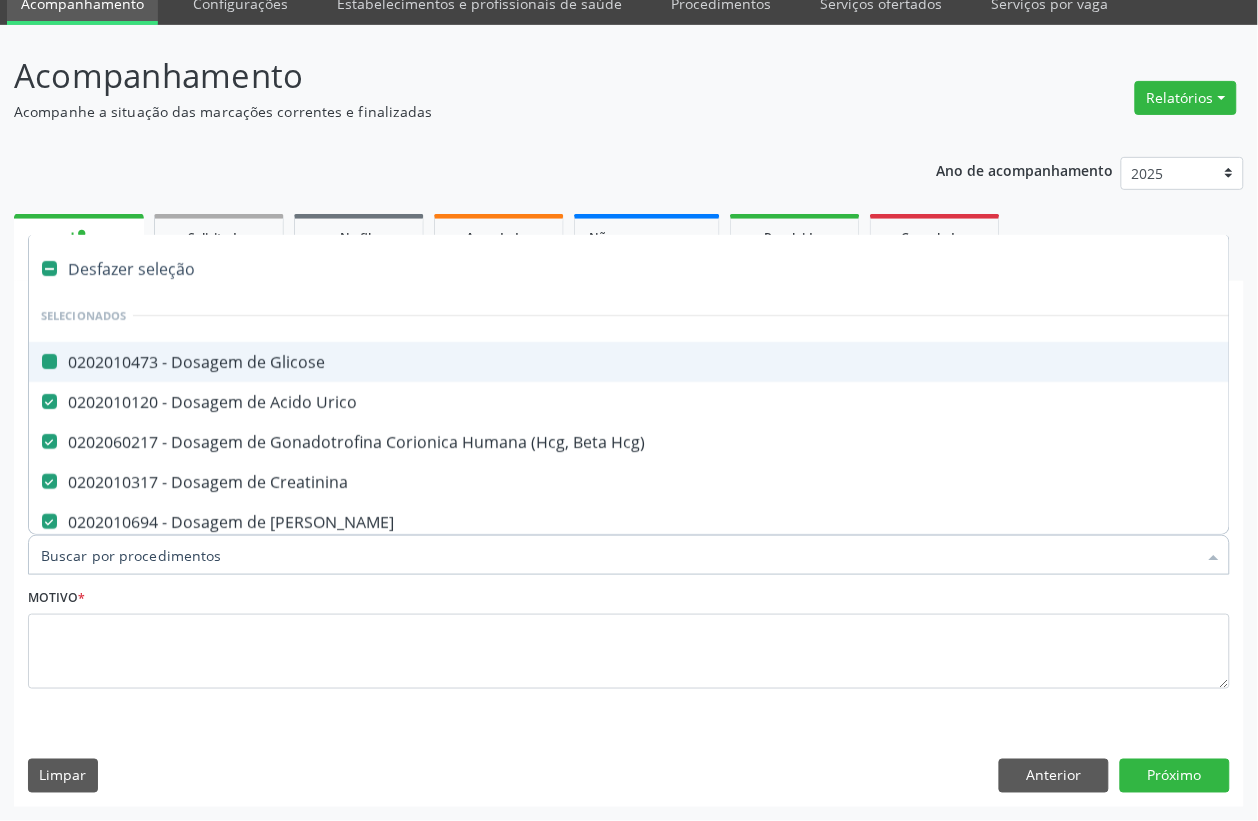 type on "0202040127" 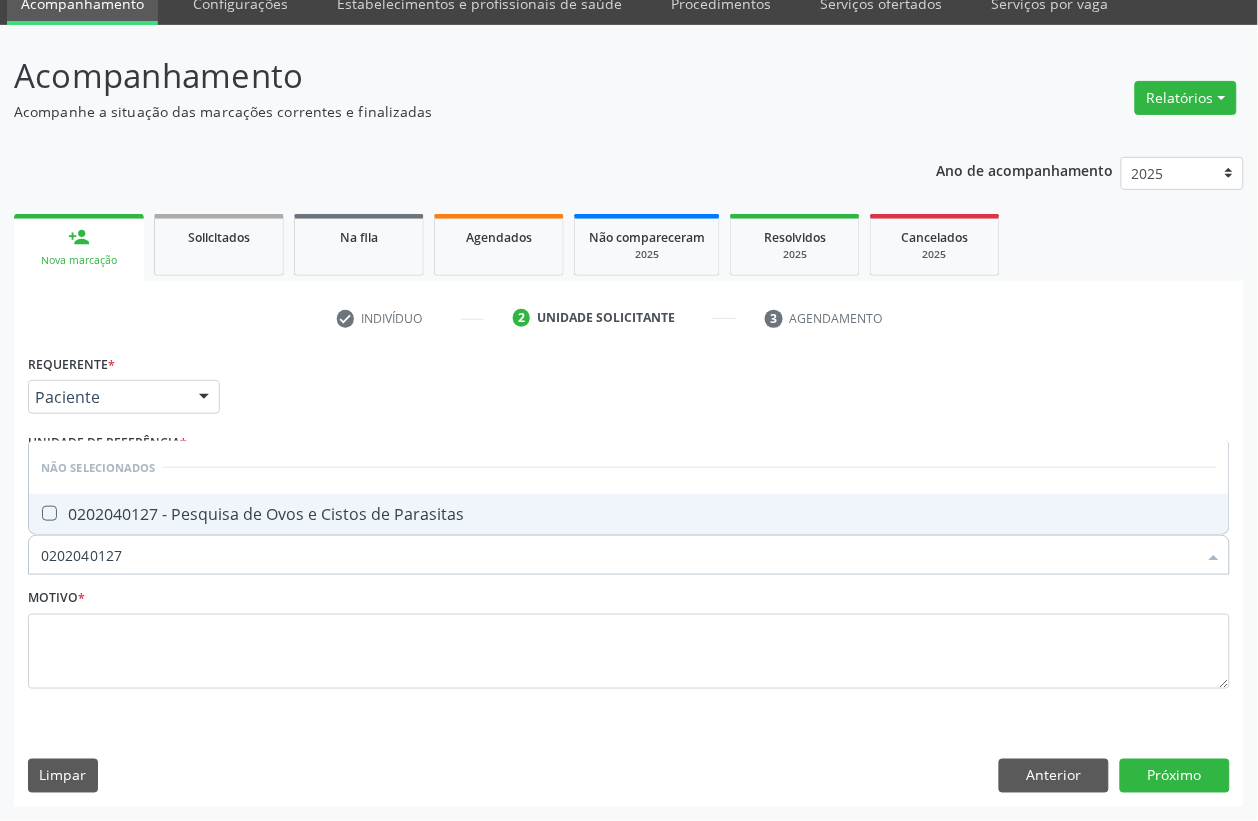 click on "0202040127 - Pesquisa de Ovos e Cistos de Parasitas" at bounding box center [629, 514] 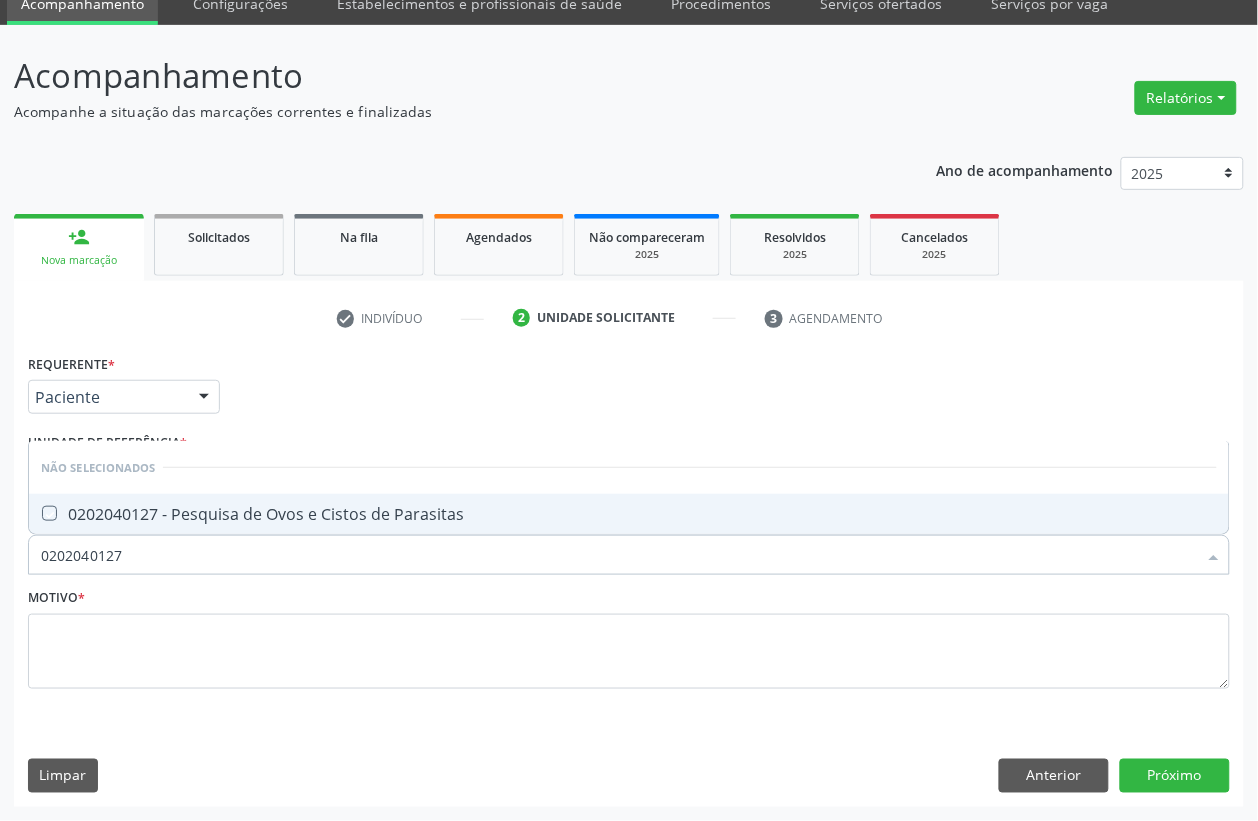 checkbox on "true" 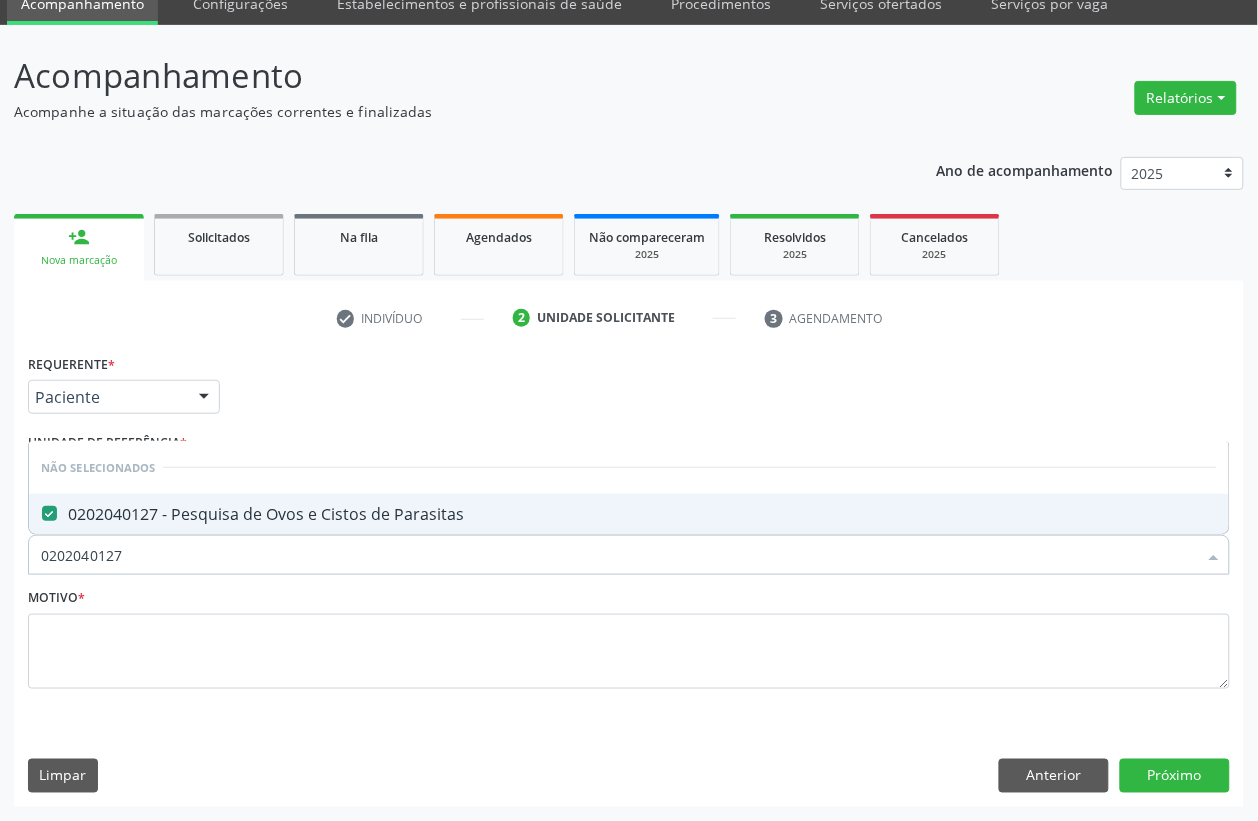 drag, startPoint x: 123, startPoint y: 555, endPoint x: 0, endPoint y: 571, distance: 124.036285 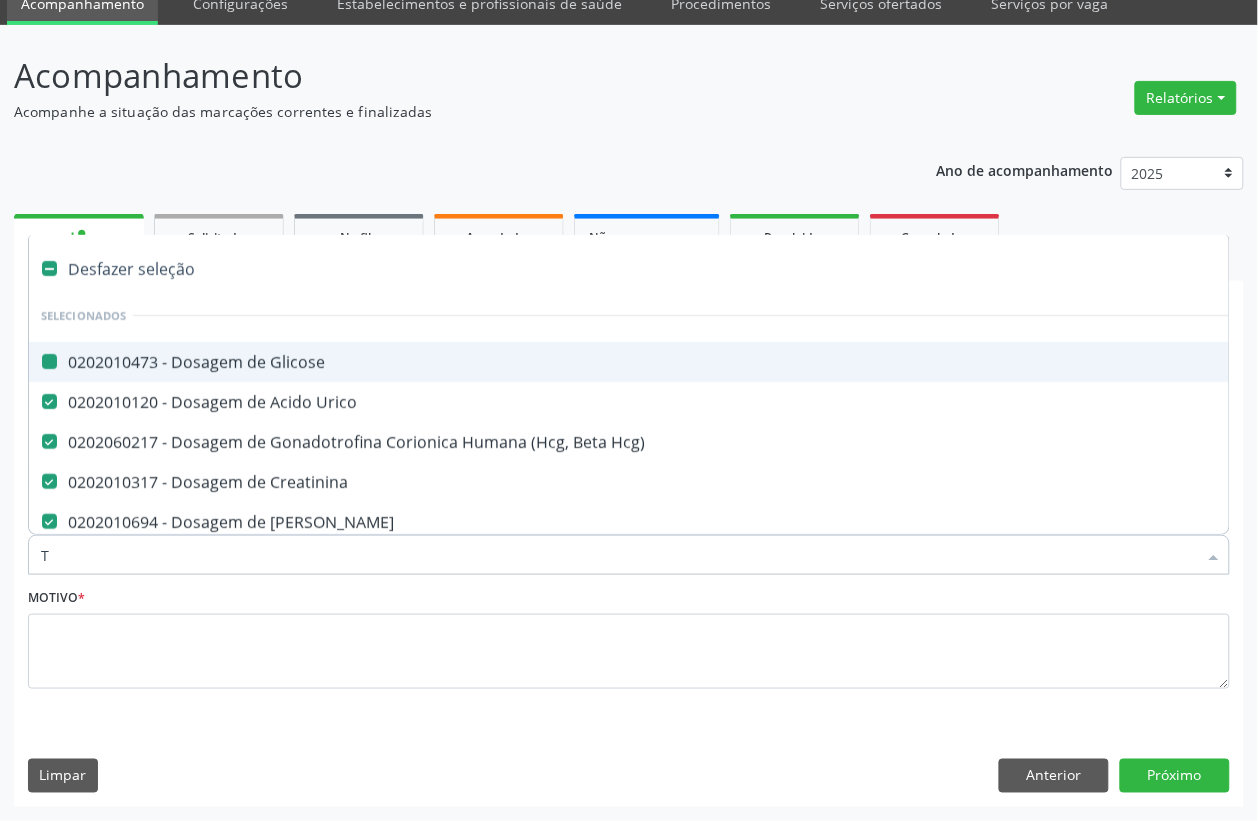 type on "T3" 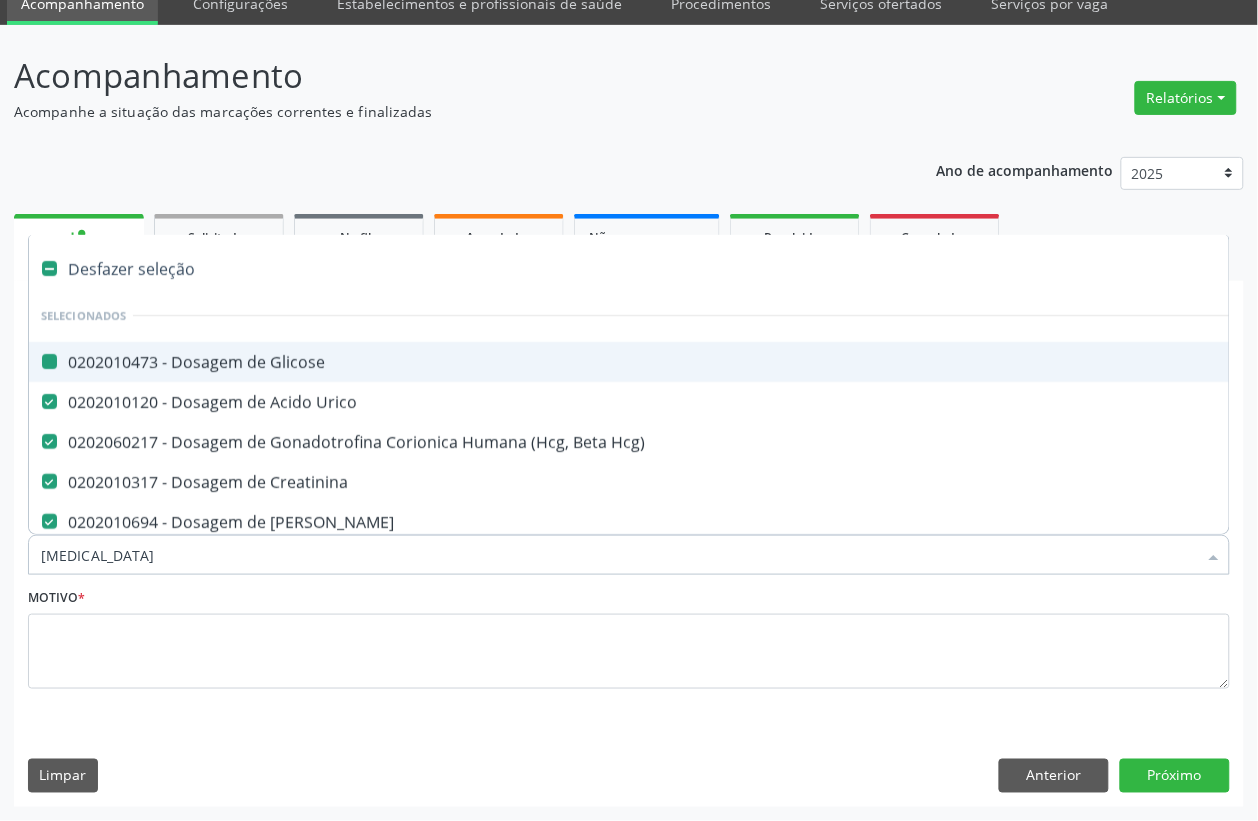 checkbox on "false" 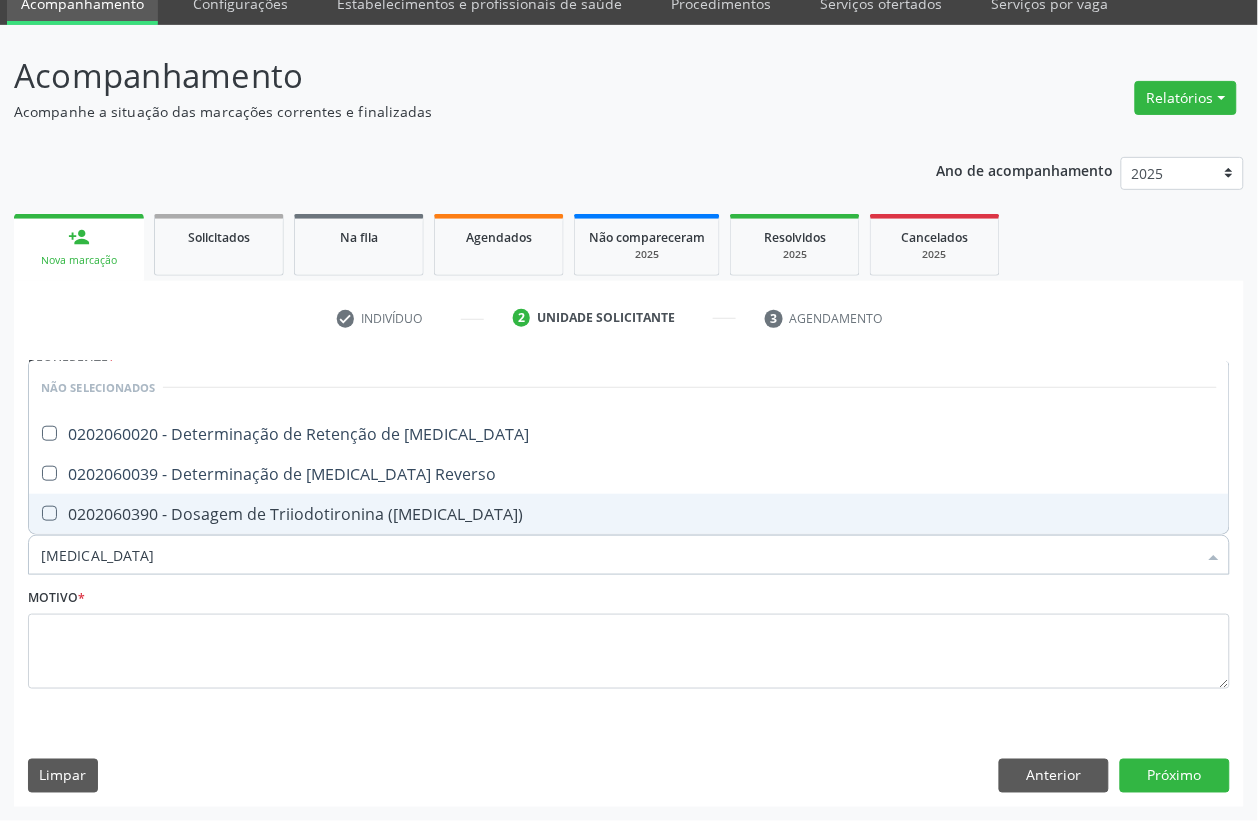 click on "0202060390 - Dosagem de Triiodotironina ([MEDICAL_DATA])" at bounding box center (629, 514) 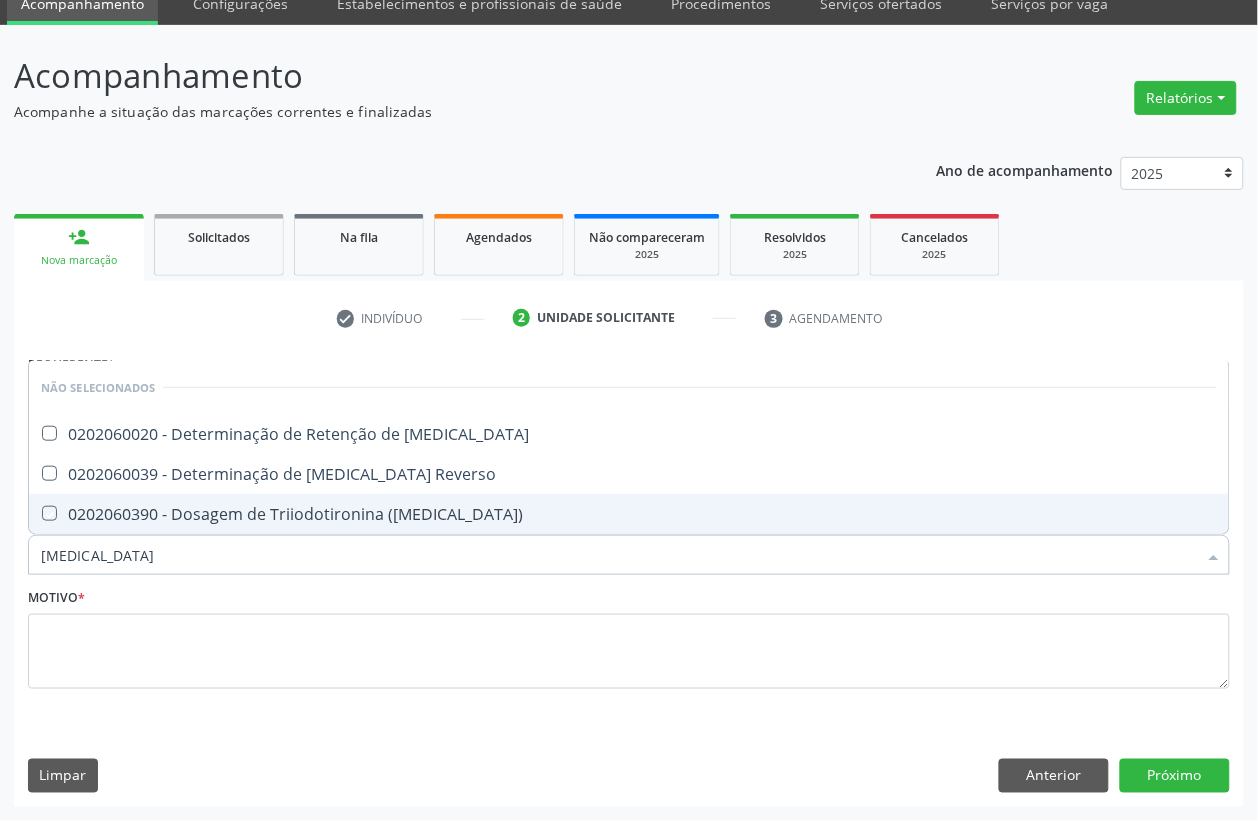 checkbox on "true" 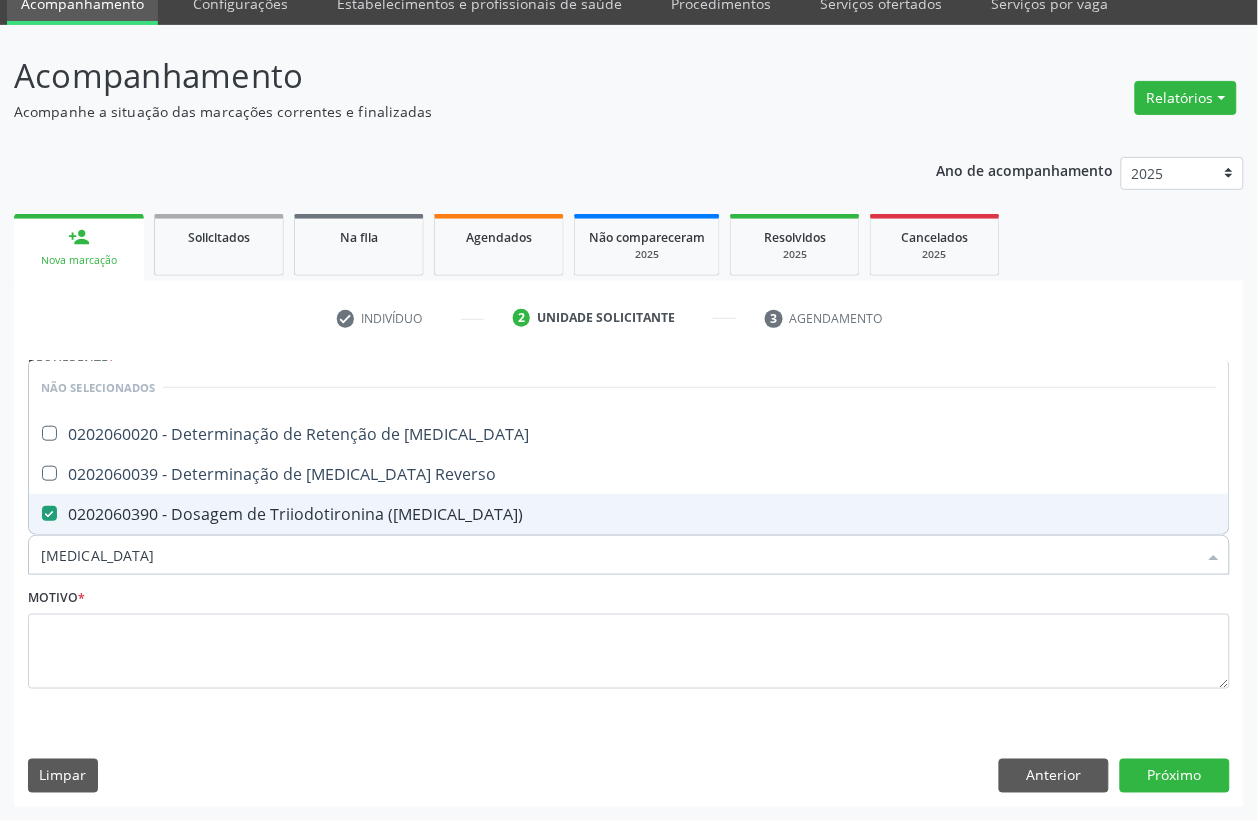 type on "T" 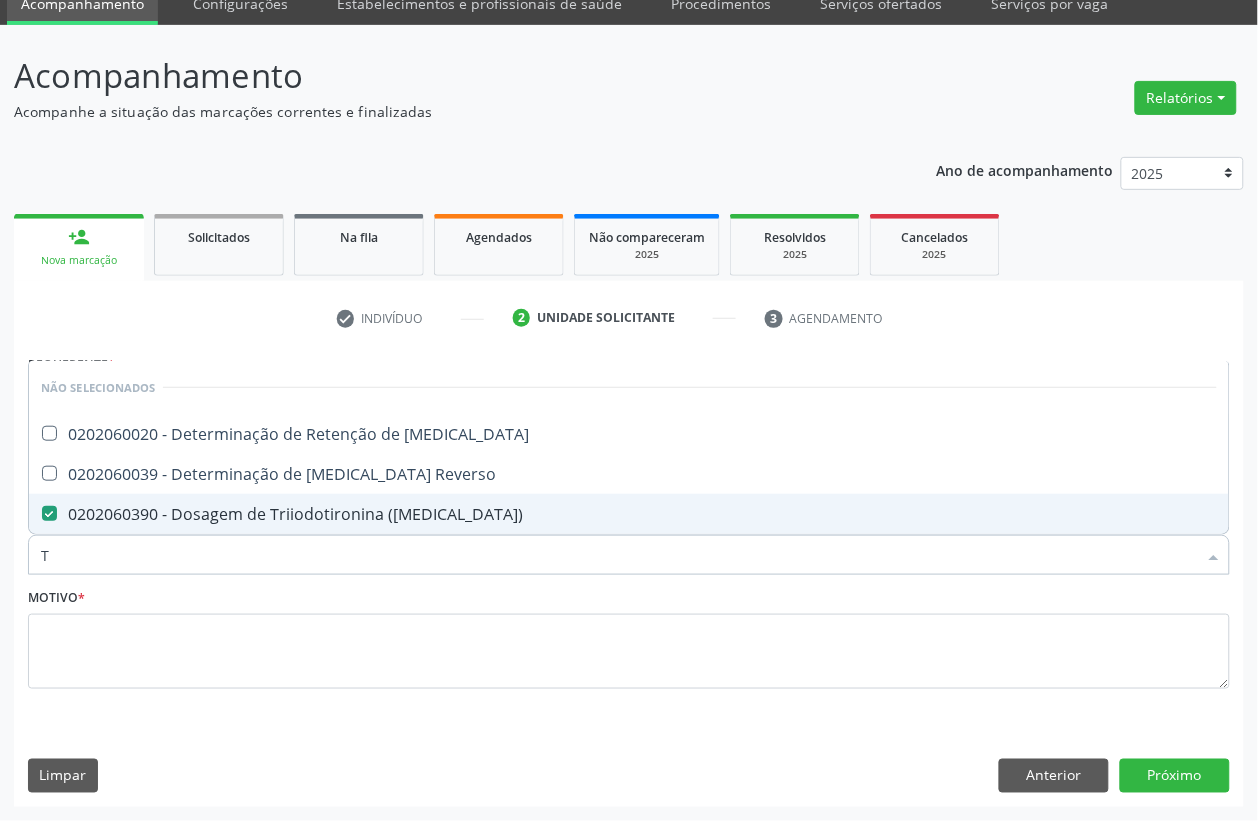 checkbox on "true" 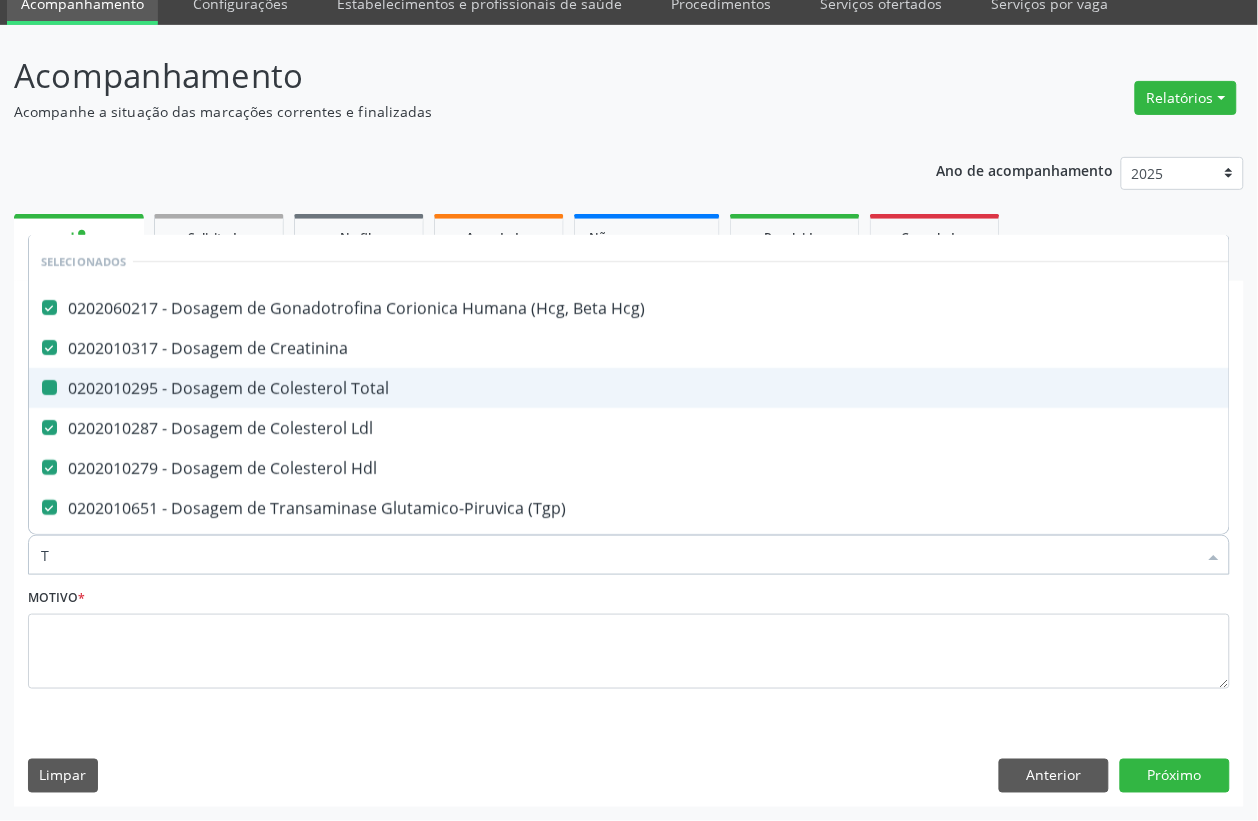 type on "T4" 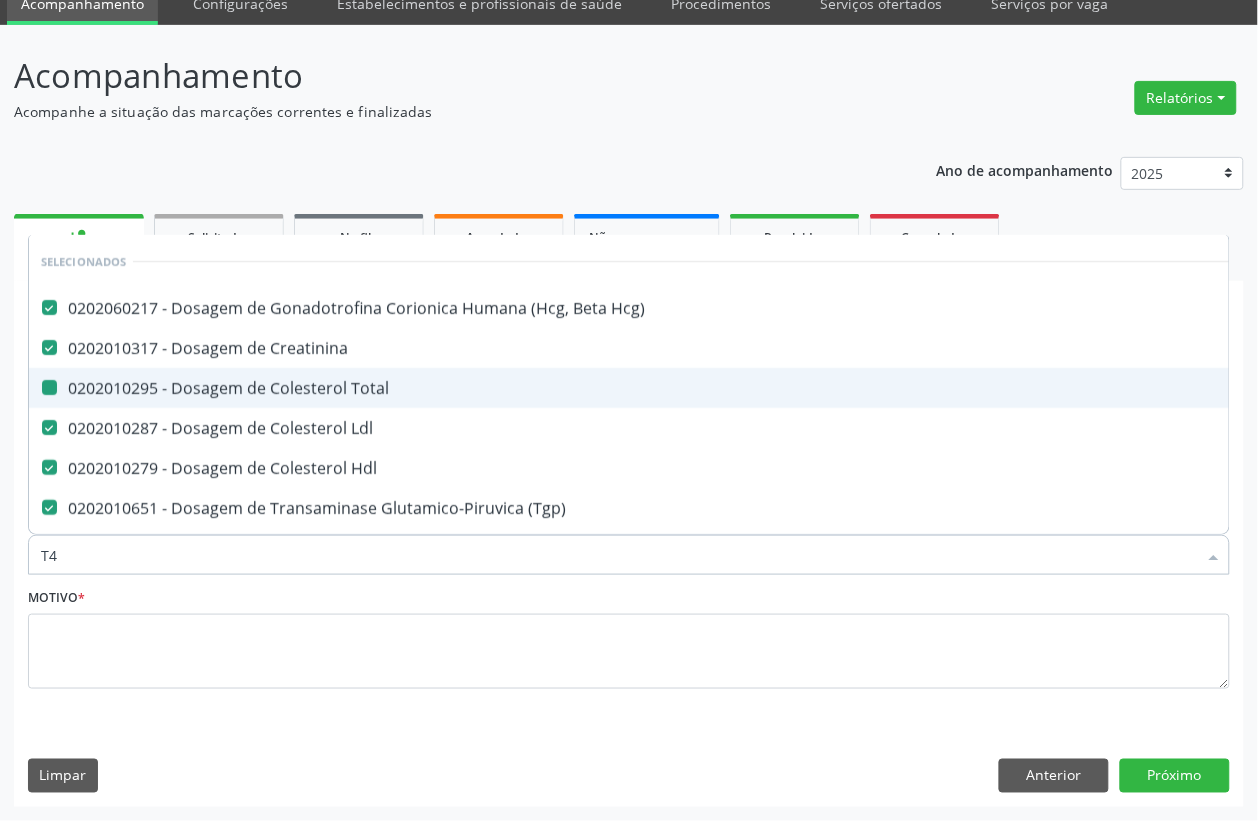 checkbox on "false" 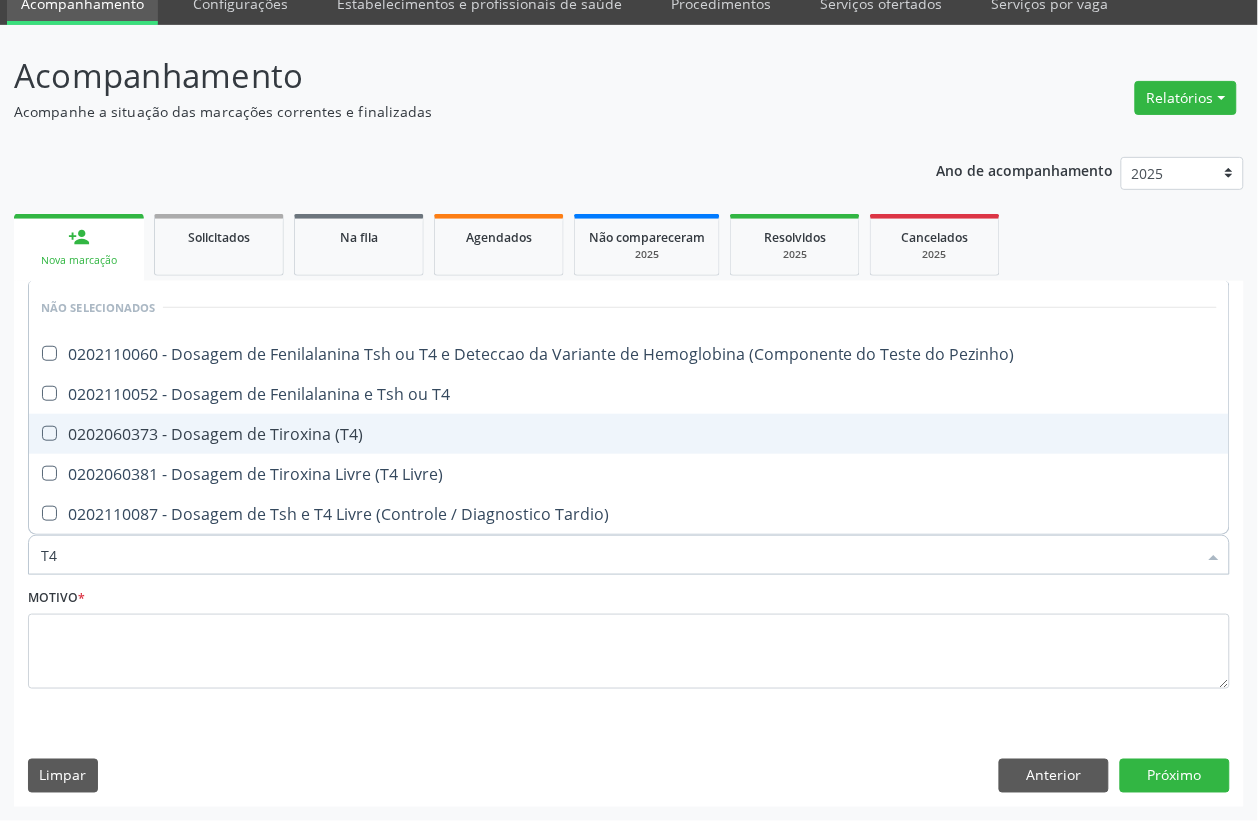 click on "0202060373 - Dosagem de Tiroxina (T4)" at bounding box center (629, 434) 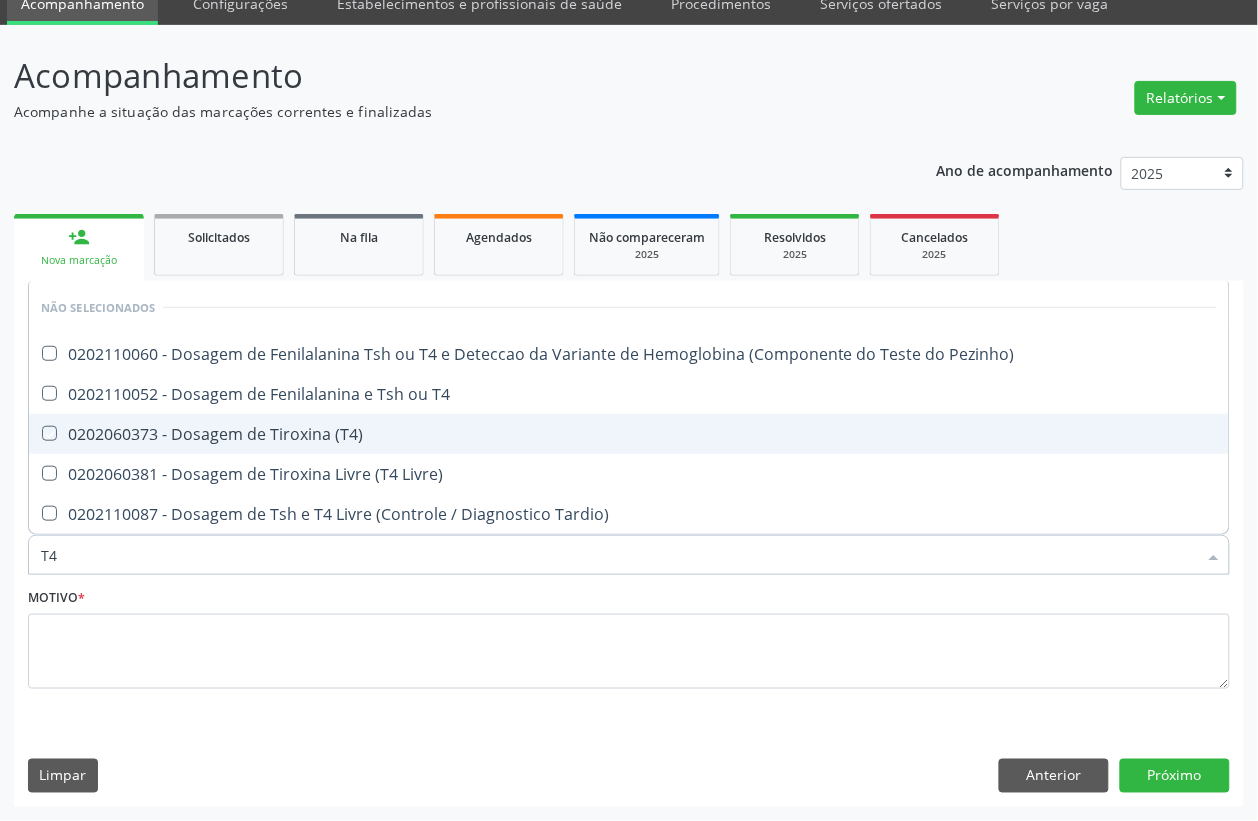 checkbox on "true" 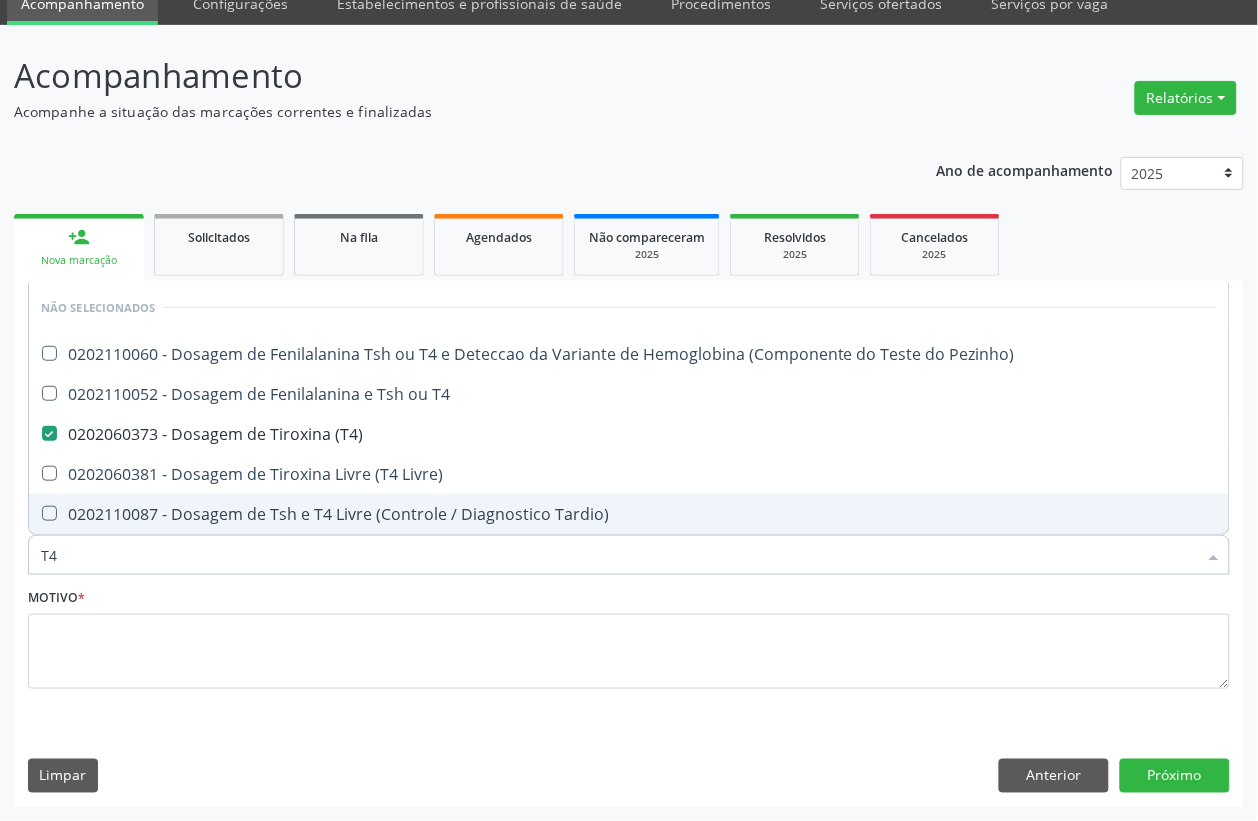 click on "T4" at bounding box center (619, 555) 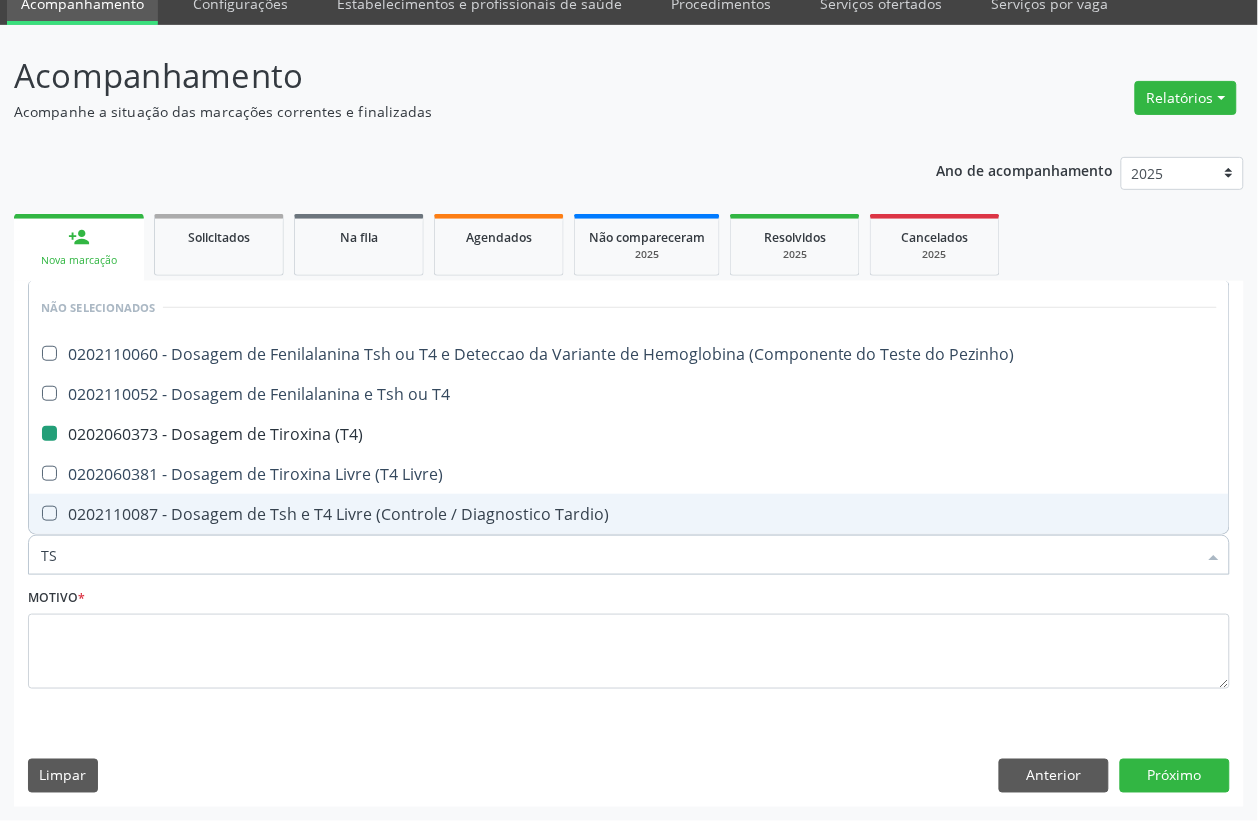 type on "TSH" 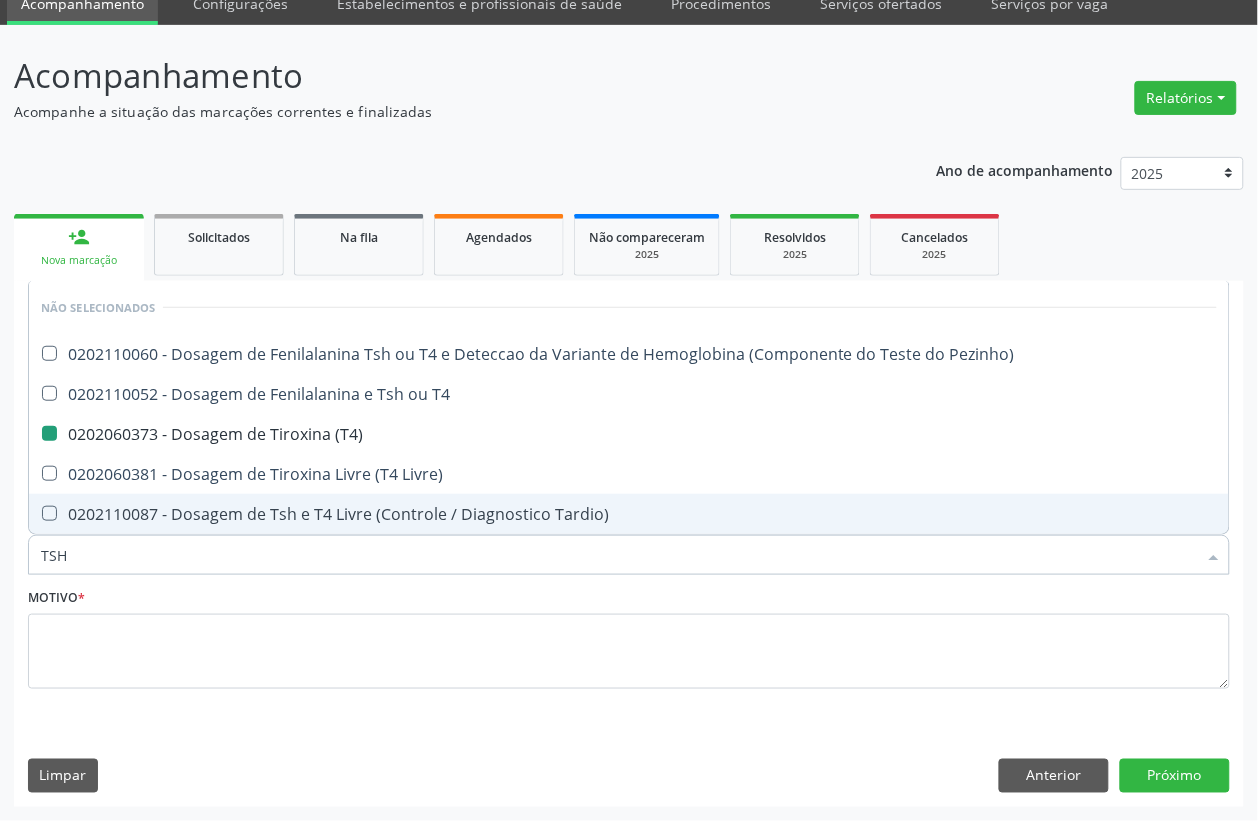 checkbox on "false" 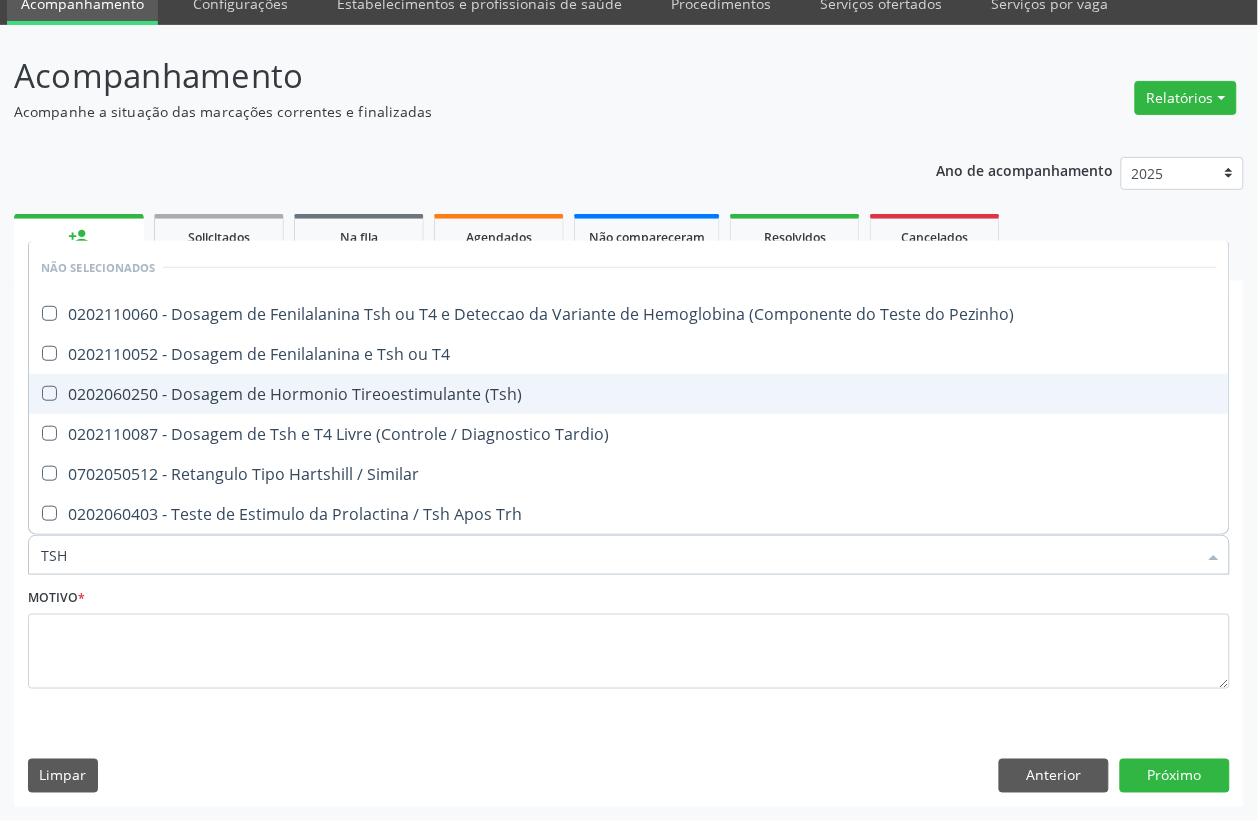 click on "0202060250 - Dosagem de Hormonio Tireoestimulante (Tsh)" at bounding box center (629, 394) 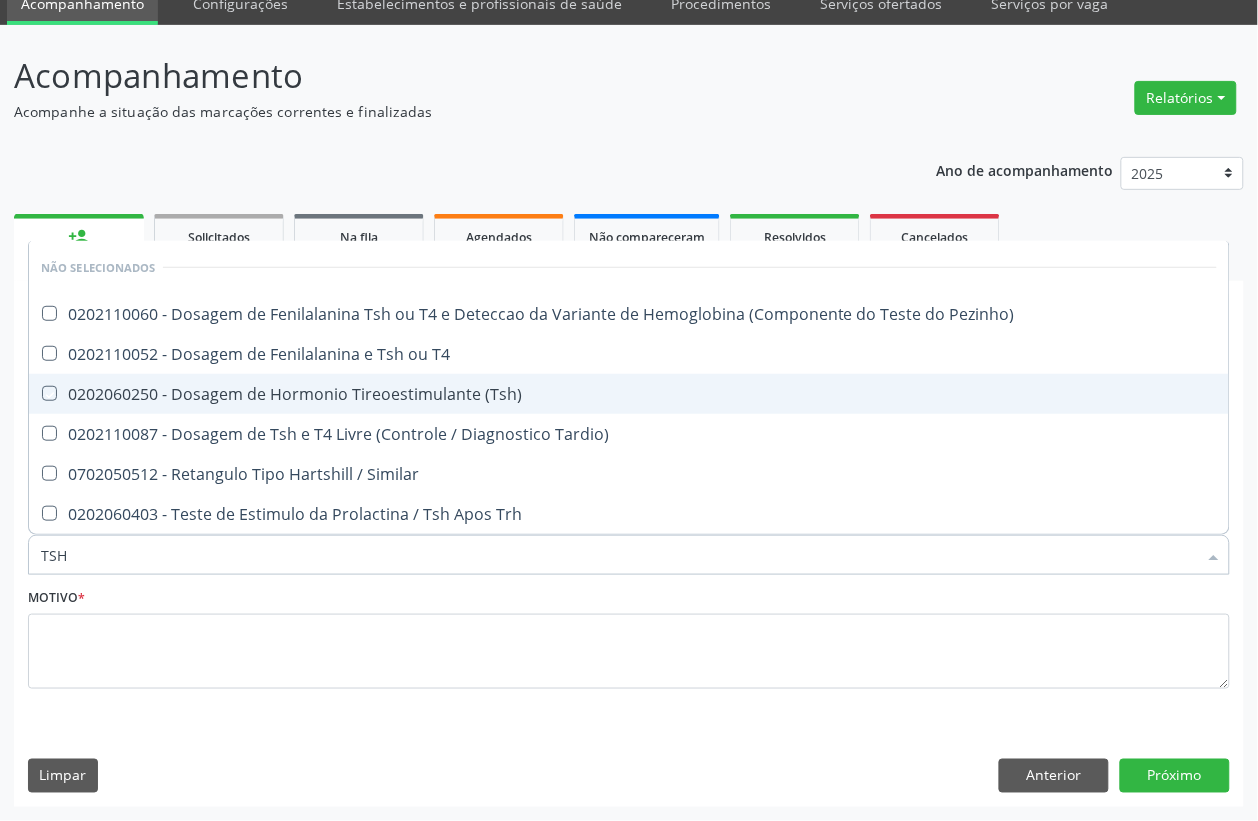 checkbox on "true" 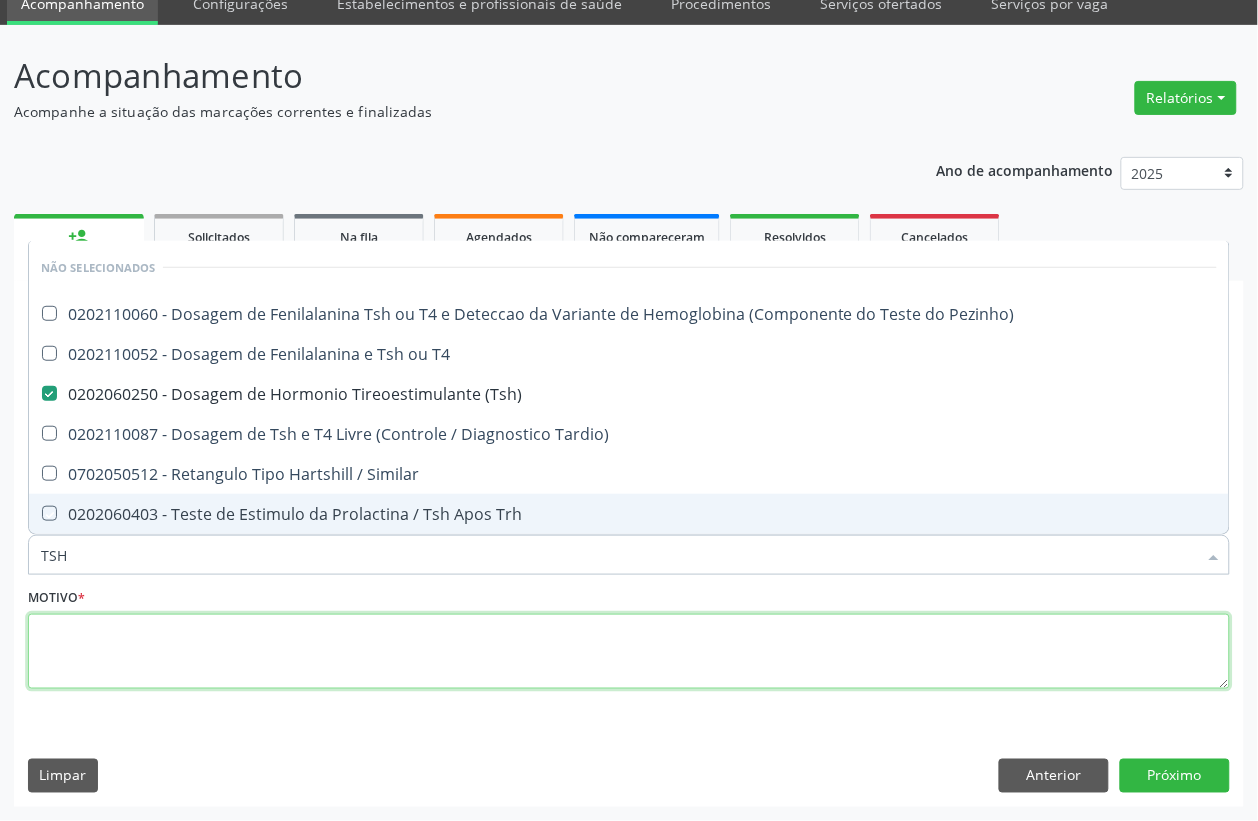 click at bounding box center [629, 652] 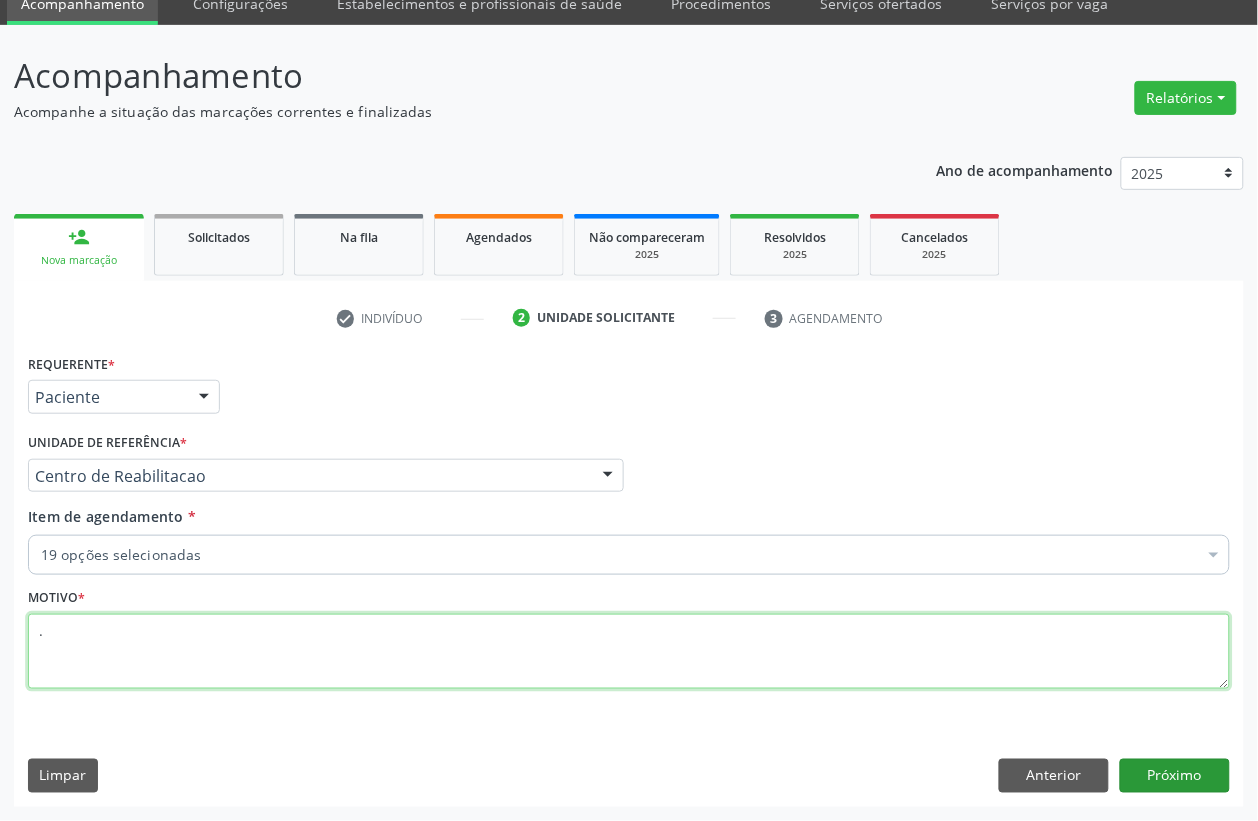 type on "." 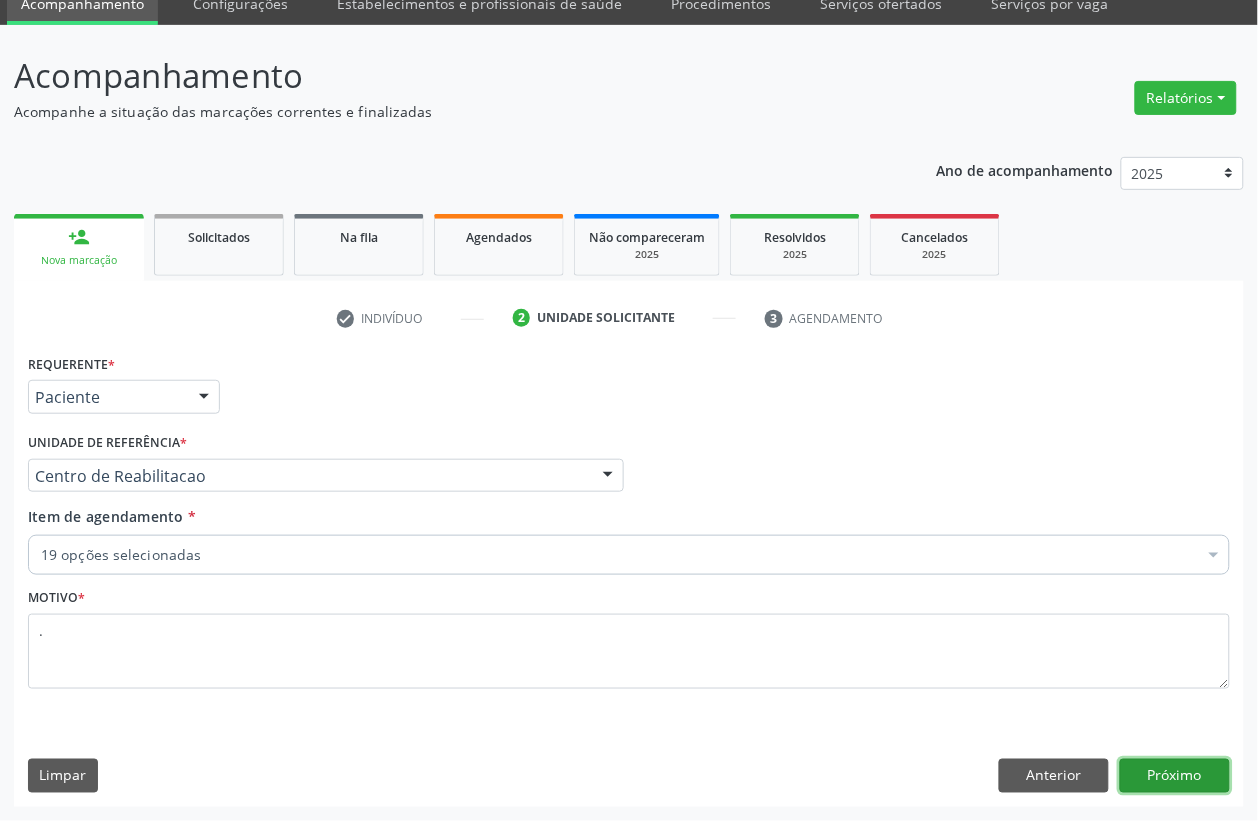 click on "Próximo" at bounding box center (1175, 776) 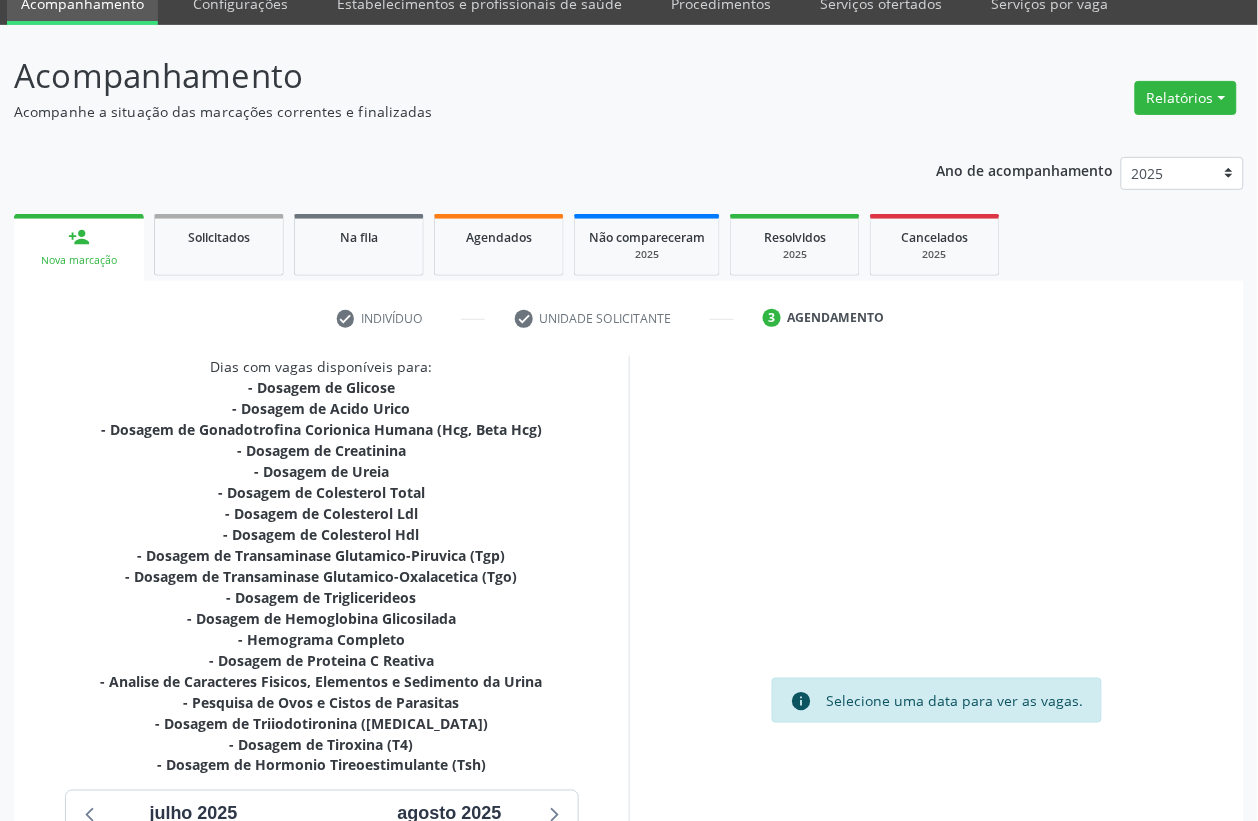 scroll, scrollTop: 427, scrollLeft: 0, axis: vertical 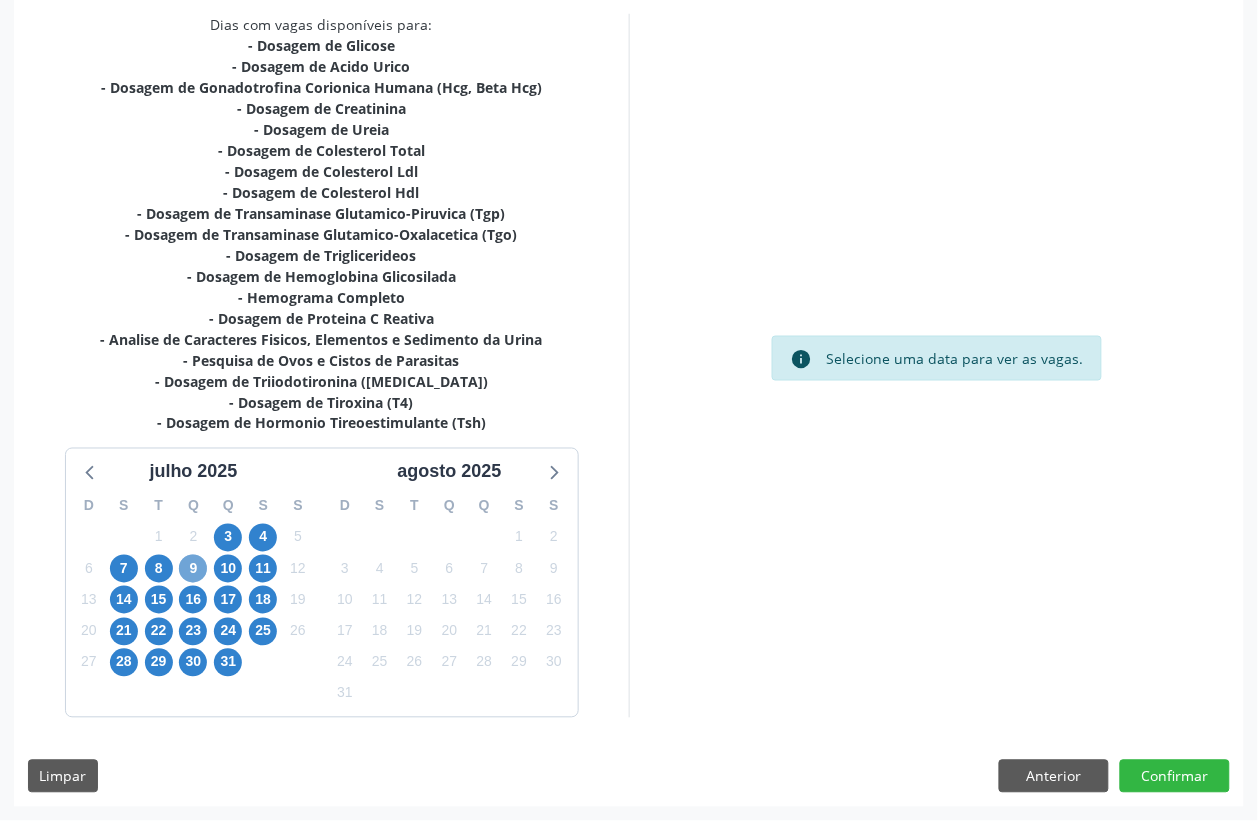 click on "9" at bounding box center (193, 569) 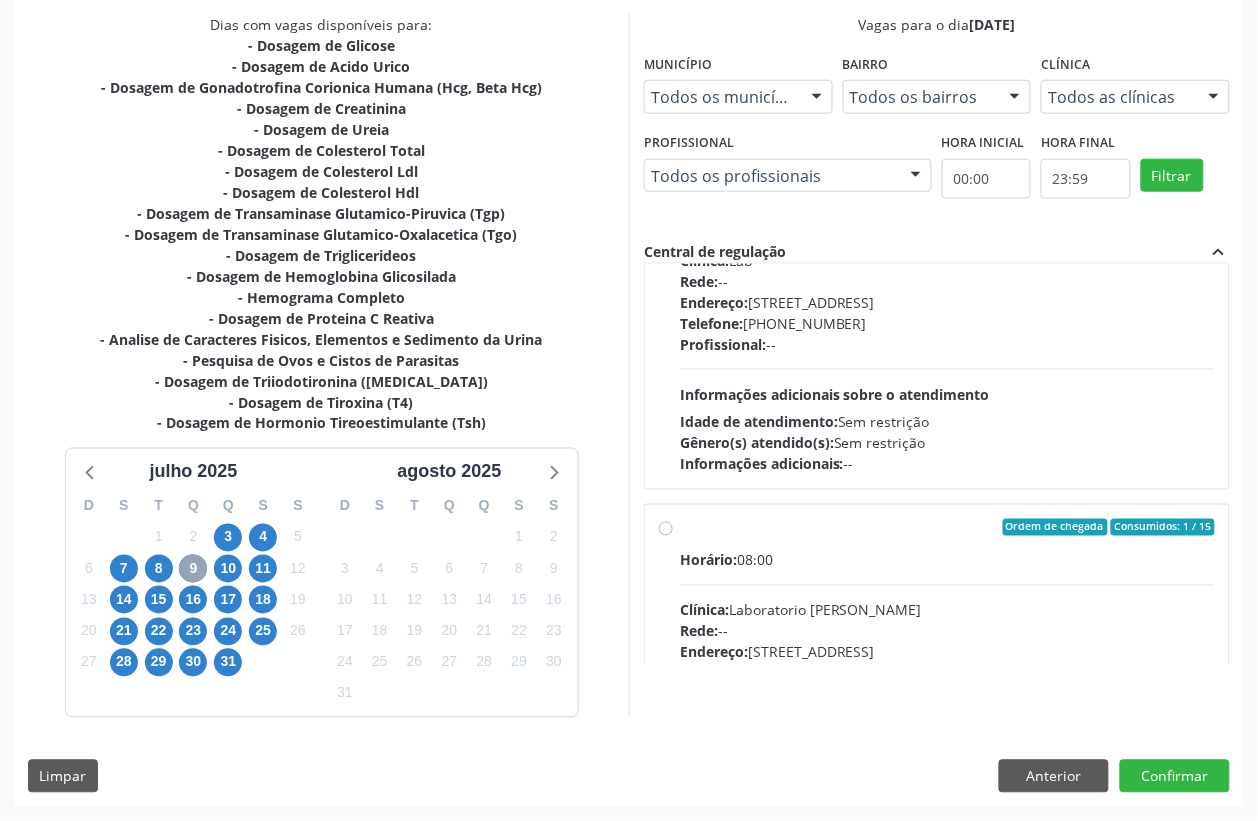 scroll, scrollTop: 1000, scrollLeft: 0, axis: vertical 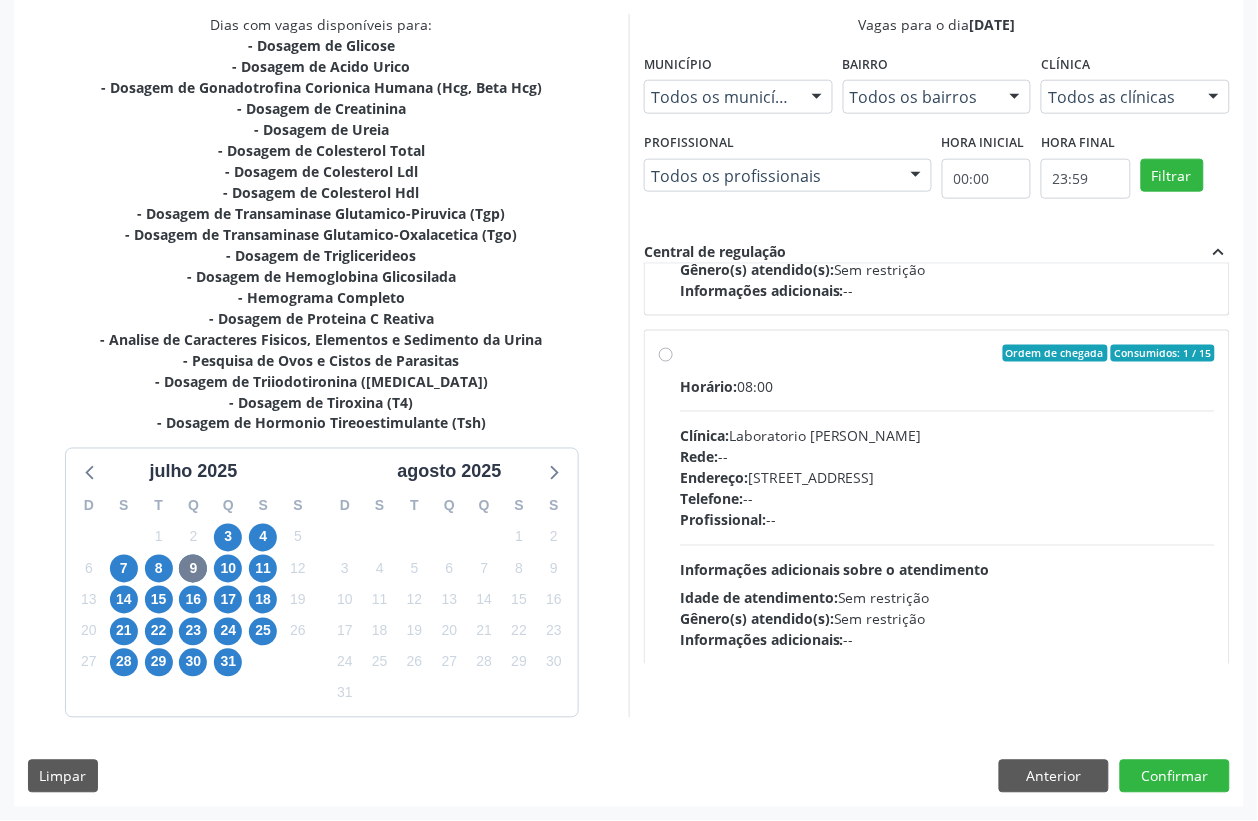 click on "Ordem de chegada
Consumidos: 1 / 15
Horário:   08:00
Clínica:  Laboratorio Jose Paulo Terto
Rede:
--
Endereço:   Casa, nº 409, N Senhora da Penha, Serra Talhada - PE
Telefone:   --
Profissional:
--
Informações adicionais sobre o atendimento
Idade de atendimento:
Sem restrição
Gênero(s) atendido(s):
Sem restrição
Informações adicionais:
--" at bounding box center [937, 498] 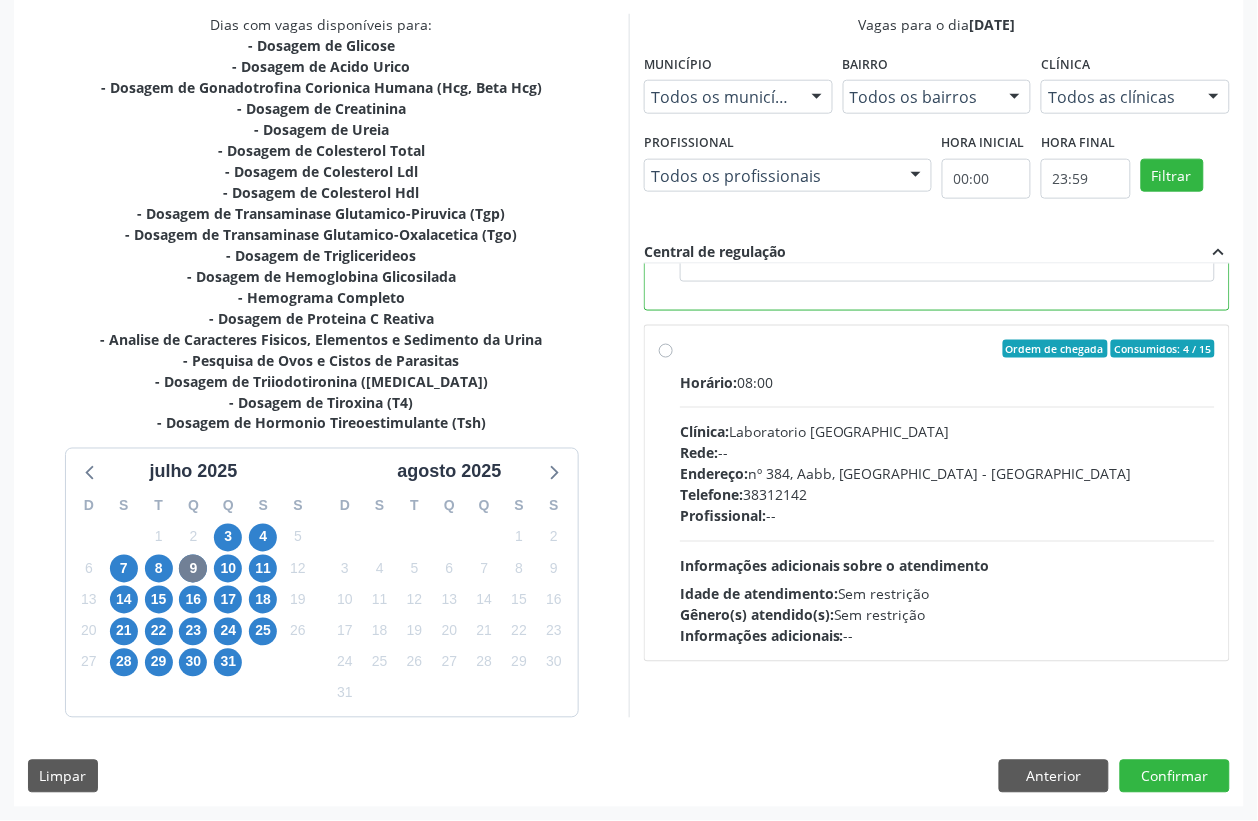 scroll, scrollTop: 1500, scrollLeft: 0, axis: vertical 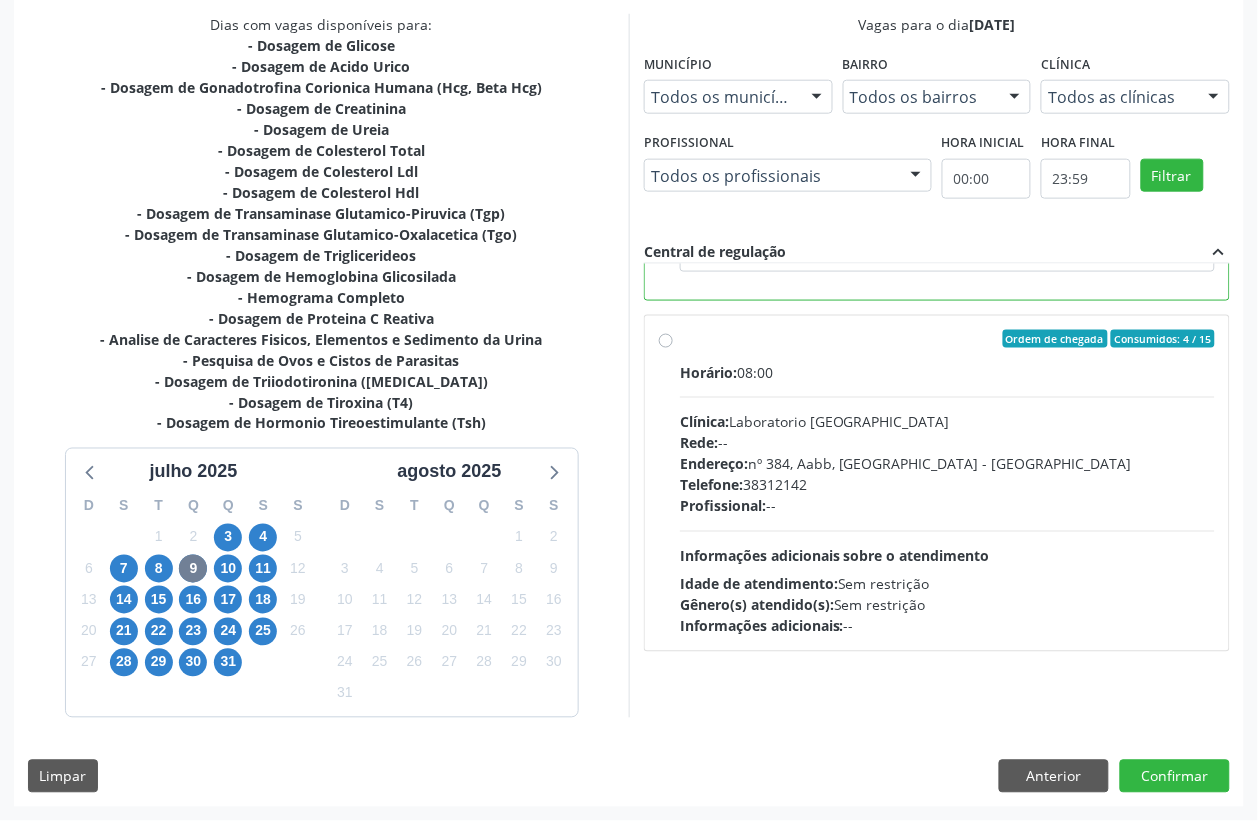 click on "Ordem de chegada
Consumidos: 4 / 15
Horário:   08:00
Clínica:  Laboratorio Sao Francisco
Rede:
--
Endereço:   nº 384, Aabb, Serra Talhada - PE
Telefone:   38312142
Profissional:
--
Informações adicionais sobre o atendimento
Idade de atendimento:
Sem restrição
Gênero(s) atendido(s):
Sem restrição
Informações adicionais:
--" at bounding box center (937, 483) 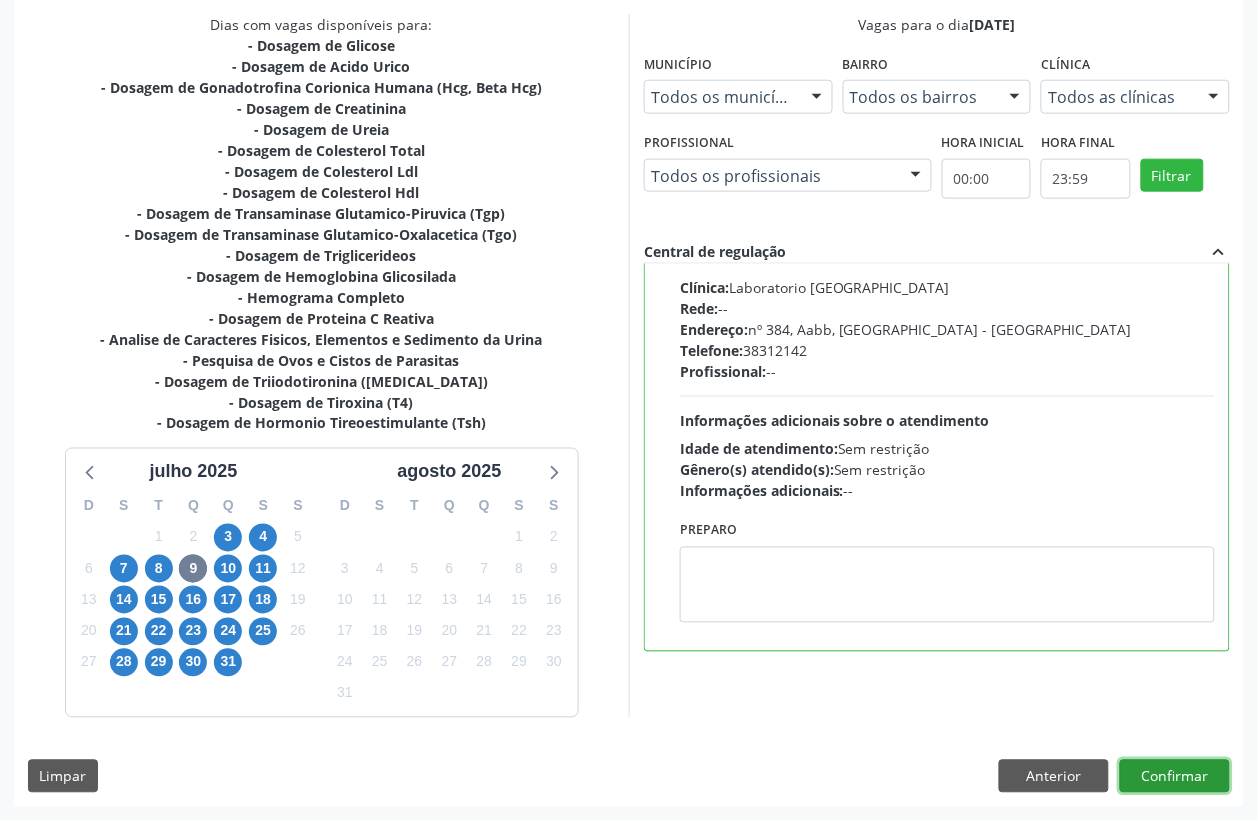 click on "Confirmar" at bounding box center [1175, 777] 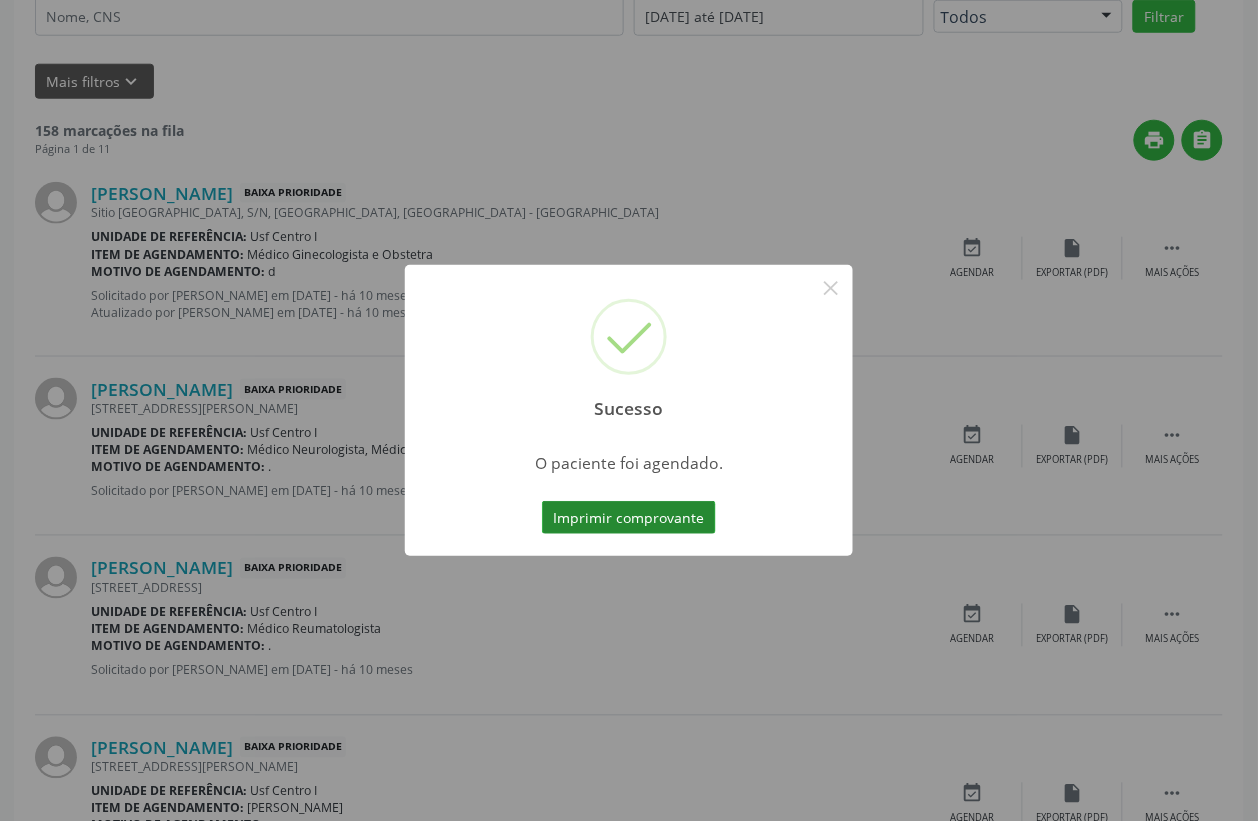 scroll, scrollTop: 0, scrollLeft: 0, axis: both 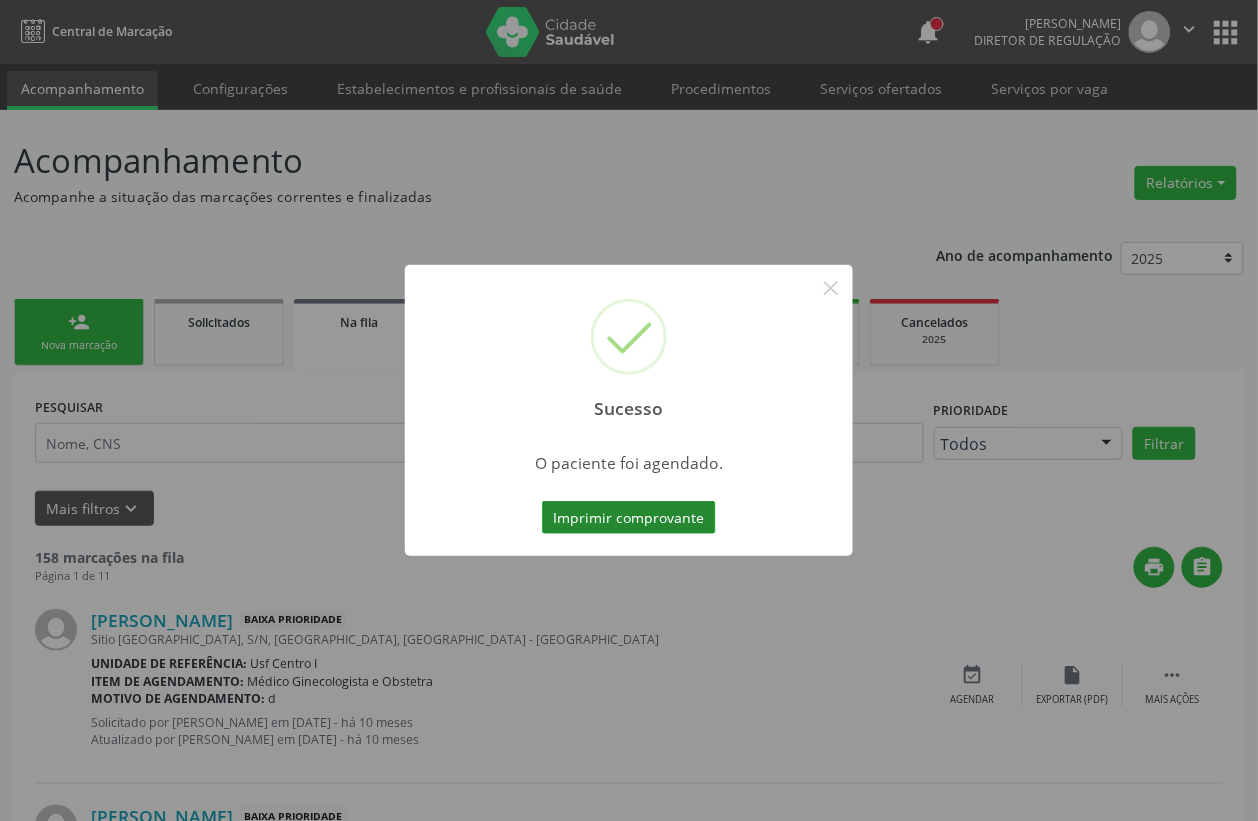 click on "Imprimir comprovante" at bounding box center (629, 518) 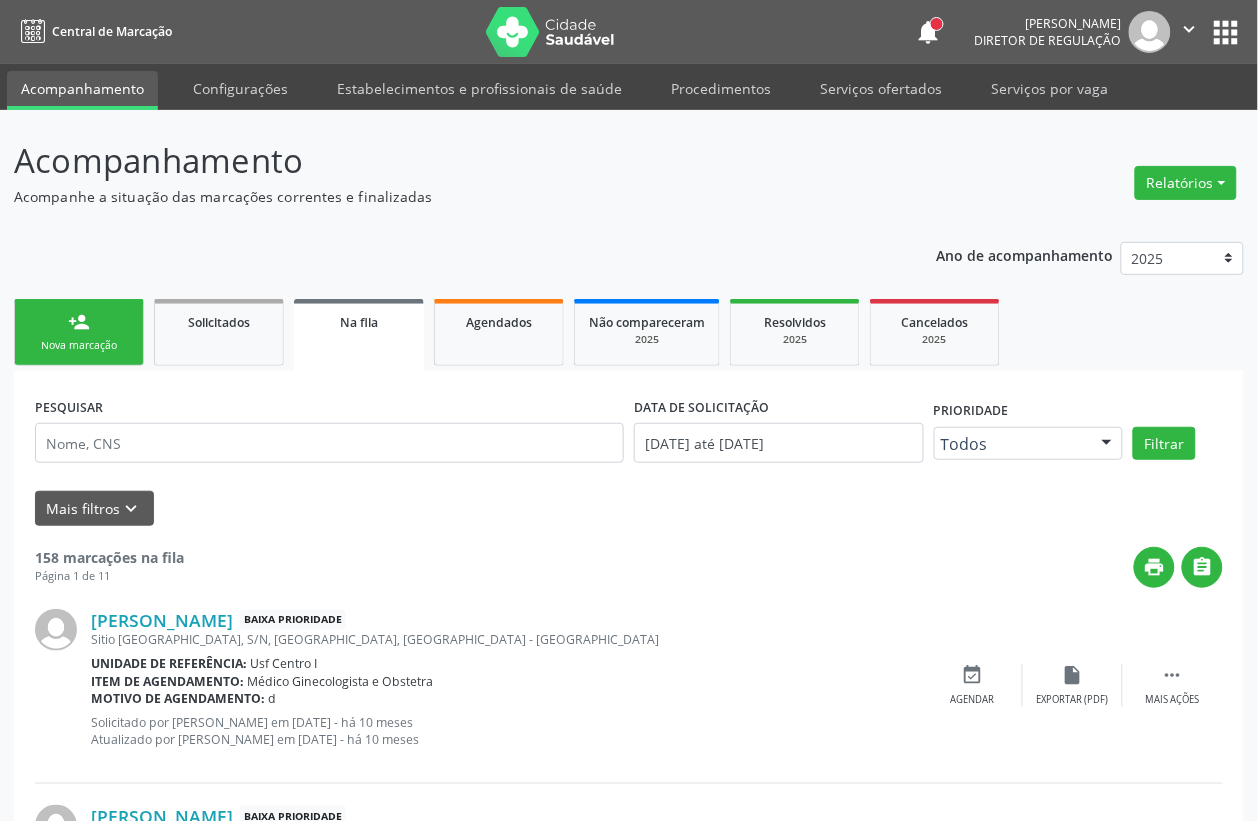click on "person_add
Nova marcação" at bounding box center (79, 332) 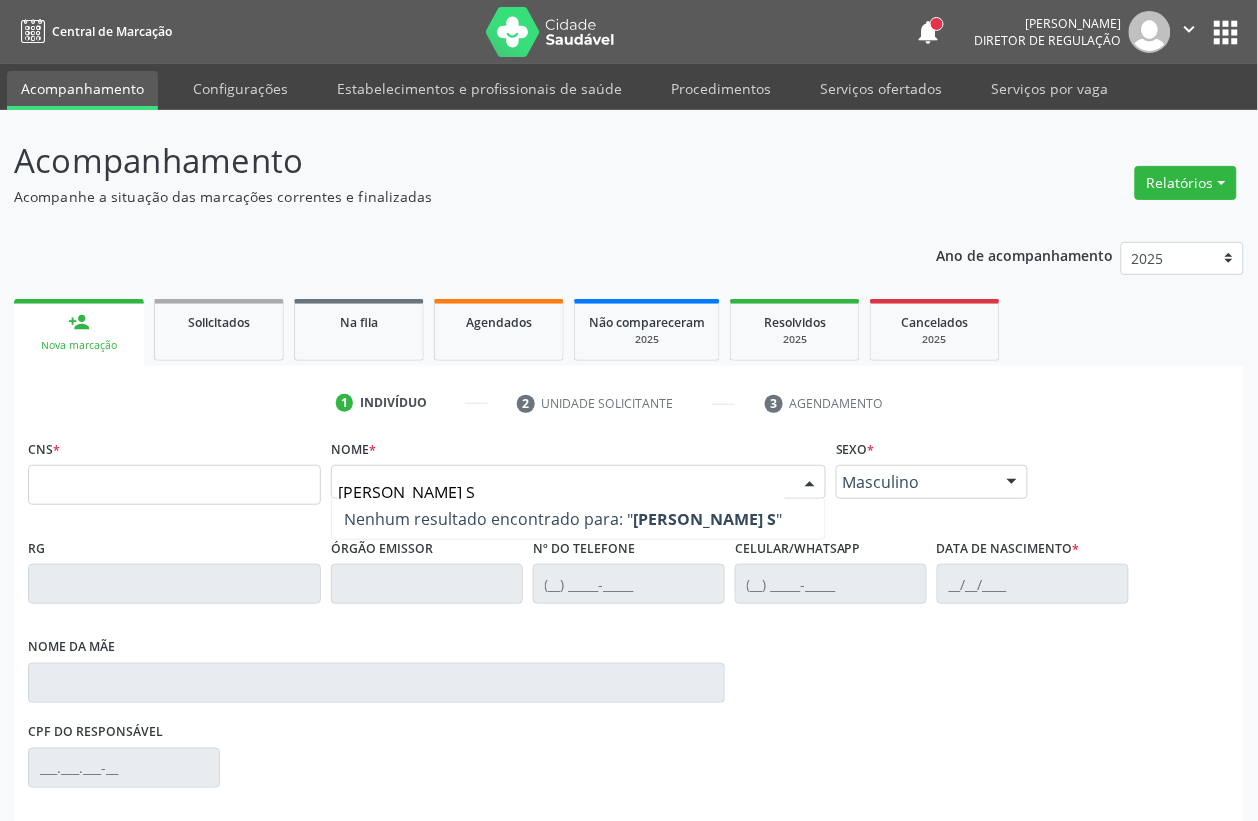 type on "[PERSON_NAME] SO" 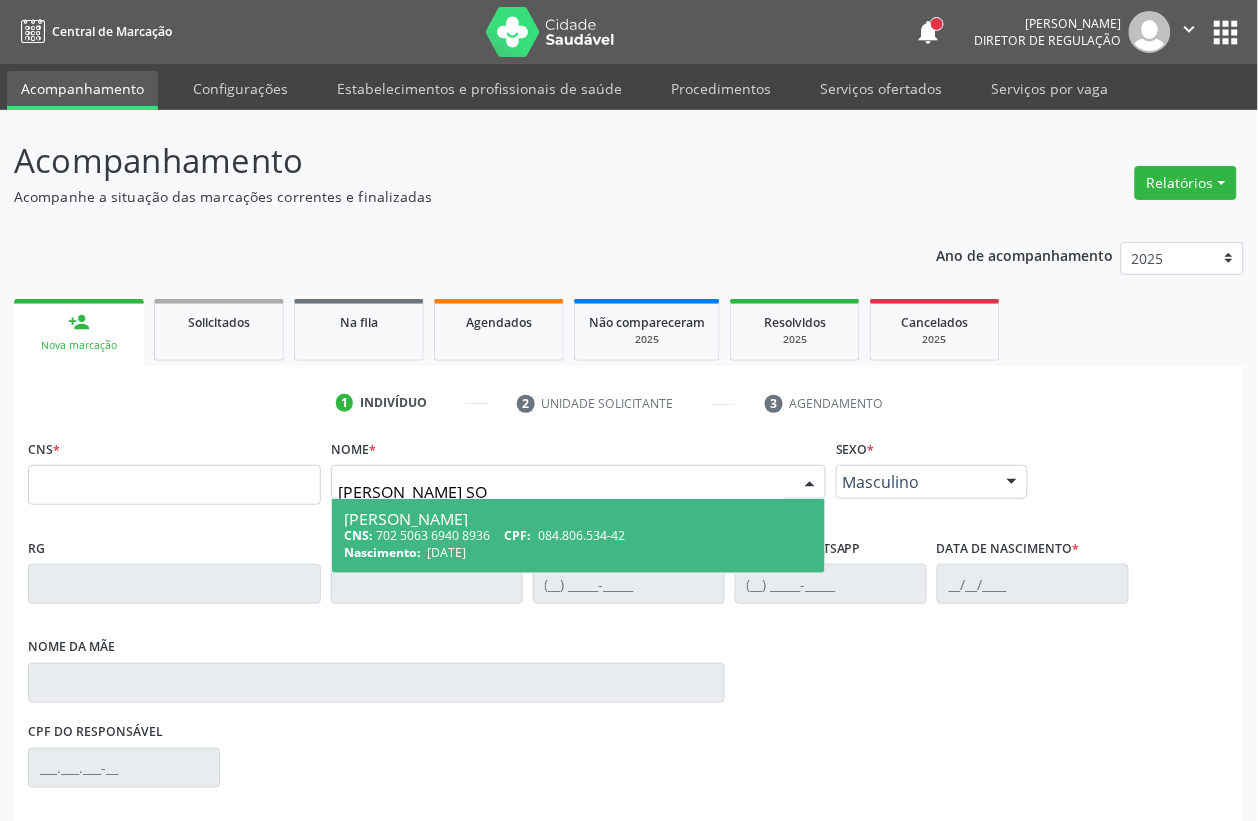 click on "[DATE]" at bounding box center (447, 552) 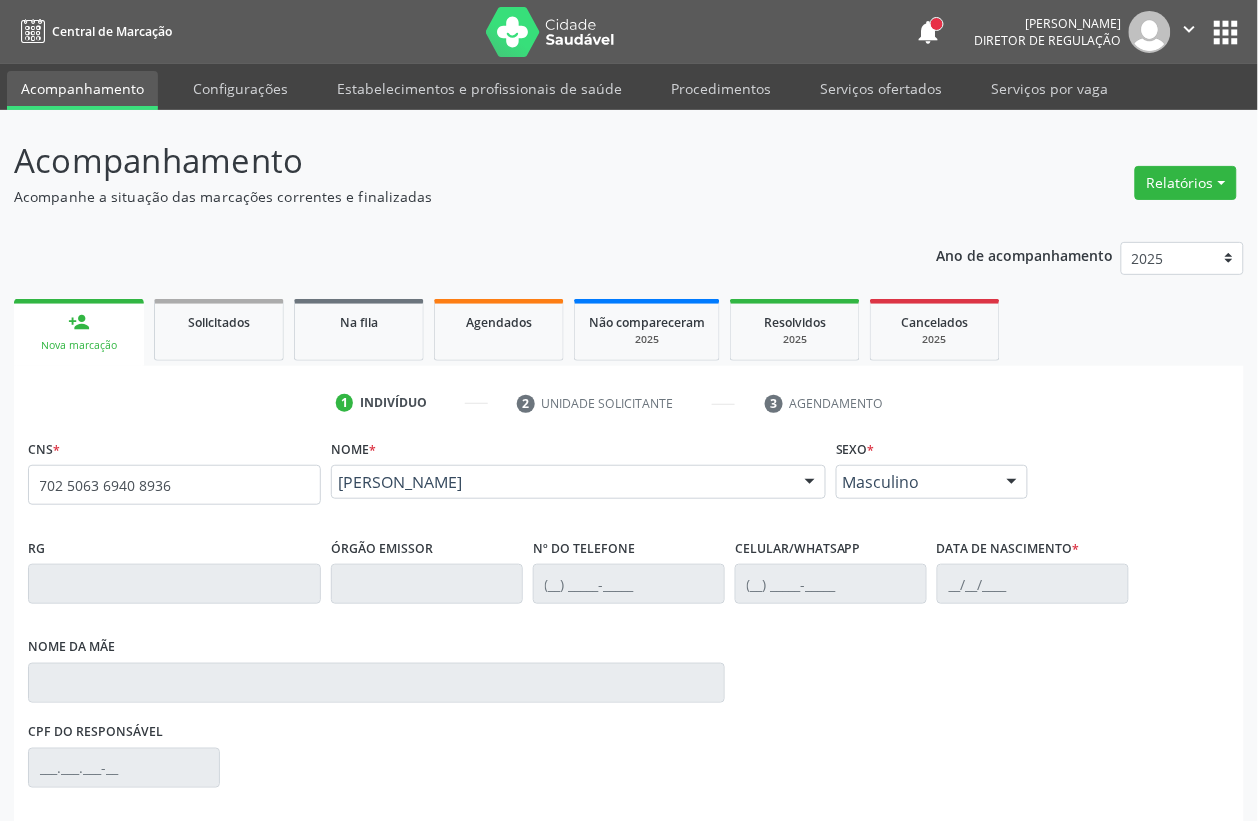 type on "702 5063 6940 8936" 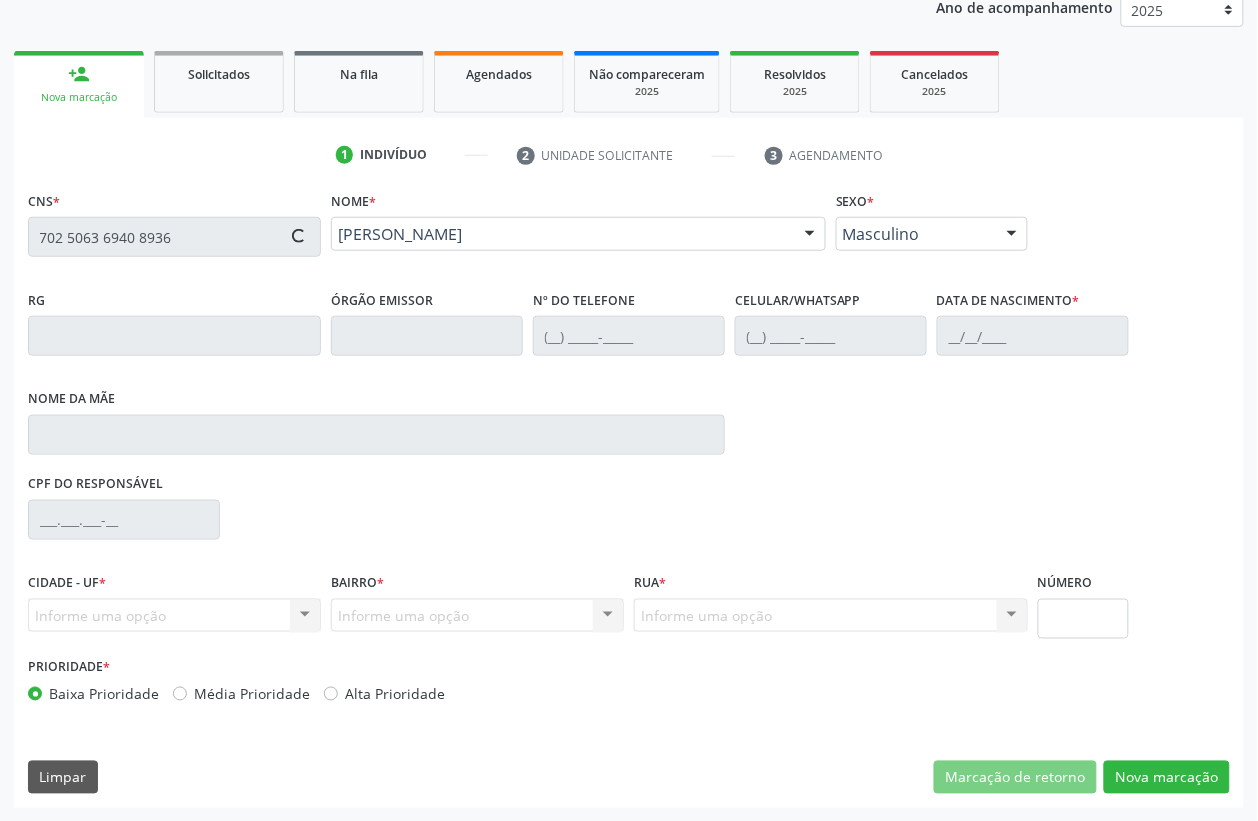 type on "[PHONE_NUMBER]" 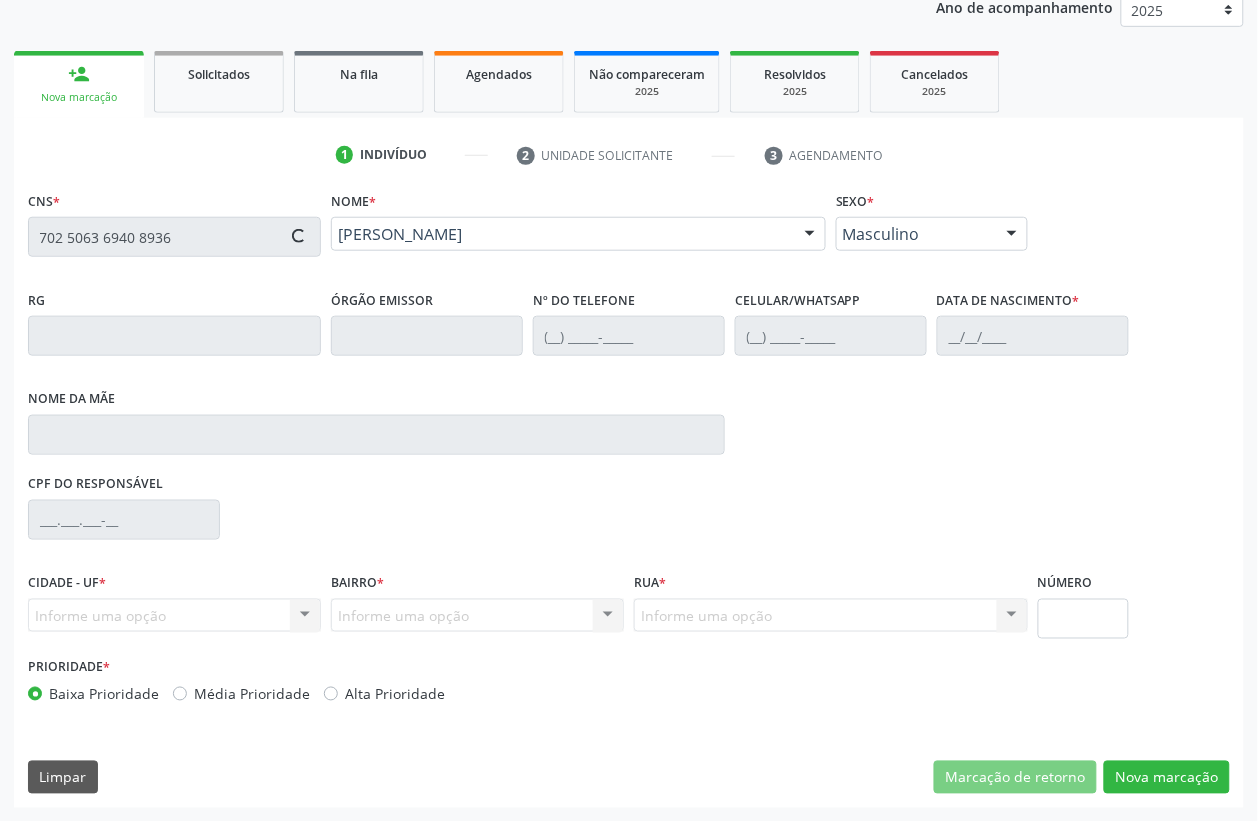 type on "[DATE]" 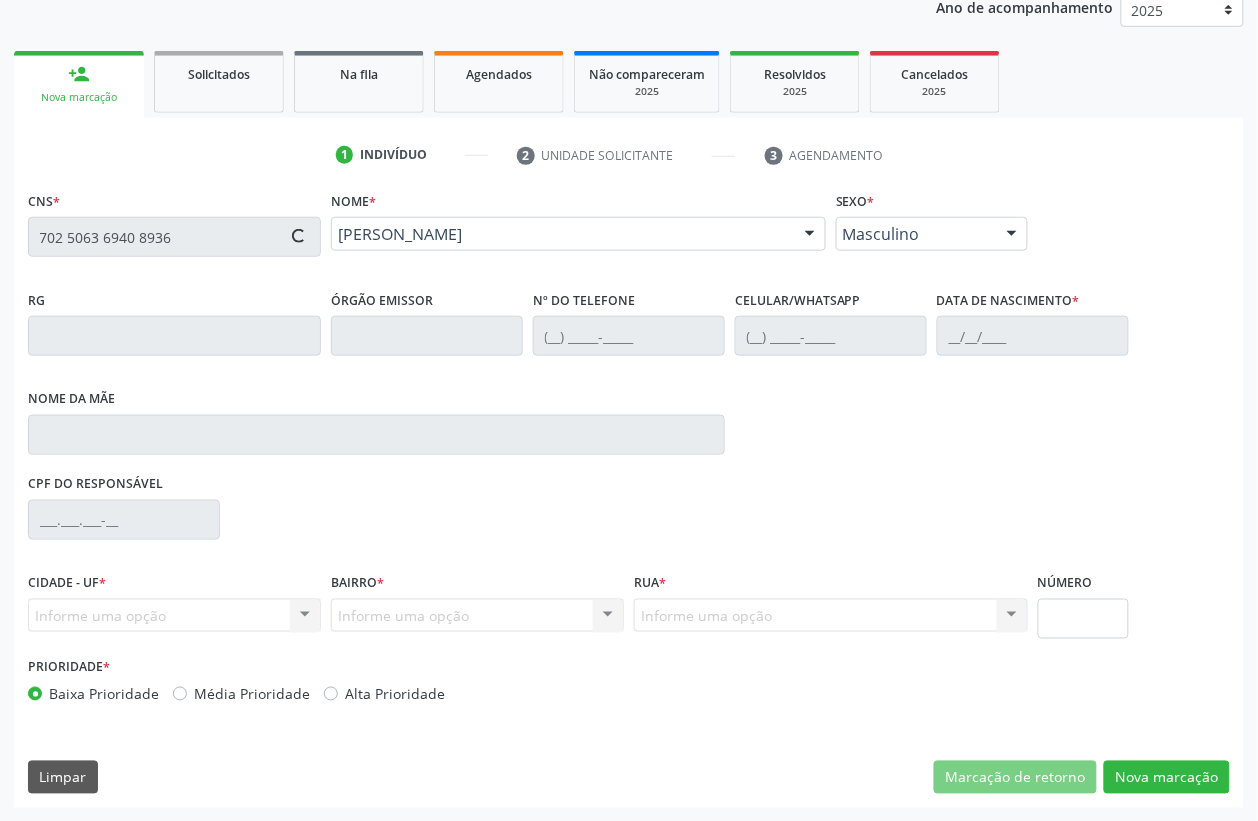 type on "[PERSON_NAME]" 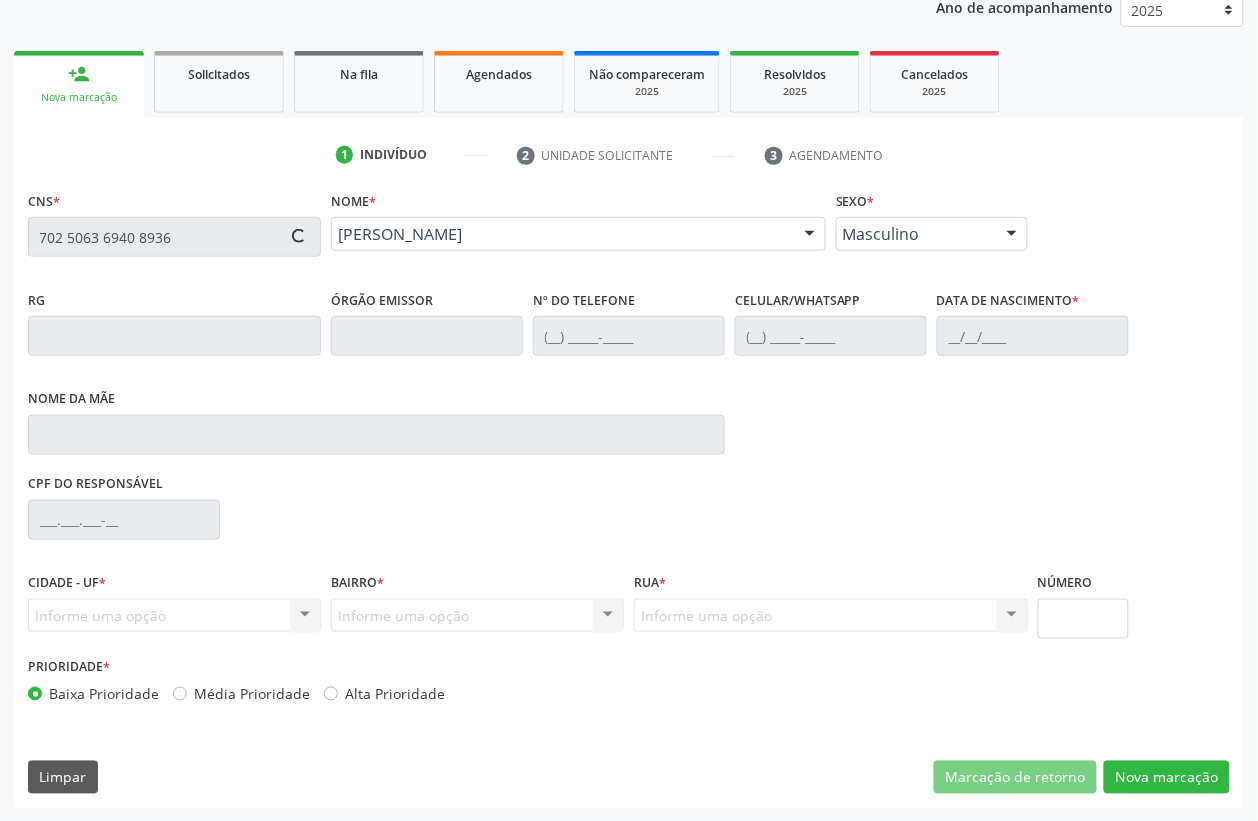 type on "2" 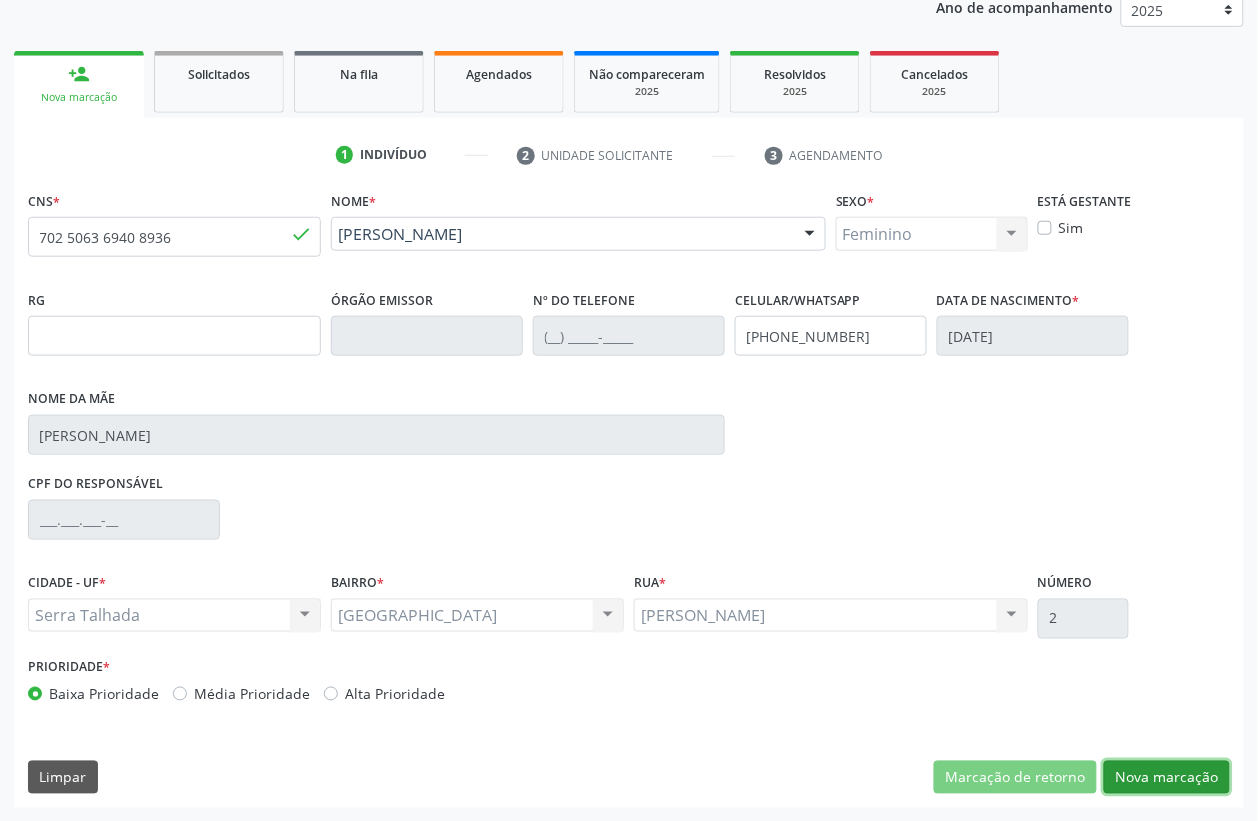 click on "Nova marcação" at bounding box center [1167, 778] 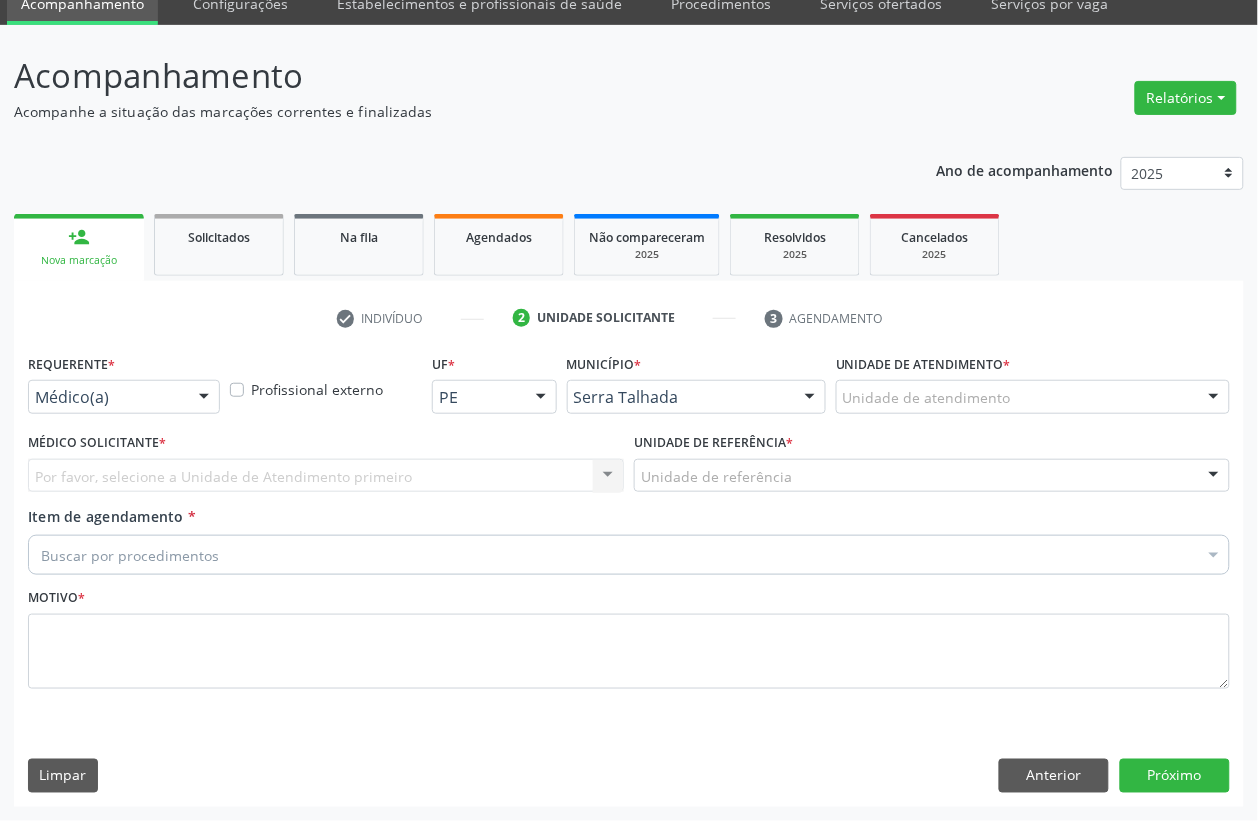 scroll, scrollTop: 85, scrollLeft: 0, axis: vertical 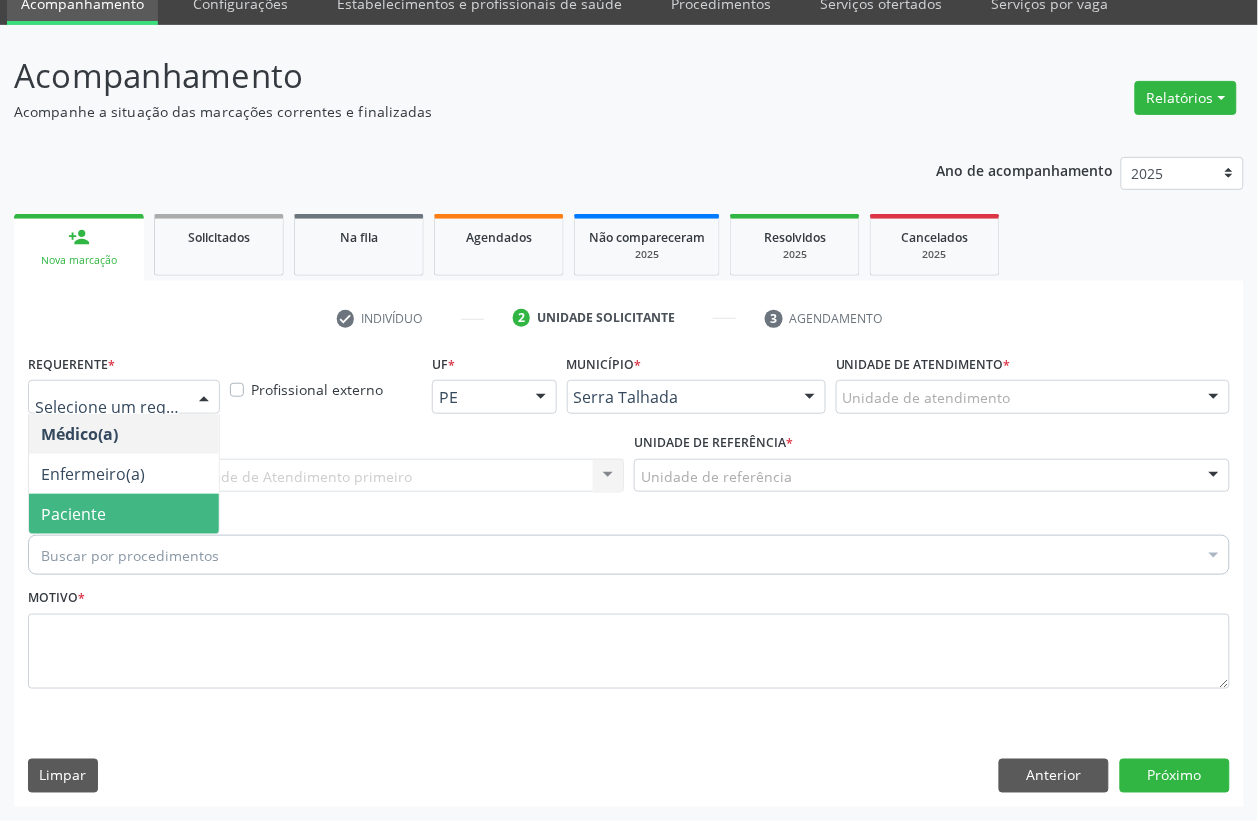 click on "Paciente" at bounding box center [124, 514] 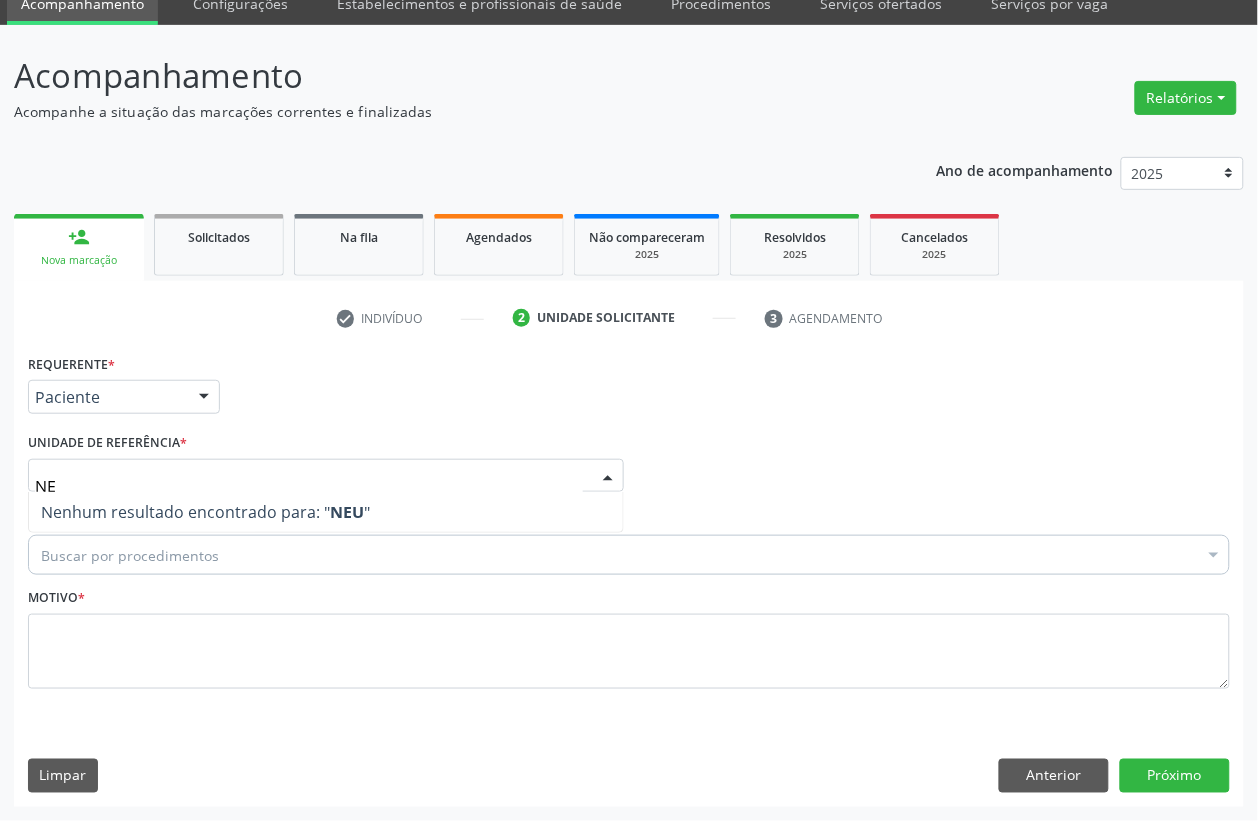 type on "N" 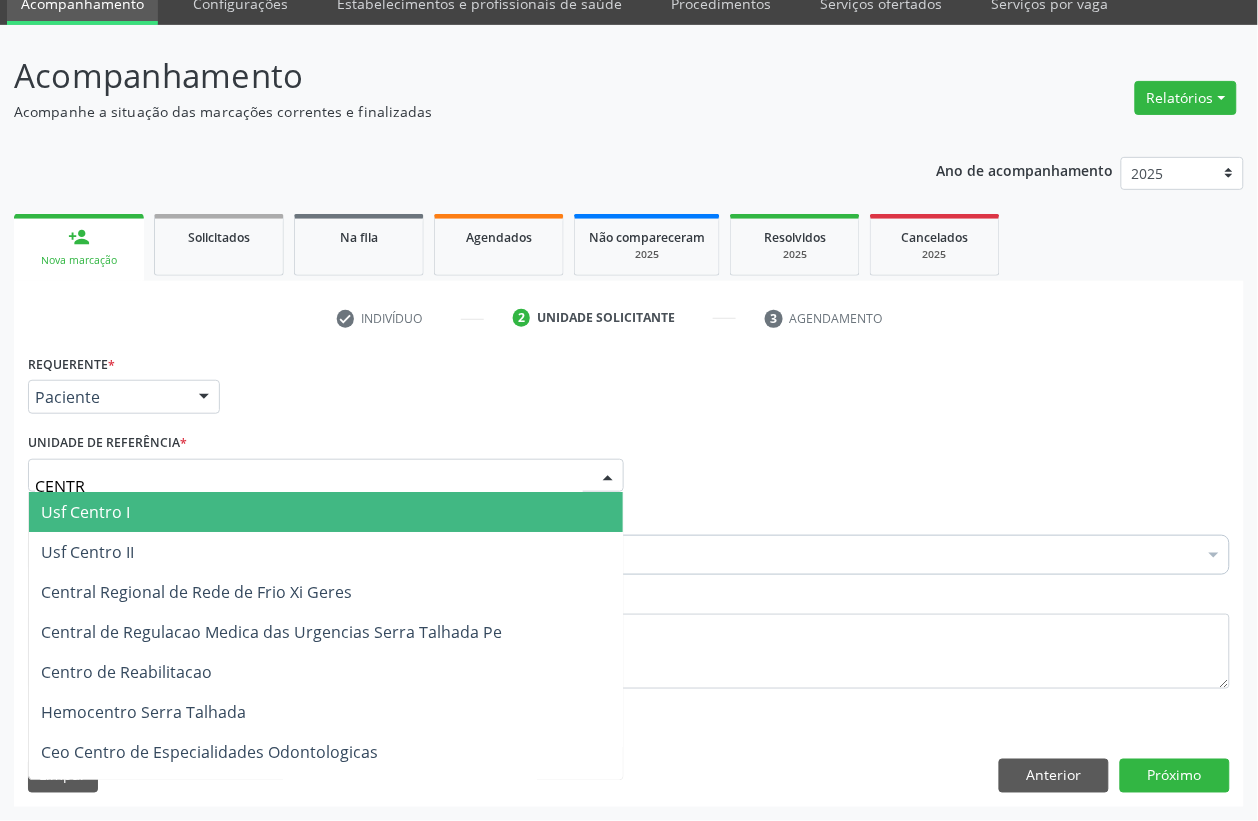 type on "CENTRO" 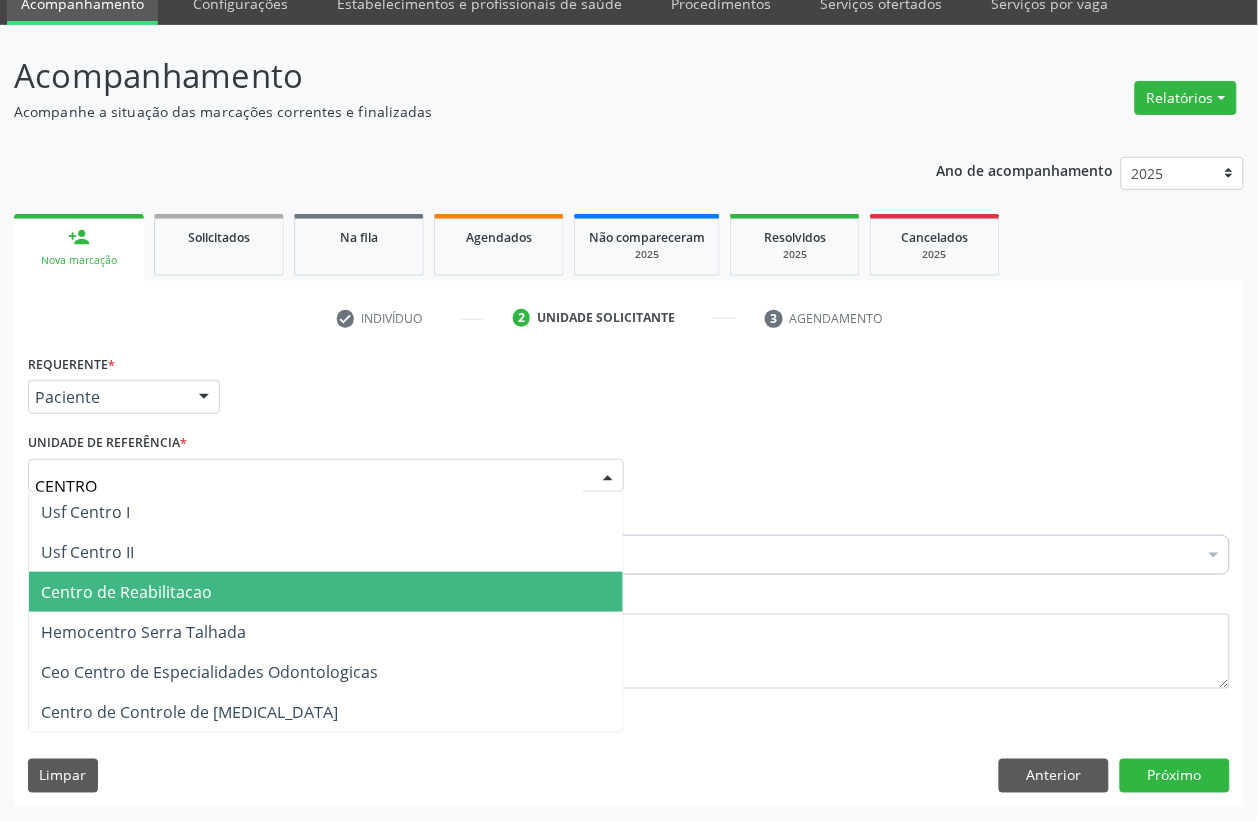 click on "Centro de Reabilitacao" at bounding box center [126, 592] 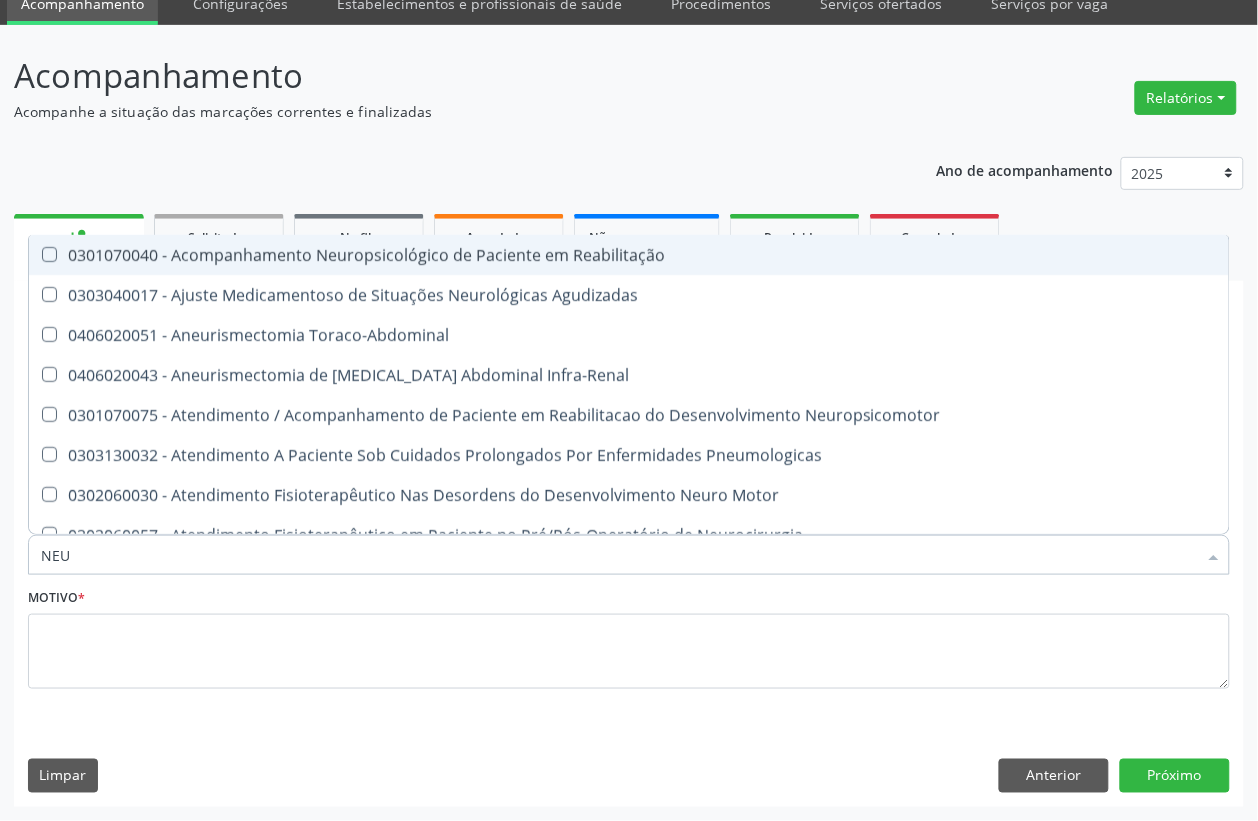 scroll, scrollTop: 85, scrollLeft: 0, axis: vertical 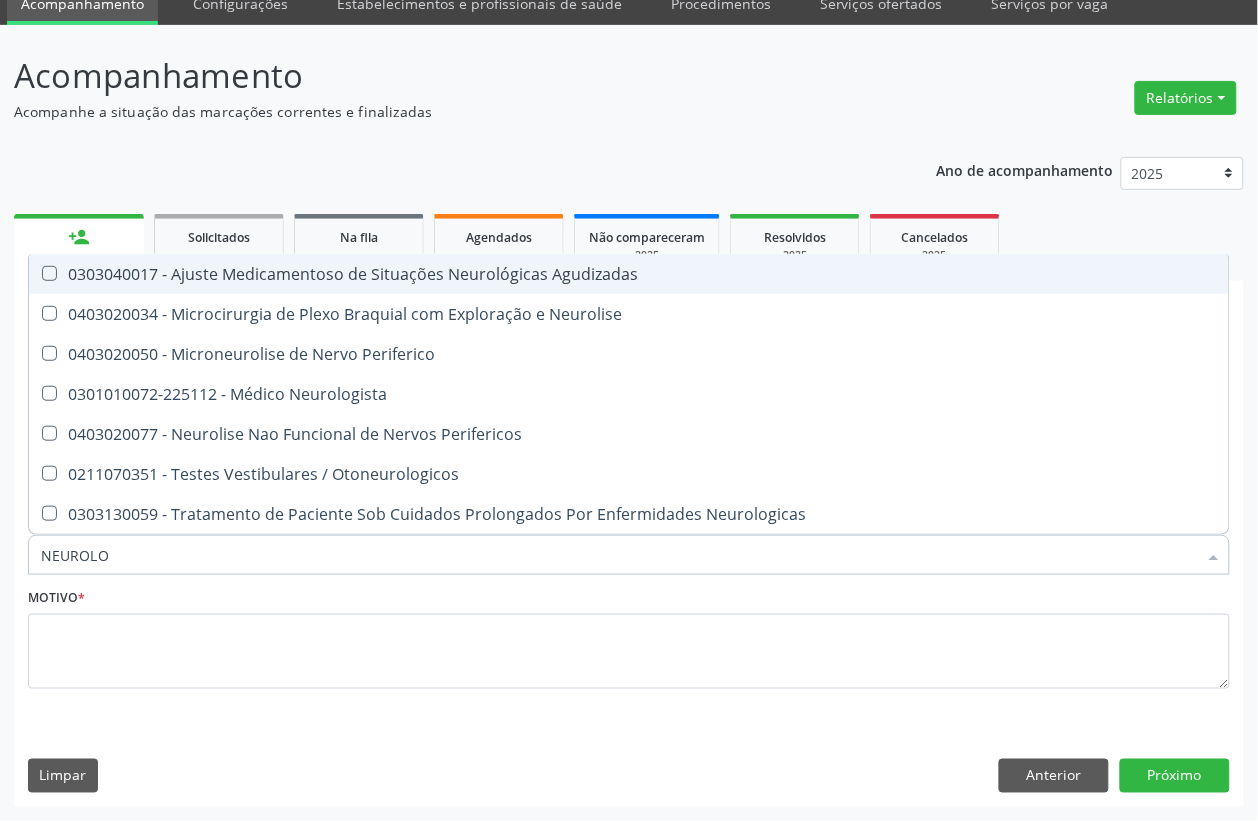 type on "NEUROLOG" 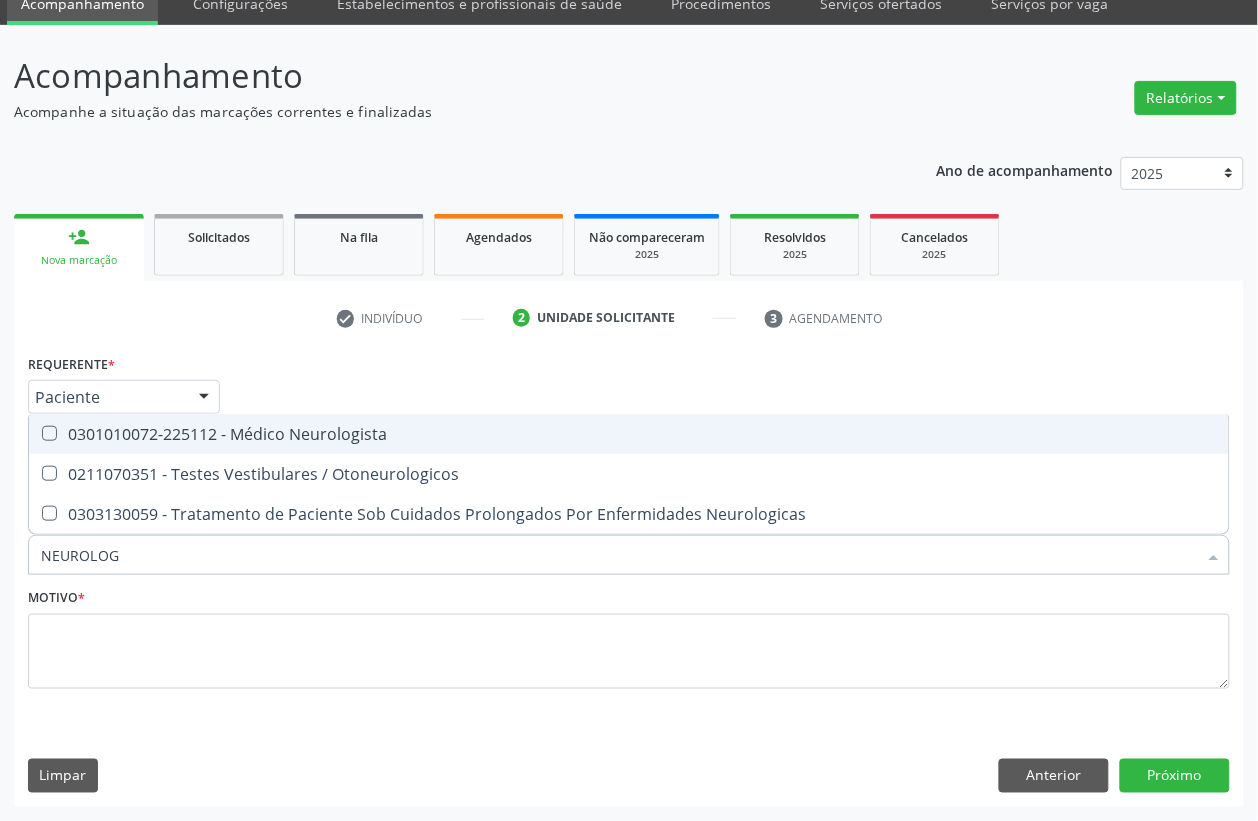 click on "0301010072-225112 - Médico Neurologista" at bounding box center [629, 434] 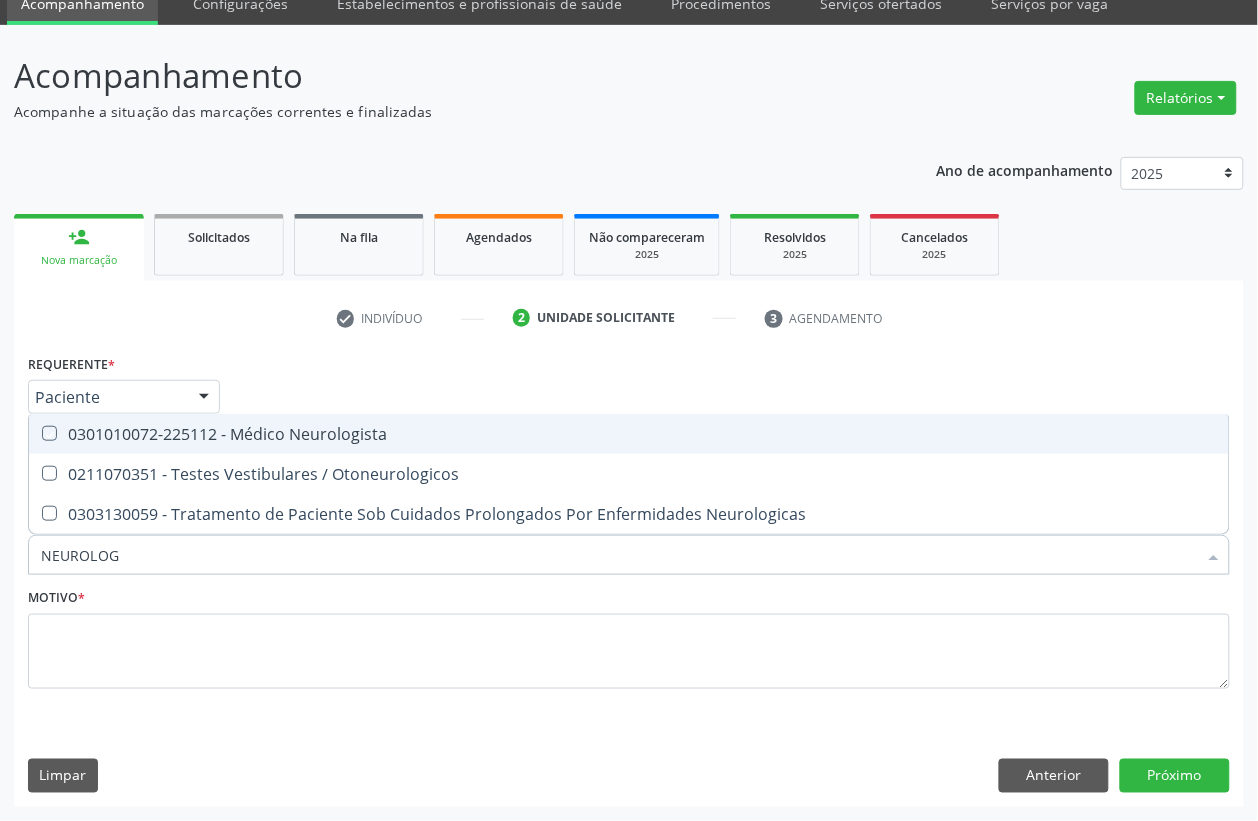 checkbox on "true" 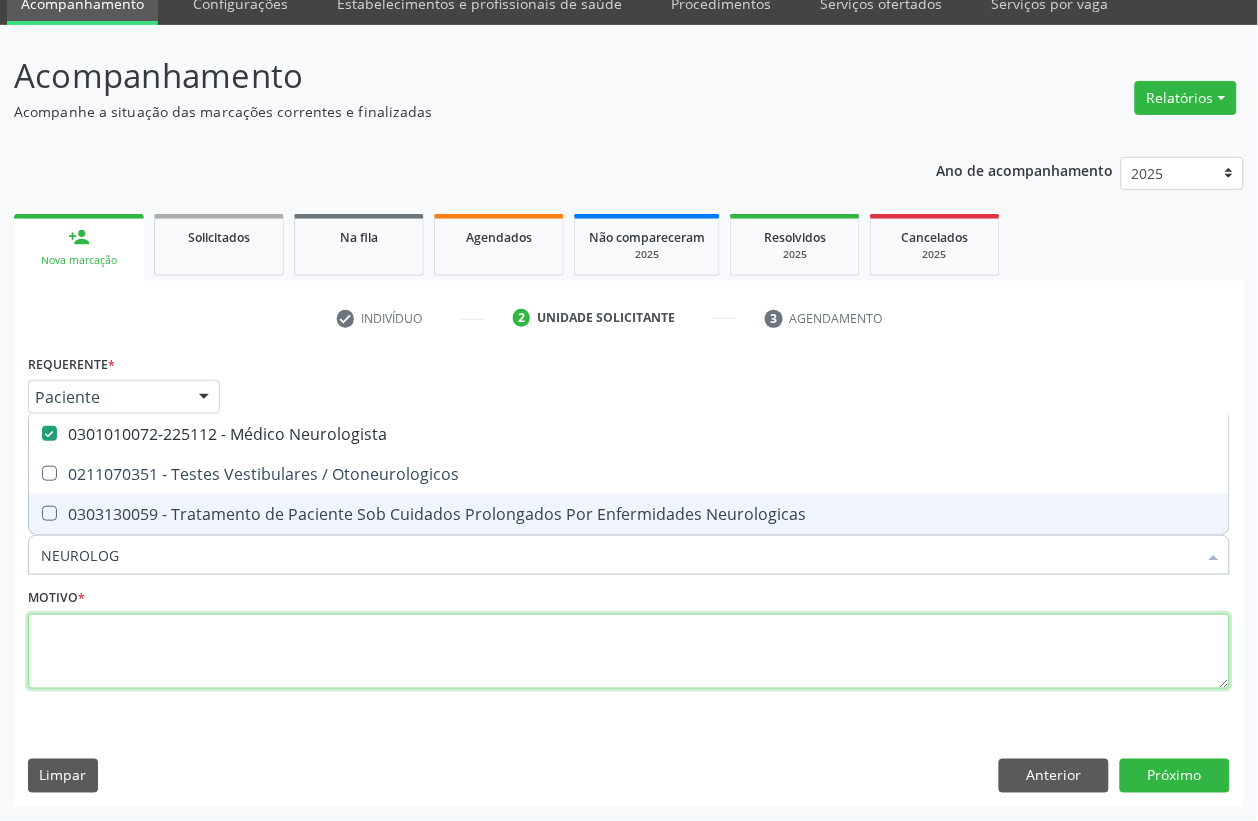 click at bounding box center [629, 652] 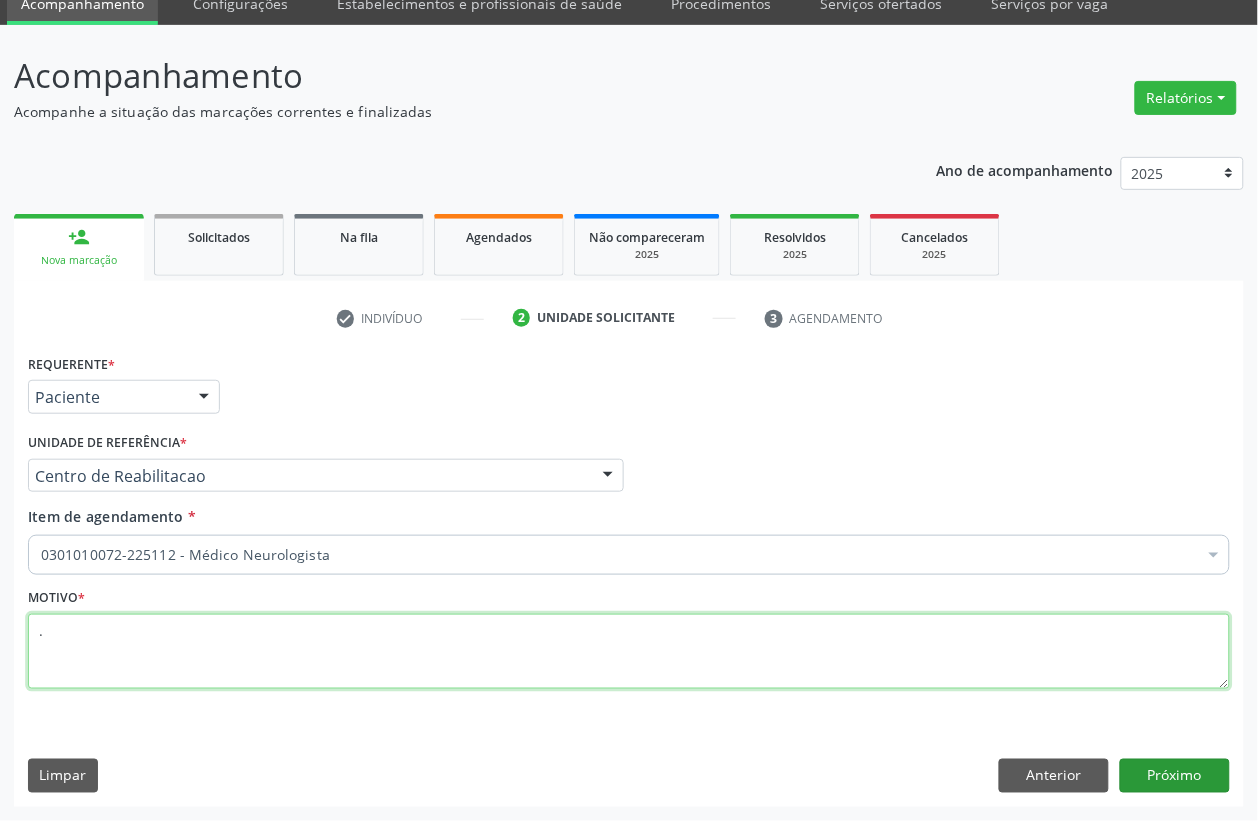 type on "." 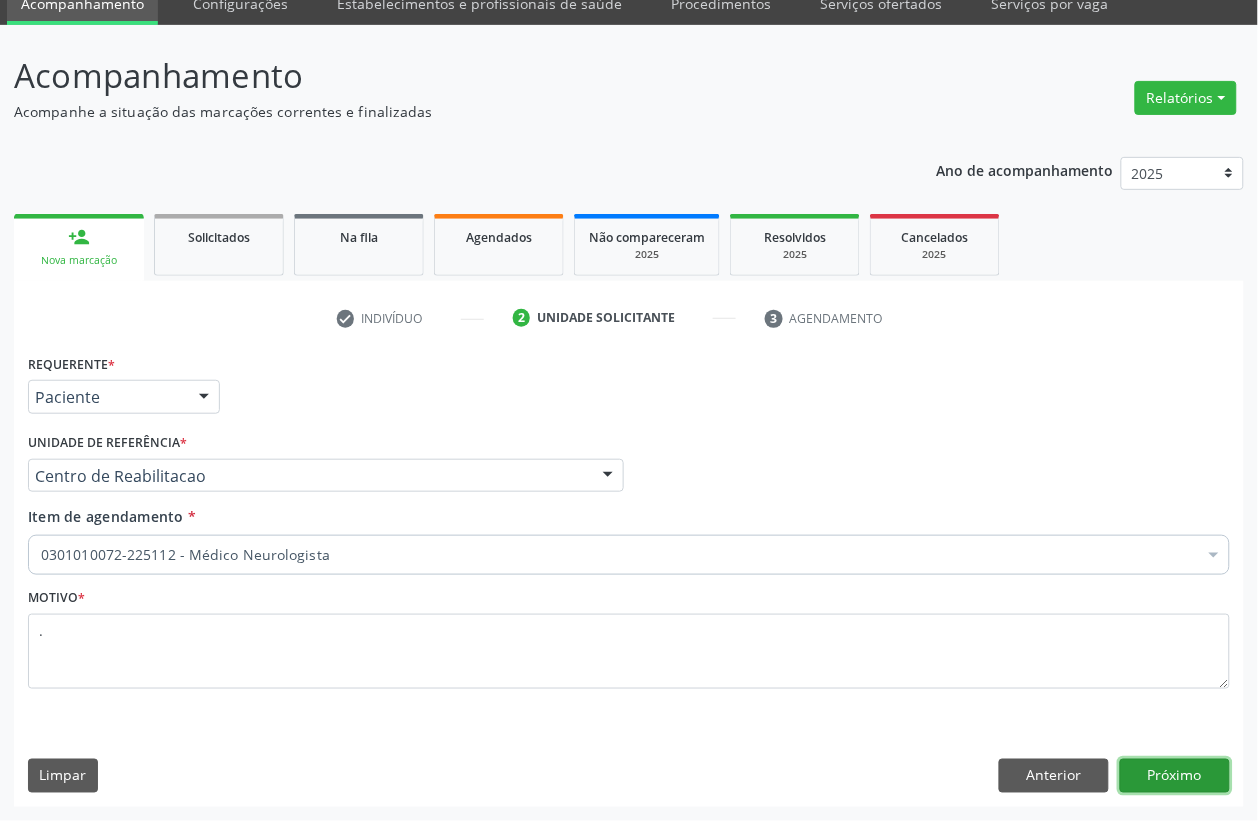 click on "Próximo" at bounding box center [1175, 776] 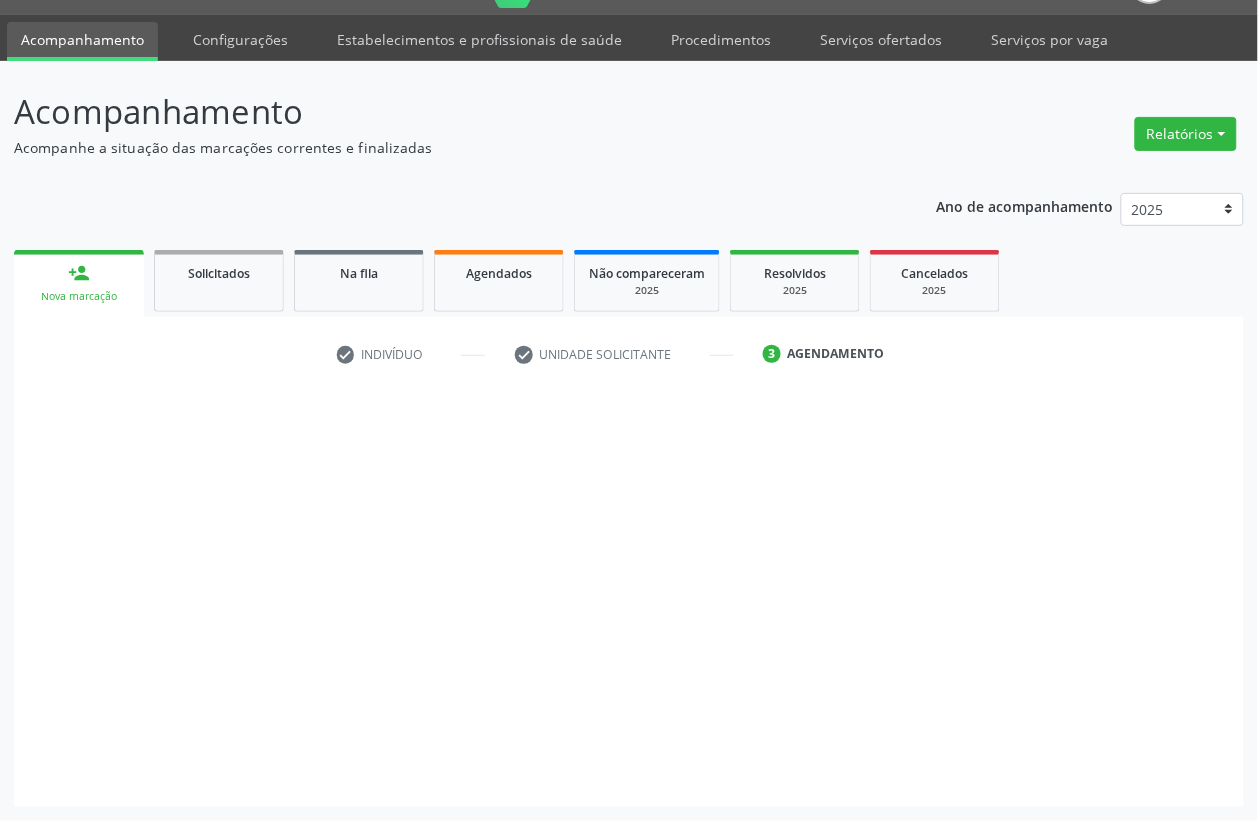 scroll, scrollTop: 50, scrollLeft: 0, axis: vertical 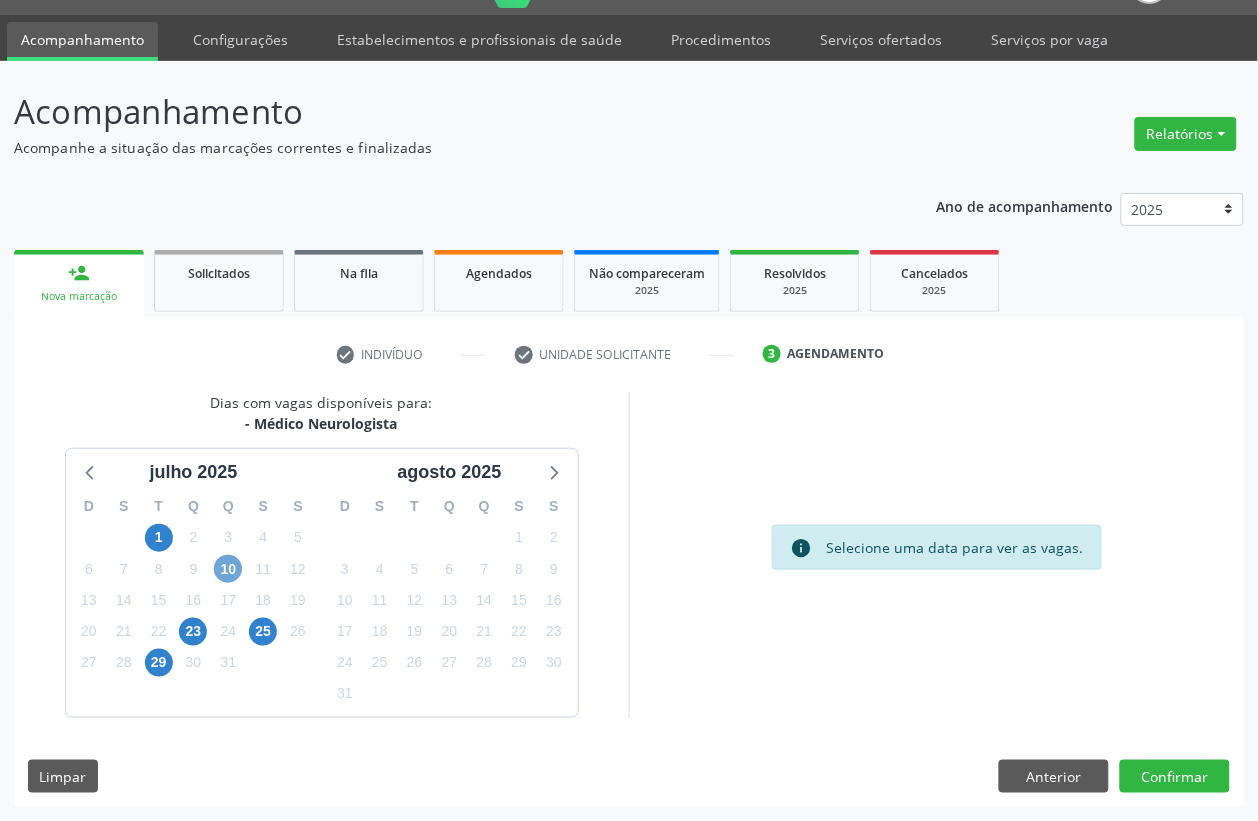 click on "10" at bounding box center (228, 569) 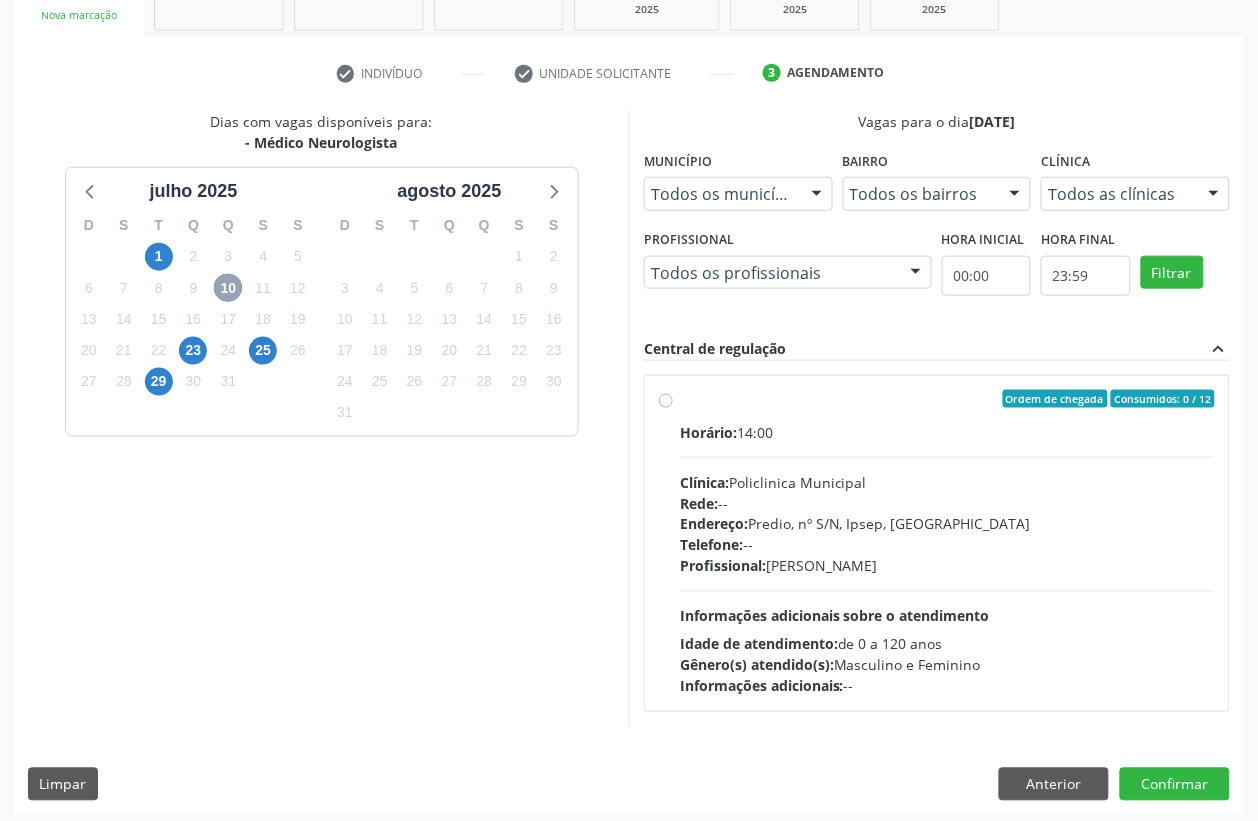 scroll, scrollTop: 338, scrollLeft: 0, axis: vertical 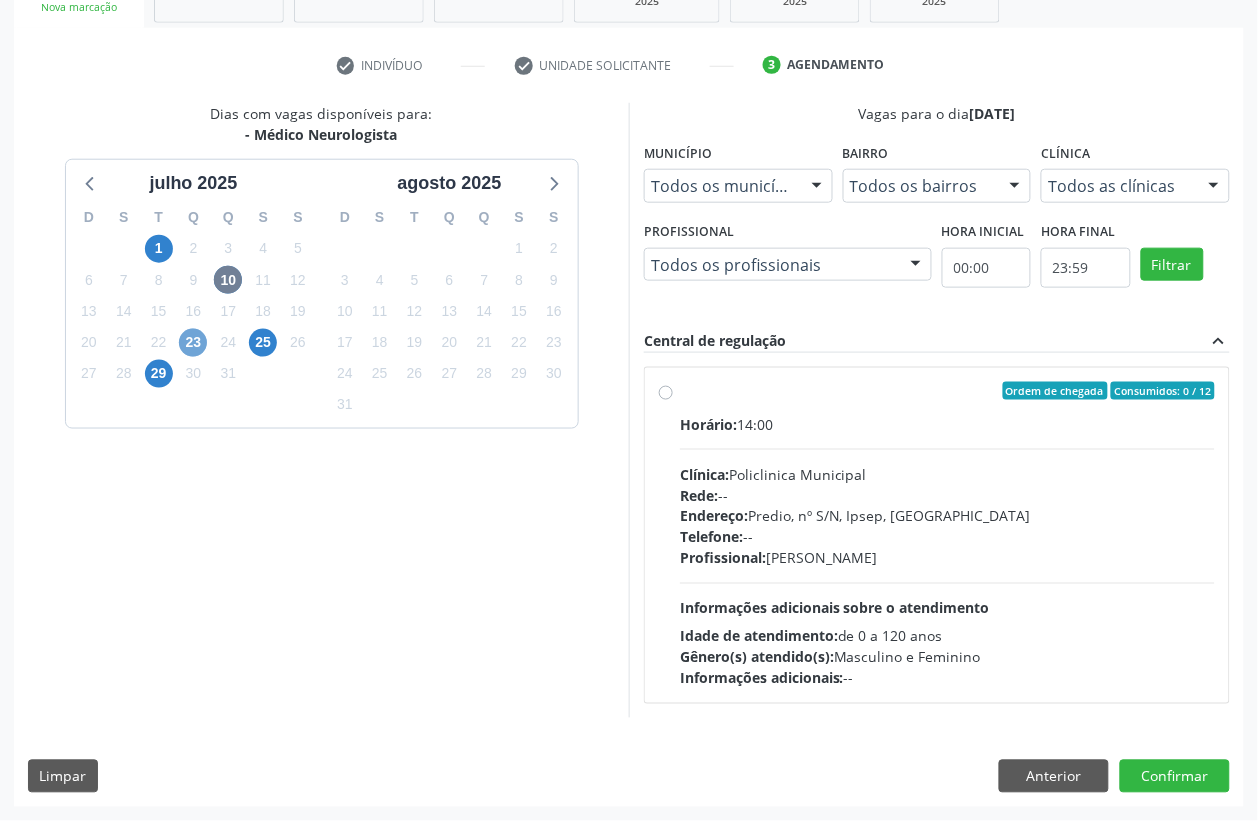 click on "23" at bounding box center [193, 343] 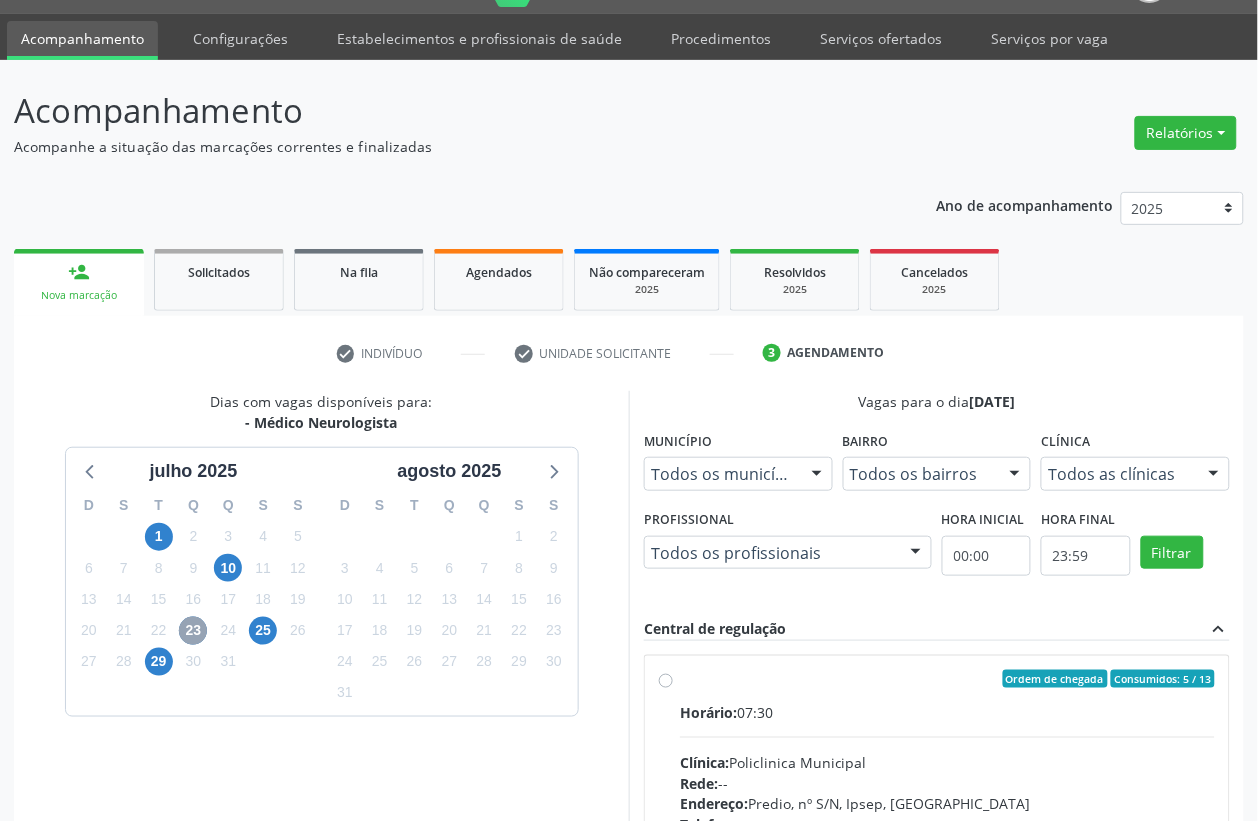 scroll, scrollTop: 338, scrollLeft: 0, axis: vertical 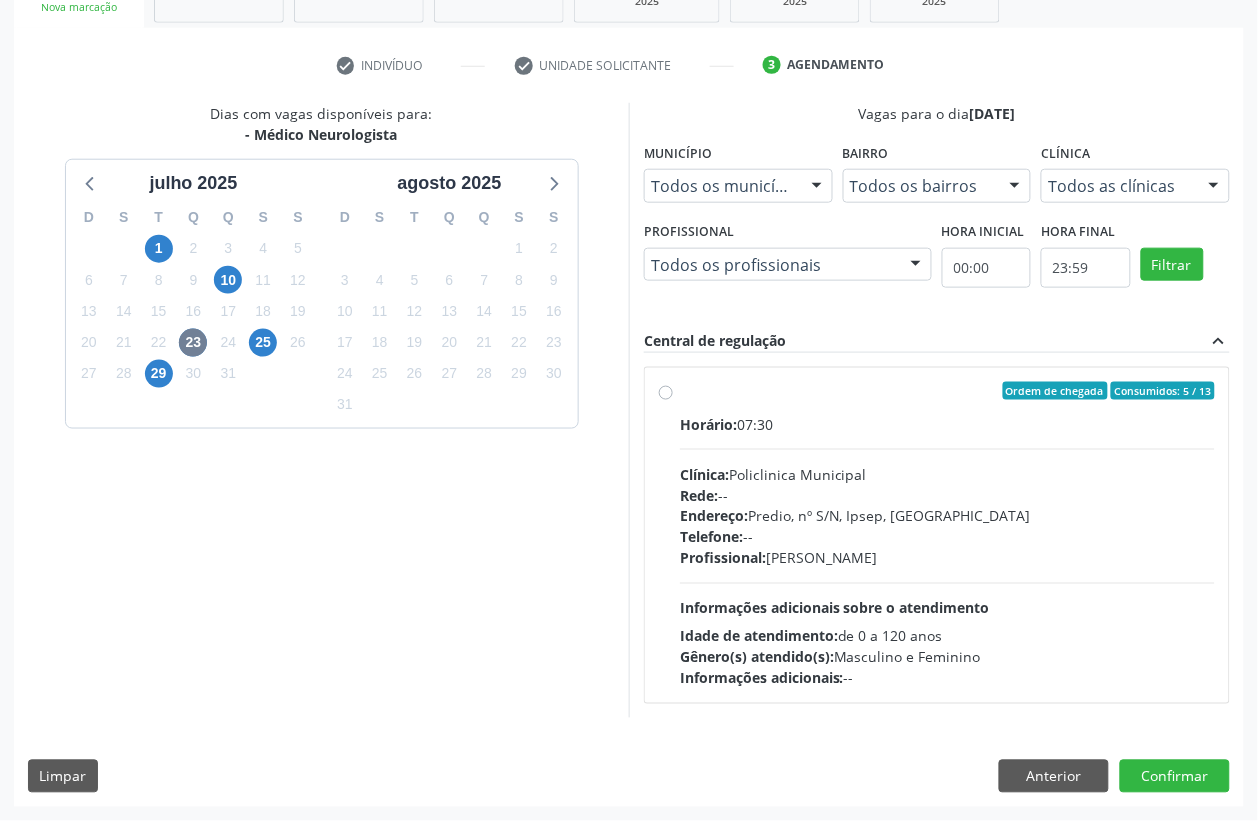click on "Ordem de chegada
Consumidos: 5 / 13
Horário:   07:30
Clínica:  Policlinica Municipal
Rede:
--
Endereço:   Predio, nº S/N, Ipsep, [GEOGRAPHIC_DATA] - PE
Telefone:   --
Profissional:
[PERSON_NAME]
Informações adicionais sobre o atendimento
Idade de atendimento:
de 0 a 120 anos
Gênero(s) atendido(s):
Masculino e Feminino
Informações adicionais:
--" at bounding box center (947, 535) 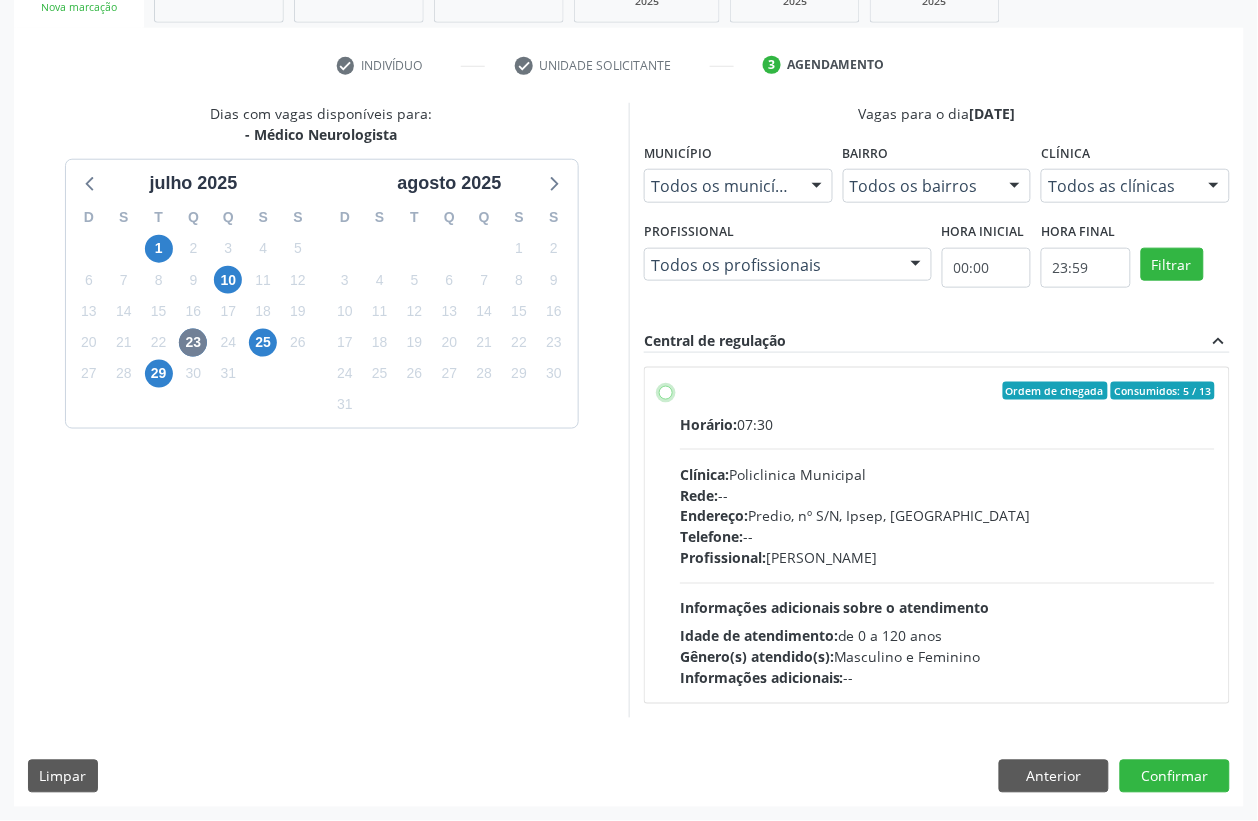 radio on "true" 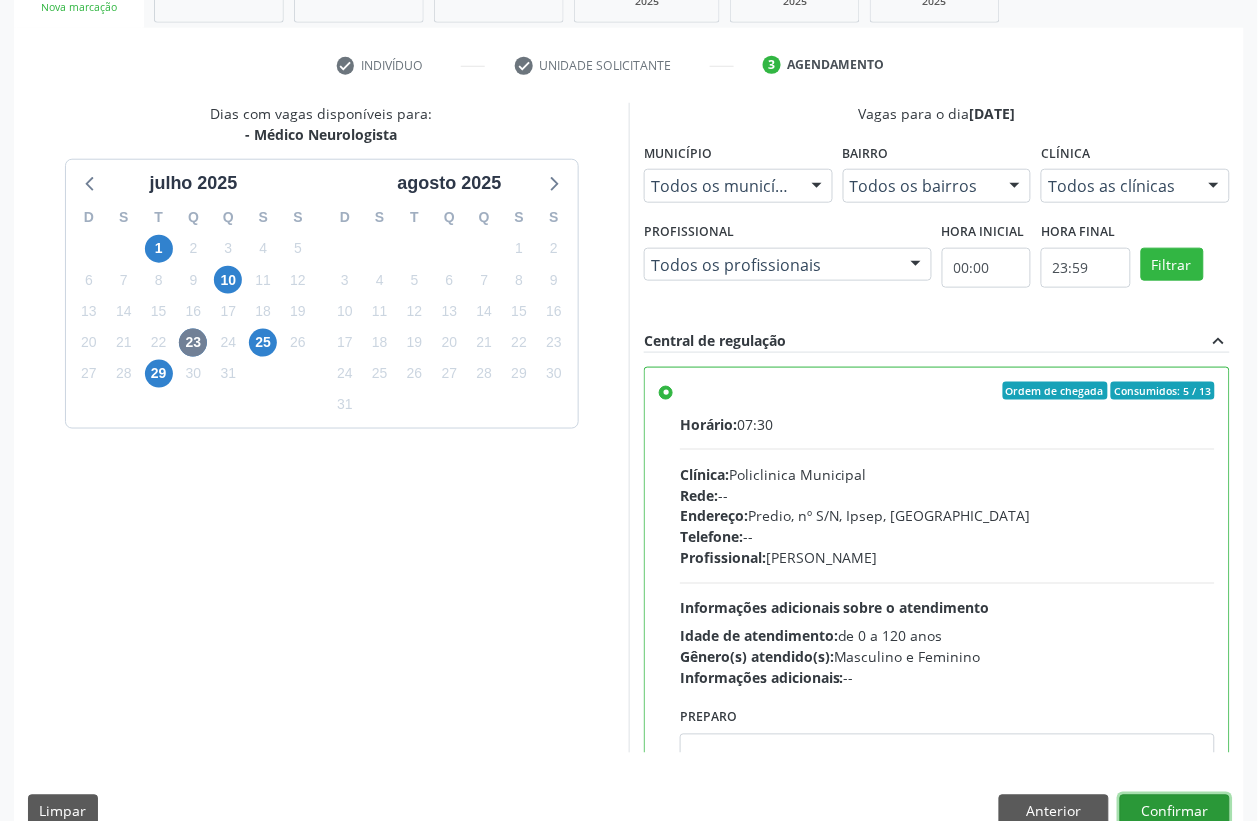 click on "Confirmar" at bounding box center (1175, 812) 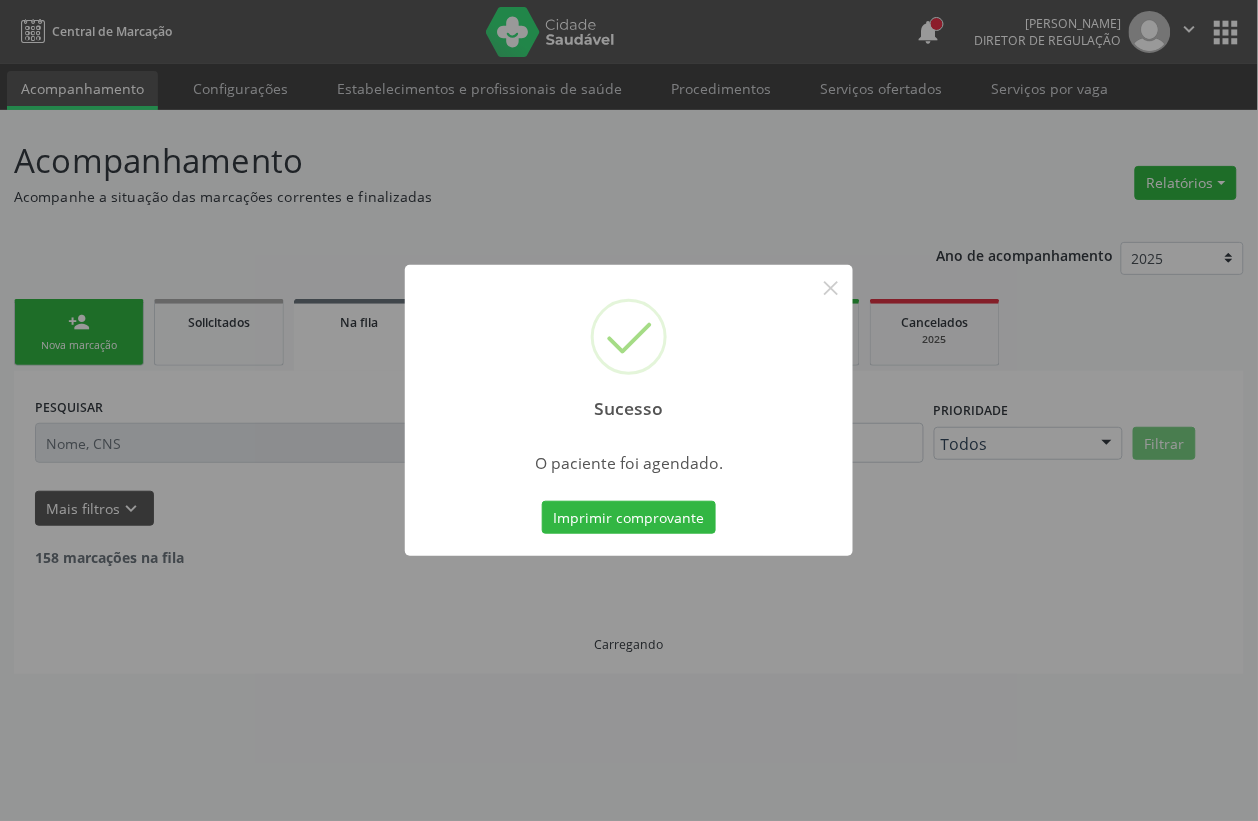 scroll, scrollTop: 0, scrollLeft: 0, axis: both 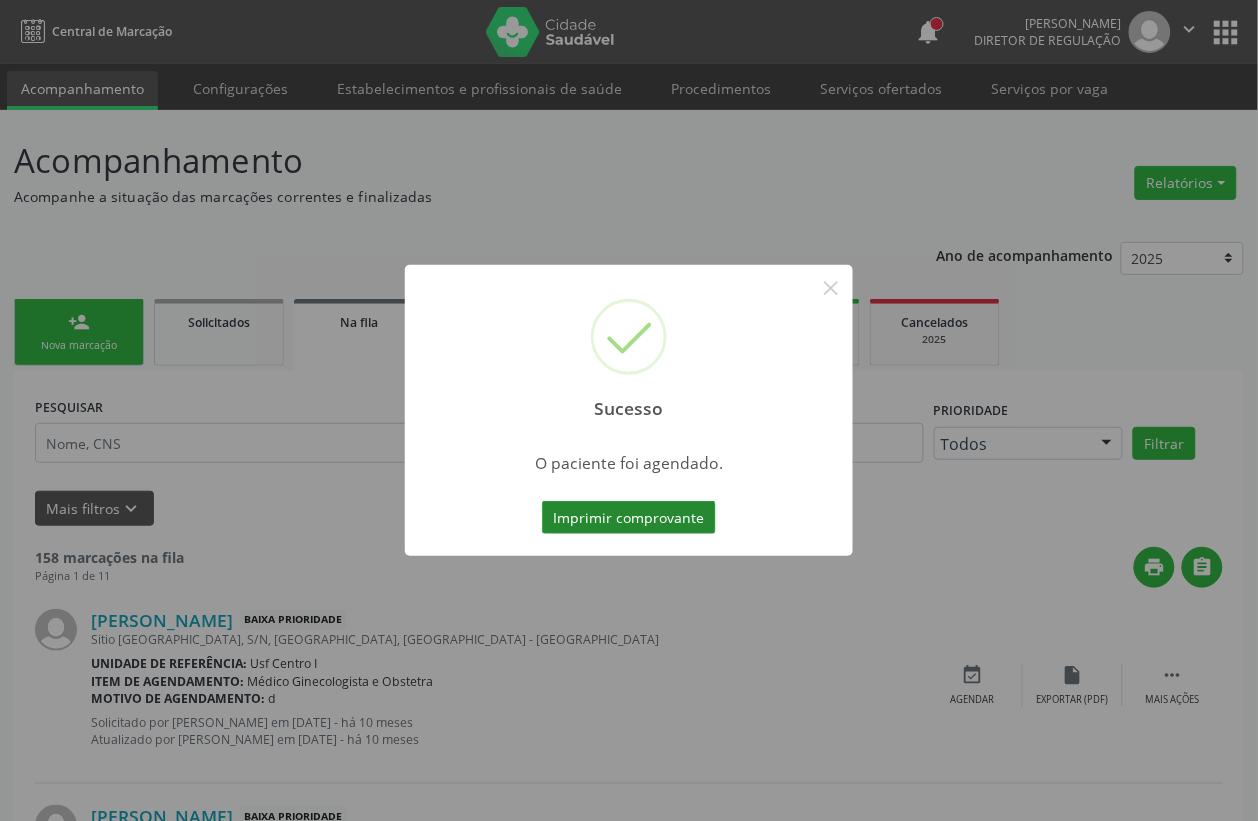 click on "Imprimir comprovante" at bounding box center [629, 518] 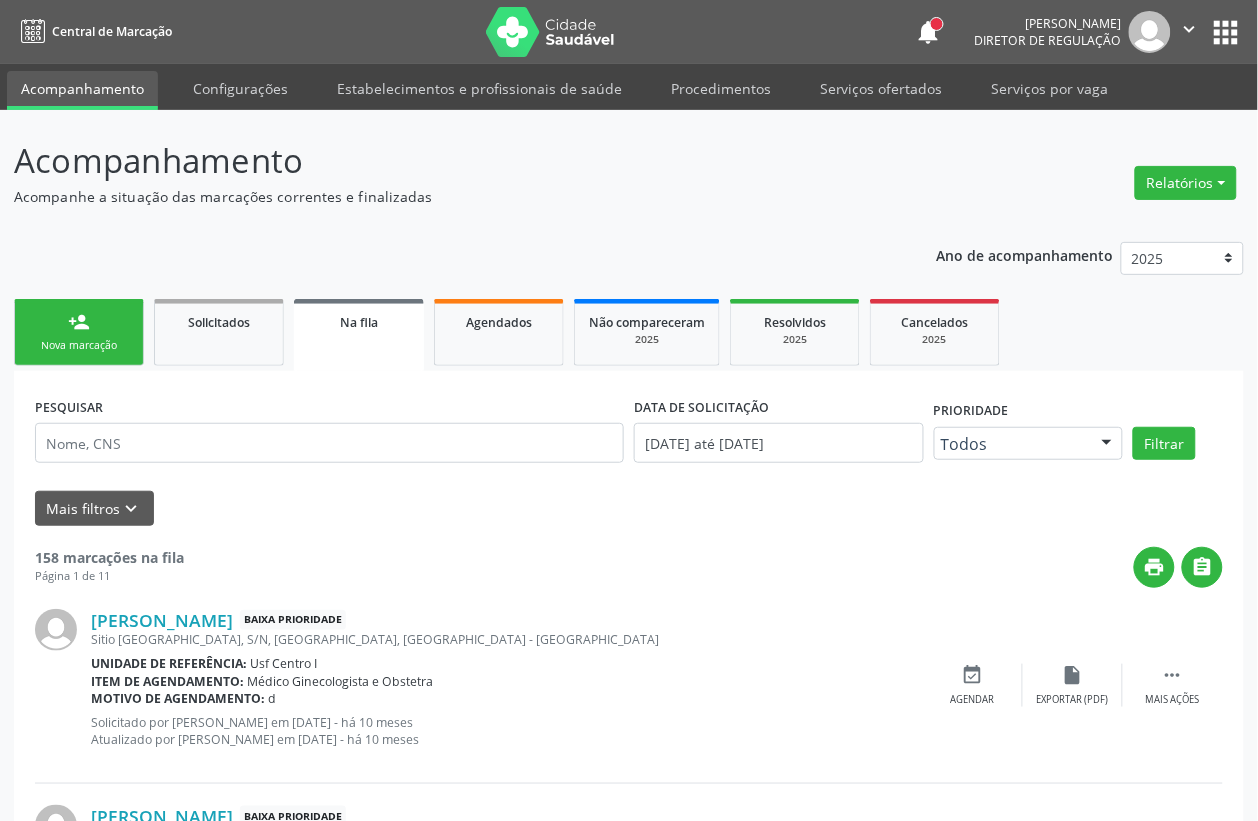 click on "person_add
Nova marcação" at bounding box center (79, 332) 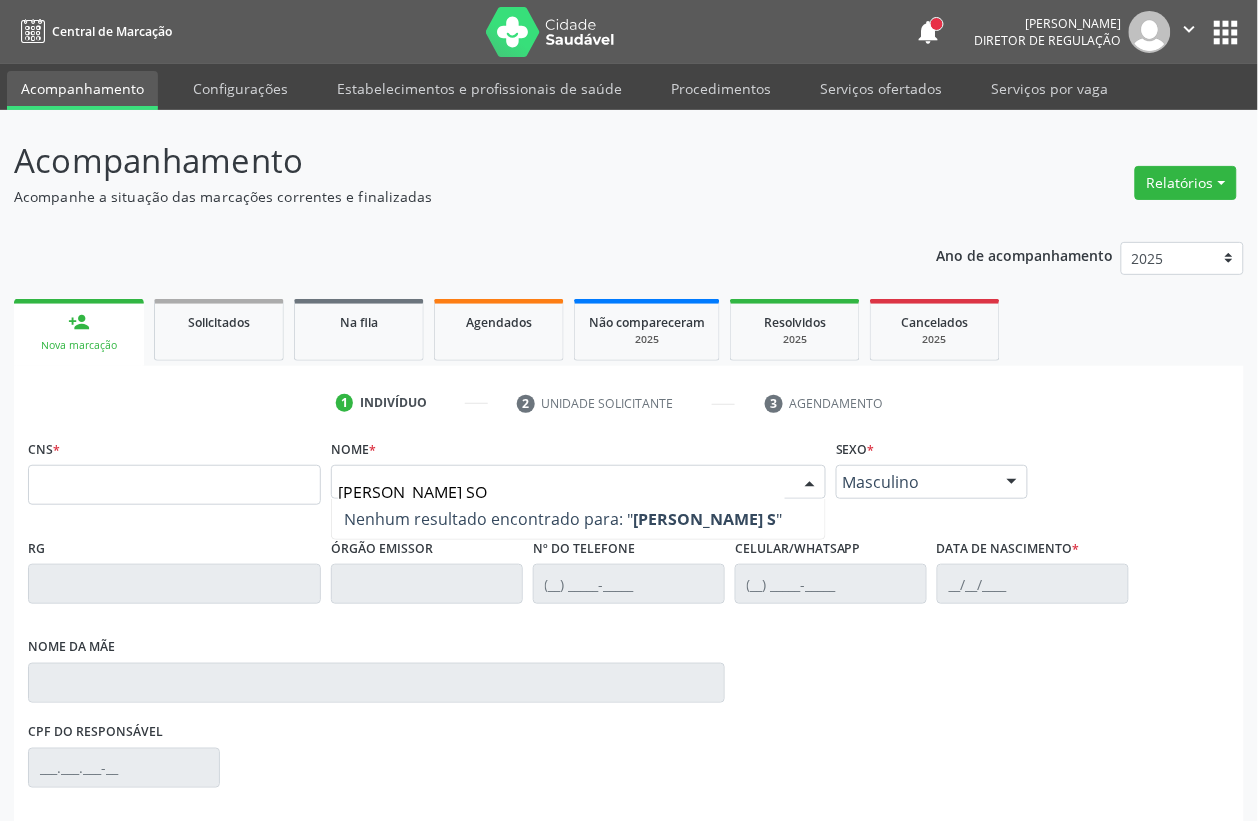 type on "[PERSON_NAME] SOU" 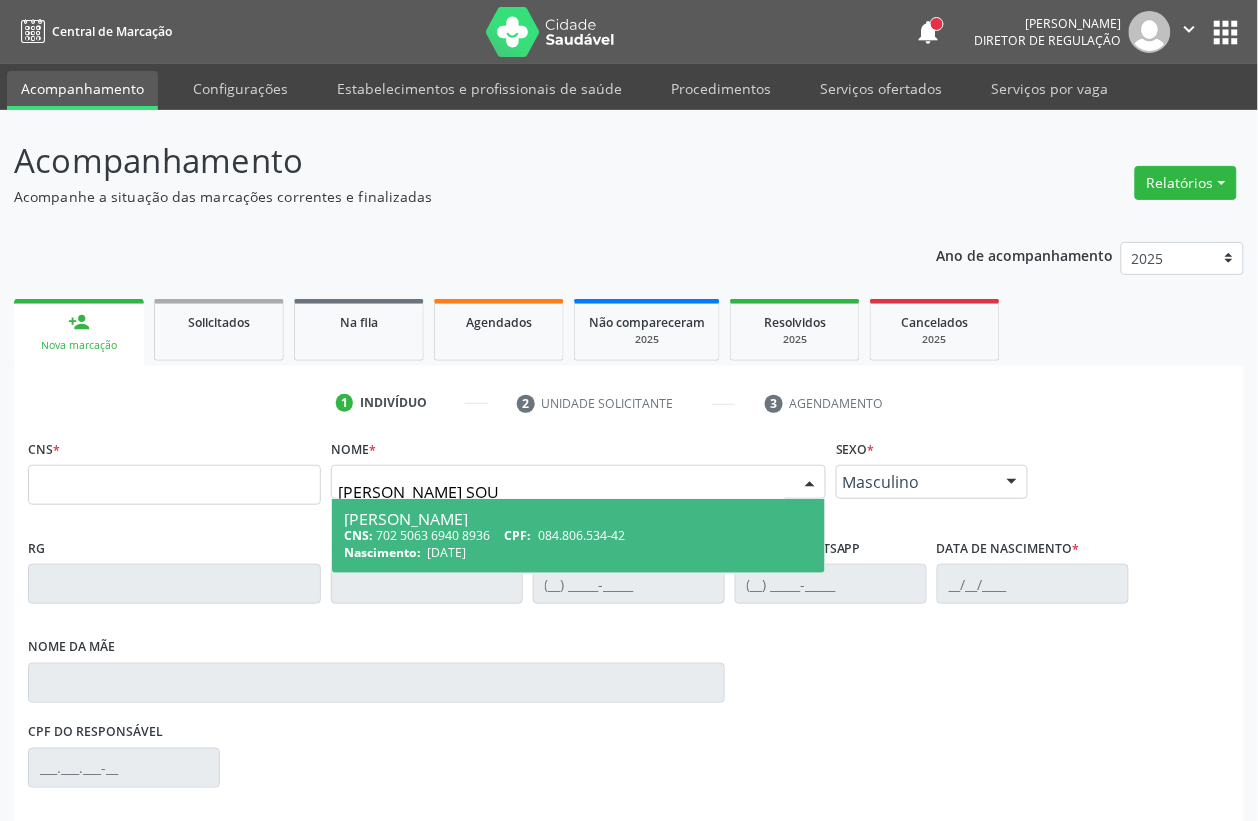 click on "084.806.534-42" at bounding box center (581, 535) 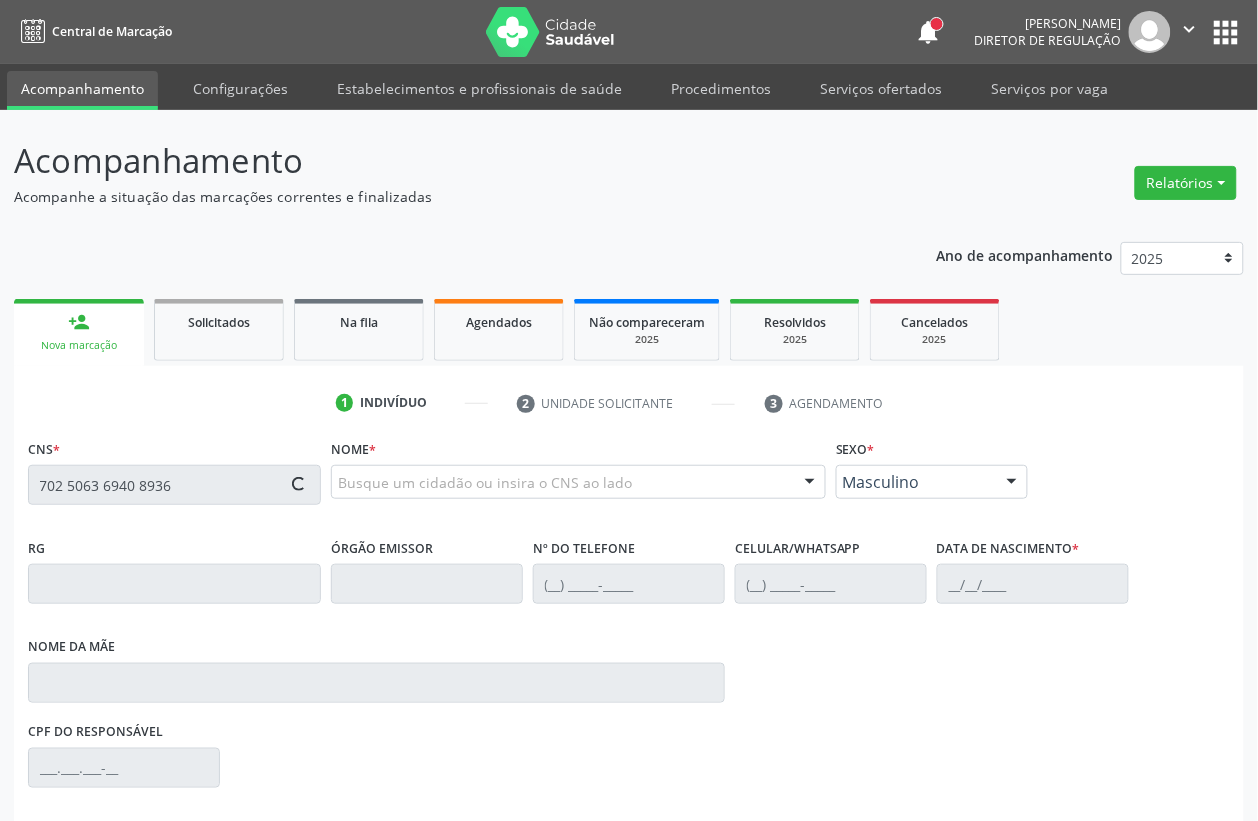 type on "702 5063 6940 8936" 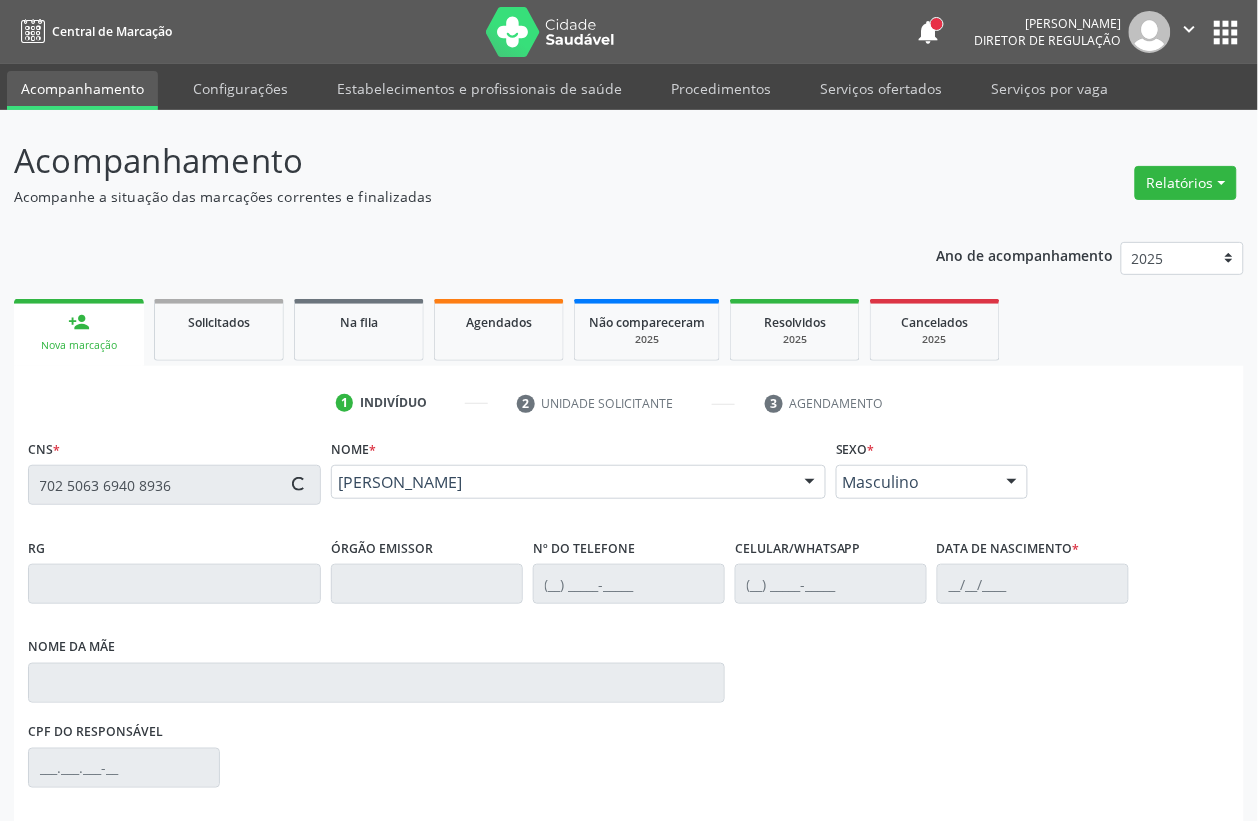 type on "[PHONE_NUMBER]" 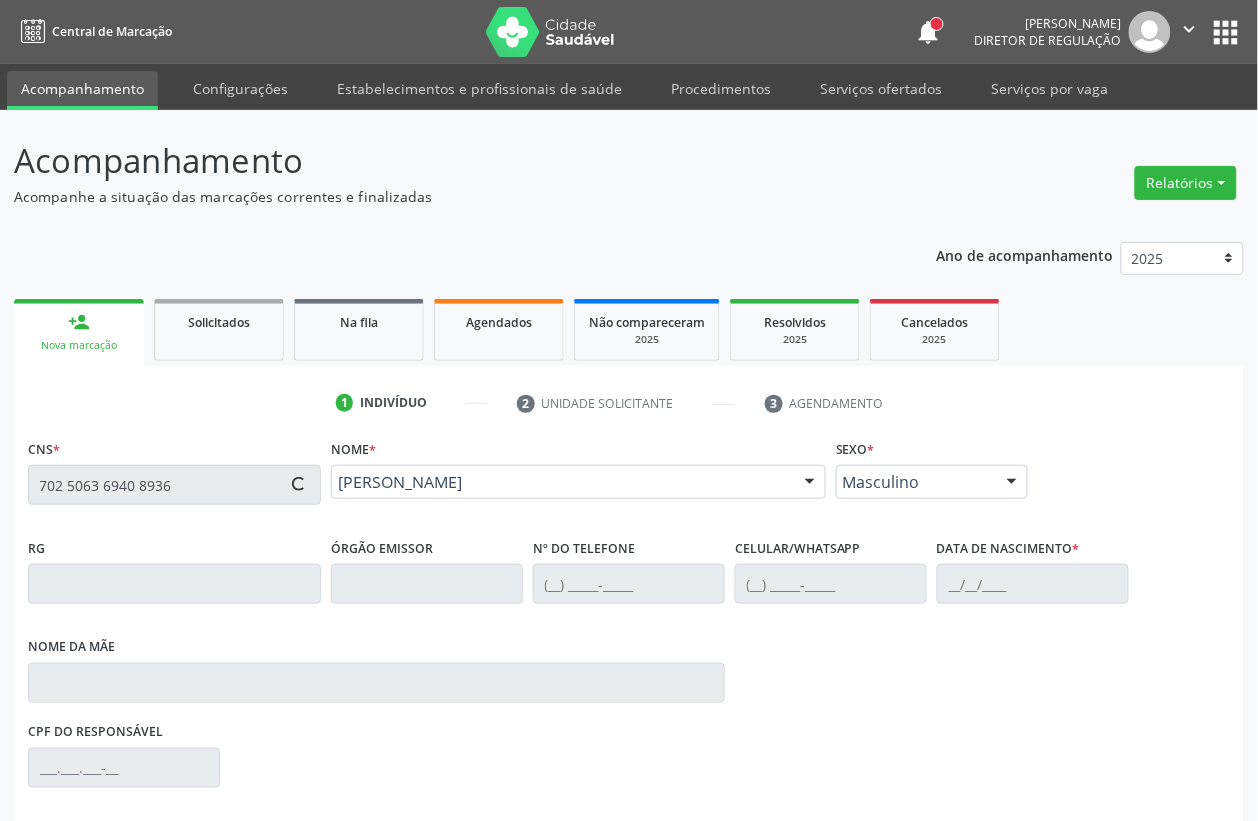 type on "[PHONE_NUMBER]" 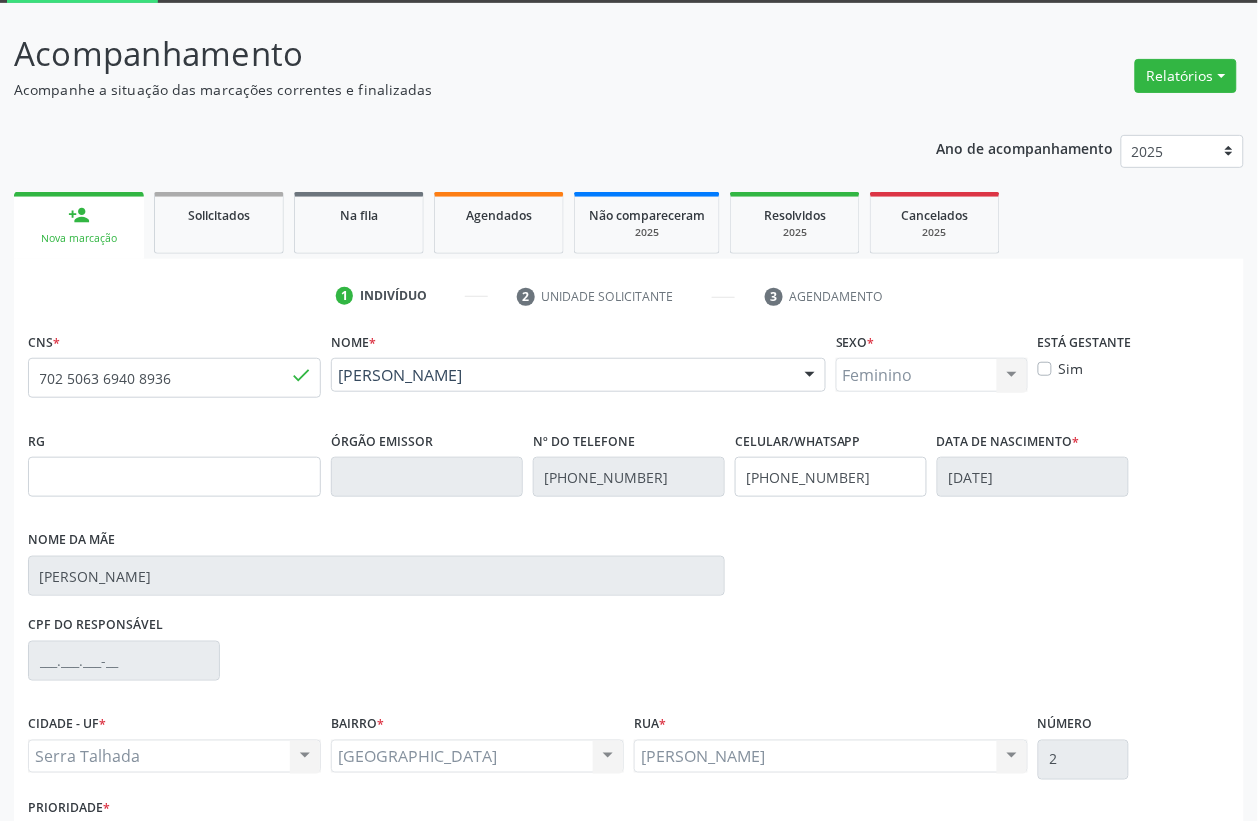 scroll, scrollTop: 248, scrollLeft: 0, axis: vertical 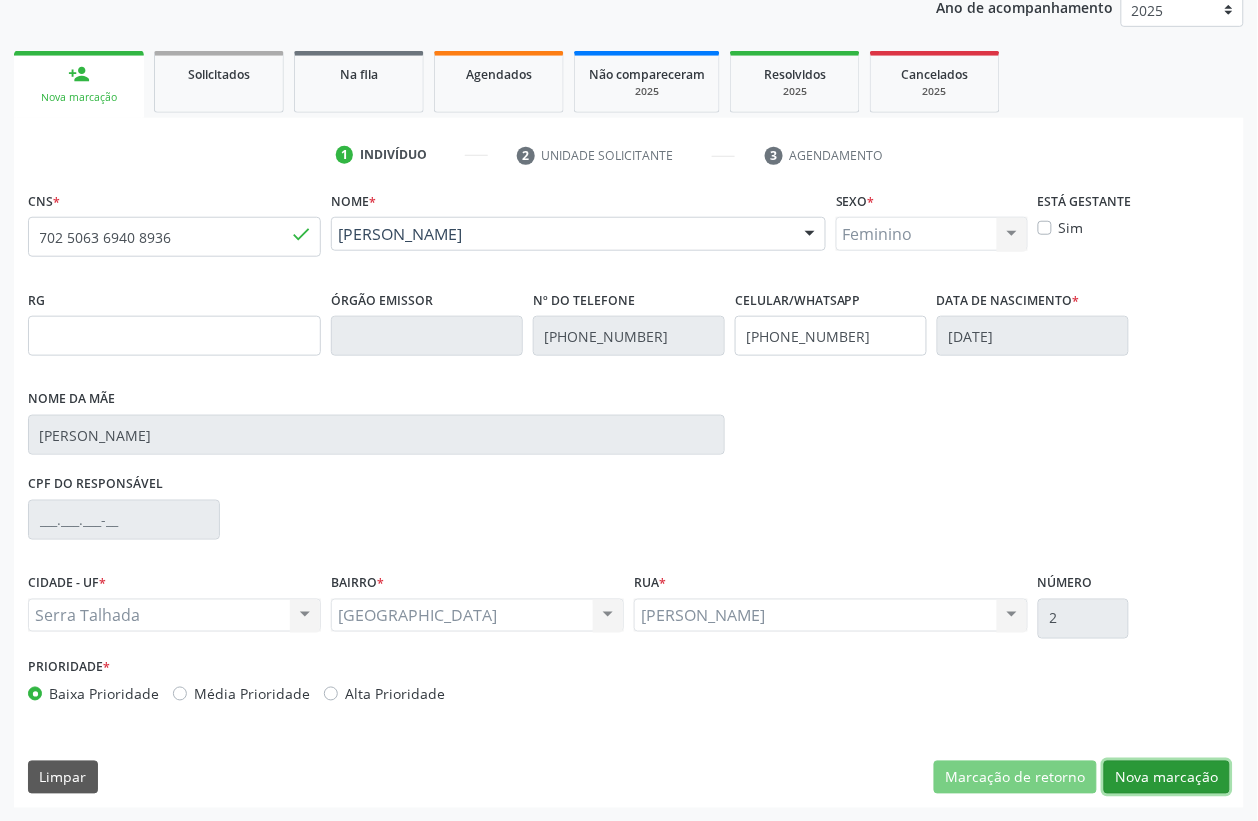 click on "Nova marcação" at bounding box center [1167, 778] 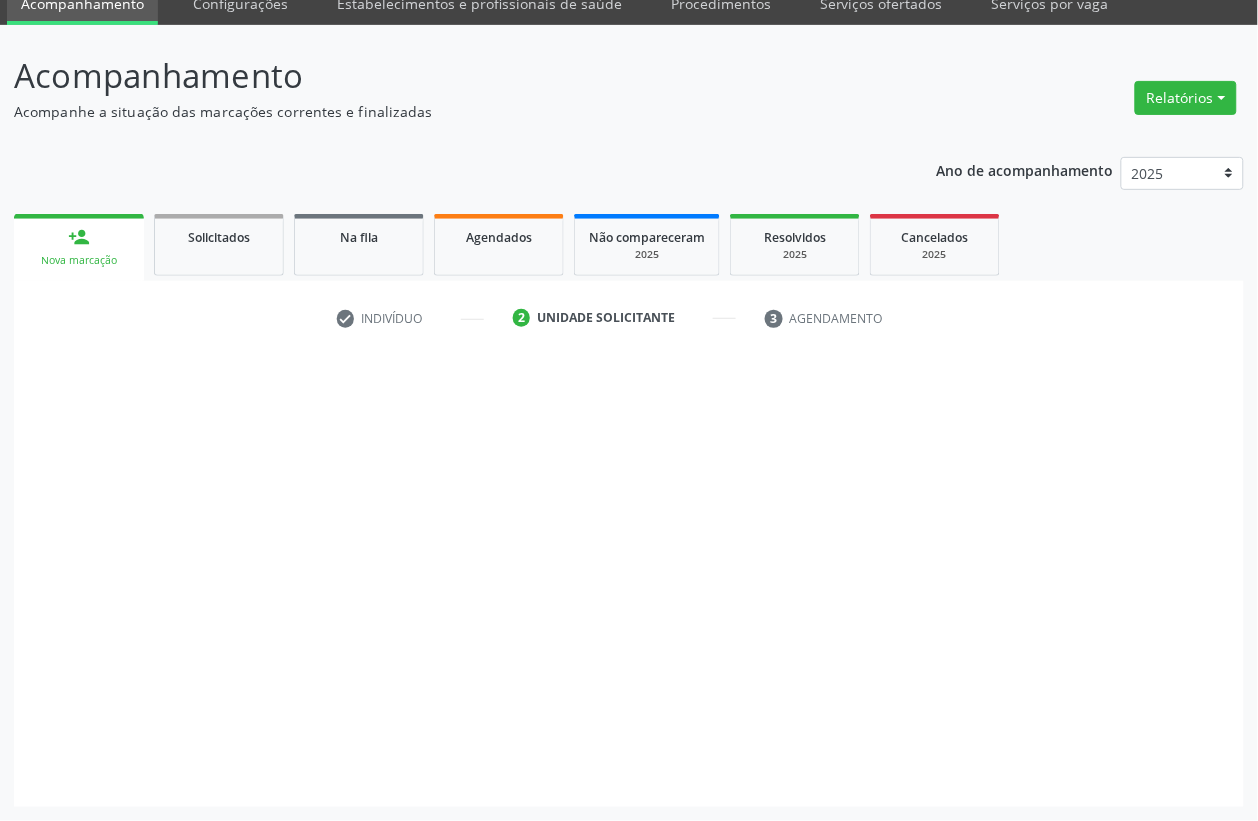 scroll, scrollTop: 85, scrollLeft: 0, axis: vertical 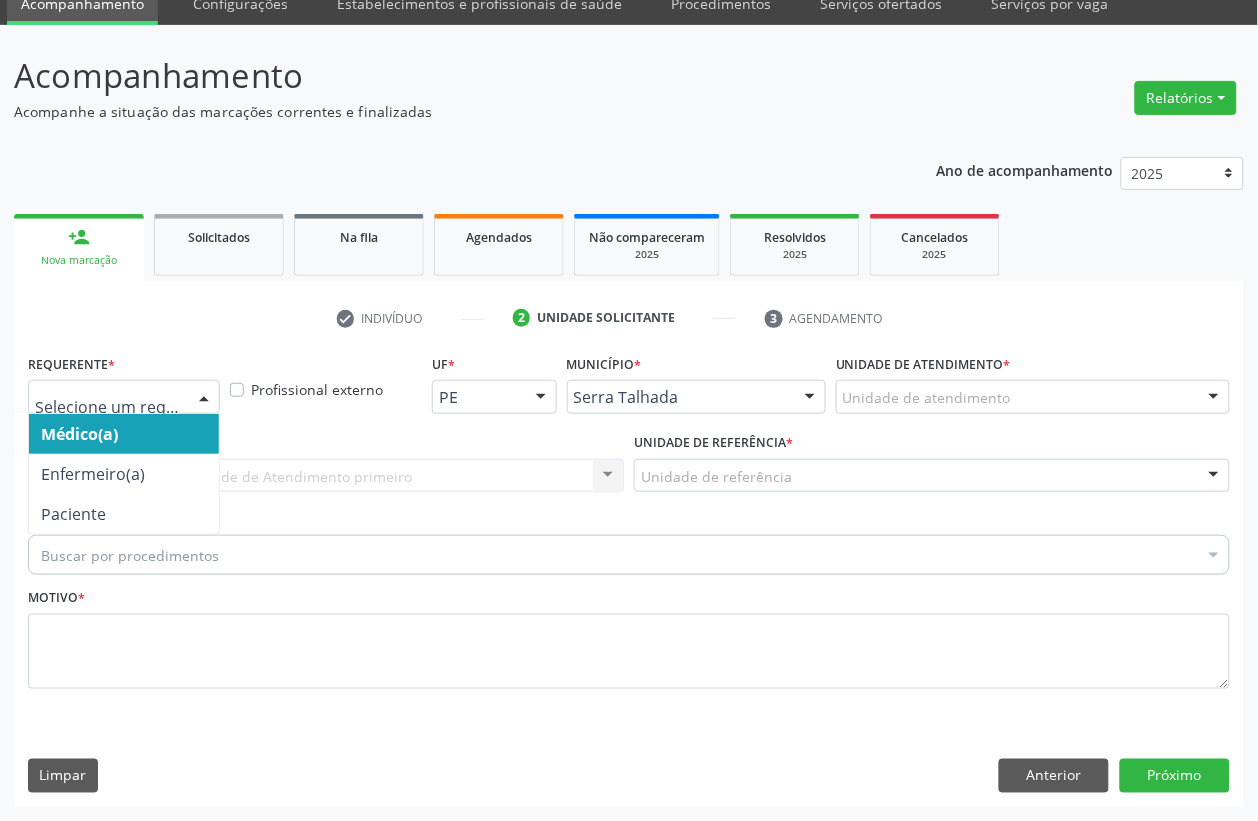 click at bounding box center [124, 397] 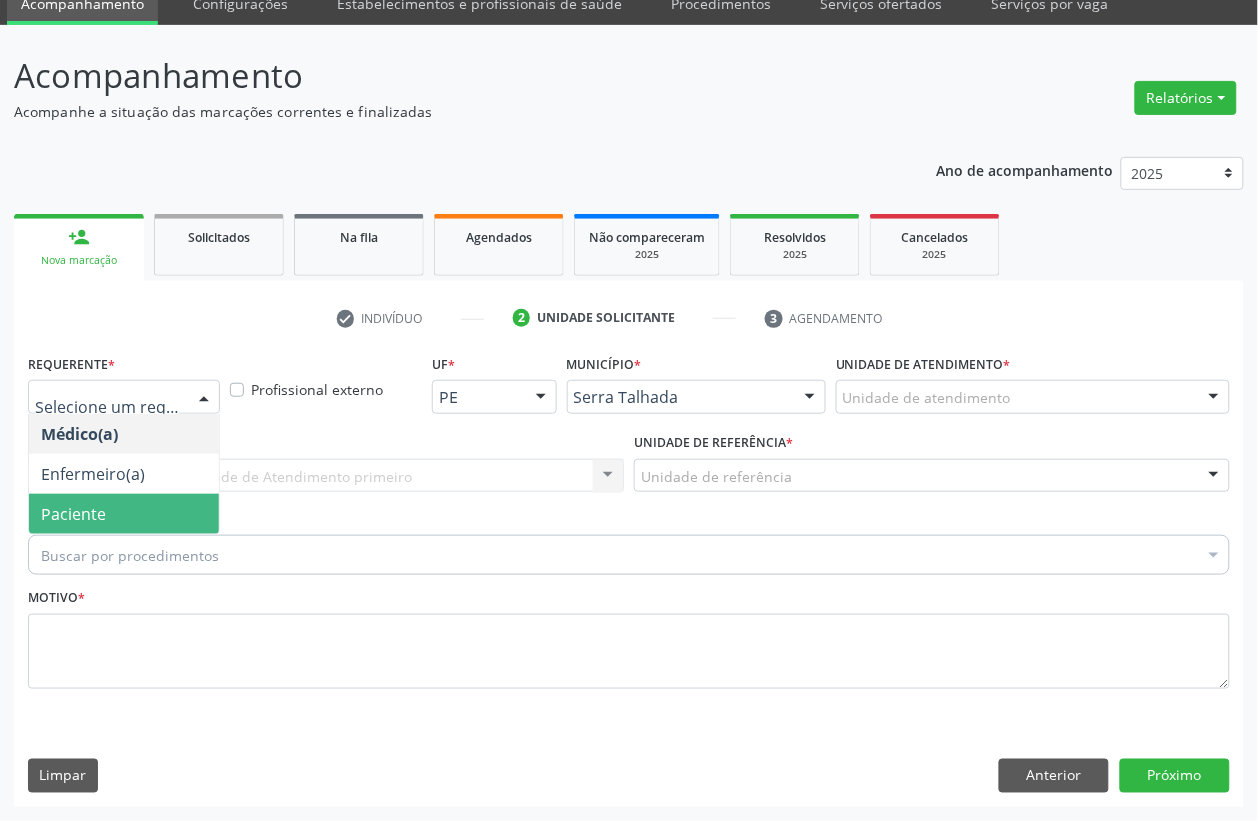 click on "Paciente" at bounding box center (124, 514) 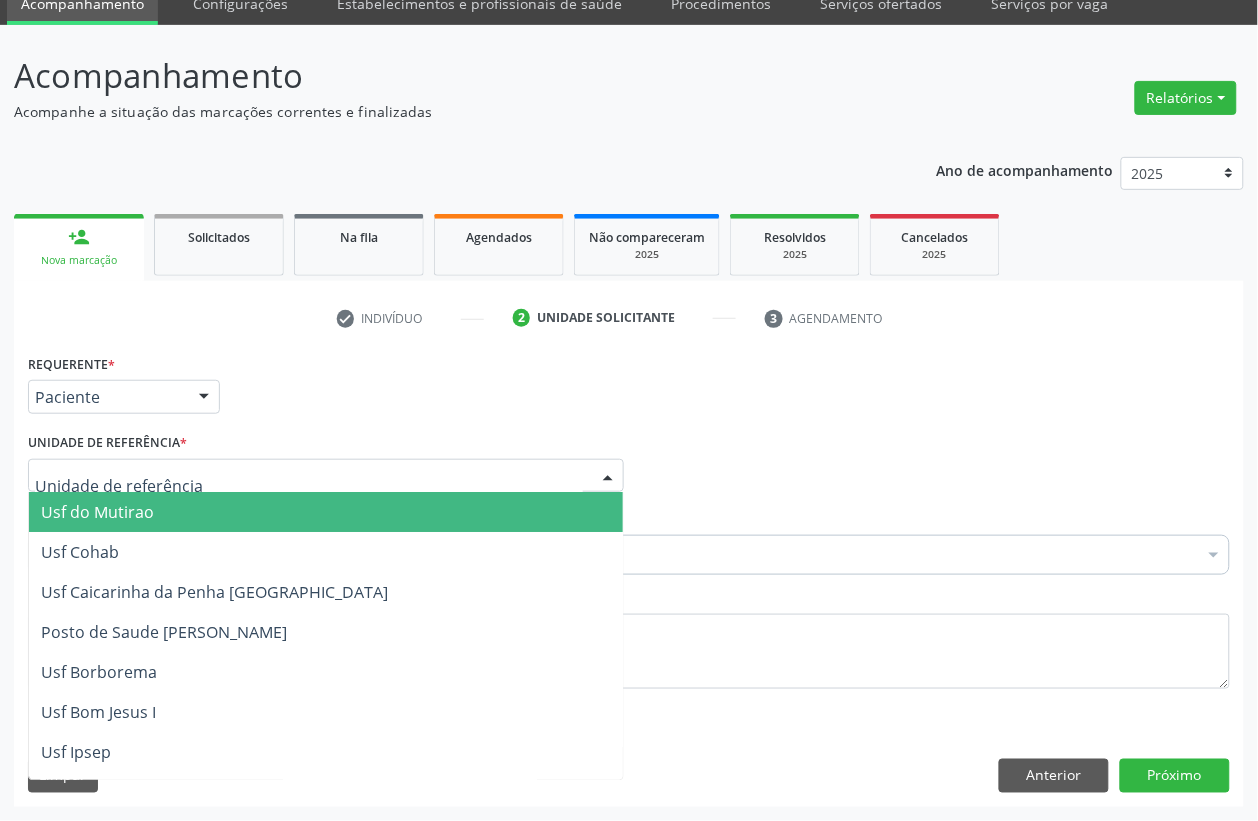 click at bounding box center (326, 476) 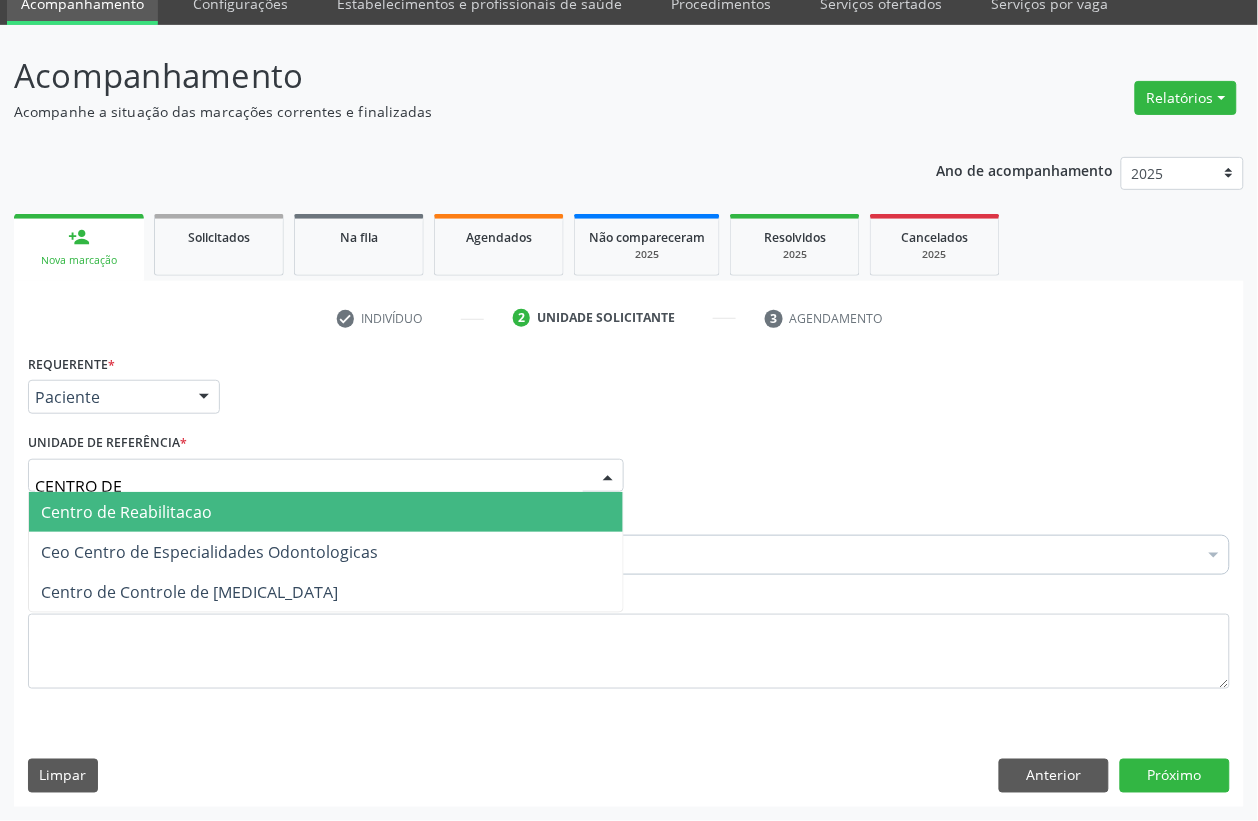 type on "CENTRO DE" 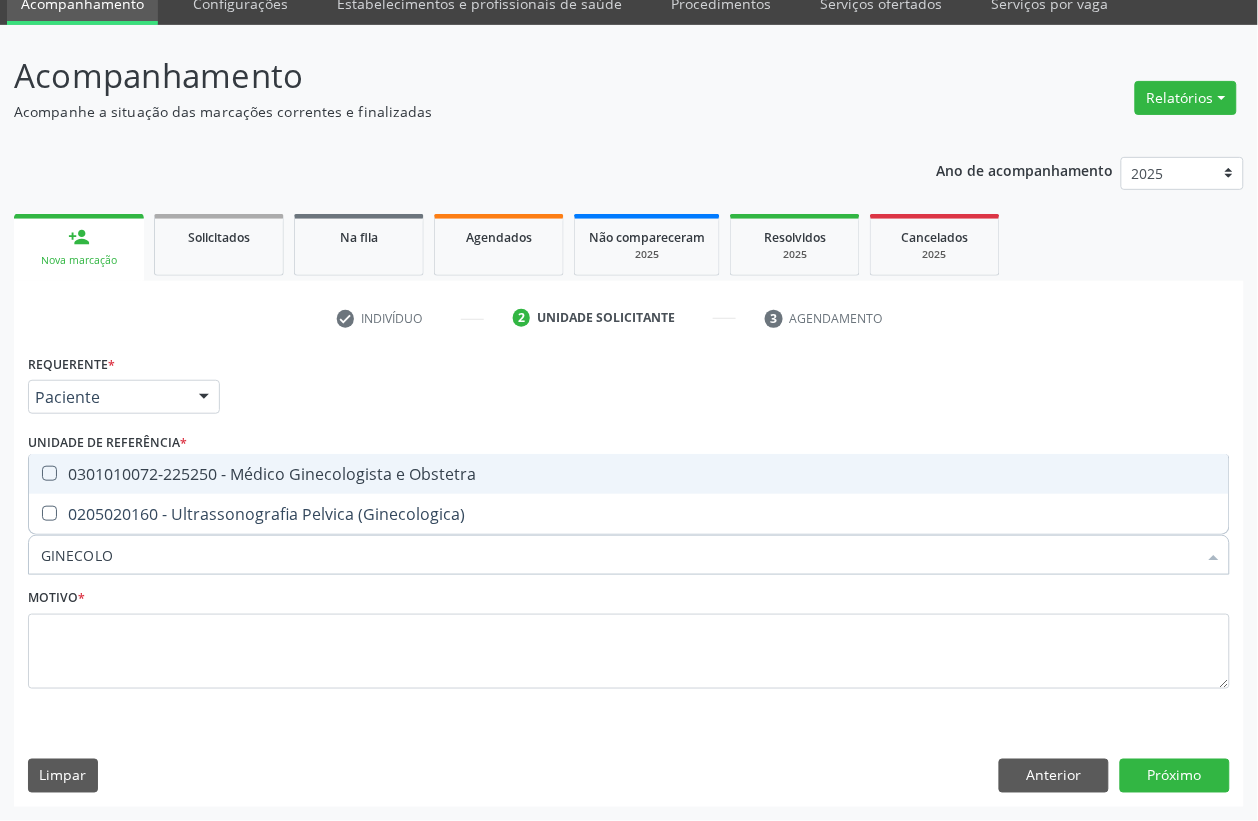 type on "GINECOLOG" 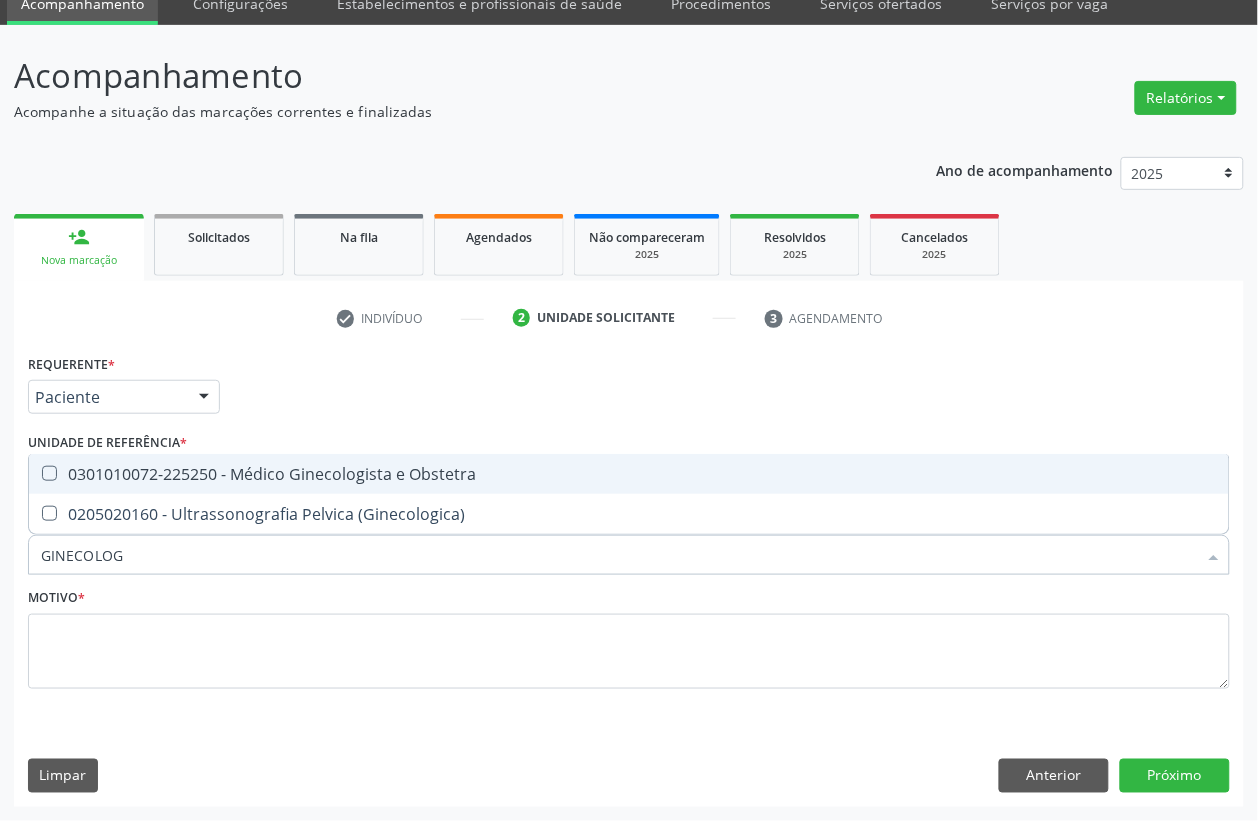 click on "0301010072-225250 - Médico Ginecologista e Obstetra" at bounding box center [629, 474] 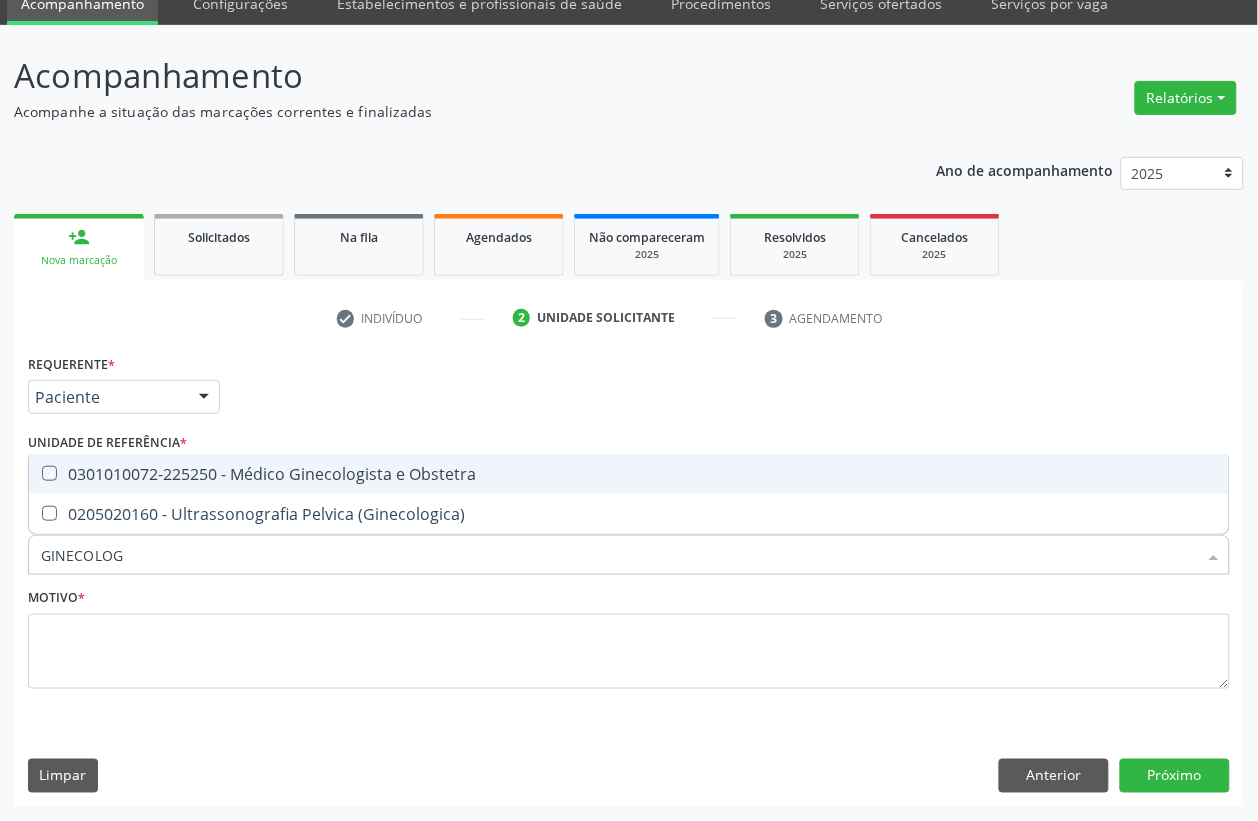 checkbox on "true" 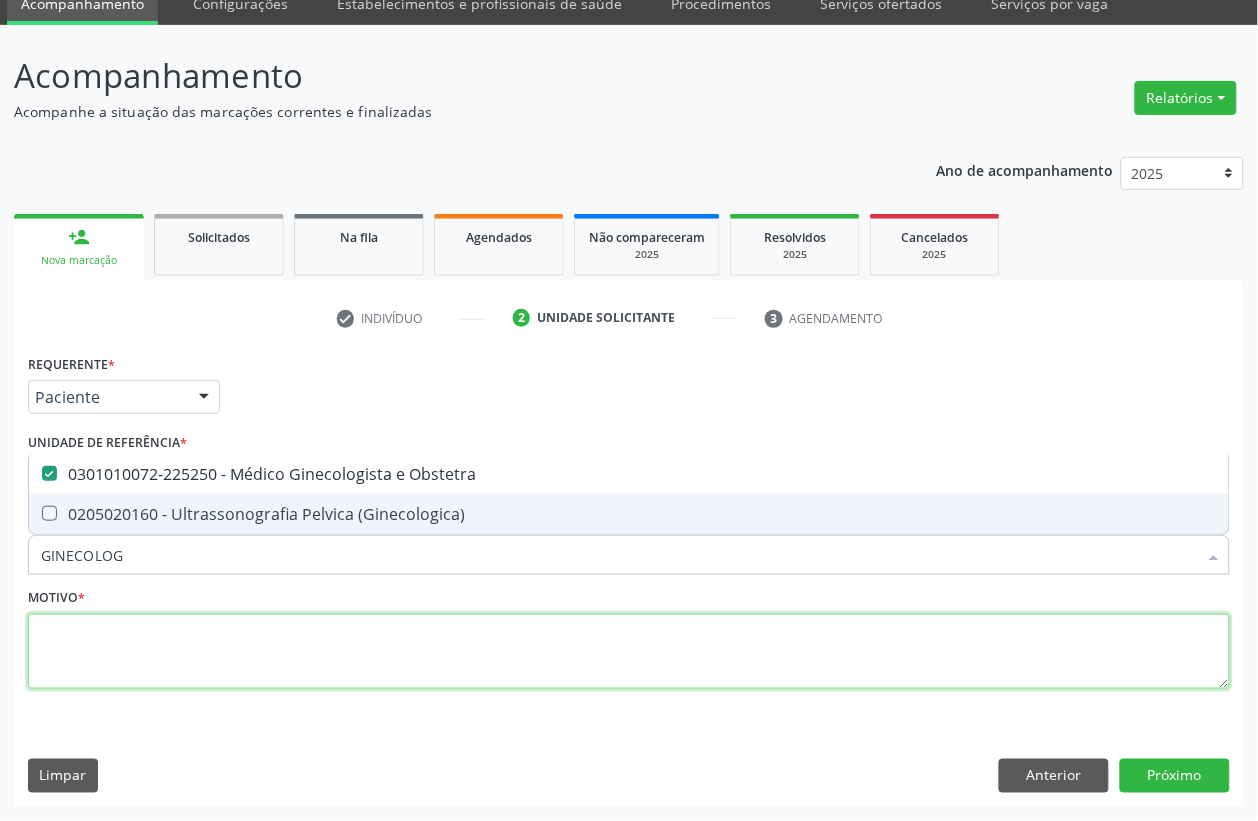 click at bounding box center (629, 652) 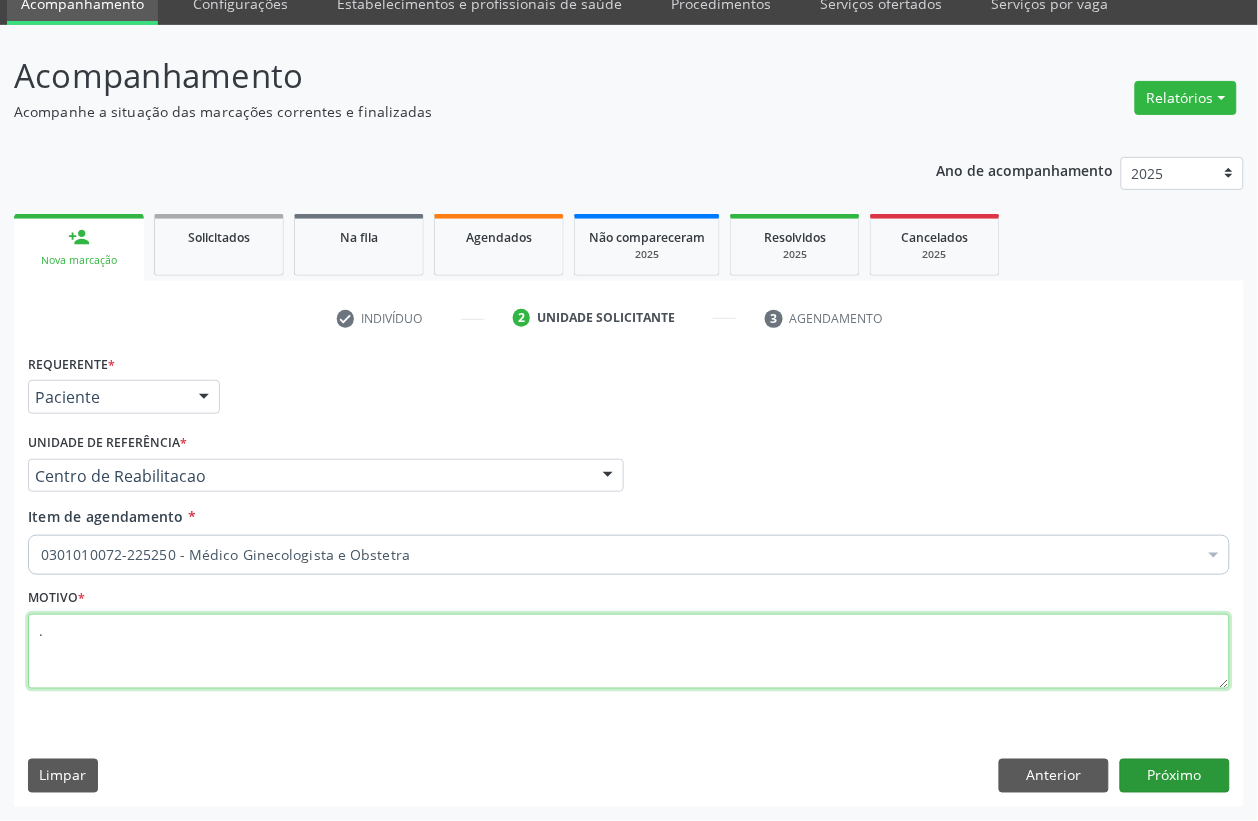 type on "." 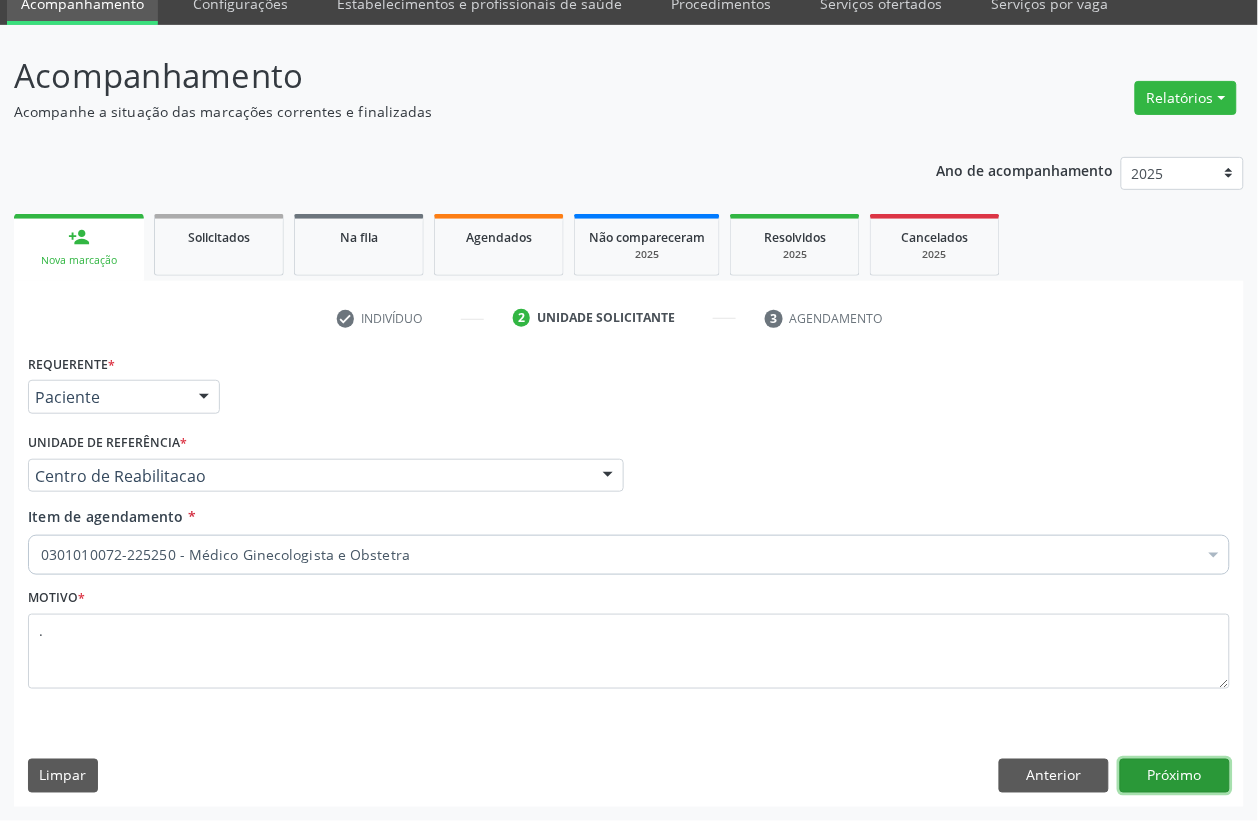 click on "Próximo" at bounding box center (1175, 776) 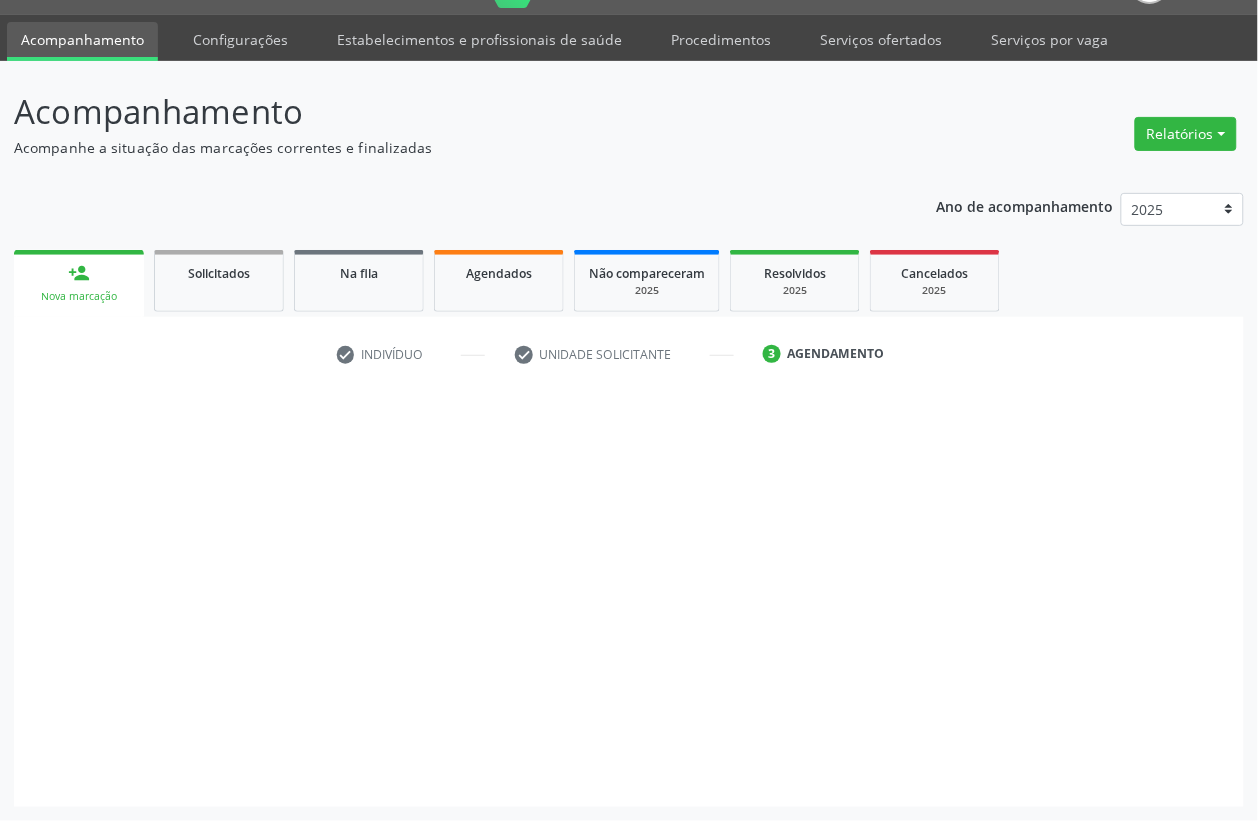 scroll, scrollTop: 50, scrollLeft: 0, axis: vertical 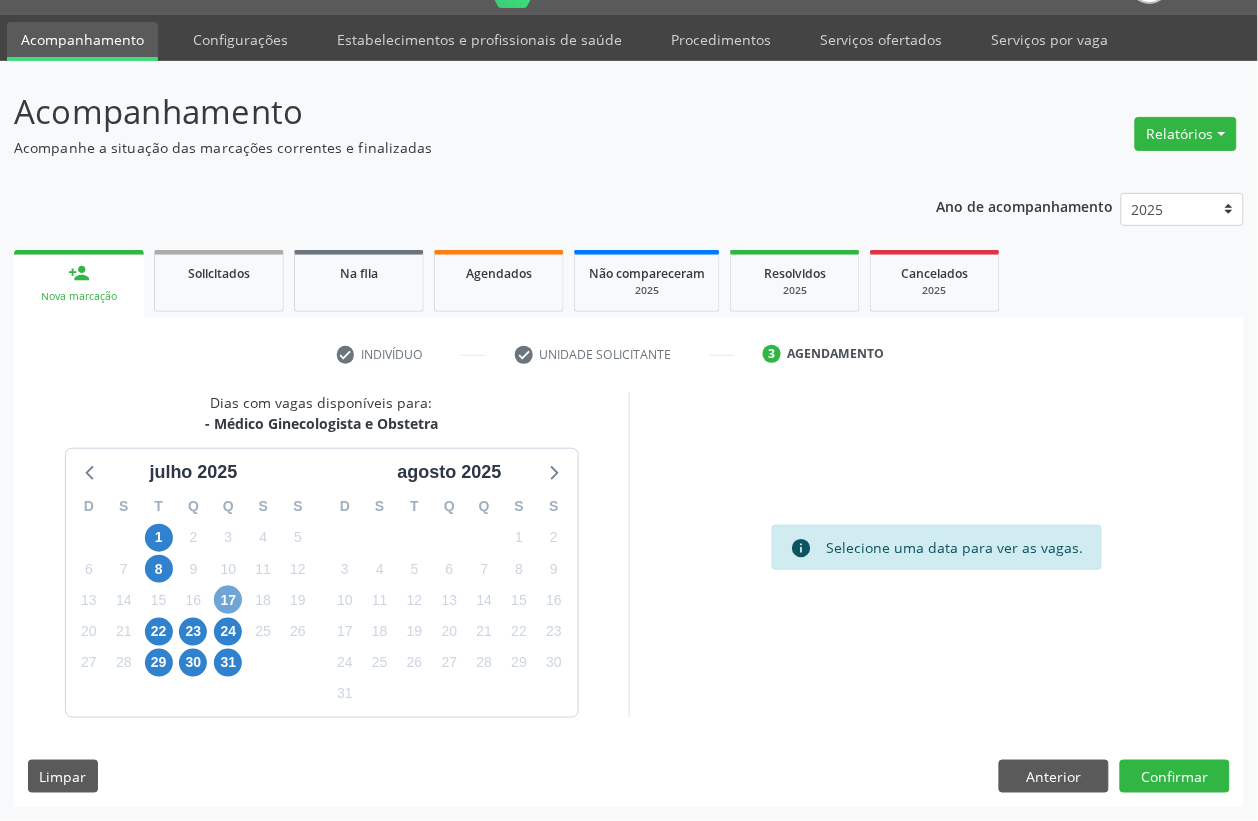 click on "17" at bounding box center (228, 600) 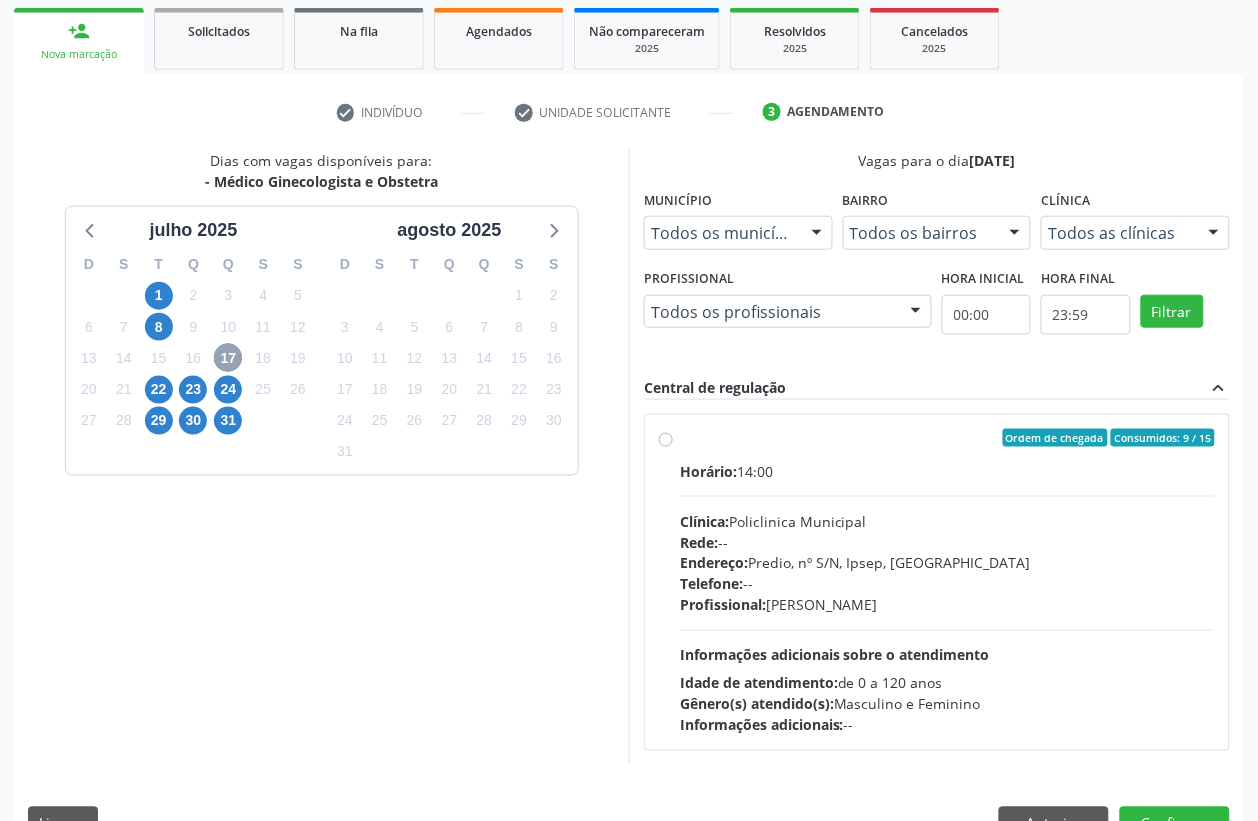 scroll, scrollTop: 300, scrollLeft: 0, axis: vertical 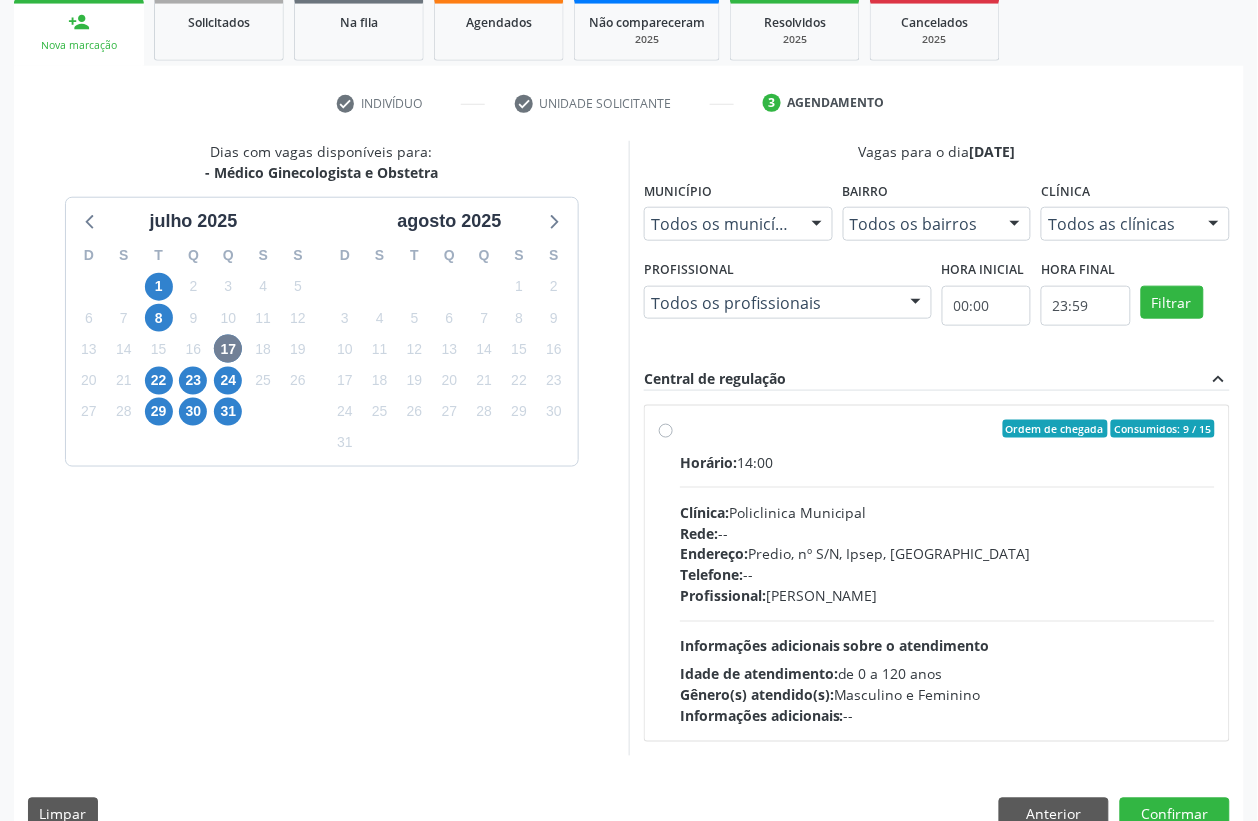 click on "Ordem de chegada
Consumidos: 9 / 15
Horário:   14:00
Clínica:  Policlinica Municipal
Rede:
--
Endereço:   Predio, nº S/N, Ipsep, [GEOGRAPHIC_DATA] - PE
Telefone:   --
Profissional:
[PERSON_NAME]
Informações adicionais sobre o atendimento
Idade de atendimento:
de 0 a 120 anos
Gênero(s) atendido(s):
Masculino e Feminino
Informações adicionais:
--" at bounding box center (937, 573) 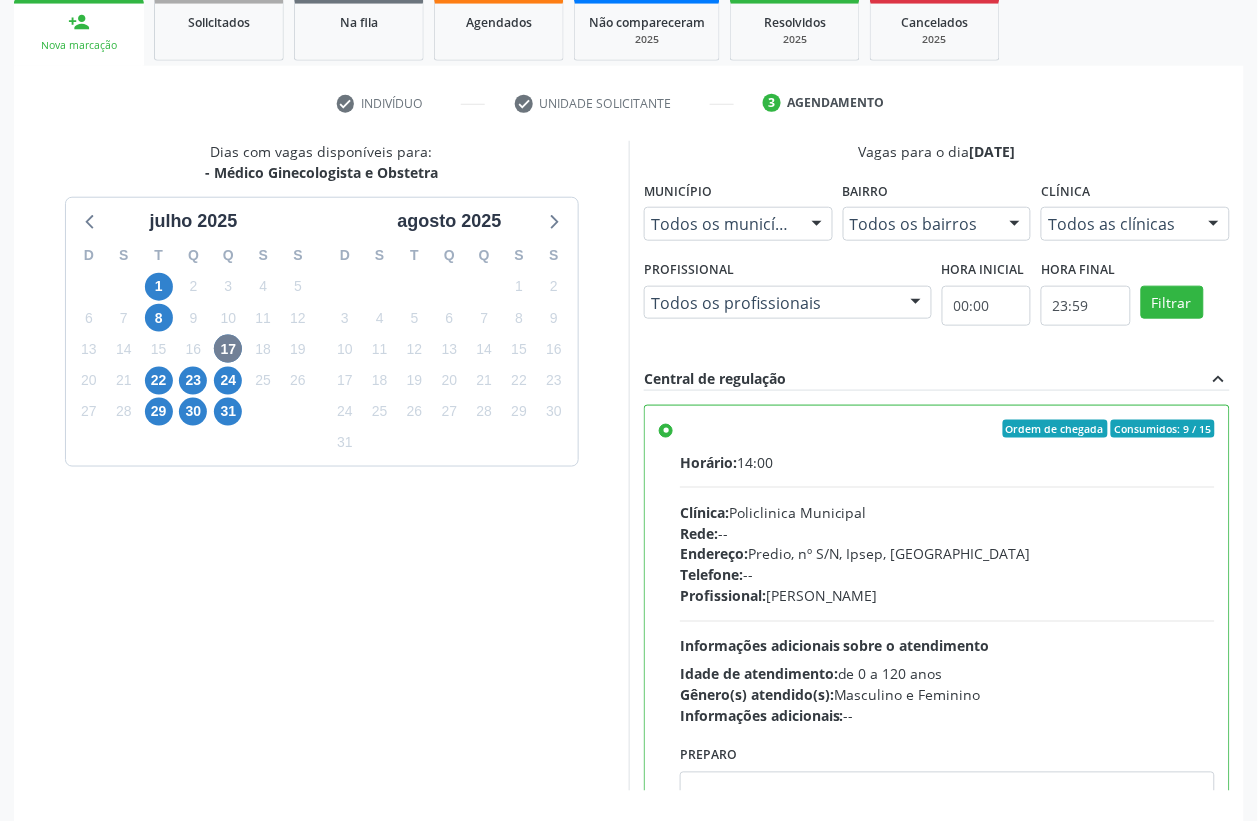 scroll, scrollTop: 373, scrollLeft: 0, axis: vertical 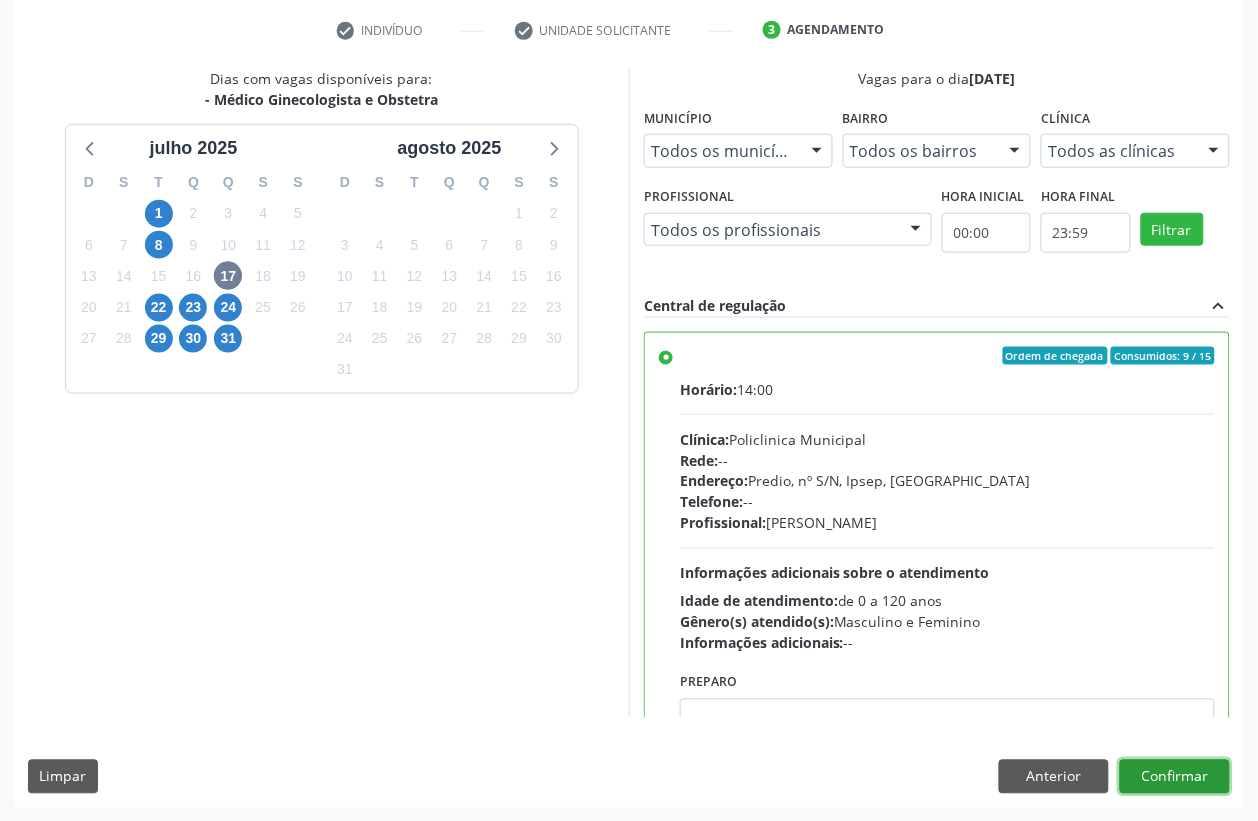 click on "Confirmar" at bounding box center [1175, 777] 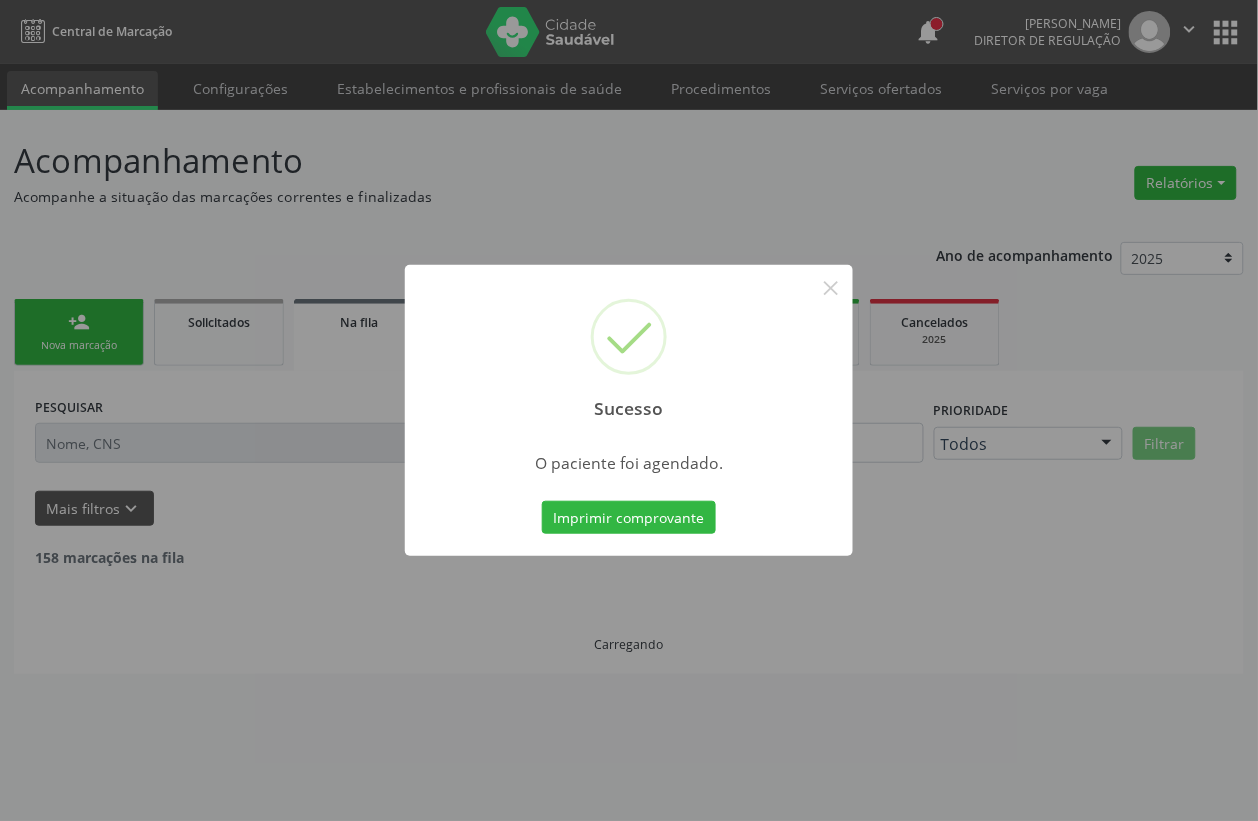 scroll, scrollTop: 0, scrollLeft: 0, axis: both 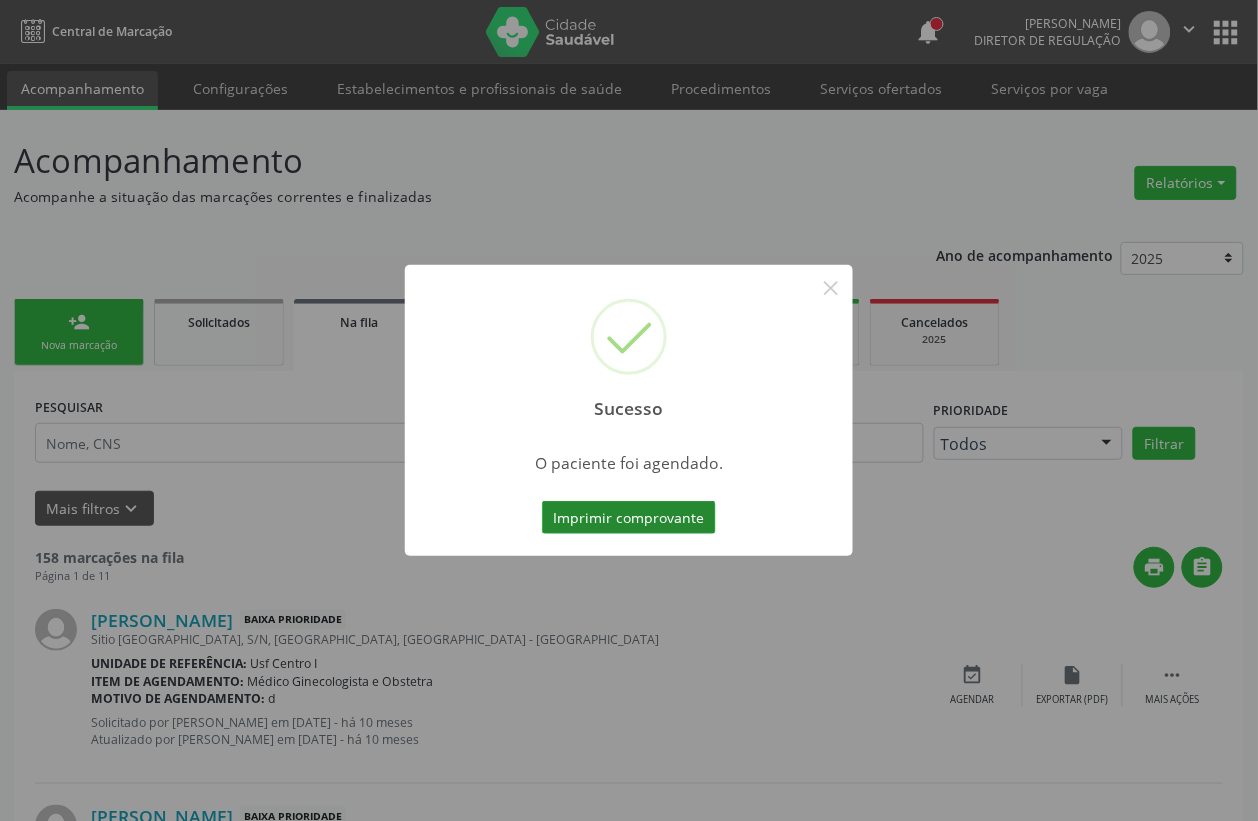 click on "Imprimir comprovante" at bounding box center [629, 518] 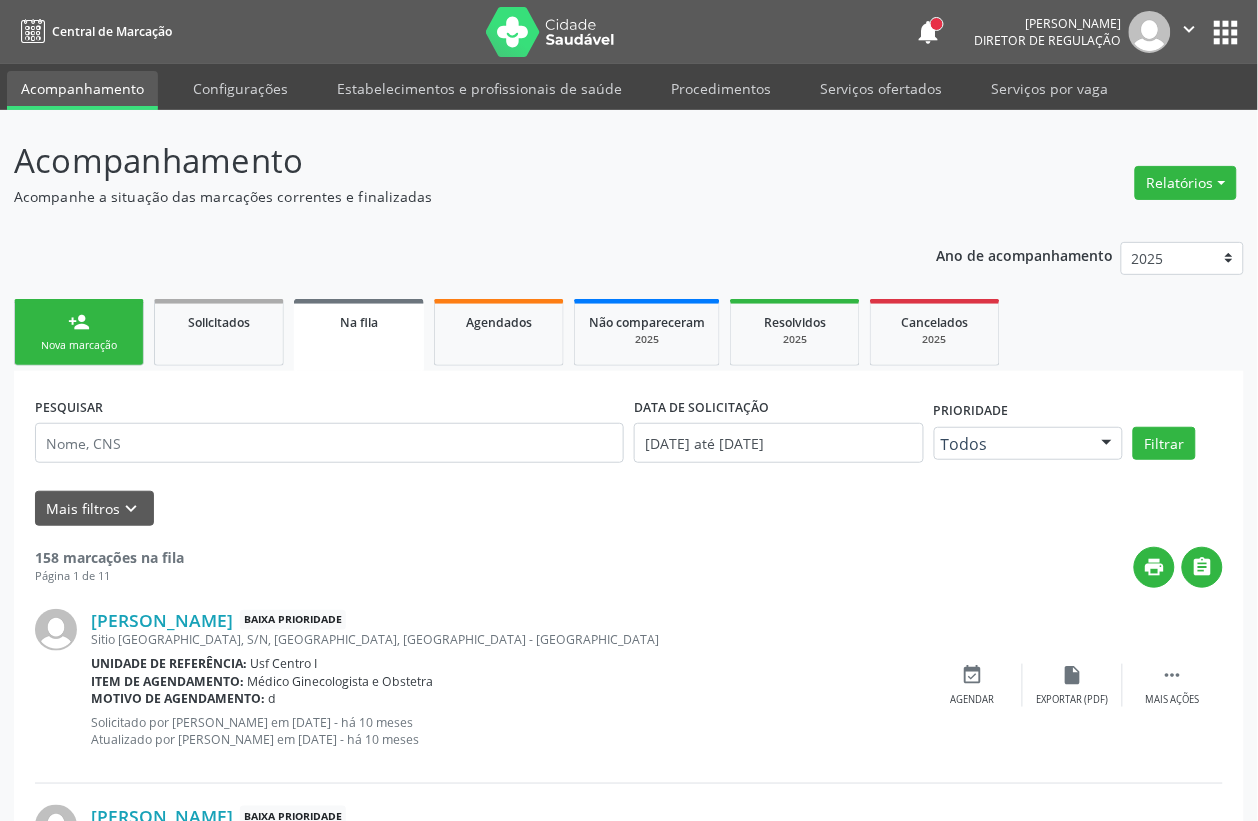 click on "person_add
Nova marcação" at bounding box center (79, 332) 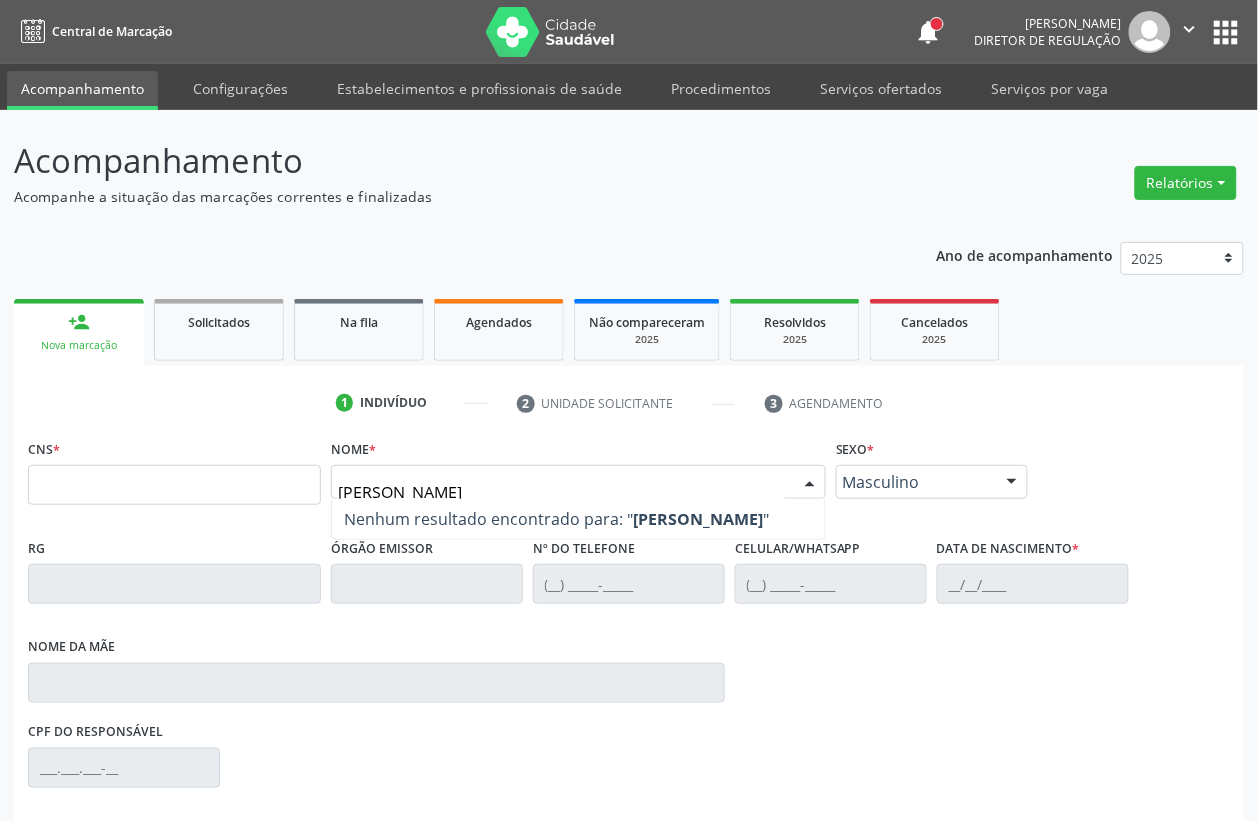type on "[PERSON_NAME]" 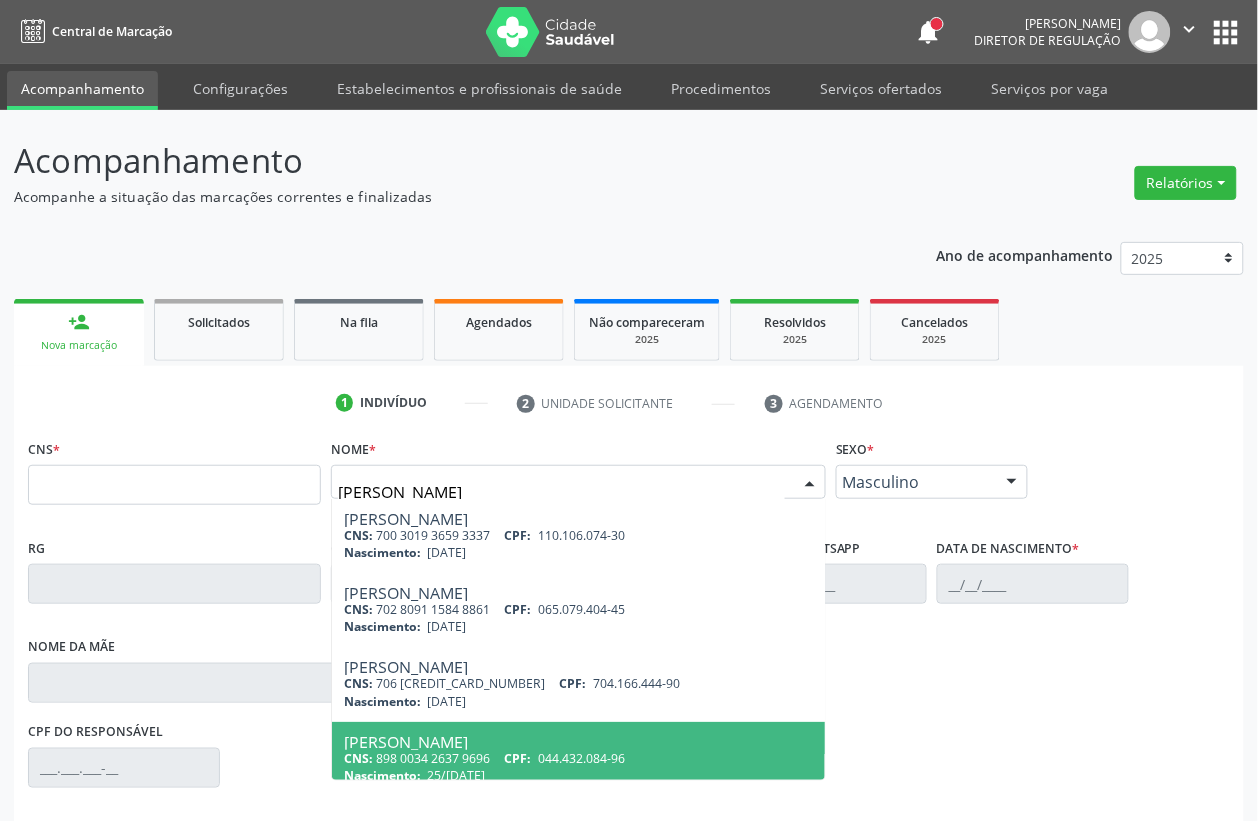 click on "044.432.084-96" at bounding box center [581, 758] 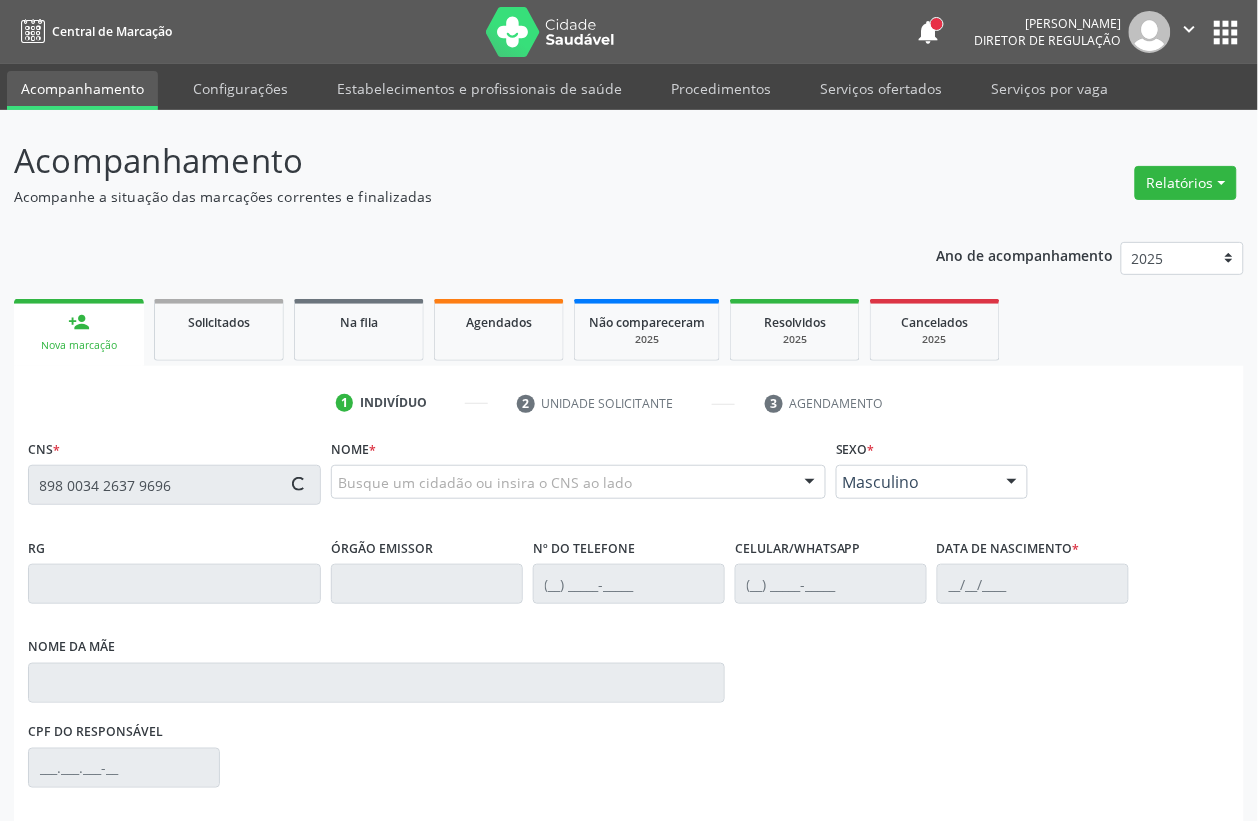 type on "898 0034 2637 9696" 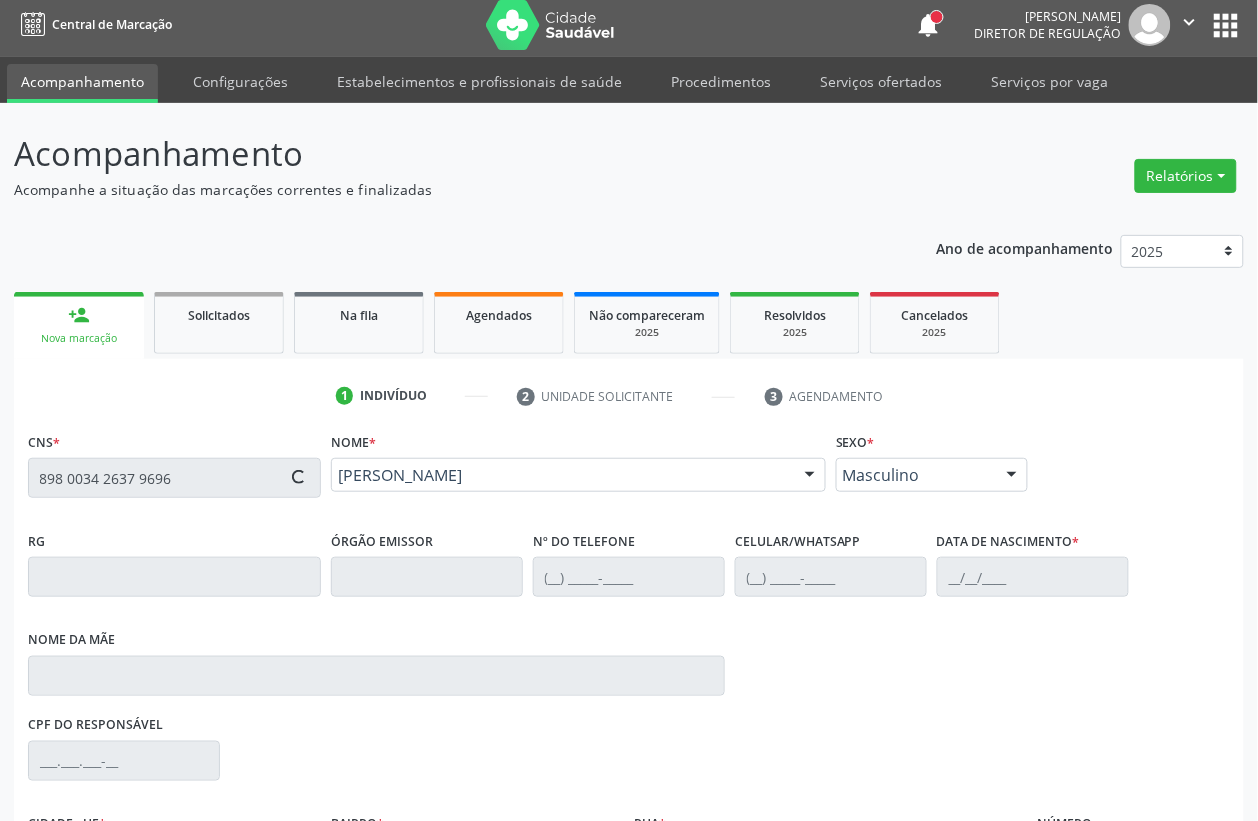 scroll, scrollTop: 248, scrollLeft: 0, axis: vertical 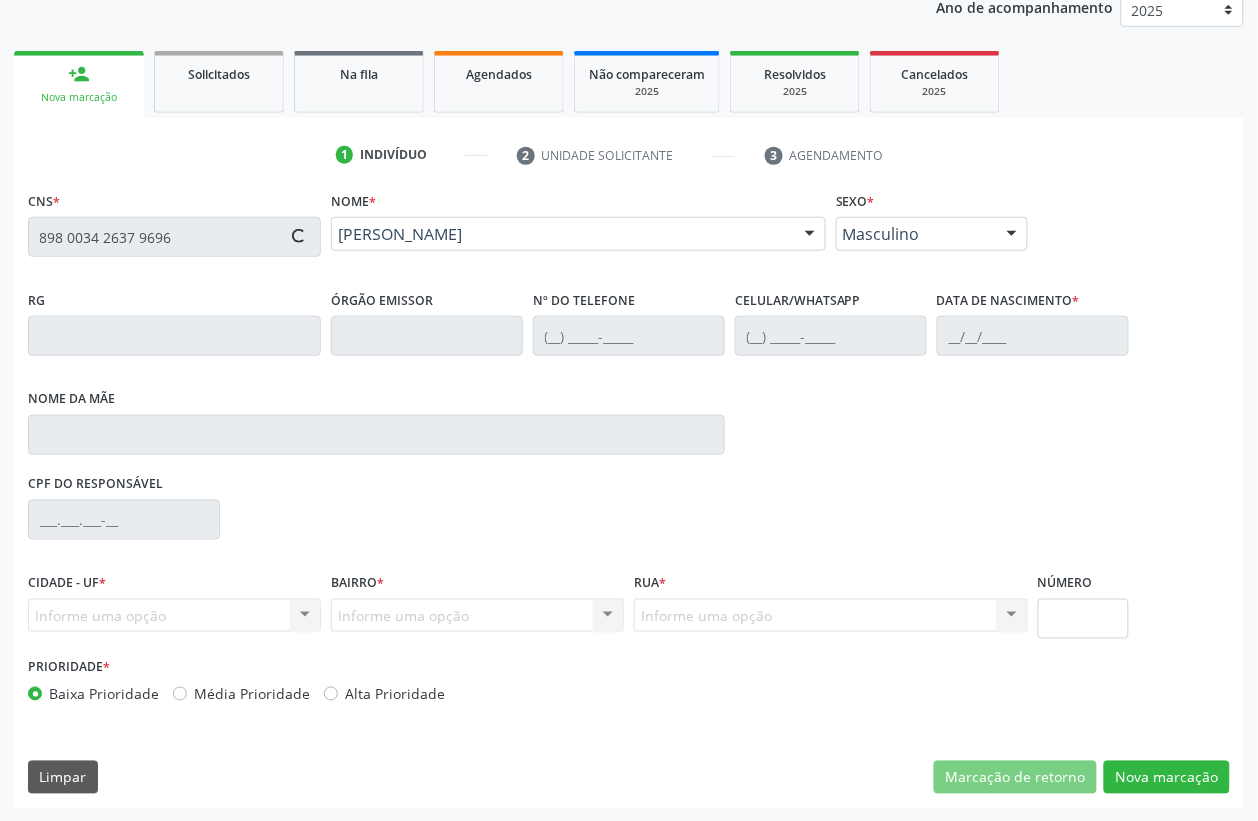 type on "[PHONE_NUMBER]" 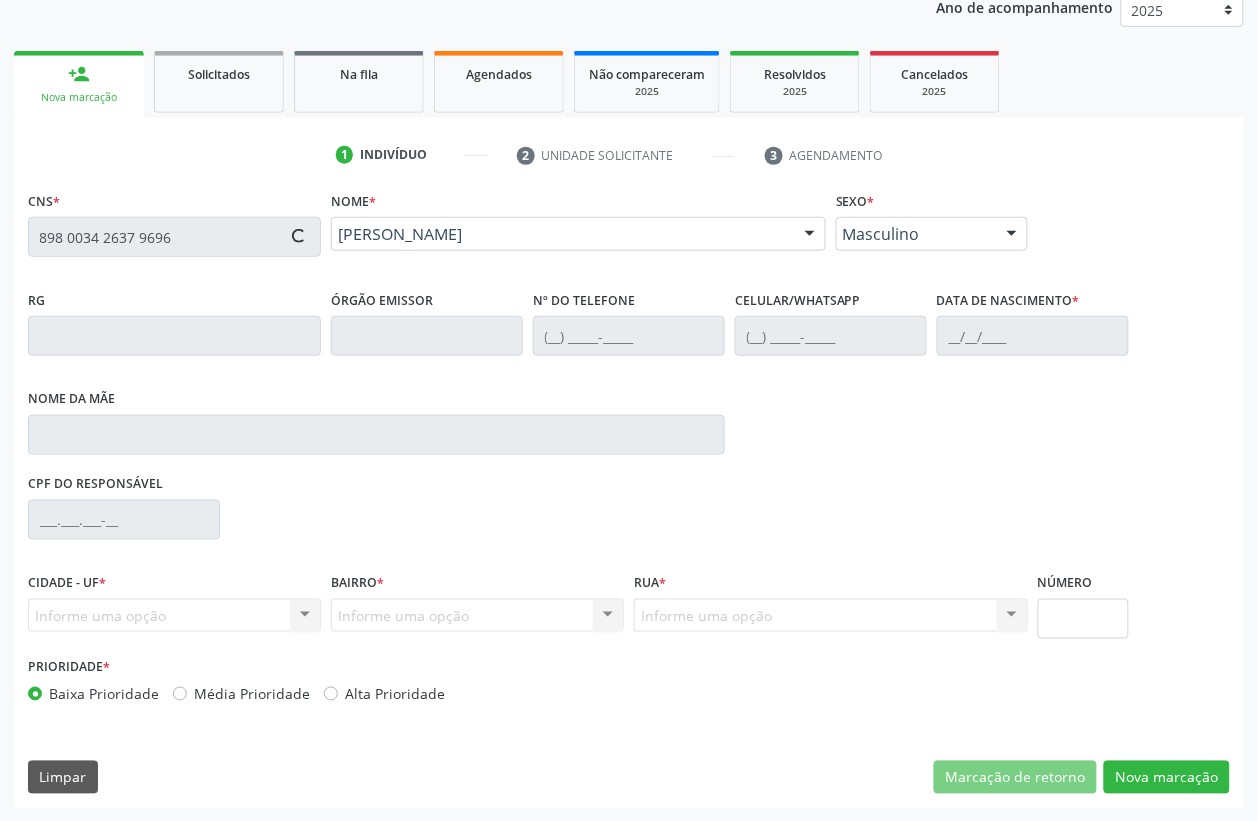 type on "[PERSON_NAME]" 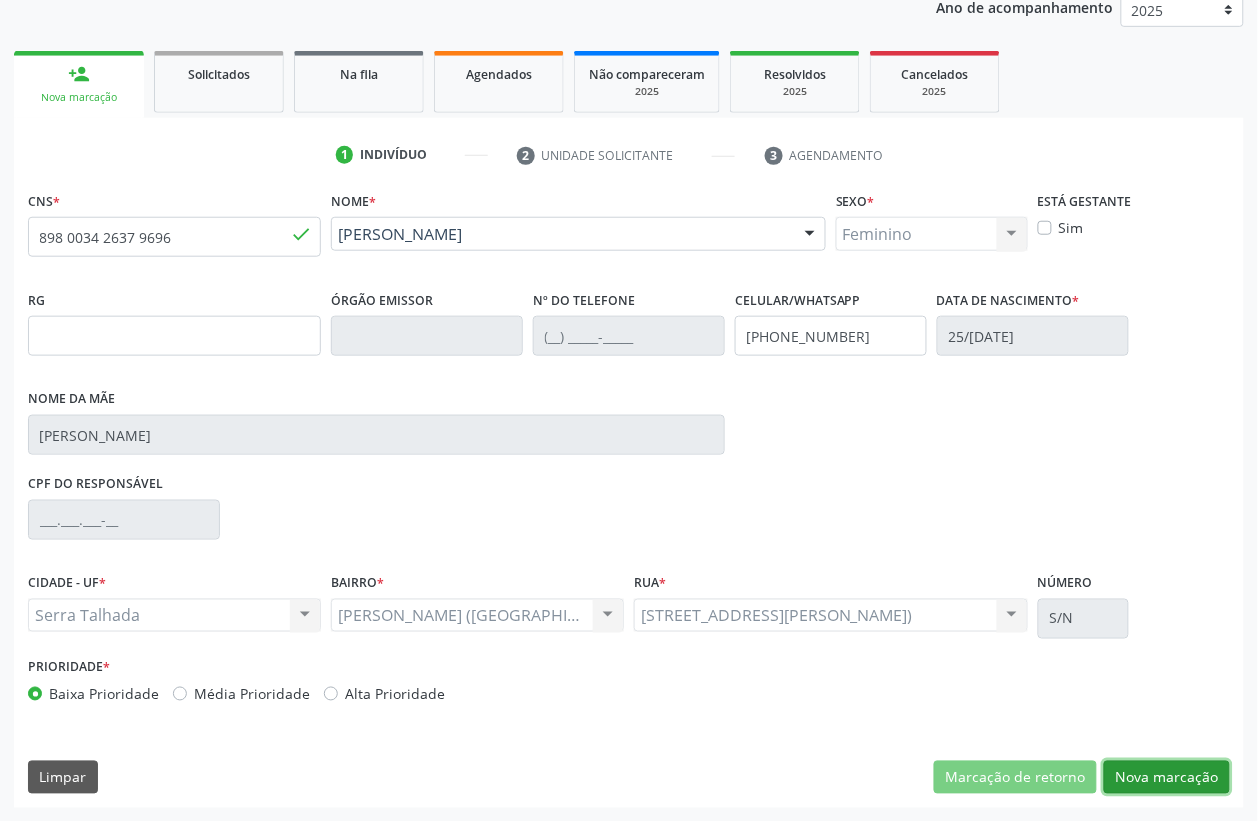 click on "Nova marcação" at bounding box center (1167, 778) 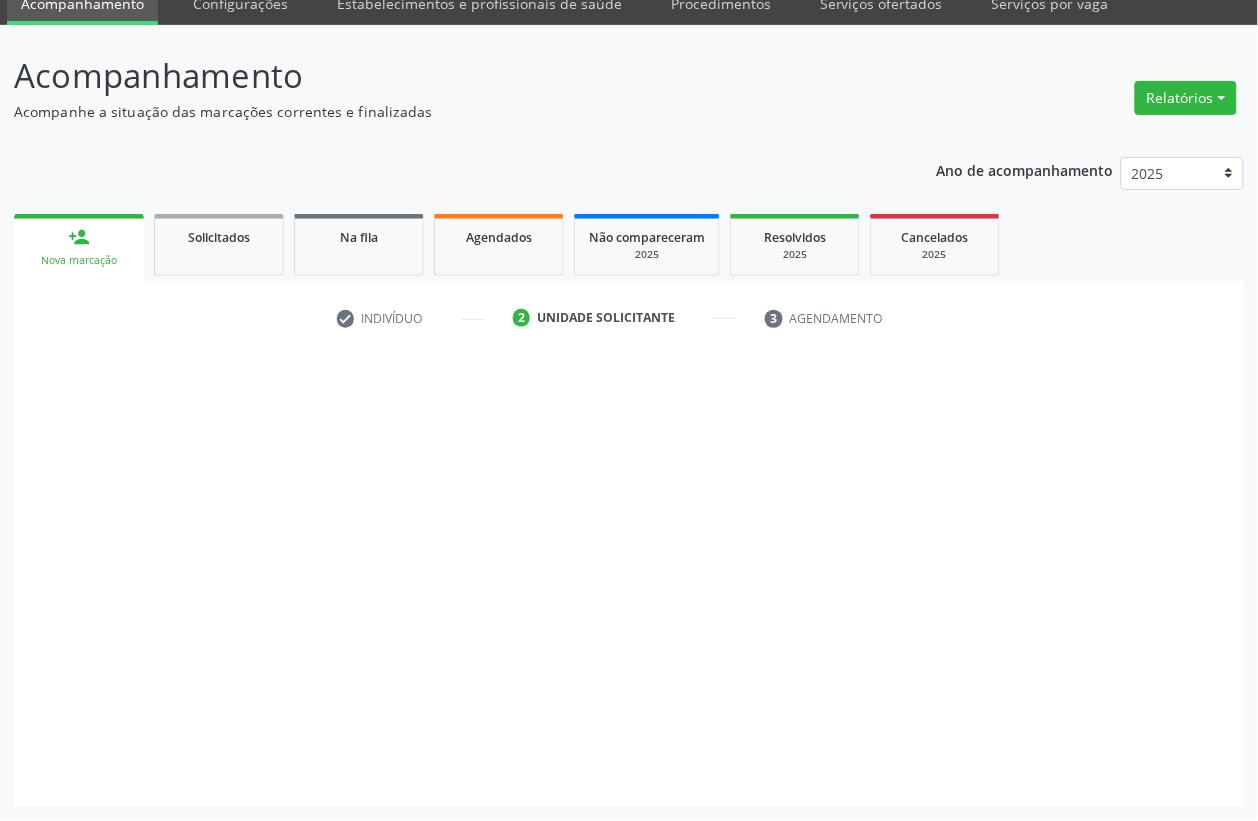 scroll, scrollTop: 85, scrollLeft: 0, axis: vertical 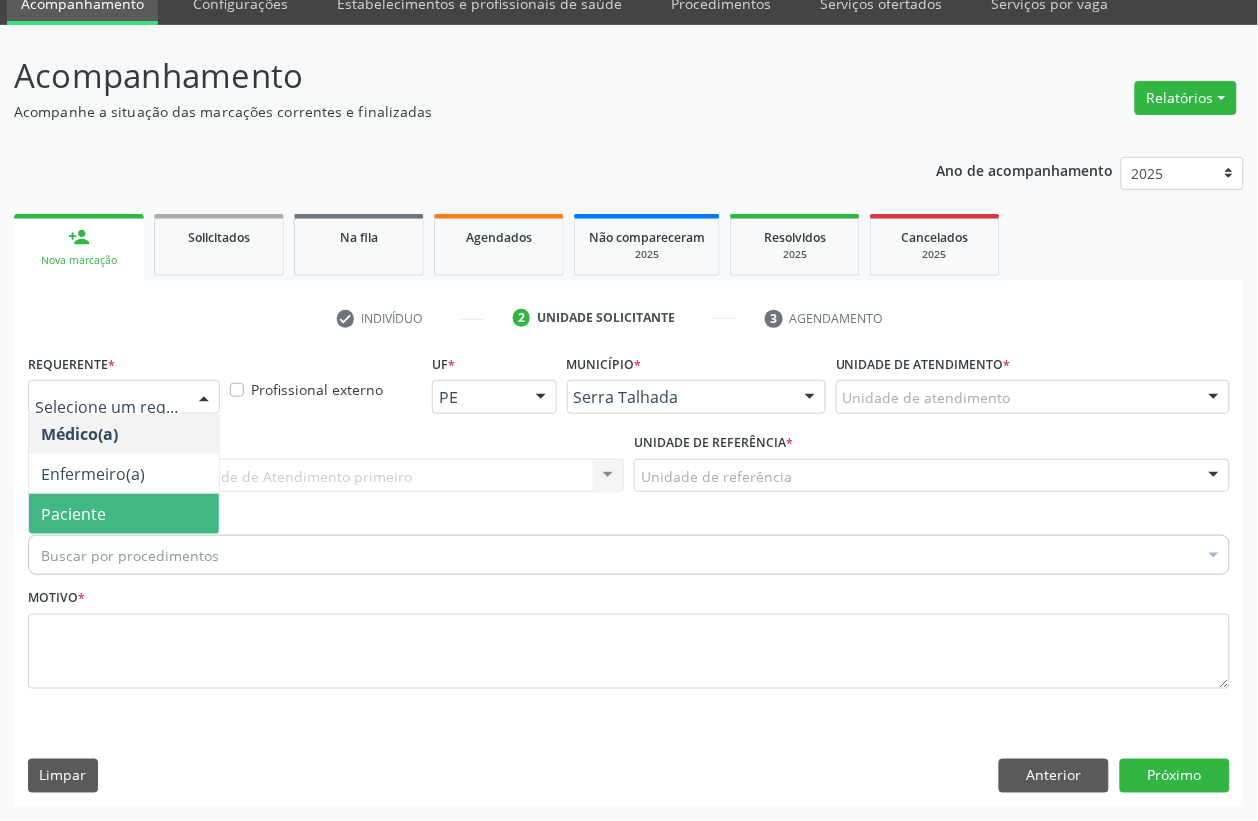 click on "Paciente" at bounding box center [124, 514] 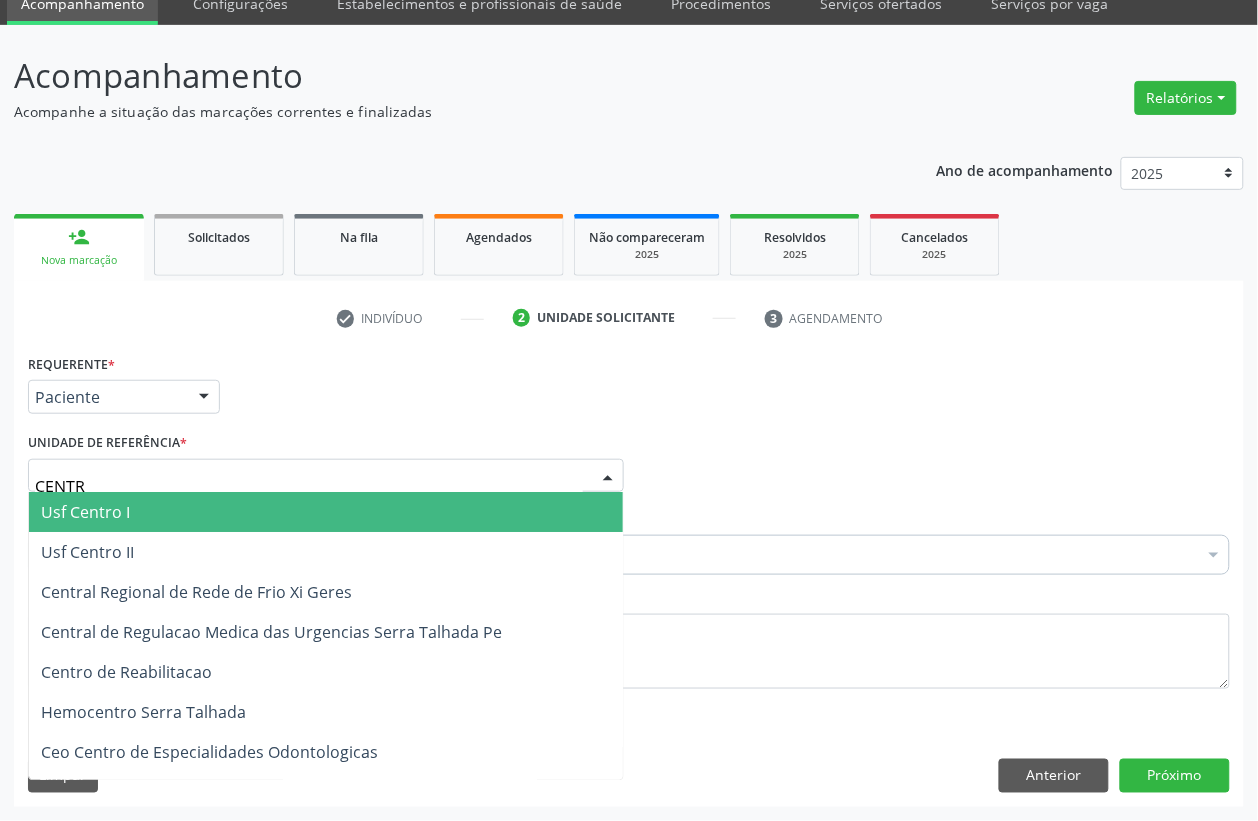 type on "CENTRO" 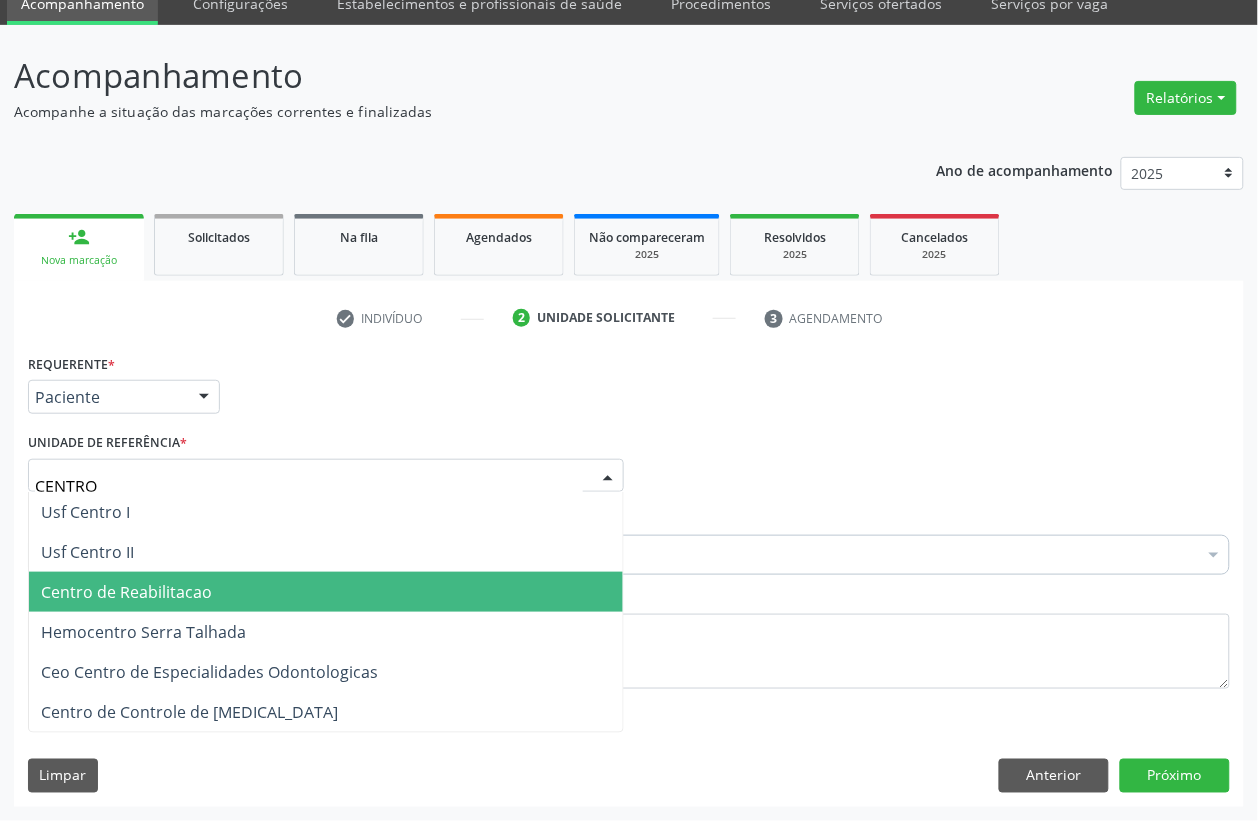 click on "Centro de Reabilitacao" at bounding box center (126, 592) 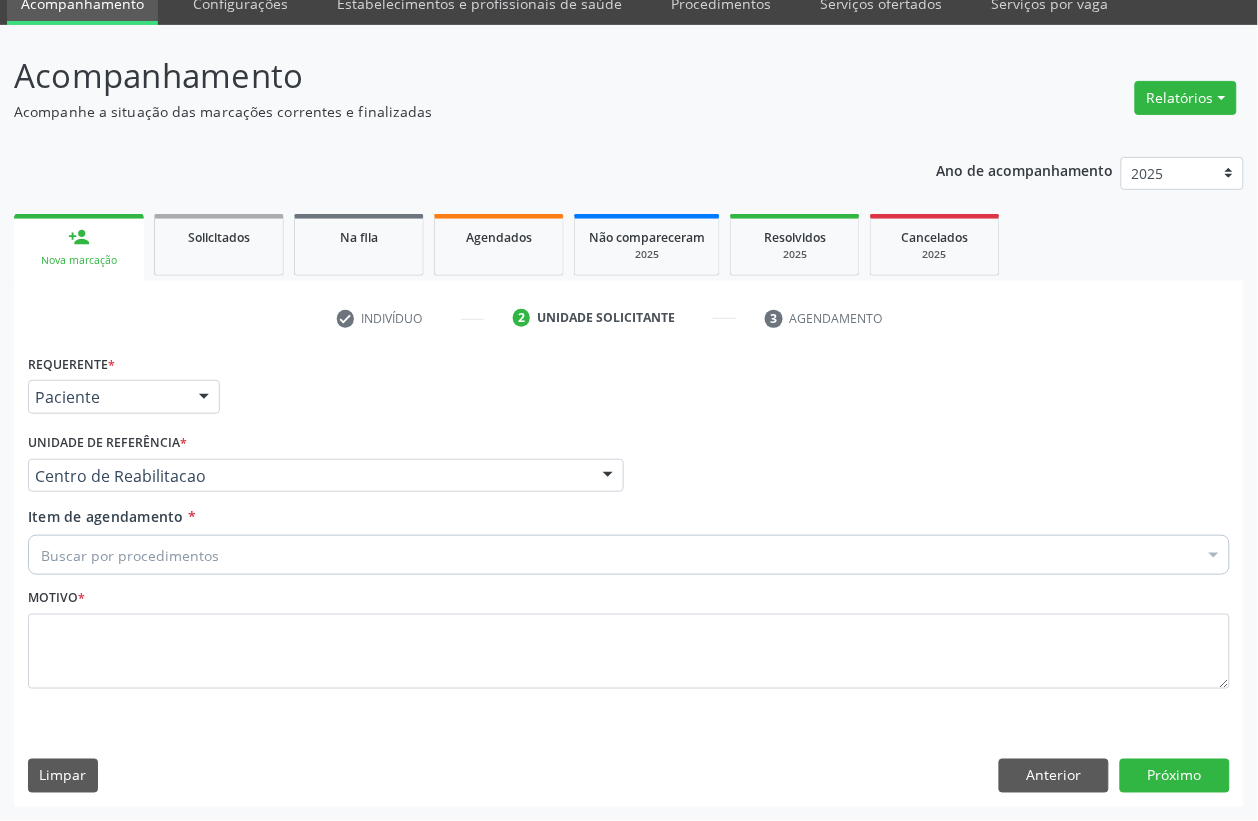 click on "Buscar por procedimentos" at bounding box center [629, 555] 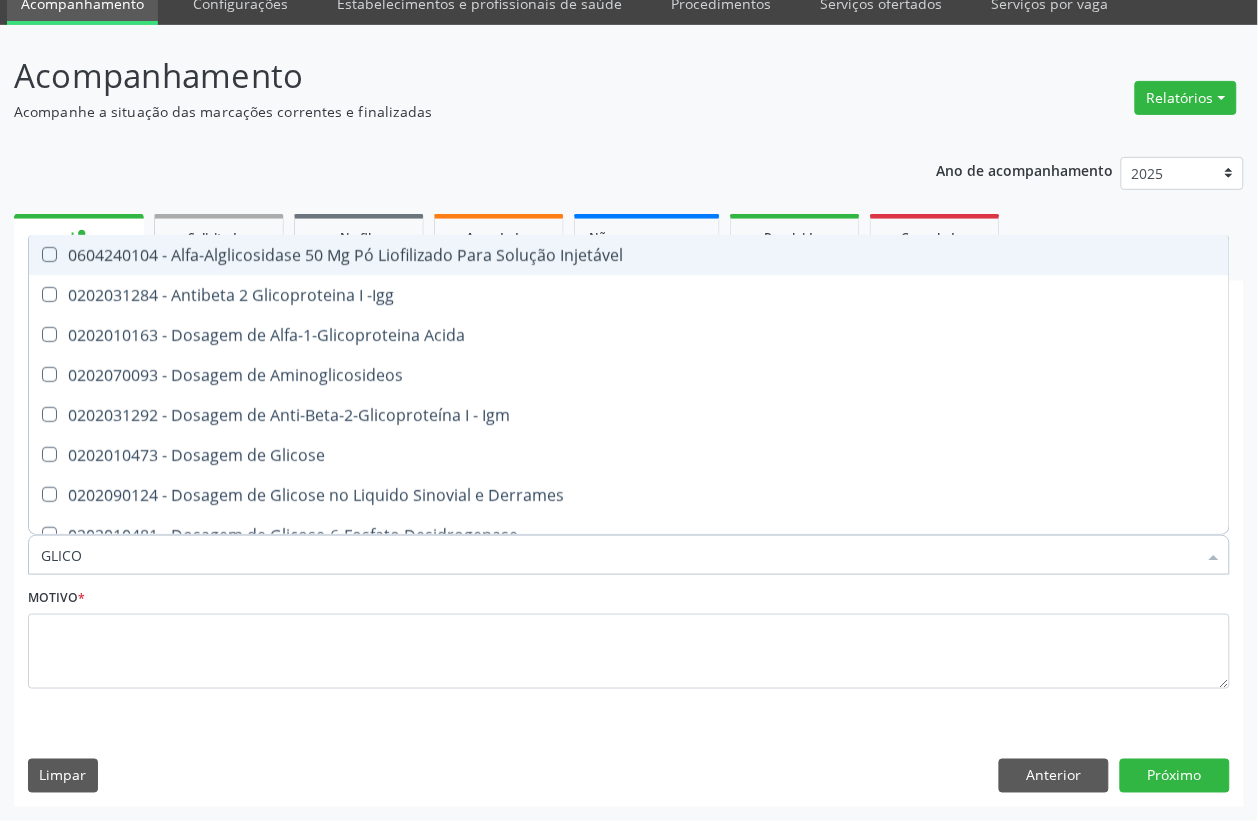 type on "GLICOS" 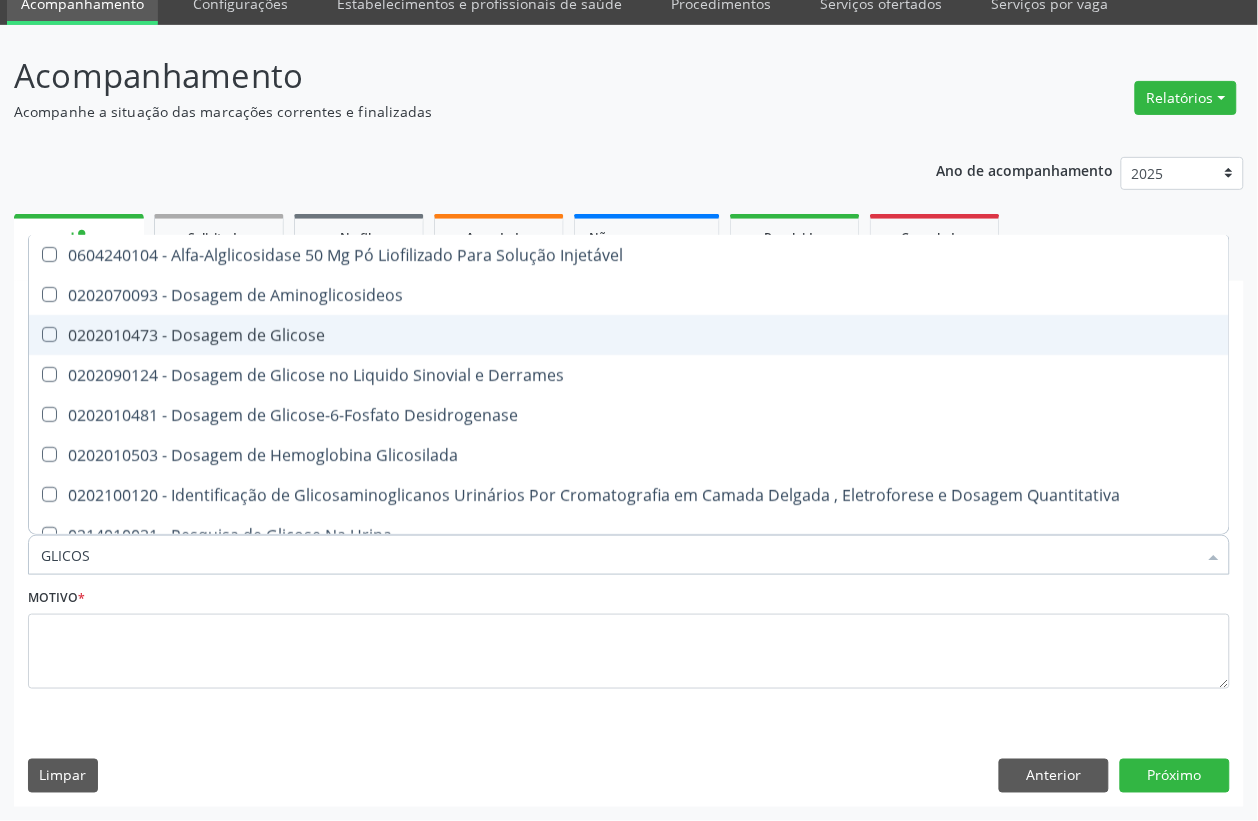 click on "0202010473 - Dosagem de Glicose" at bounding box center (629, 335) 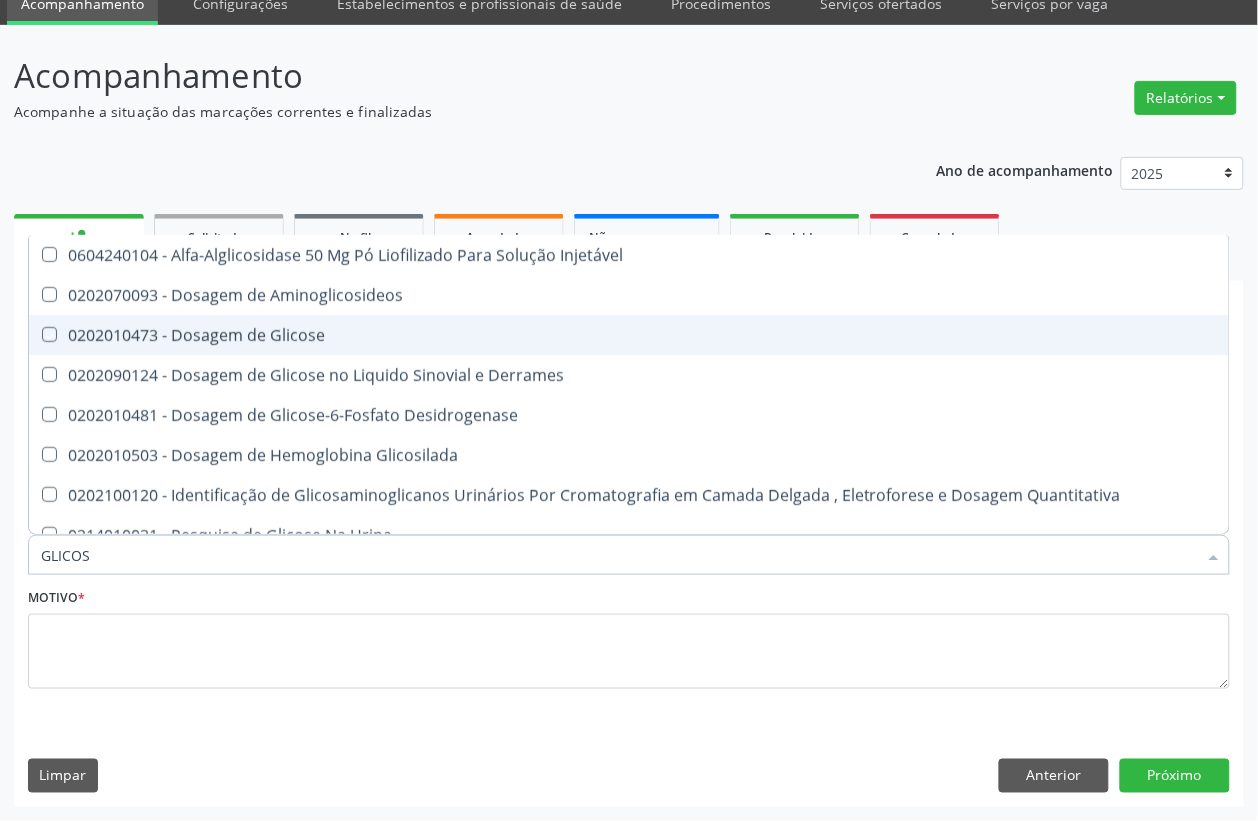 checkbox on "true" 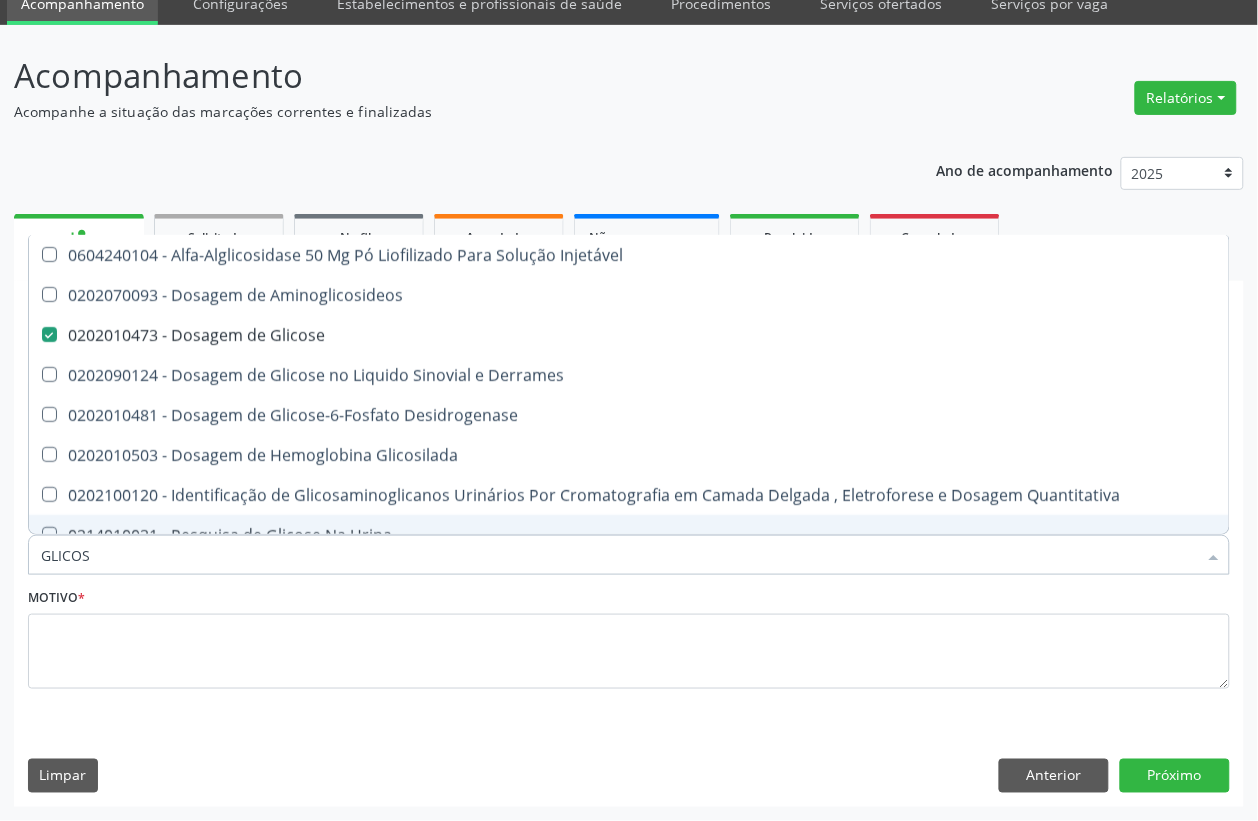 click on "GLICOS" at bounding box center [619, 555] 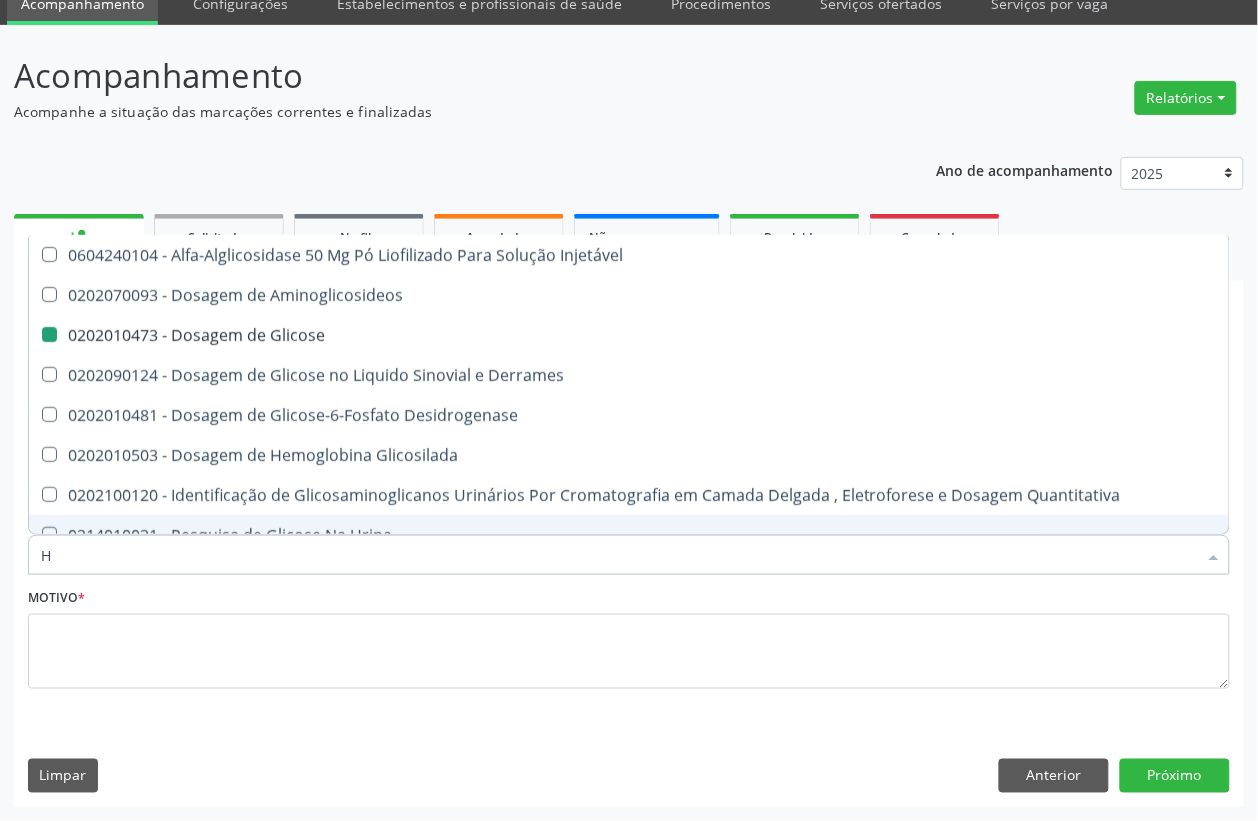 type on "HE" 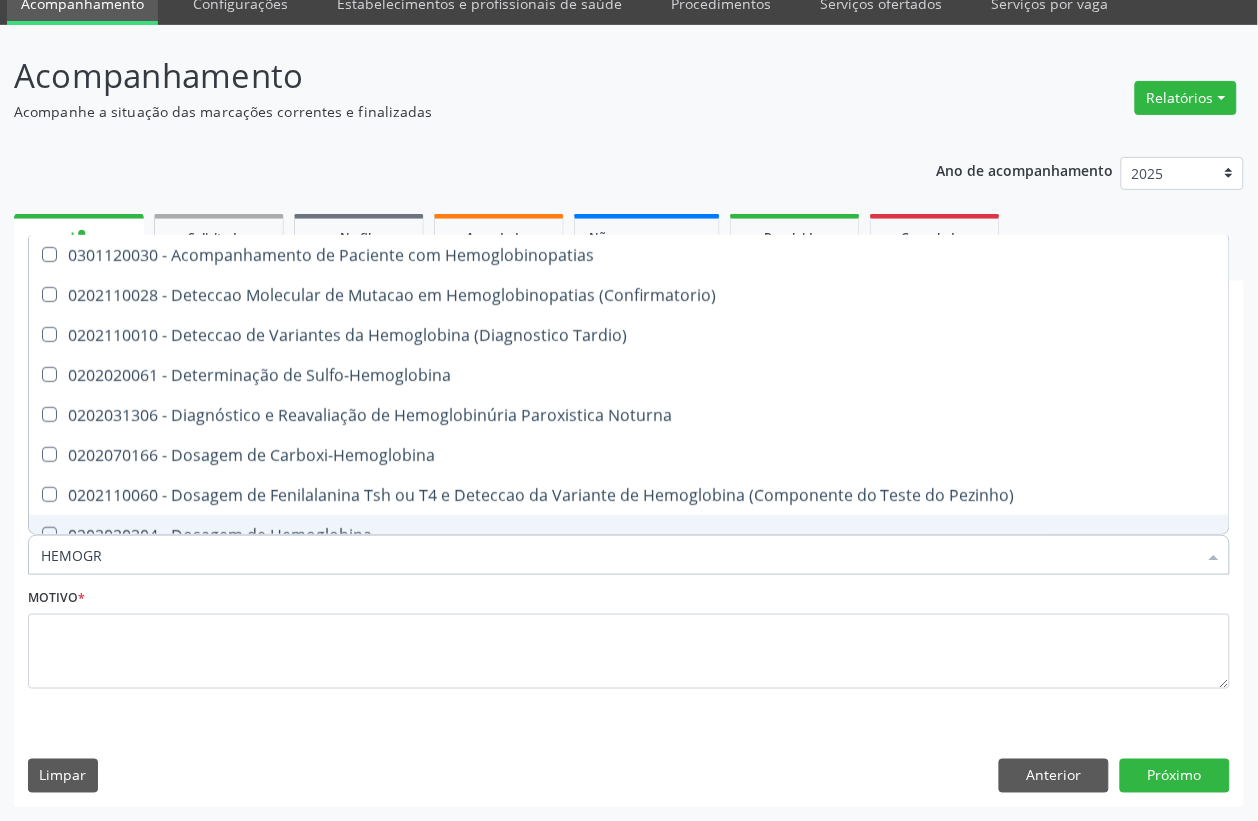 type on "HEMOGRA" 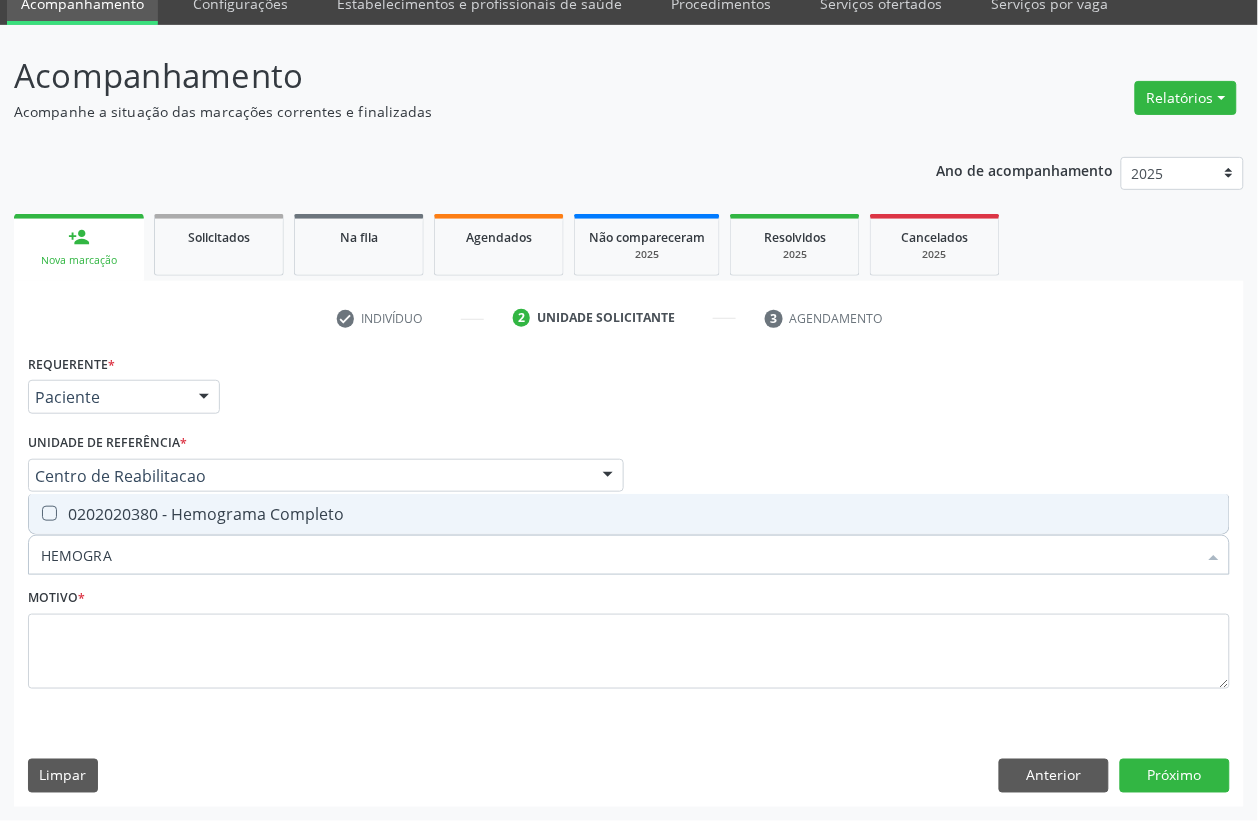 click on "0202020380 - Hemograma Completo" at bounding box center (629, 514) 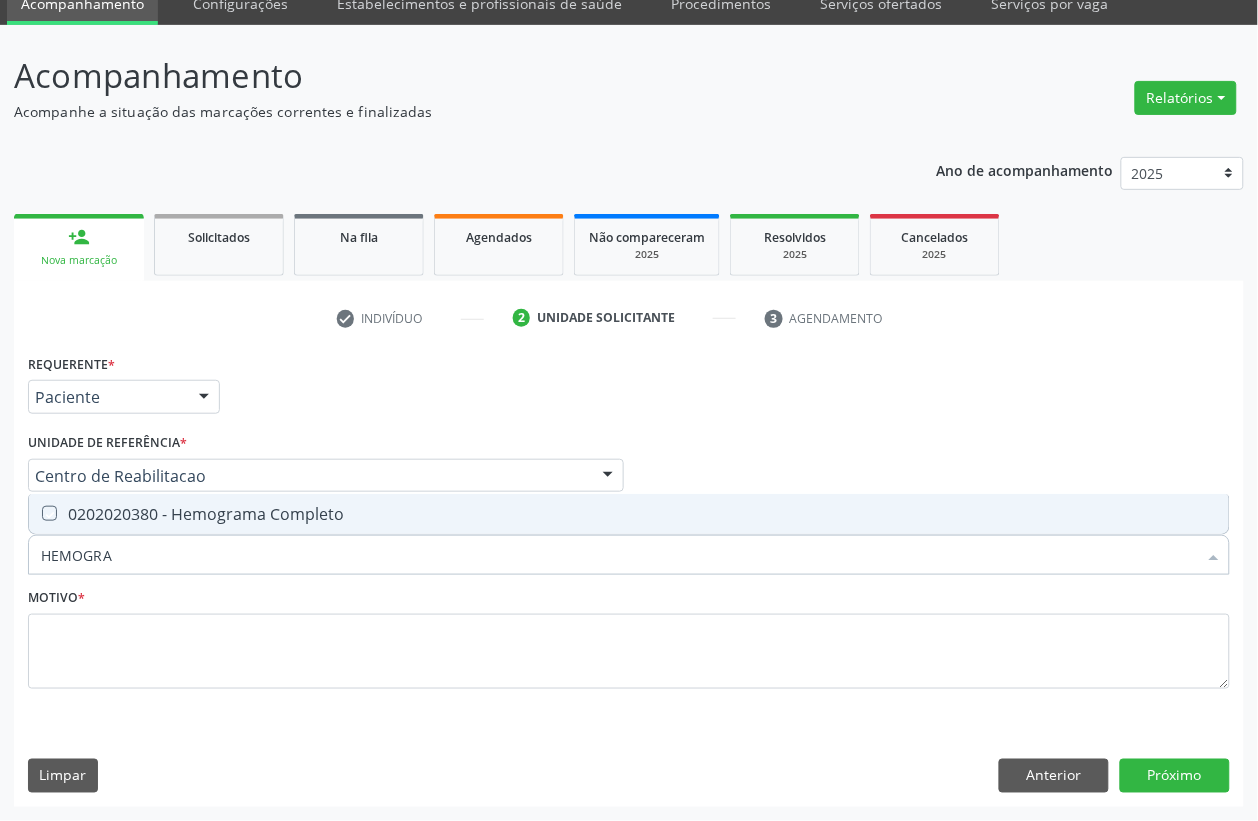 checkbox on "true" 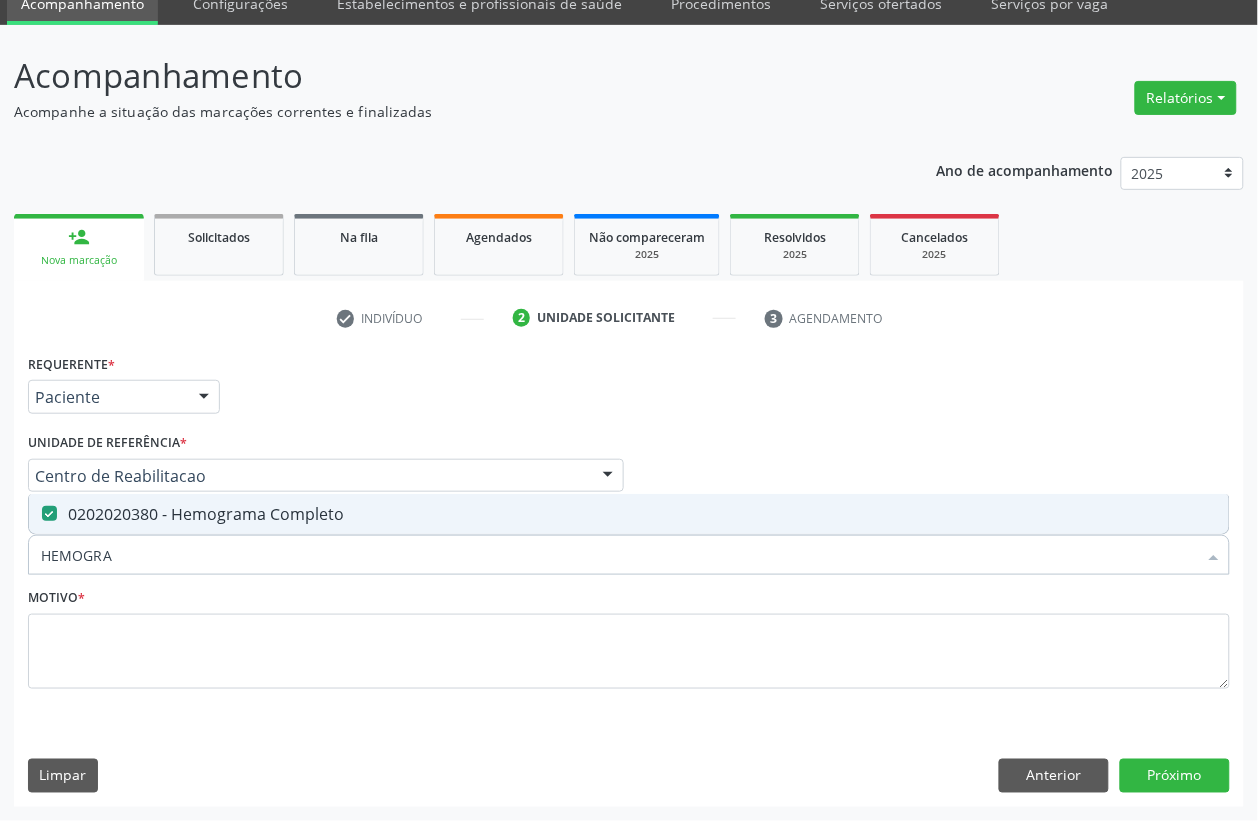 click on "HEMOGRA" at bounding box center (619, 555) 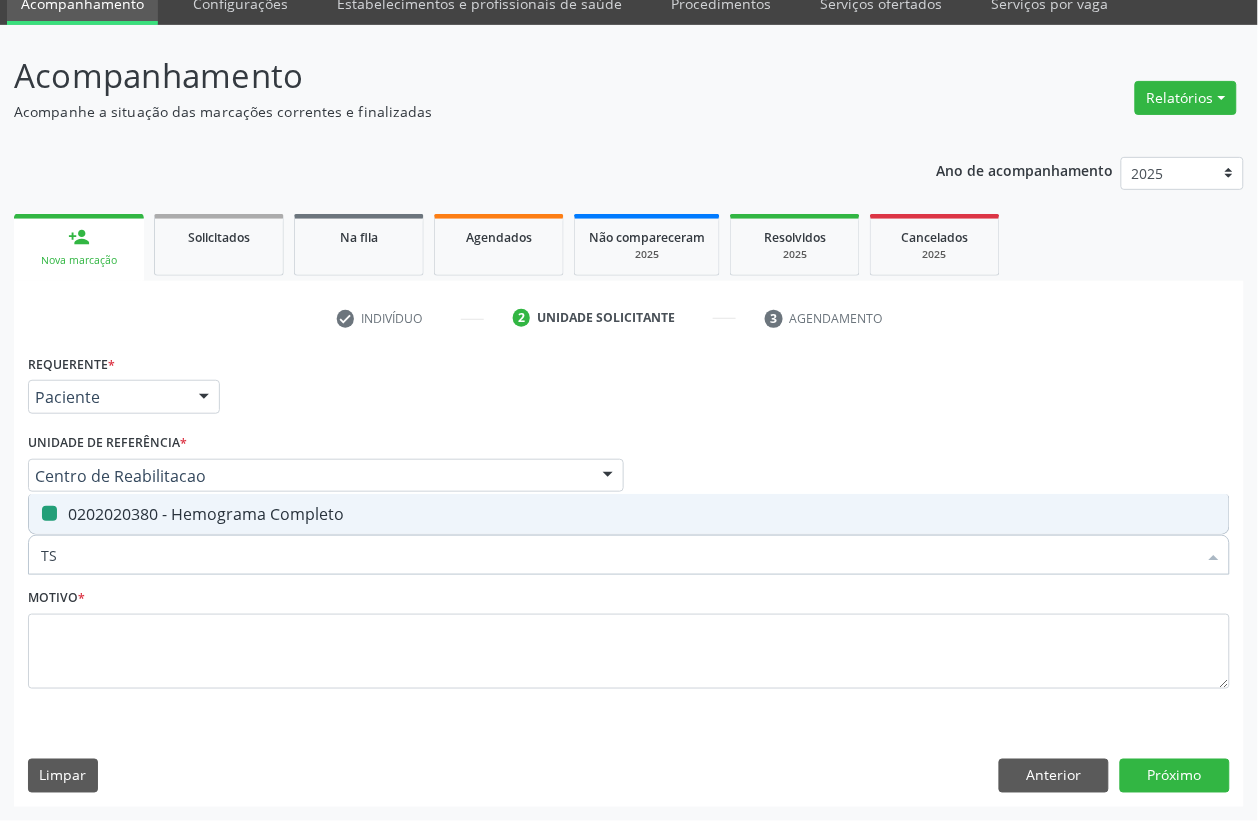 type on "TSH" 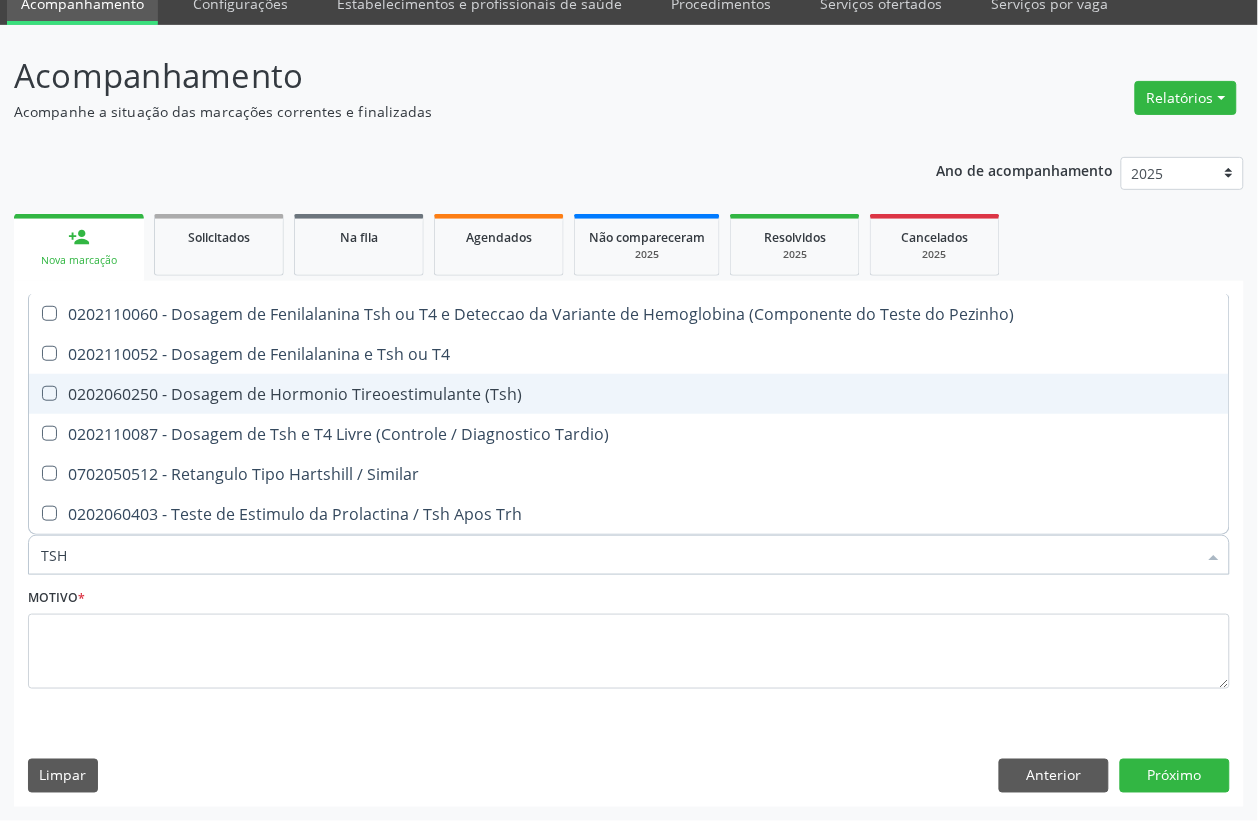 click on "0202060250 - Dosagem de Hormonio Tireoestimulante (Tsh)" at bounding box center (629, 394) 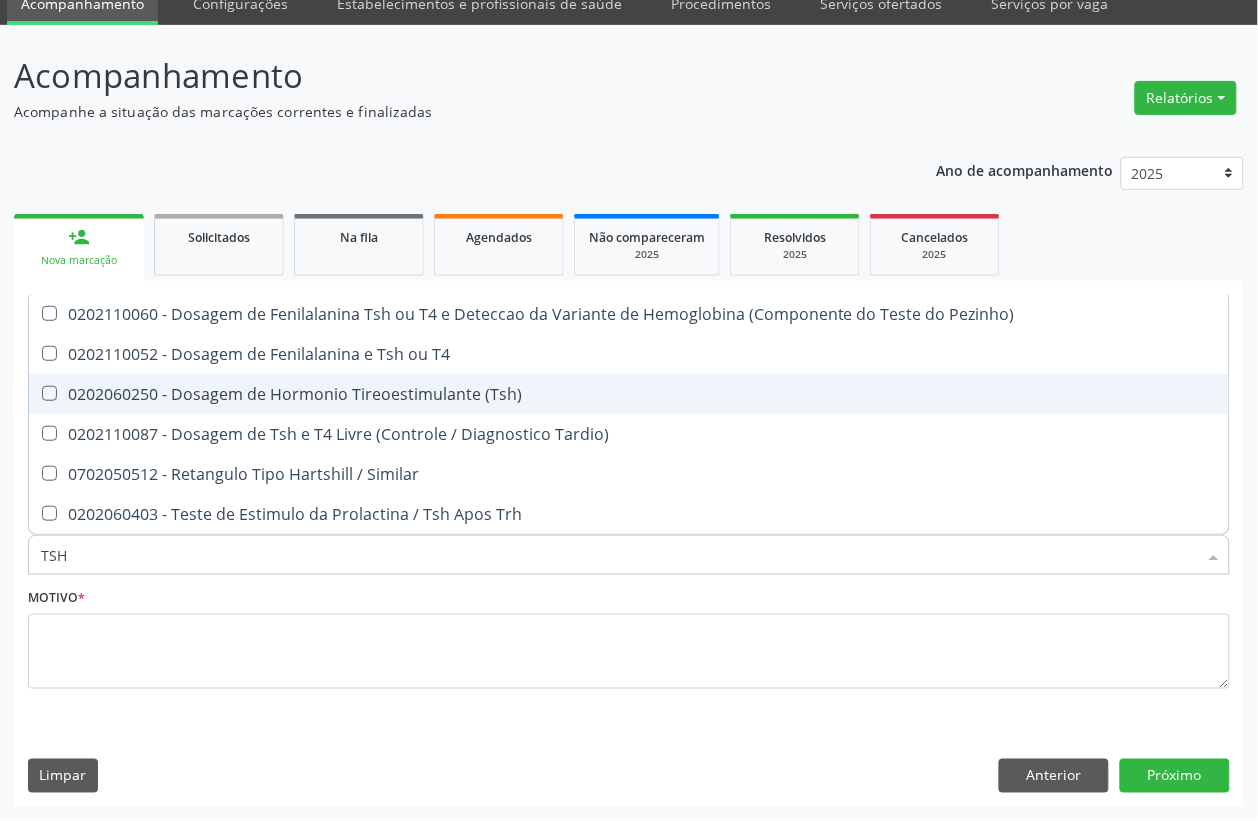 checkbox on "true" 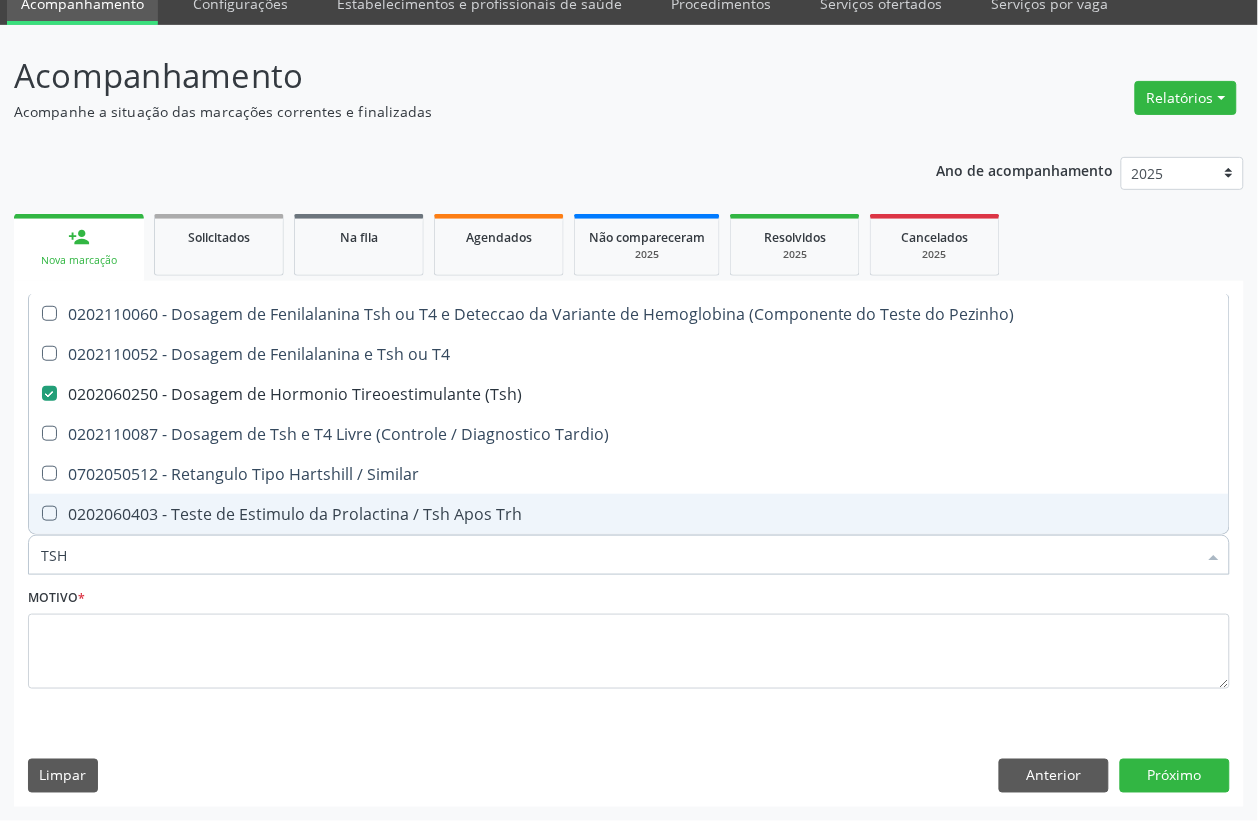 click on "TSH" at bounding box center [619, 555] 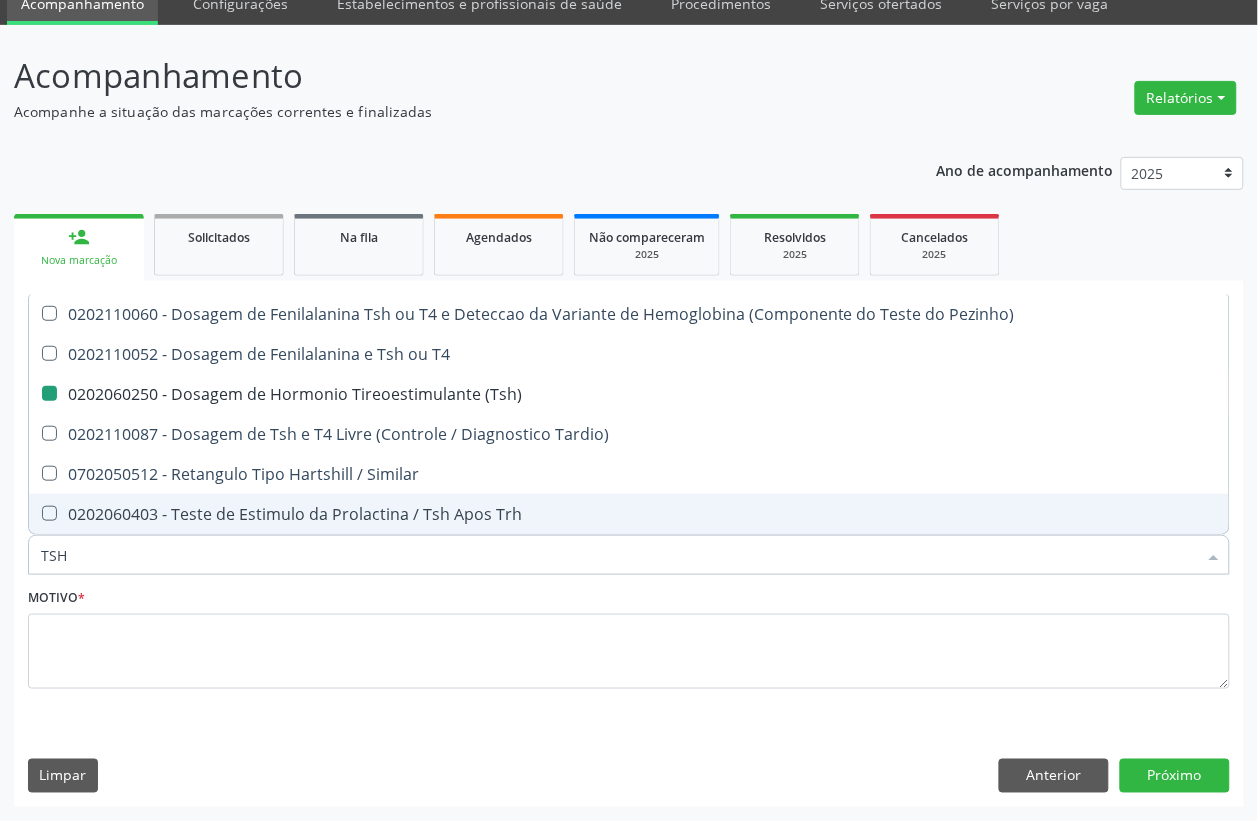 type on "T" 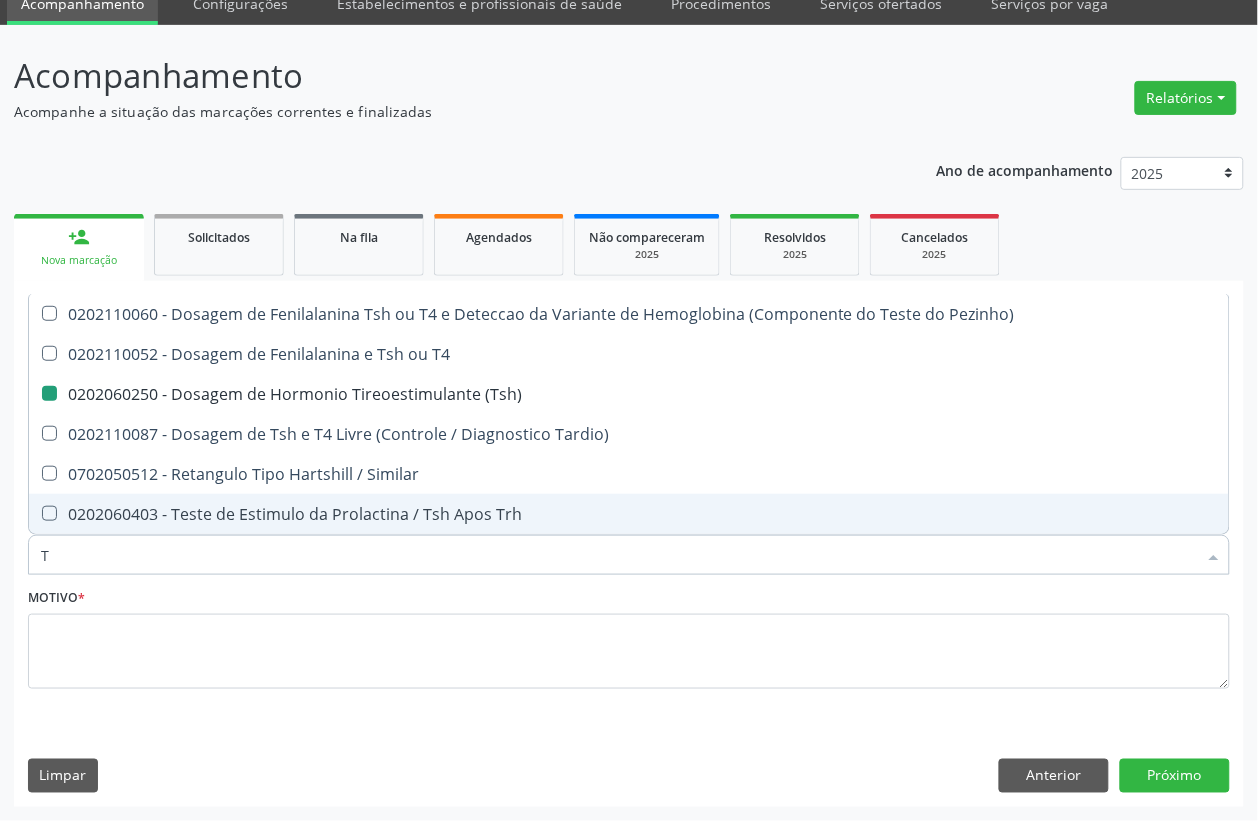 checkbox on "false" 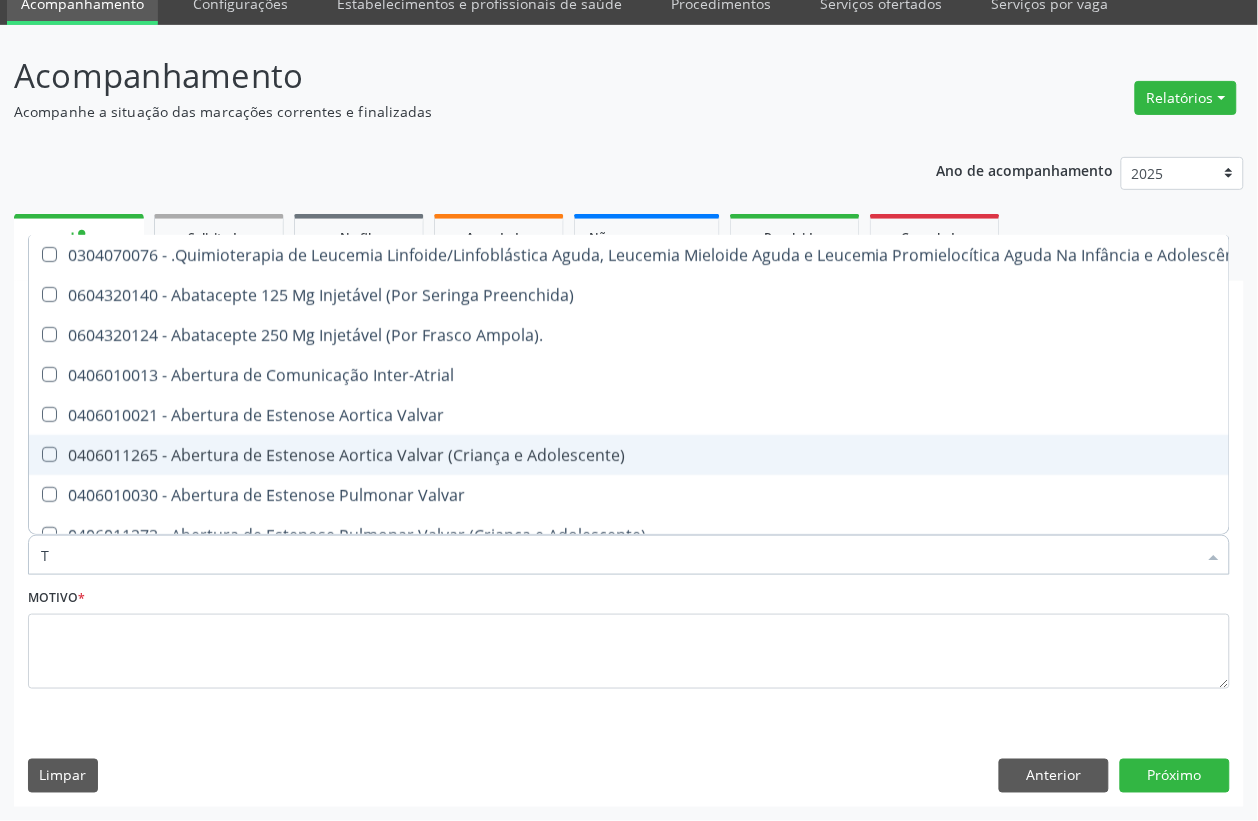 type on "T4" 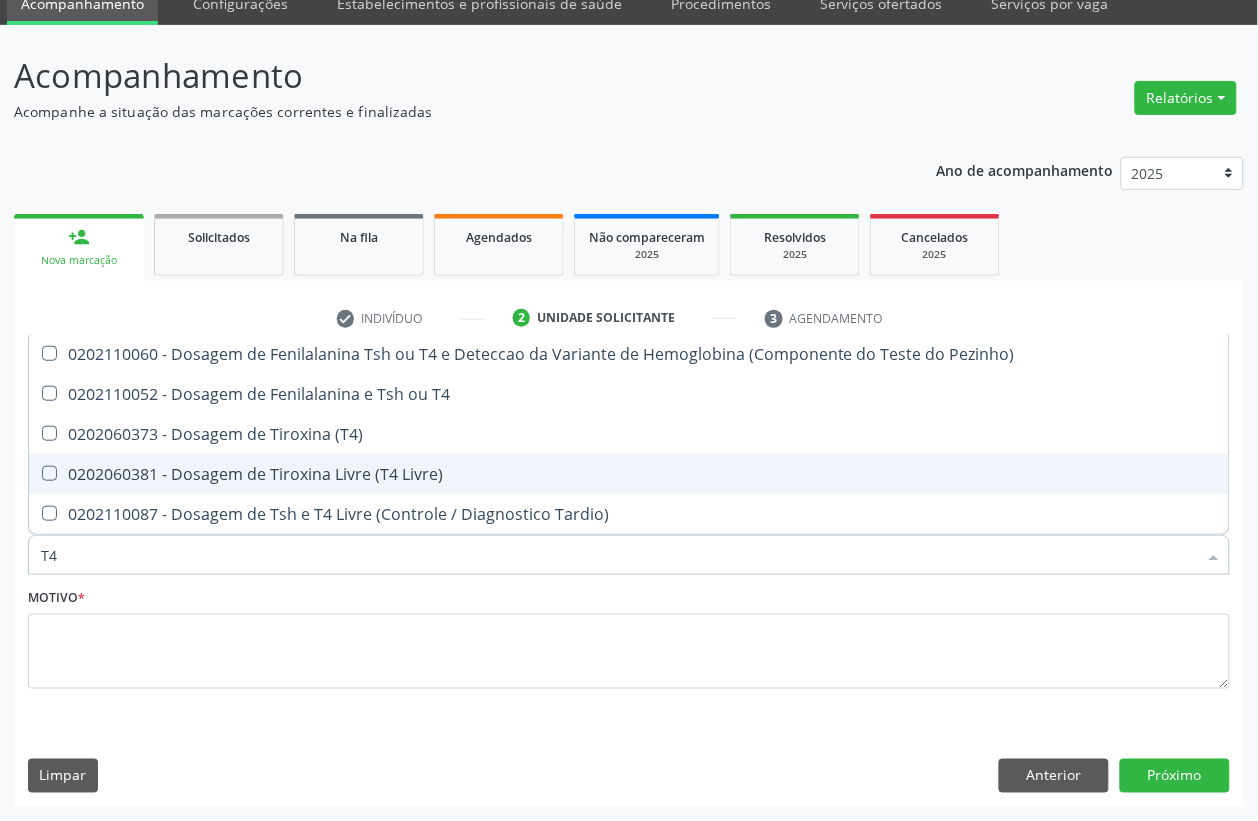 click on "0202060381 - Dosagem de Tiroxina Livre (T4 Livre)" at bounding box center (629, 474) 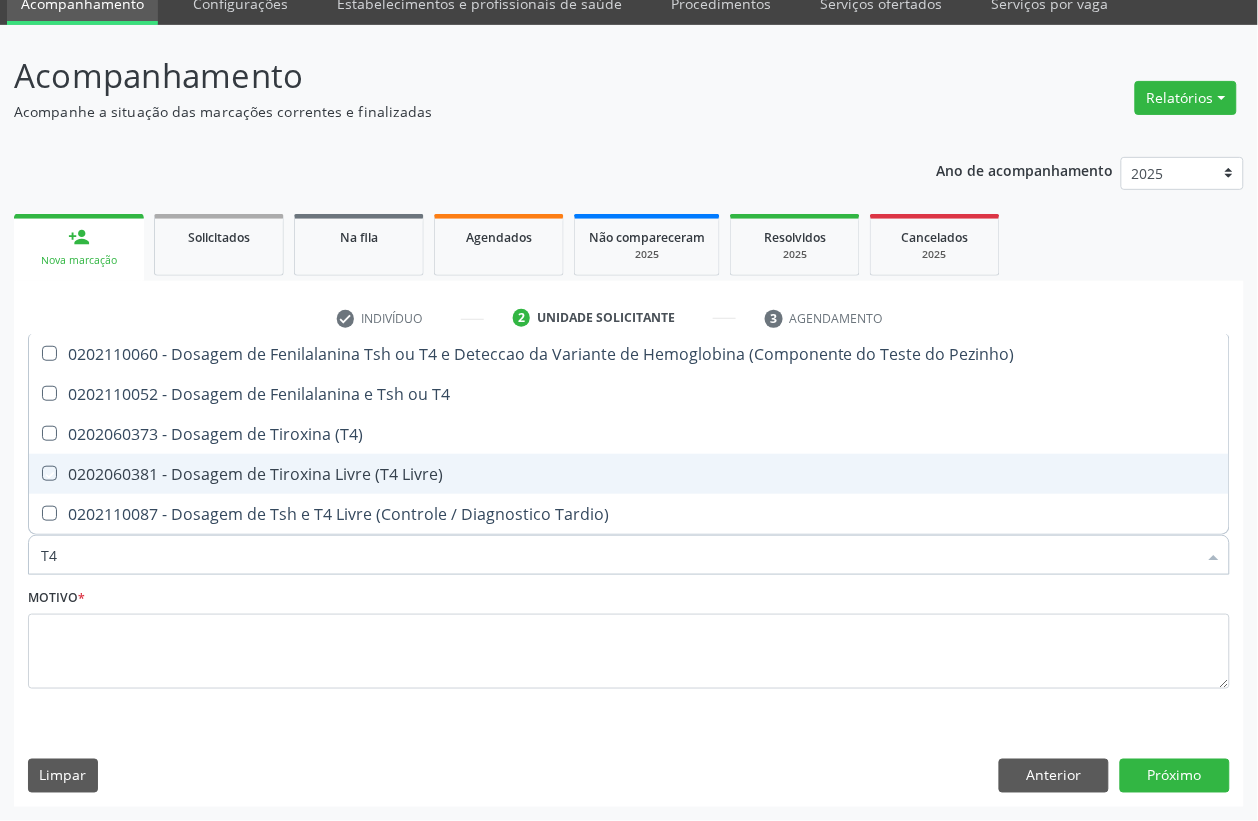 checkbox on "true" 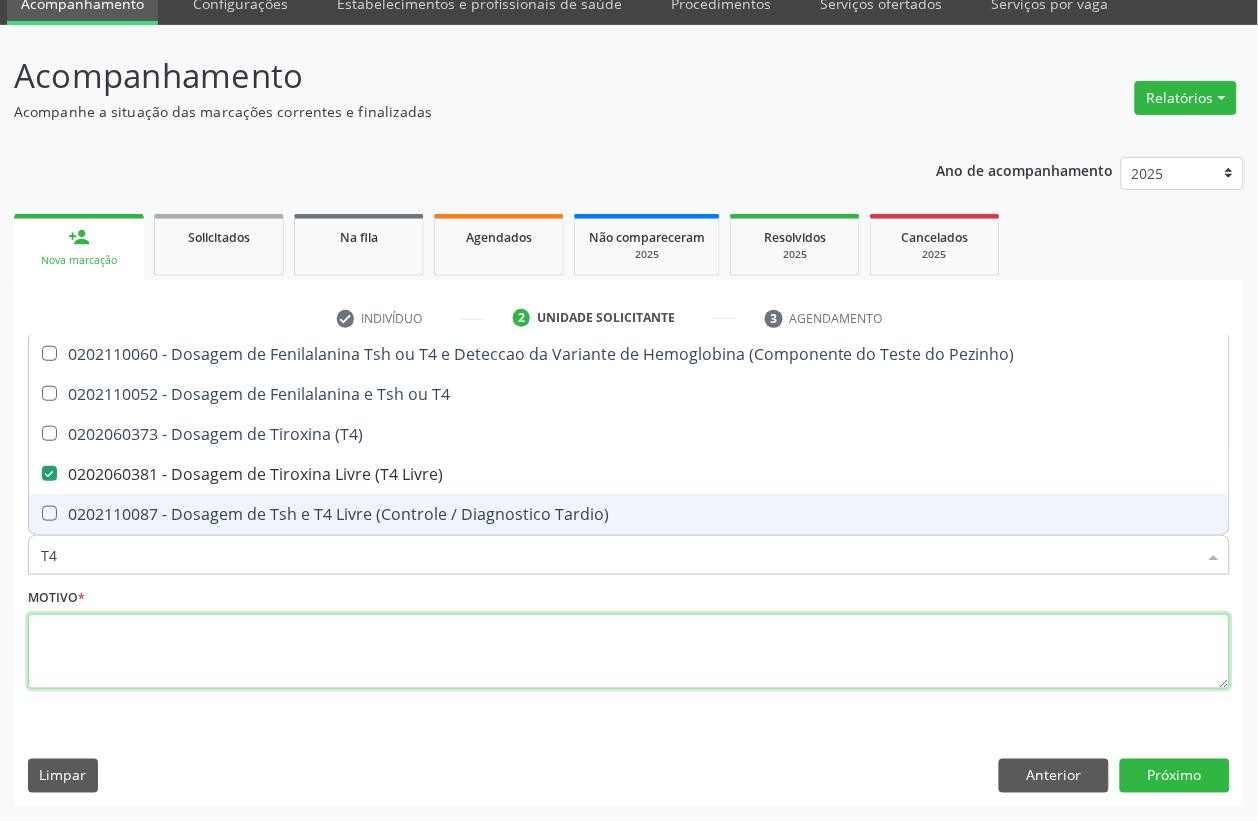 click at bounding box center [629, 652] 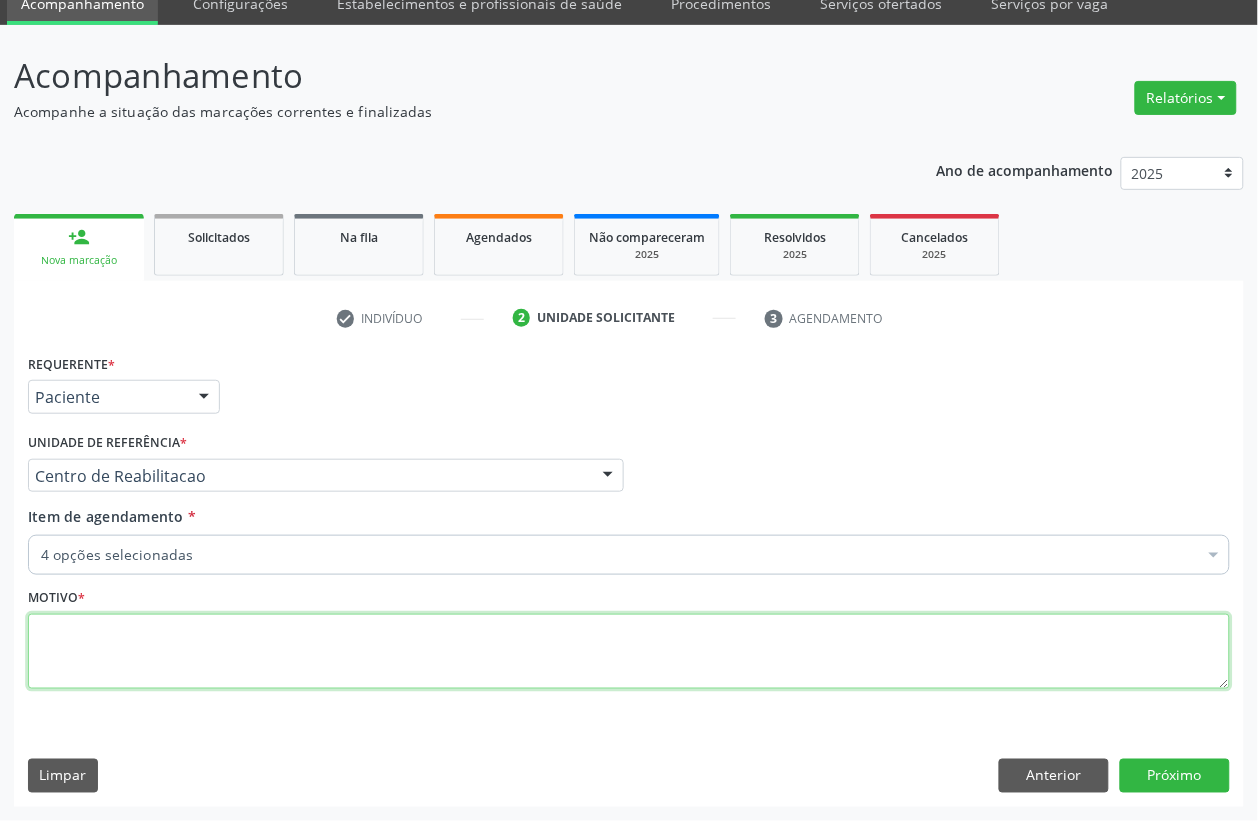click at bounding box center (629, 652) 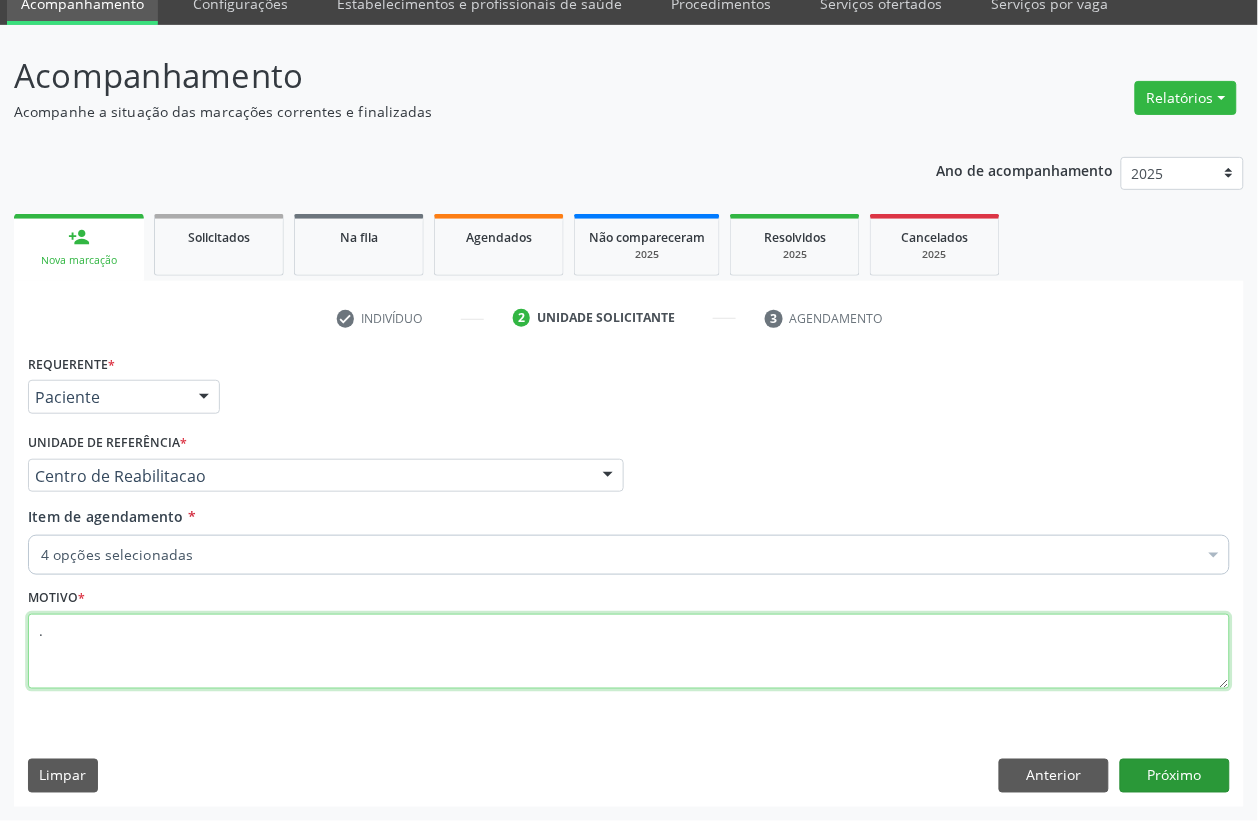 type on "." 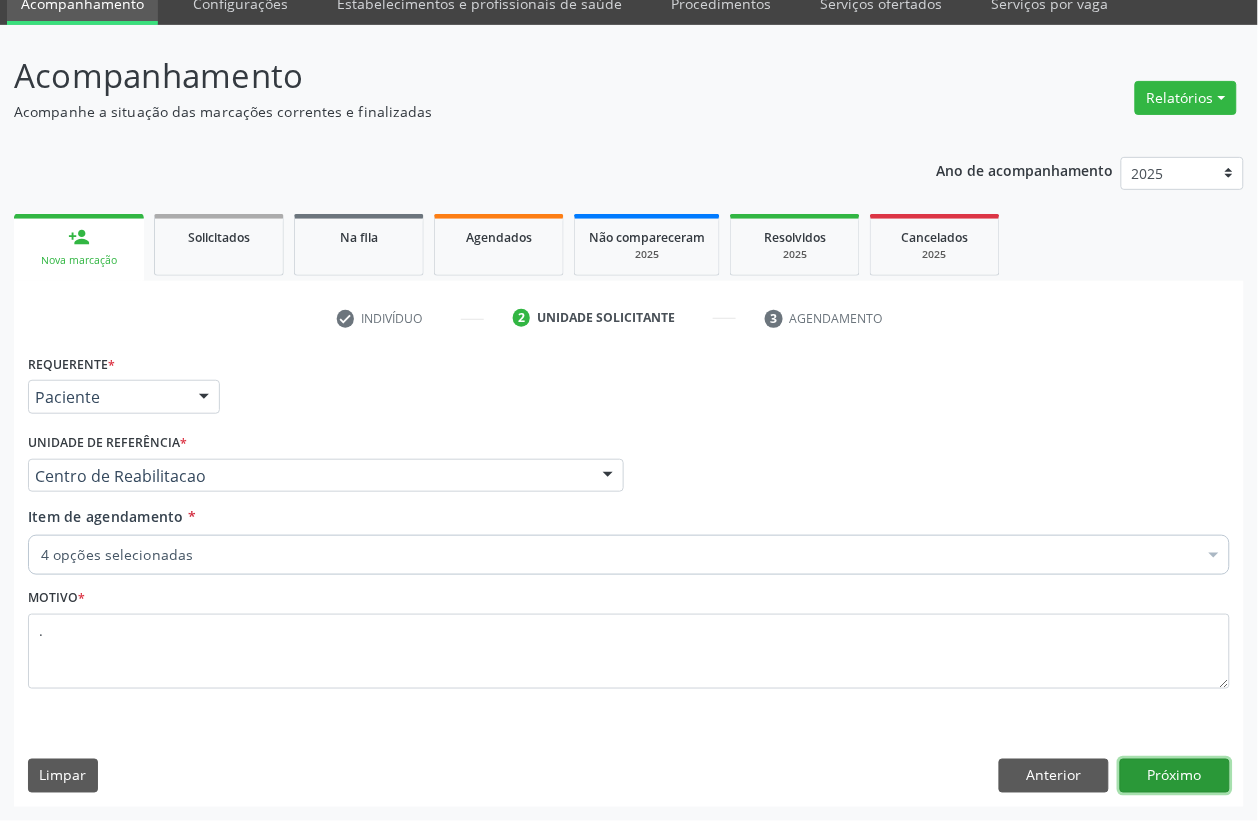 click on "Próximo" at bounding box center (1175, 776) 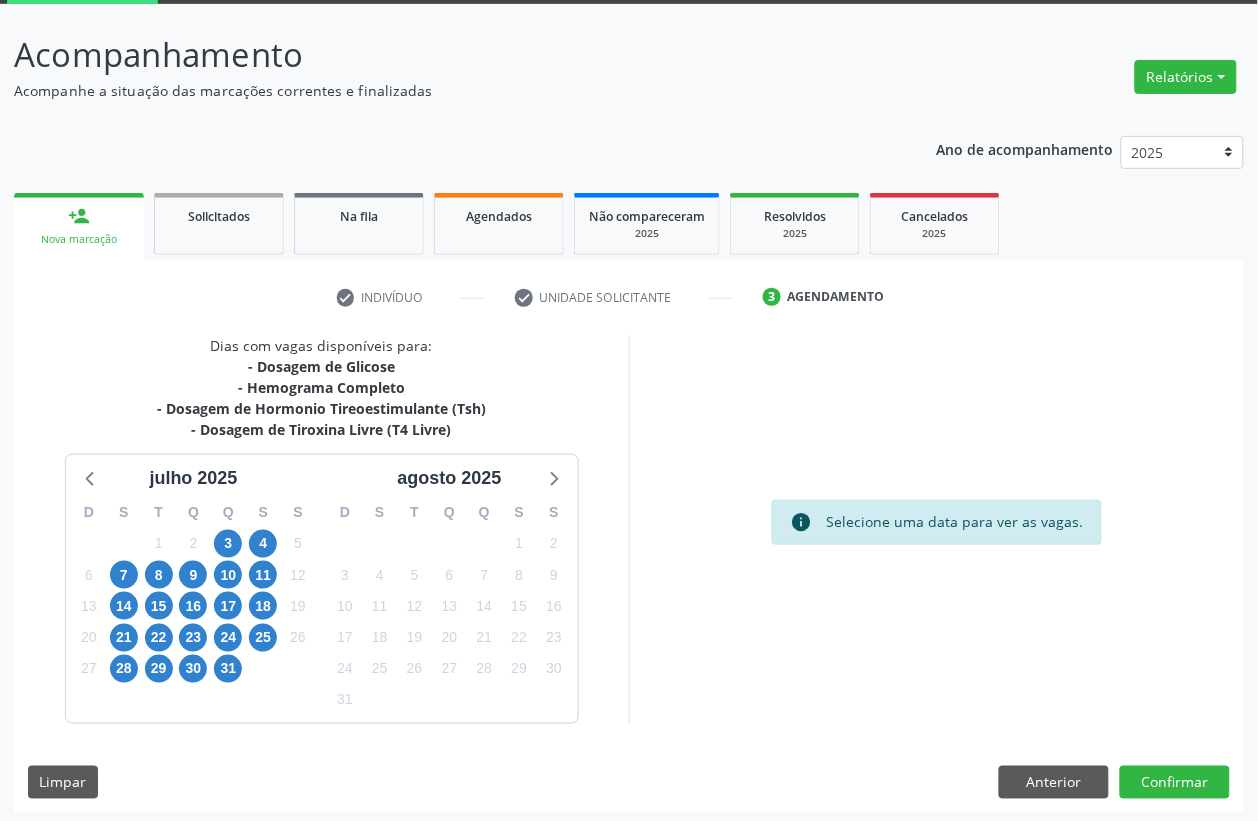 scroll, scrollTop: 112, scrollLeft: 0, axis: vertical 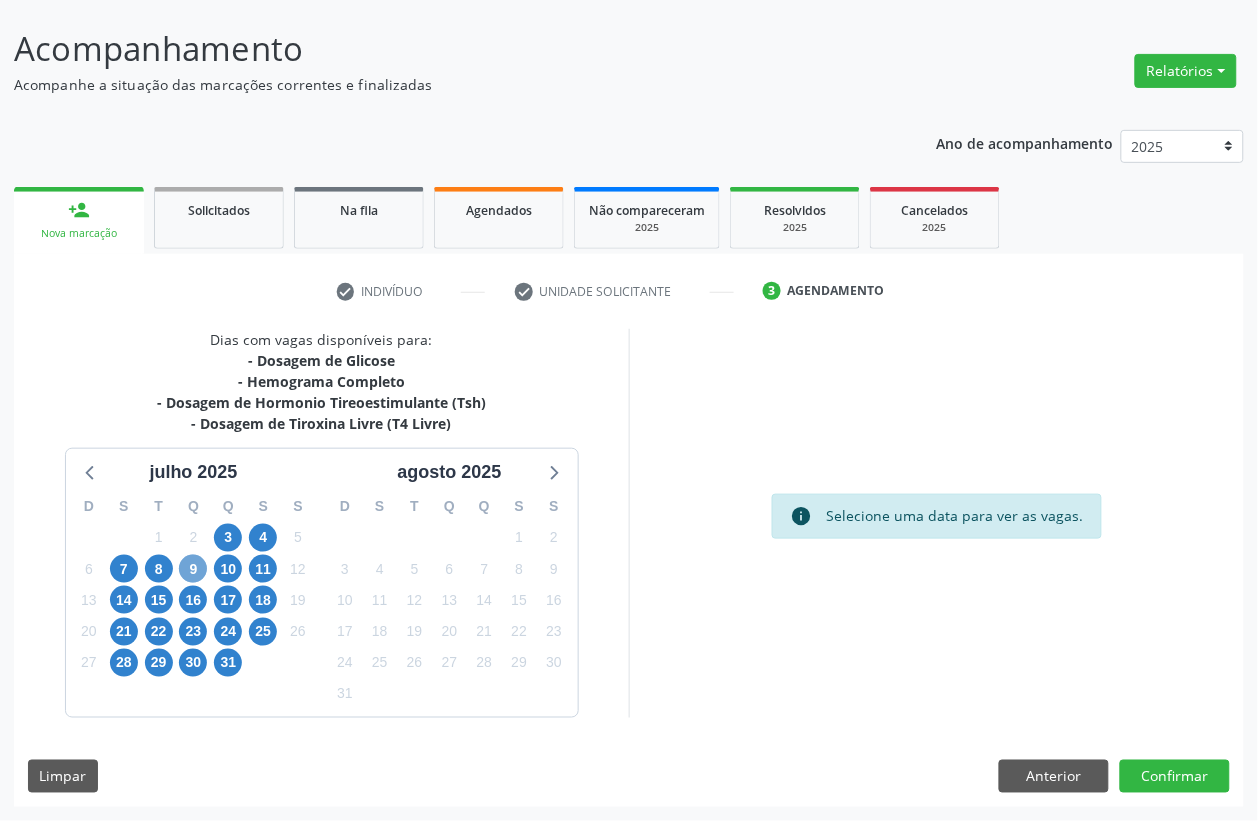 click on "9" at bounding box center (193, 569) 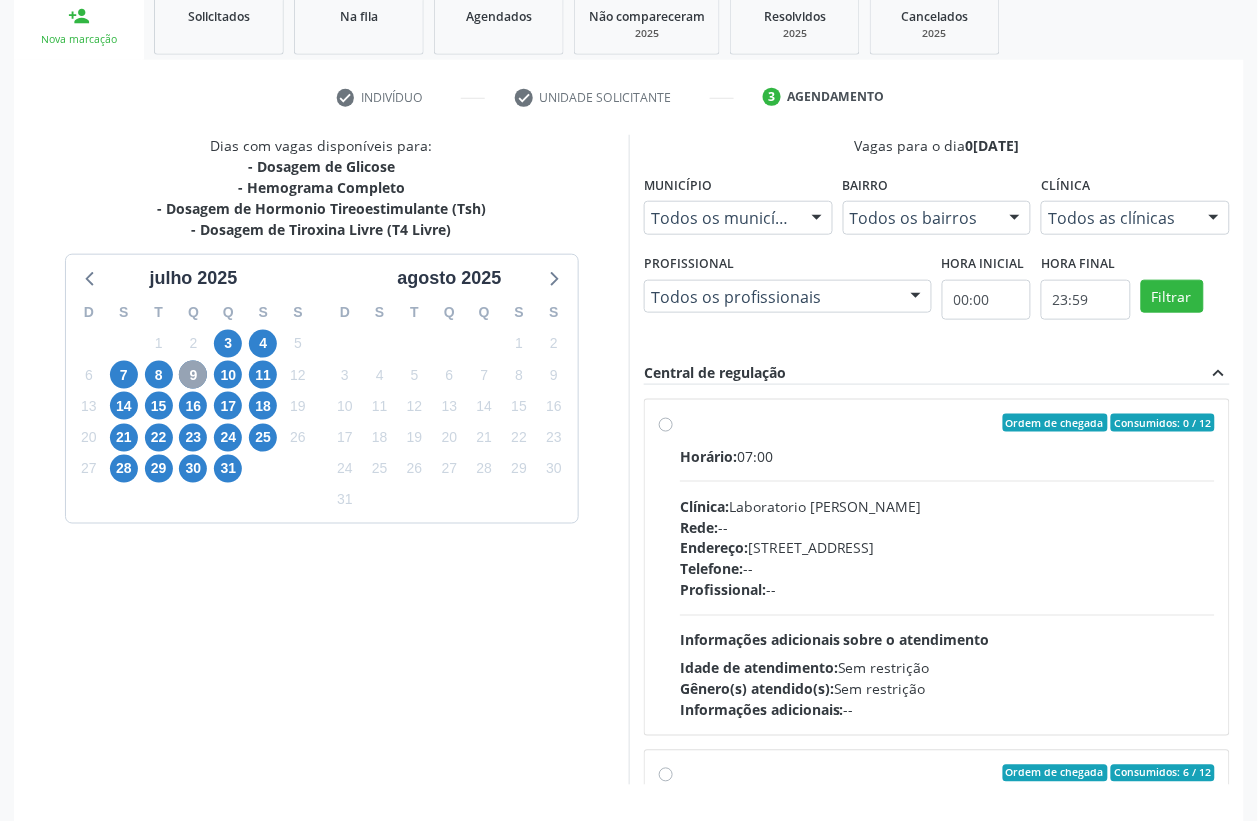 scroll, scrollTop: 362, scrollLeft: 0, axis: vertical 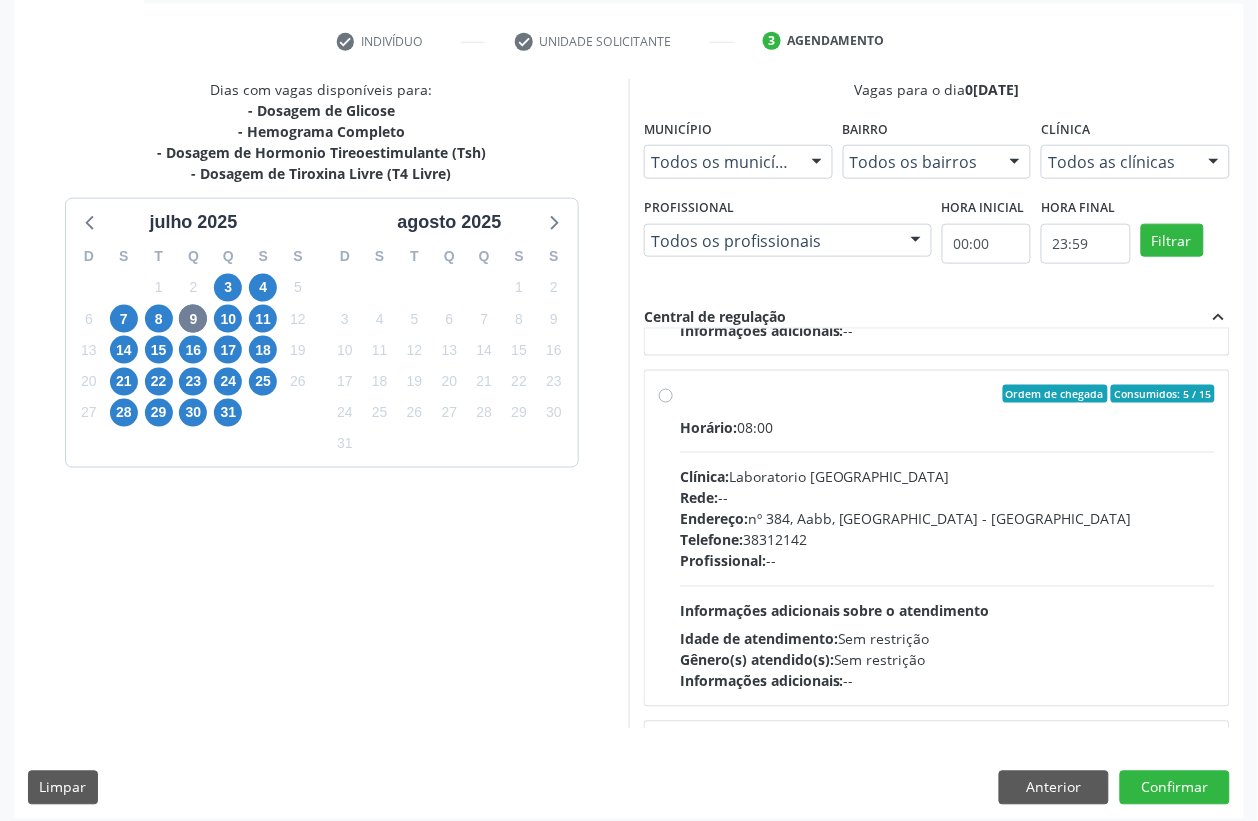 click on "Ordem de chegada
Consumidos: 5 / 15
Horário:   08:00
Clínica:  Laboratorio [GEOGRAPHIC_DATA]
Rede:
--
Endereço:   [STREET_ADDRESS]
Telefone:   [PHONE_NUMBER]
Profissional:
--
Informações adicionais sobre o atendimento
Idade de atendimento:
Sem restrição
Gênero(s) atendido(s):
Sem restrição
Informações adicionais:
--" at bounding box center [937, 538] 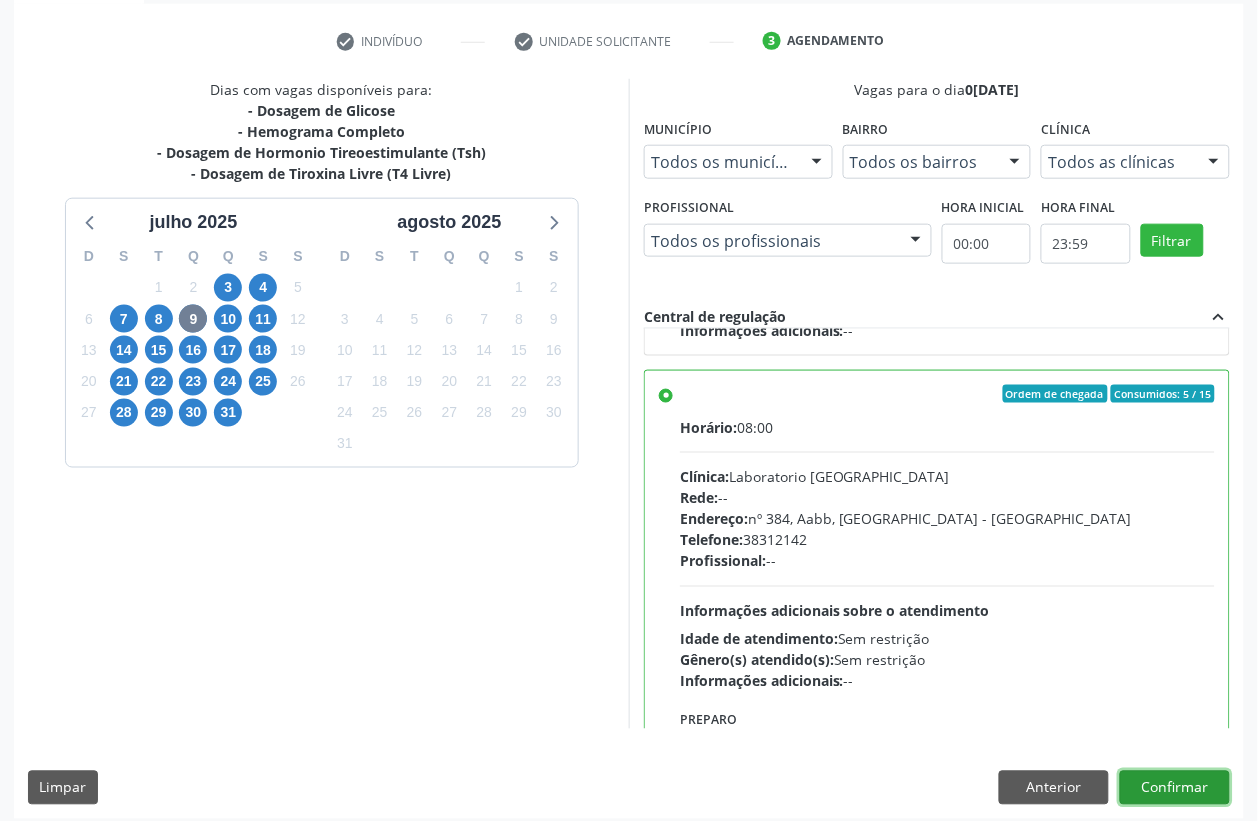 click on "Confirmar" at bounding box center [1175, 788] 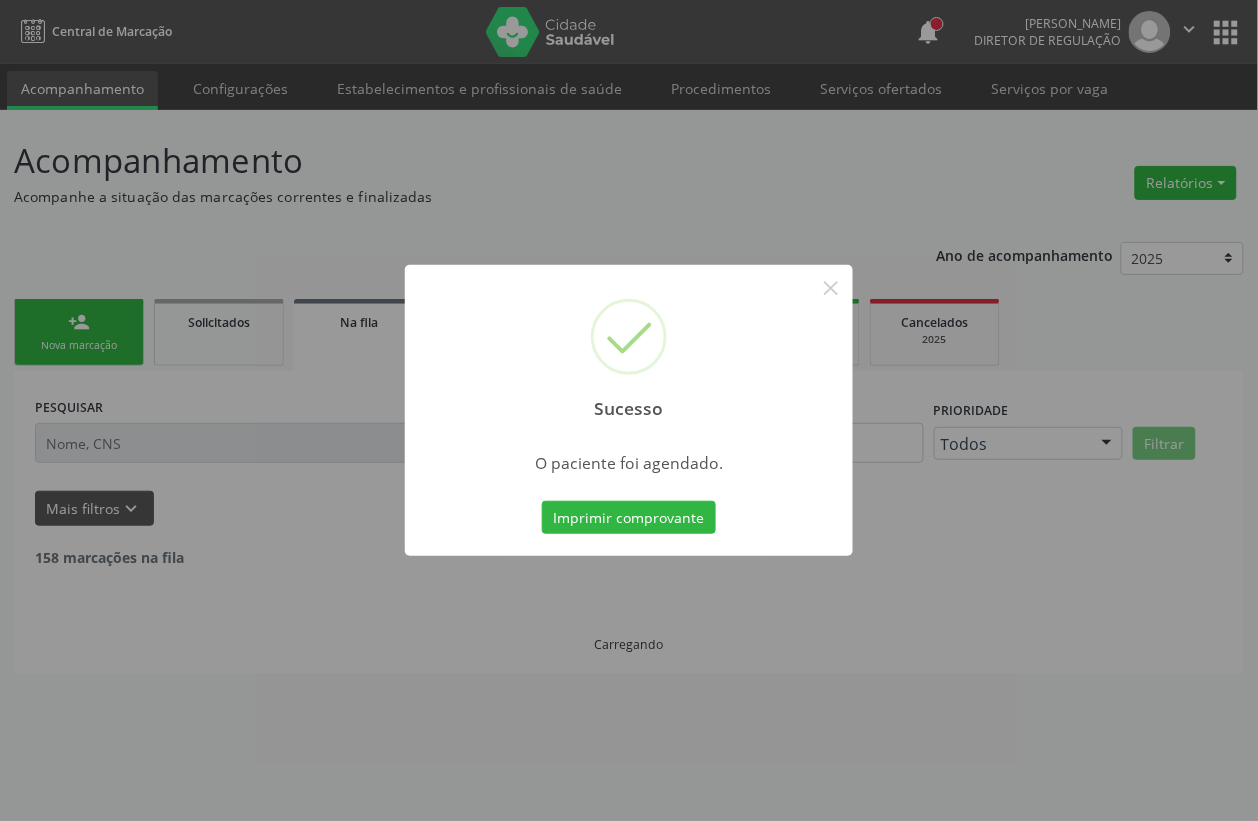 scroll, scrollTop: 0, scrollLeft: 0, axis: both 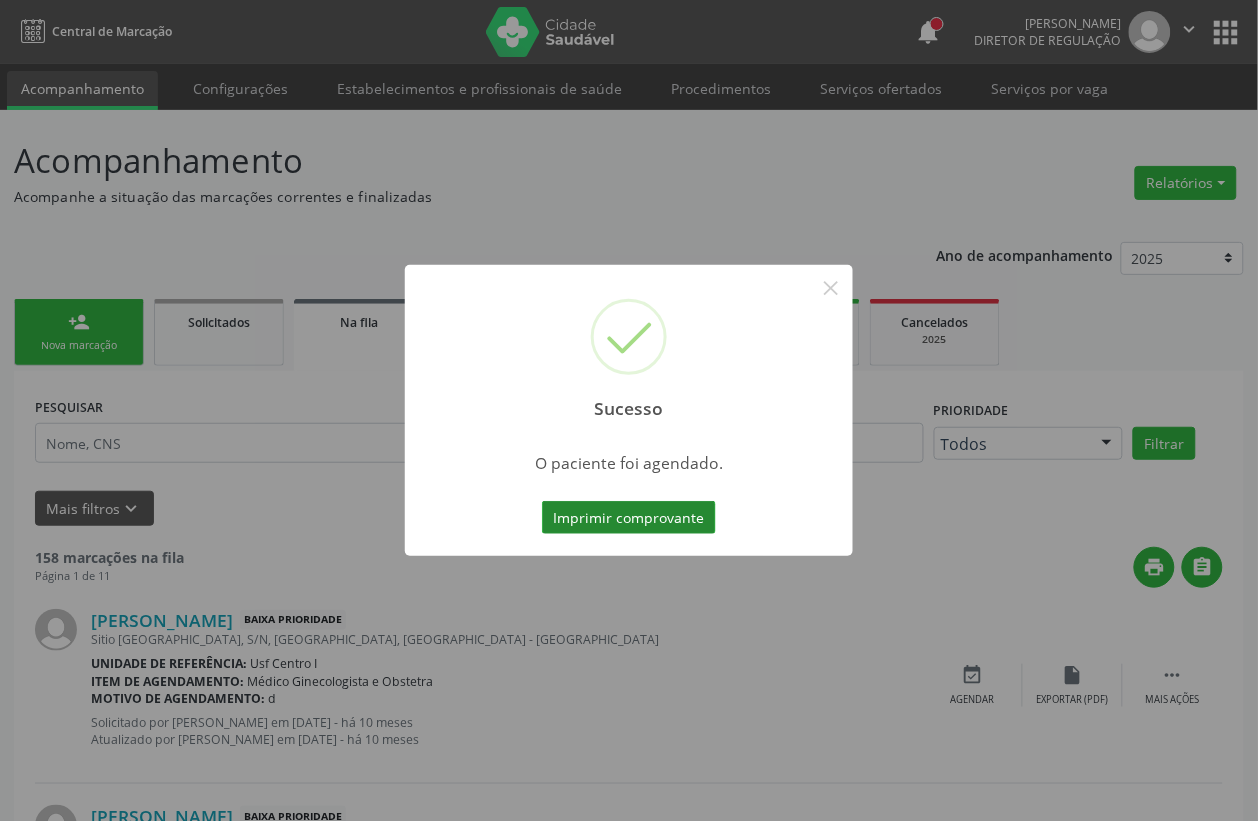 click on "Imprimir comprovante" at bounding box center (629, 518) 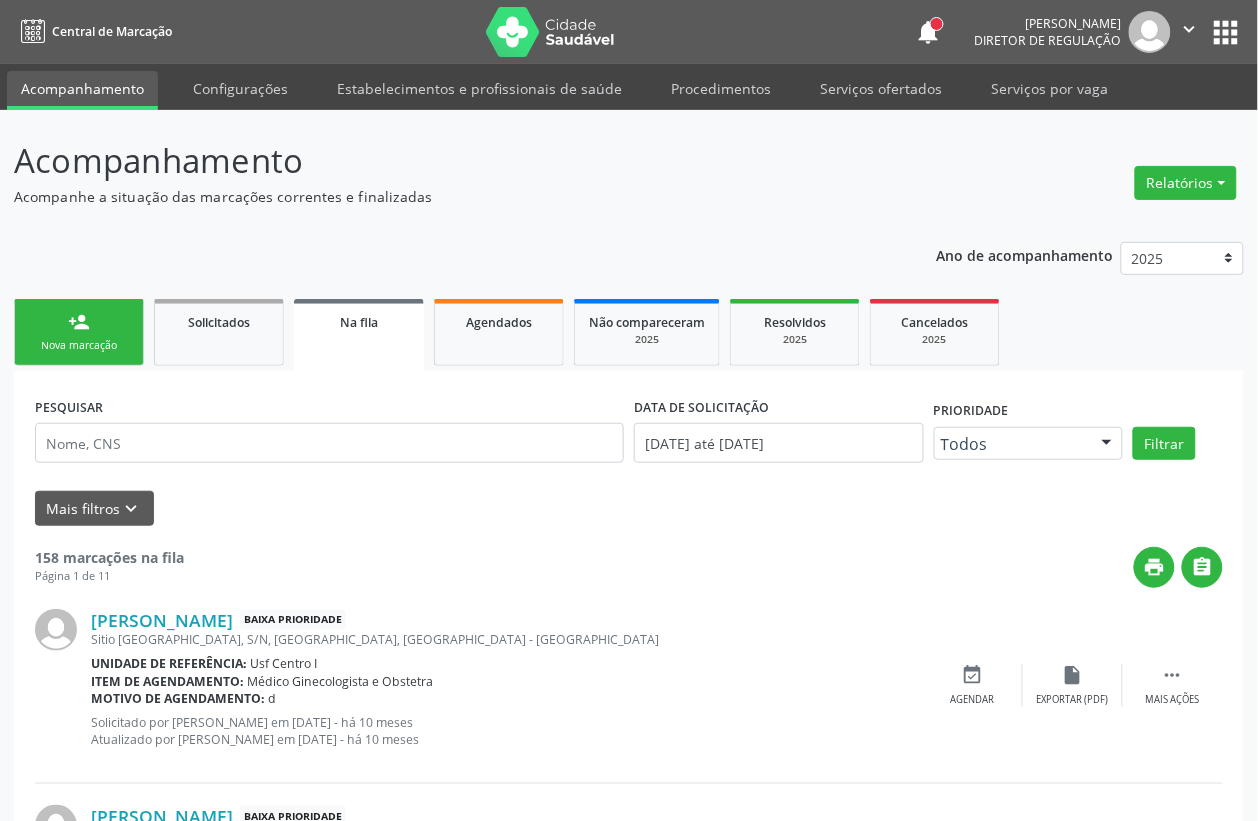 click on "person_add
Nova marcação" at bounding box center [79, 332] 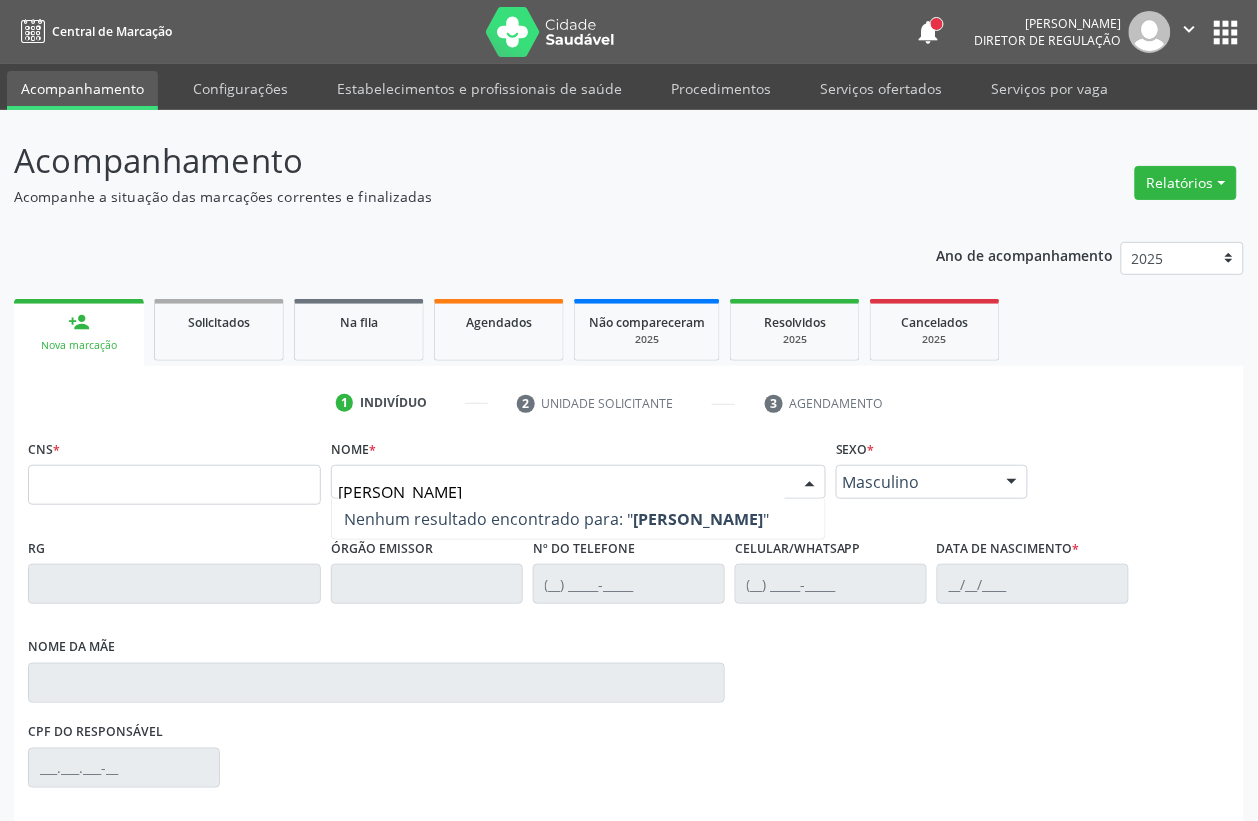 type on "[PERSON_NAME]" 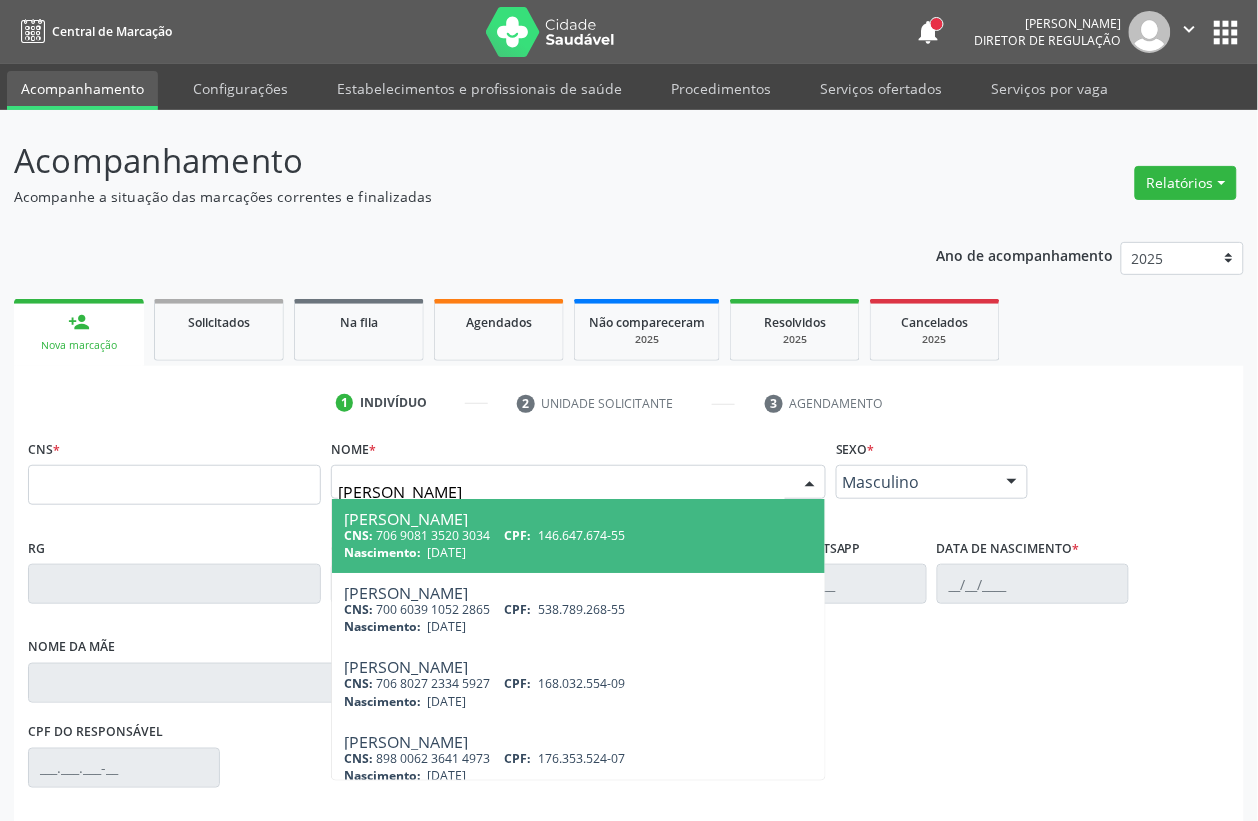 scroll, scrollTop: 125, scrollLeft: 0, axis: vertical 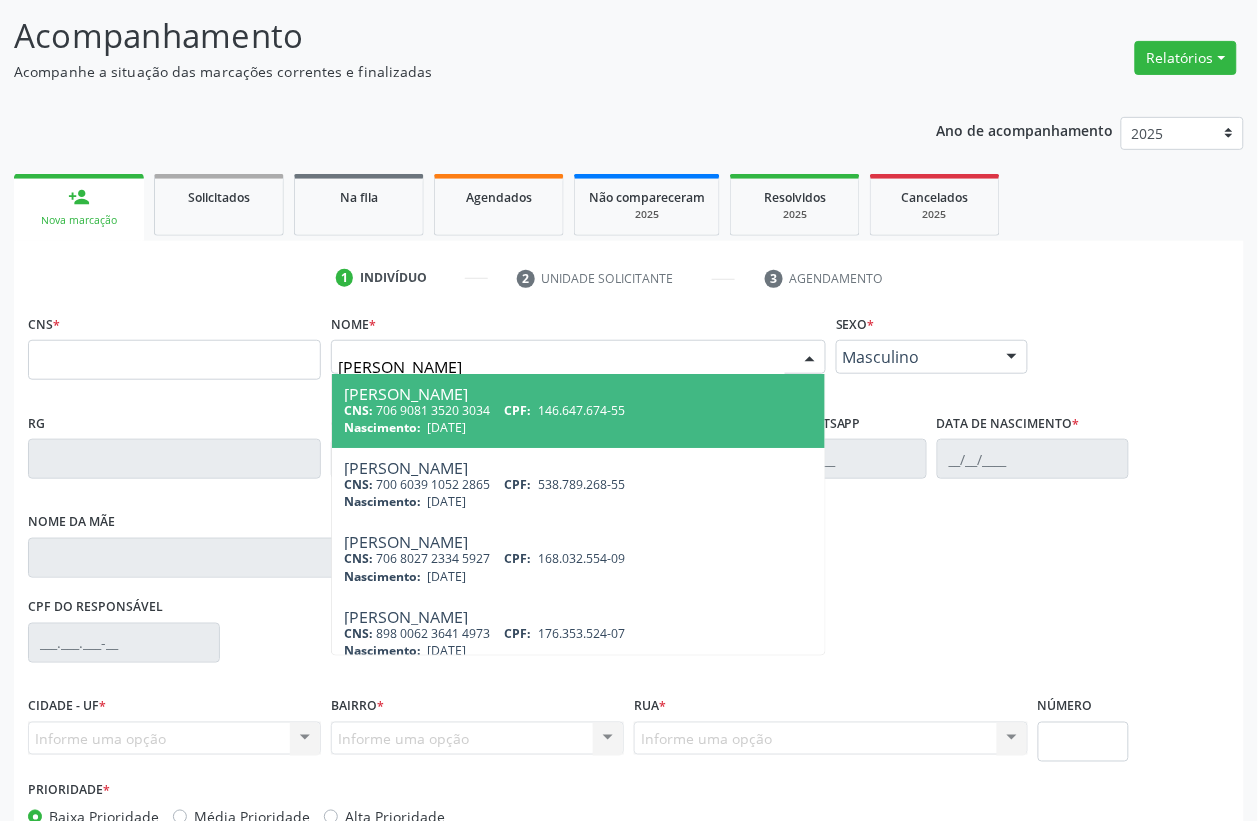 click on "Nascimento:
[DATE]" at bounding box center [578, 427] 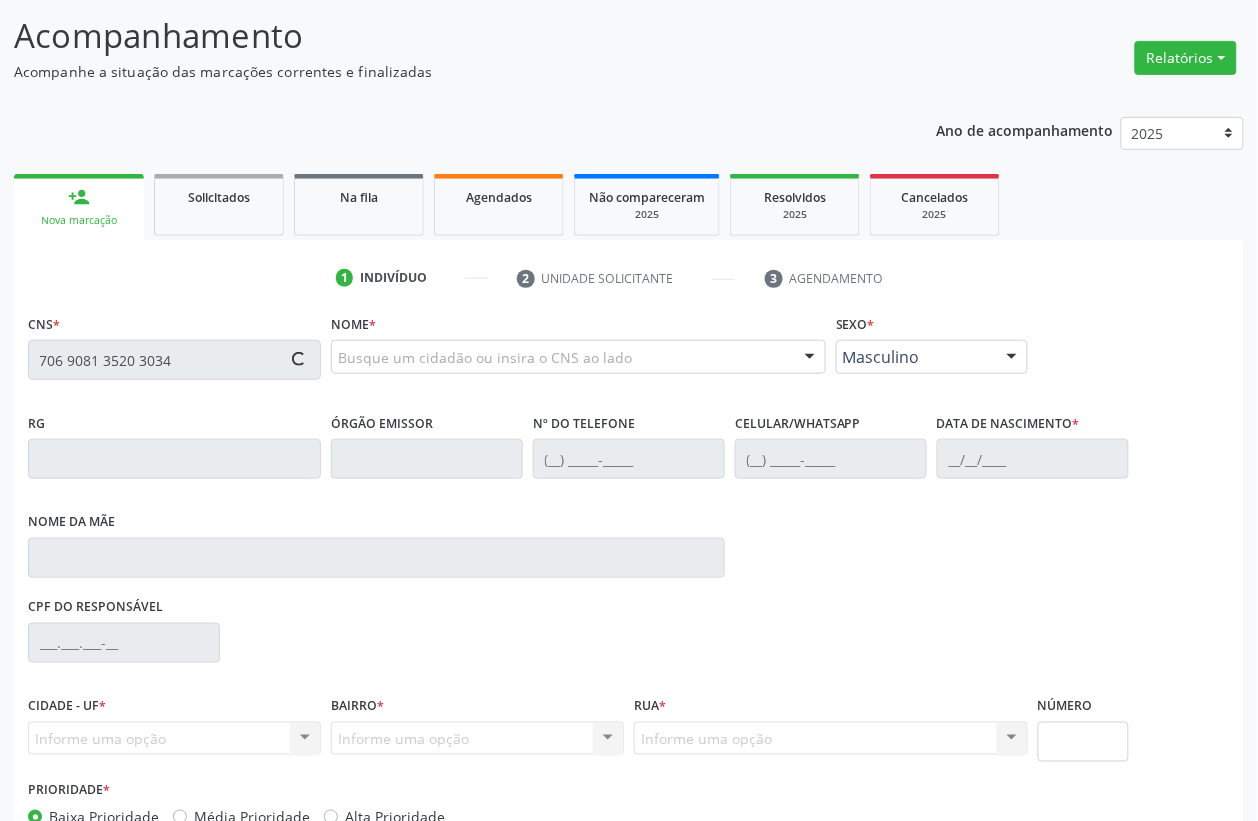 type on "706 9081 3520 3034" 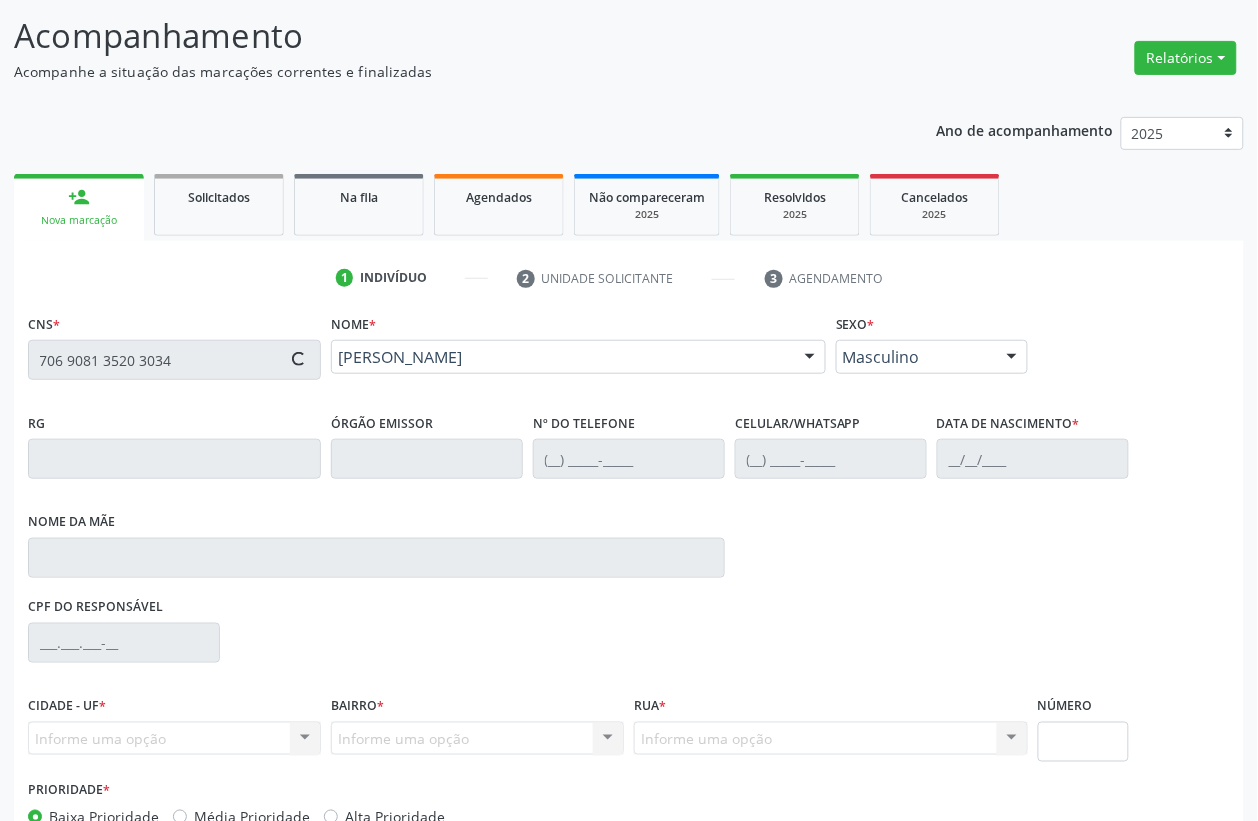 scroll, scrollTop: 248, scrollLeft: 0, axis: vertical 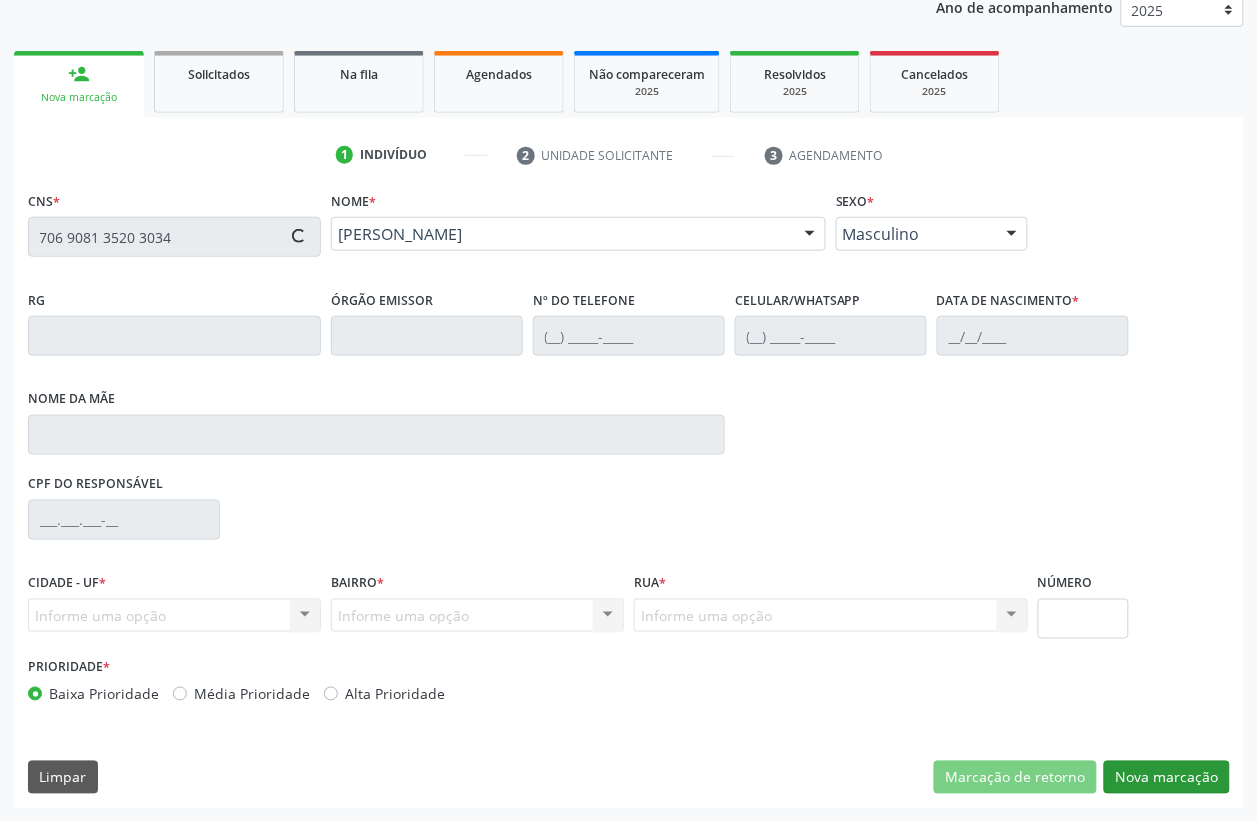 type on "[PHONE_NUMBER]" 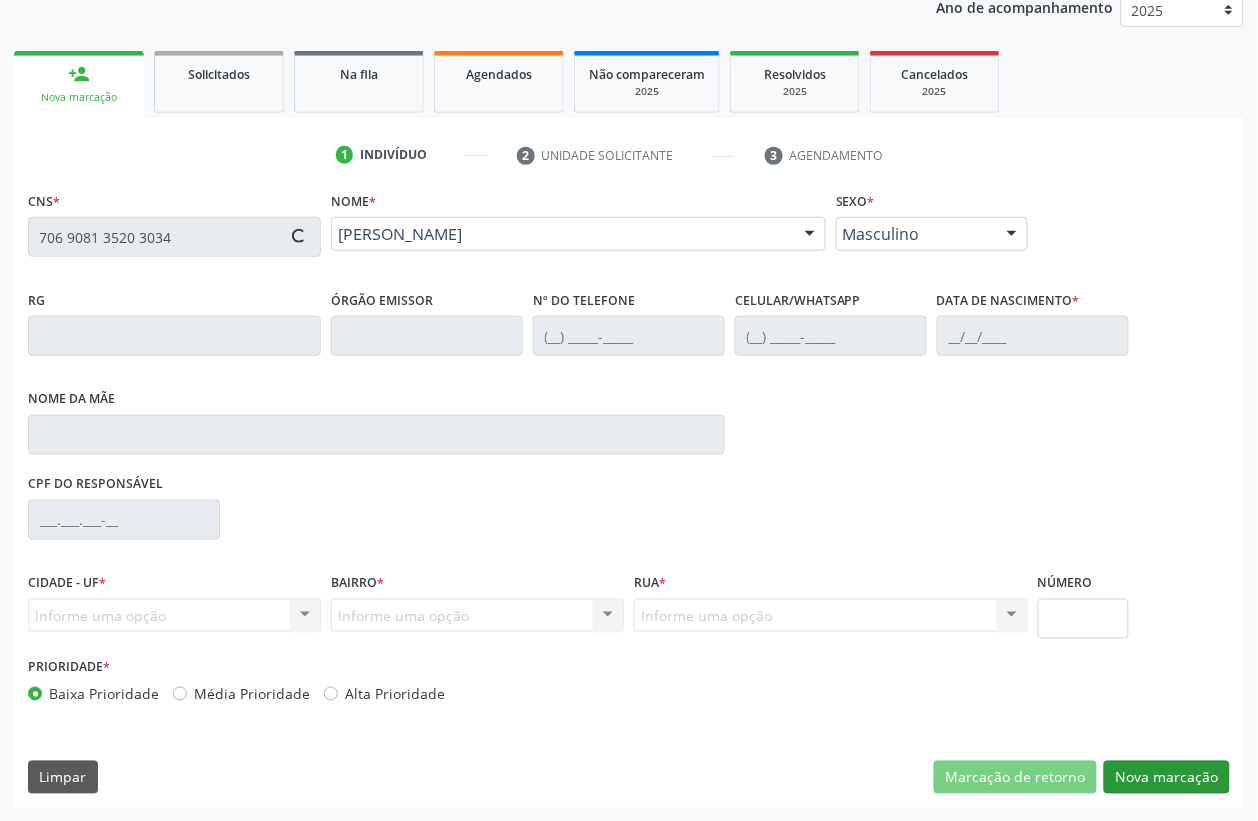 type on "[DATE]" 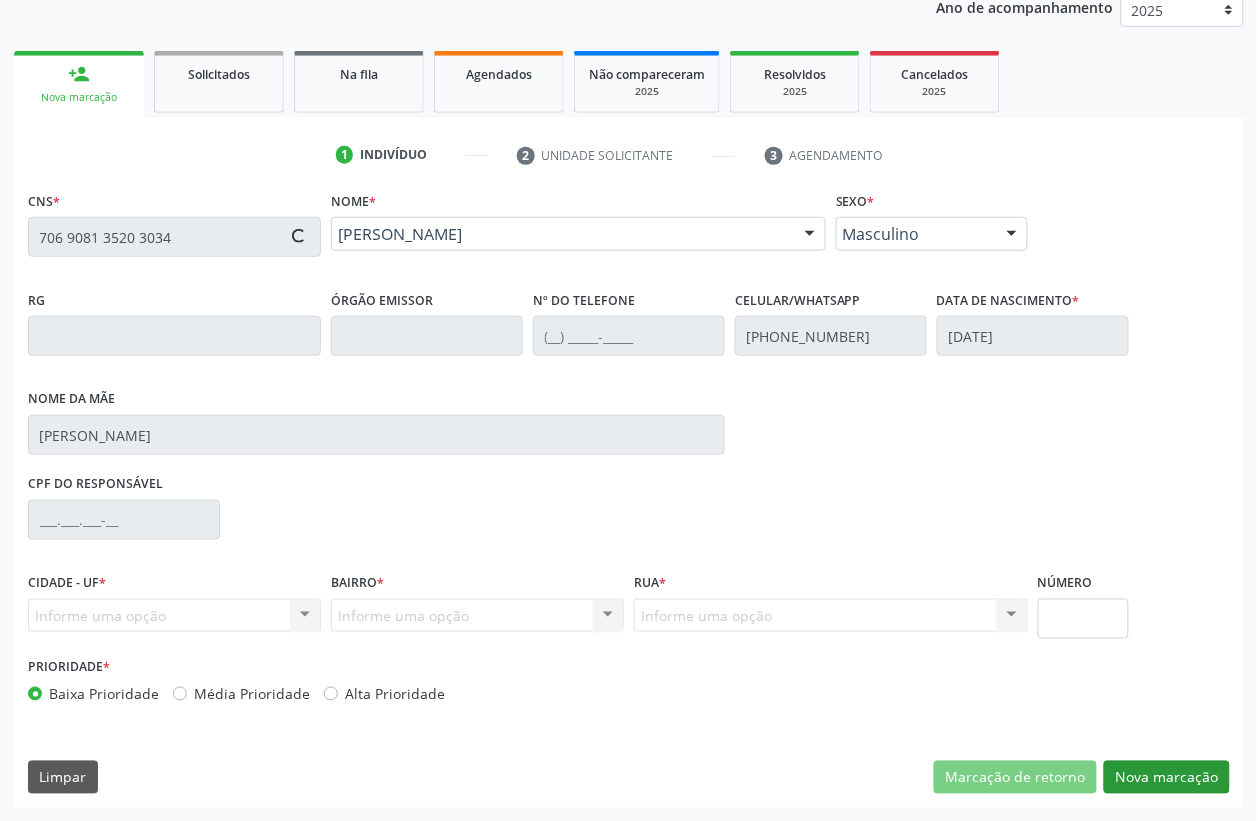 type on "044.432.084-96" 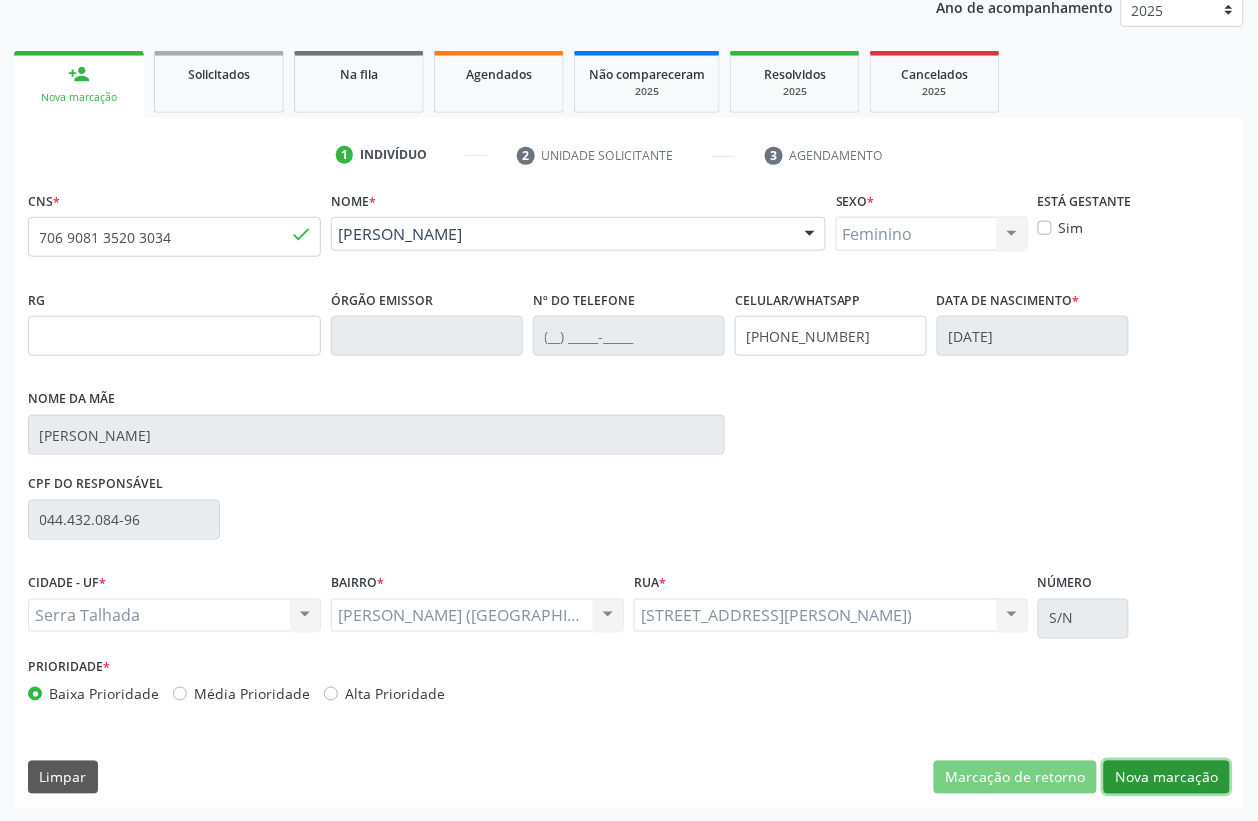 click on "Nova marcação" at bounding box center [1167, 778] 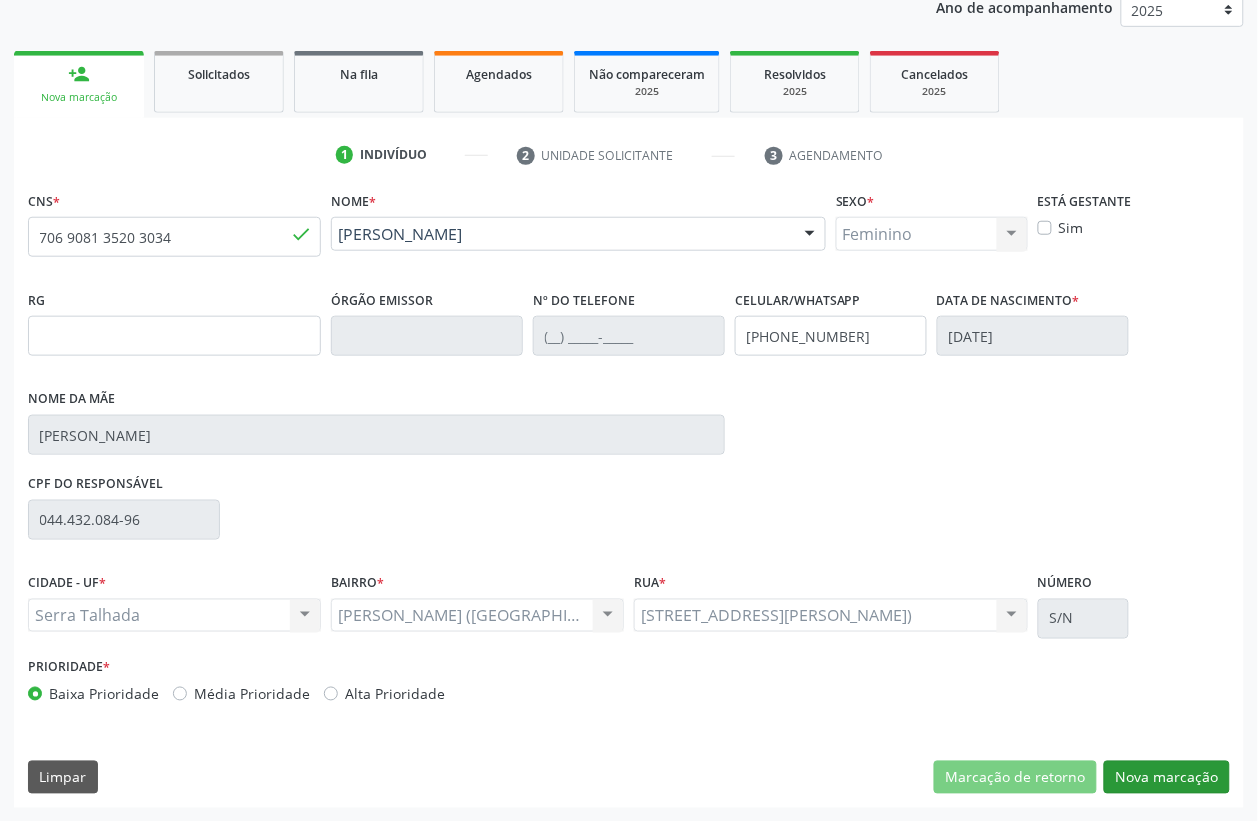 scroll, scrollTop: 85, scrollLeft: 0, axis: vertical 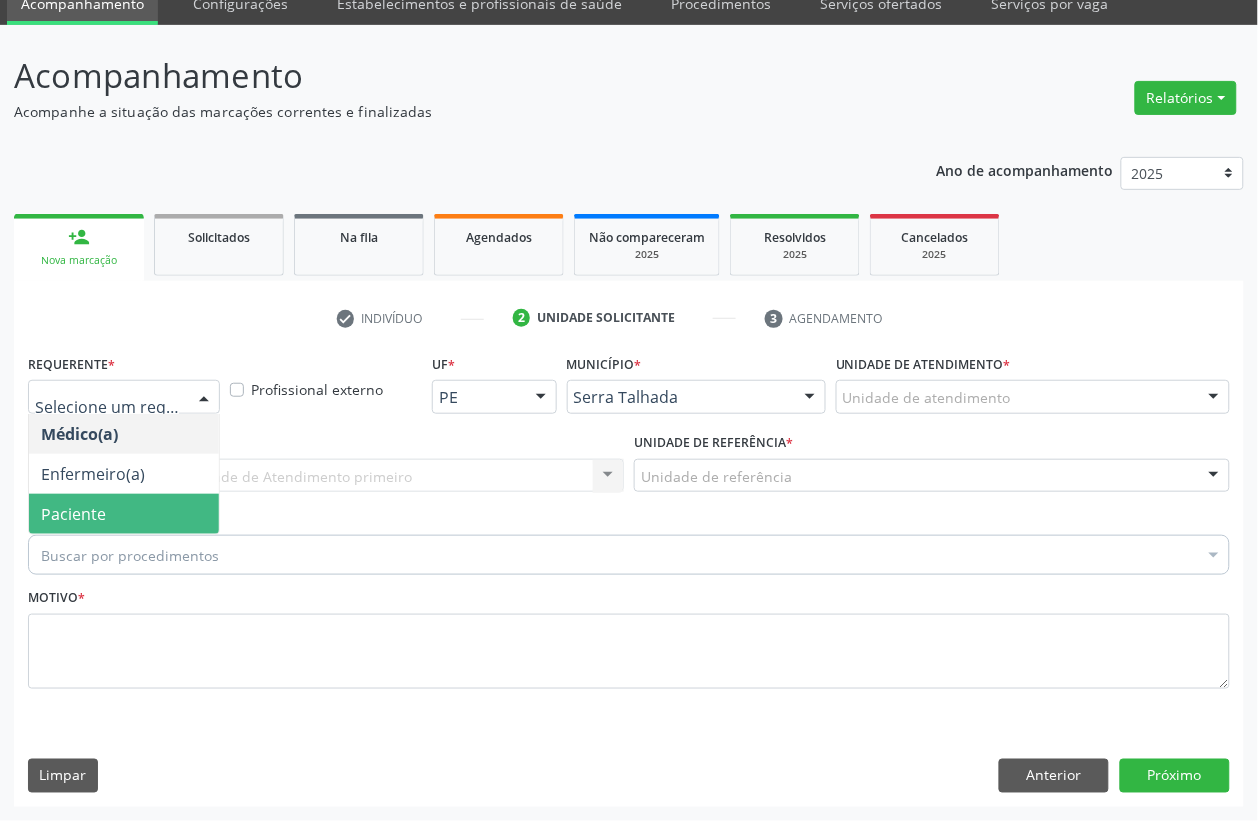 click on "Paciente" at bounding box center [73, 514] 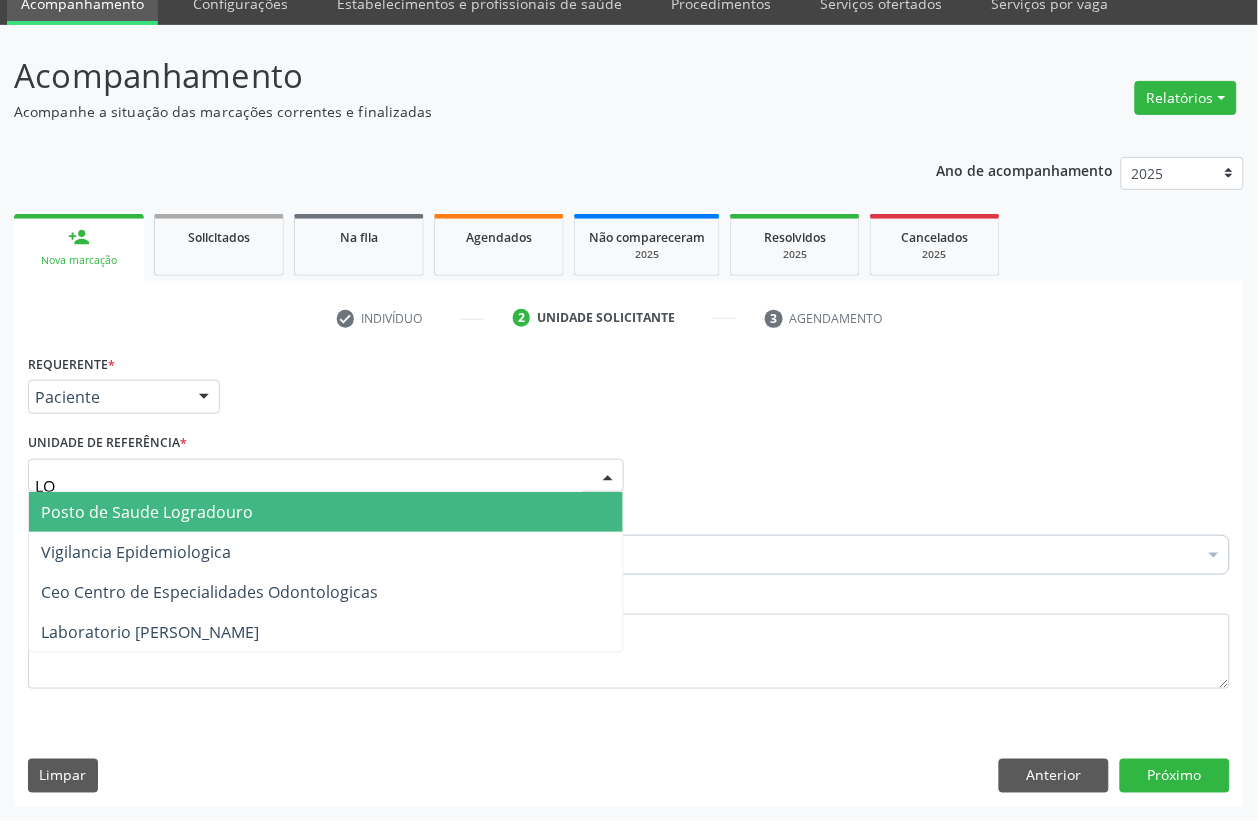type on "L" 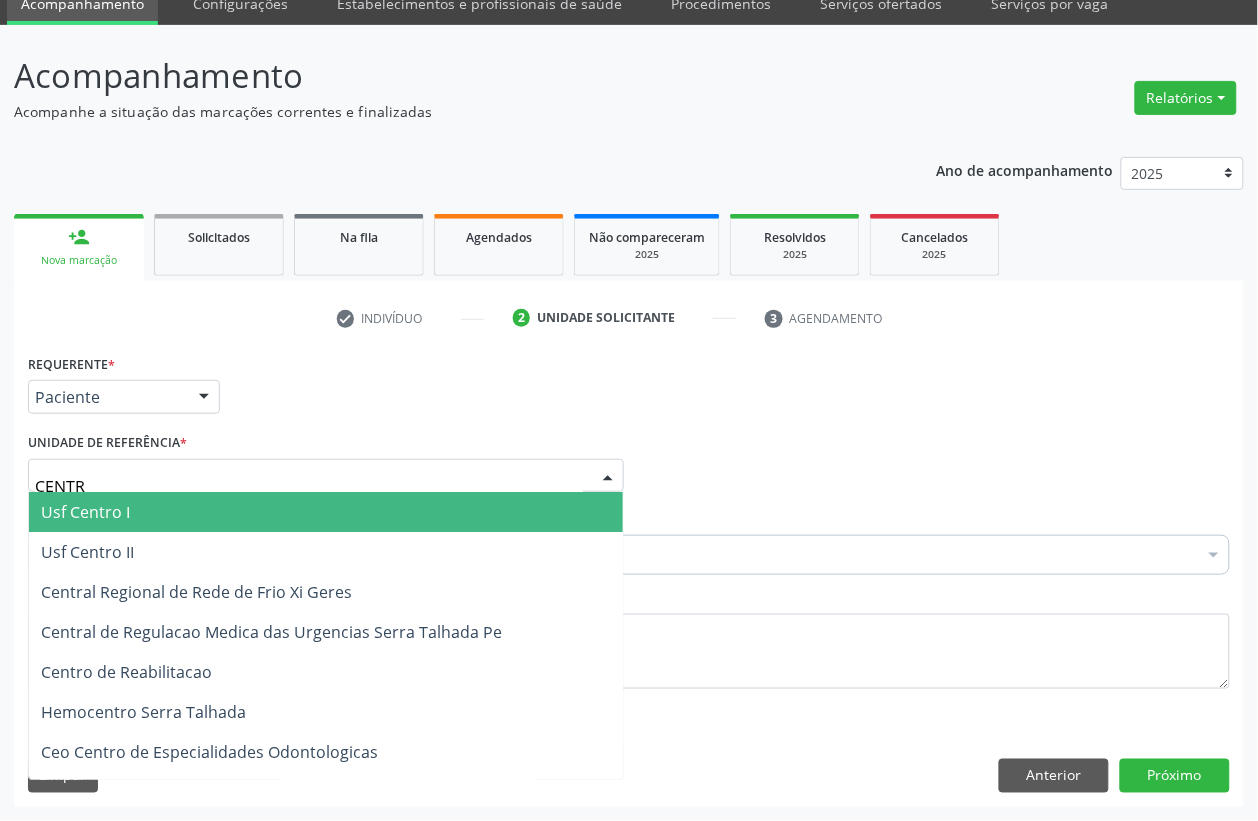 type on "CENTRO" 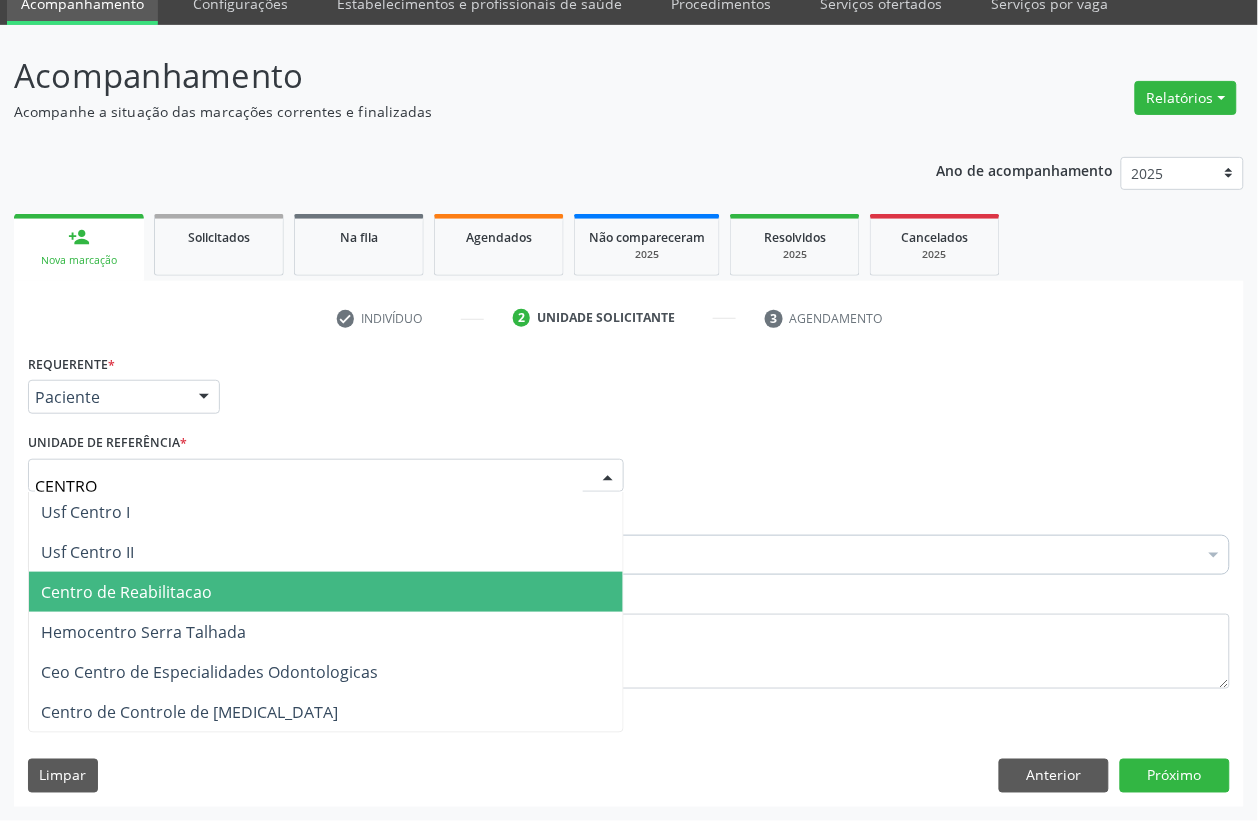 click on "Centro de Reabilitacao" at bounding box center [126, 592] 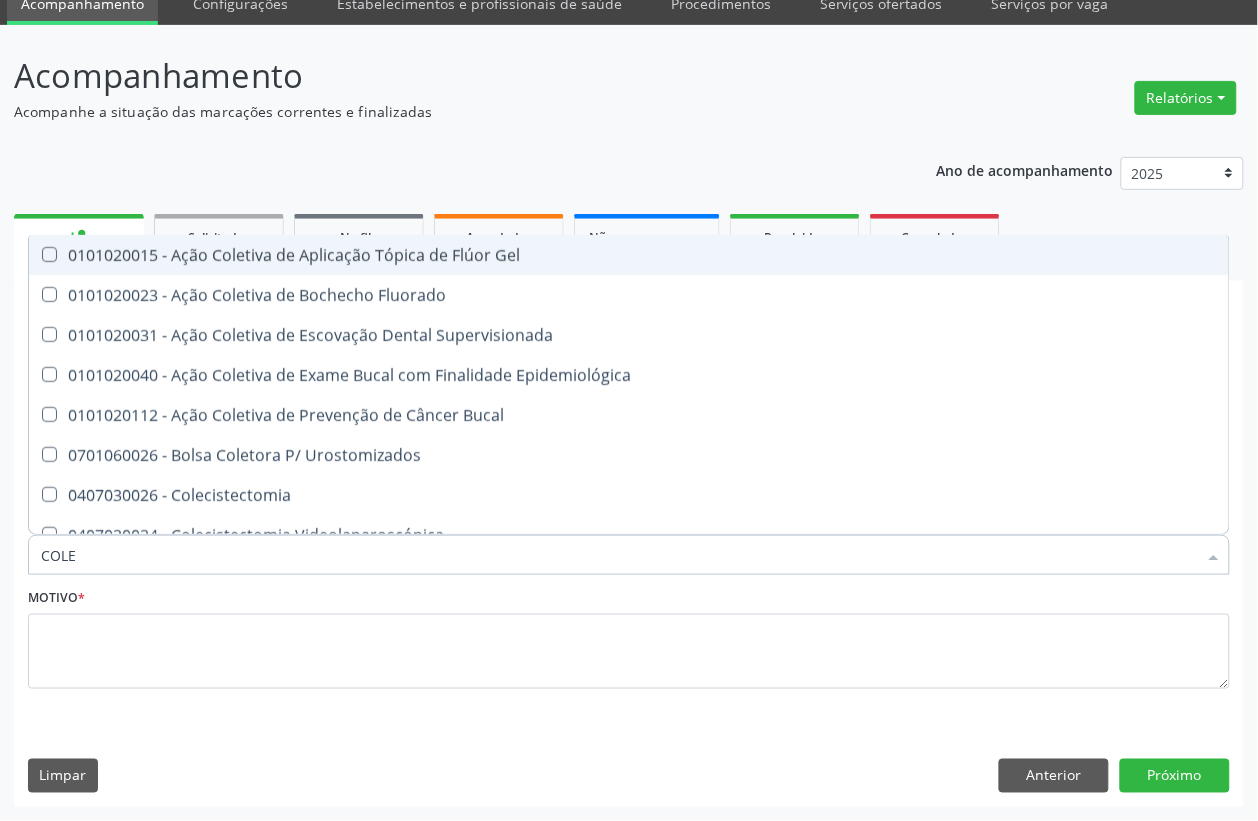 type on "COLES" 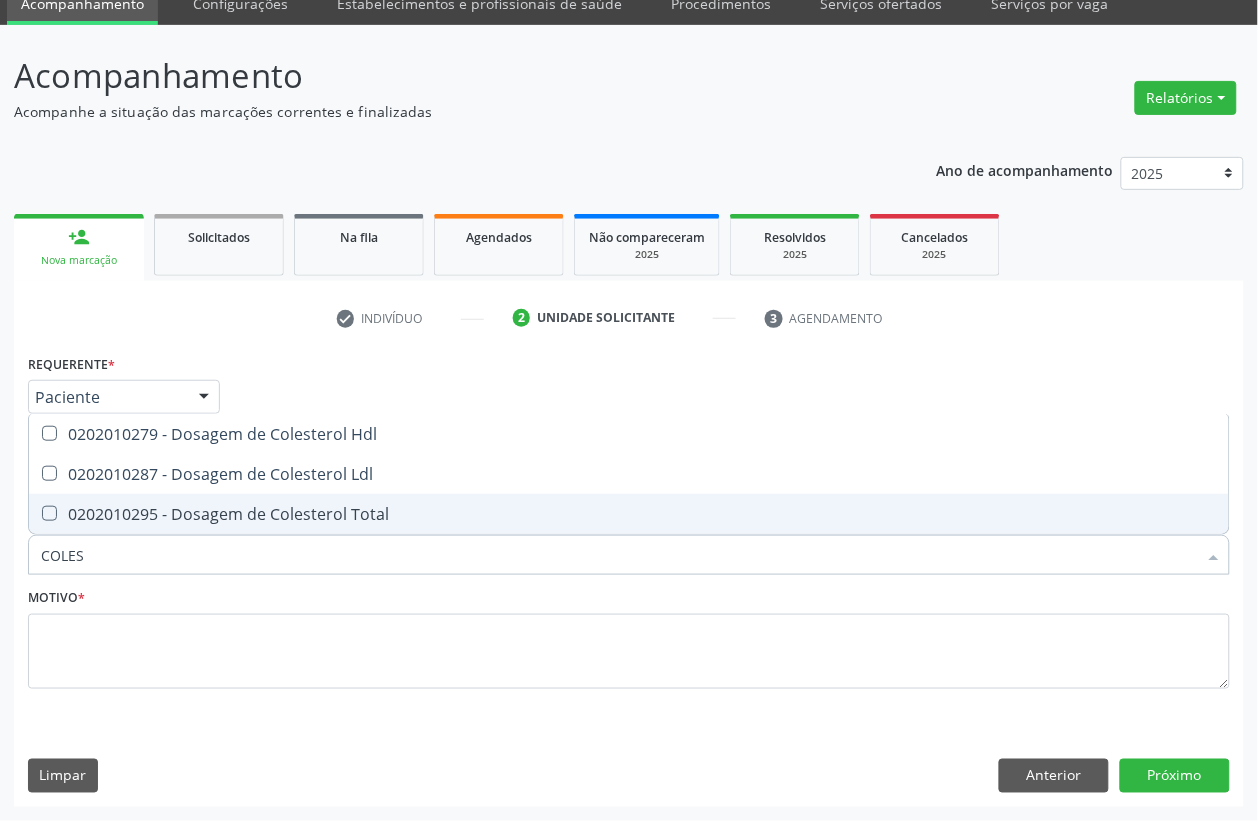 click on "0202010295 - Dosagem de Colesterol Total" at bounding box center (629, 514) 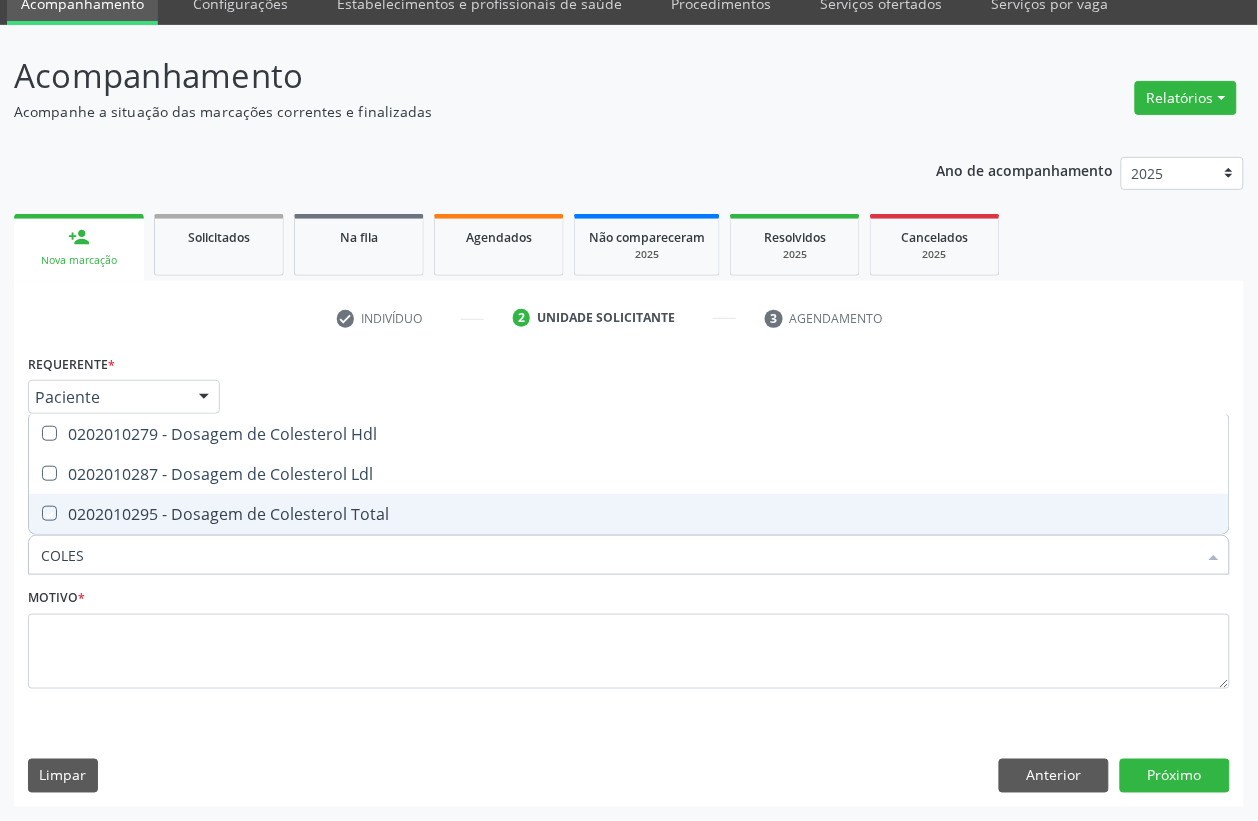 checkbox on "true" 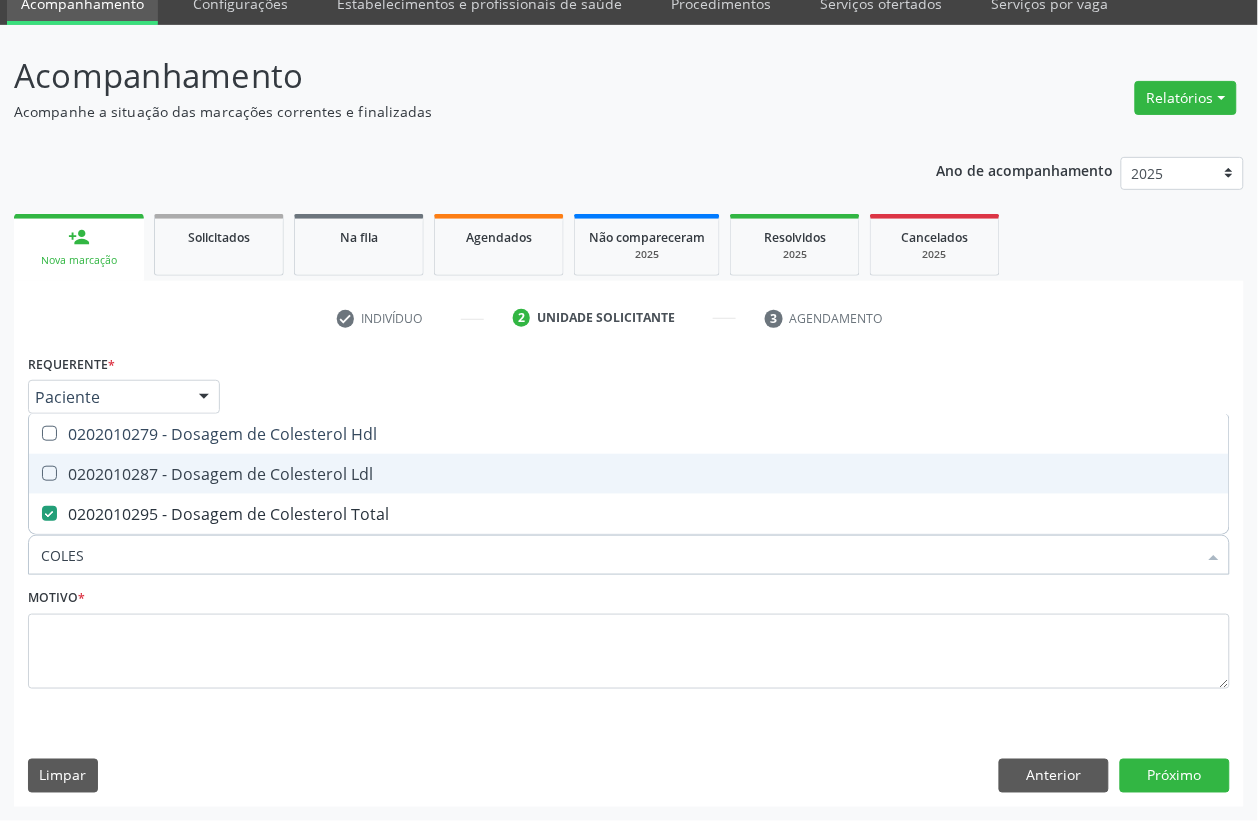 click on "0202010287 - Dosagem de Colesterol Ldl" at bounding box center (629, 474) 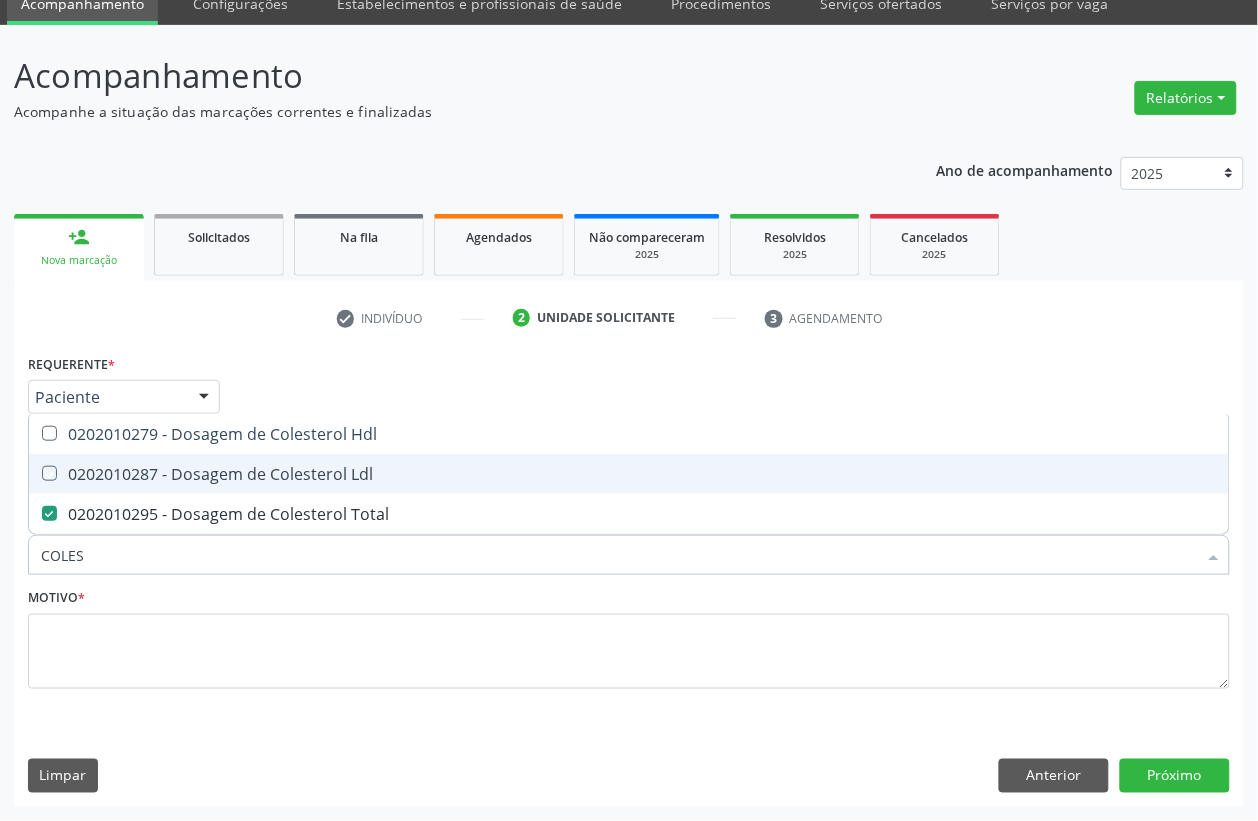 checkbox on "true" 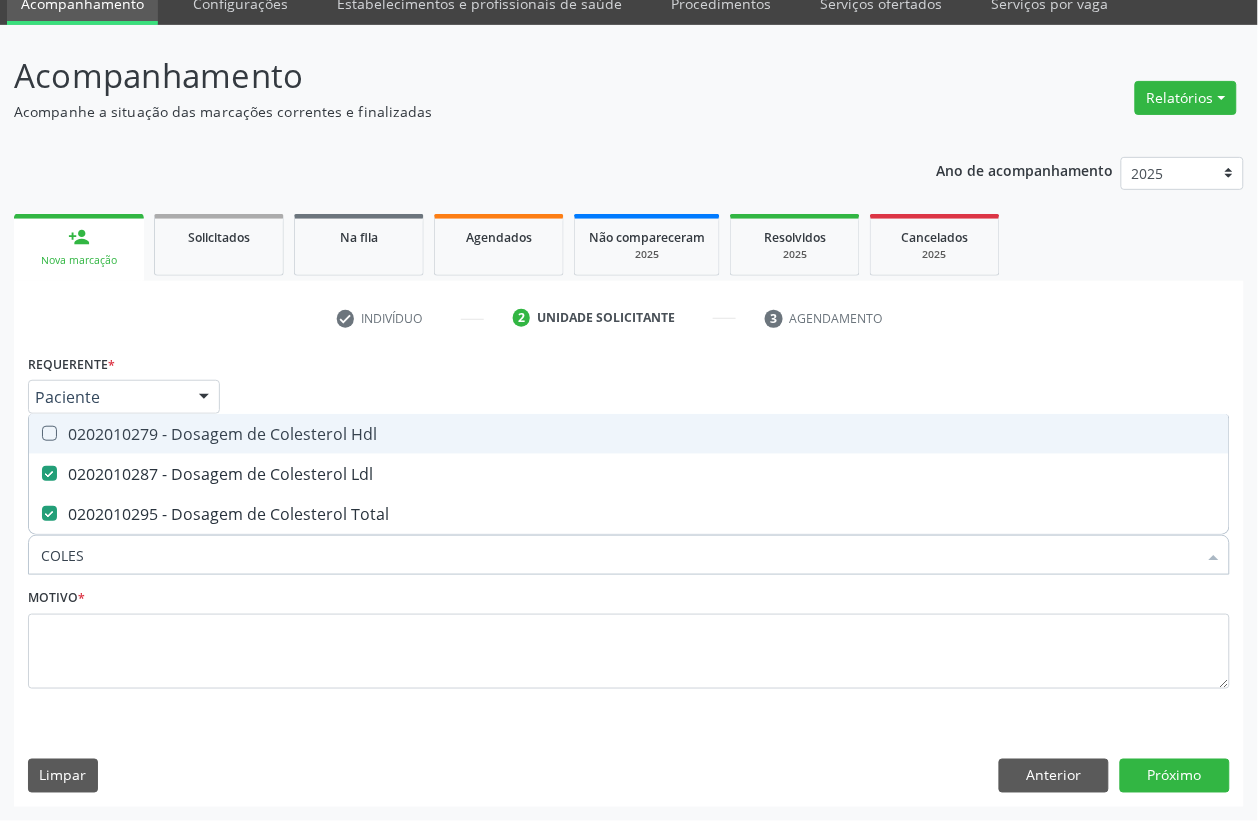 click on "0202010279 - Dosagem de Colesterol Hdl" at bounding box center (629, 434) 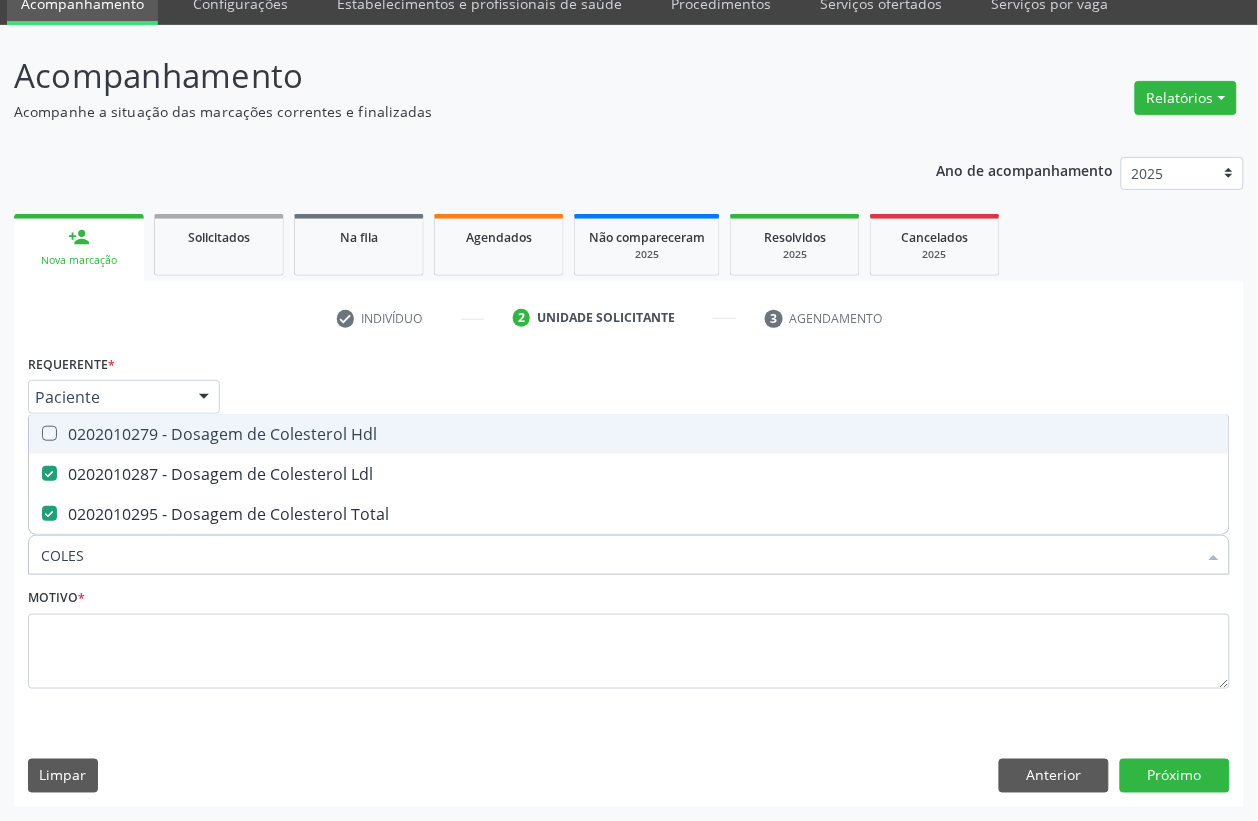checkbox on "true" 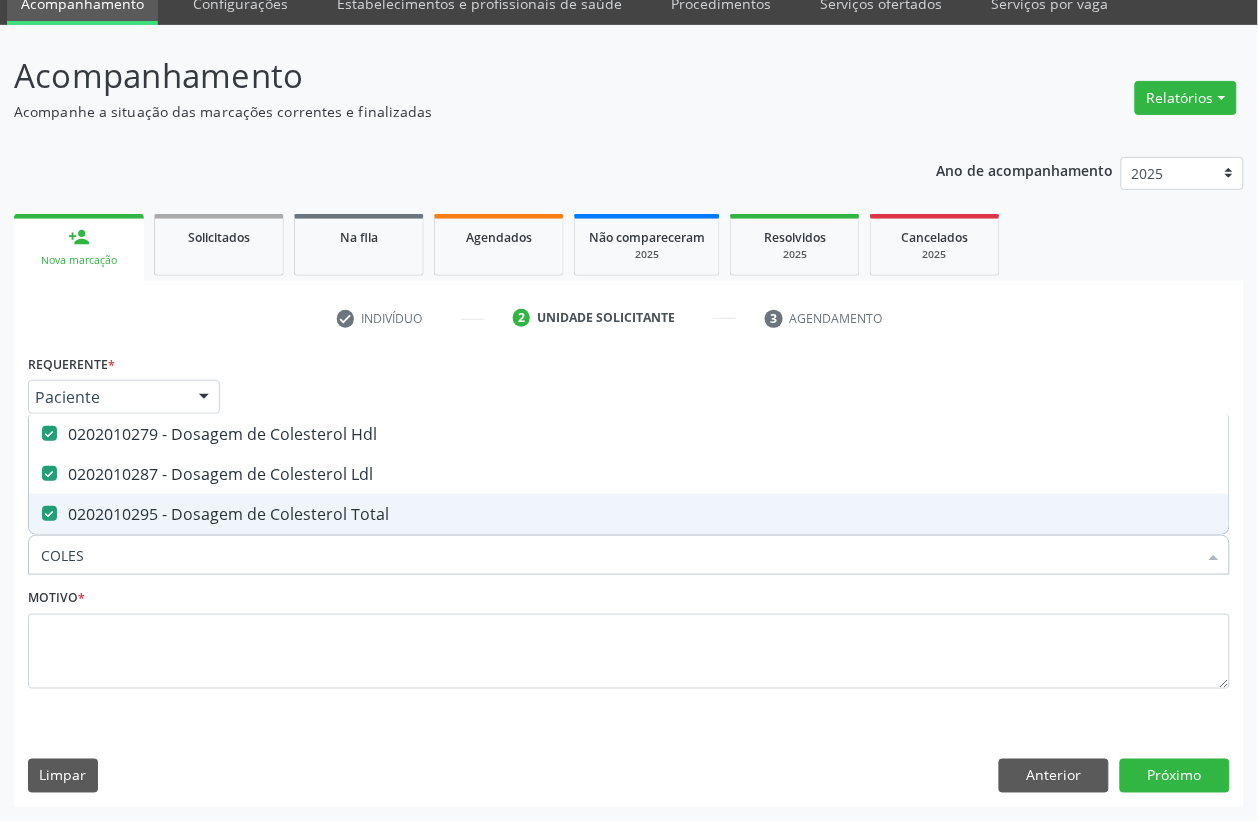 drag, startPoint x: 100, startPoint y: 551, endPoint x: 28, endPoint y: 548, distance: 72.06247 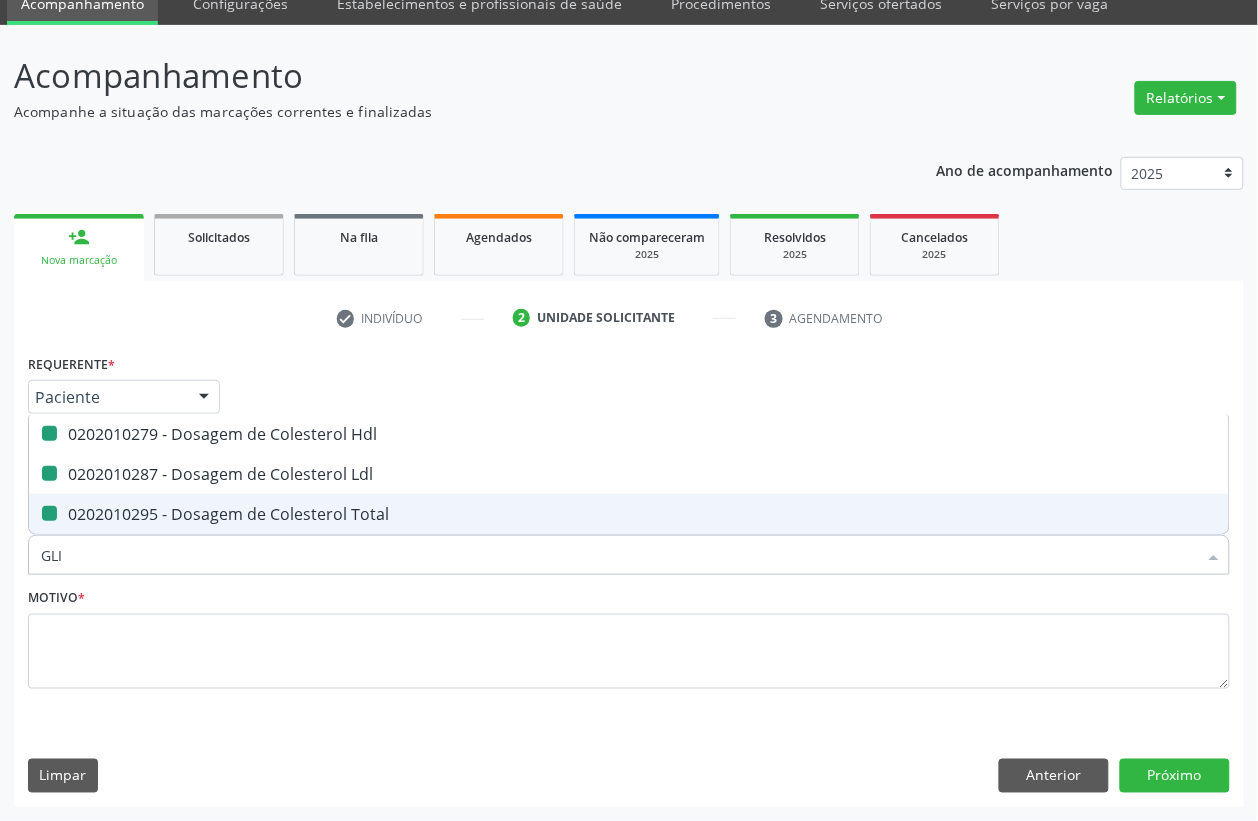 type on "GLIC" 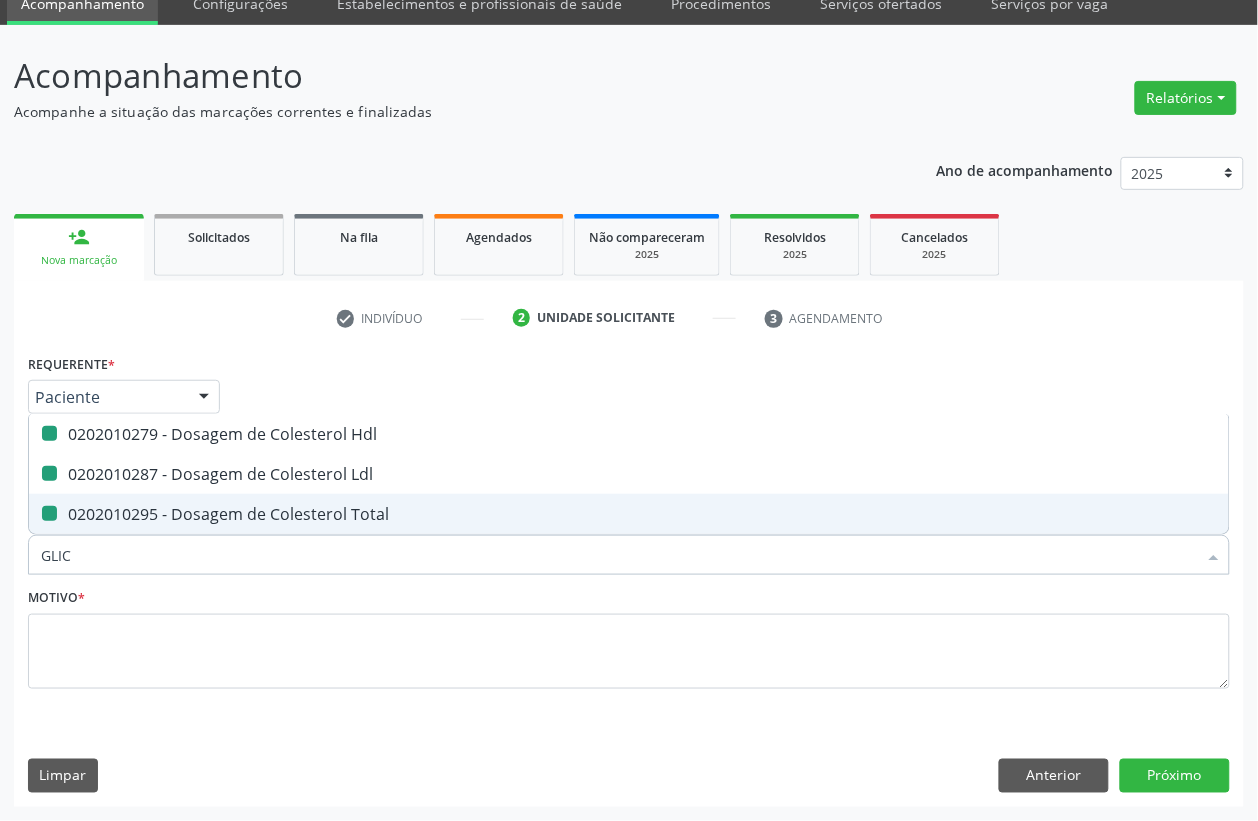 checkbox on "false" 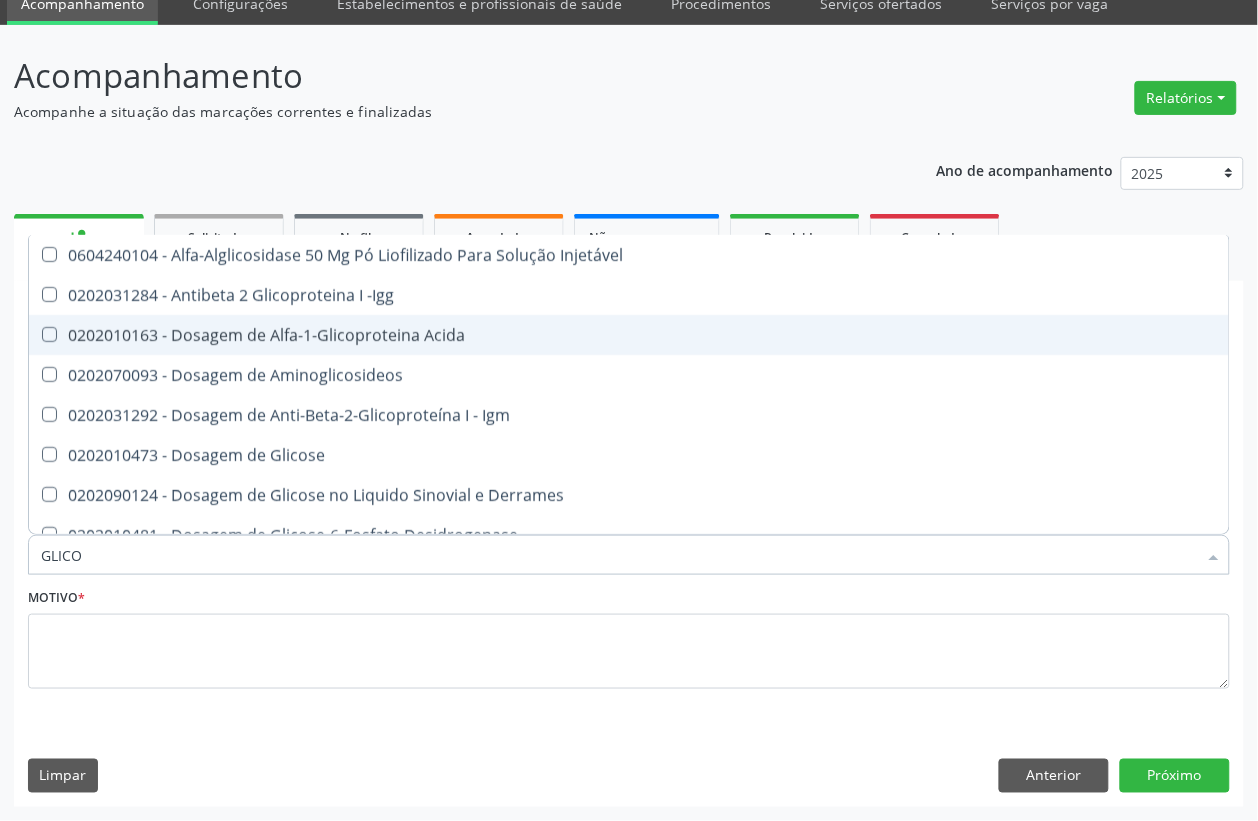 type on "GLICOS" 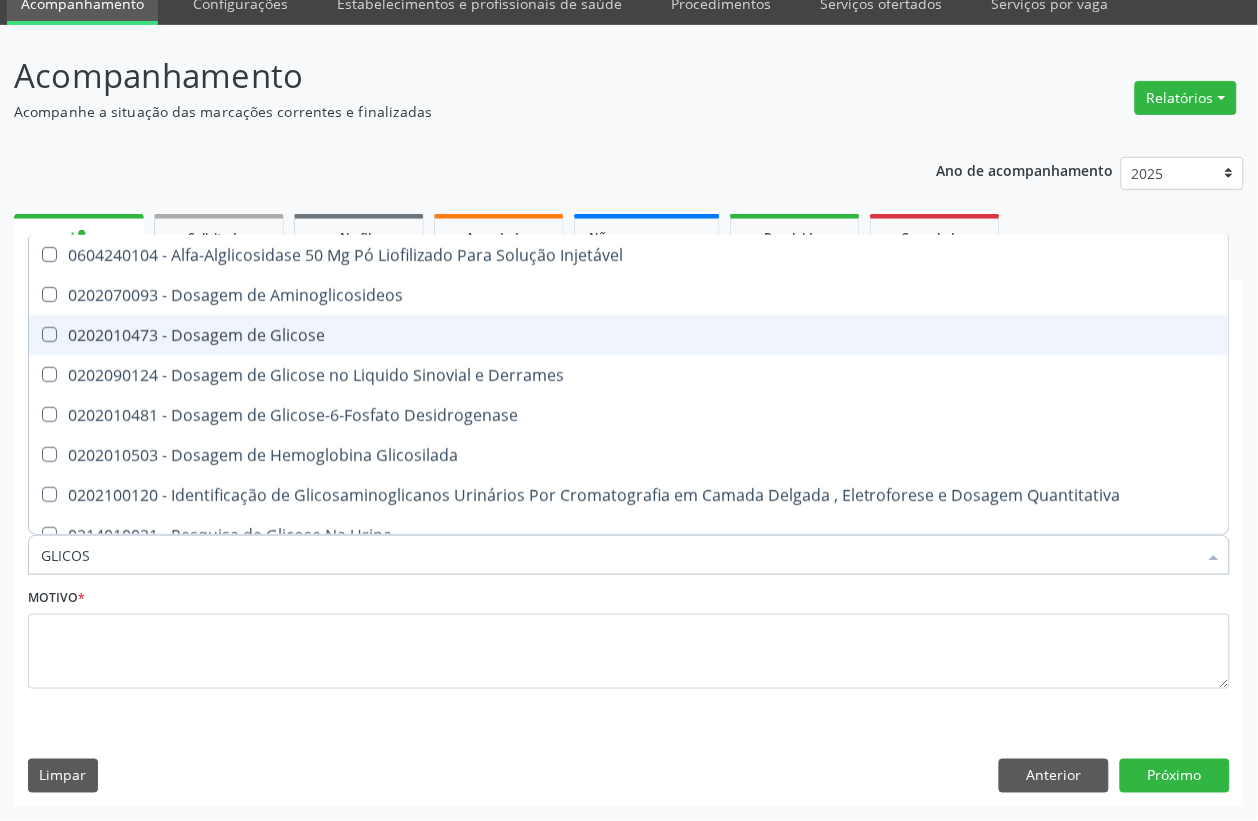 click on "0202010473 - Dosagem de Glicose" at bounding box center [629, 335] 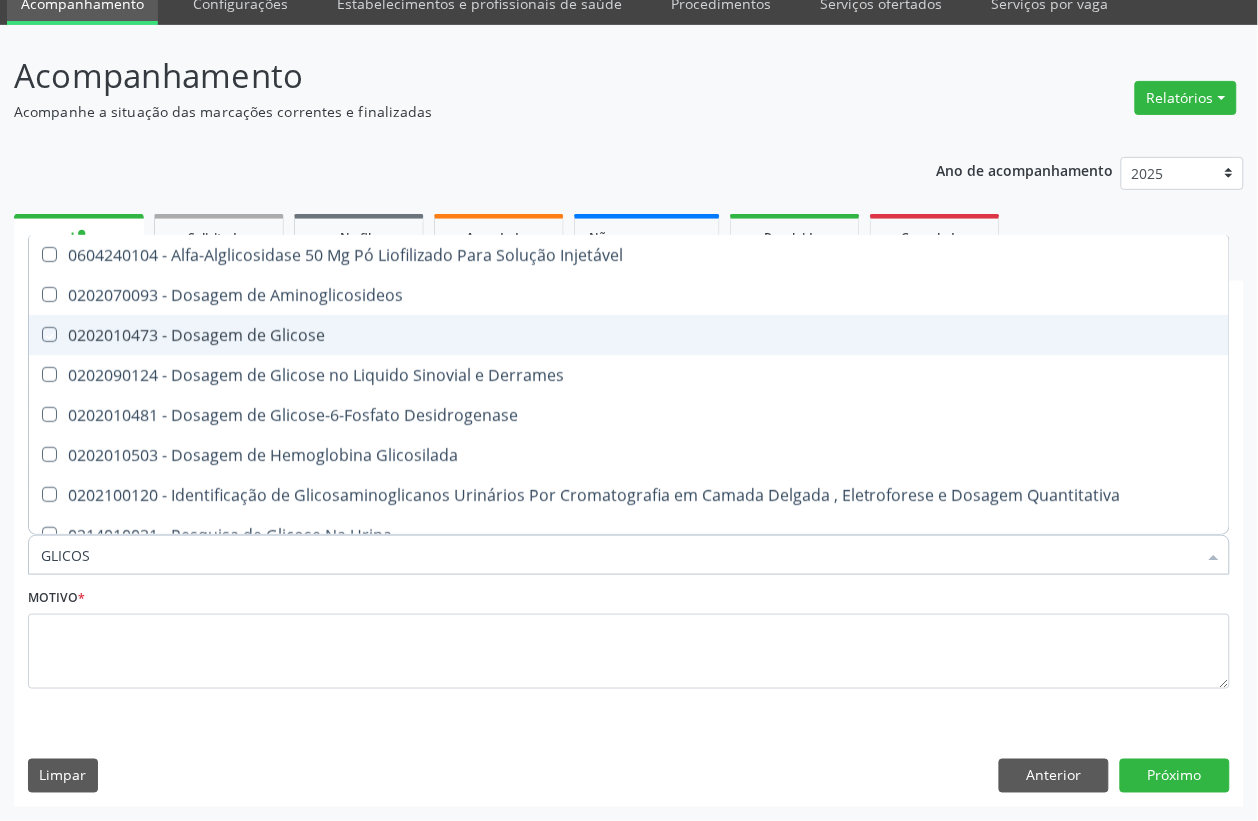 checkbox on "true" 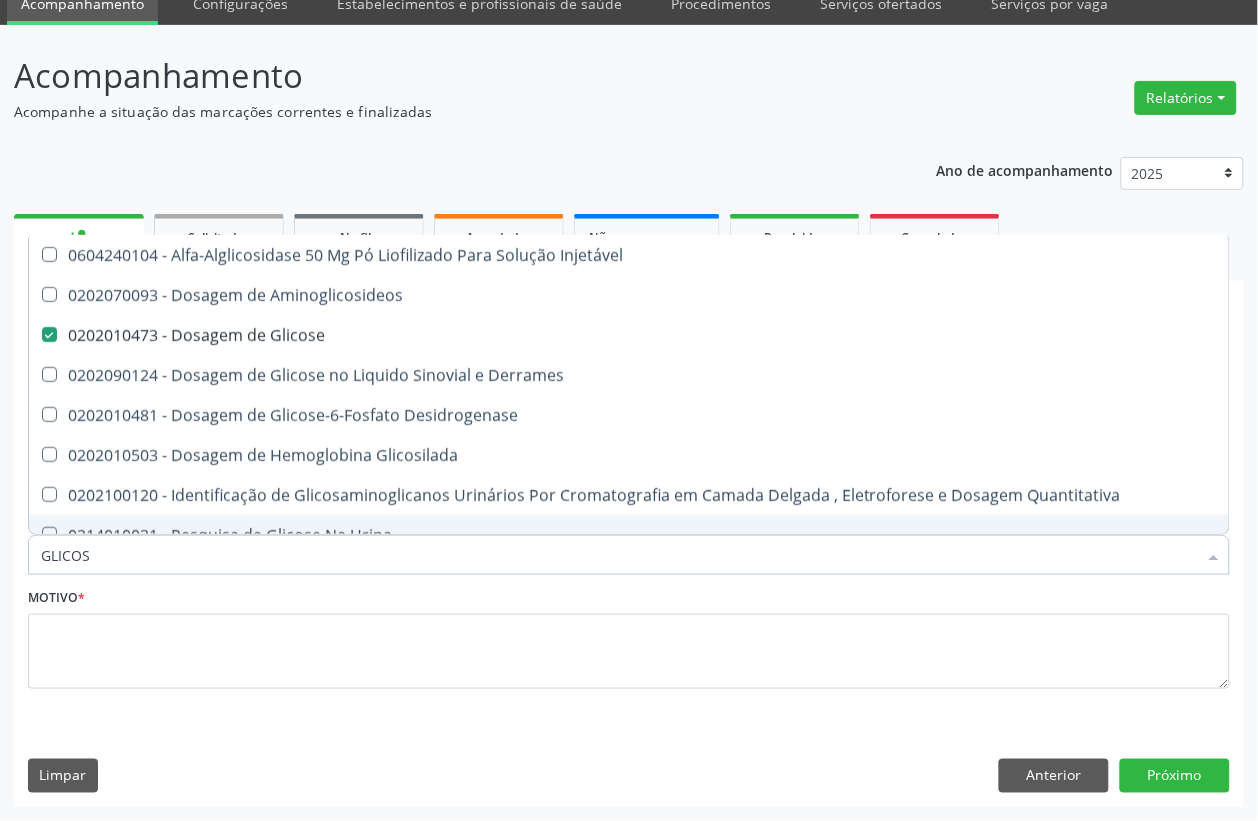 click on "GLICOS" at bounding box center [619, 555] 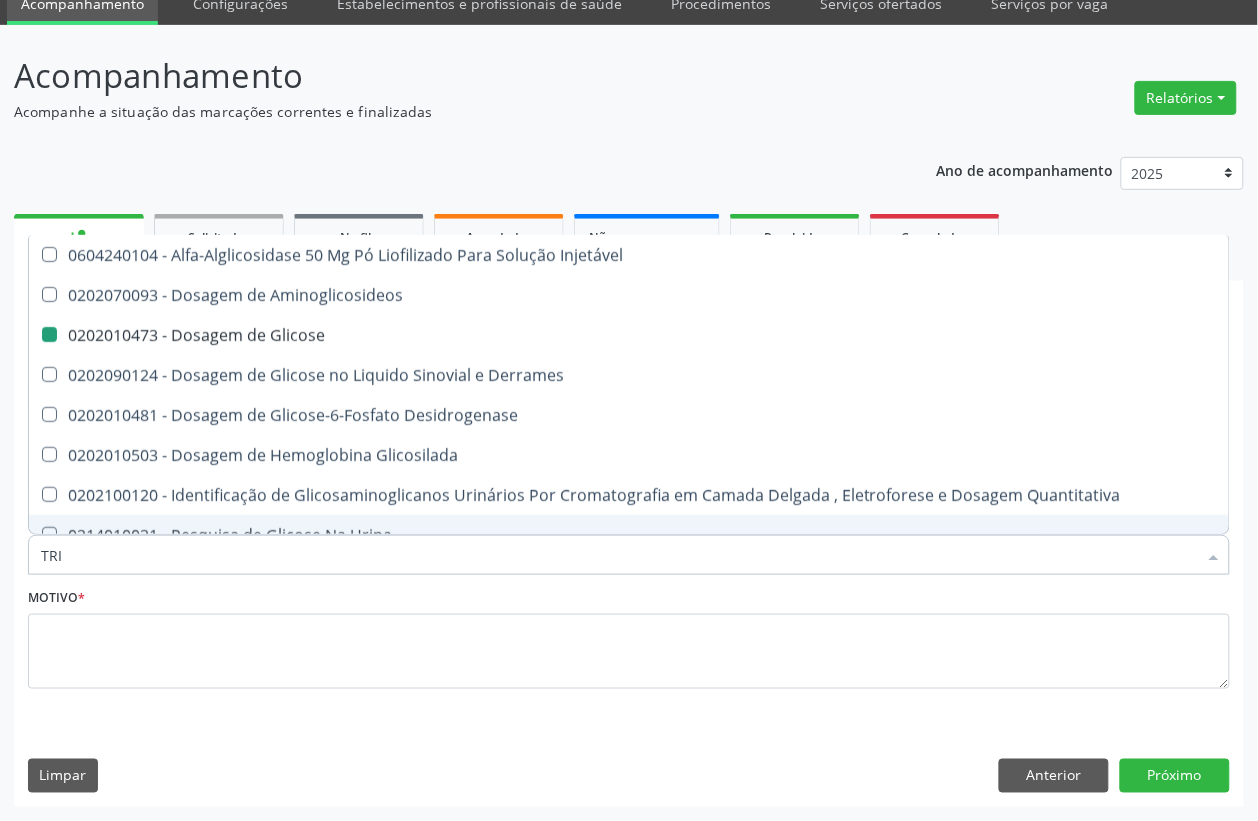 type on "TRIG" 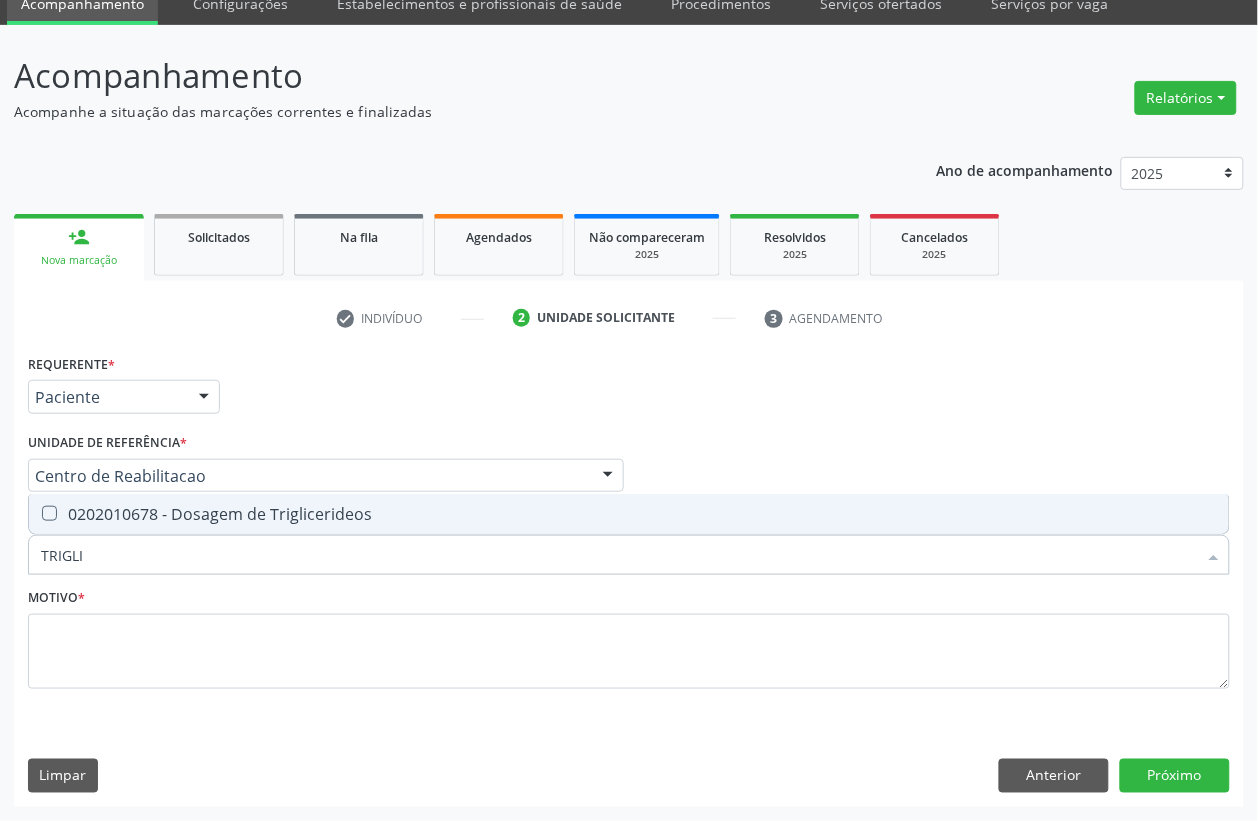 type on "TRIGLIC" 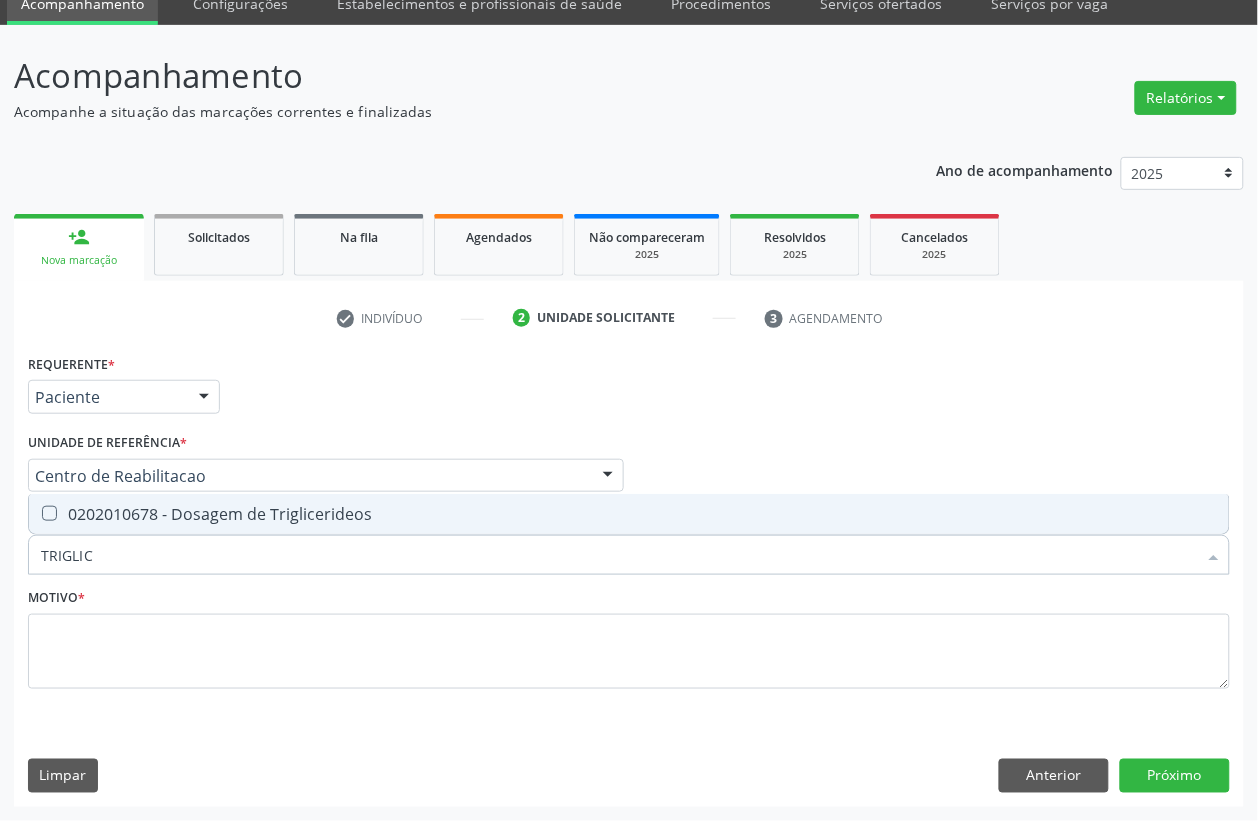 click on "0202010678 - Dosagem de Triglicerideos" at bounding box center [629, 514] 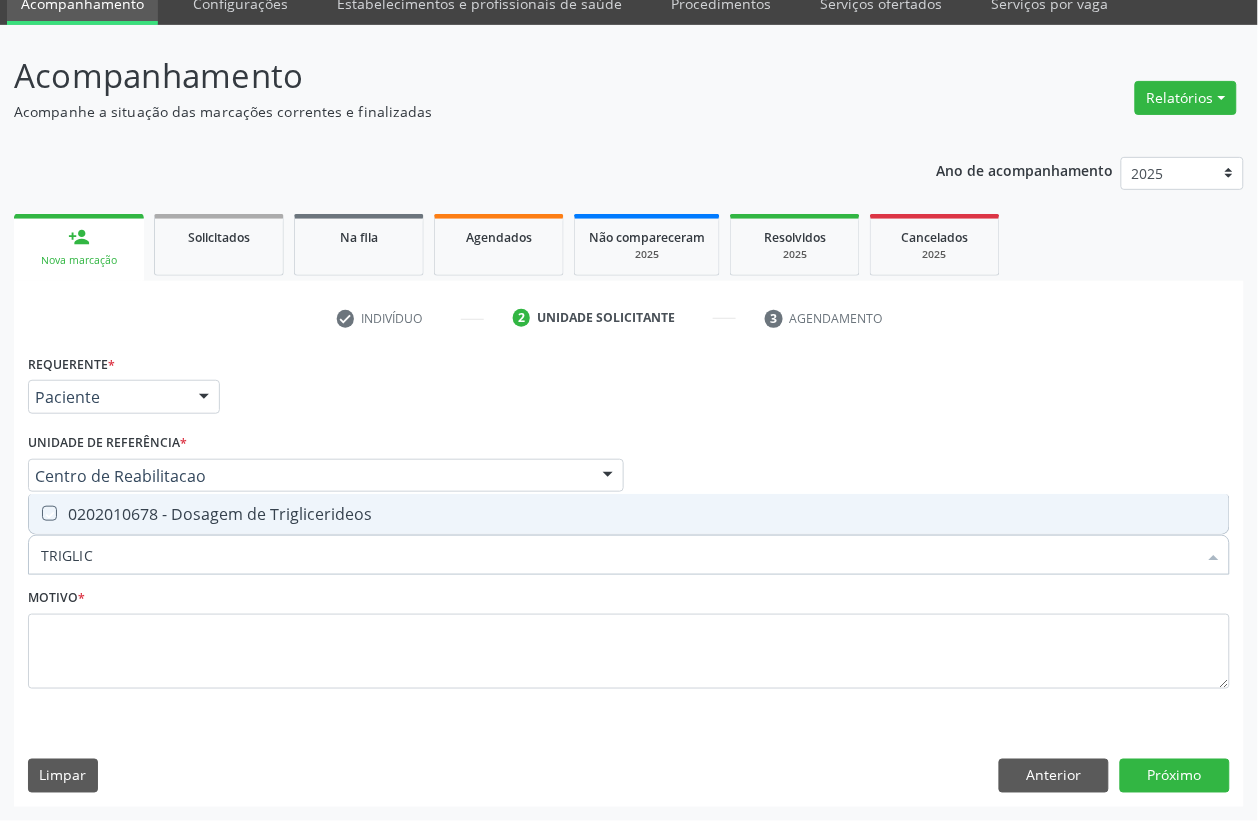 checkbox on "true" 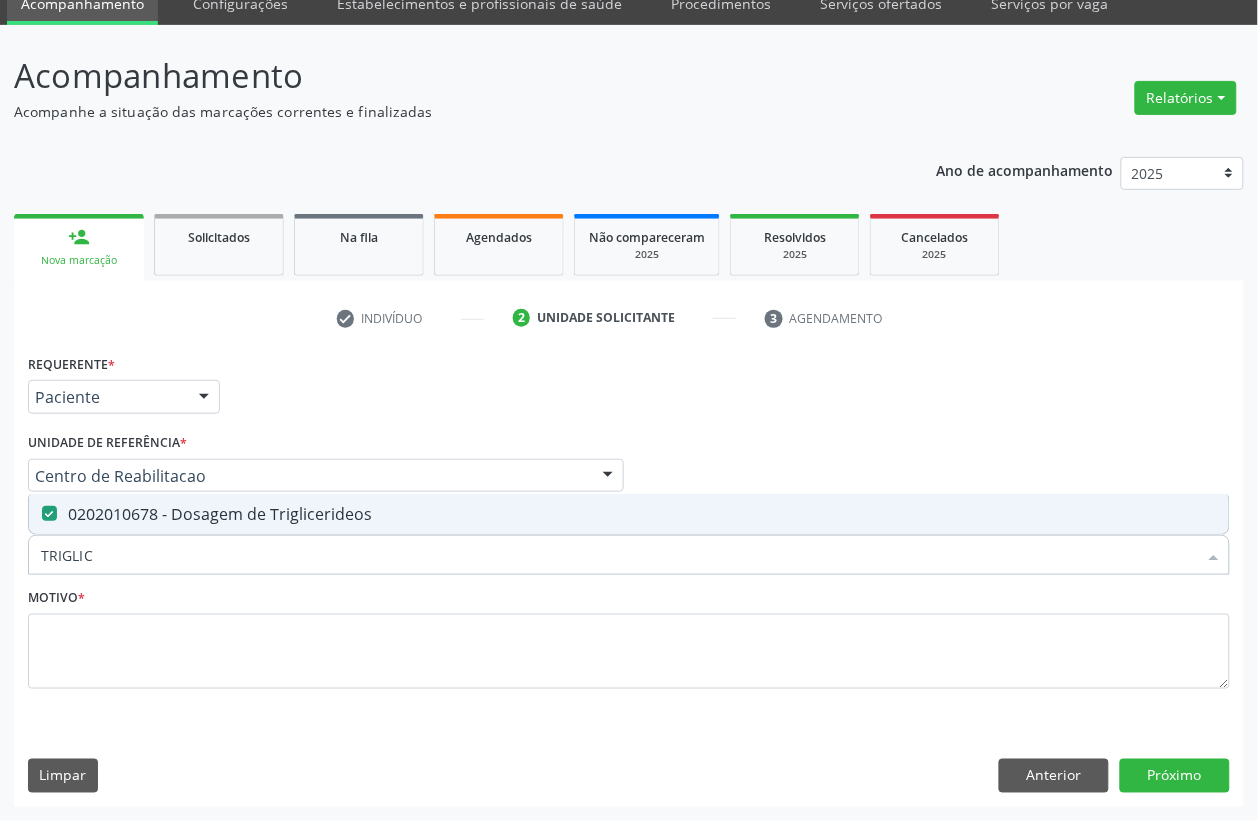 click on "TRIGLIC" at bounding box center [619, 555] 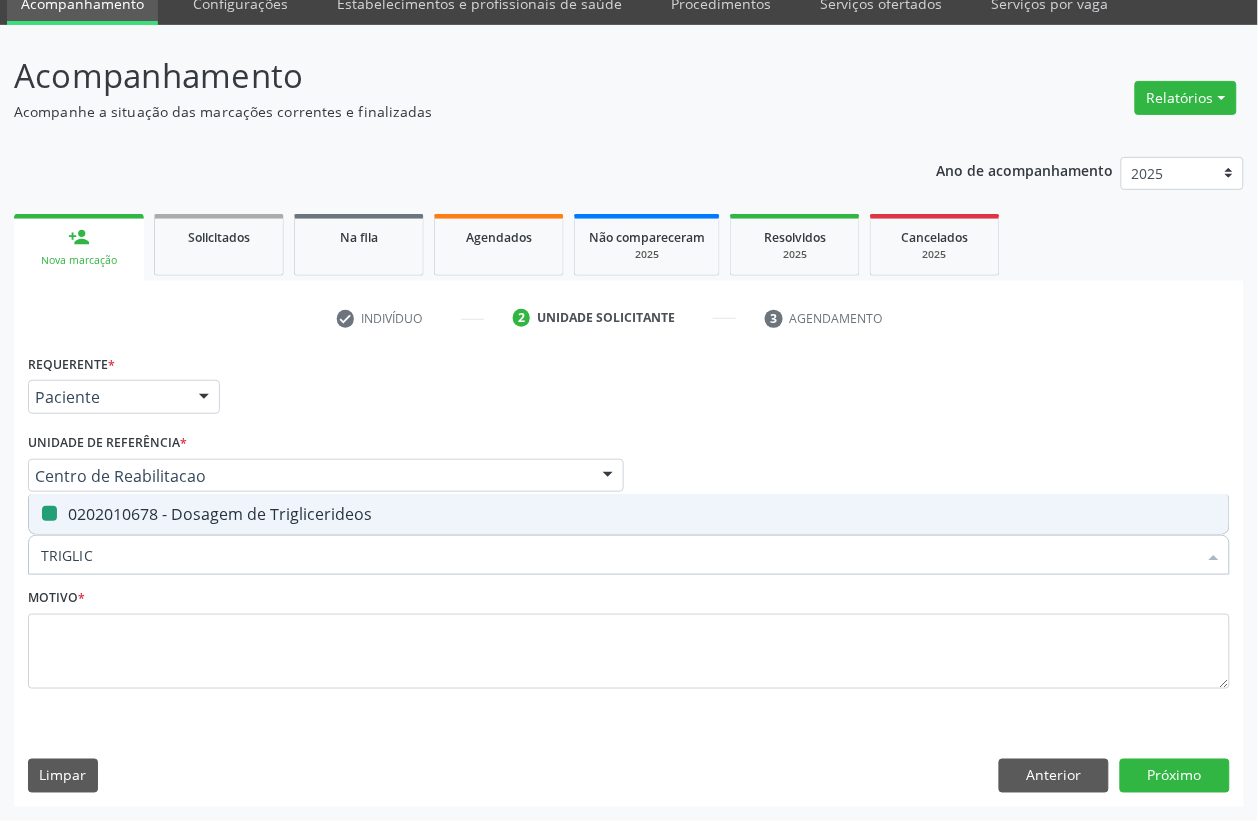 type on "H" 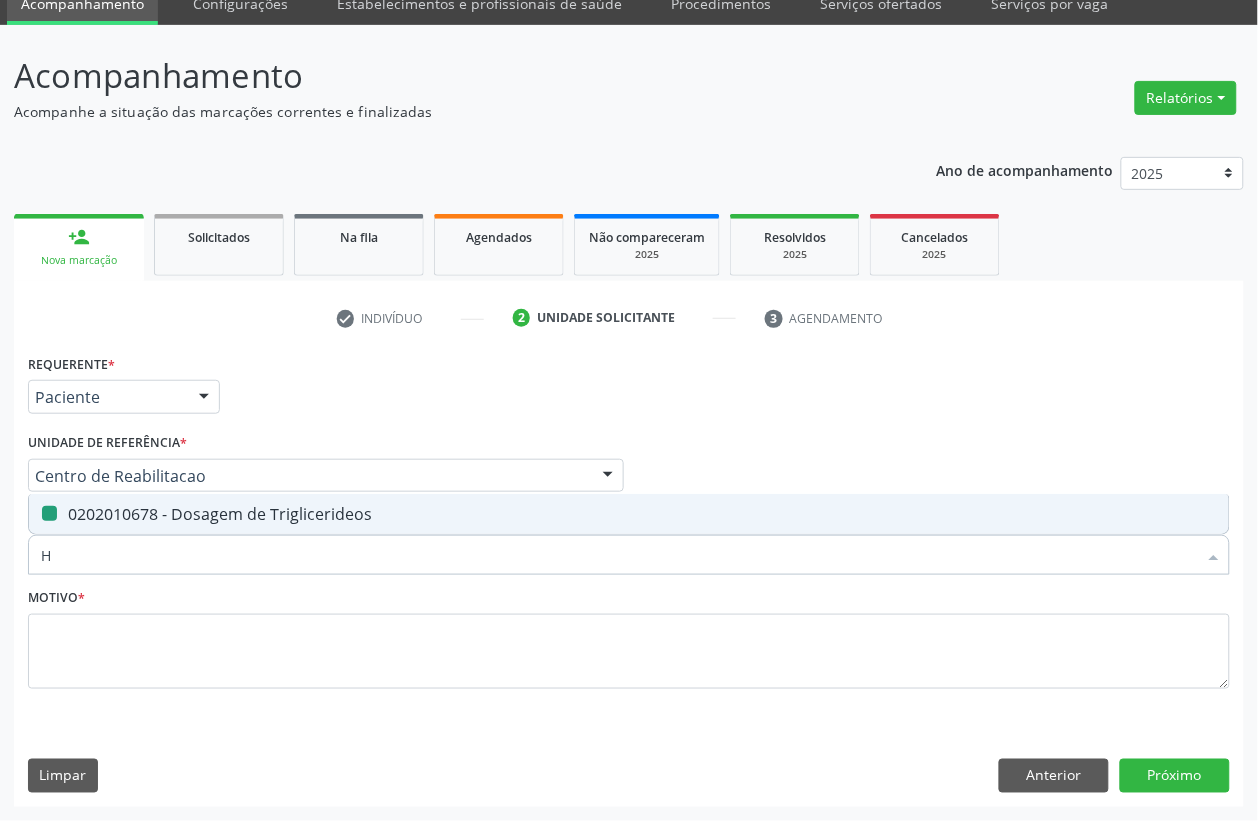checkbox on "false" 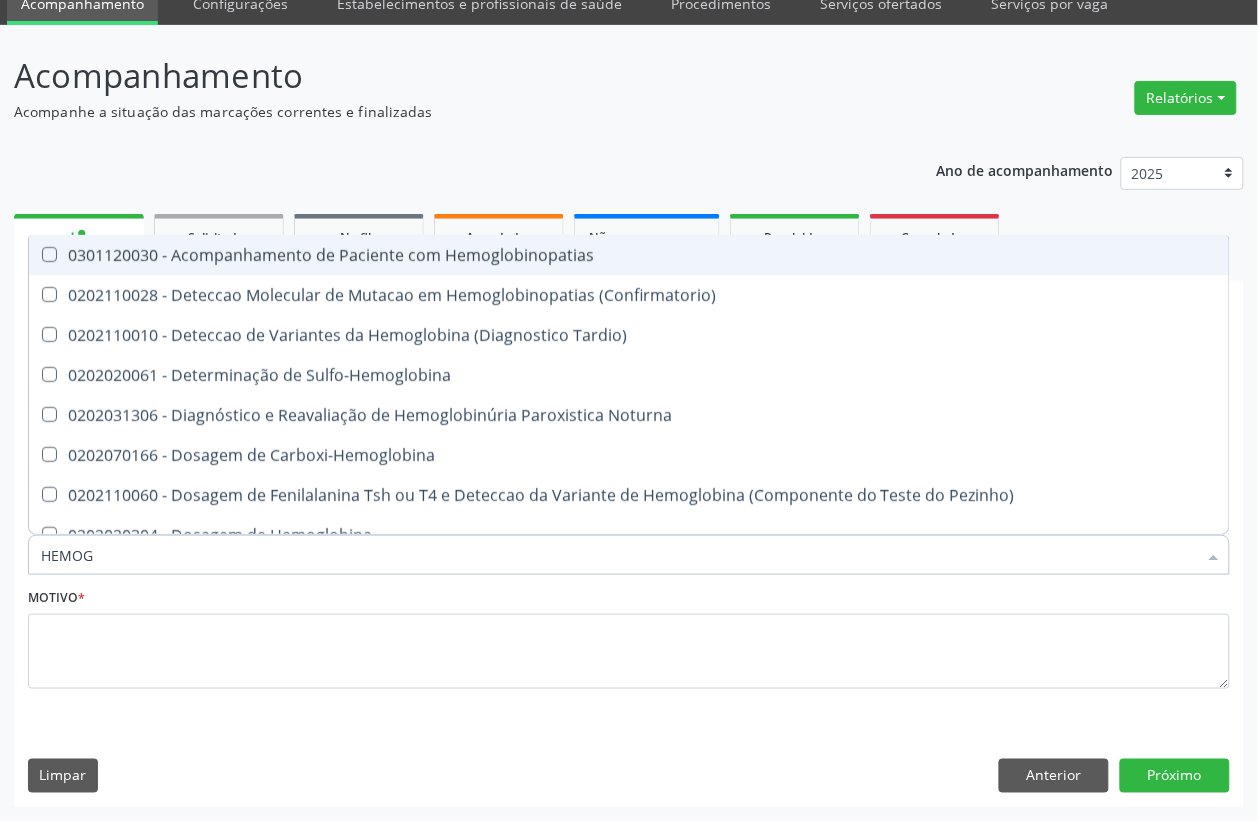 type on "HEMOGR" 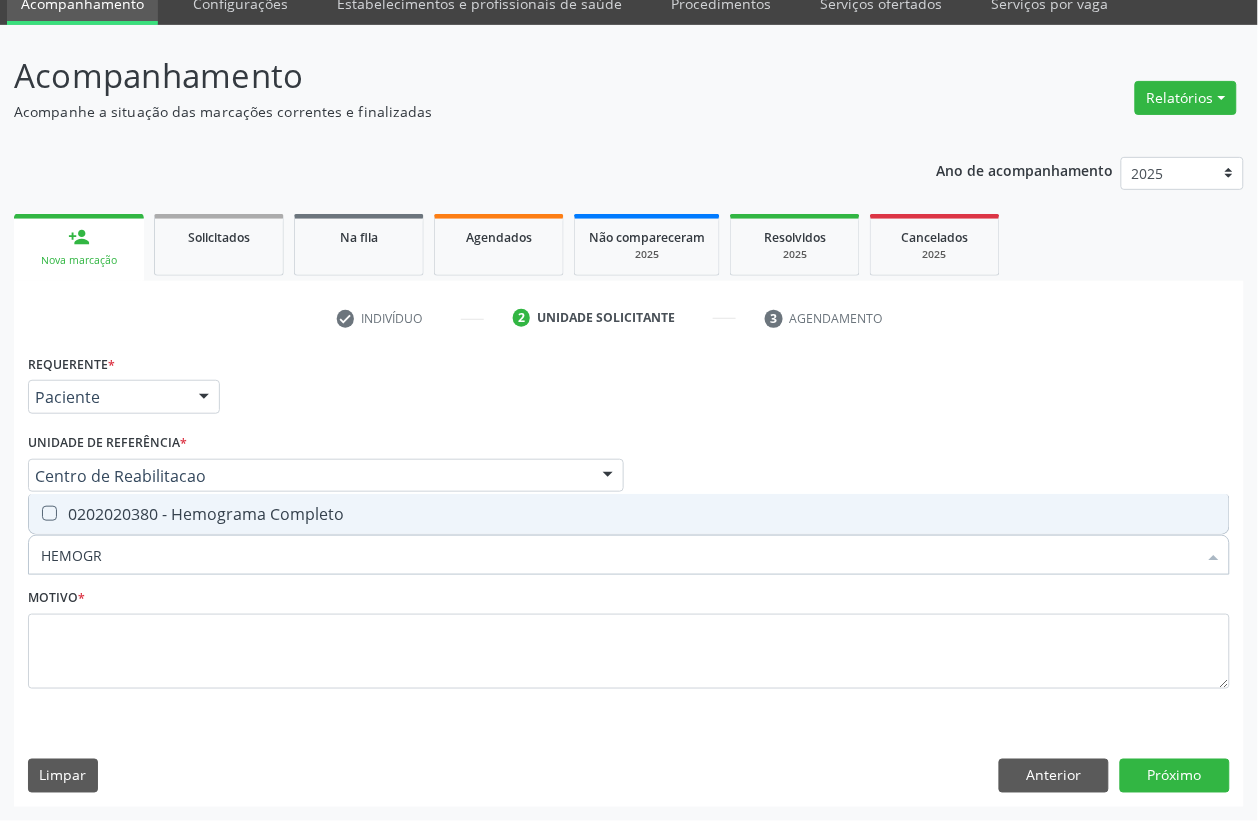 click on "0202020380 - Hemograma Completo" at bounding box center [629, 514] 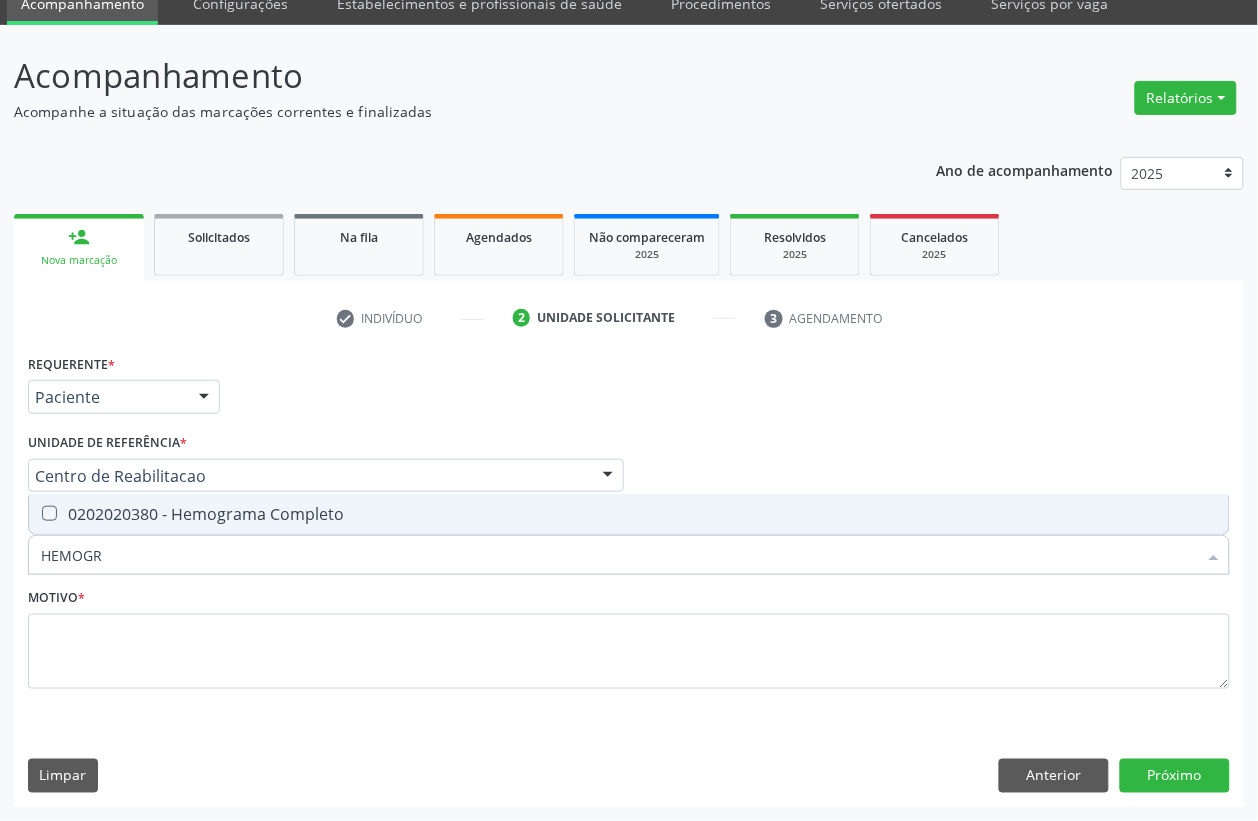 checkbox on "true" 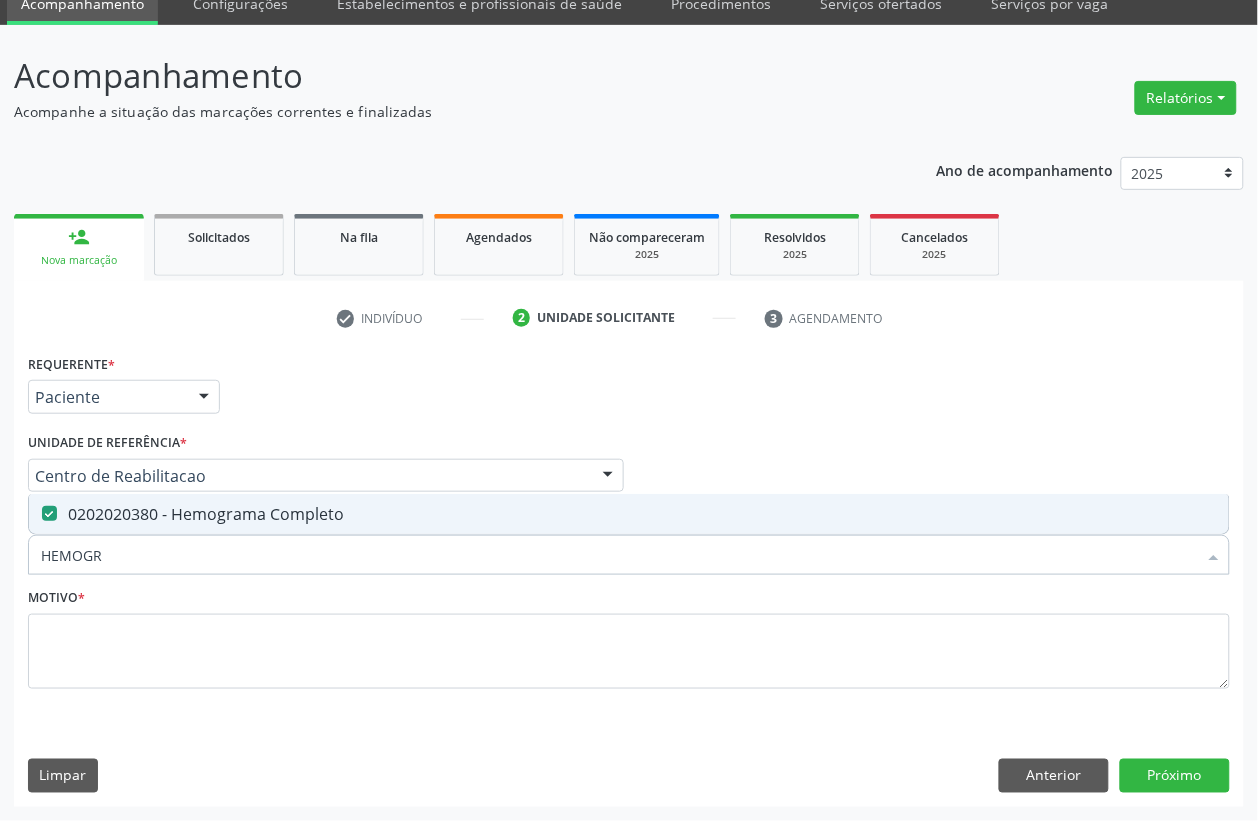 click on "HEMOGR" at bounding box center [619, 555] 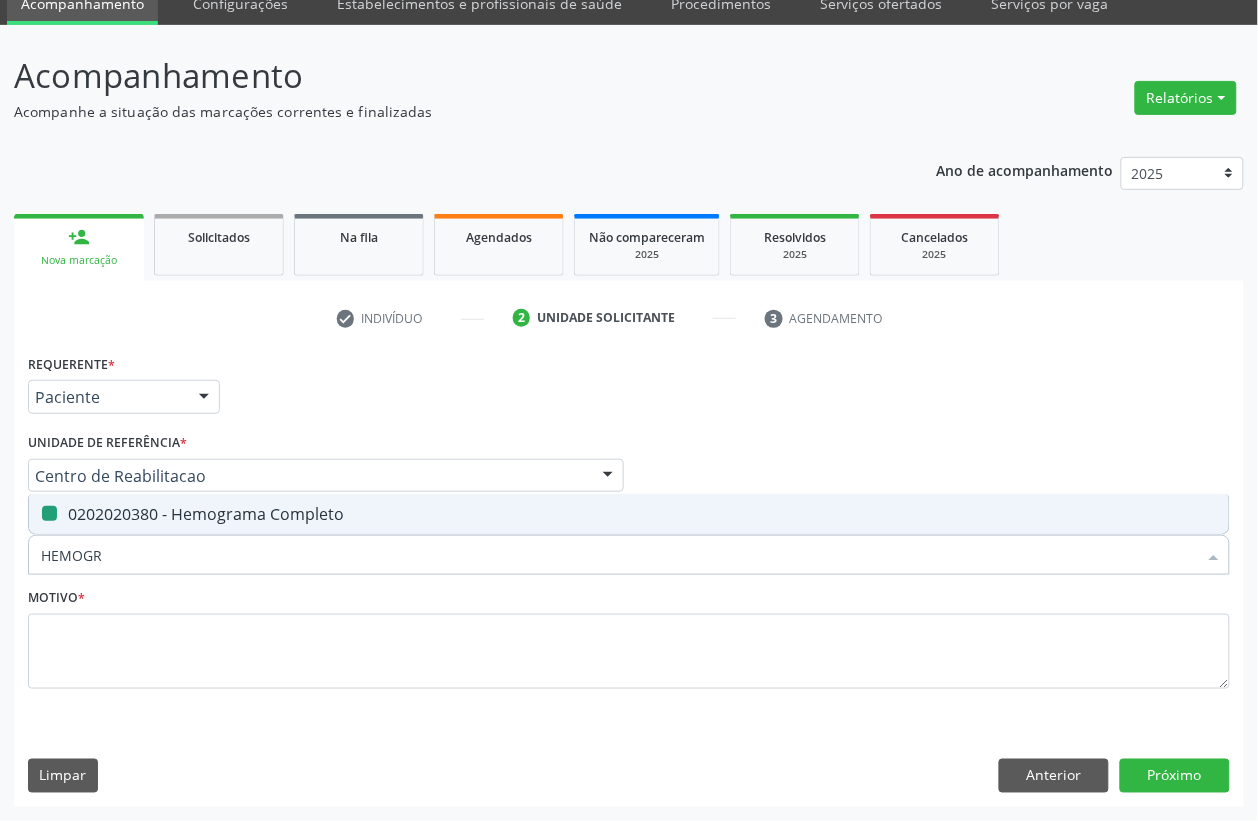 type on "T" 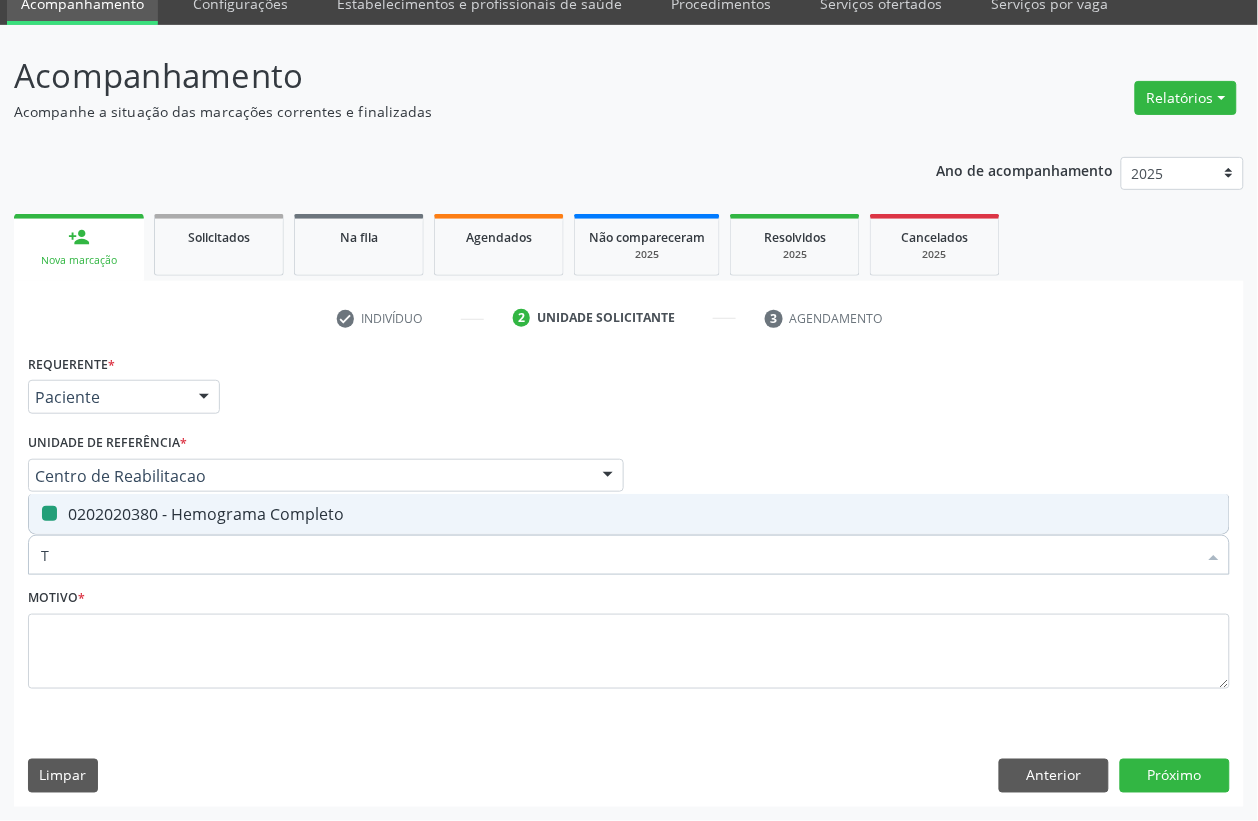 checkbox on "false" 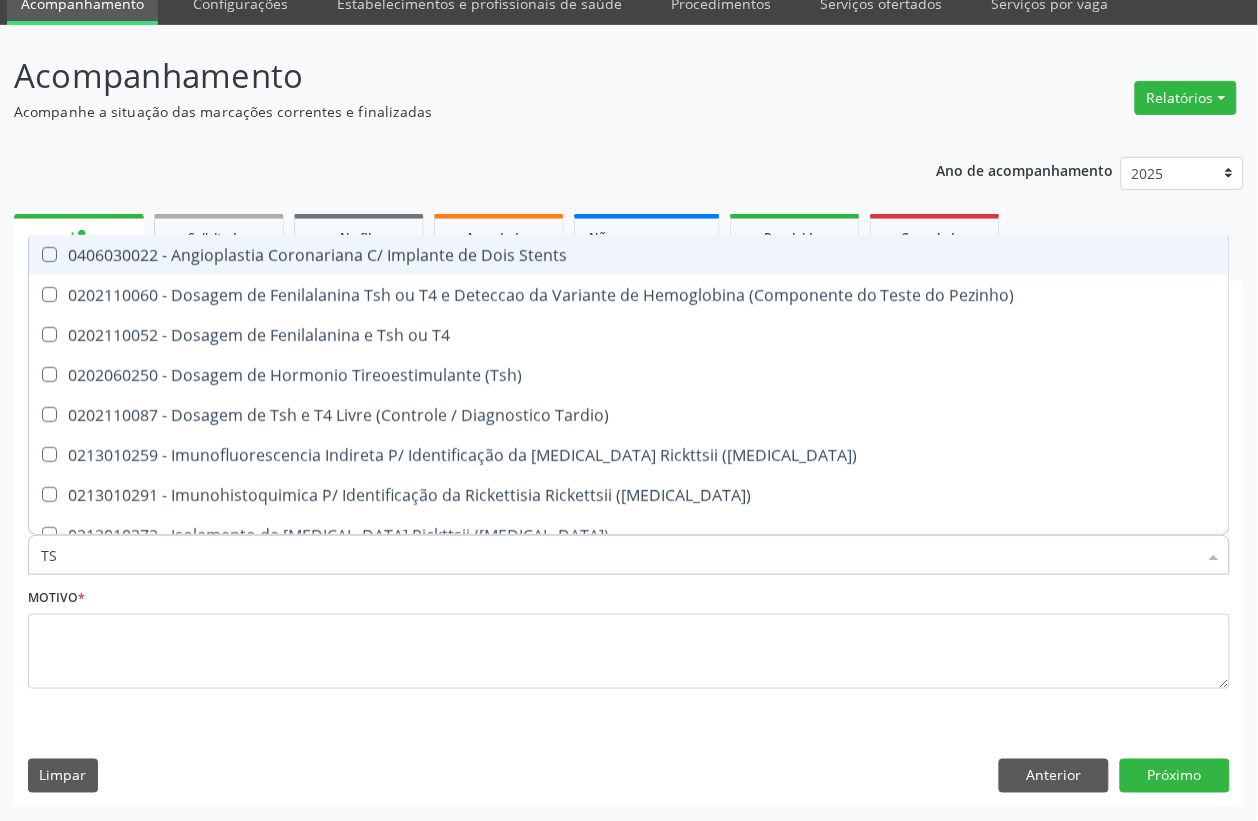 type on "TSH" 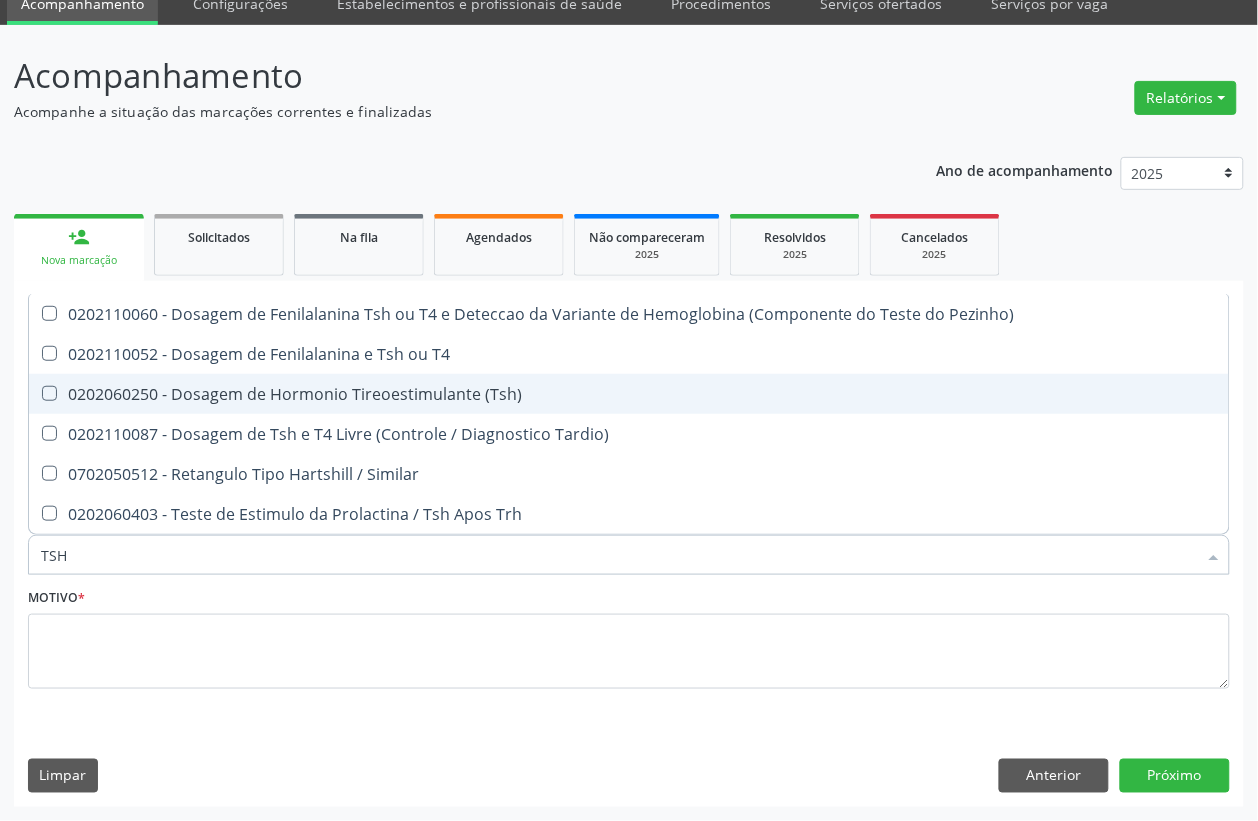 click on "0202060250 - Dosagem de Hormonio Tireoestimulante (Tsh)" at bounding box center [629, 394] 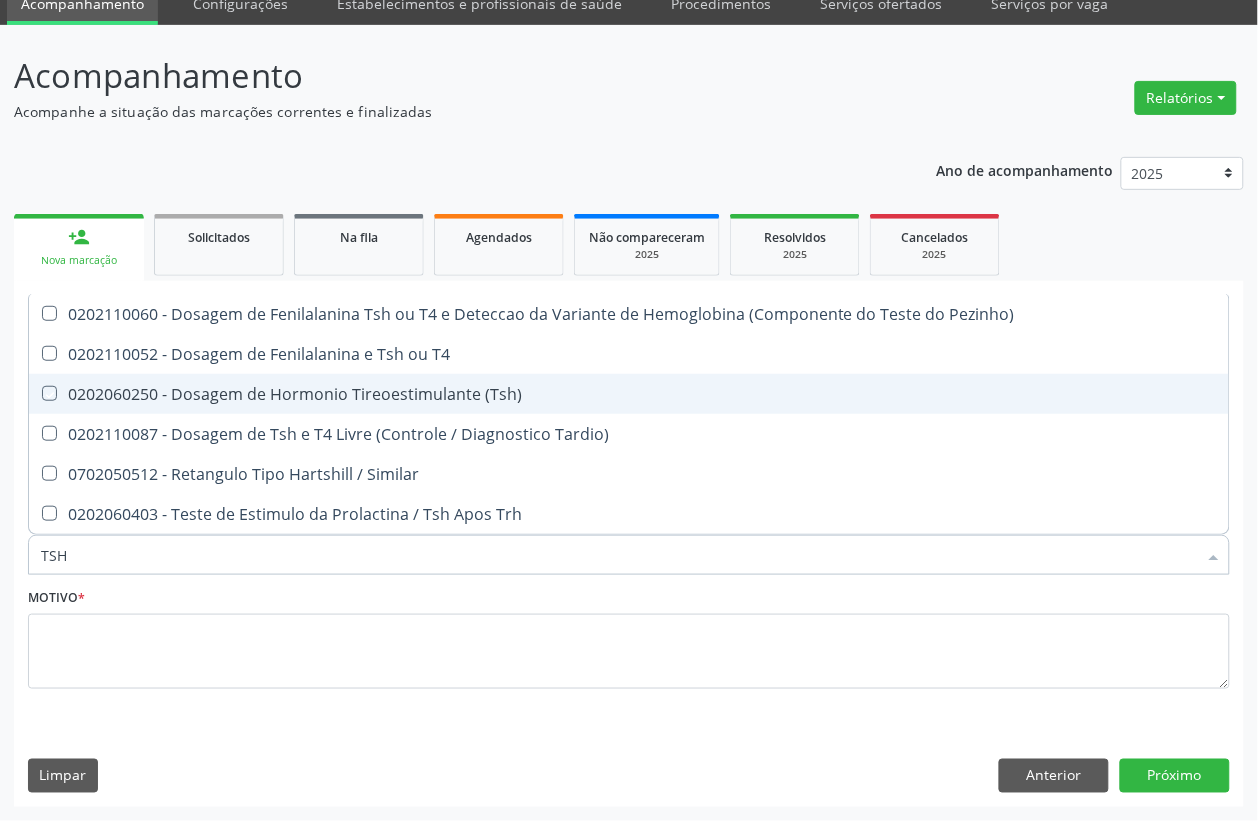 checkbox on "true" 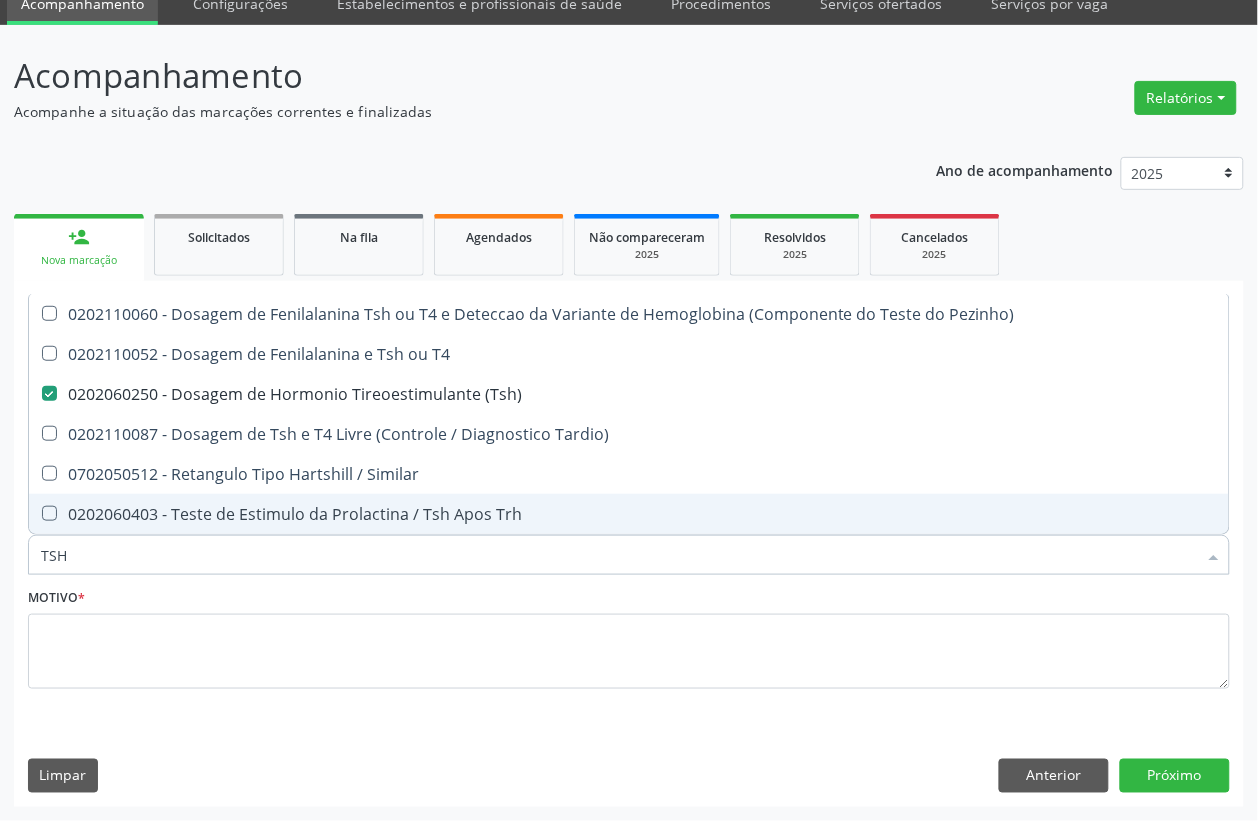 click on "TSH" at bounding box center [619, 555] 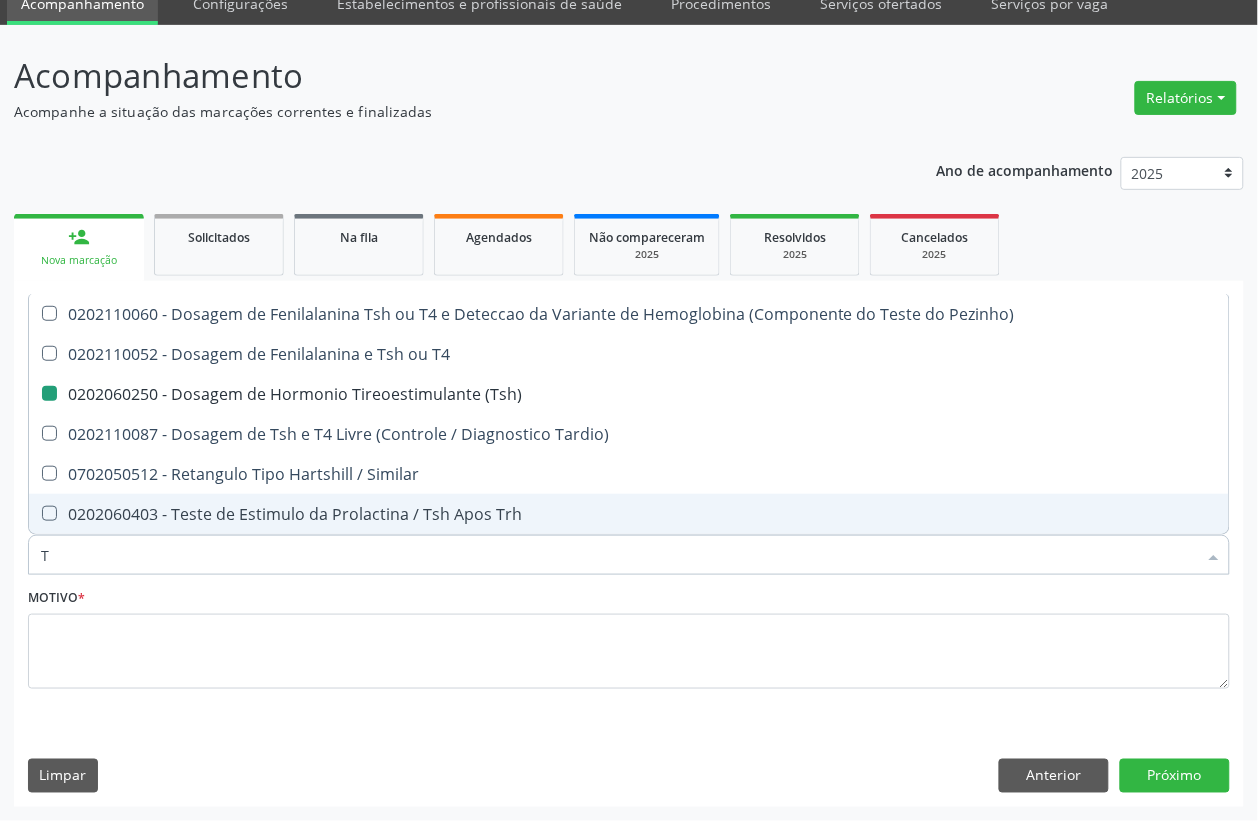 type on "T4" 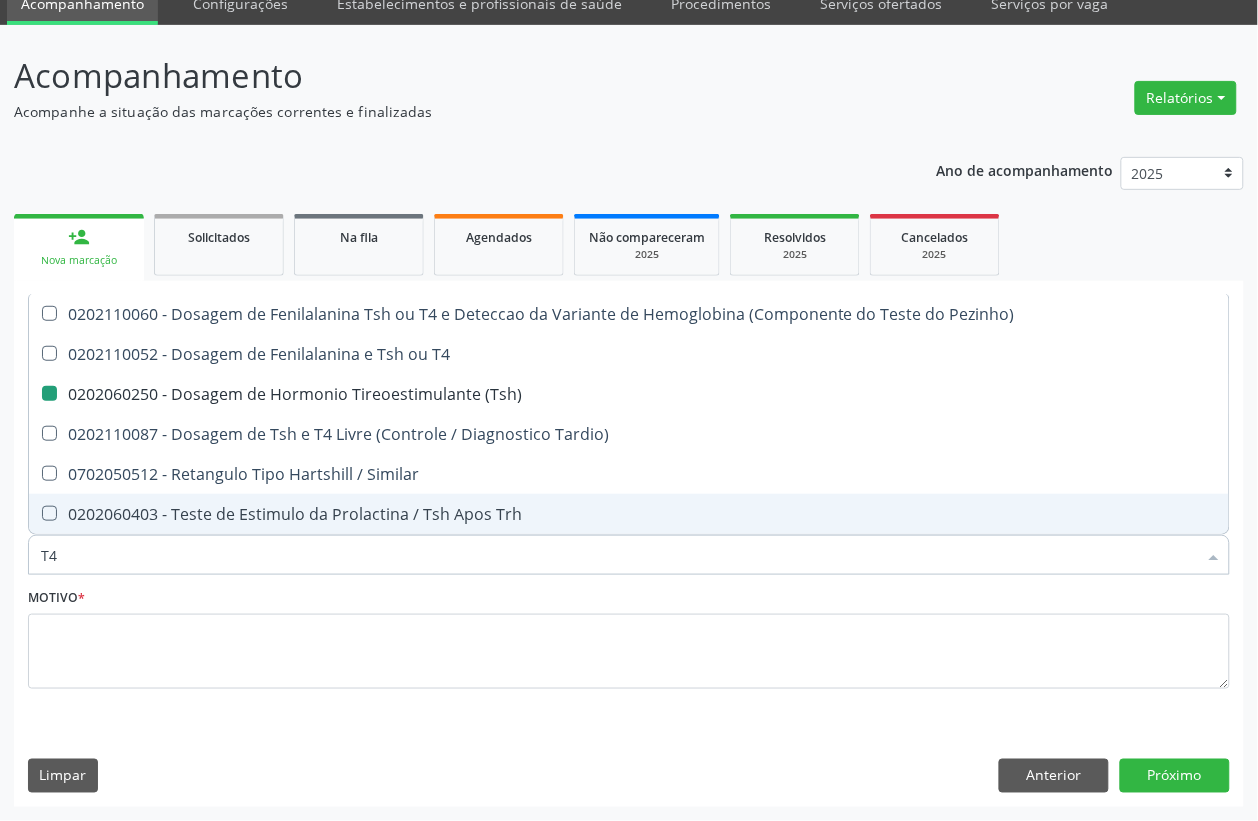 checkbox on "false" 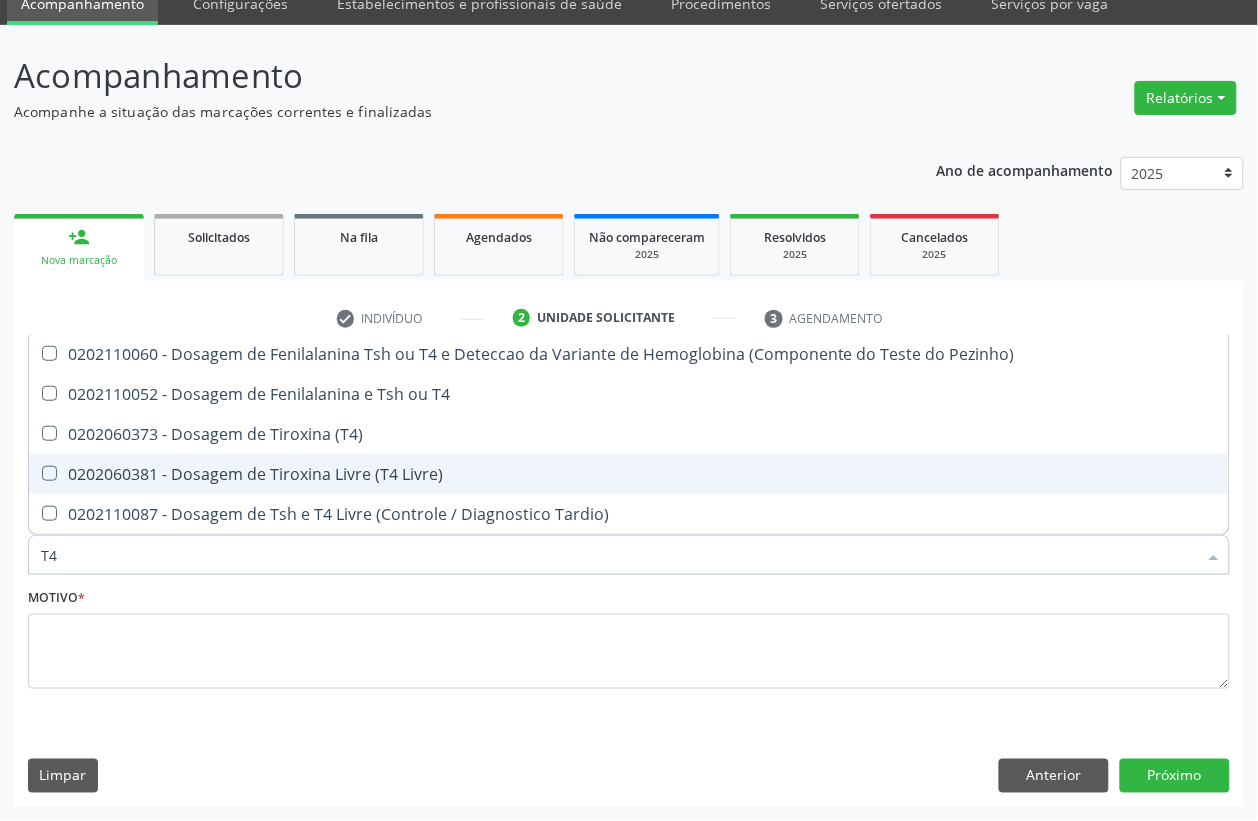 click on "0202060381 - Dosagem de Tiroxina Livre (T4 Livre)" at bounding box center [629, 474] 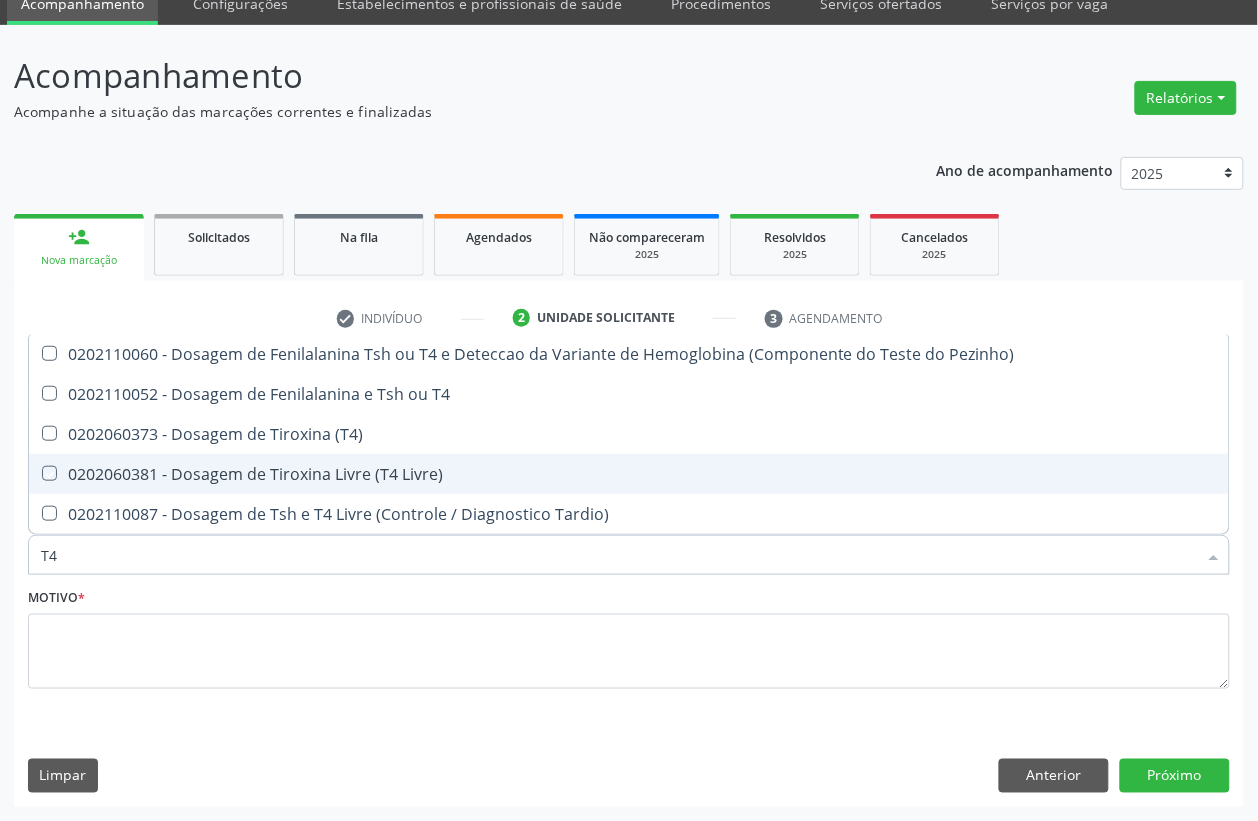 checkbox on "true" 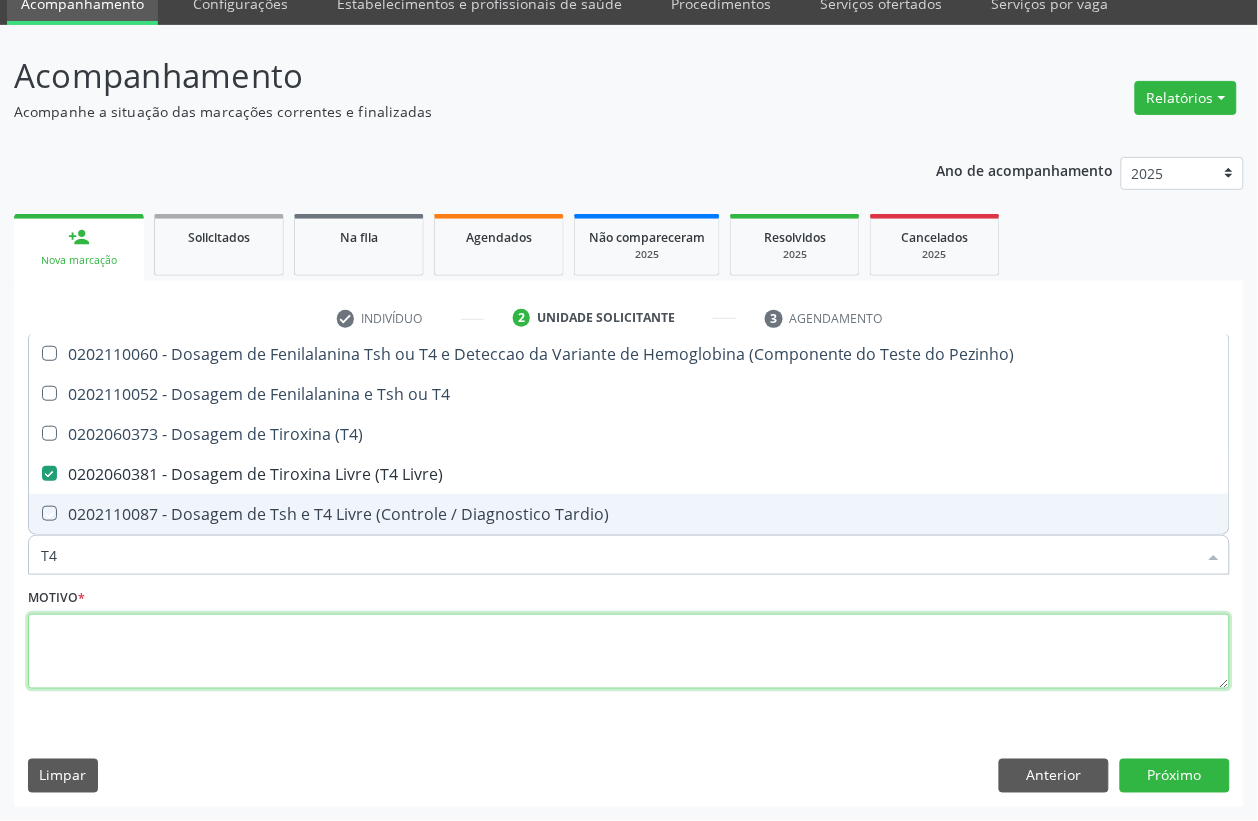 click at bounding box center (629, 652) 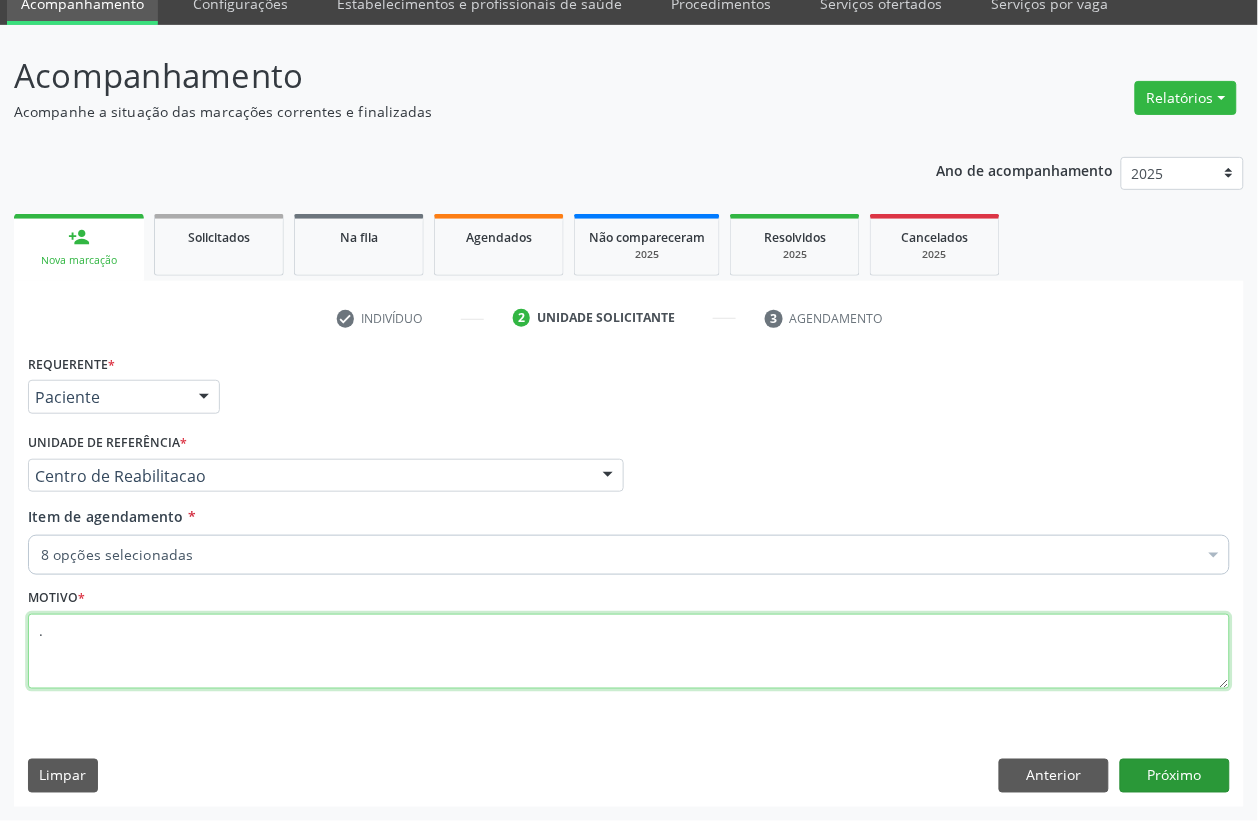 type on "." 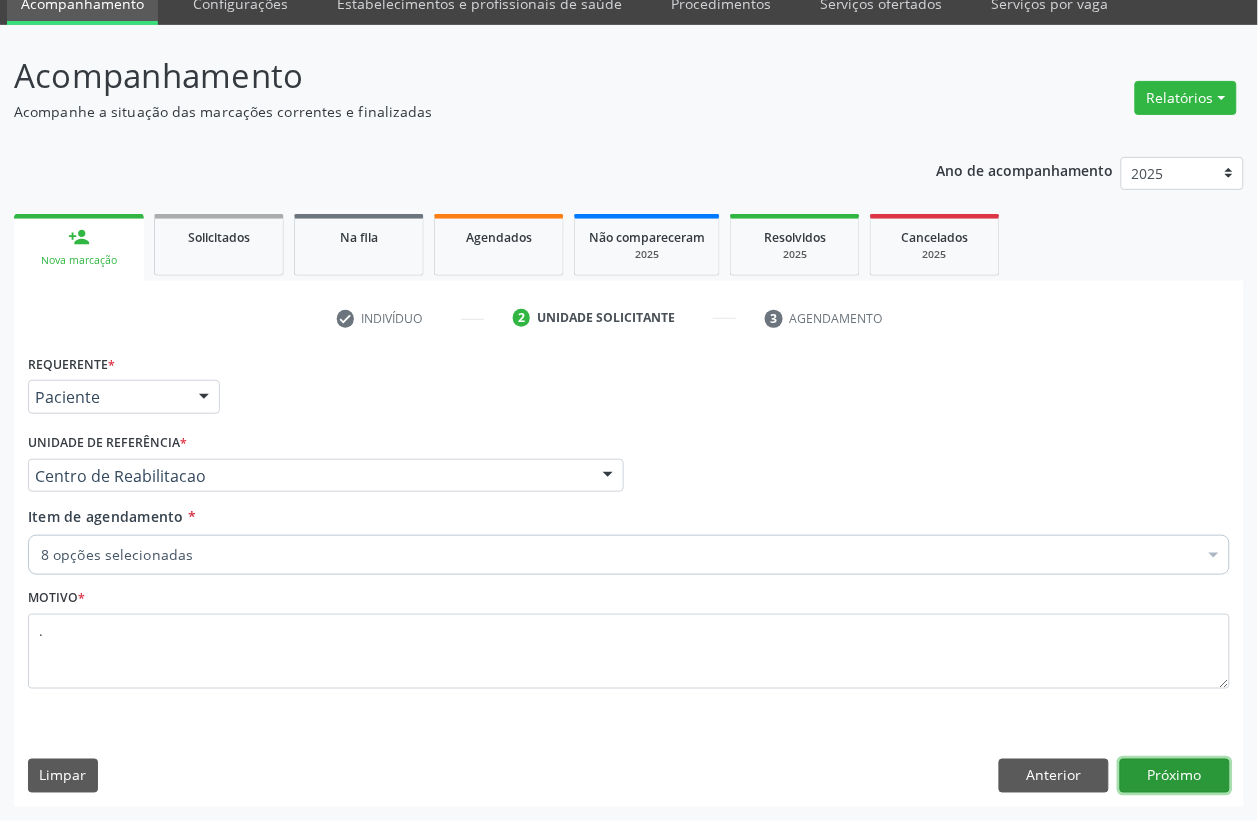 click on "Próximo" at bounding box center (1175, 776) 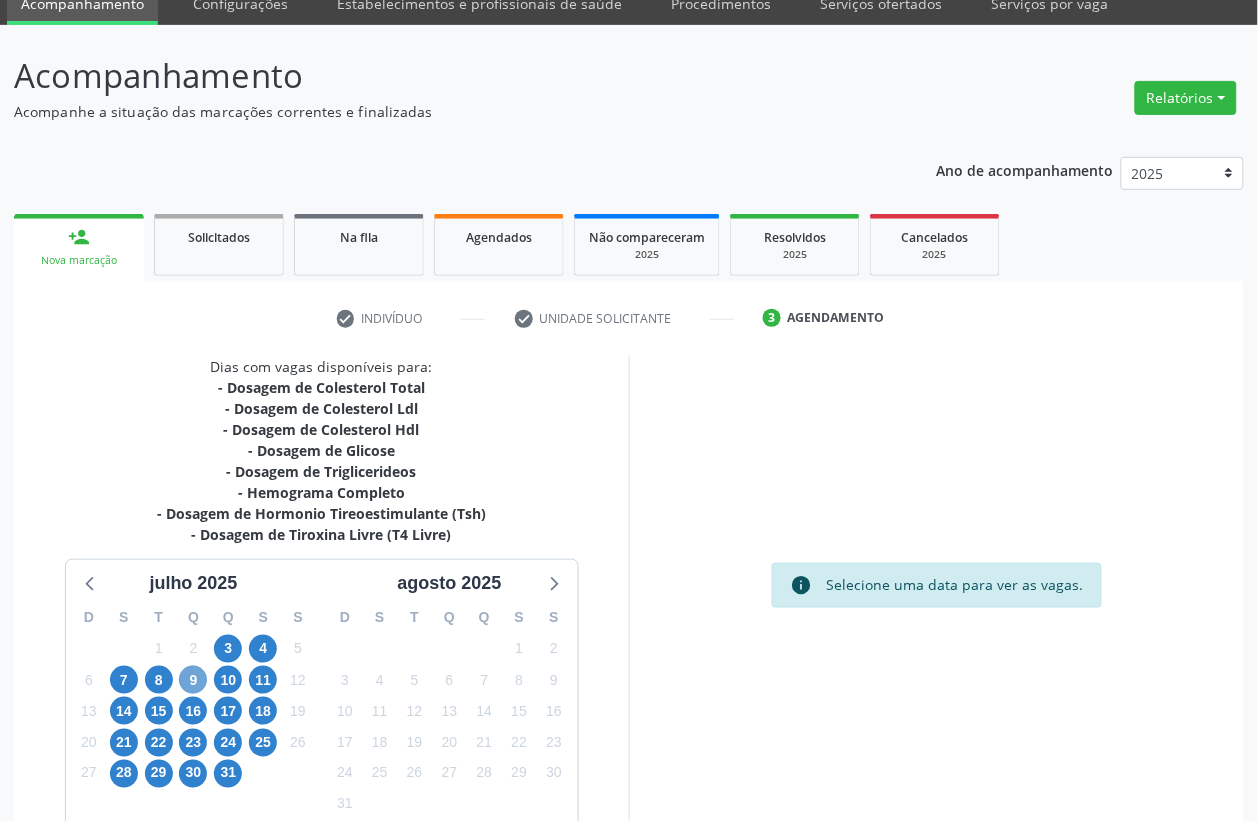 click on "9" at bounding box center (193, 680) 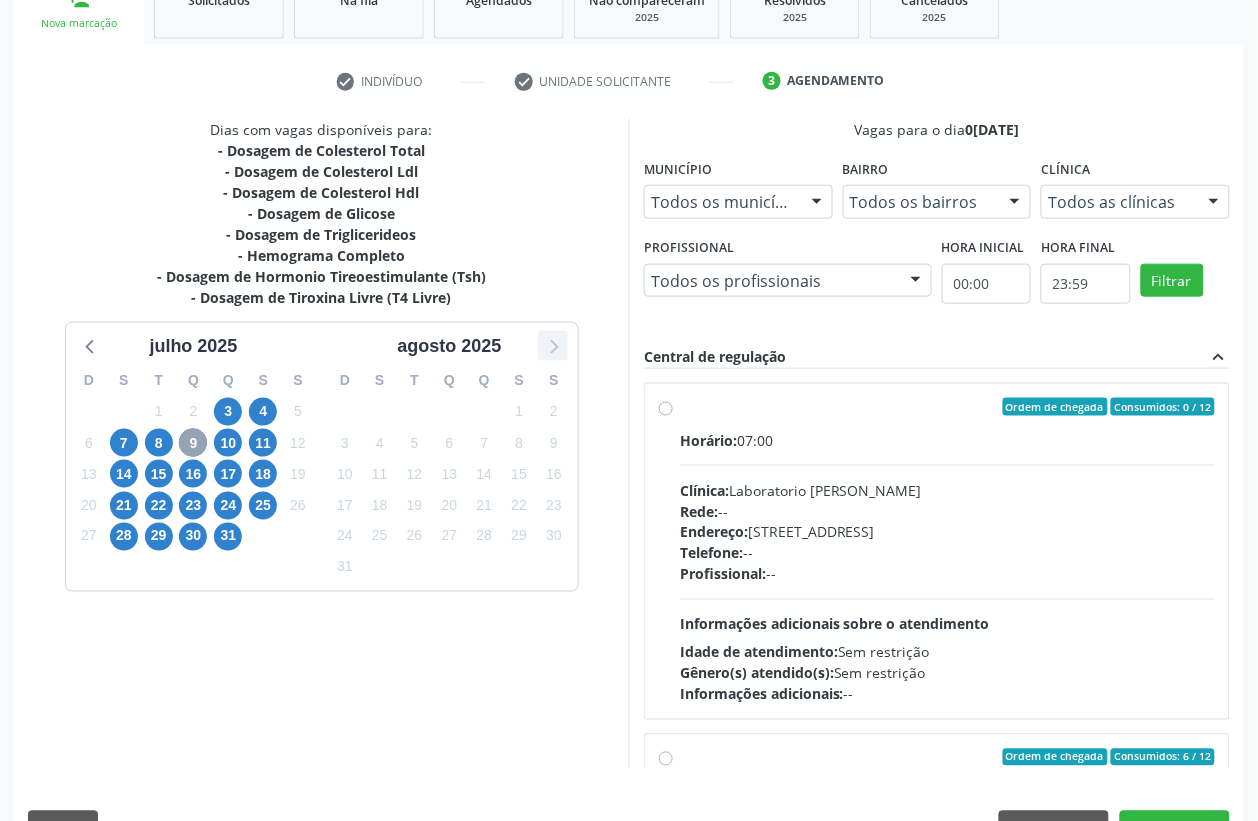 scroll, scrollTop: 373, scrollLeft: 0, axis: vertical 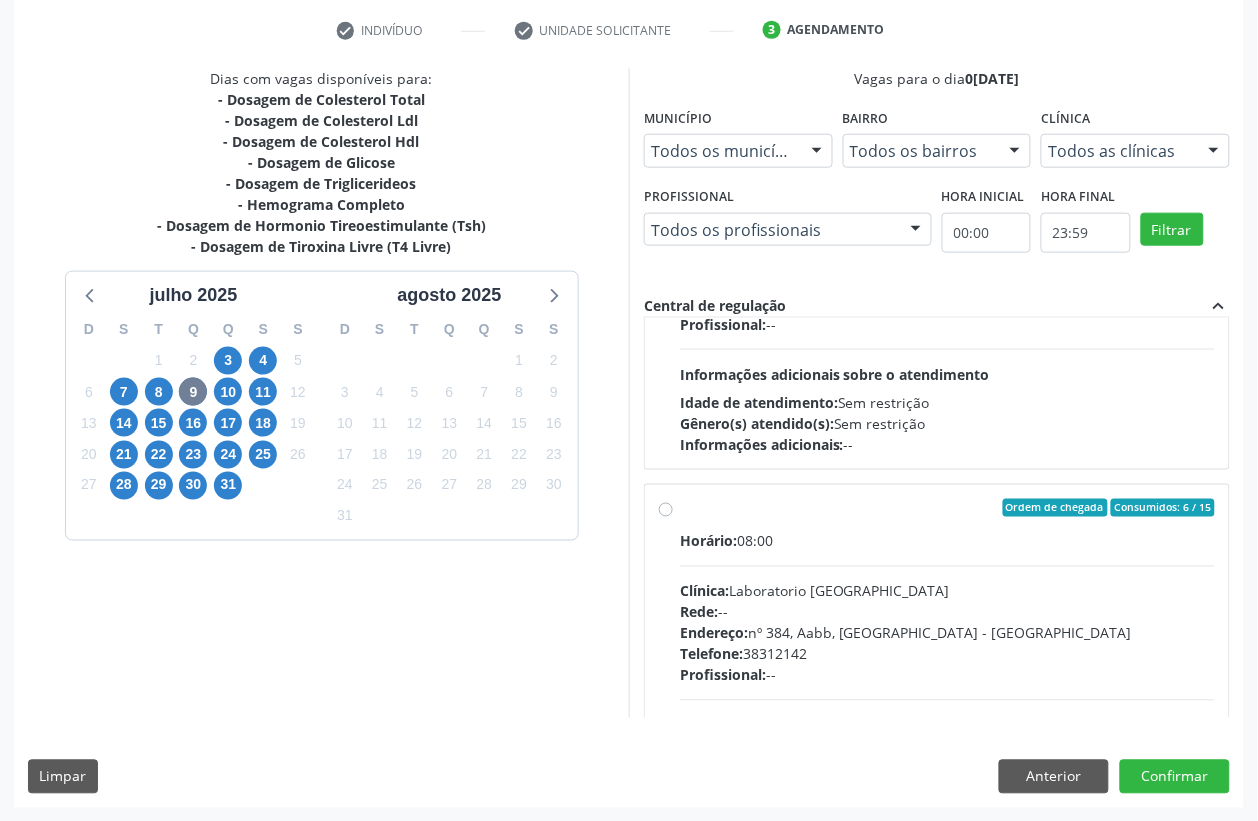 click on "Ordem de chegada
Consumidos: 6 / 15
Horário:   08:00
Clínica:  Laboratorio [GEOGRAPHIC_DATA]
Rede:
--
Endereço:   [STREET_ADDRESS]
Telefone:   [PHONE_NUMBER]
Profissional:
--
Informações adicionais sobre o atendimento
Idade de atendimento:
Sem restrição
Gênero(s) atendido(s):
Sem restrição
Informações adicionais:
--" at bounding box center [937, 652] 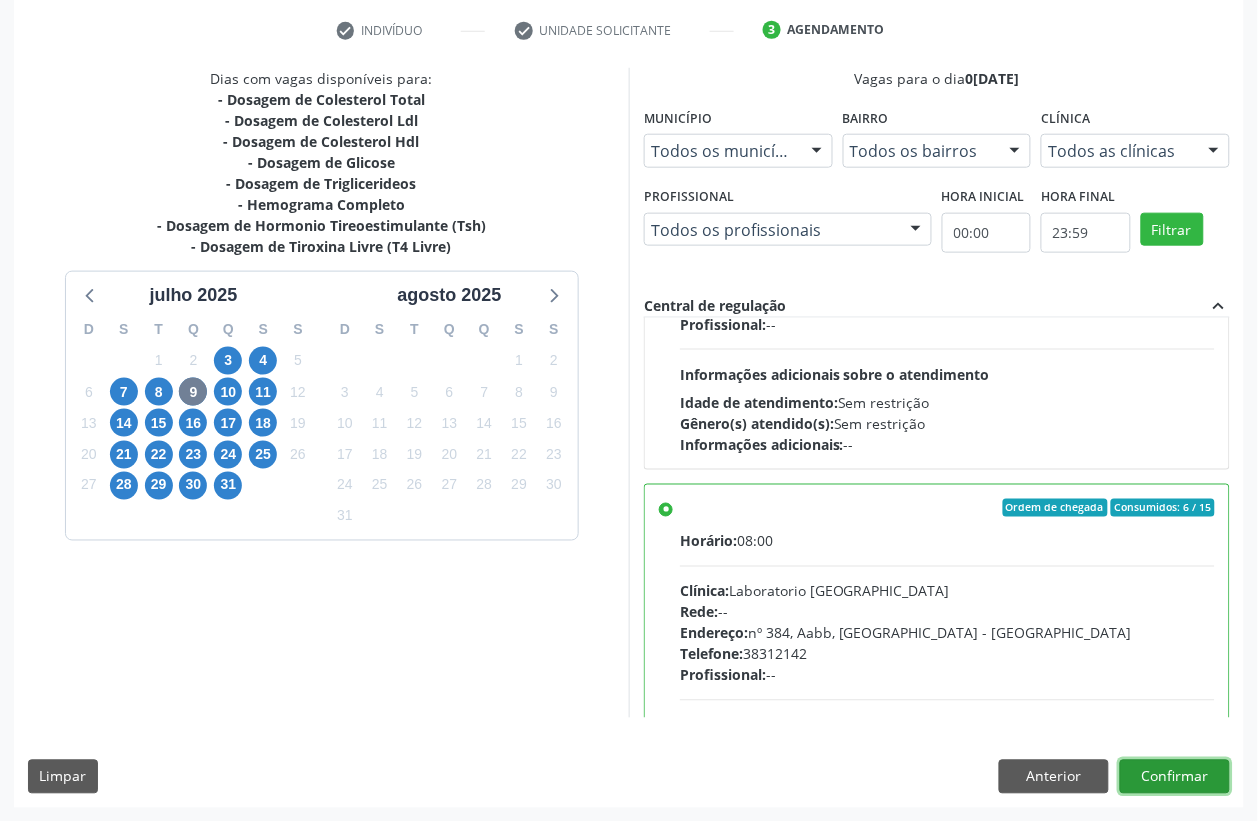 click on "Confirmar" at bounding box center [1175, 777] 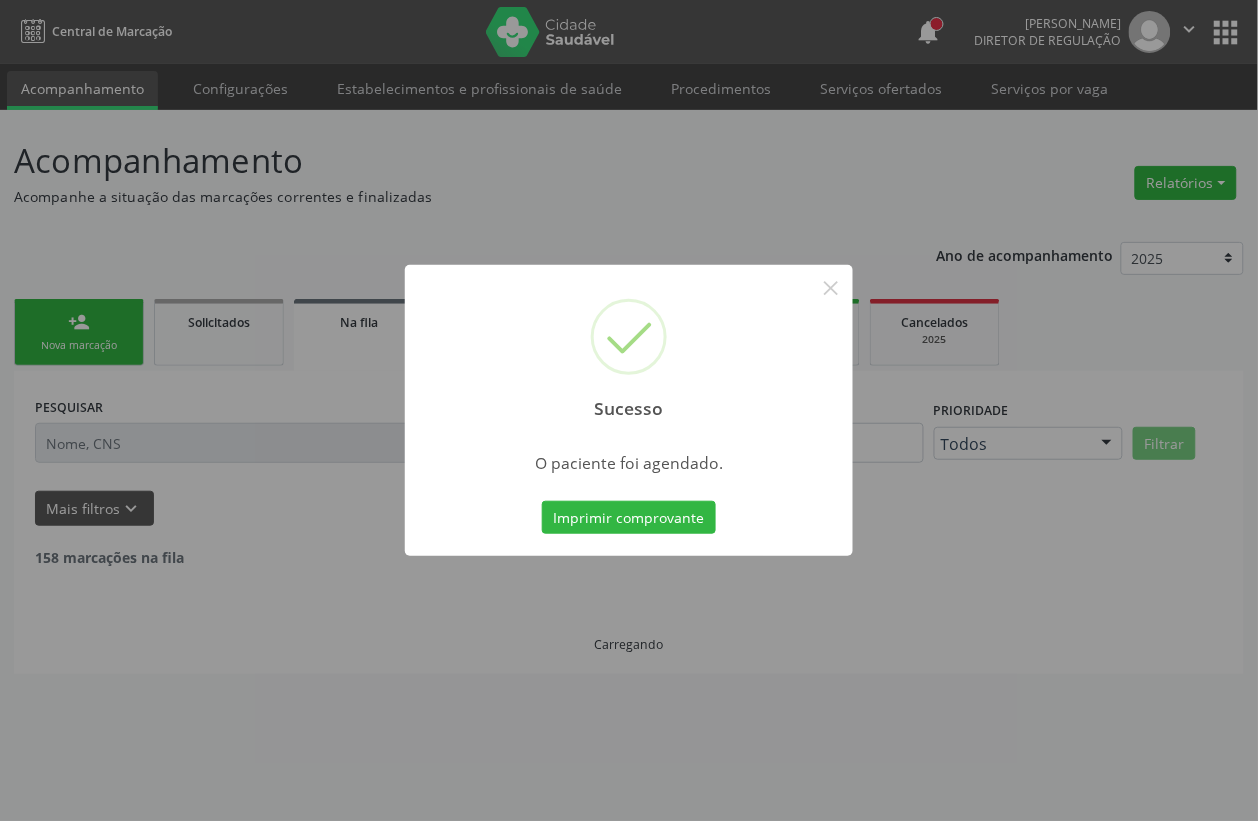 scroll, scrollTop: 0, scrollLeft: 0, axis: both 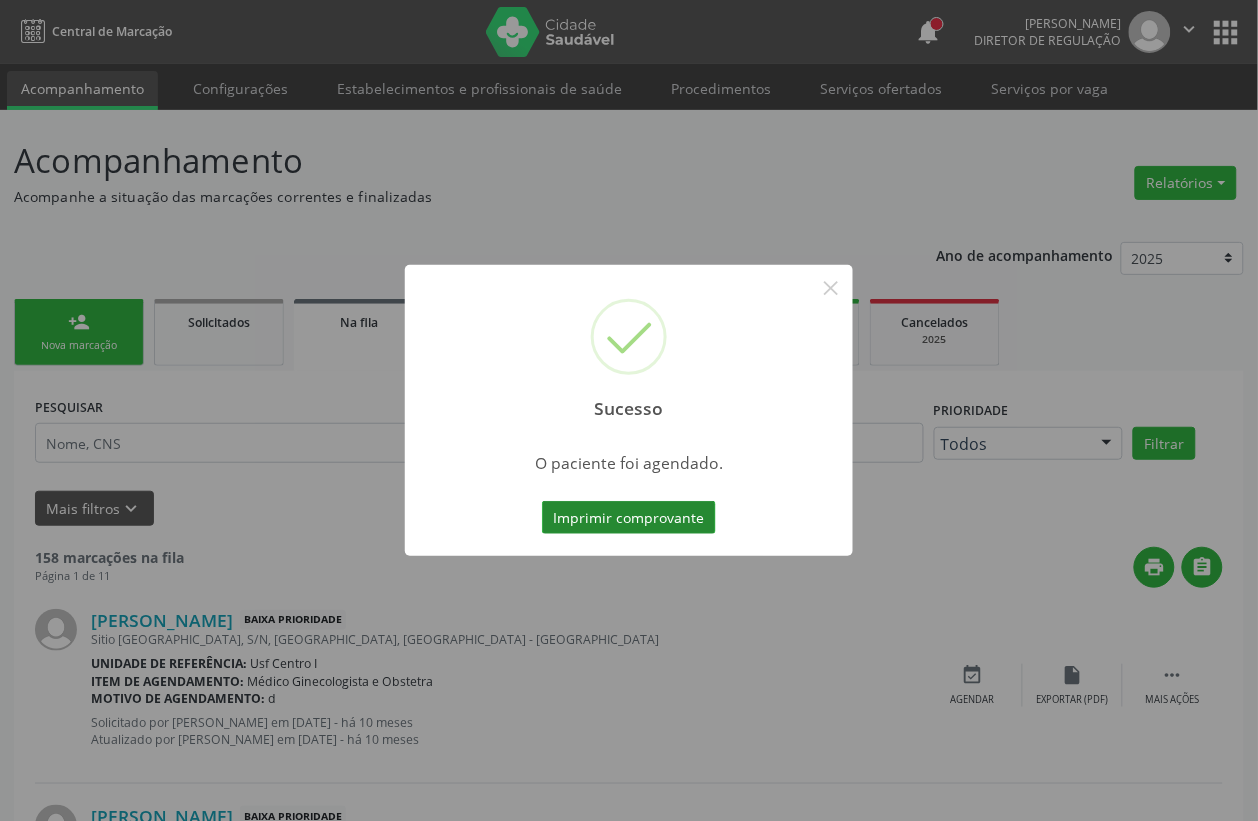 click on "Imprimir comprovante" at bounding box center [629, 518] 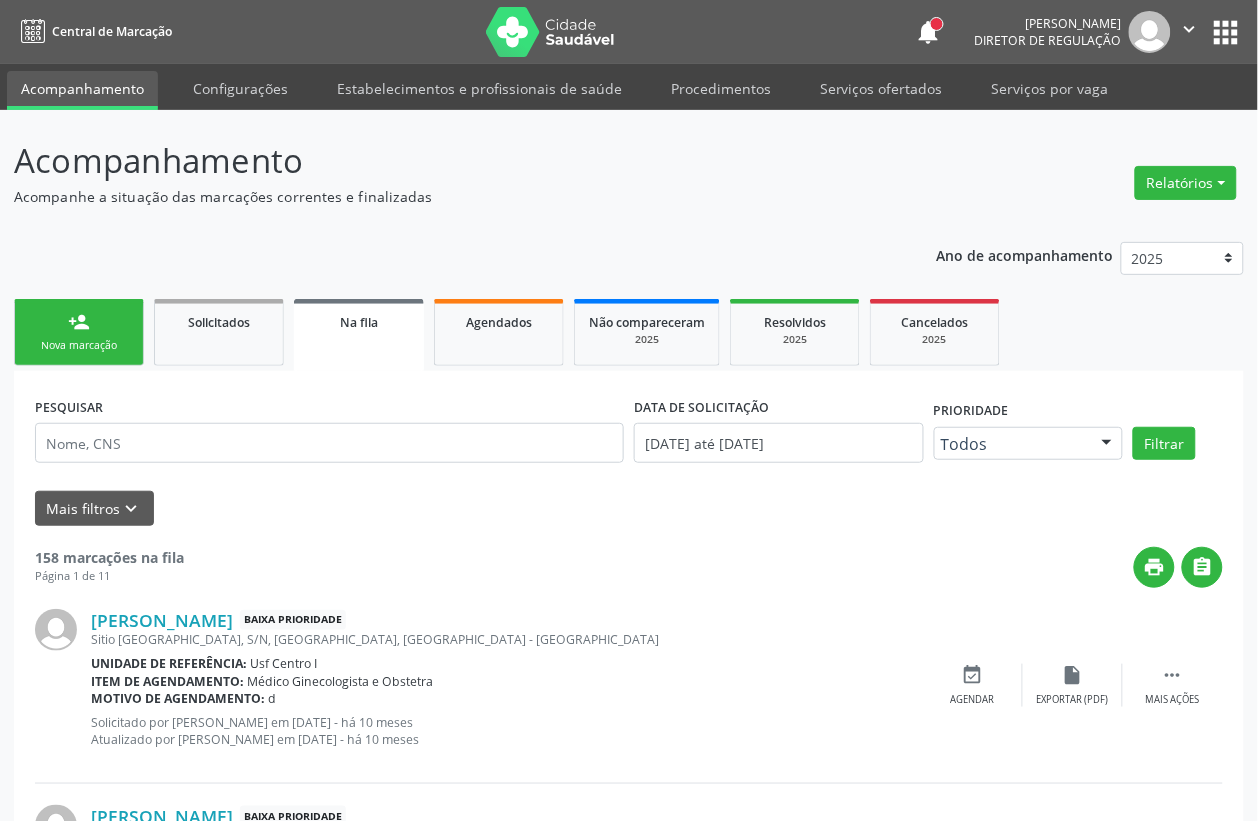 click on "person_add
Nova marcação" at bounding box center (79, 332) 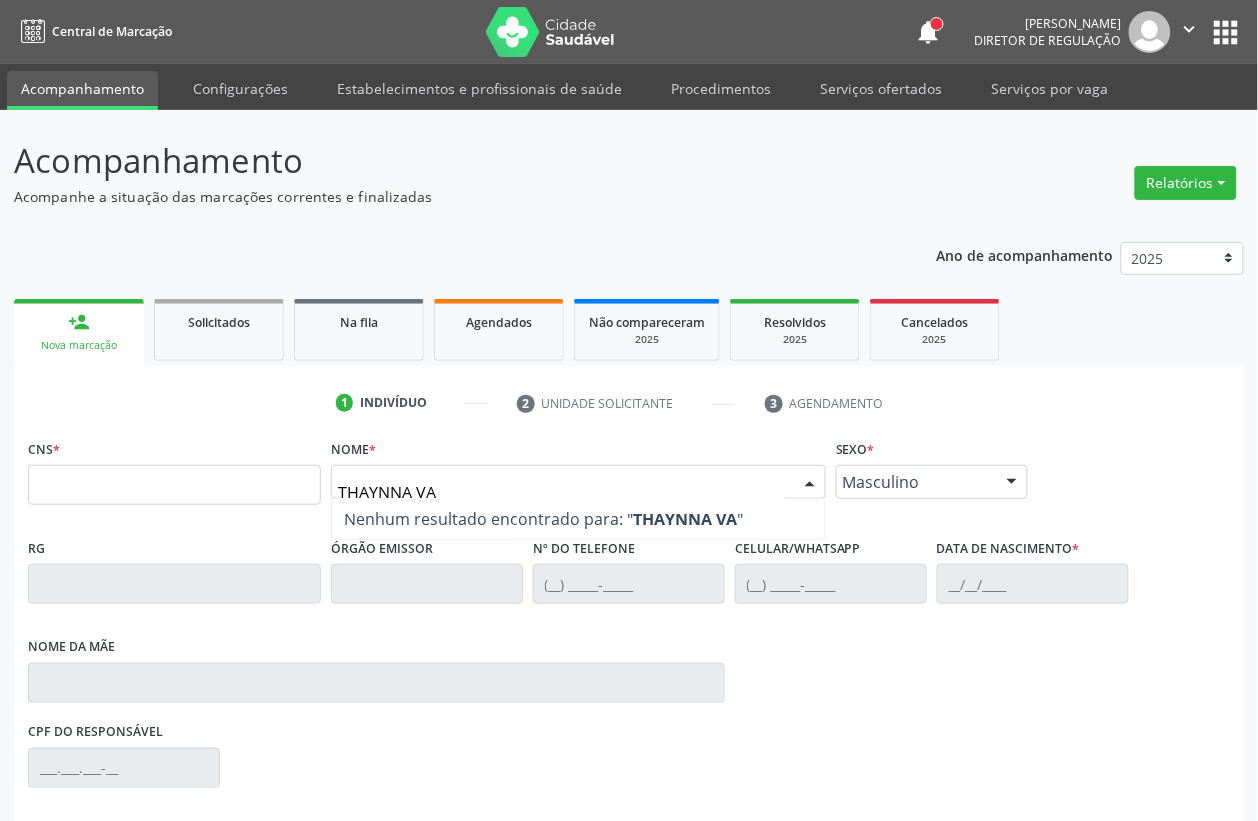 type on "[PERSON_NAME]" 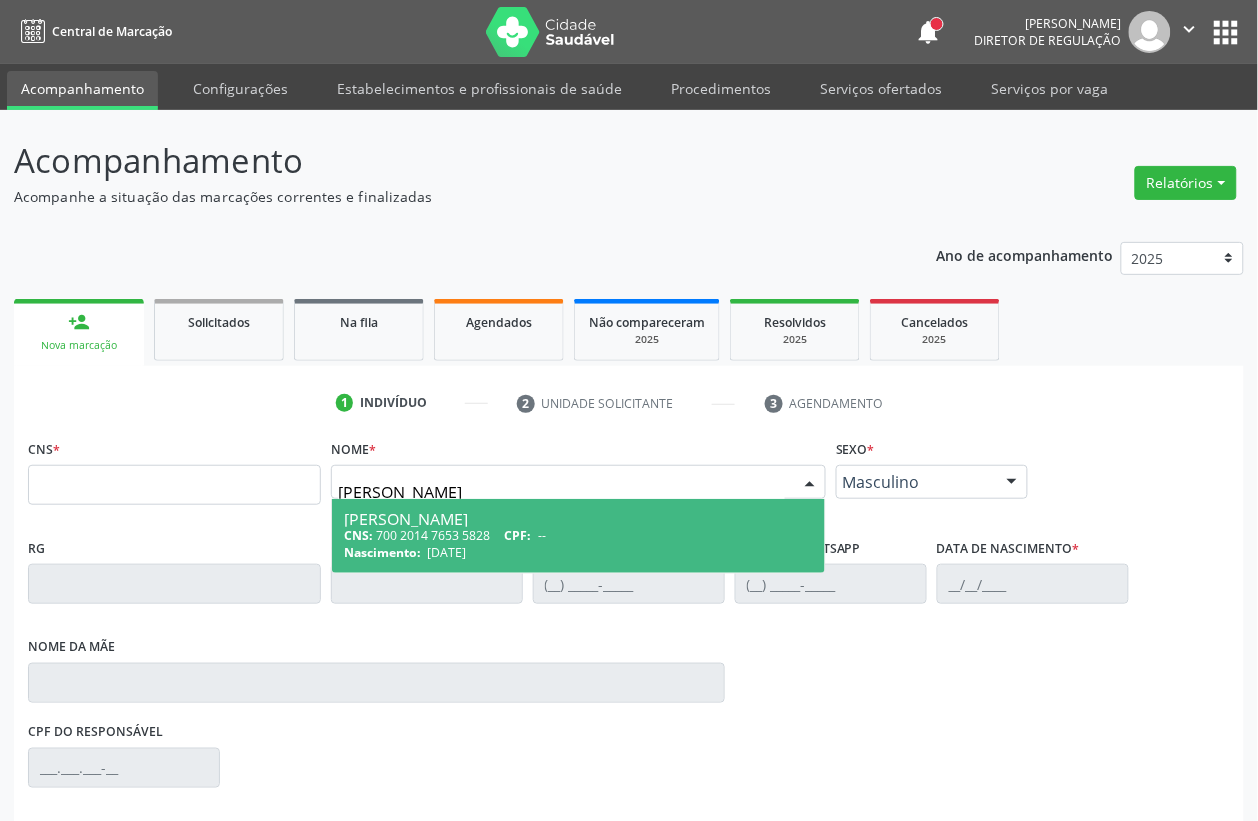 click on "[PERSON_NAME]" at bounding box center (578, 519) 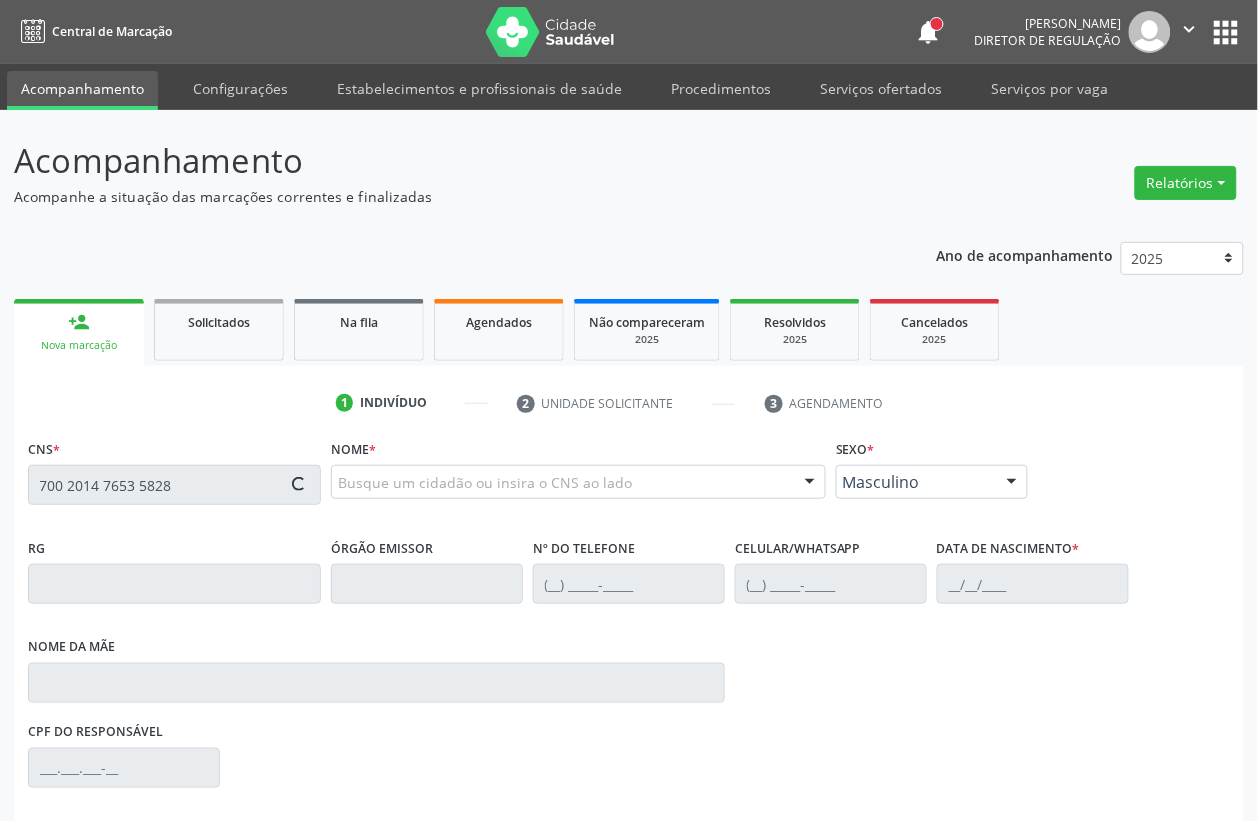 scroll, scrollTop: 248, scrollLeft: 0, axis: vertical 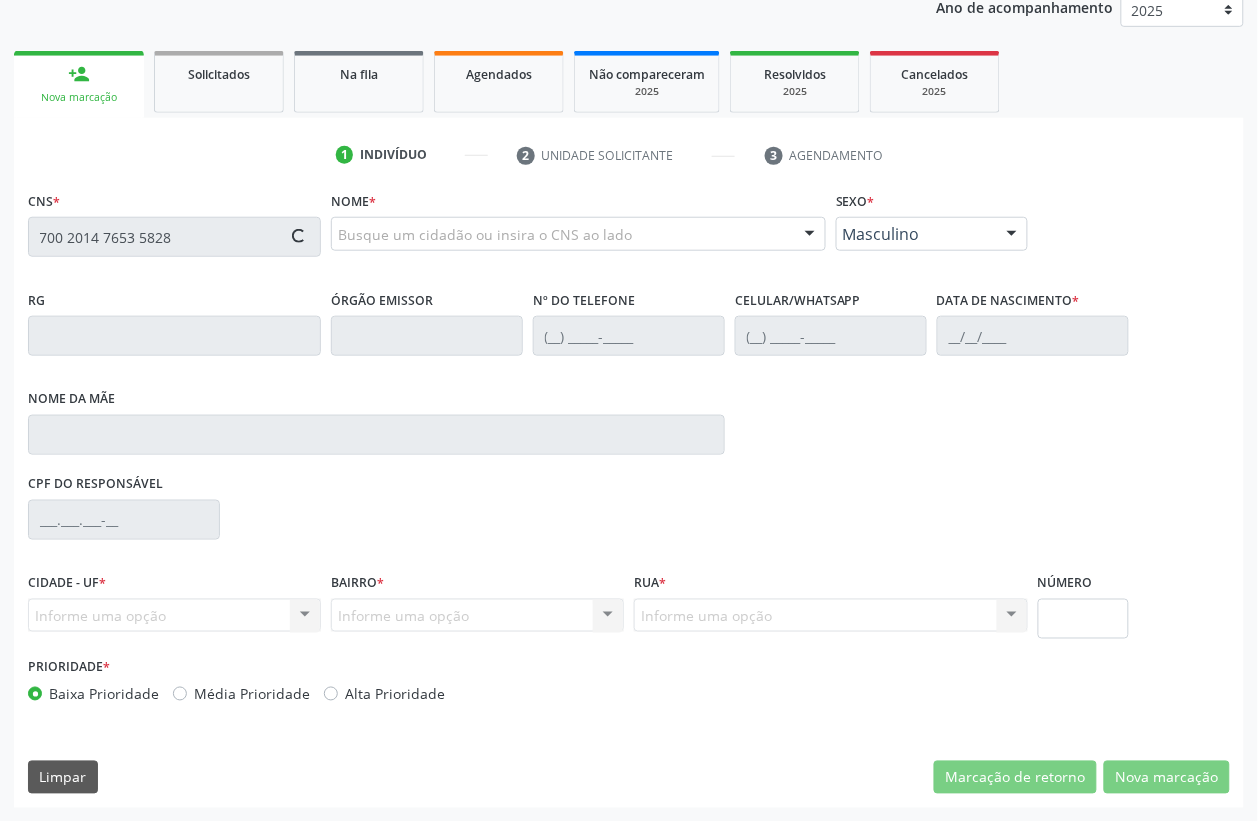 type on "700 2014 7653 5828" 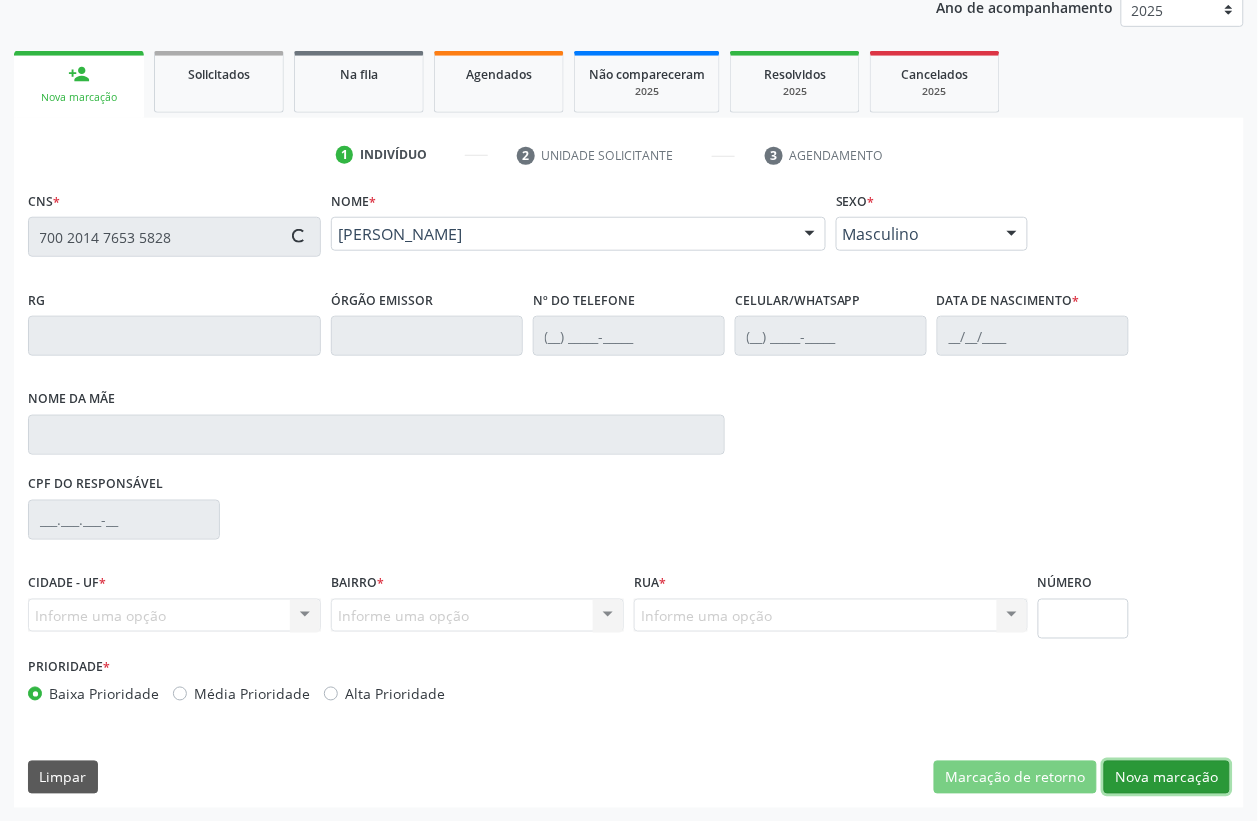 type on "[PHONE_NUMBER]" 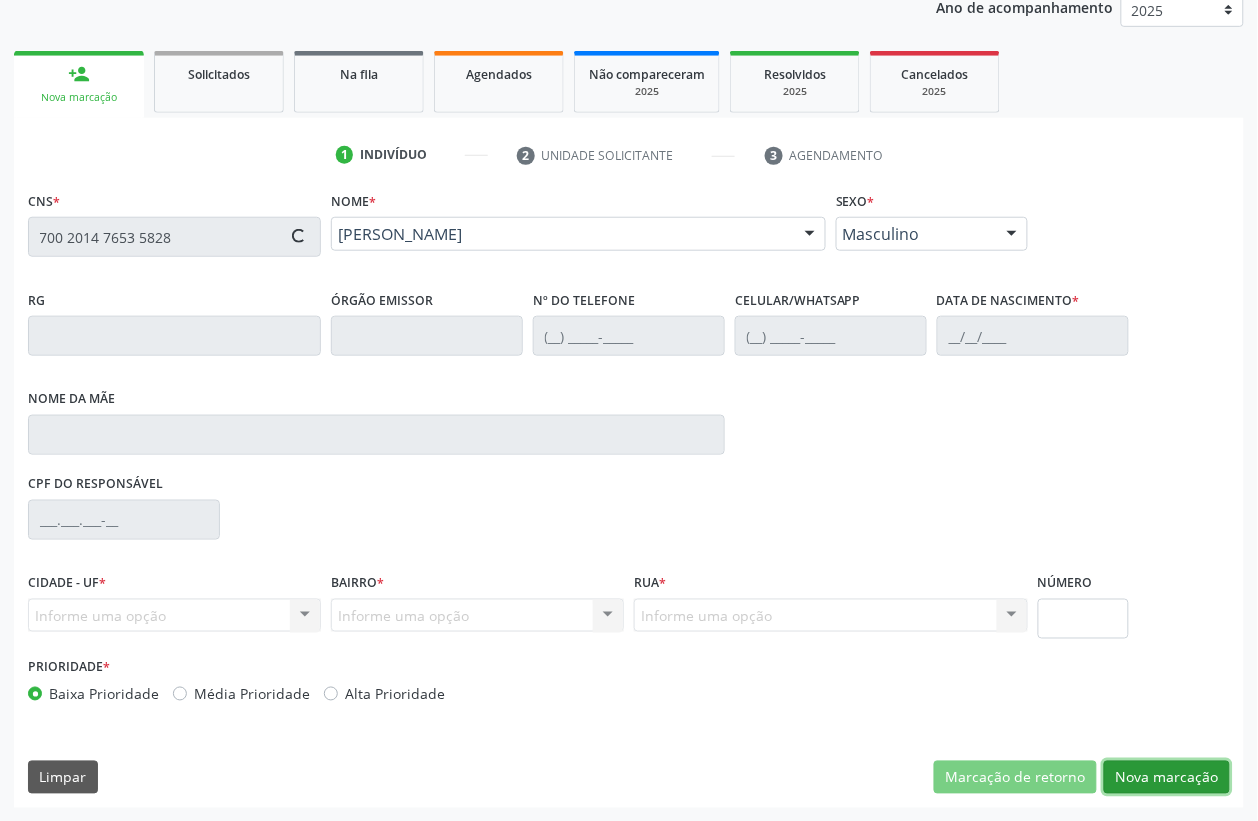 type on "[PERSON_NAME]" 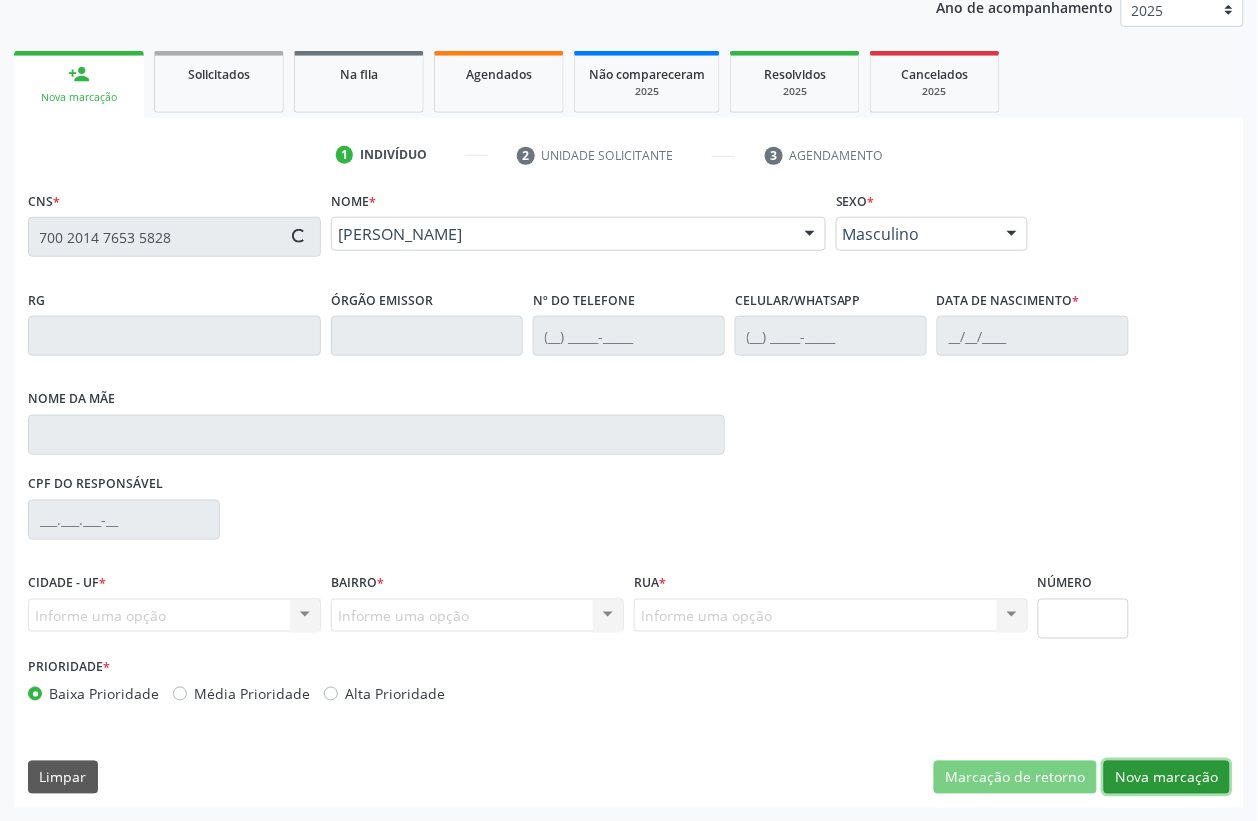 type on "040.207.004-60" 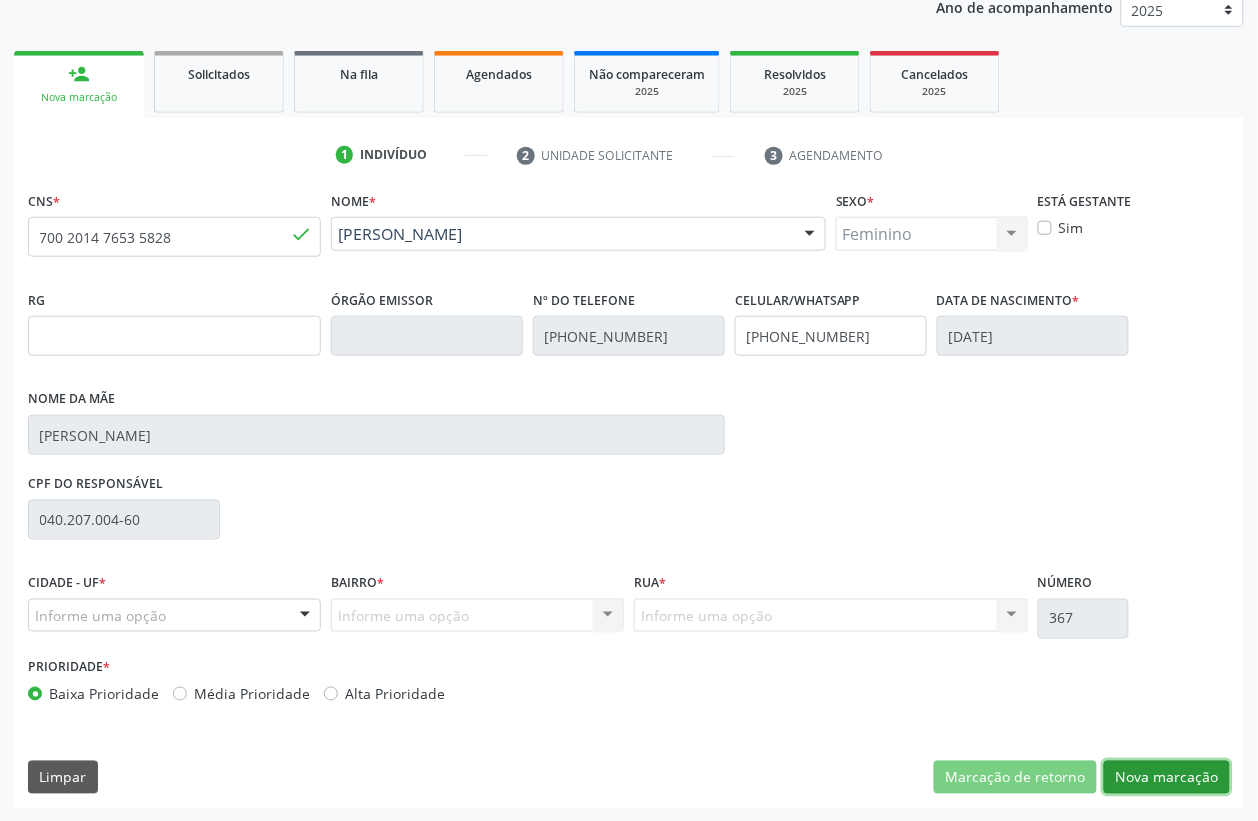 click on "Nova marcação" at bounding box center (1167, 778) 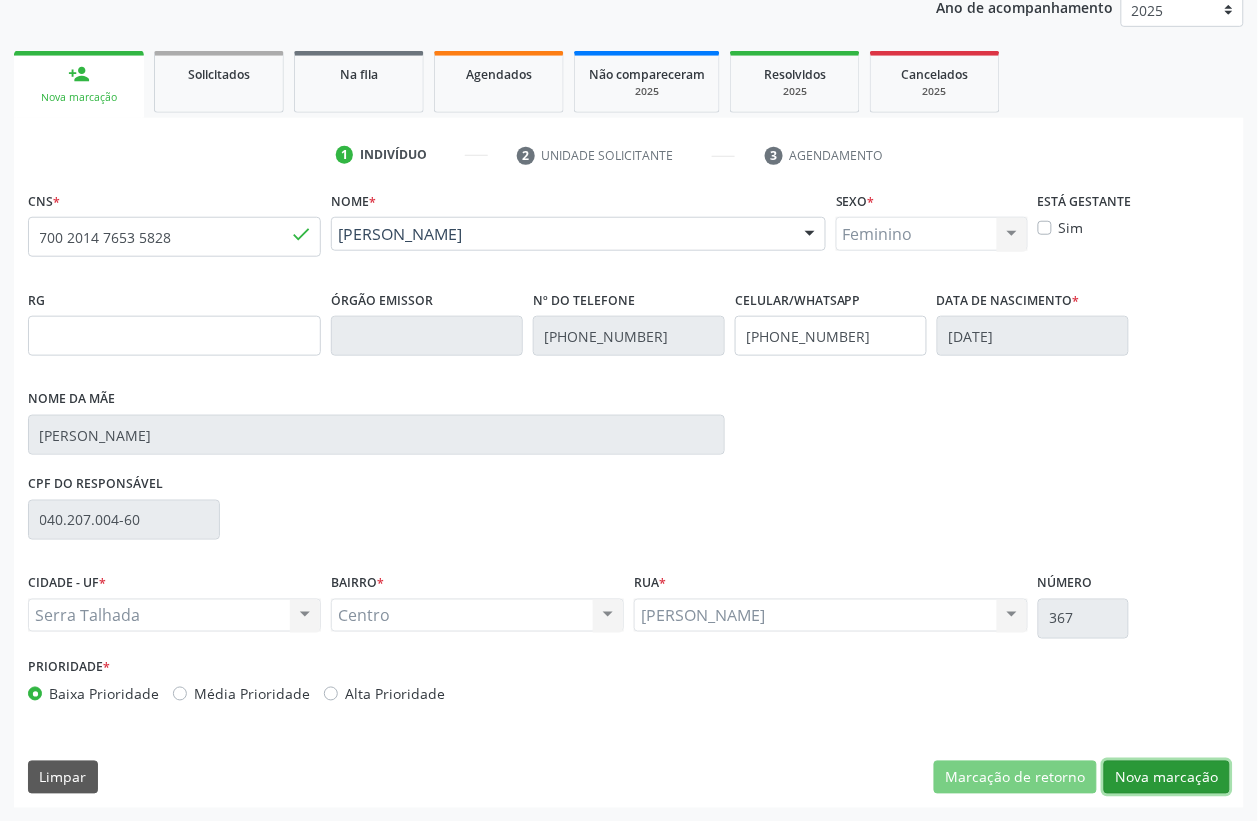 click on "Nova marcação" at bounding box center [1167, 778] 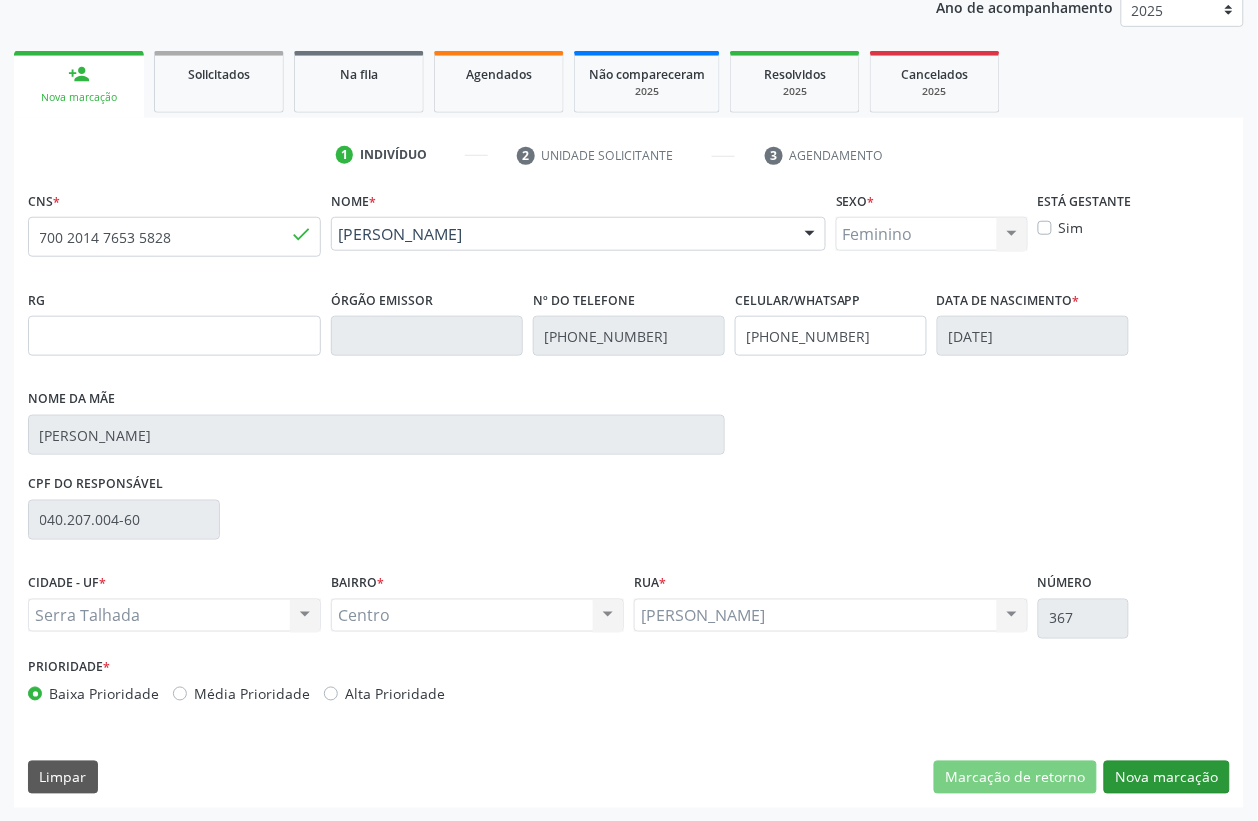 scroll, scrollTop: 85, scrollLeft: 0, axis: vertical 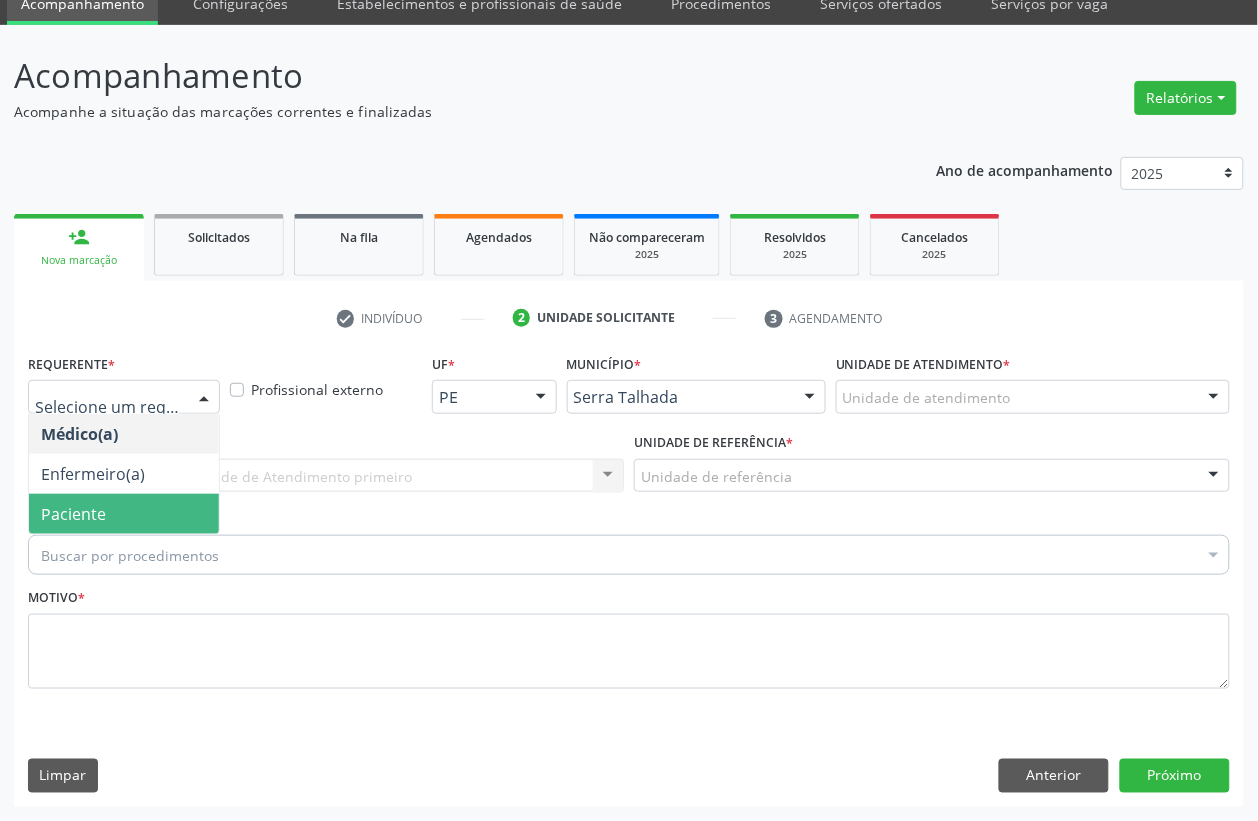 click on "Paciente" at bounding box center (124, 514) 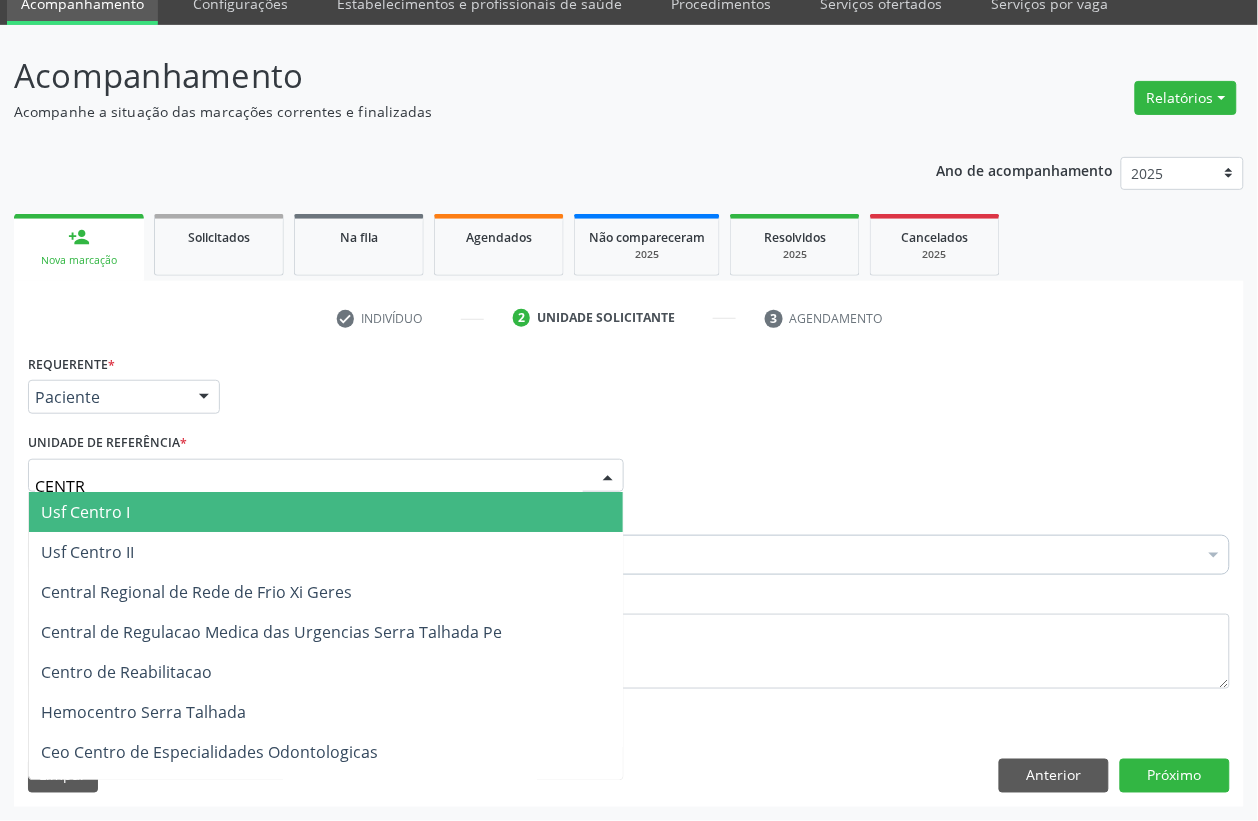 type on "CENTRO" 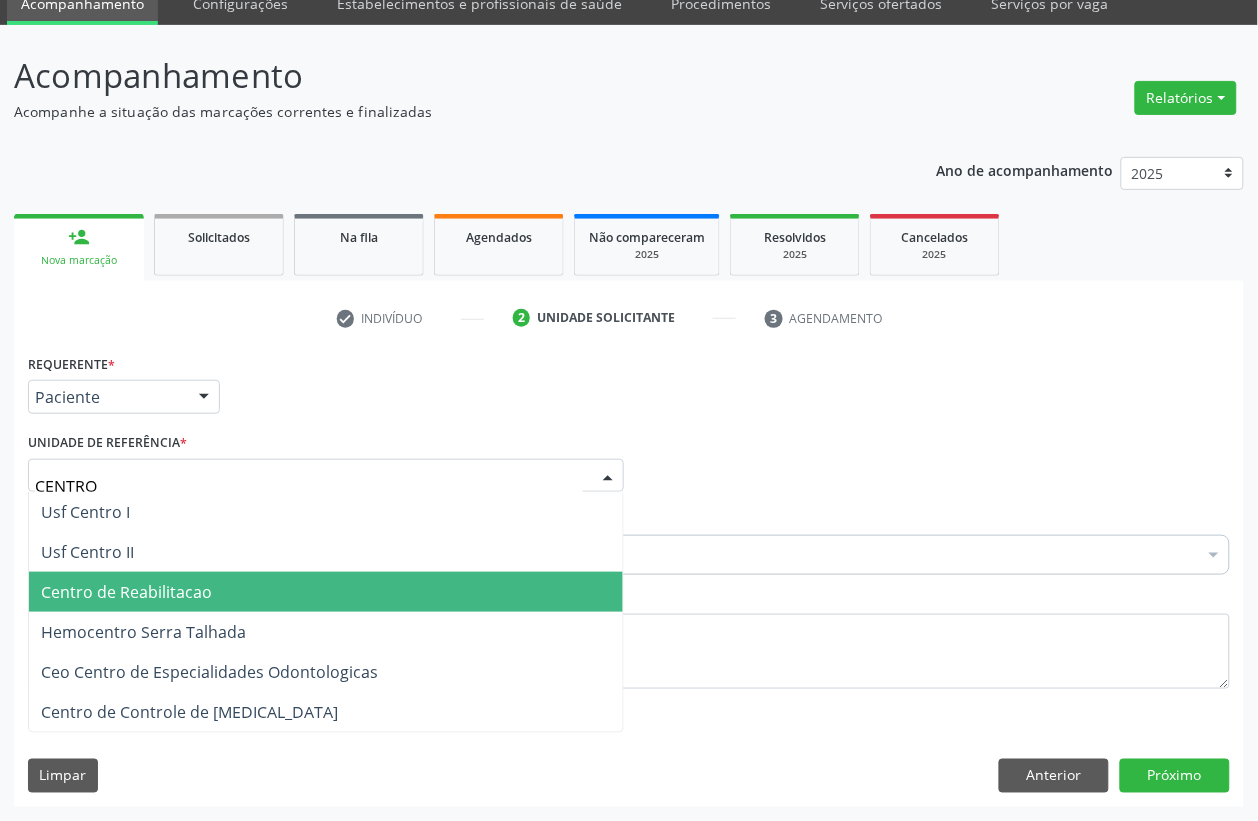 click on "Centro de Reabilitacao" at bounding box center (126, 592) 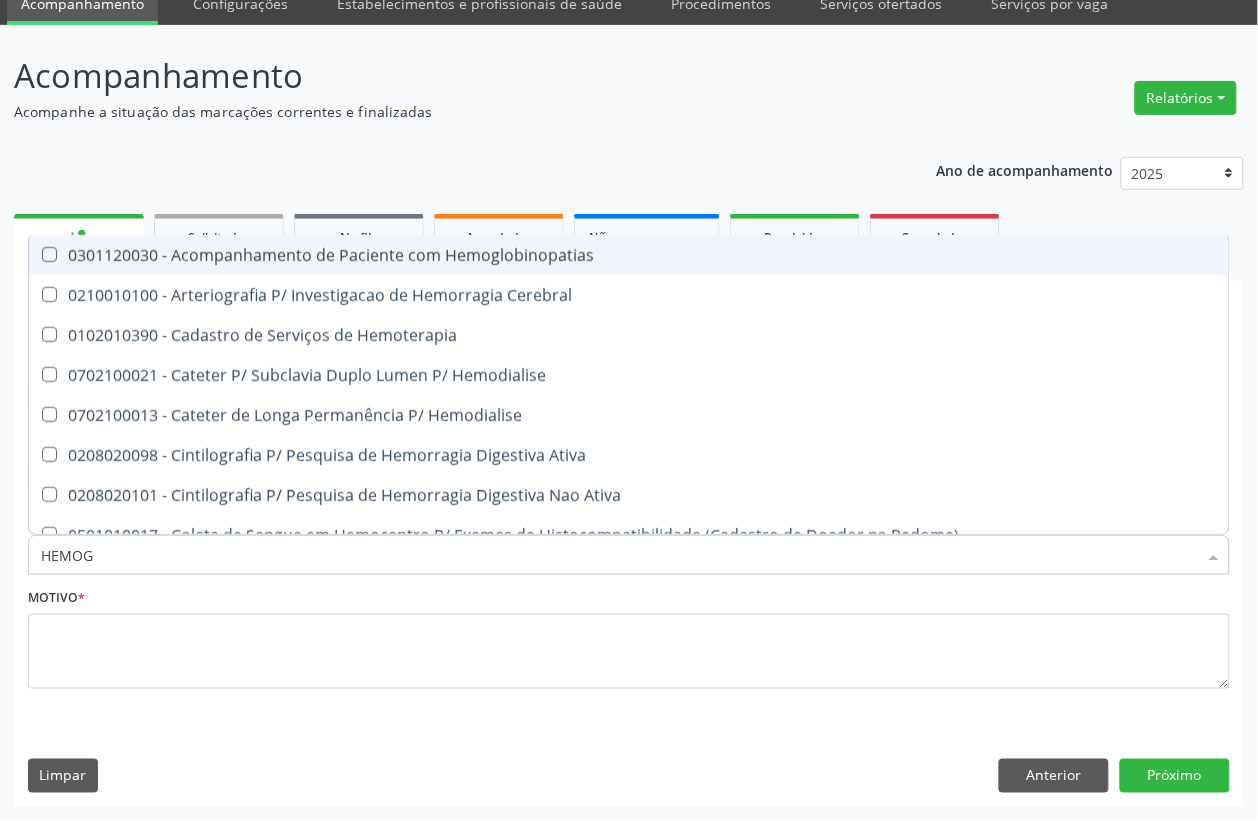type on "HEMOGR" 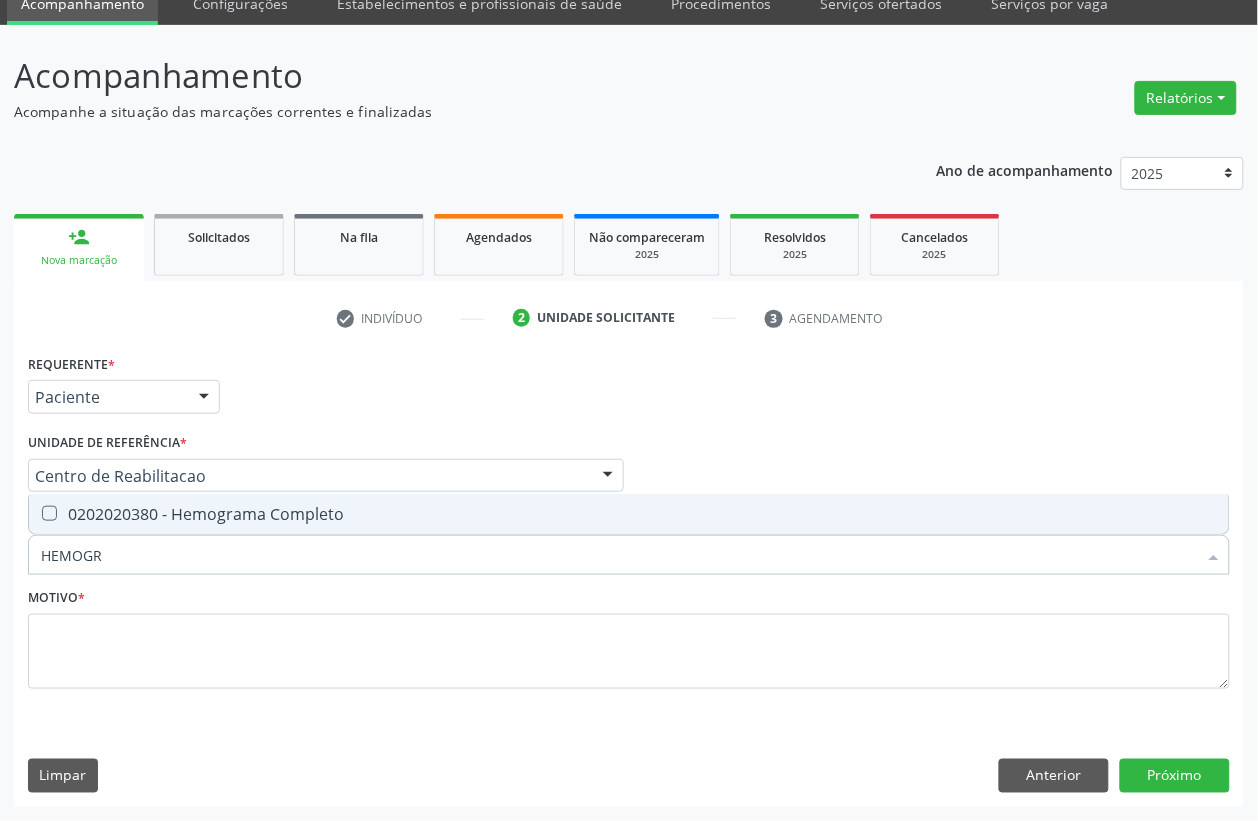 click on "0202020380 - Hemograma Completo" at bounding box center [629, 514] 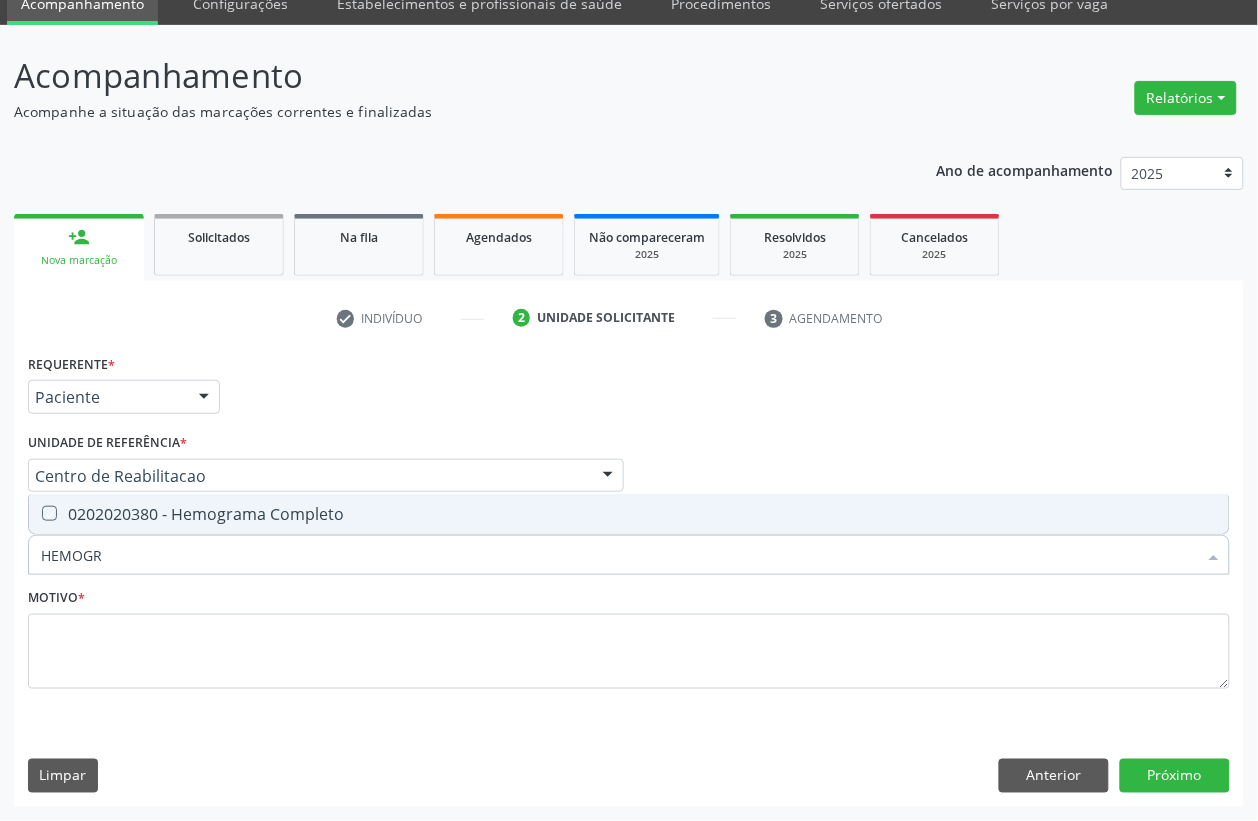 checkbox on "true" 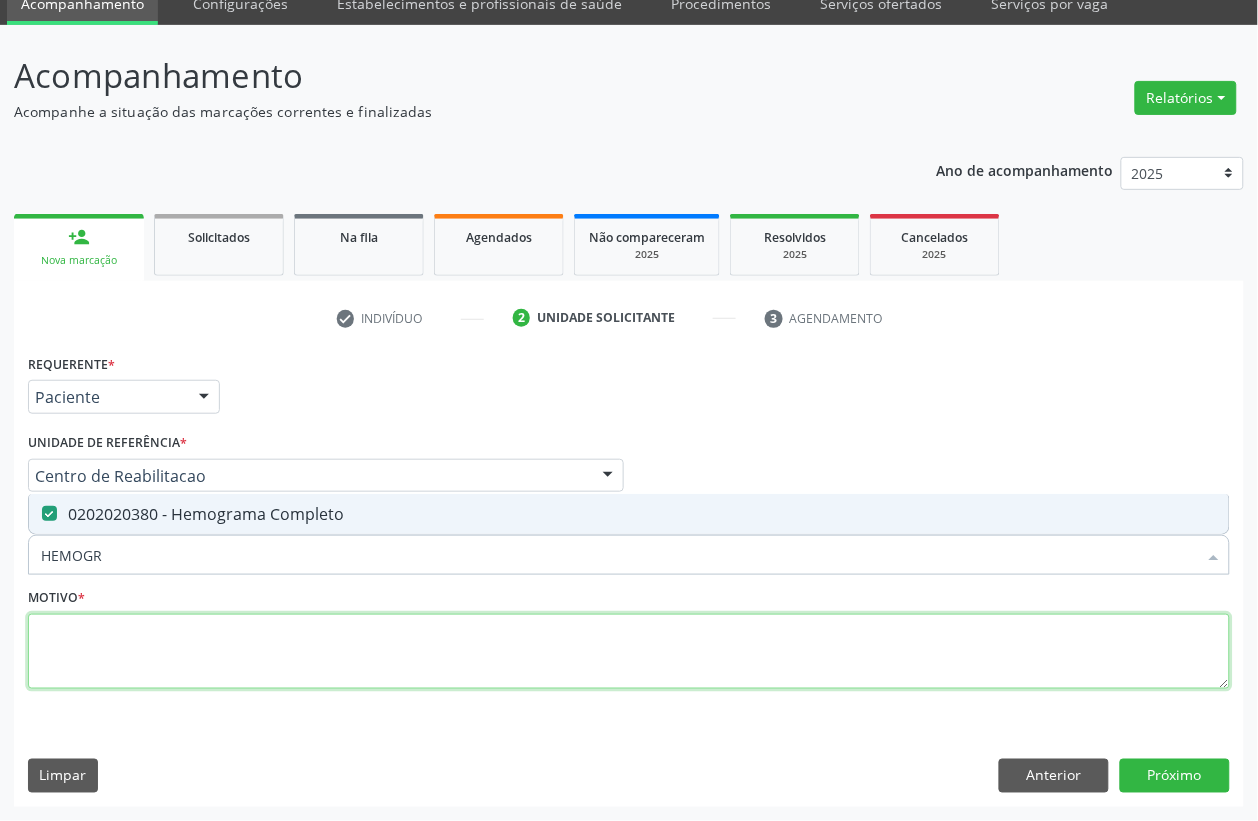 click at bounding box center [629, 652] 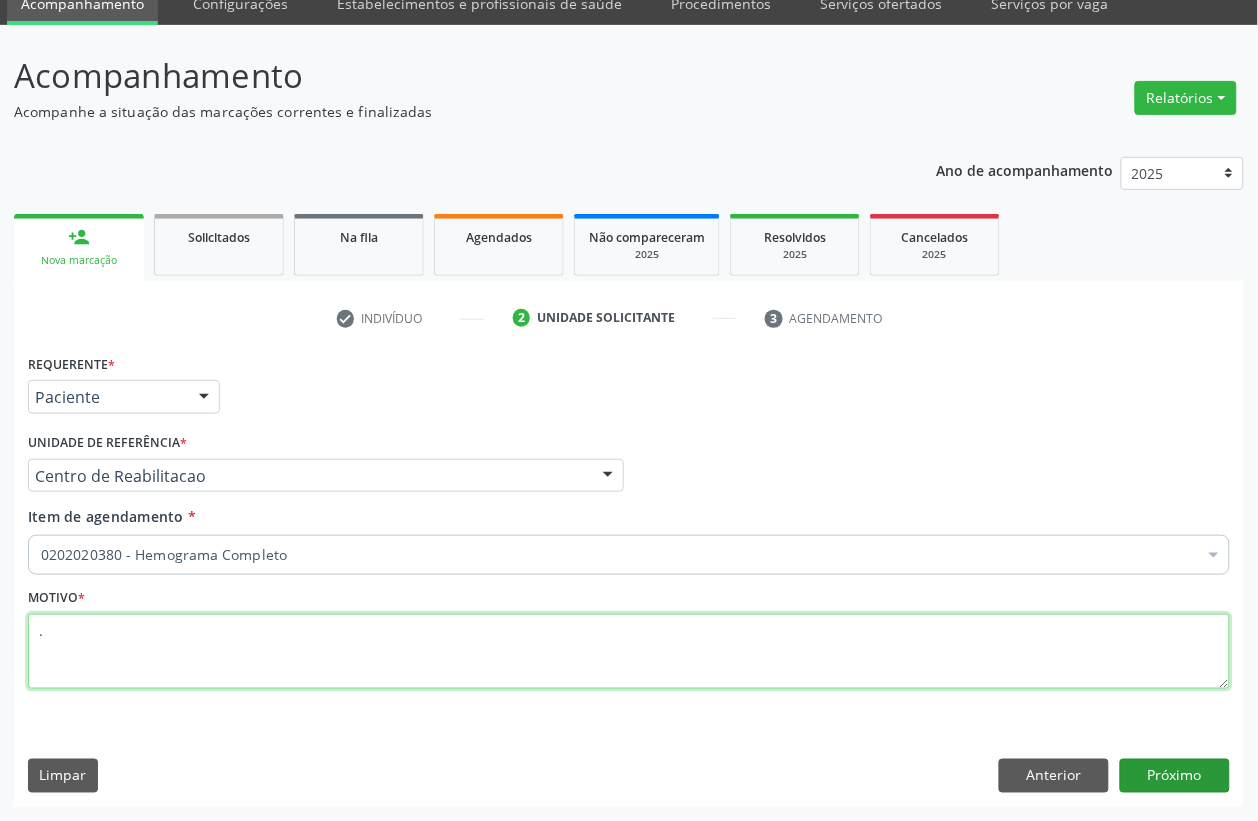 type on "." 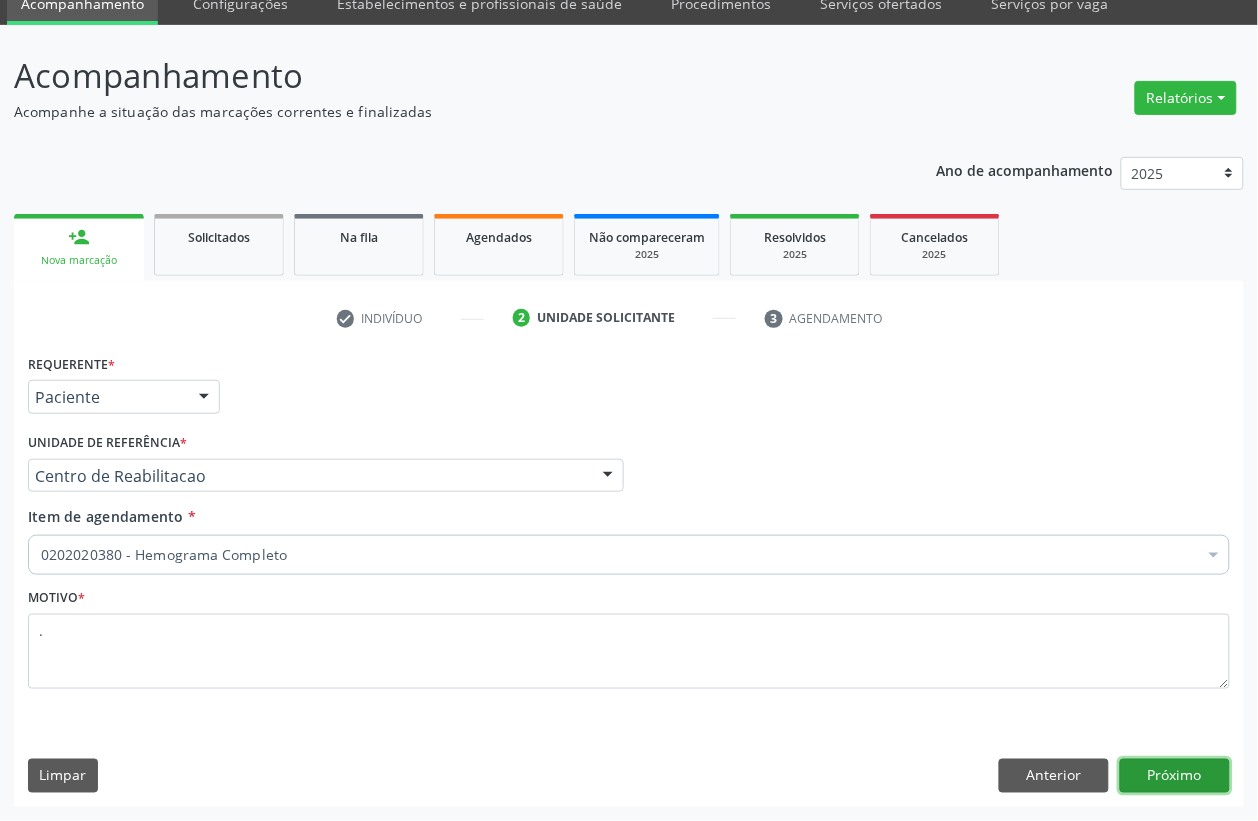 click on "Próximo" at bounding box center (1175, 776) 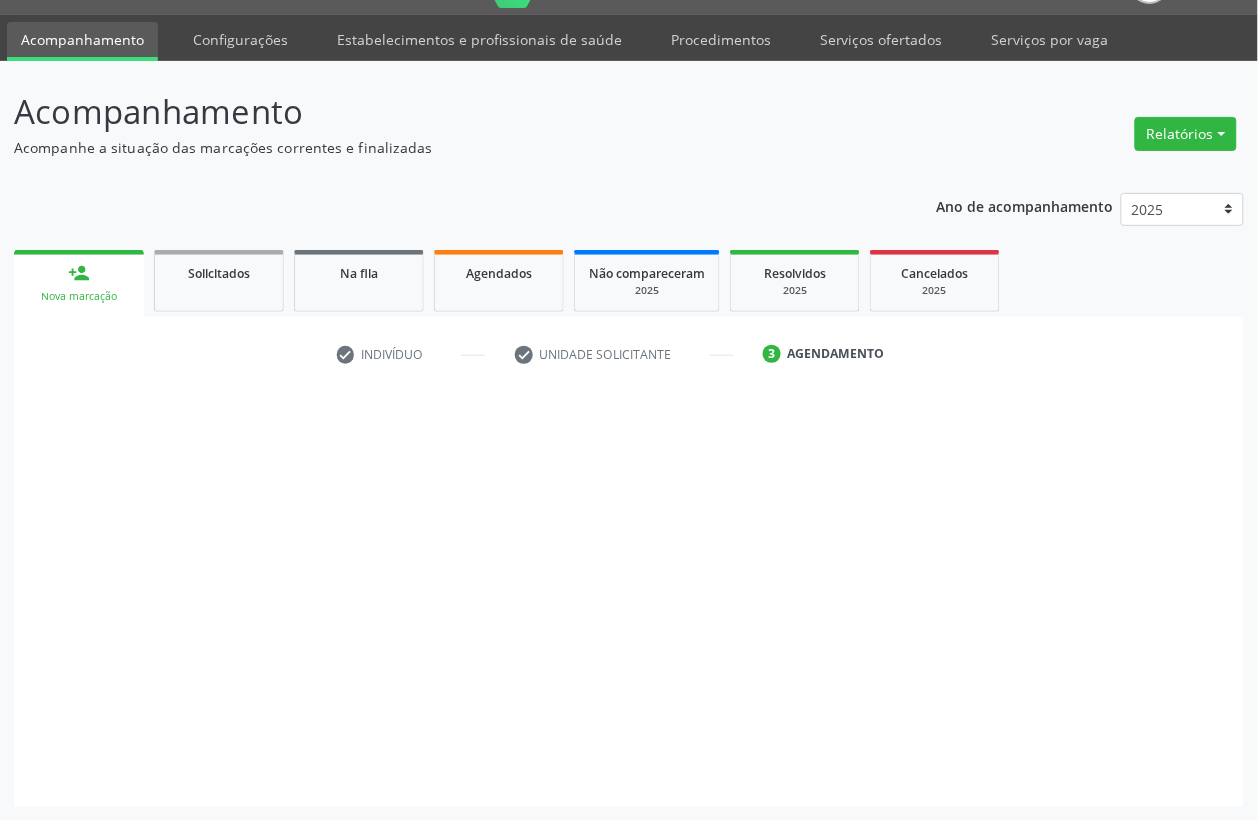scroll, scrollTop: 50, scrollLeft: 0, axis: vertical 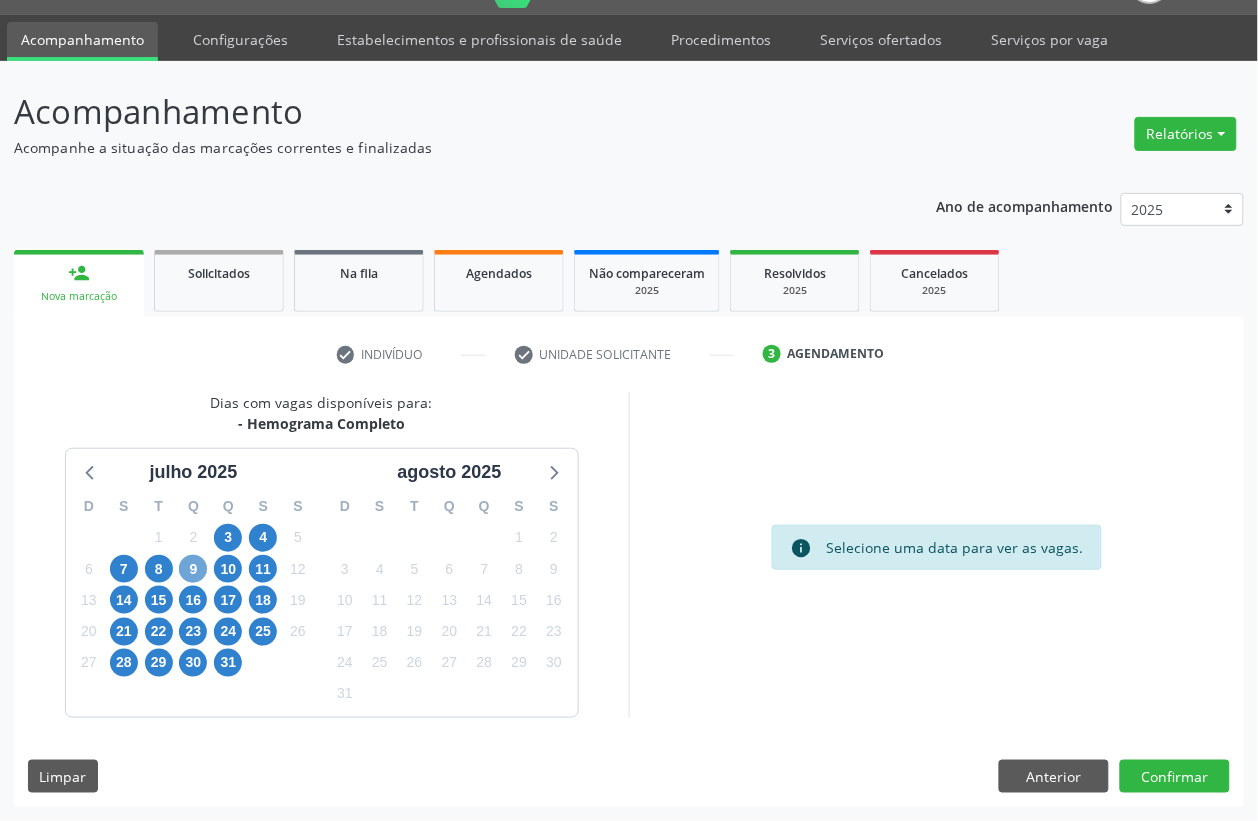 click on "9" at bounding box center (193, 569) 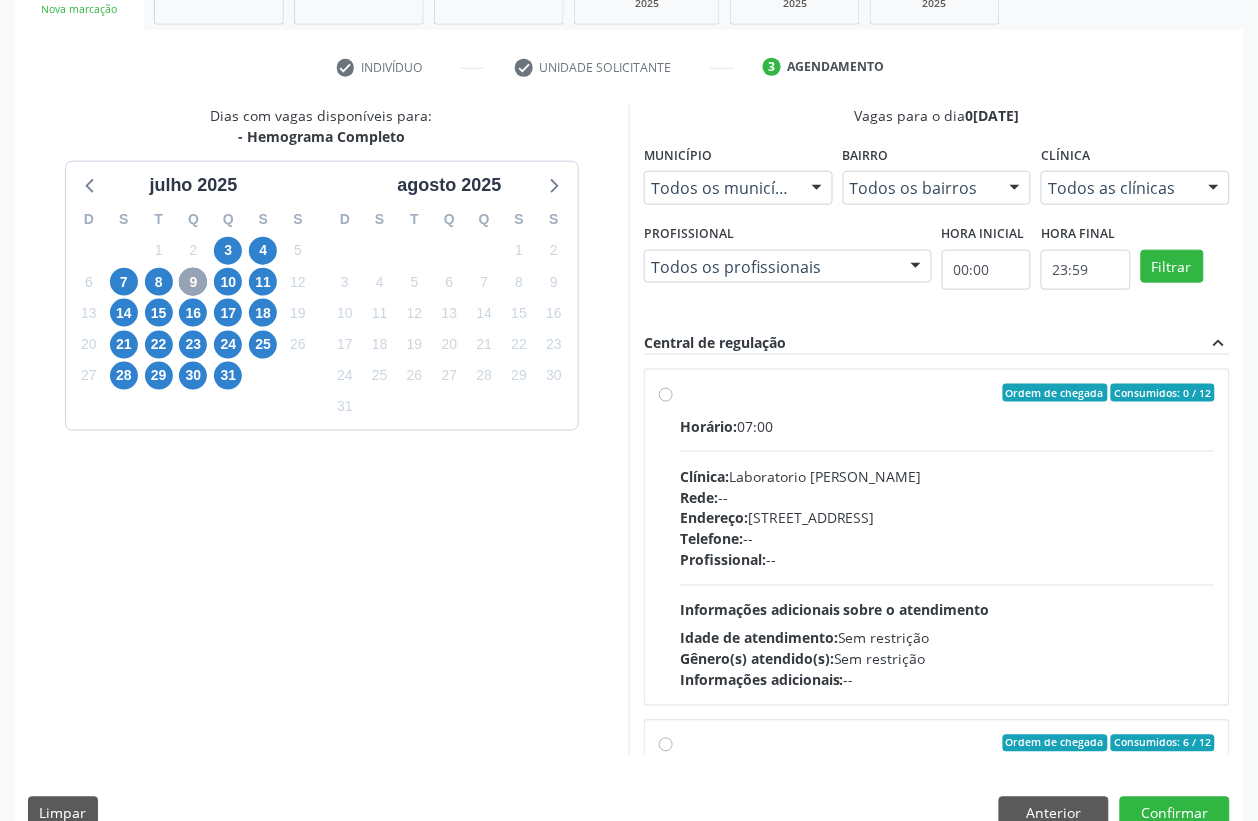 scroll, scrollTop: 373, scrollLeft: 0, axis: vertical 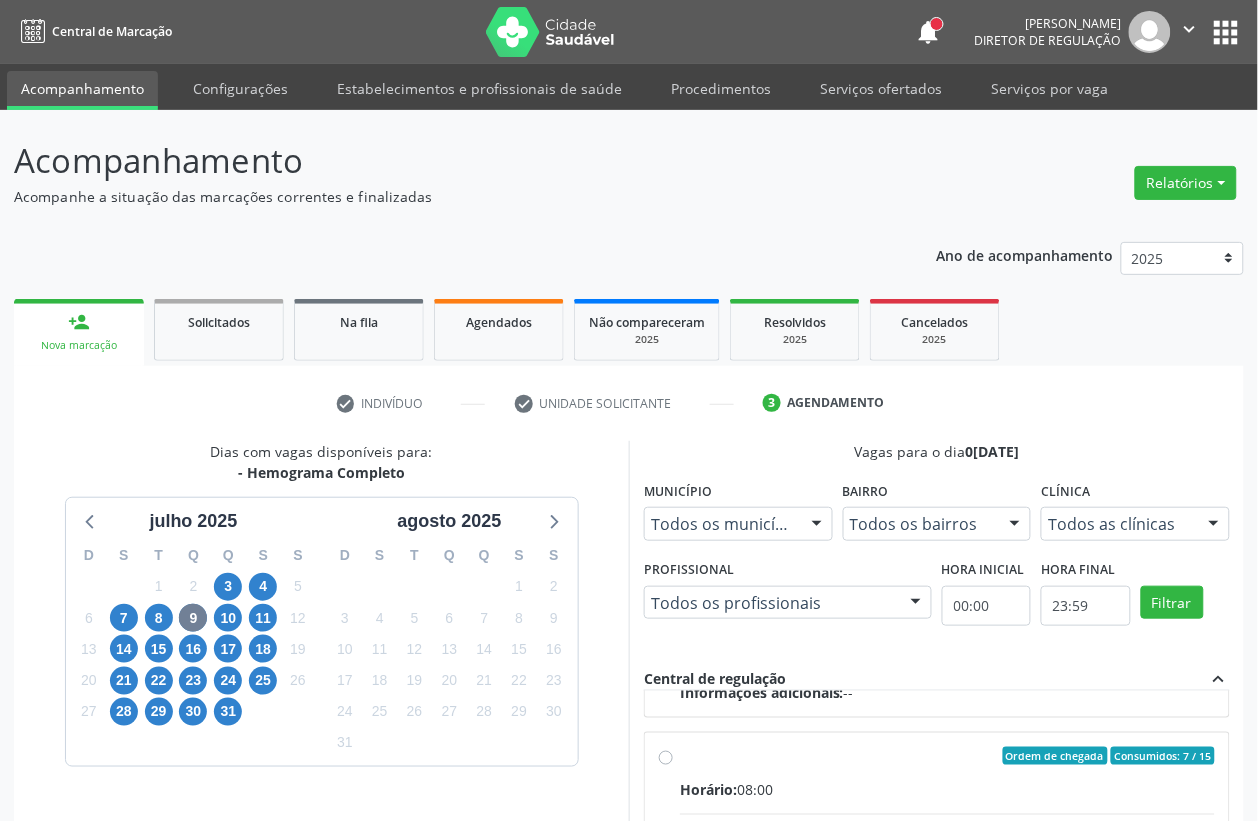 click on "person_add
Nova marcação" at bounding box center [79, 332] 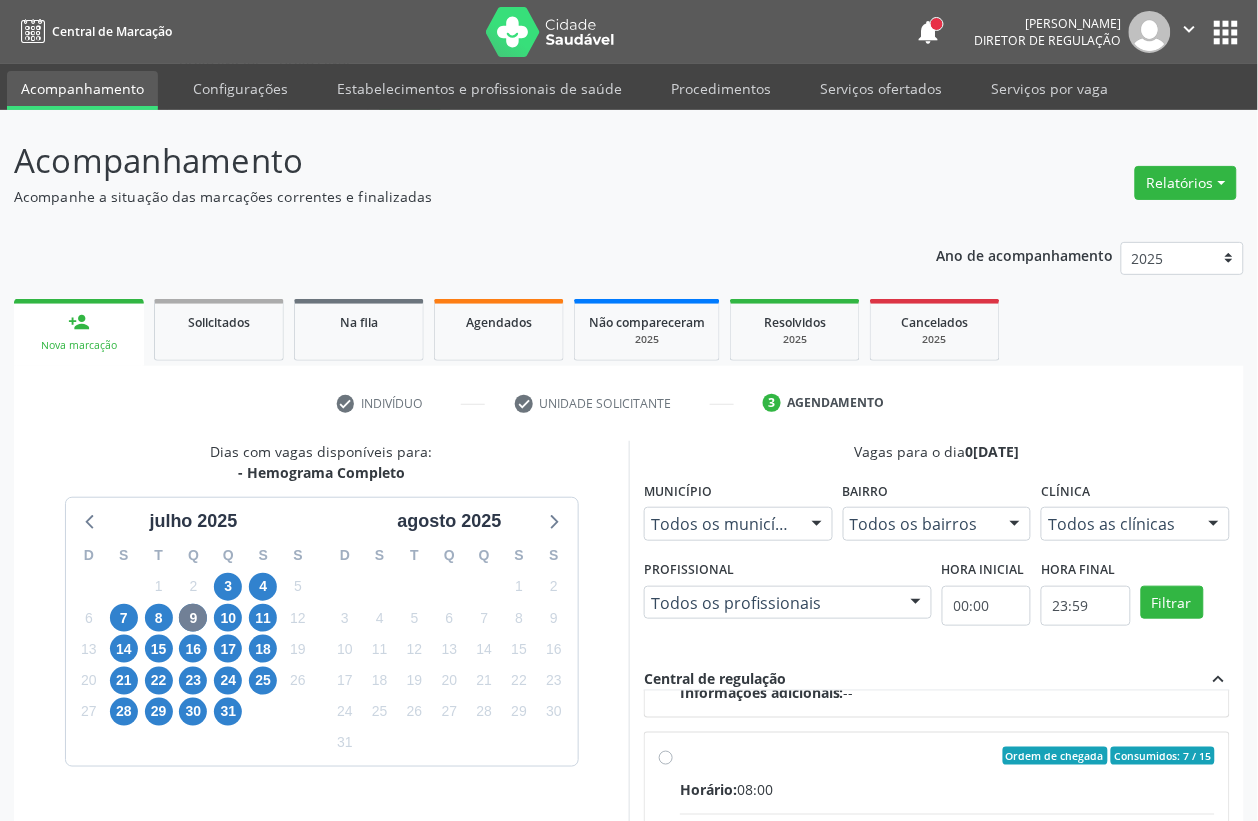 click on "person_add
Nova marcação" at bounding box center [79, 332] 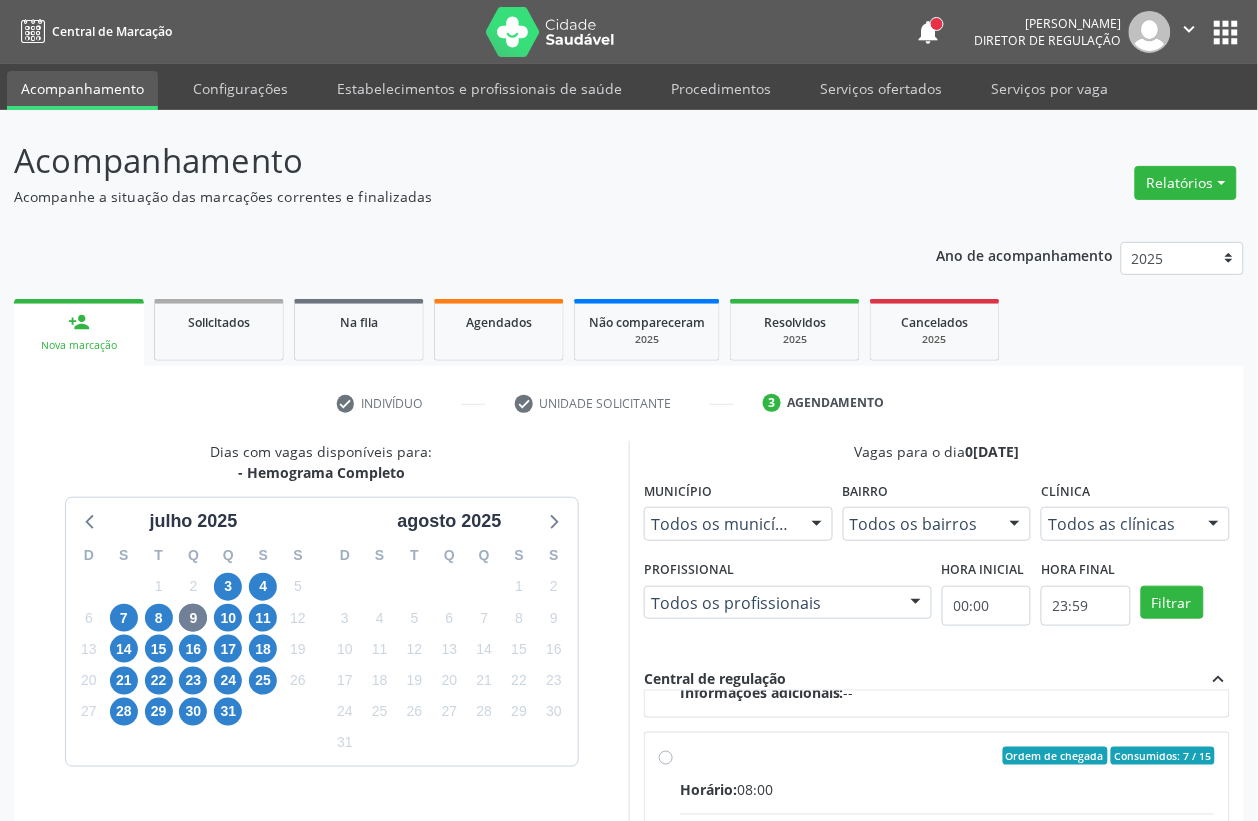 click on "apps" at bounding box center [1226, 32] 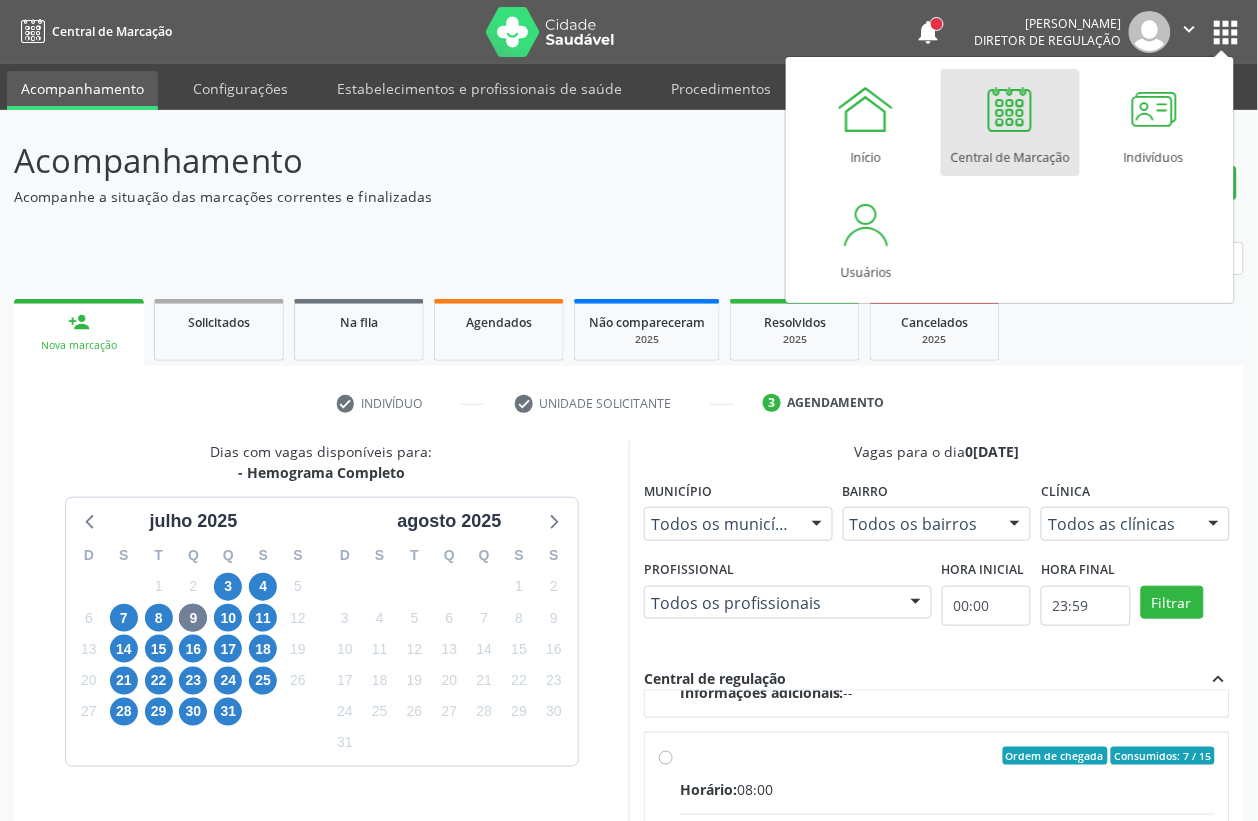 click on "Central de Marcação" at bounding box center [1010, 152] 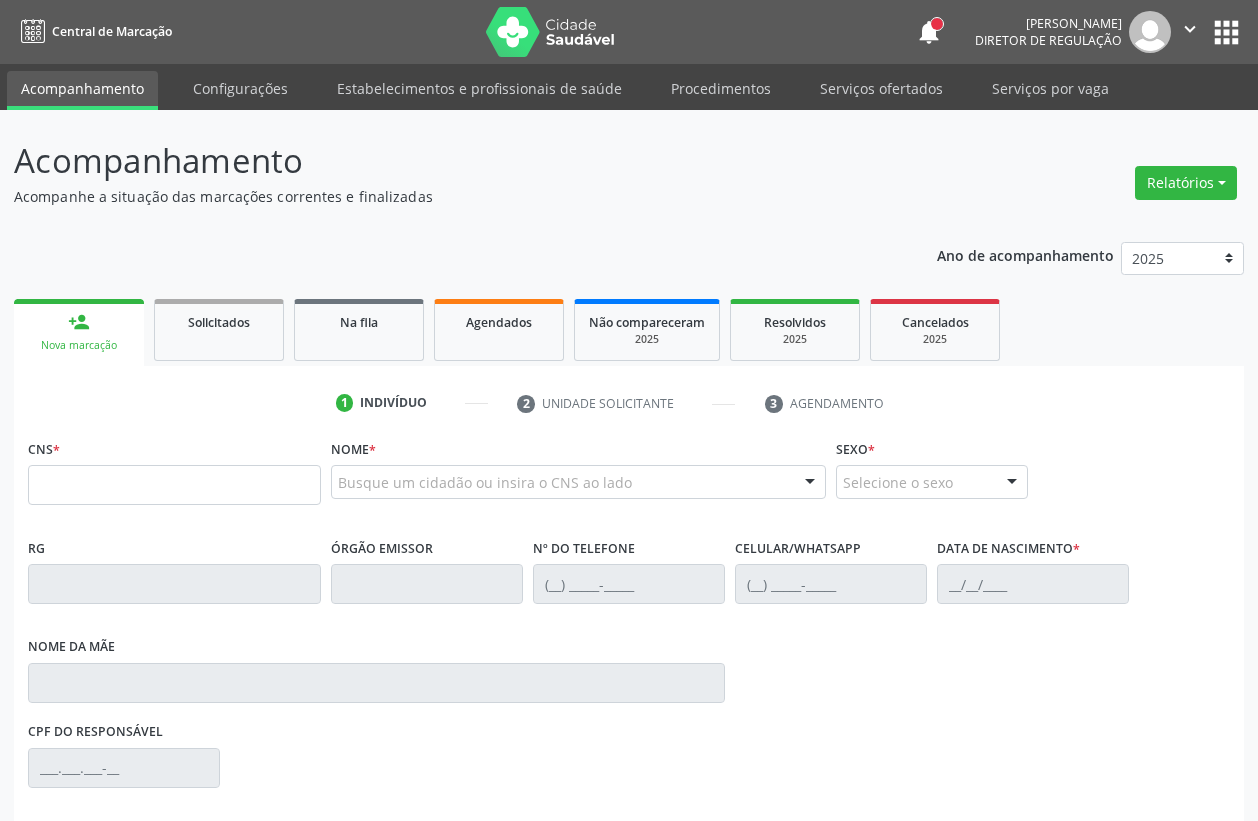 scroll, scrollTop: 0, scrollLeft: 0, axis: both 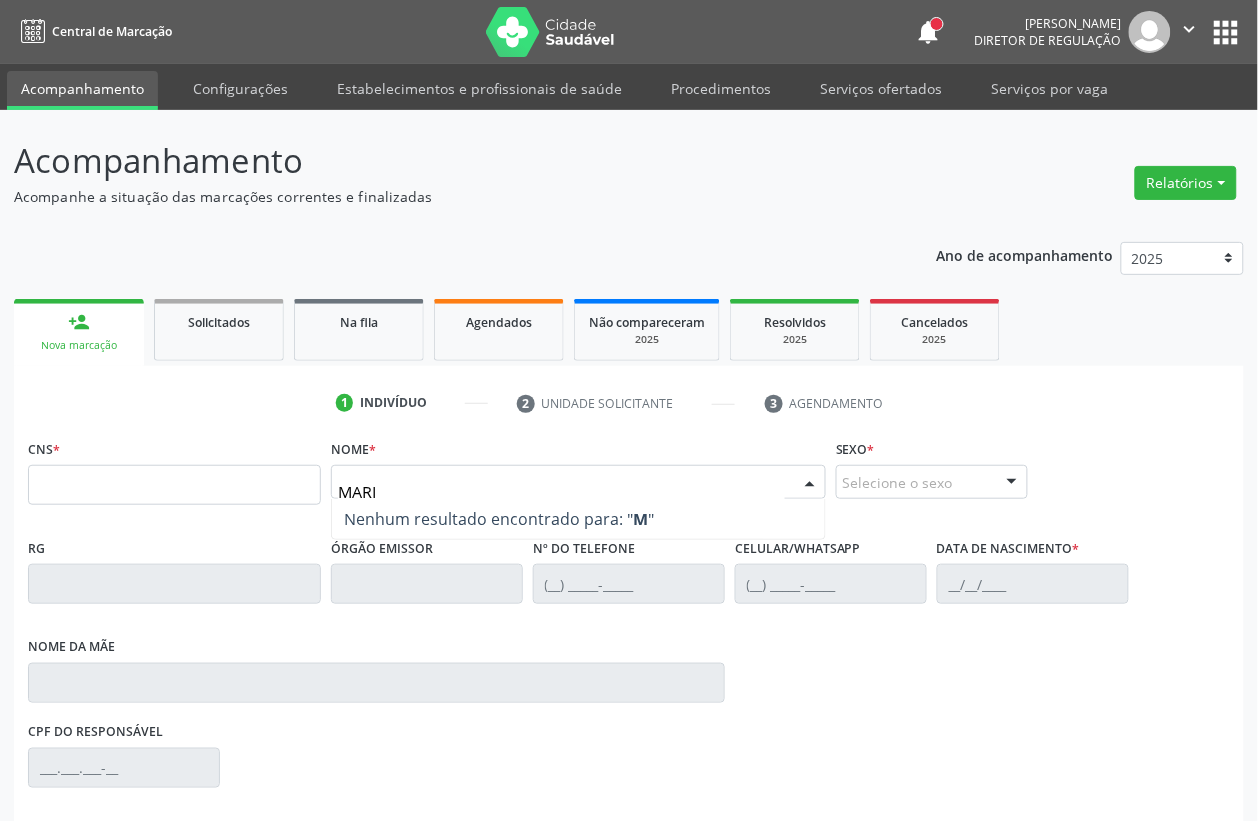 type on "[PERSON_NAME]" 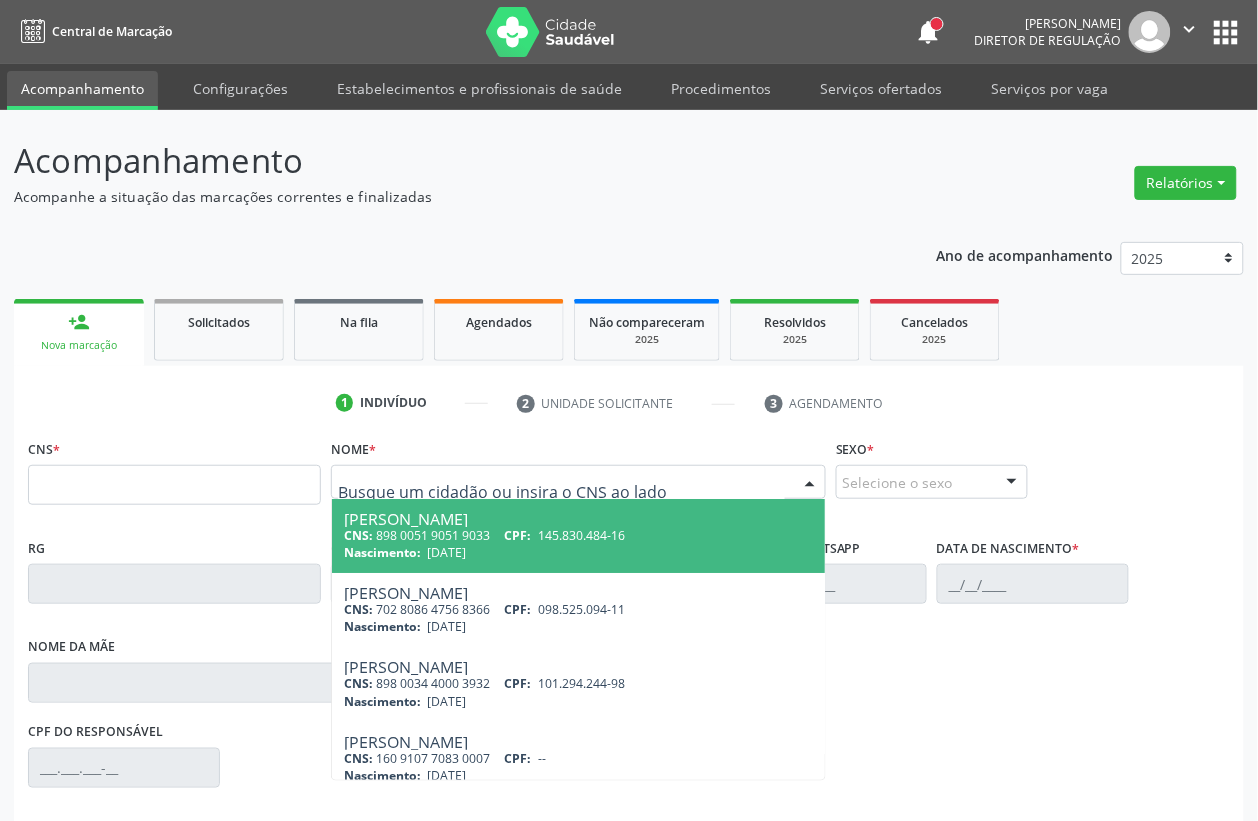 click on "apps" at bounding box center [1226, 32] 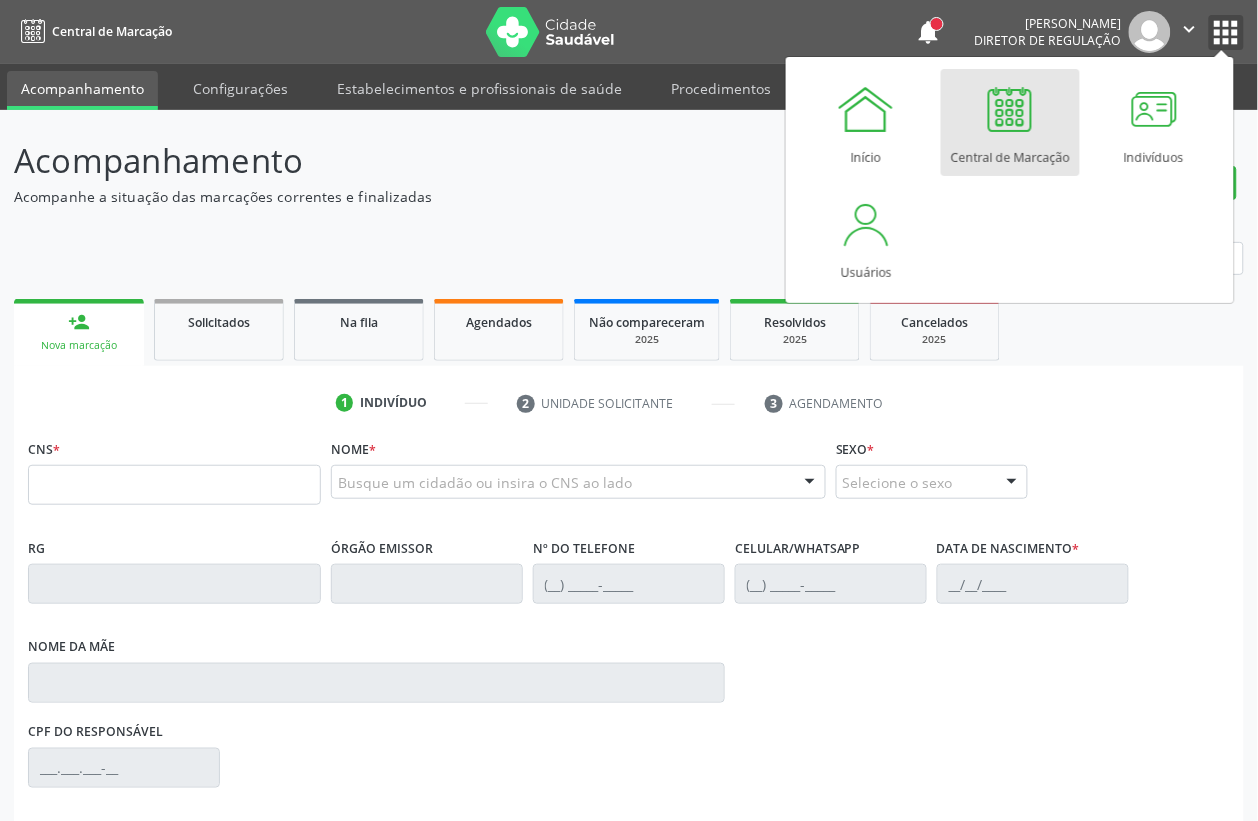 click on "" at bounding box center (1190, 29) 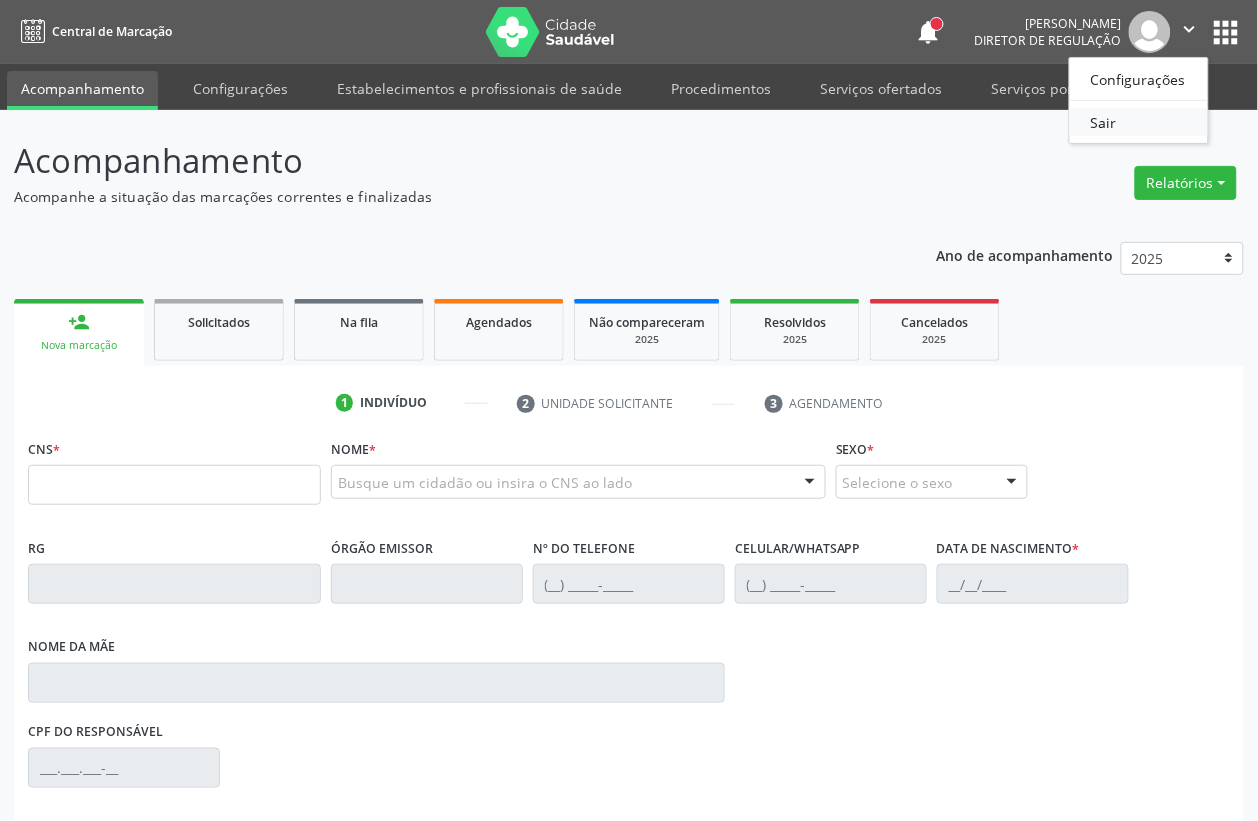 click on "Sair" at bounding box center (1139, 122) 